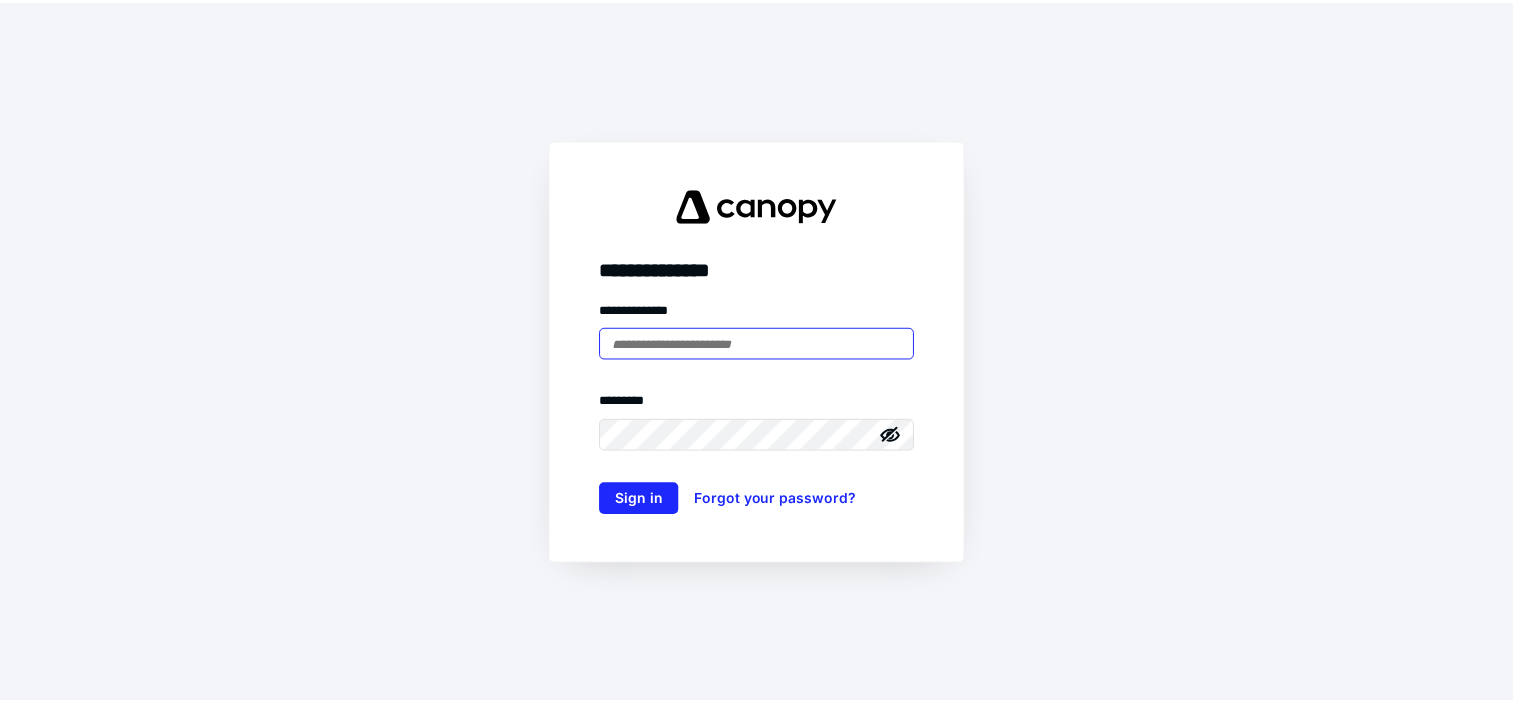 scroll, scrollTop: 0, scrollLeft: 0, axis: both 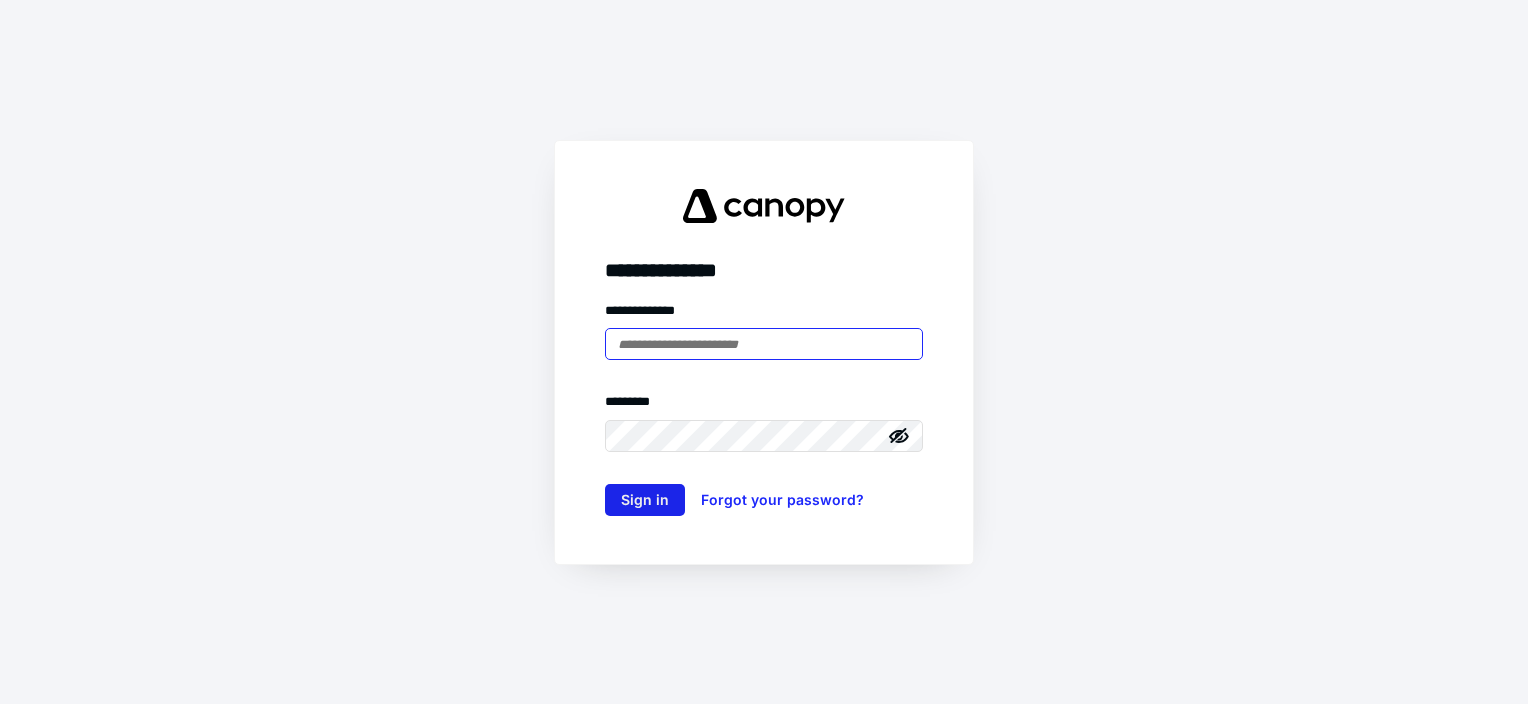 type on "**********" 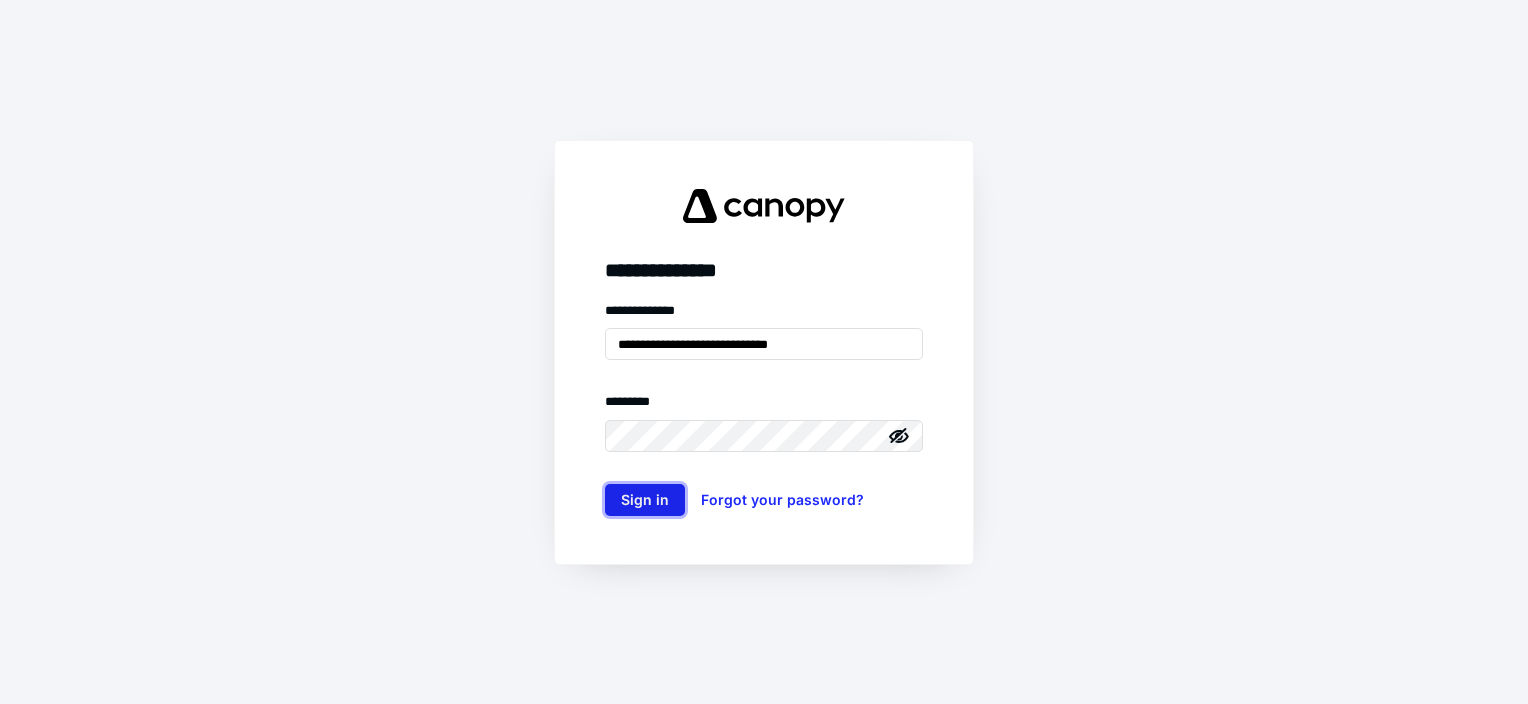 click on "Sign in" at bounding box center [645, 500] 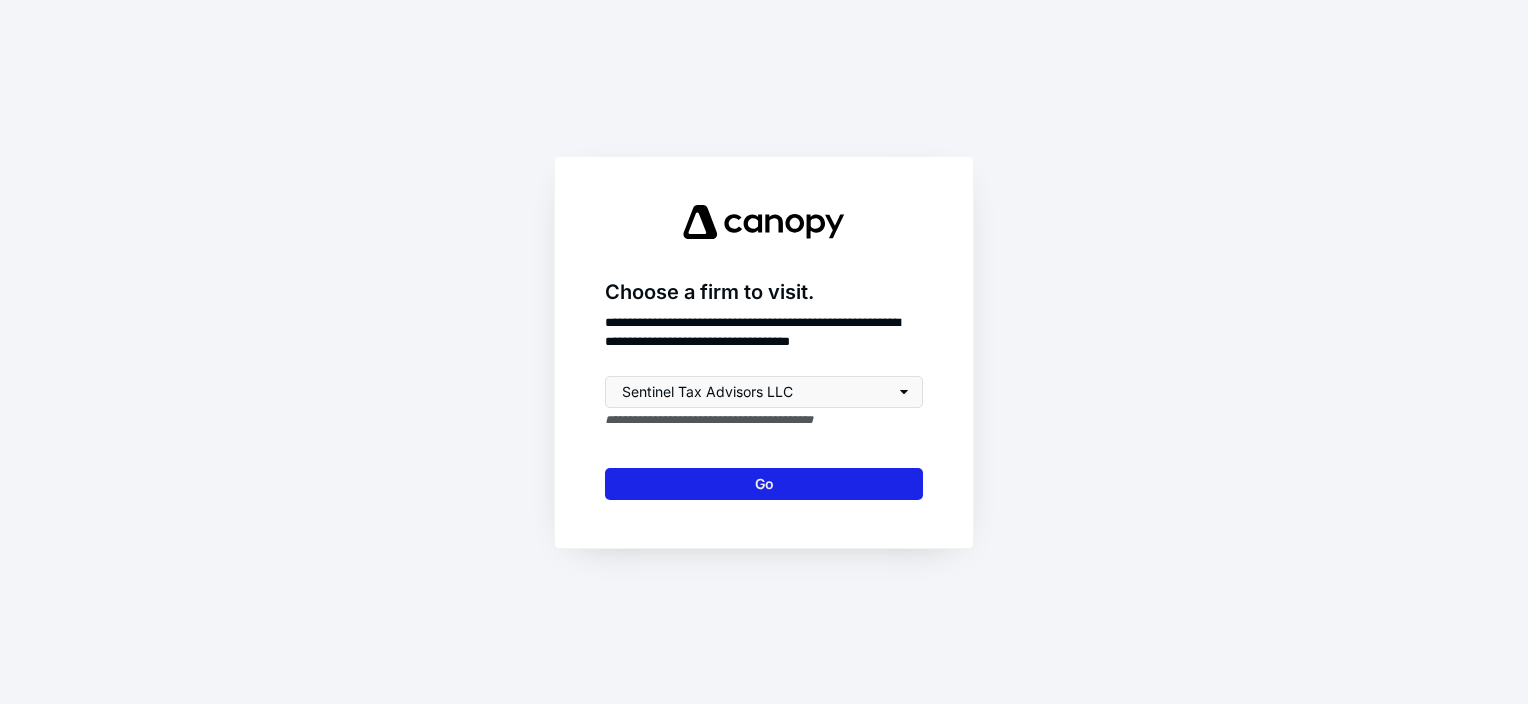 click on "Go" at bounding box center [764, 484] 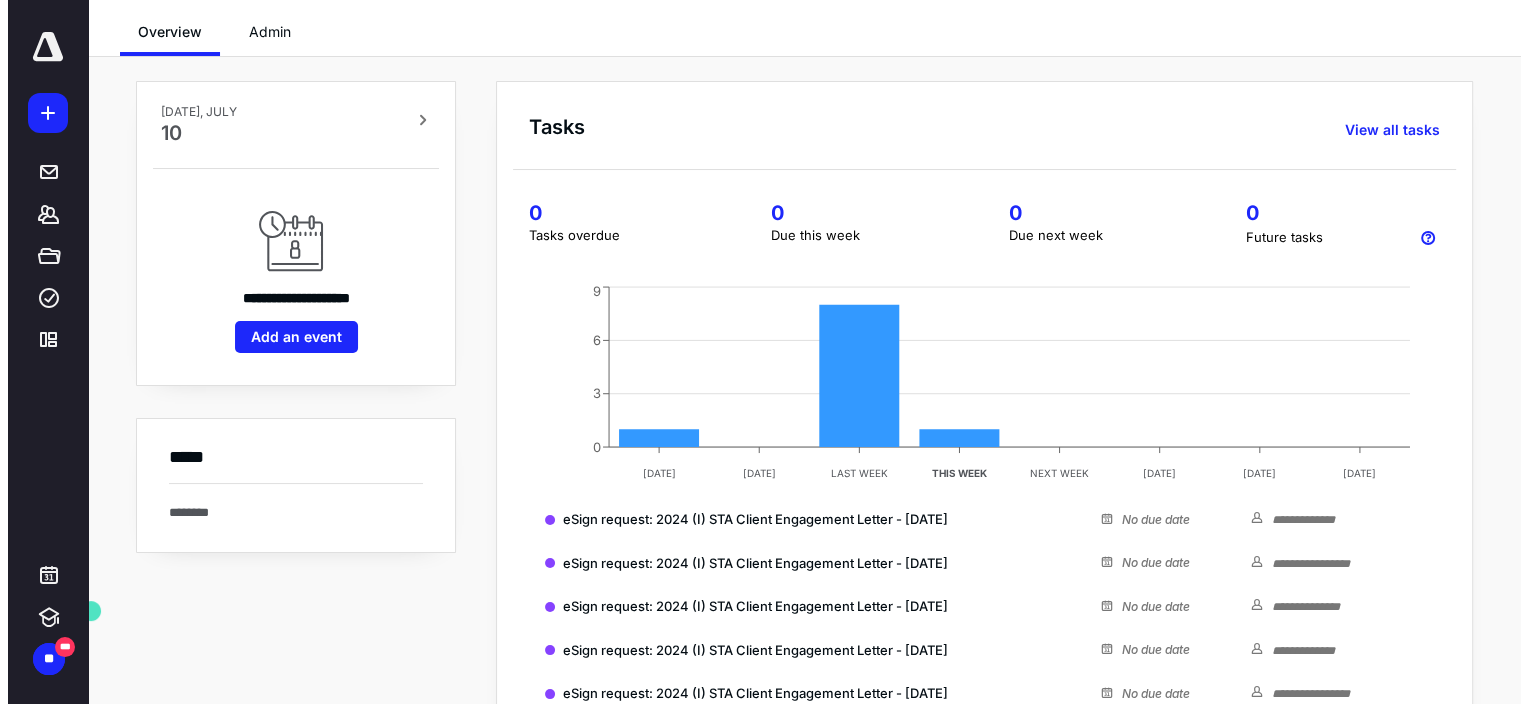 scroll, scrollTop: 0, scrollLeft: 0, axis: both 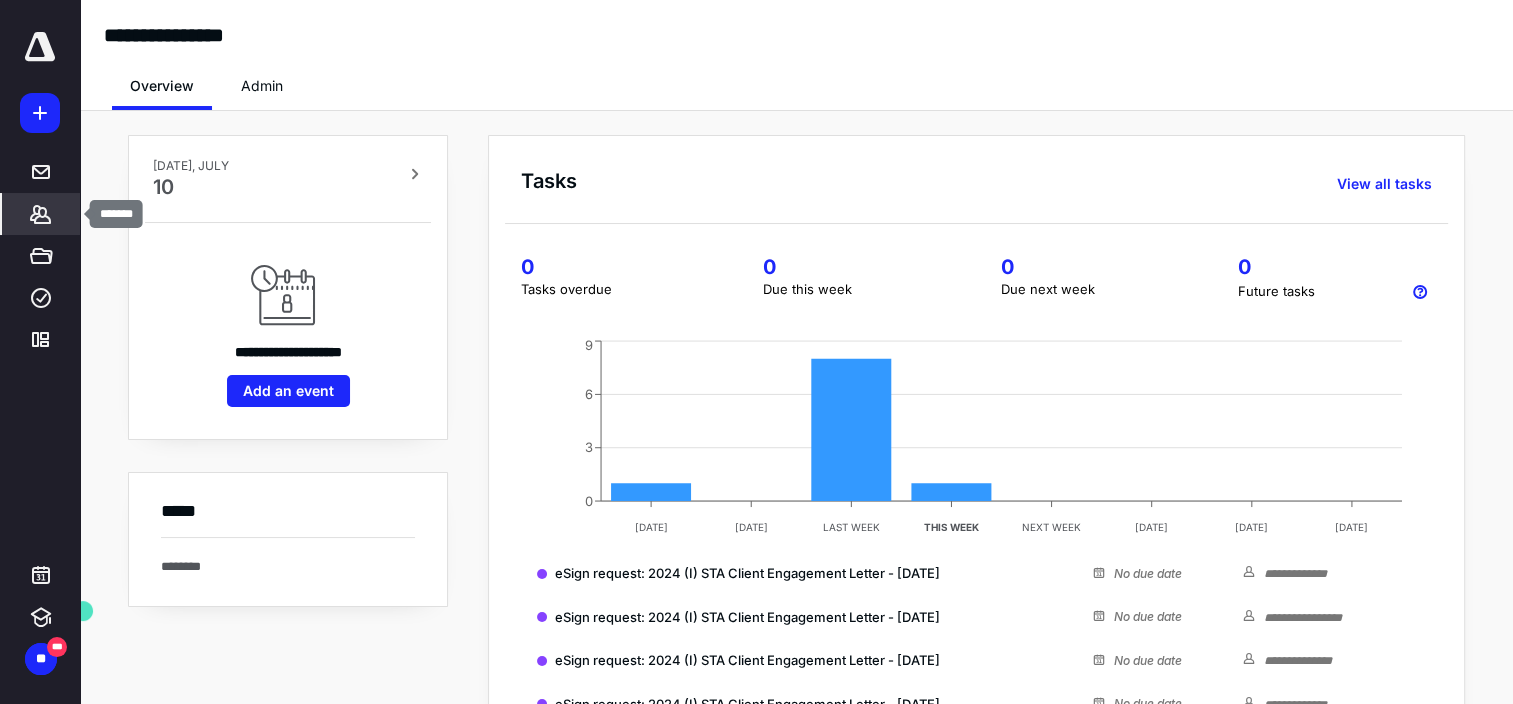 click 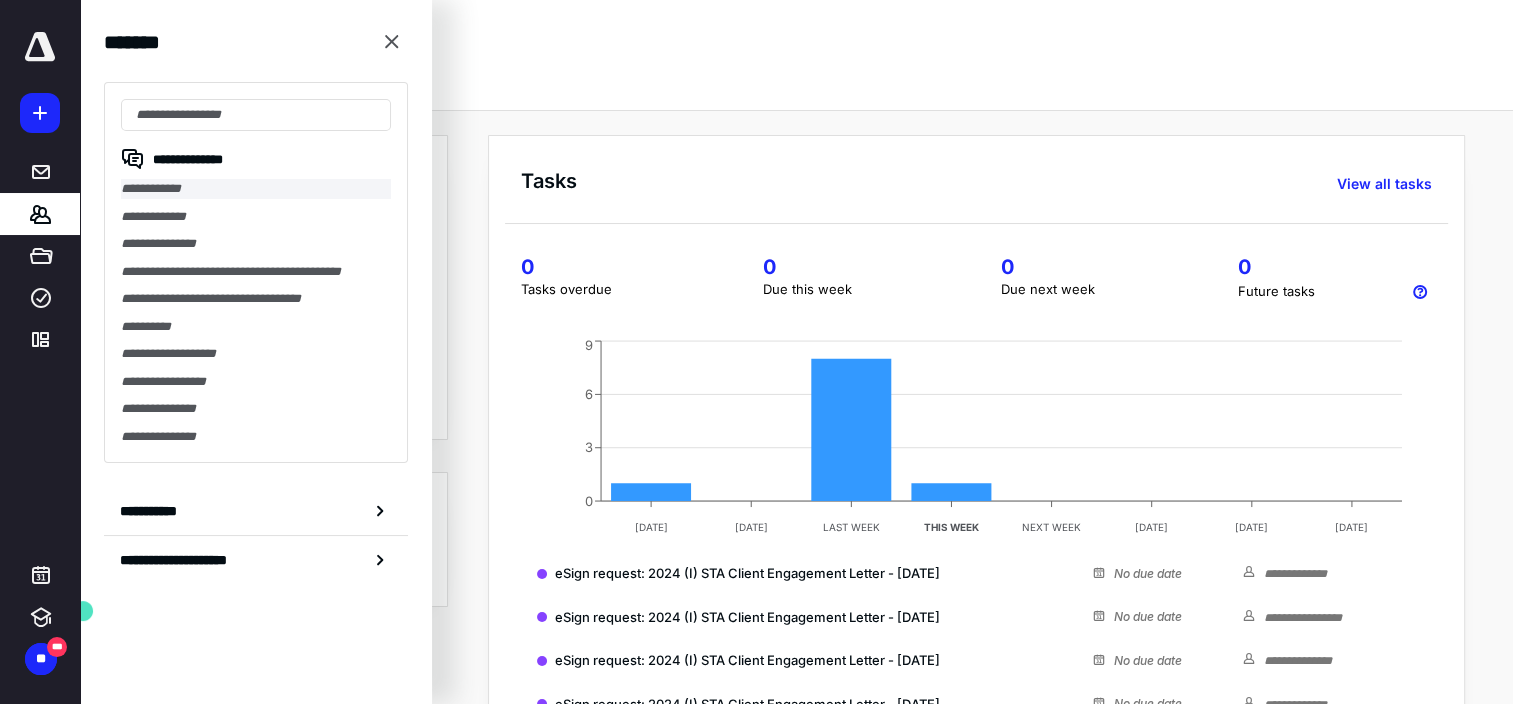 click on "**********" at bounding box center [256, 189] 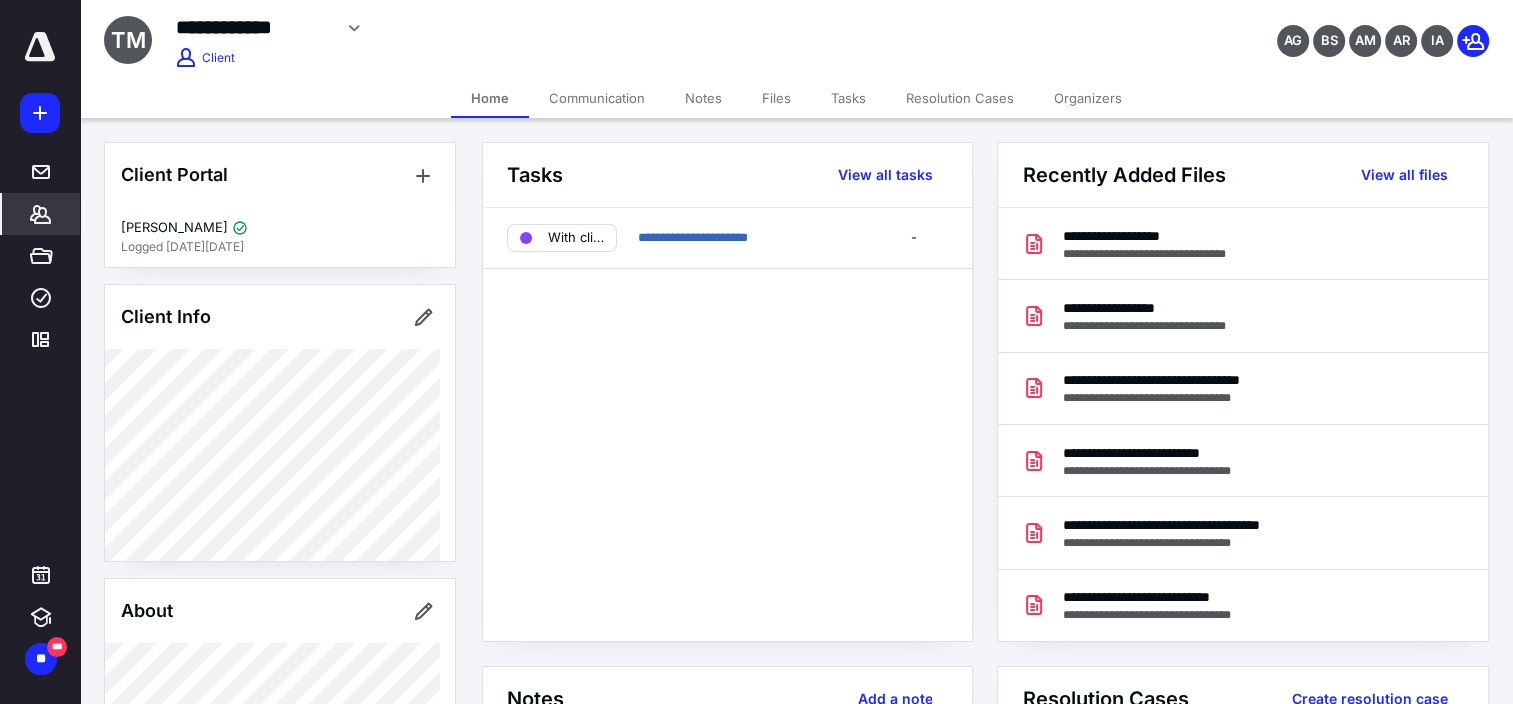 click on "Files" at bounding box center (776, 98) 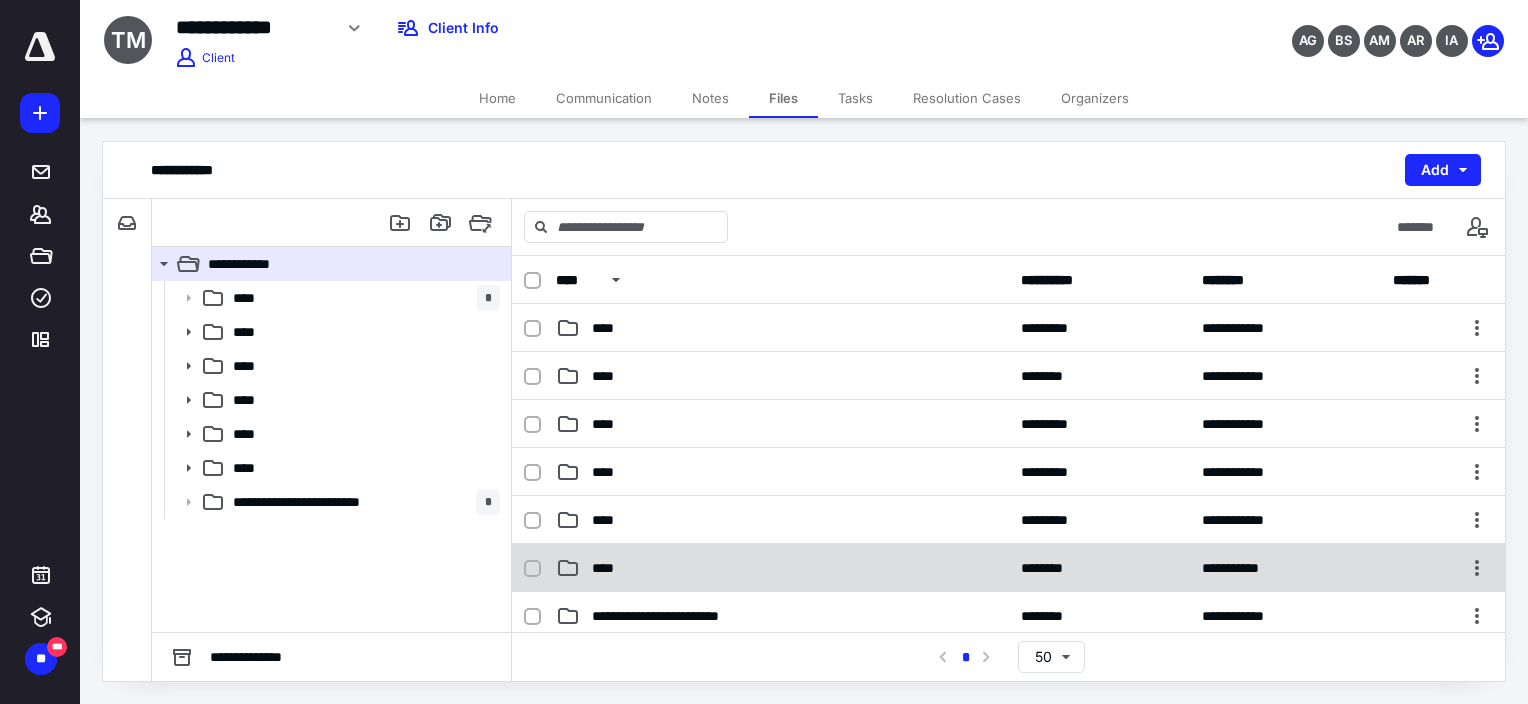 click on "**********" at bounding box center [1008, 568] 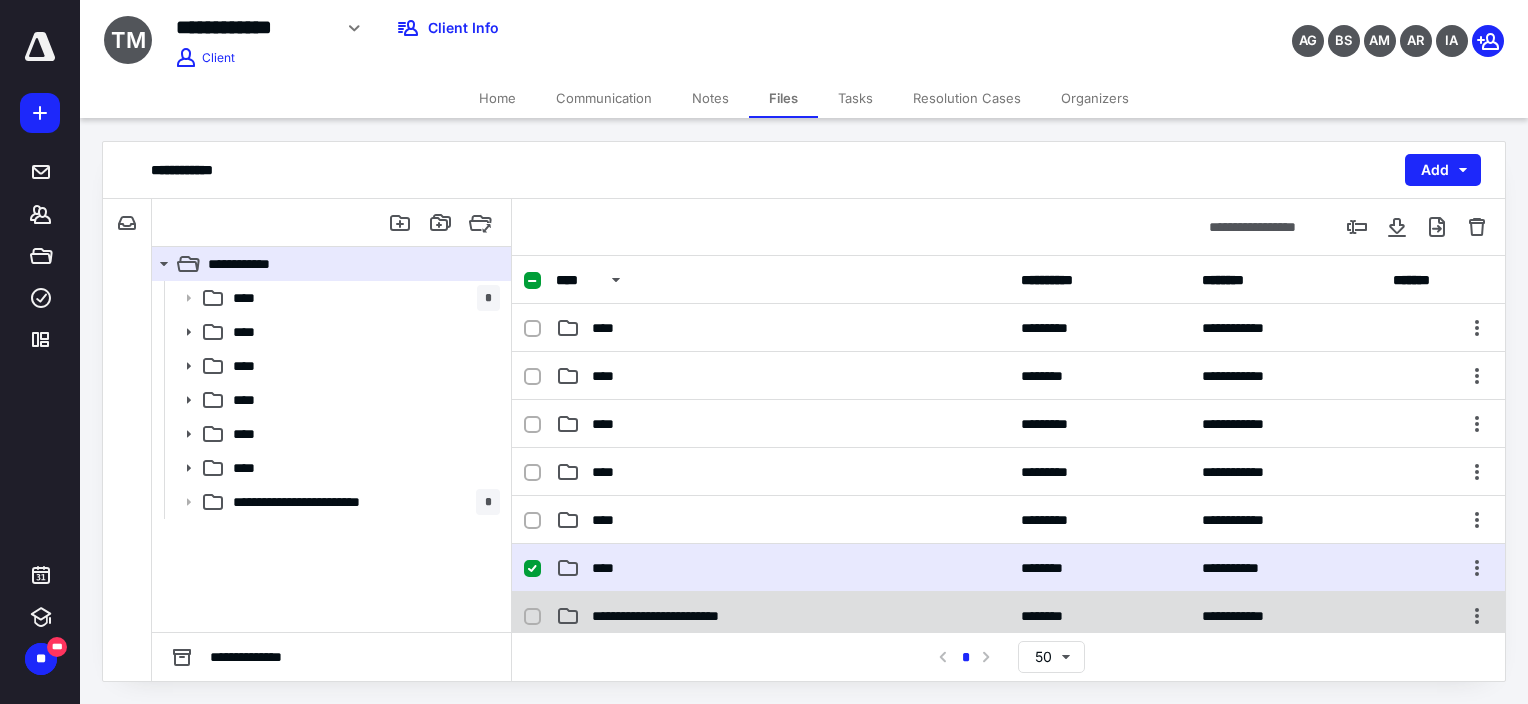 click on "**********" at bounding box center [694, 616] 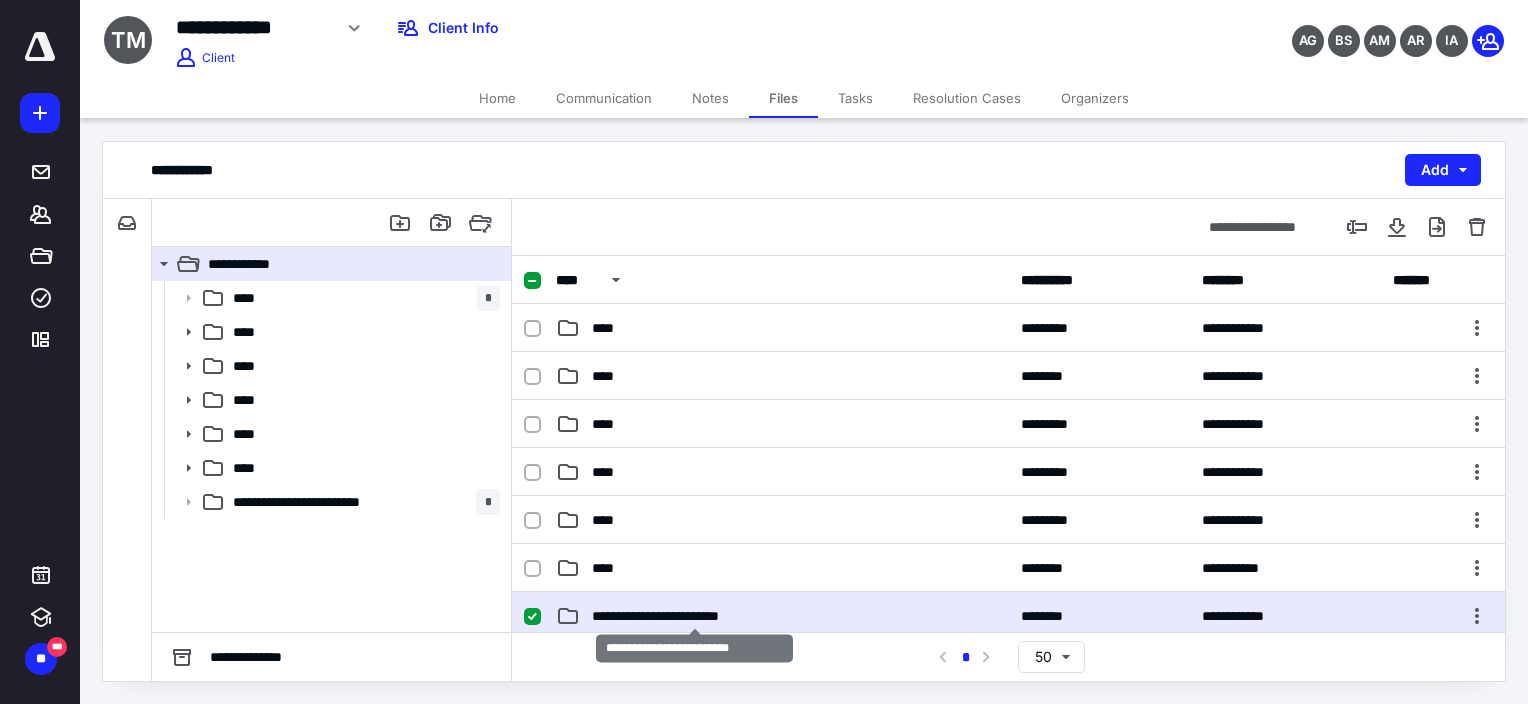 click on "**********" at bounding box center (694, 616) 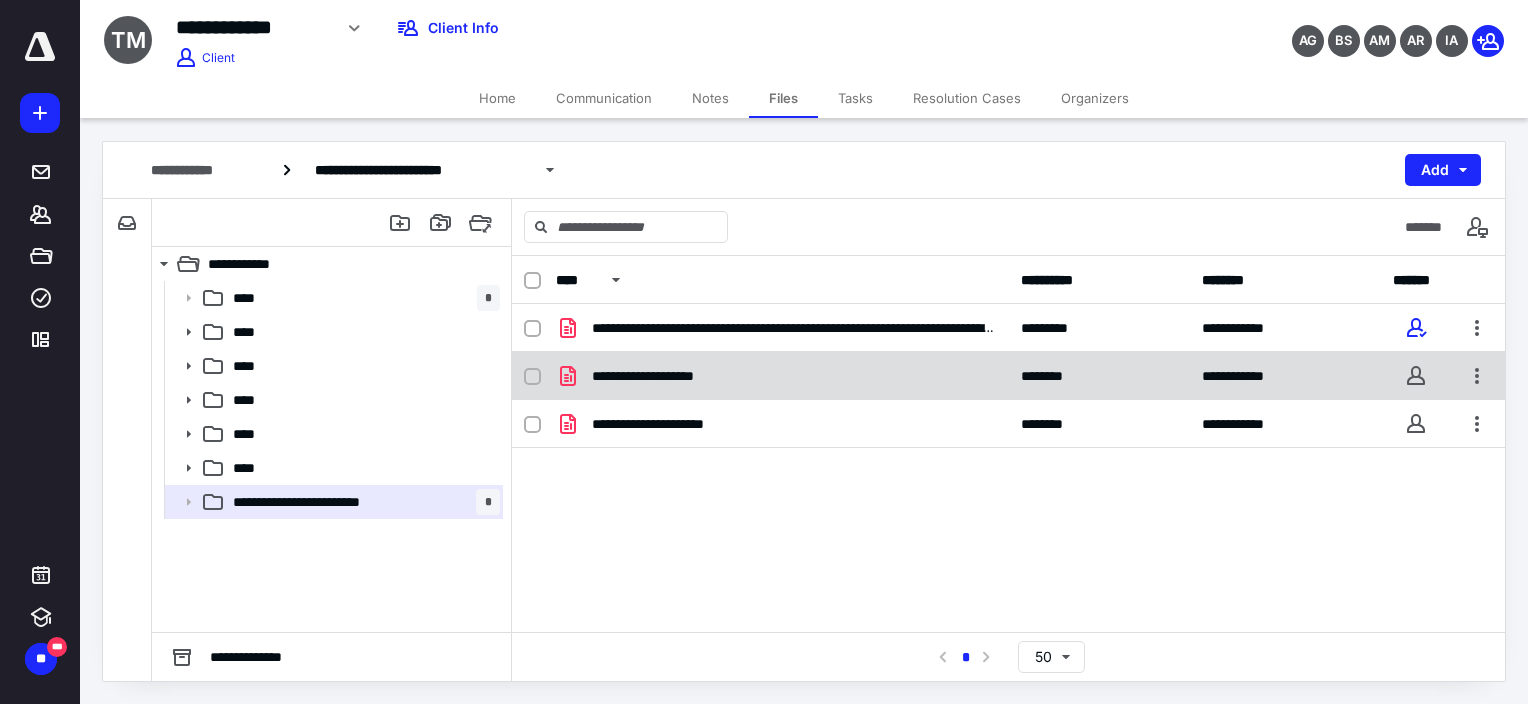 click on "**********" at bounding box center [782, 376] 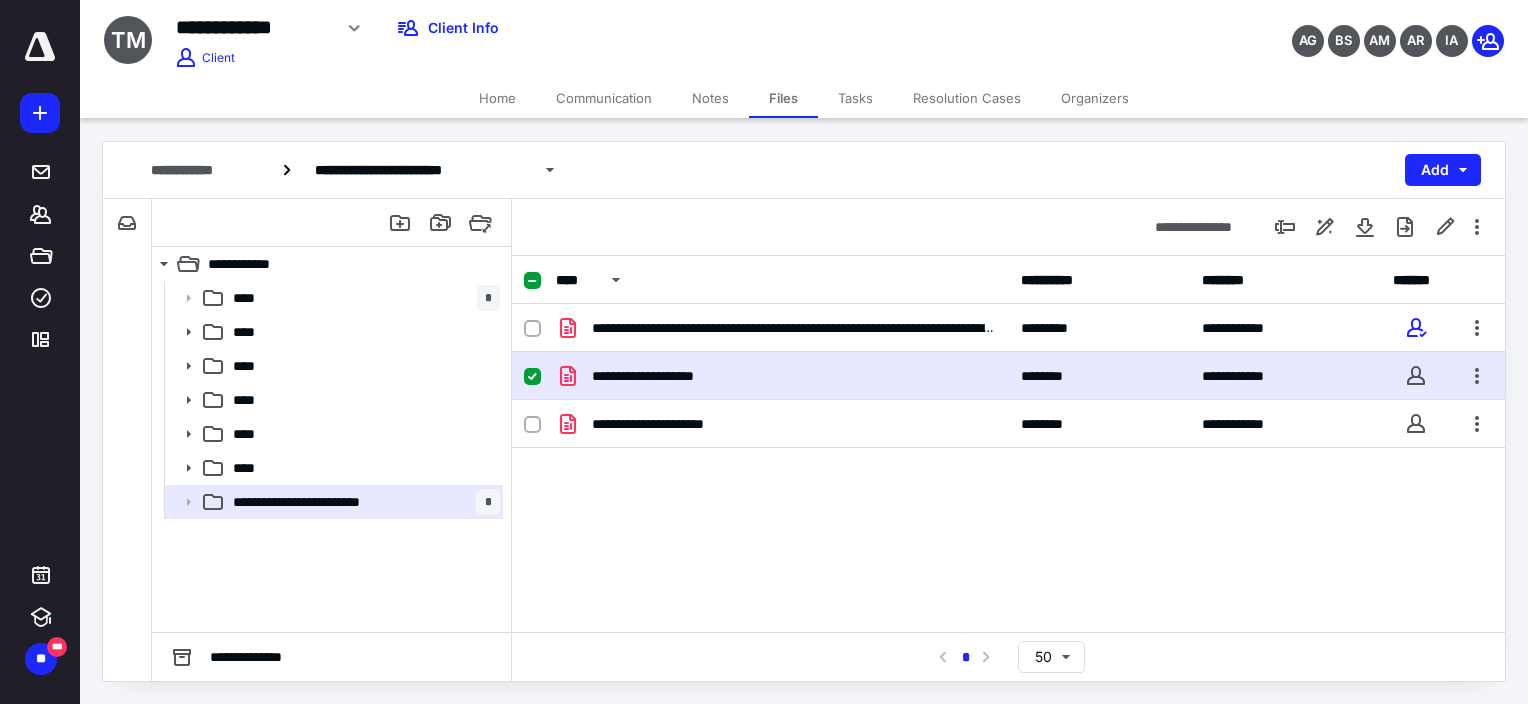 click on "**********" at bounding box center (782, 376) 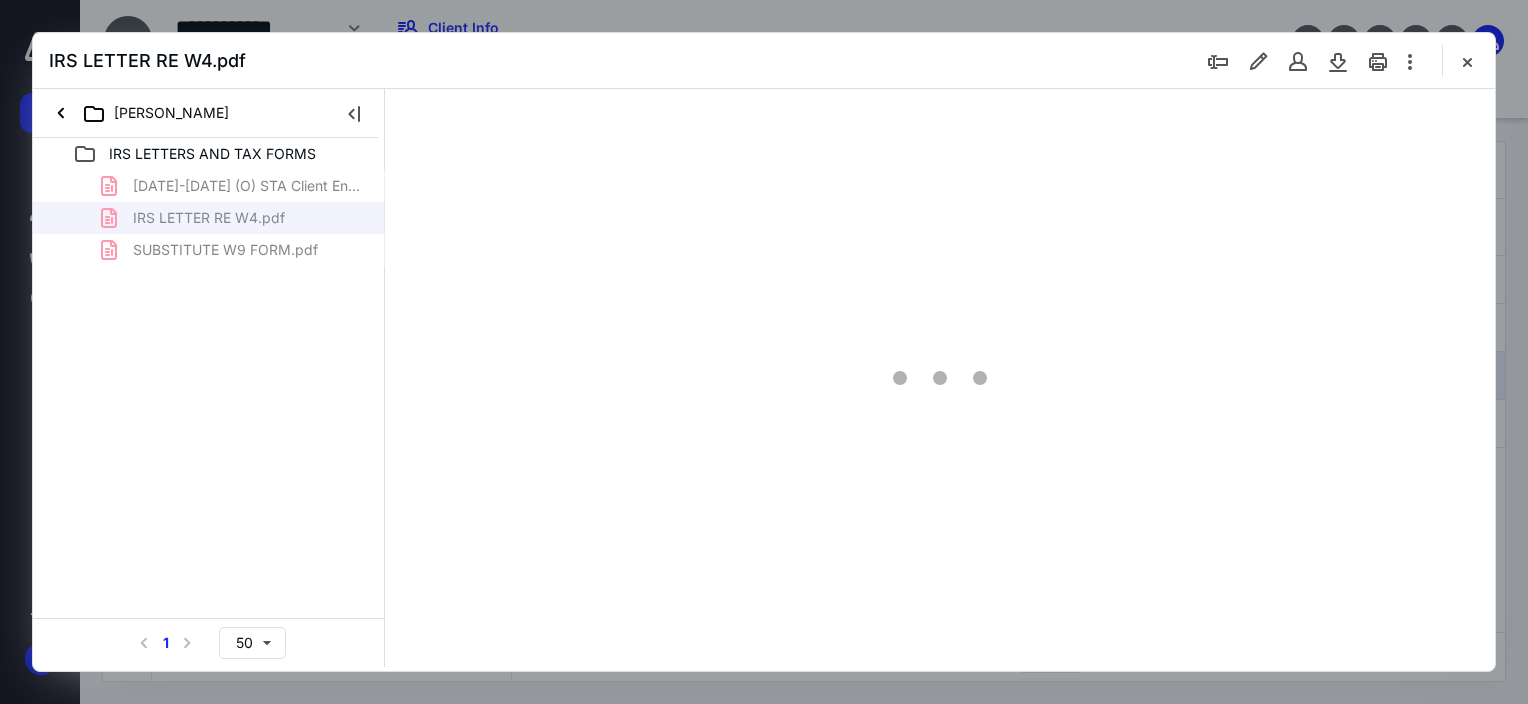 scroll, scrollTop: 0, scrollLeft: 0, axis: both 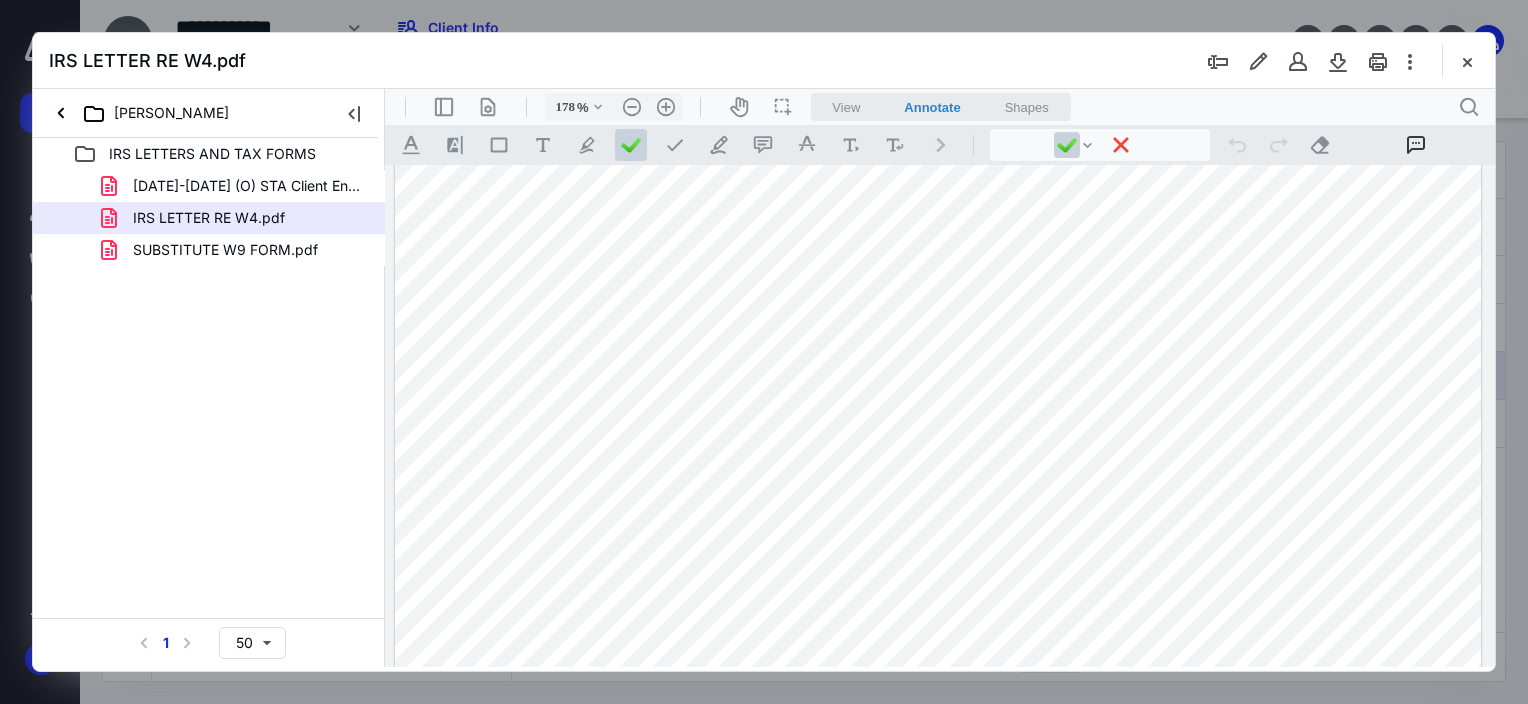 click on "**********" at bounding box center [764, 352] 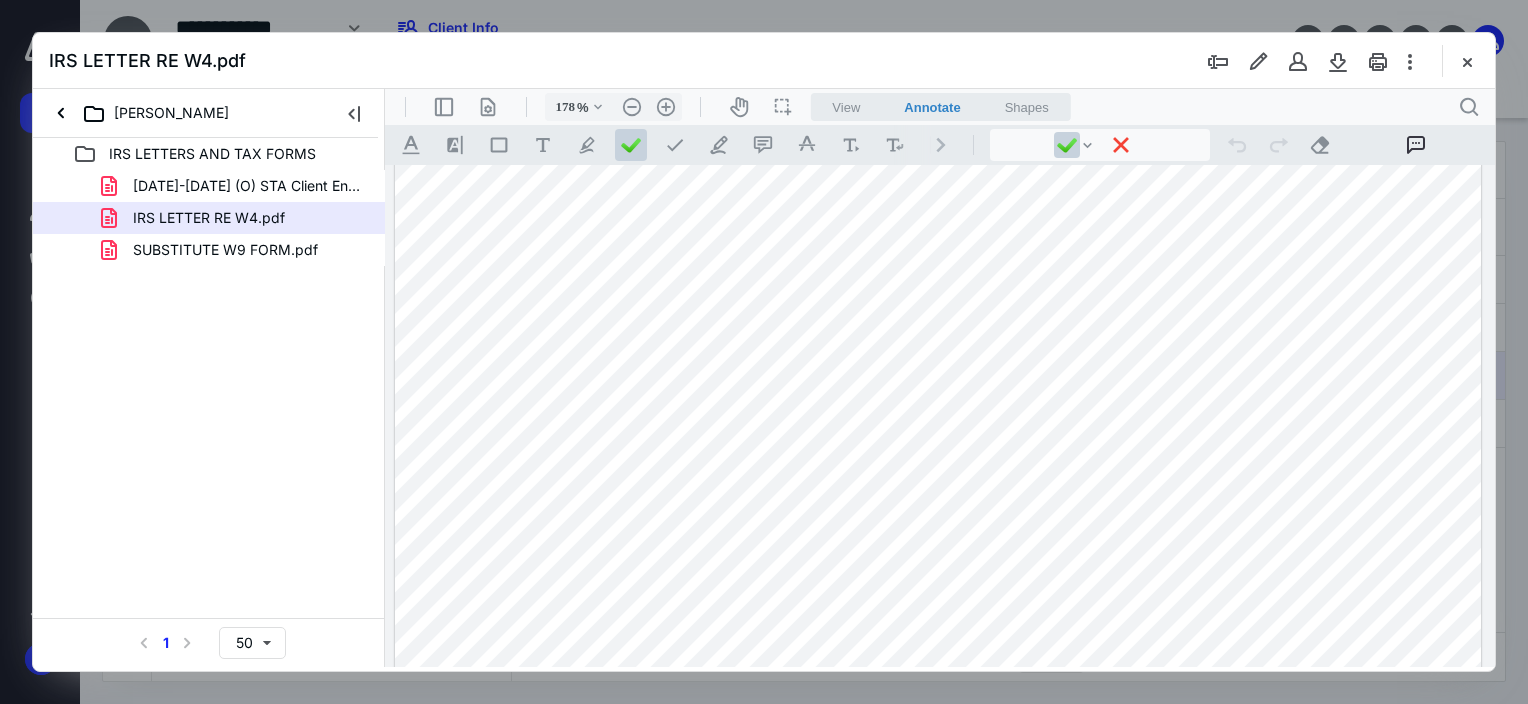 scroll, scrollTop: 916, scrollLeft: 0, axis: vertical 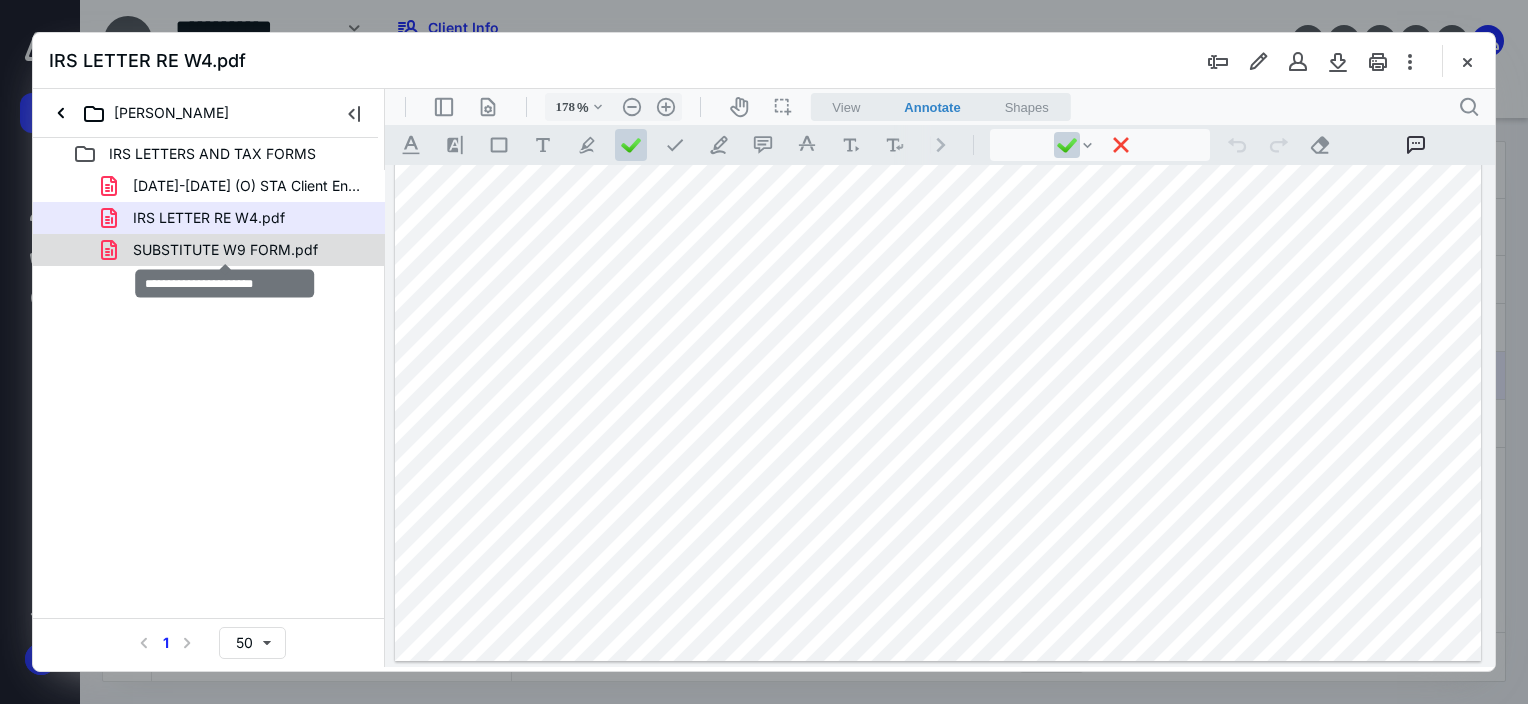 click on "SUBSTITUTE W9 FORM.pdf" at bounding box center (225, 250) 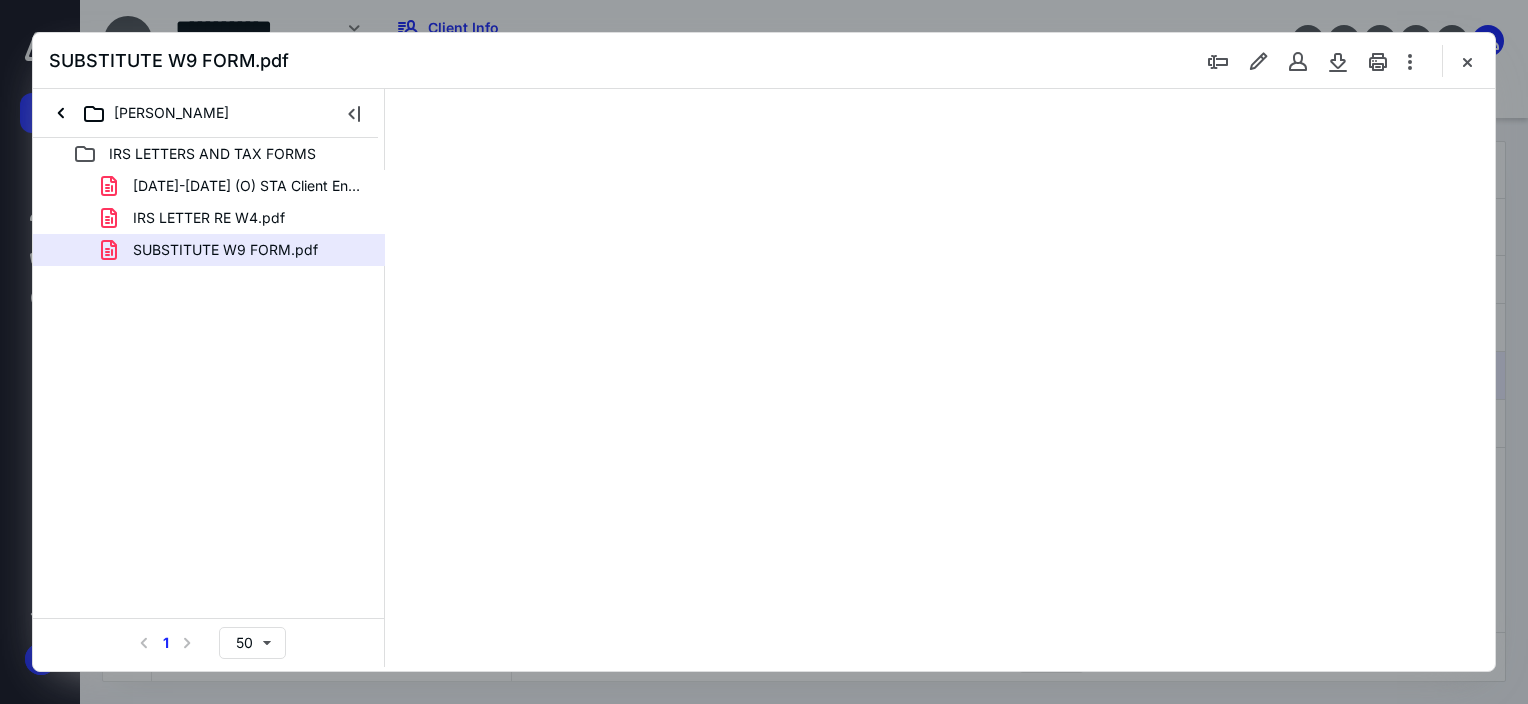 type on "177" 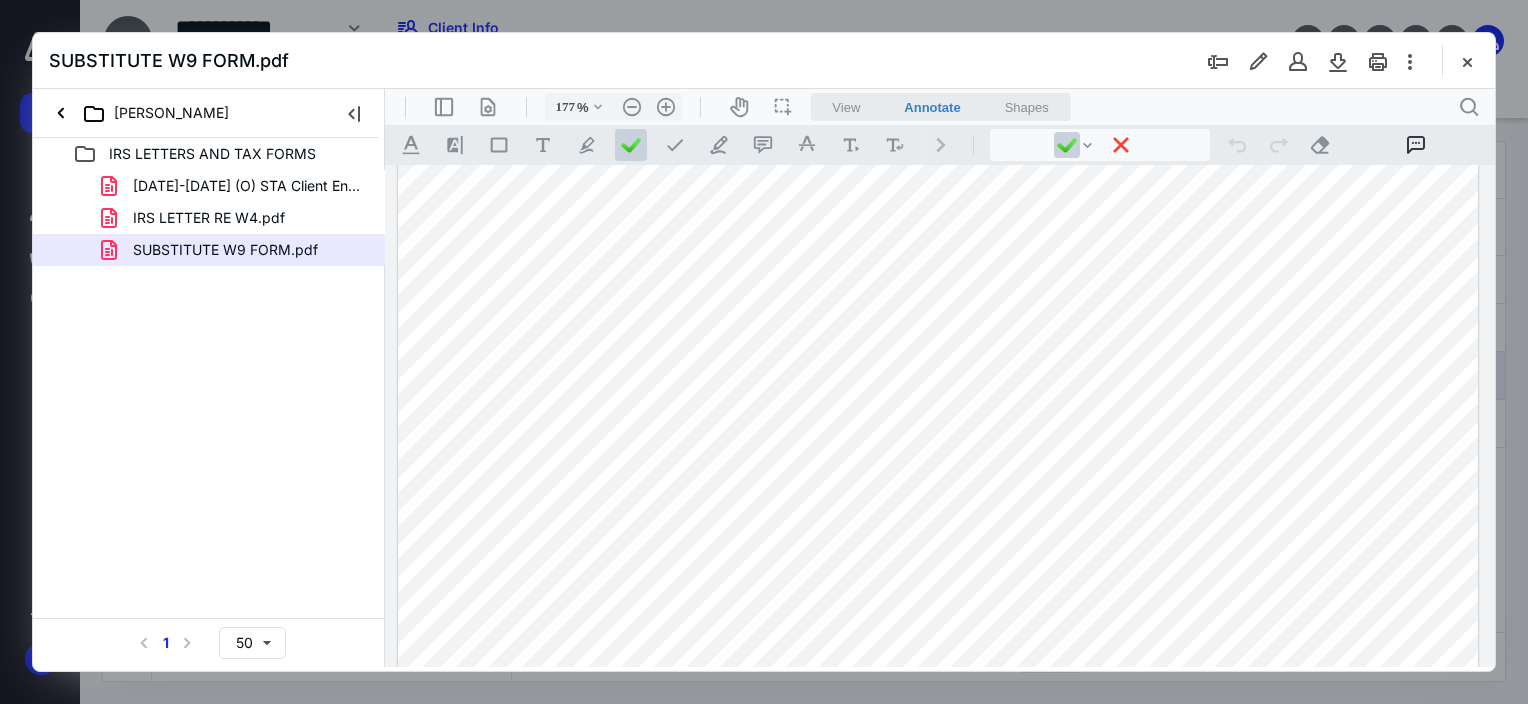 scroll, scrollTop: 908, scrollLeft: 0, axis: vertical 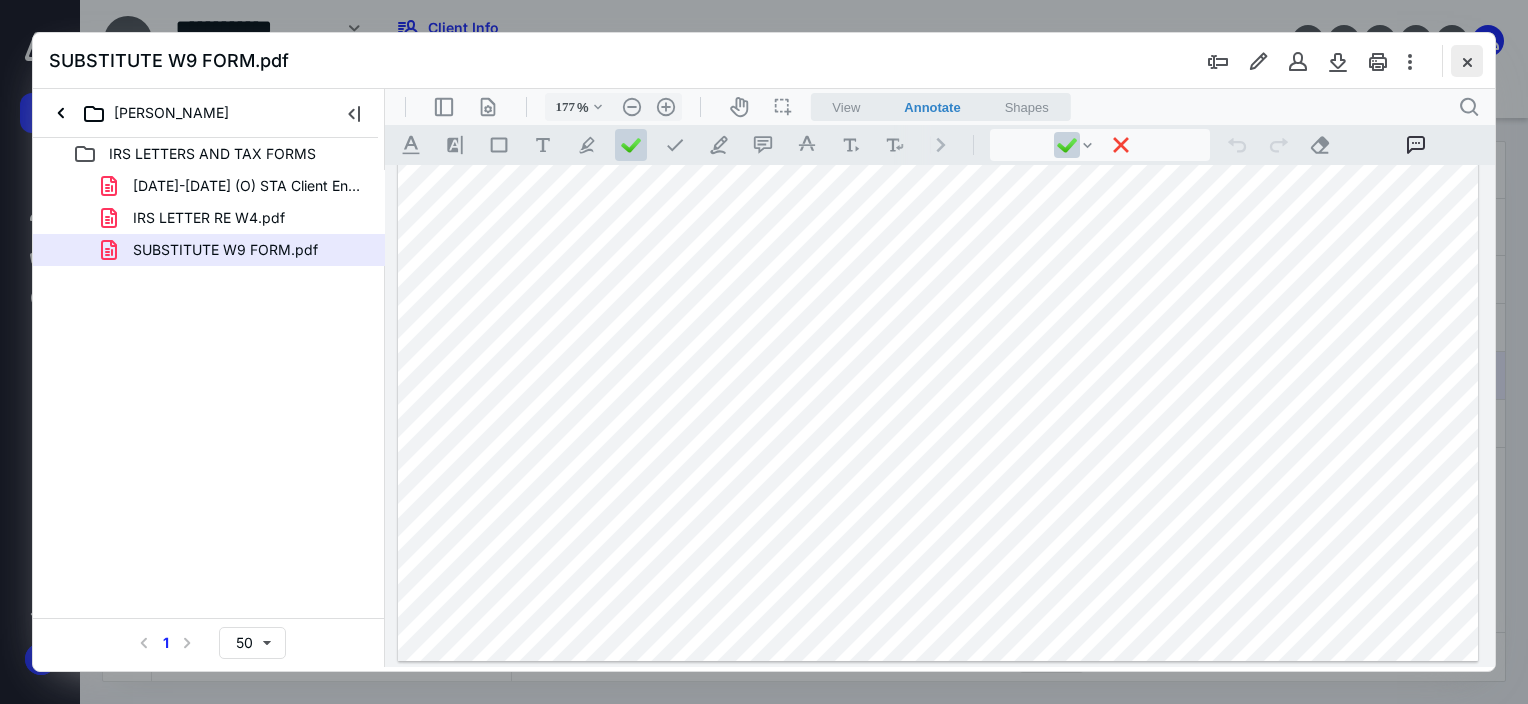 click at bounding box center (1467, 61) 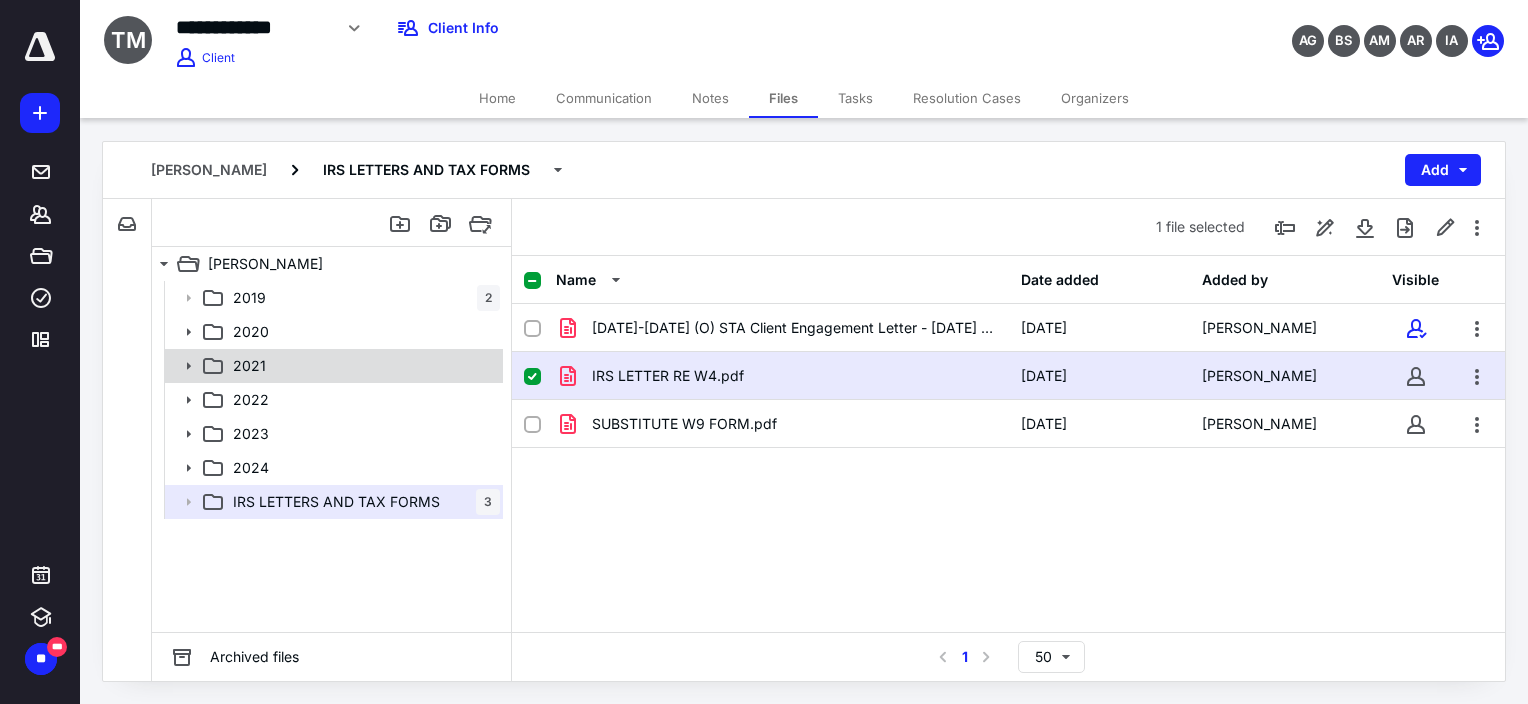 click on "2021" at bounding box center (332, 366) 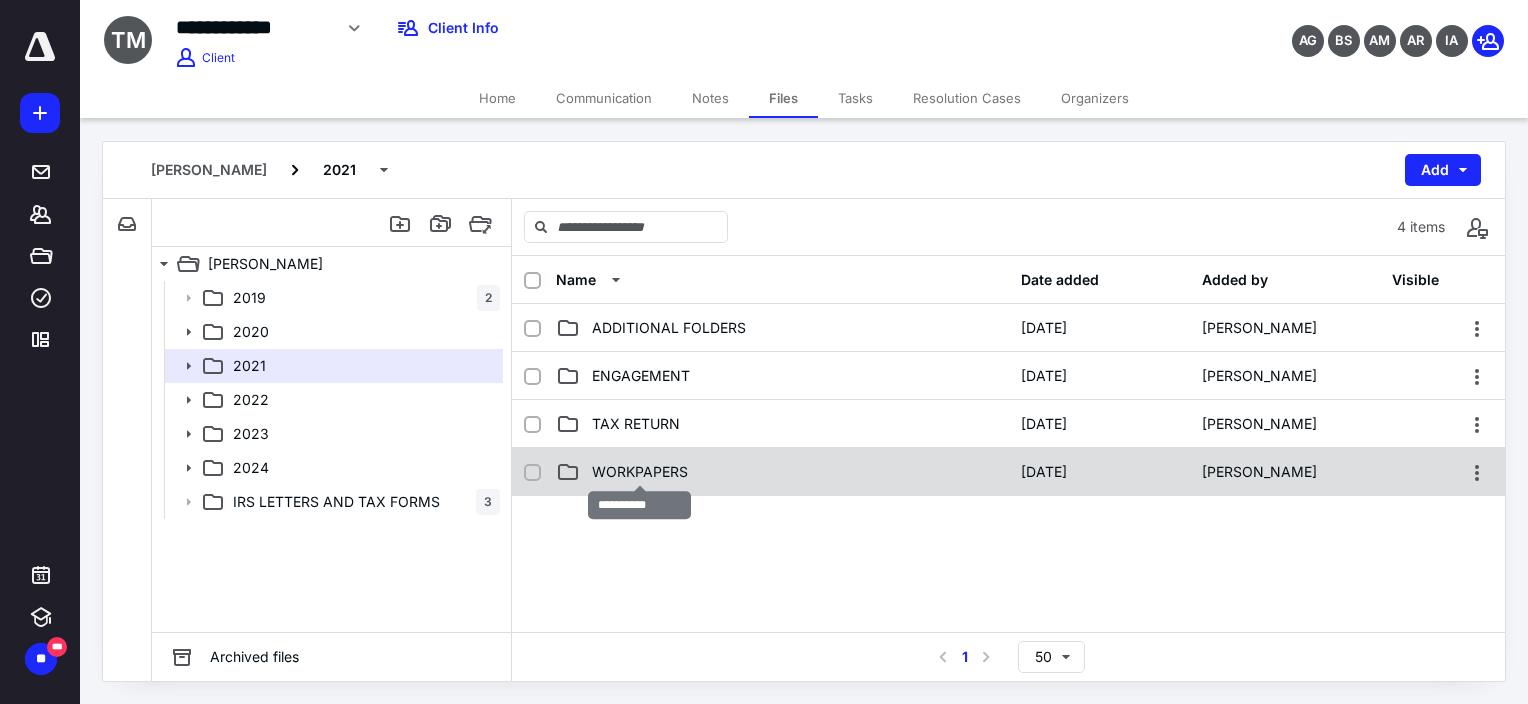 click on "WORKPAPERS" at bounding box center [640, 472] 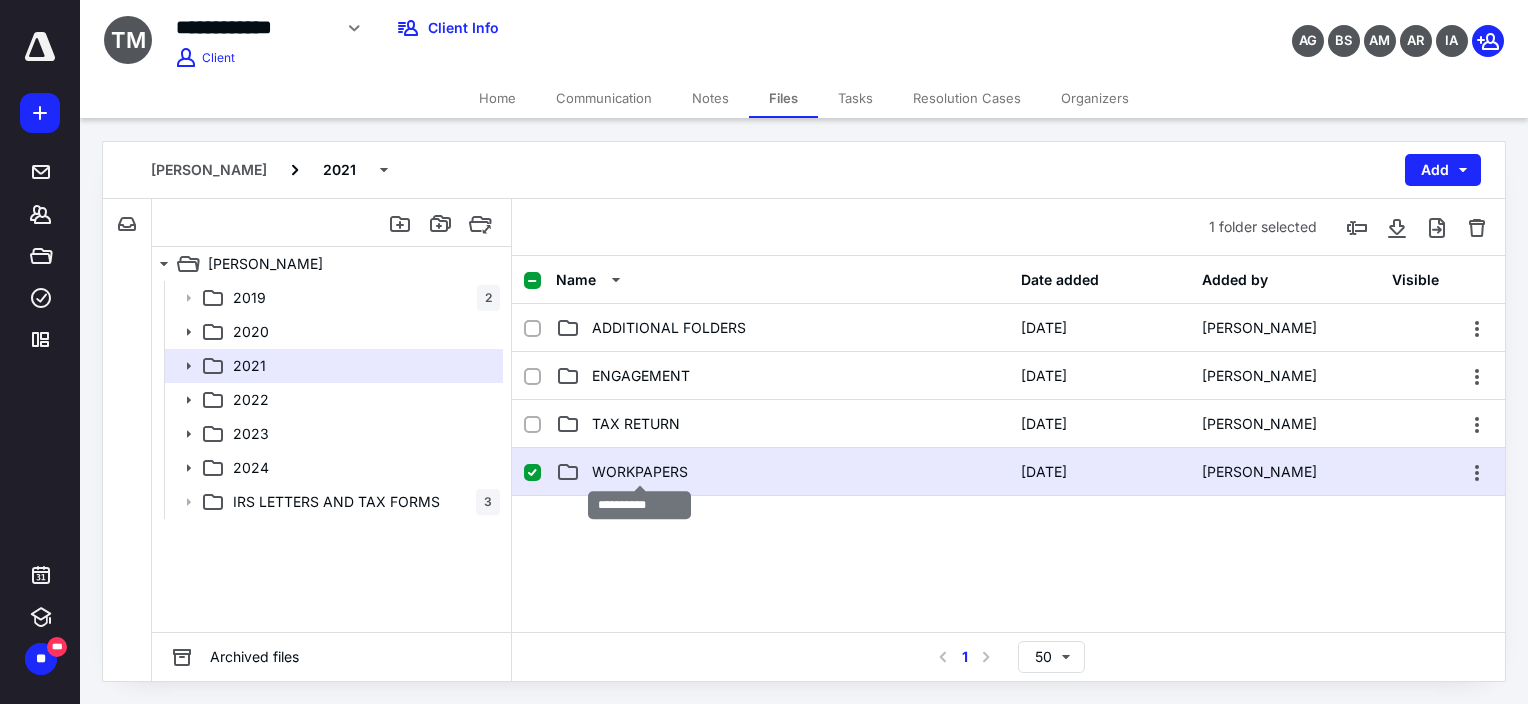 click on "WORKPAPERS" at bounding box center [640, 472] 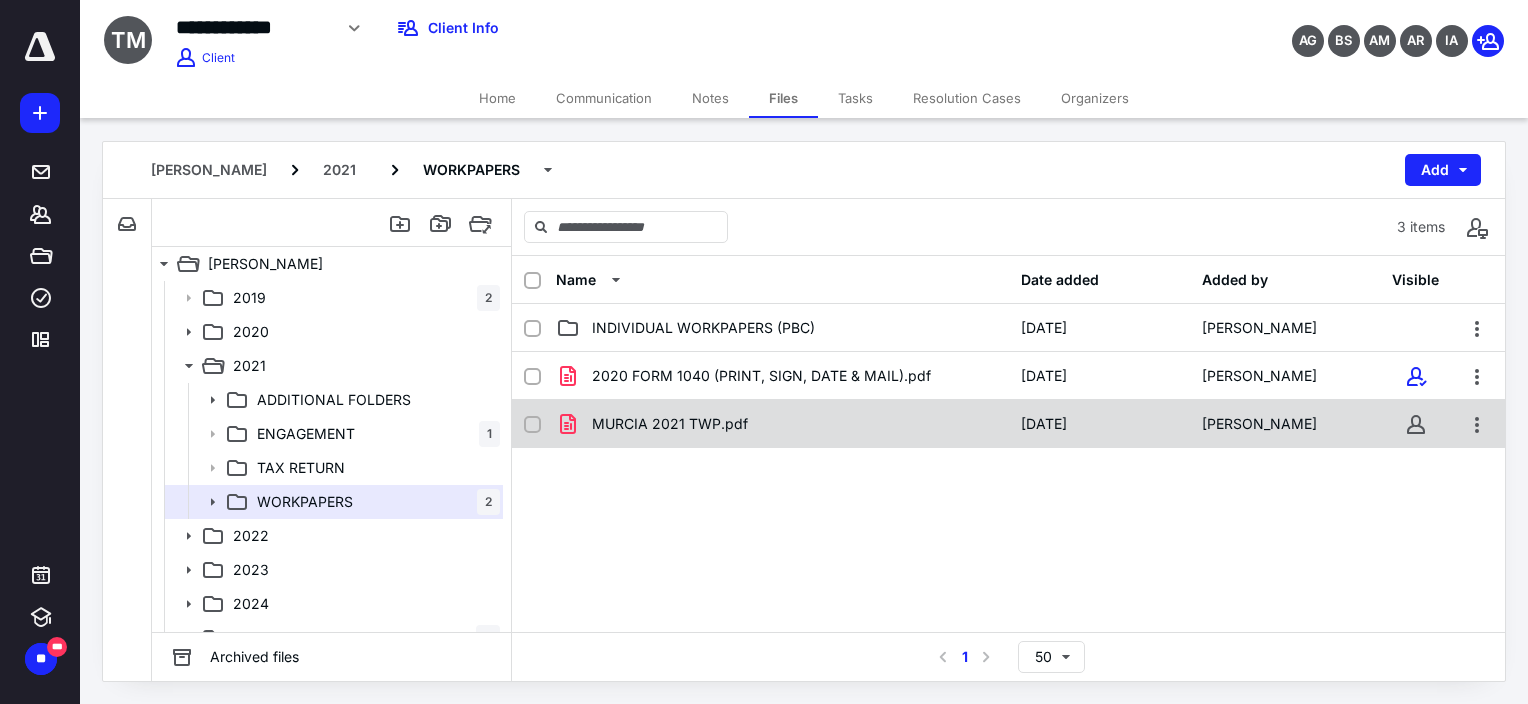 click on "MURCIA 2021 TWP.pdf" at bounding box center [782, 424] 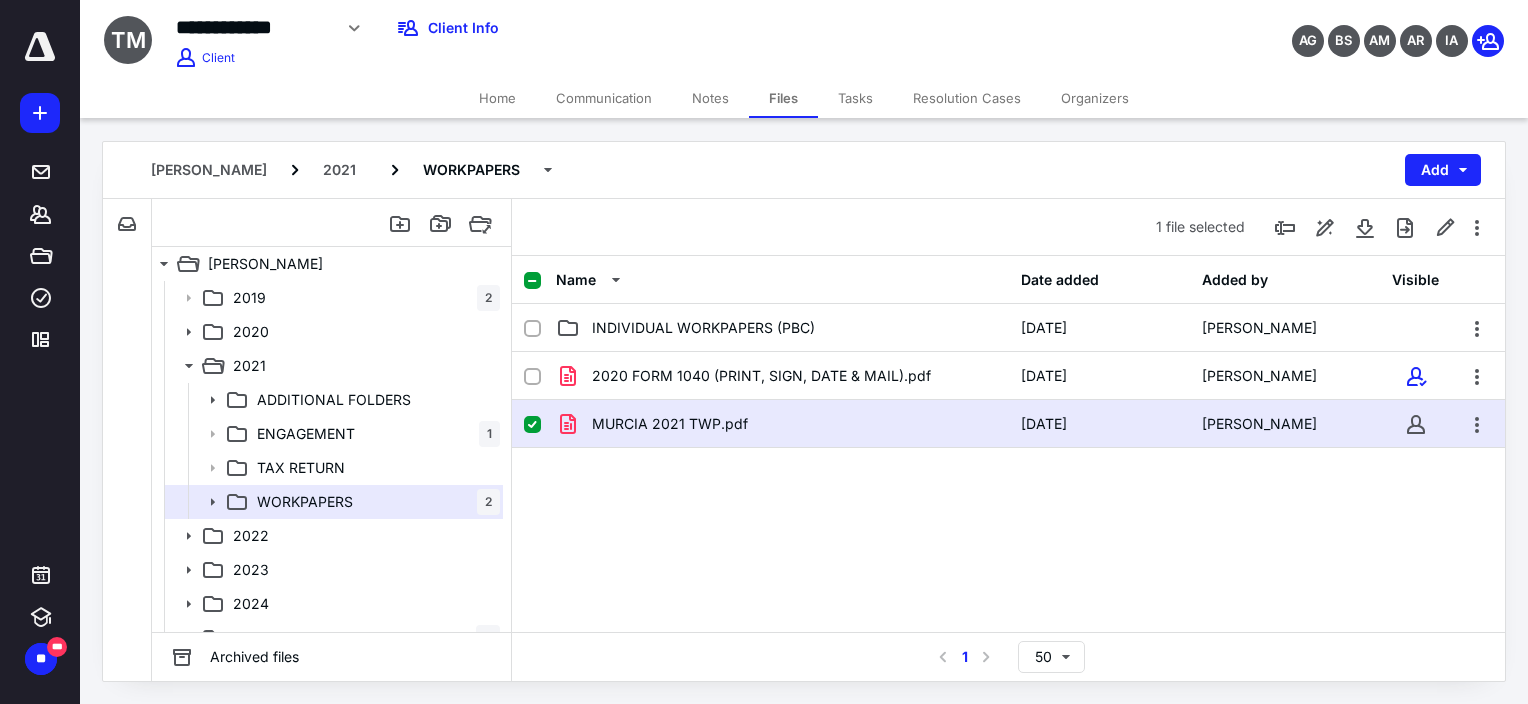click on "MURCIA 2021 TWP.pdf" at bounding box center (782, 424) 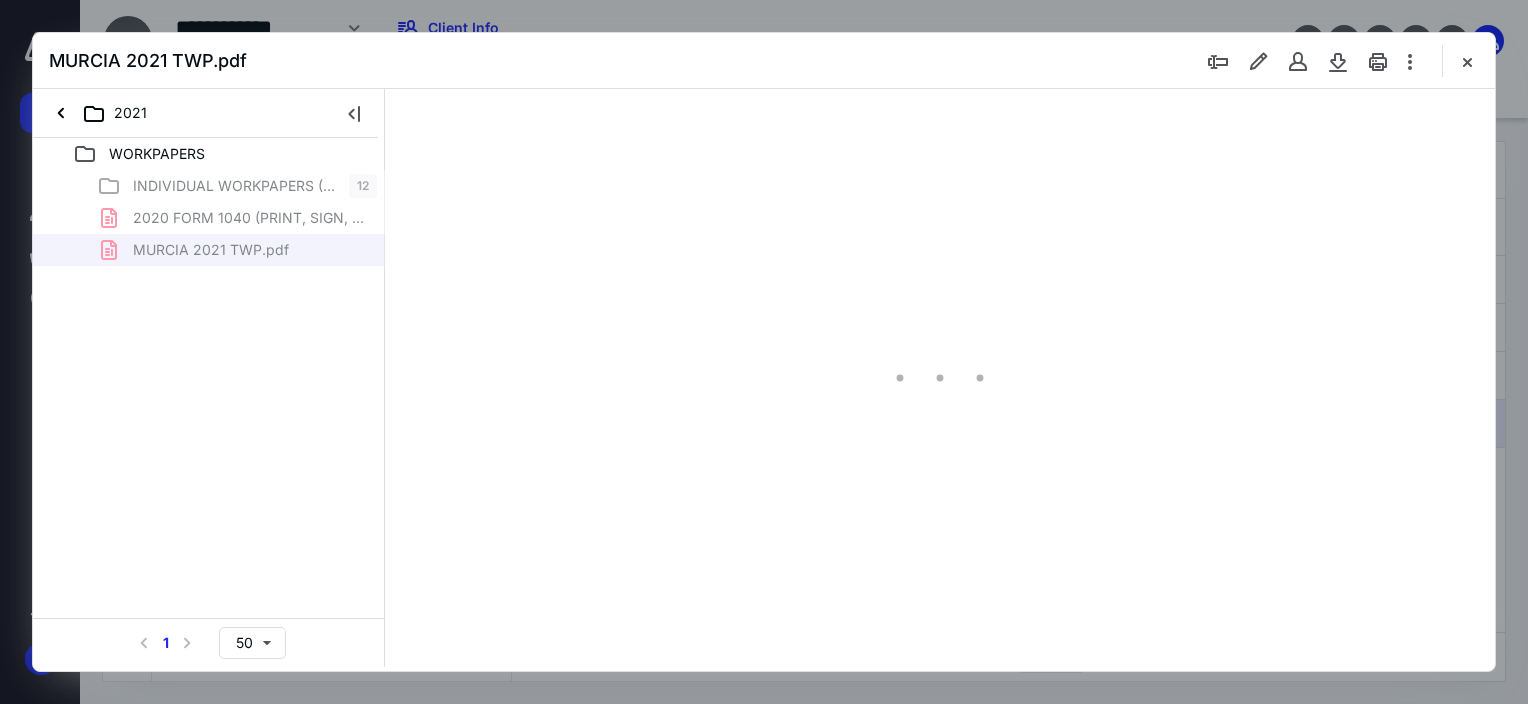 scroll, scrollTop: 0, scrollLeft: 0, axis: both 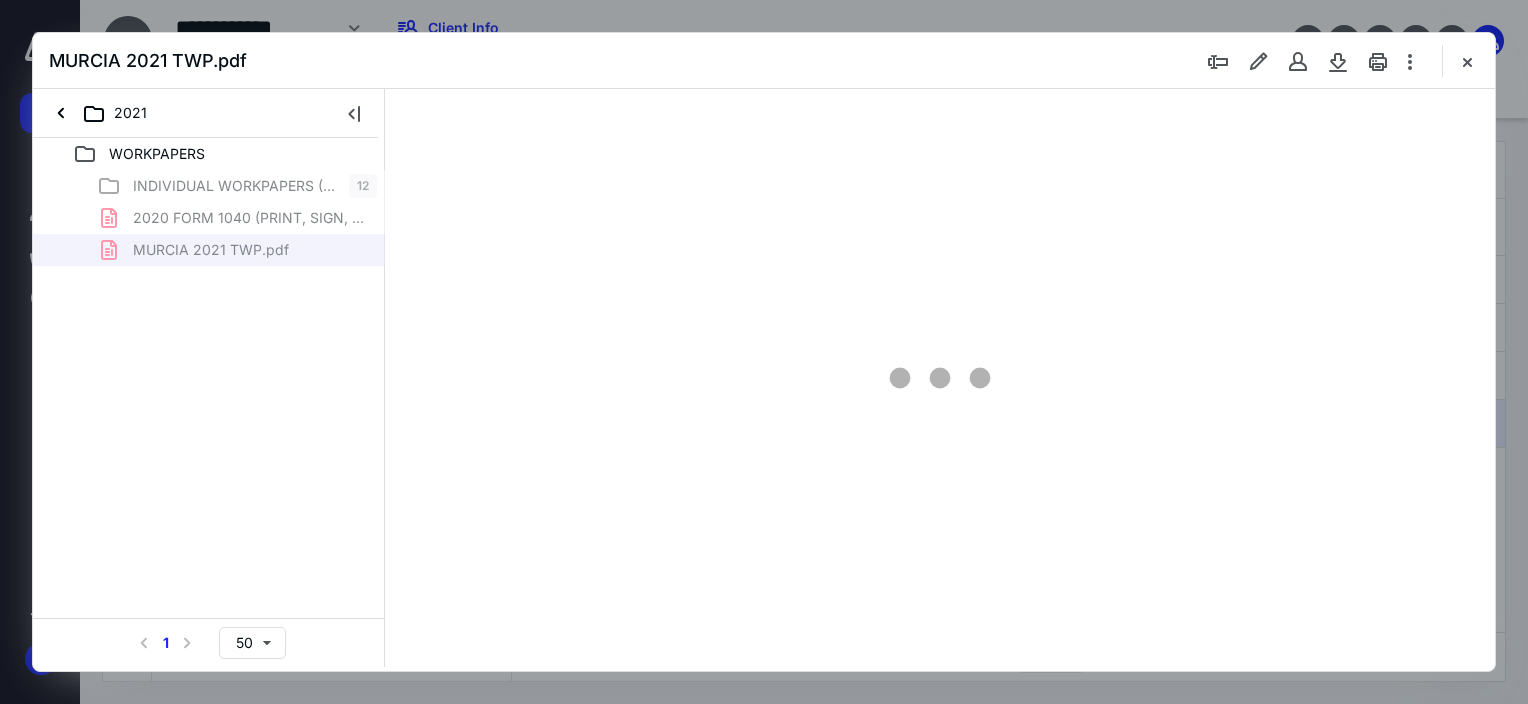 type on "183" 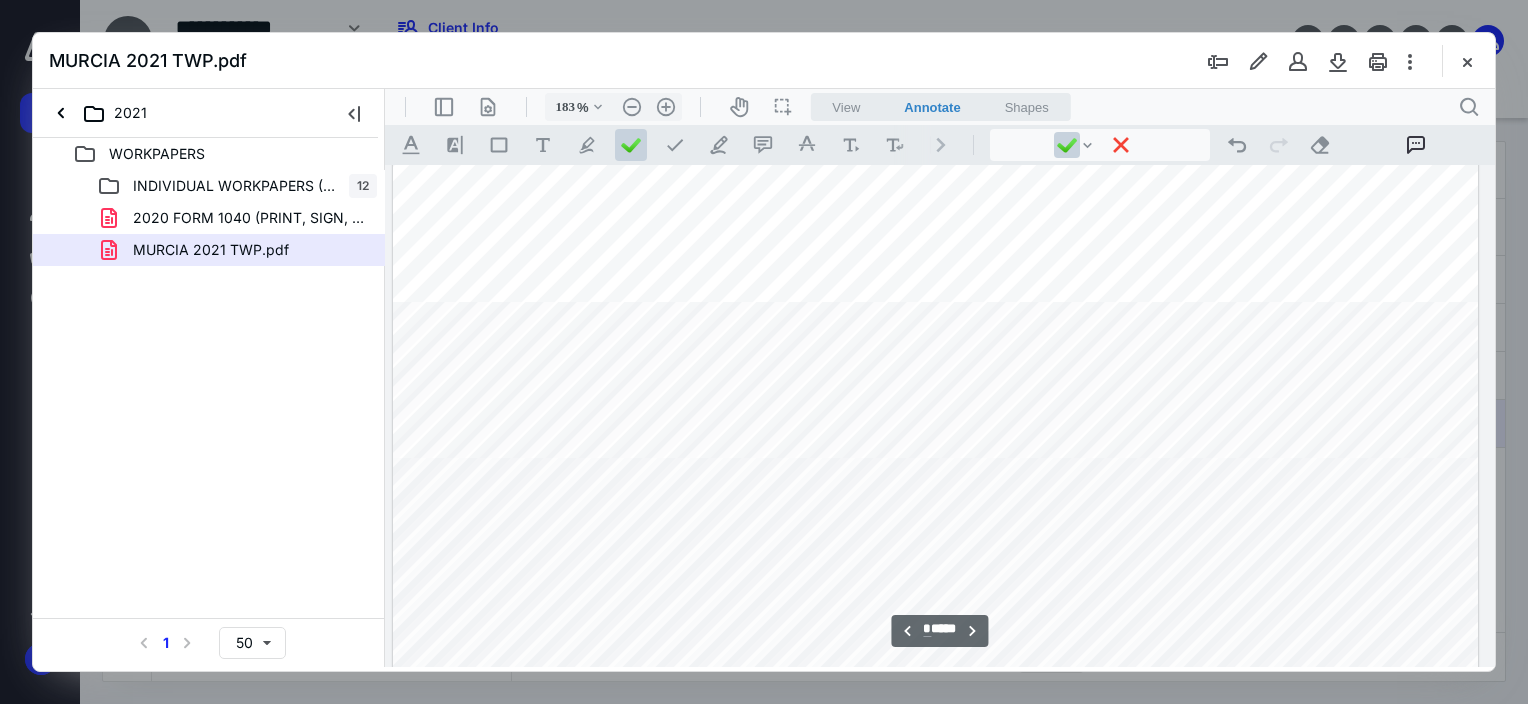 scroll, scrollTop: 7283, scrollLeft: 1189, axis: both 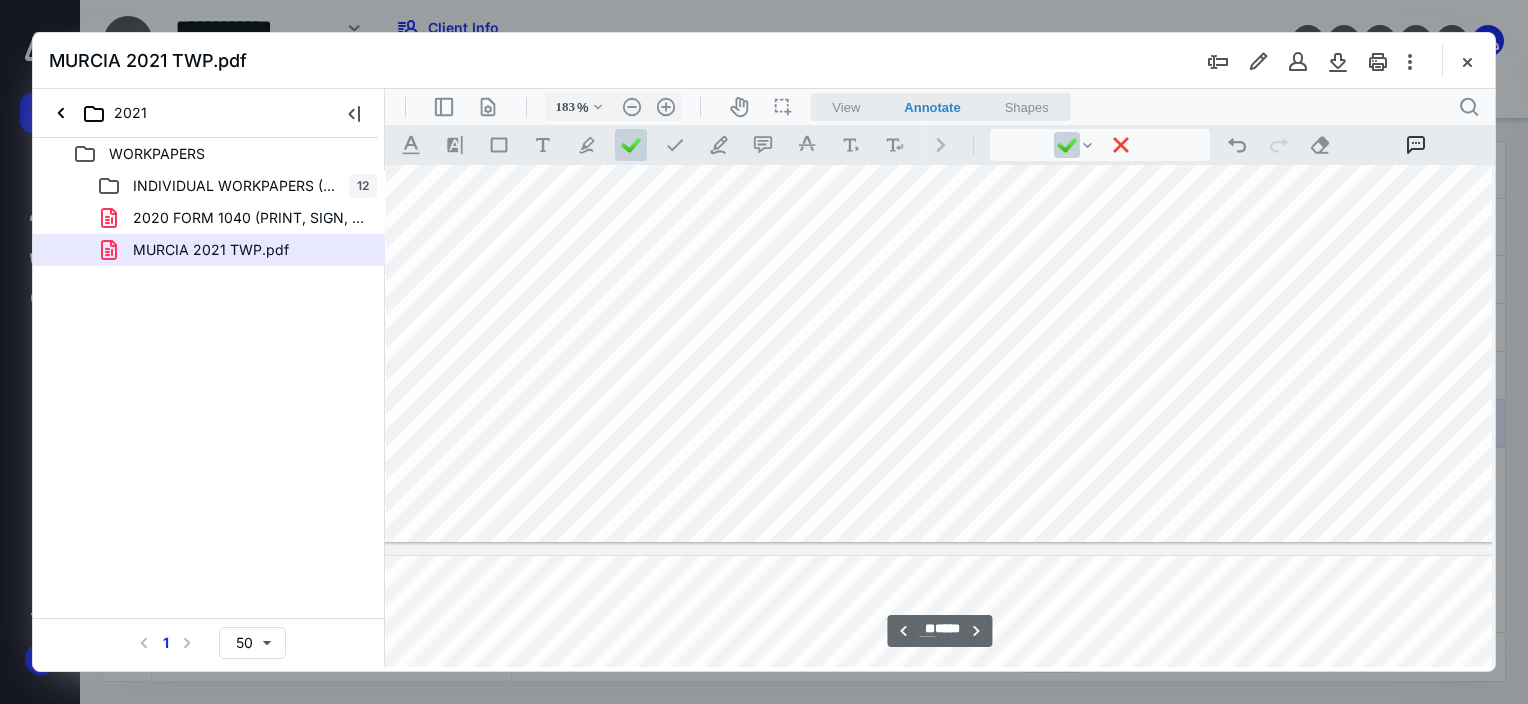 type on "**" 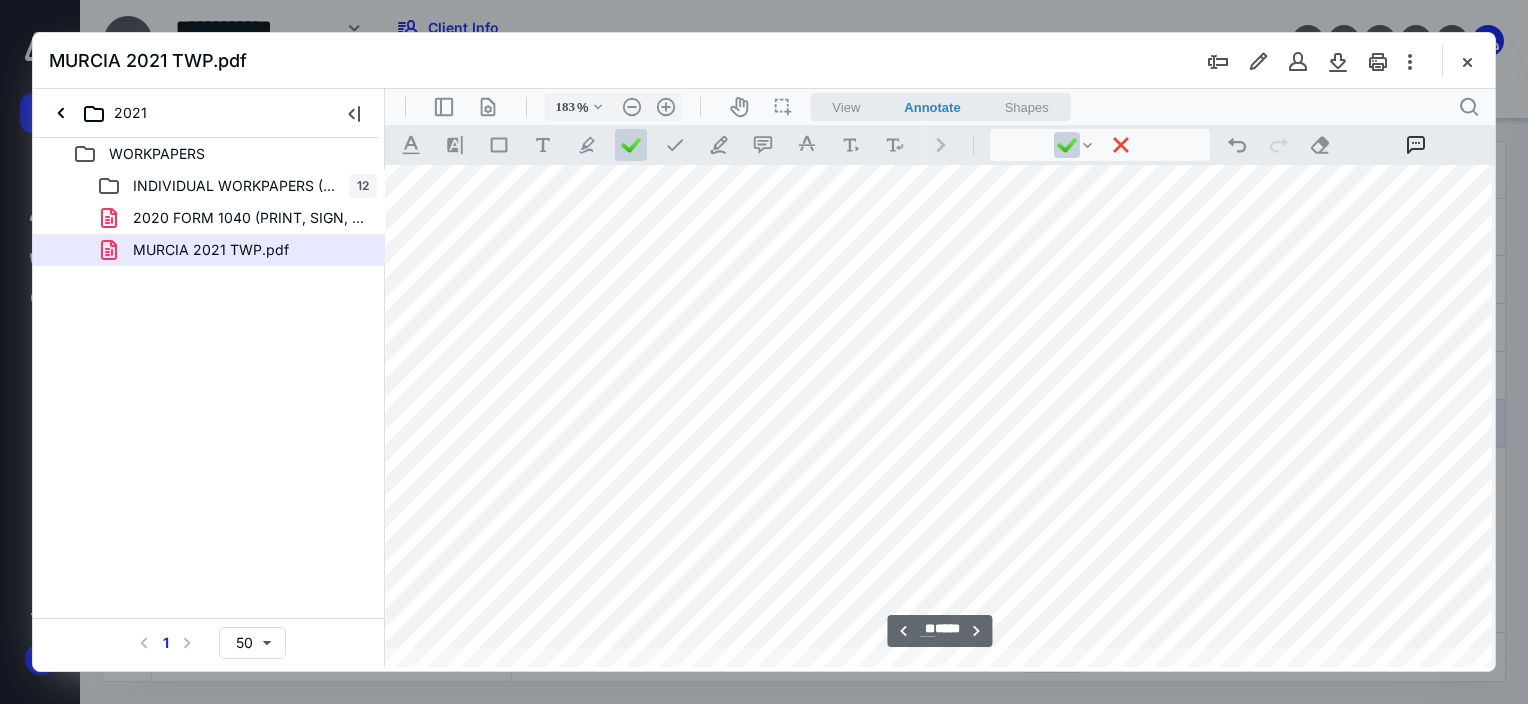 scroll, scrollTop: 32300, scrollLeft: 1189, axis: both 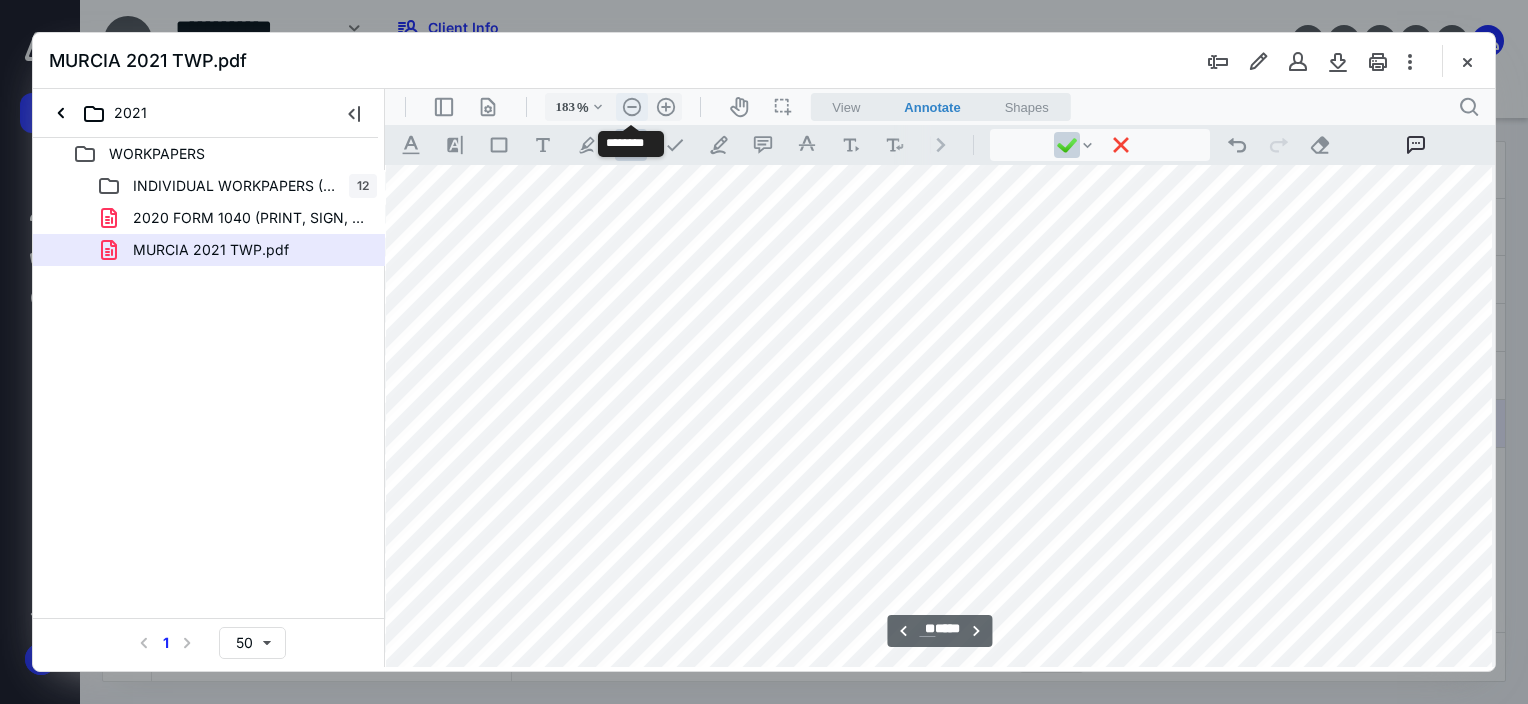 click on ".cls-1{fill:#abb0c4;} icon - header - zoom - out - line" at bounding box center (632, 107) 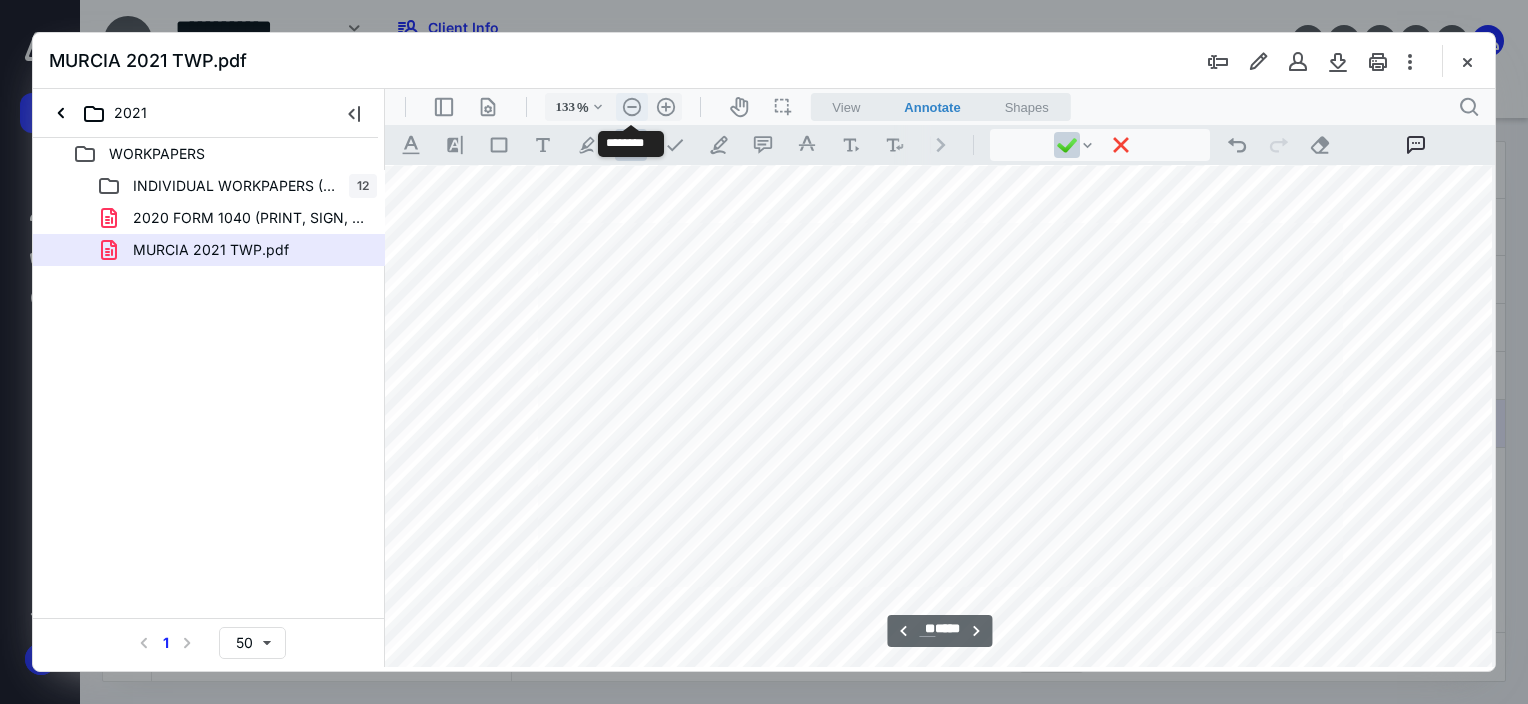 click on ".cls-1{fill:#abb0c4;} icon - header - zoom - out - line" at bounding box center [632, 107] 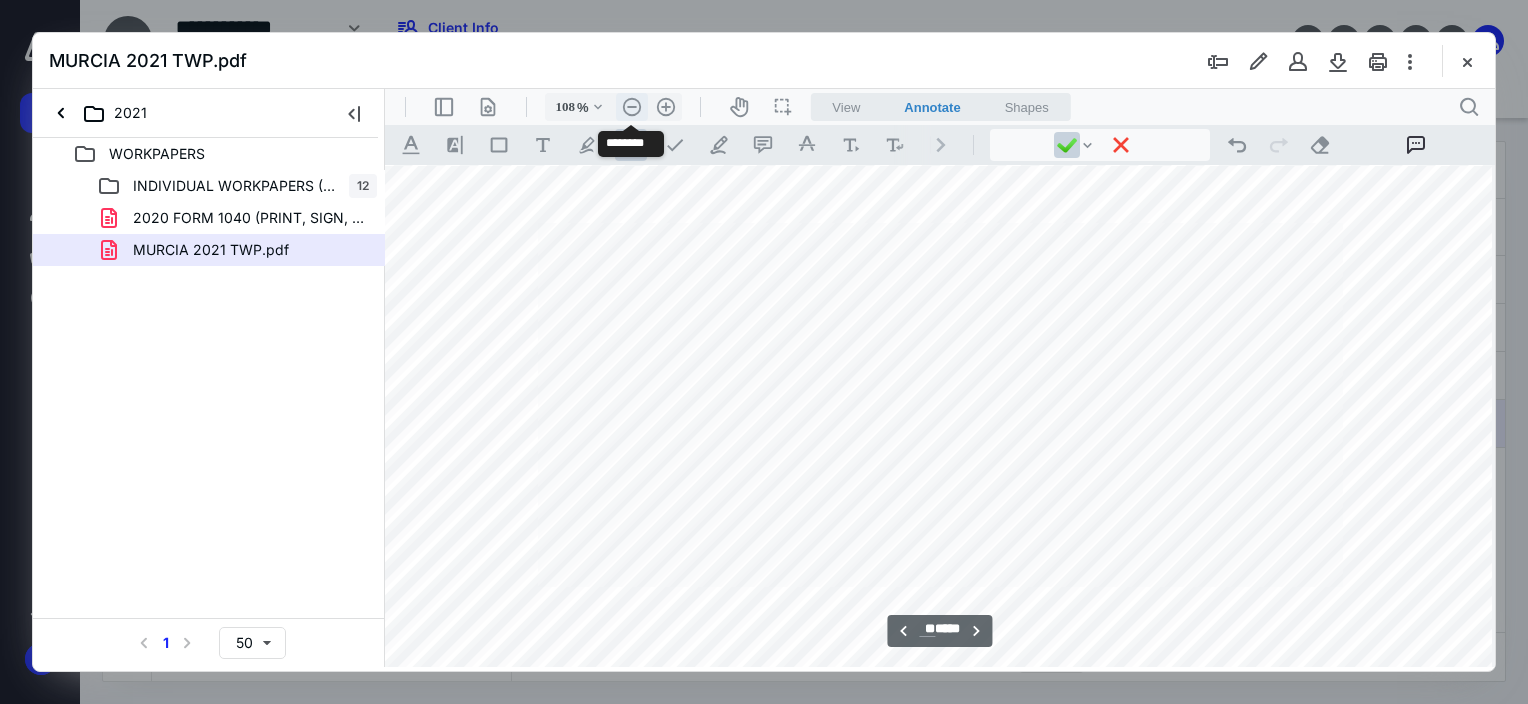 scroll, scrollTop: 18934, scrollLeft: 472, axis: both 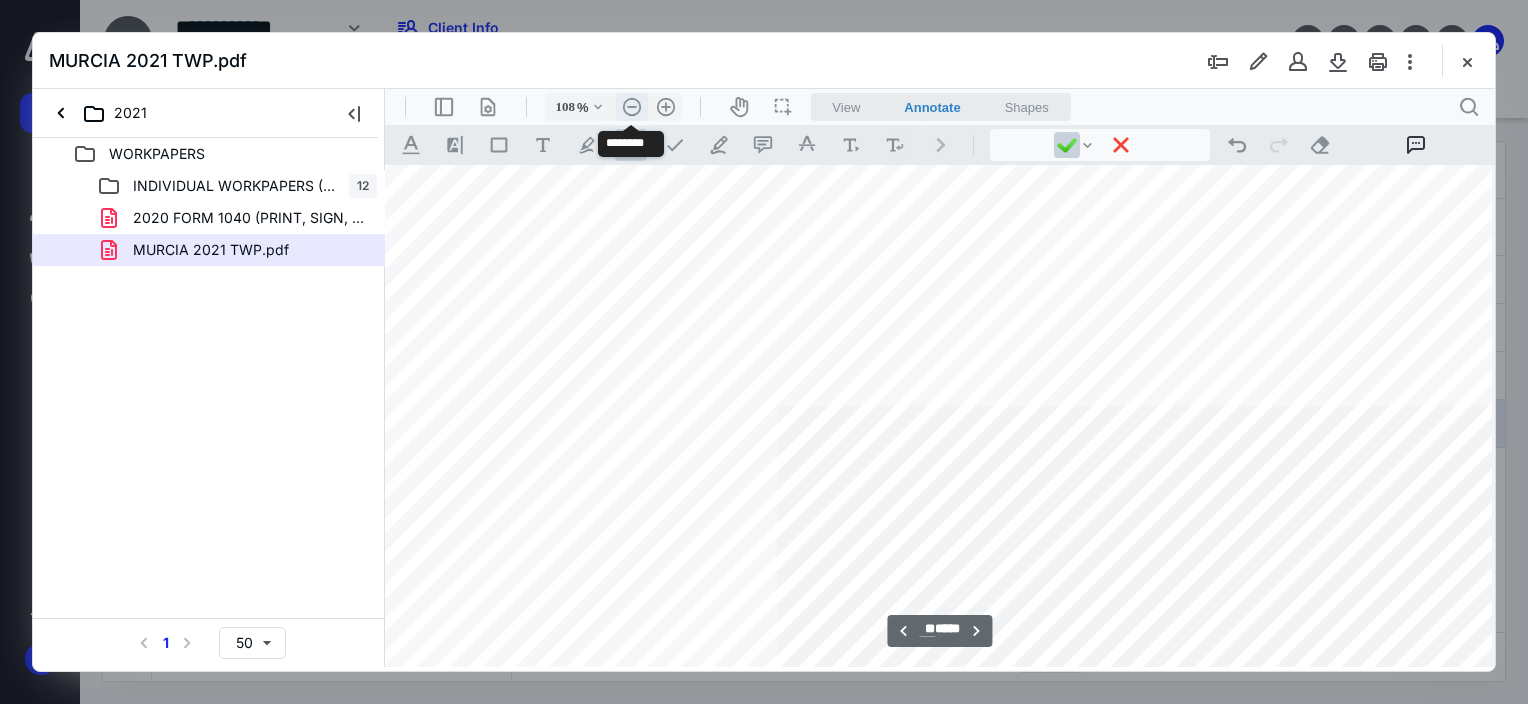 click on ".cls-1{fill:#abb0c4;} icon - header - zoom - out - line" at bounding box center [632, 107] 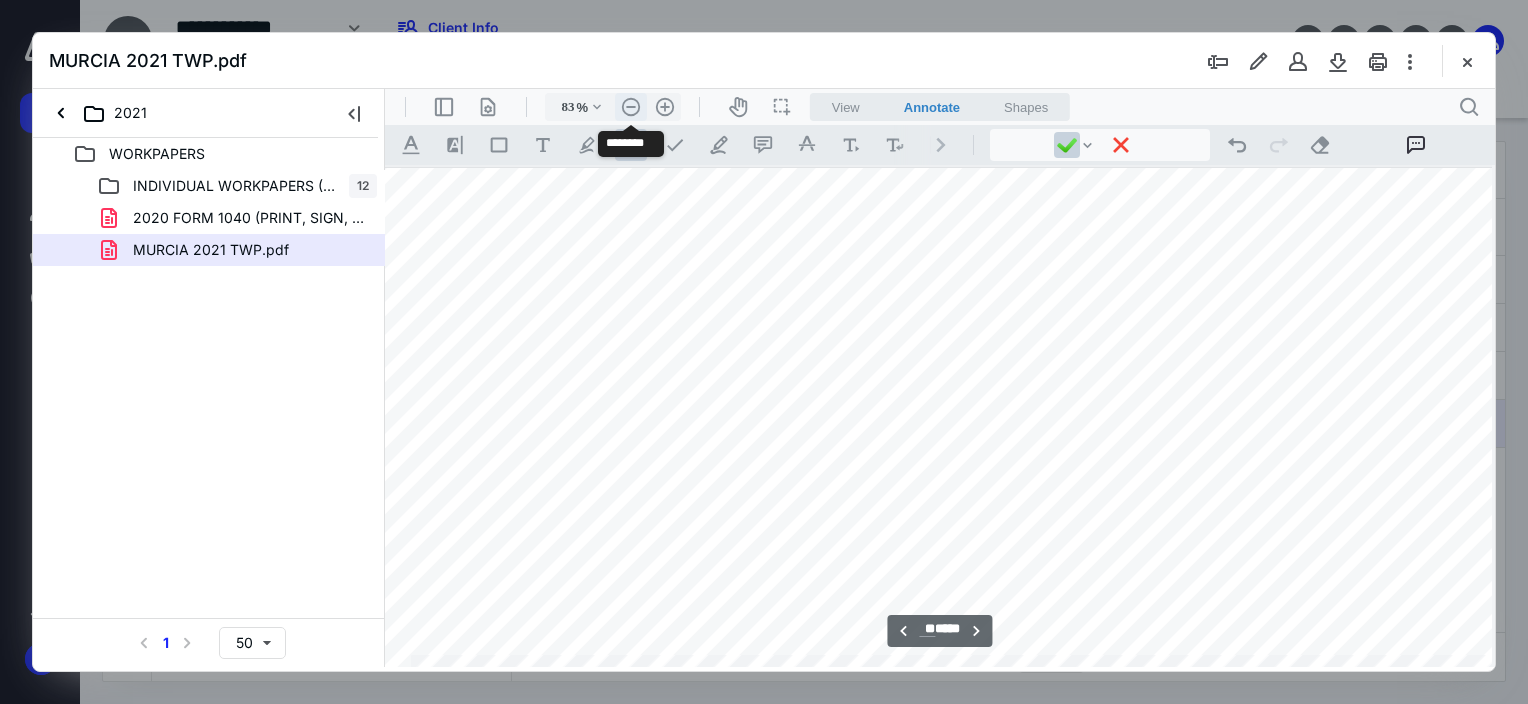 click on ".cls-1{fill:#abb0c4;} icon - header - zoom - out - line" at bounding box center [631, 107] 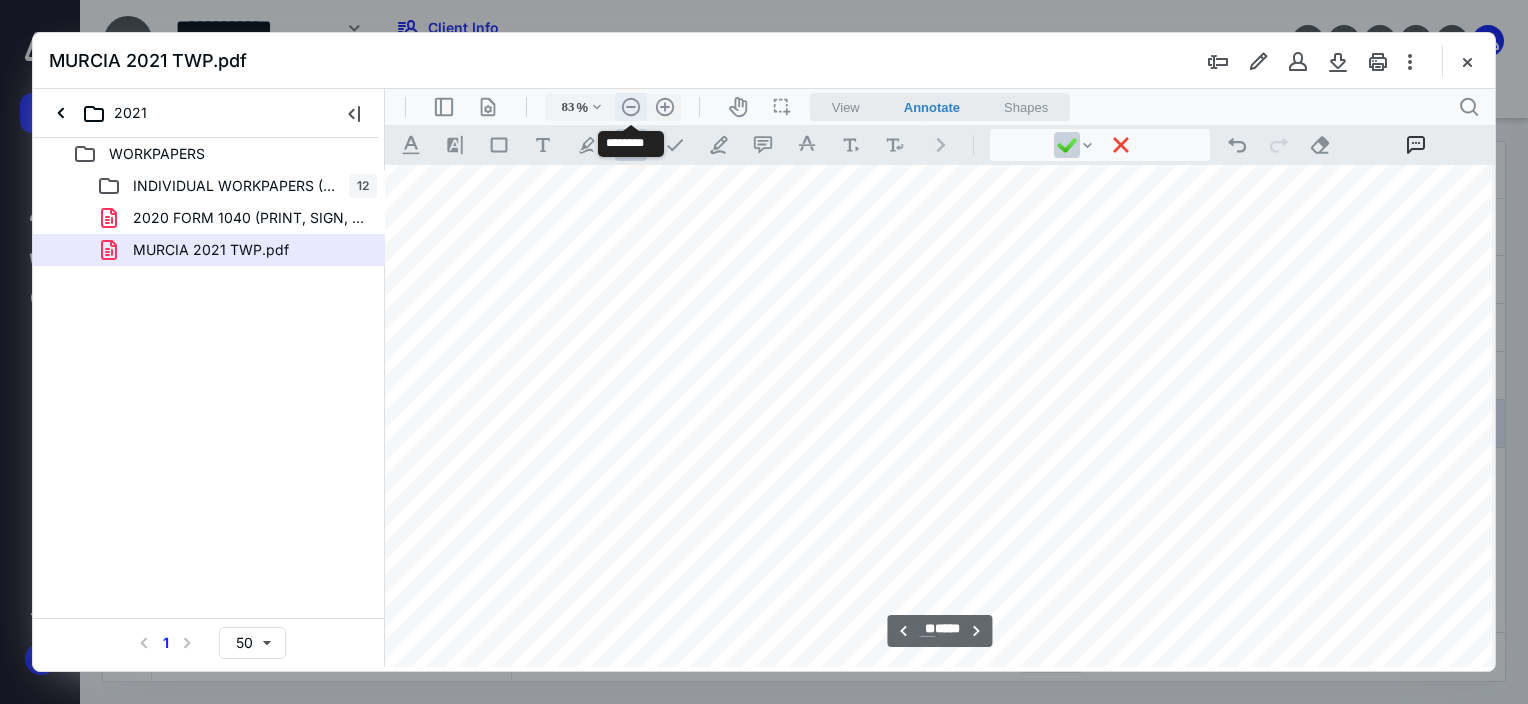 type on "58" 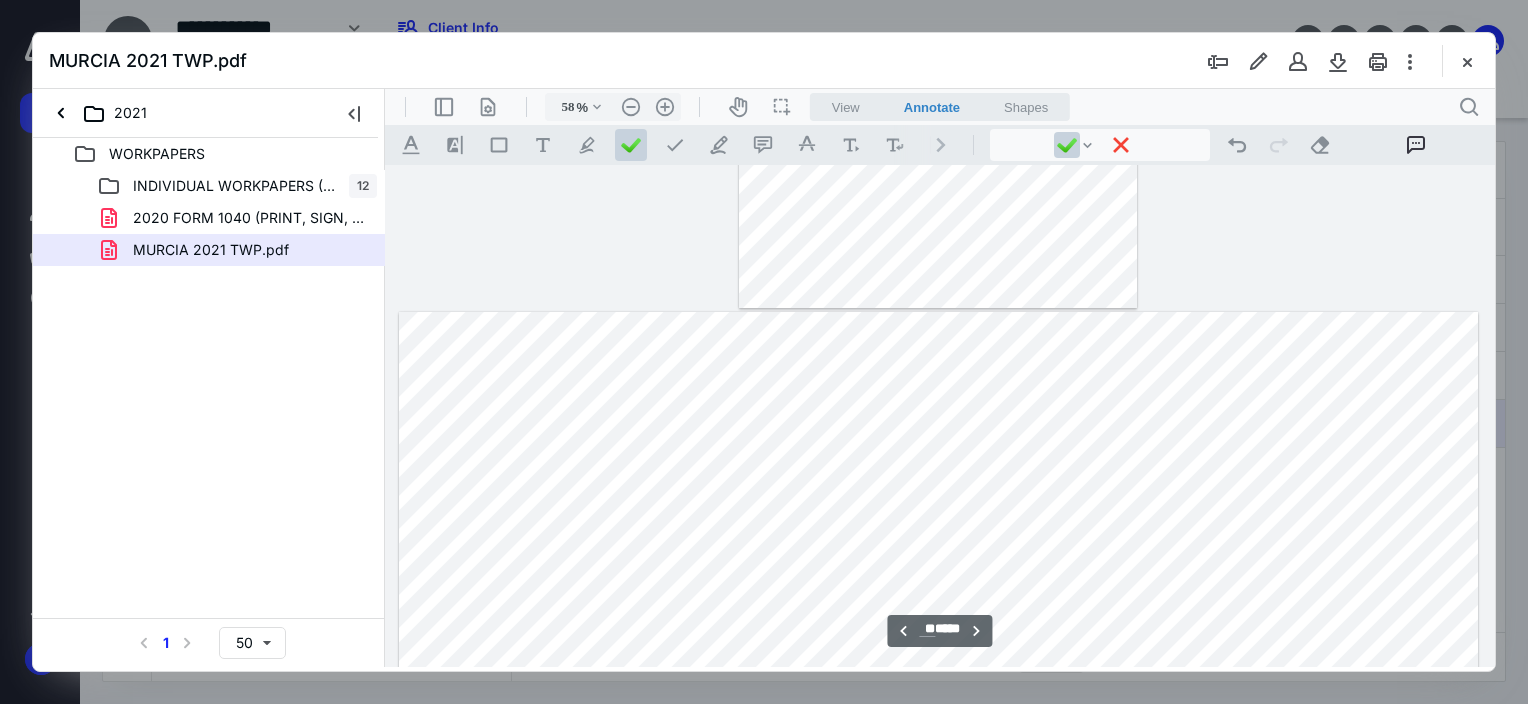 scroll, scrollTop: 18624, scrollLeft: 0, axis: vertical 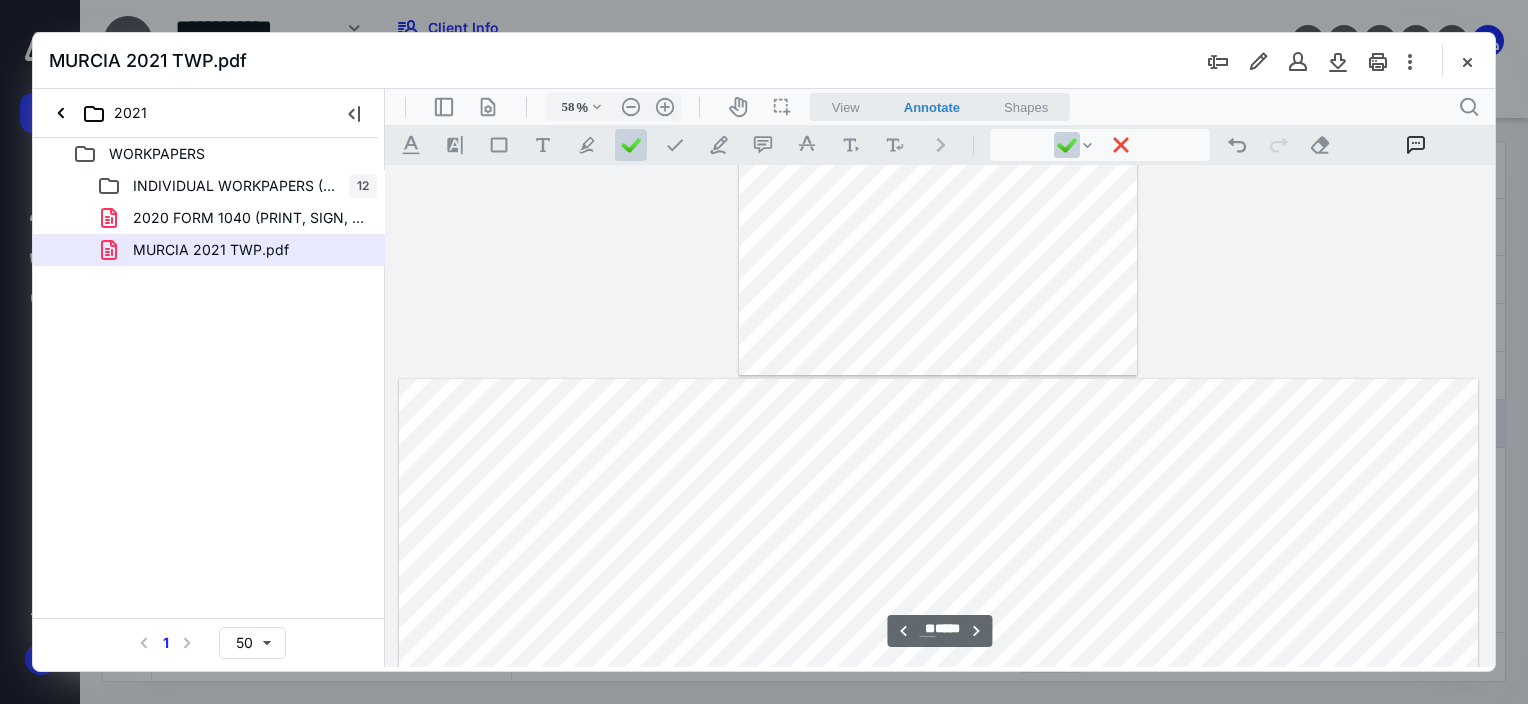type on "**" 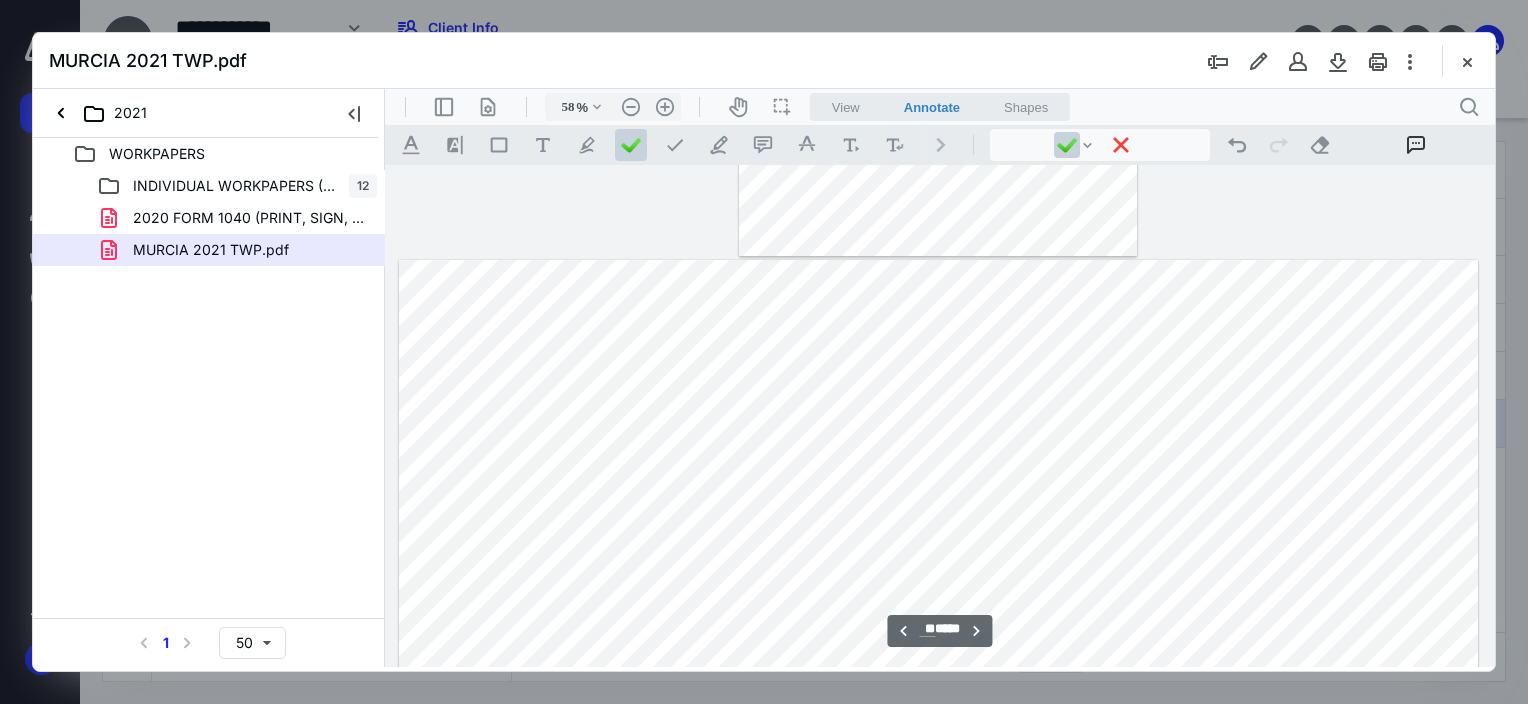 scroll, scrollTop: 18924, scrollLeft: 0, axis: vertical 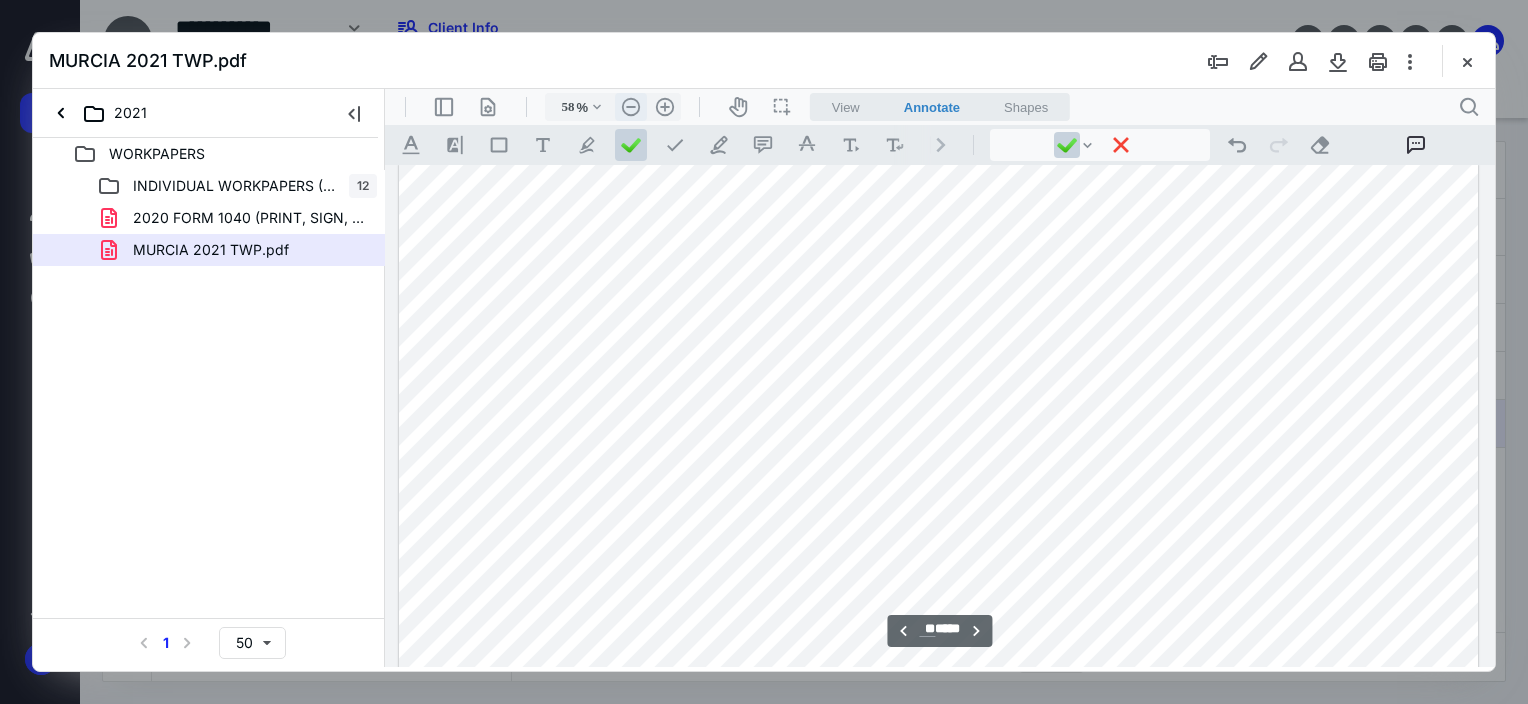 click on ".cls-1{fill:#abb0c4;} icon - header - zoom - out - line" at bounding box center (631, 107) 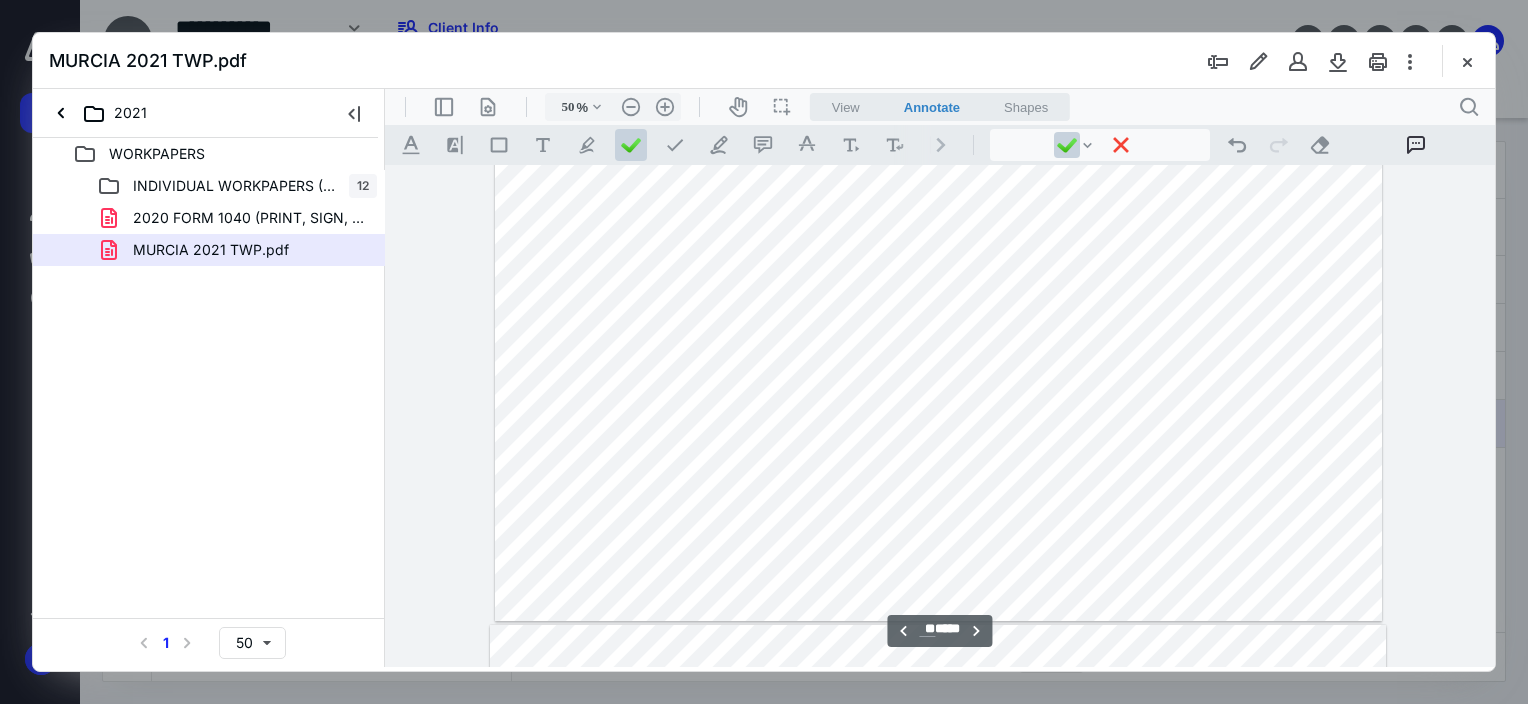 scroll, scrollTop: 19625, scrollLeft: 0, axis: vertical 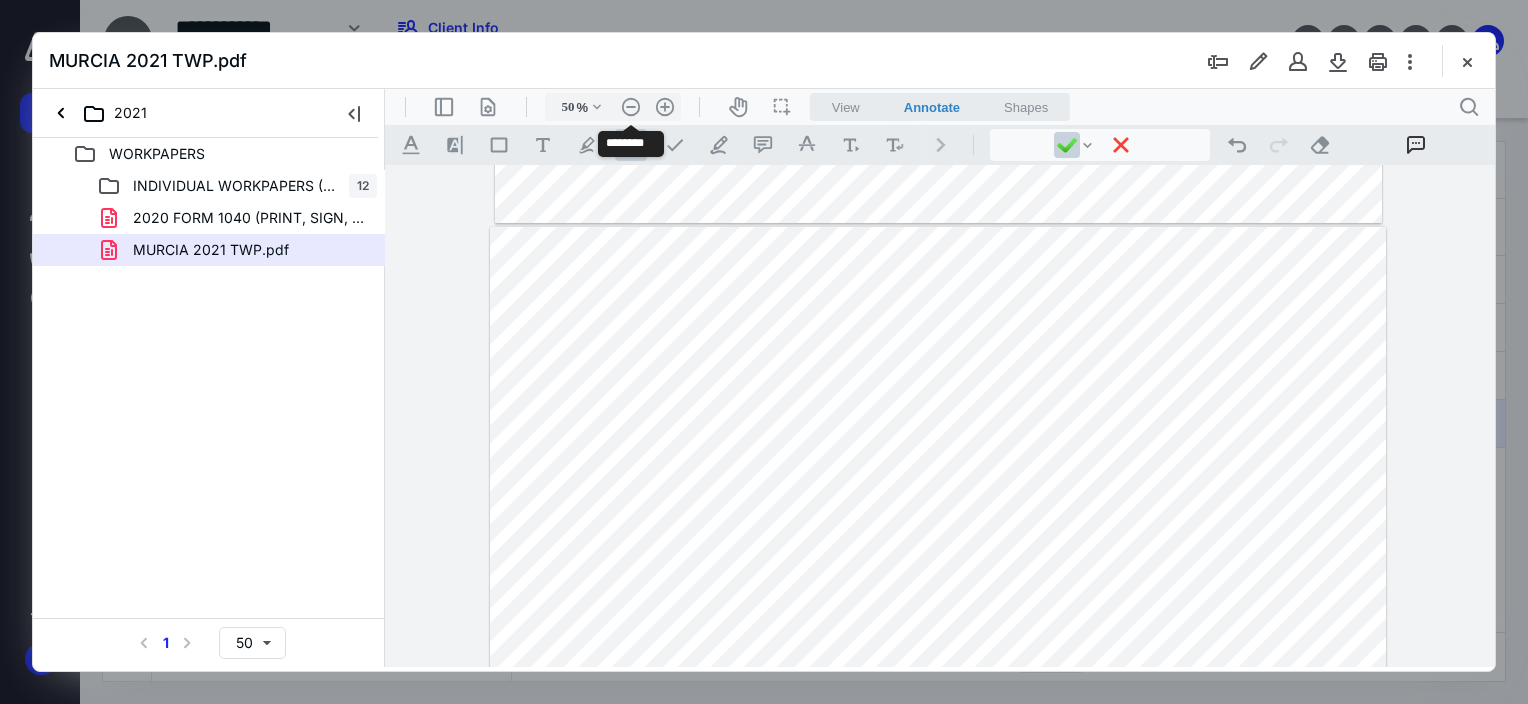 click at bounding box center [938, 803] 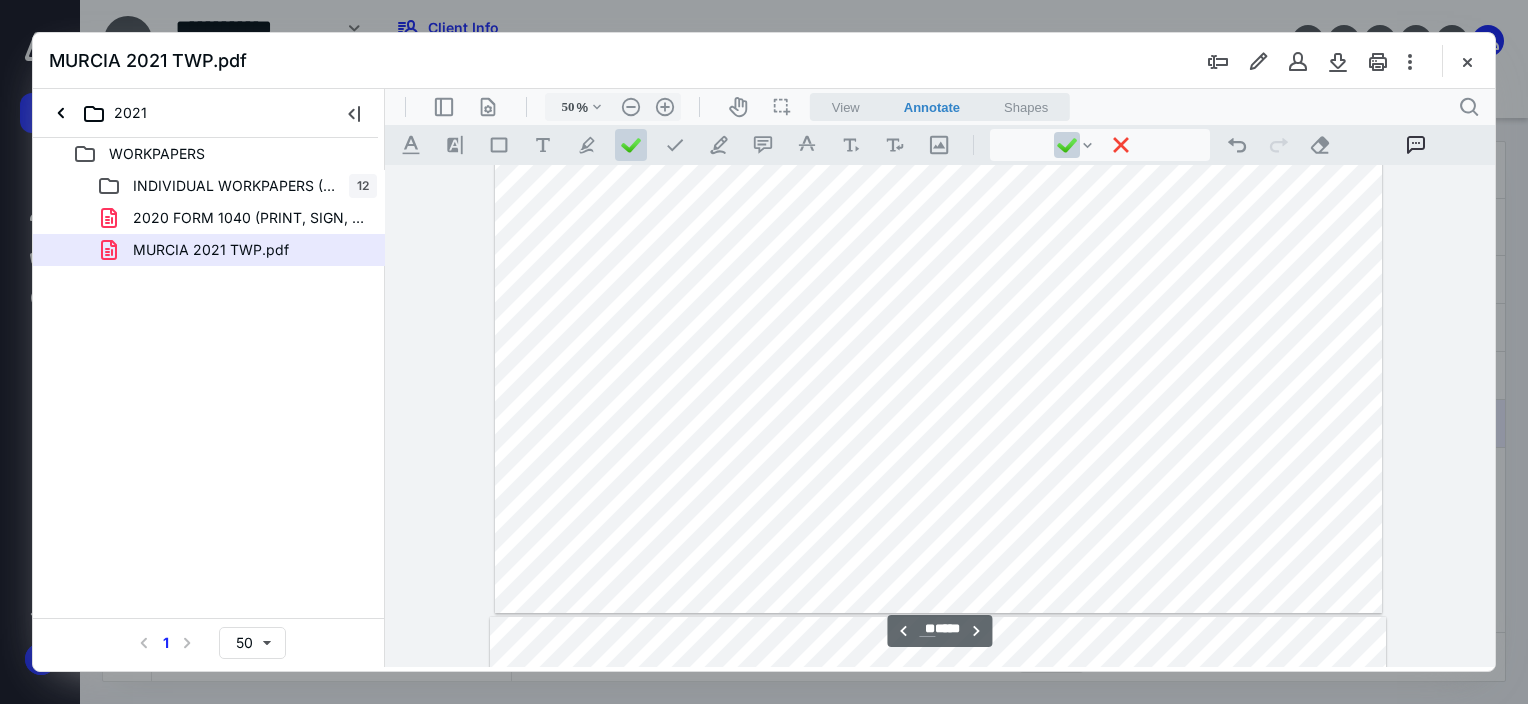 scroll, scrollTop: 19637, scrollLeft: 0, axis: vertical 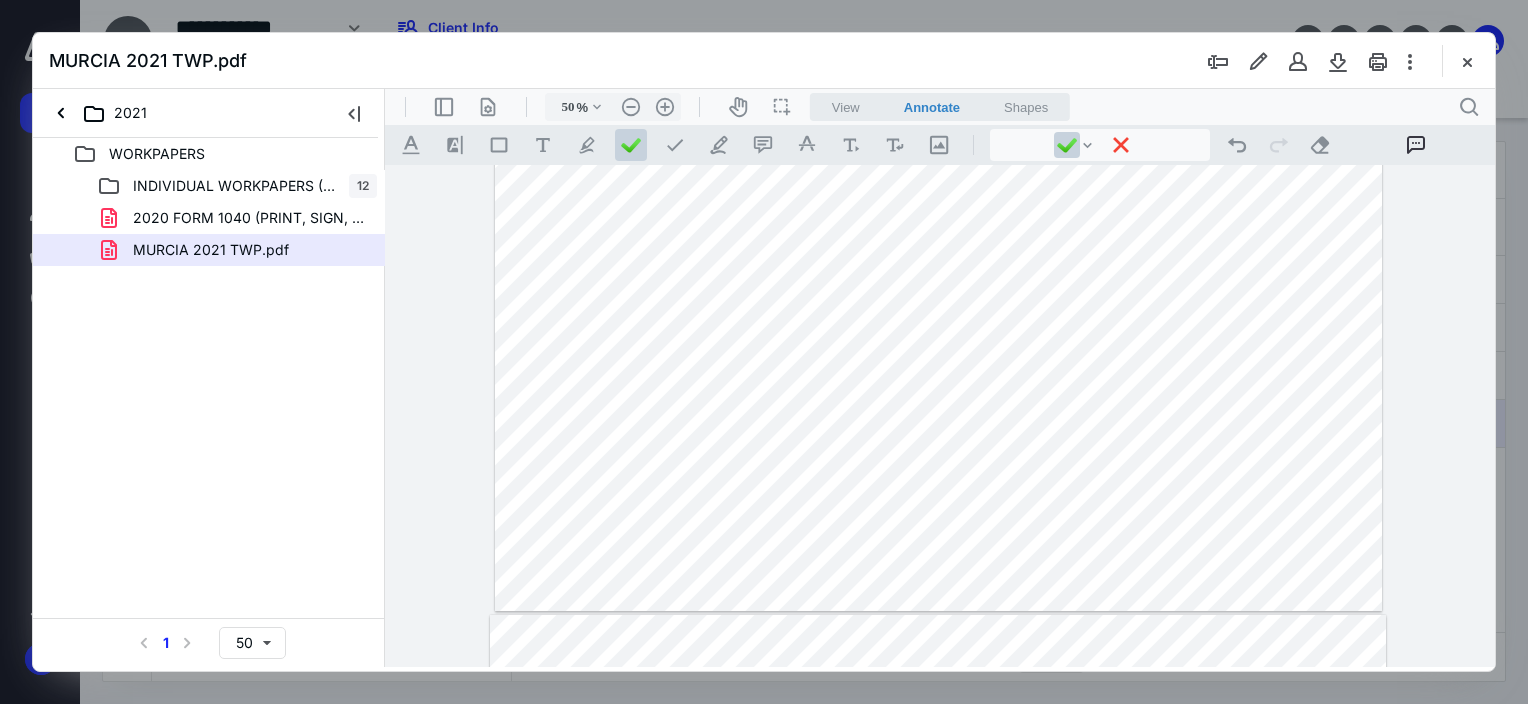 type on "**" 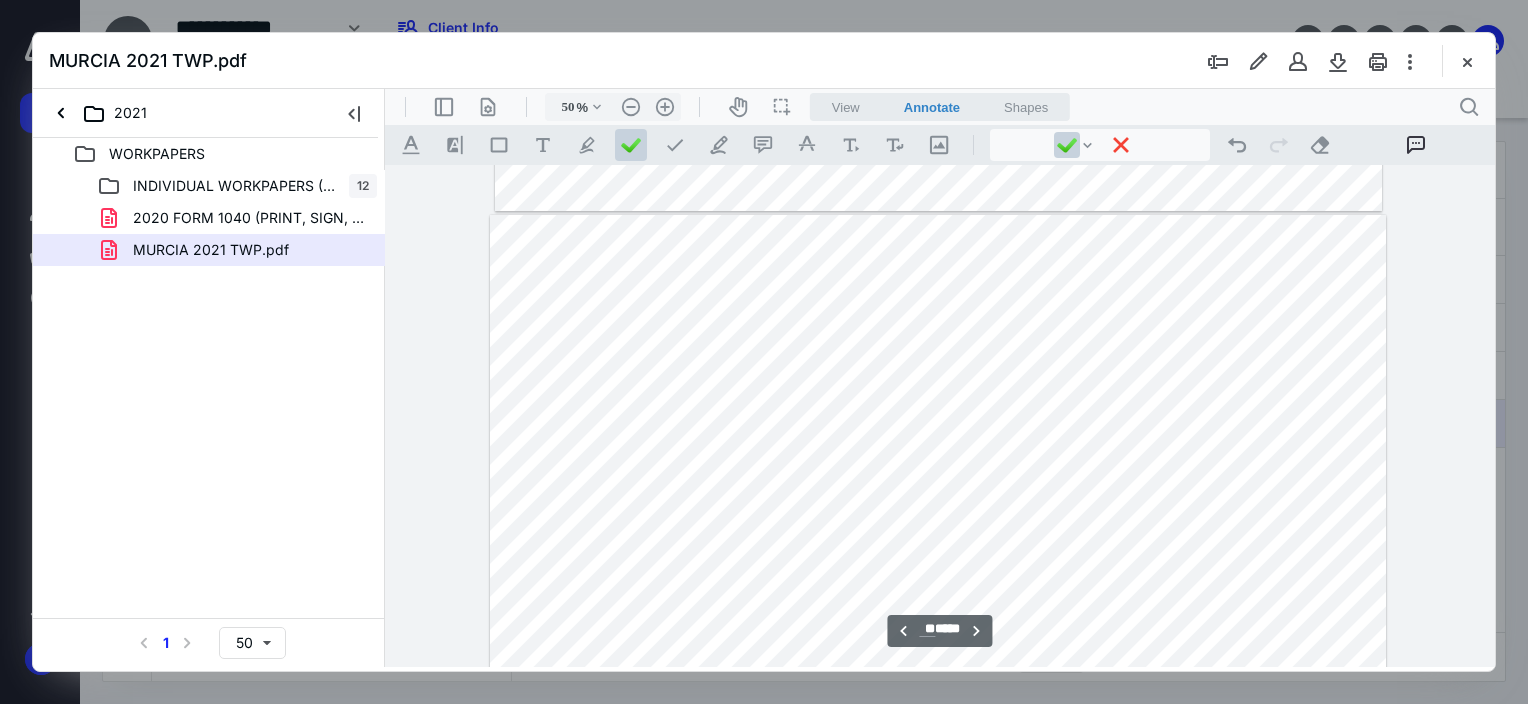 scroll, scrollTop: 20537, scrollLeft: 0, axis: vertical 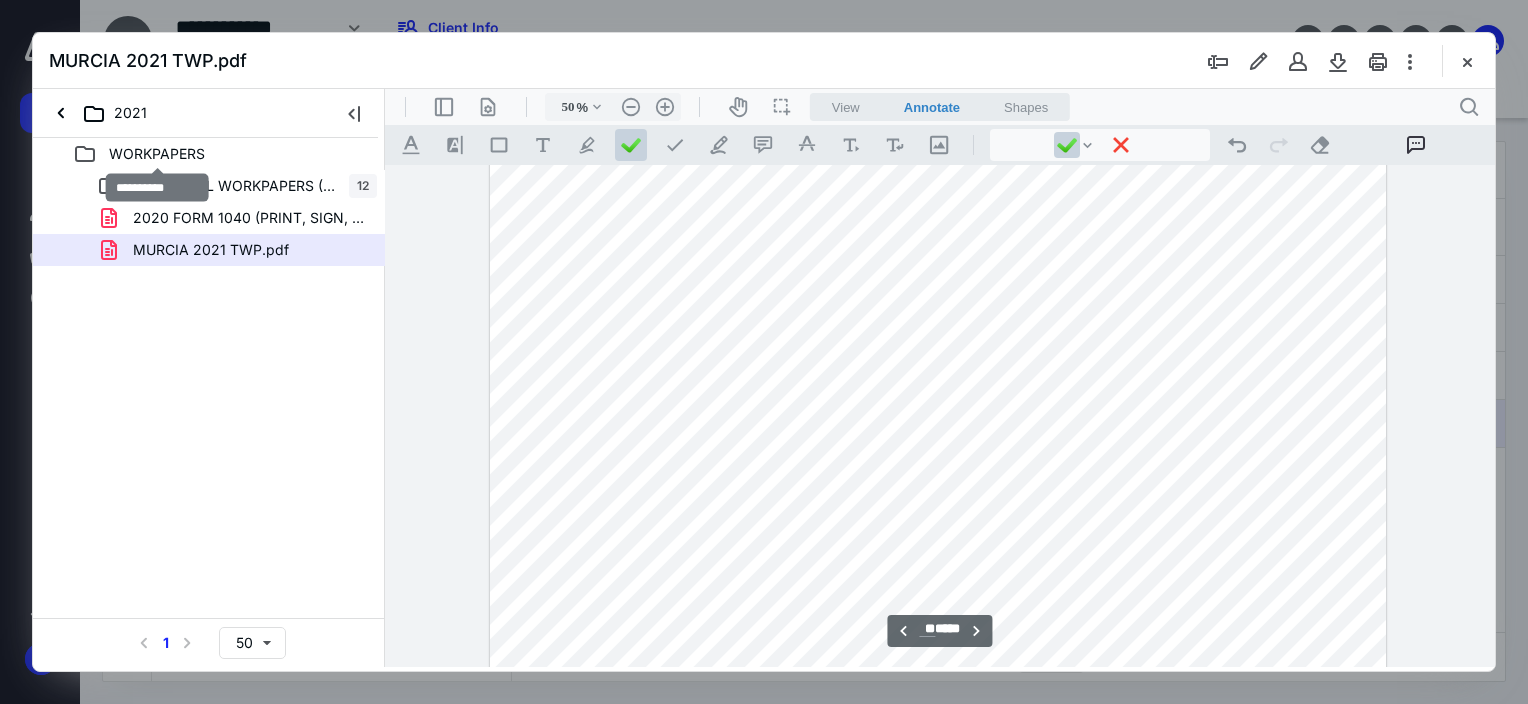 click on "WORKPAPERS" at bounding box center [157, 154] 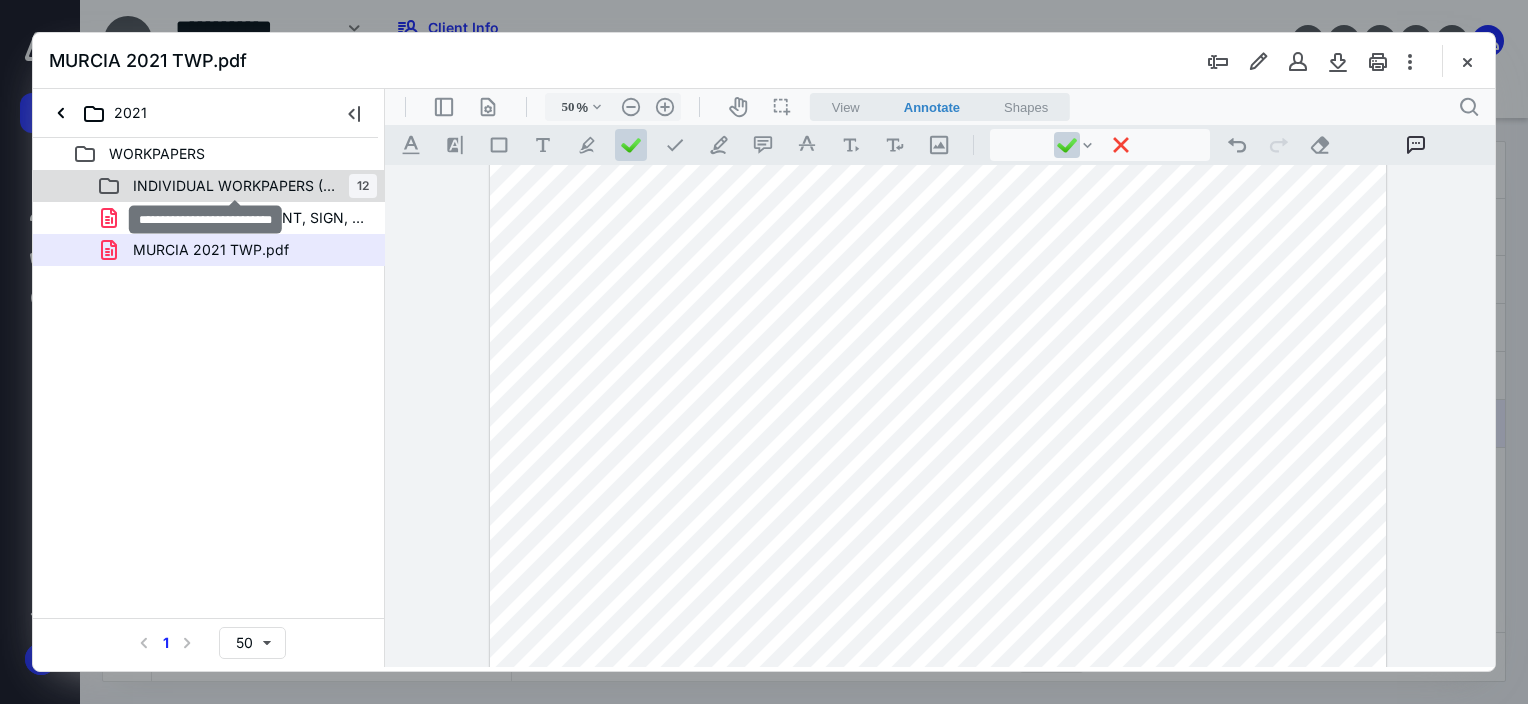 click on "INDIVIDUAL WORKPAPERS (PBC)" at bounding box center [235, 186] 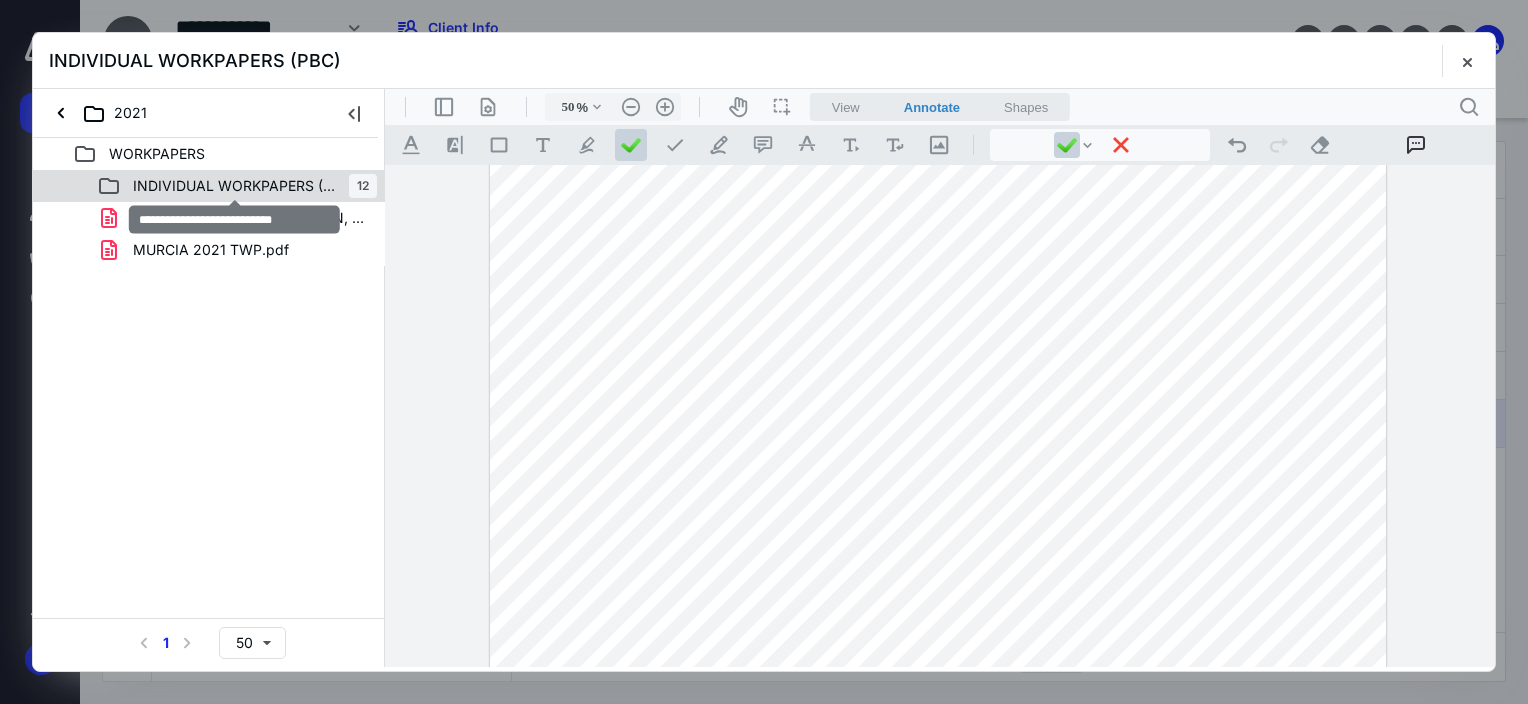click on "INDIVIDUAL WORKPAPERS (PBC)" at bounding box center [235, 186] 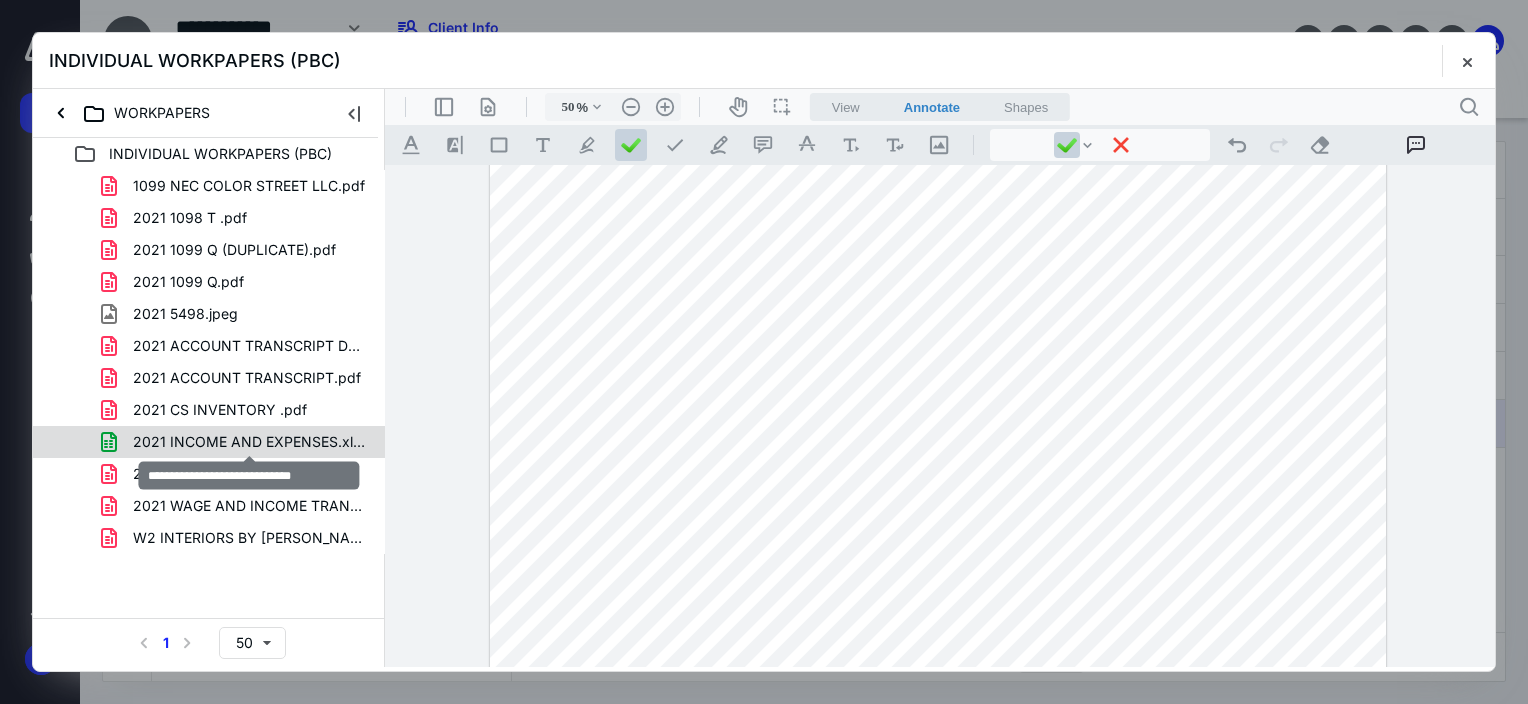 click on "2021 INCOME AND EXPENSES.xlsx" at bounding box center [249, 442] 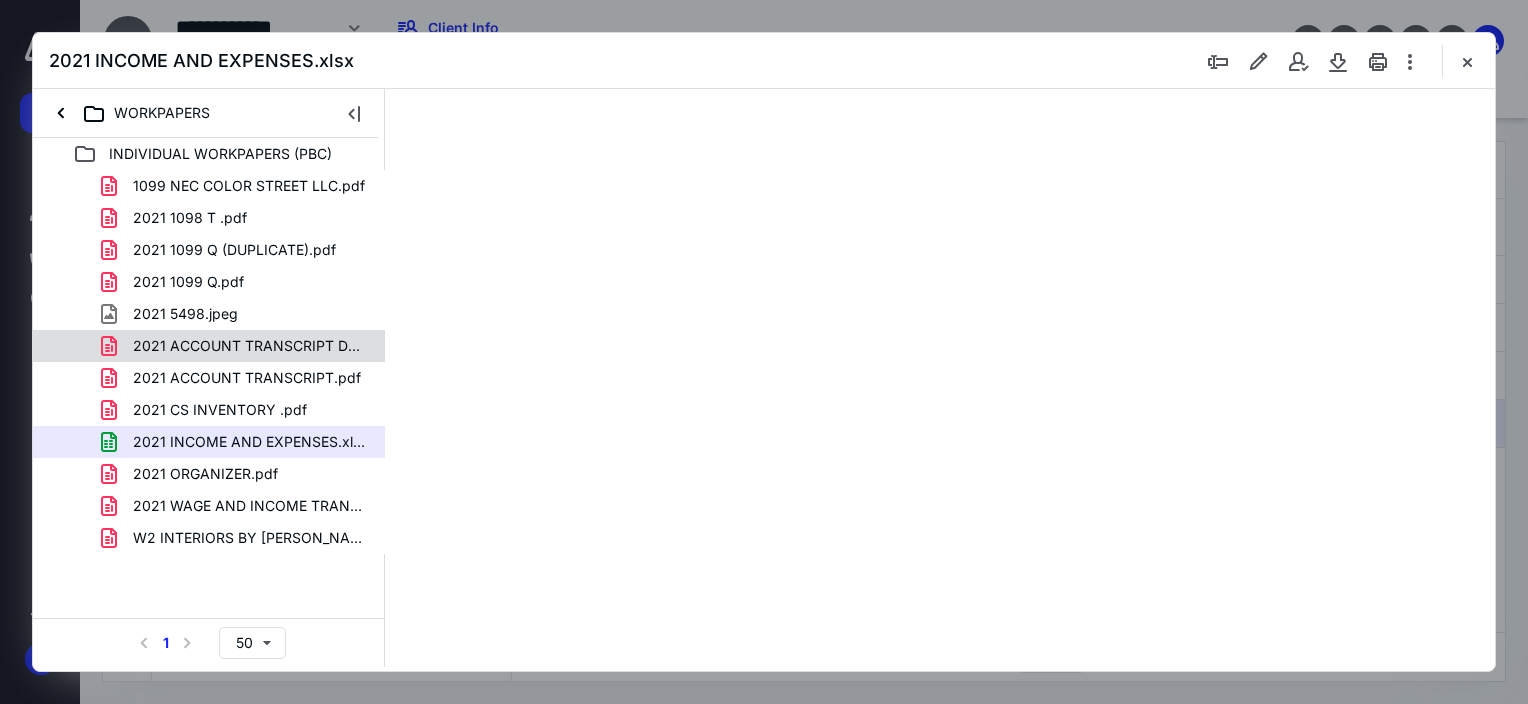 scroll, scrollTop: 0, scrollLeft: 0, axis: both 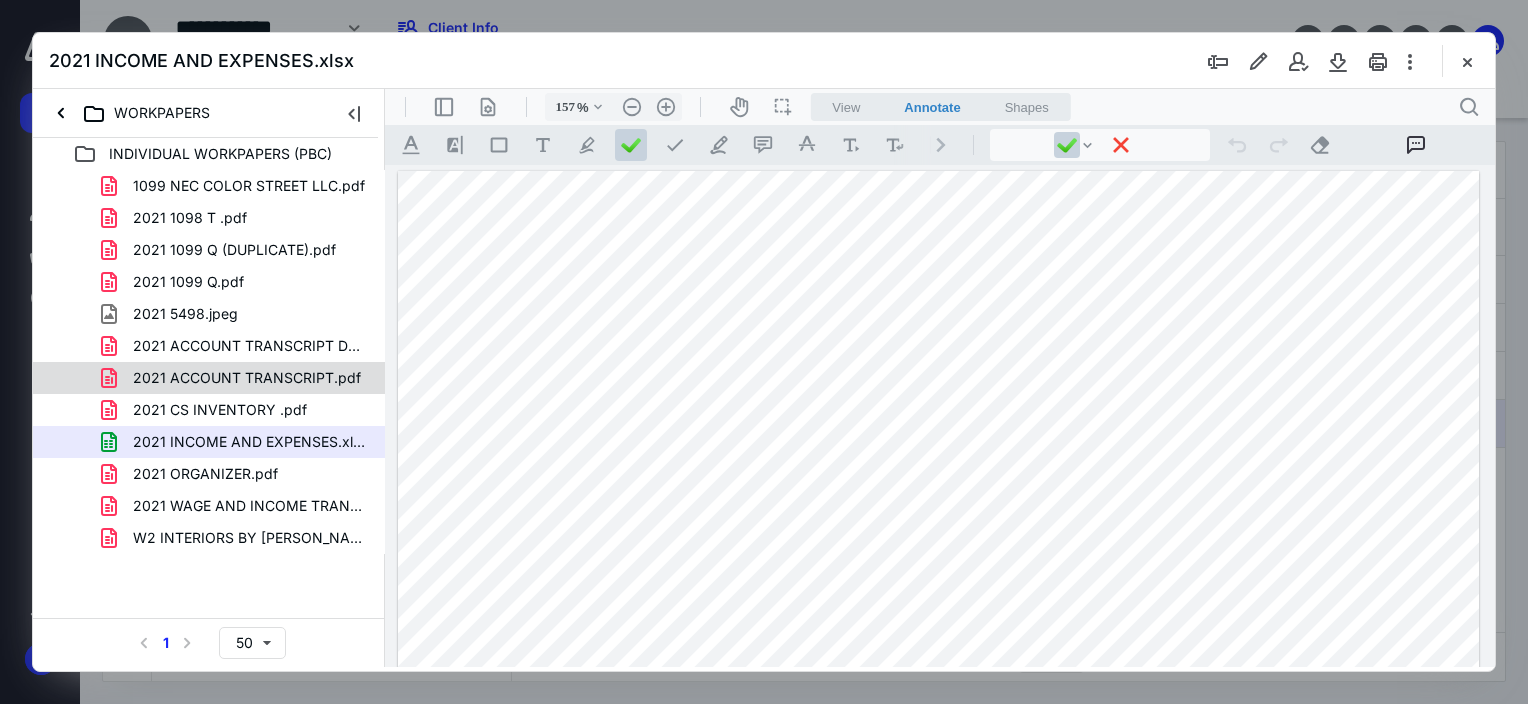 click on "2021 ACCOUNT TRANSCRIPT.pdf" at bounding box center (209, 378) 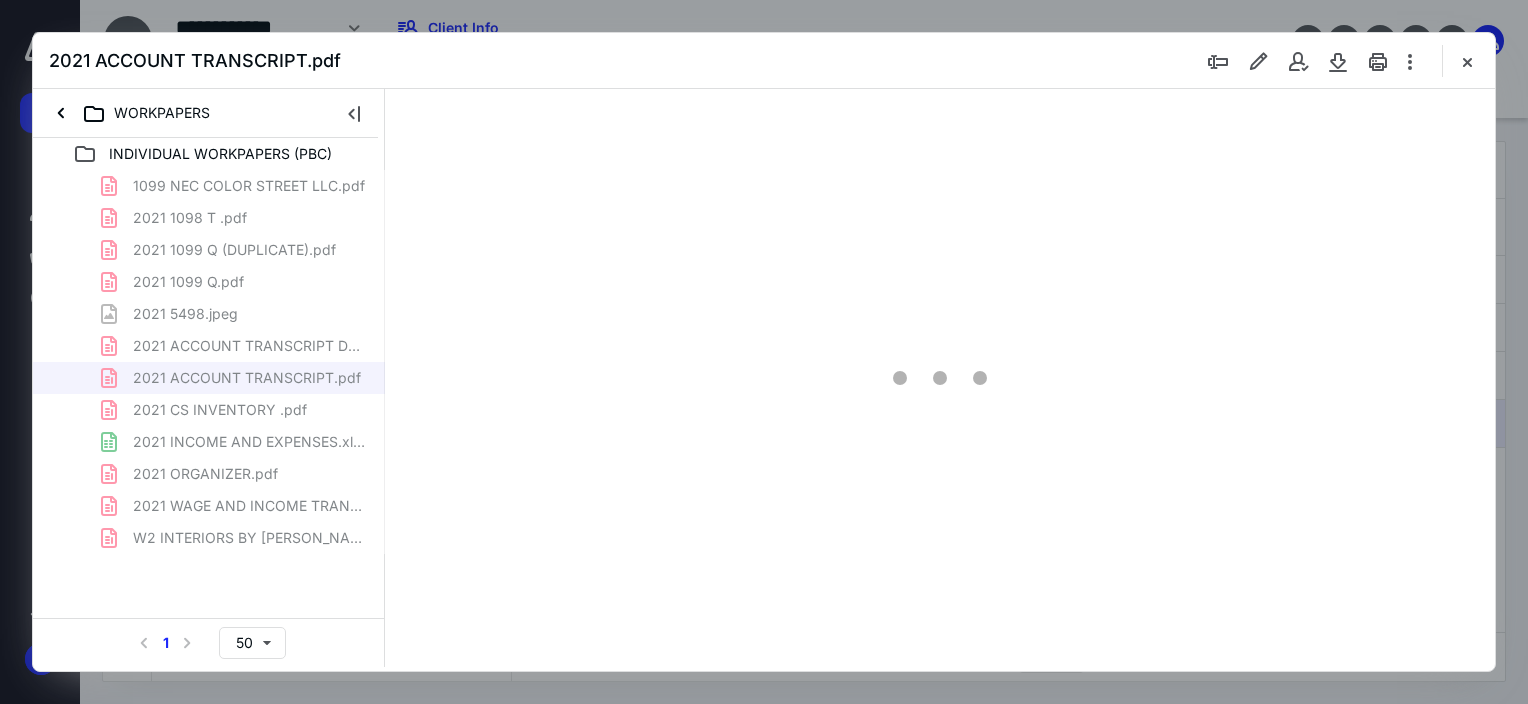click on "1099 NEC COLOR STREET LLC.pdf 2021 1098 T .pdf 2021 1099 Q (DUPLICATE).pdf 2021 1099 Q.pdf 2021 5498.jpeg 2021 ACCOUNT TRANSCRIPT DUPLICATE.pdf 2021 ACCOUNT TRANSCRIPT.pdf 2021 CS INVENTORY .pdf 2021 INCOME AND EXPENSES.xlsx 2021 ORGANIZER.pdf 2021 WAGE AND INCOME TRANSCRIPT.pdf W2 INTERIORS BY STEVEN G (2021).pdf" at bounding box center [209, 362] 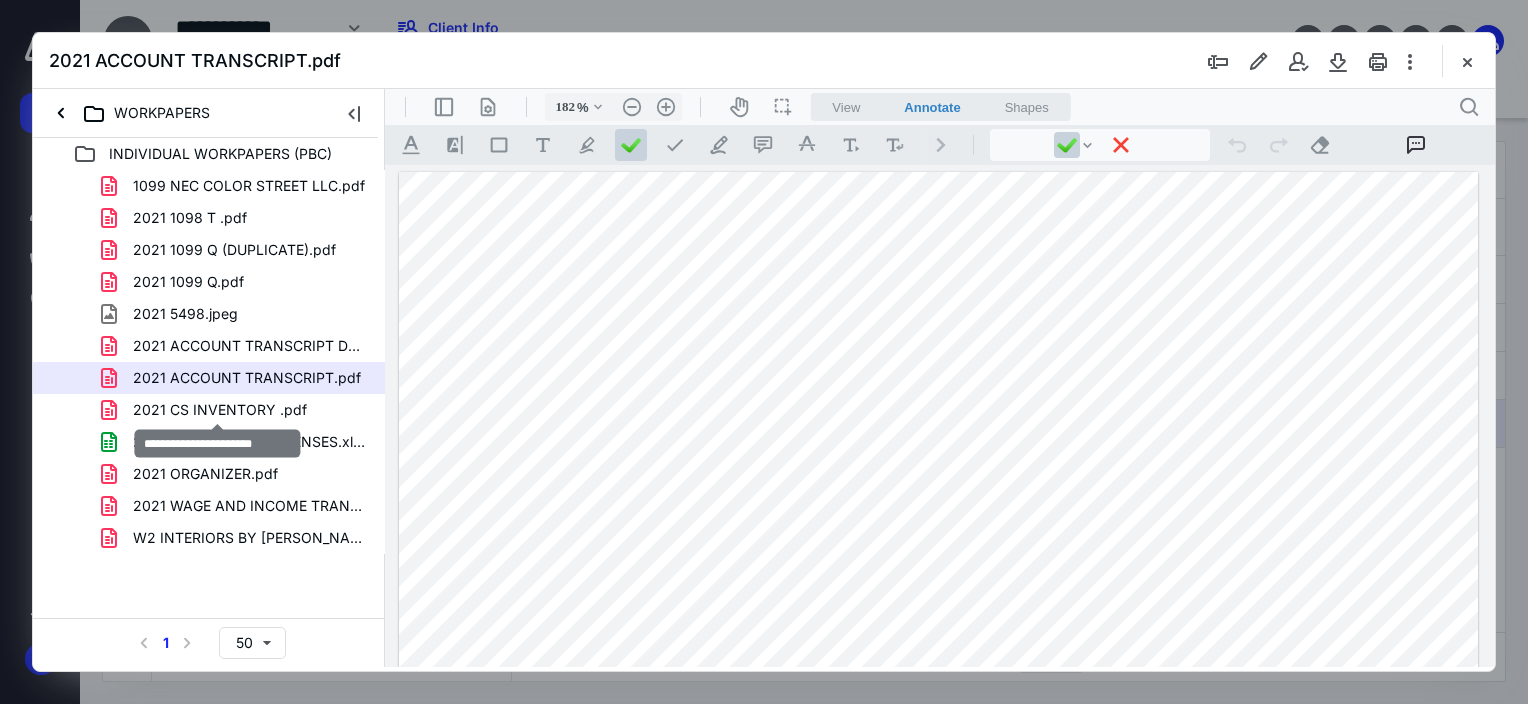 click on "2021 CS INVENTORY .pdf" at bounding box center [220, 410] 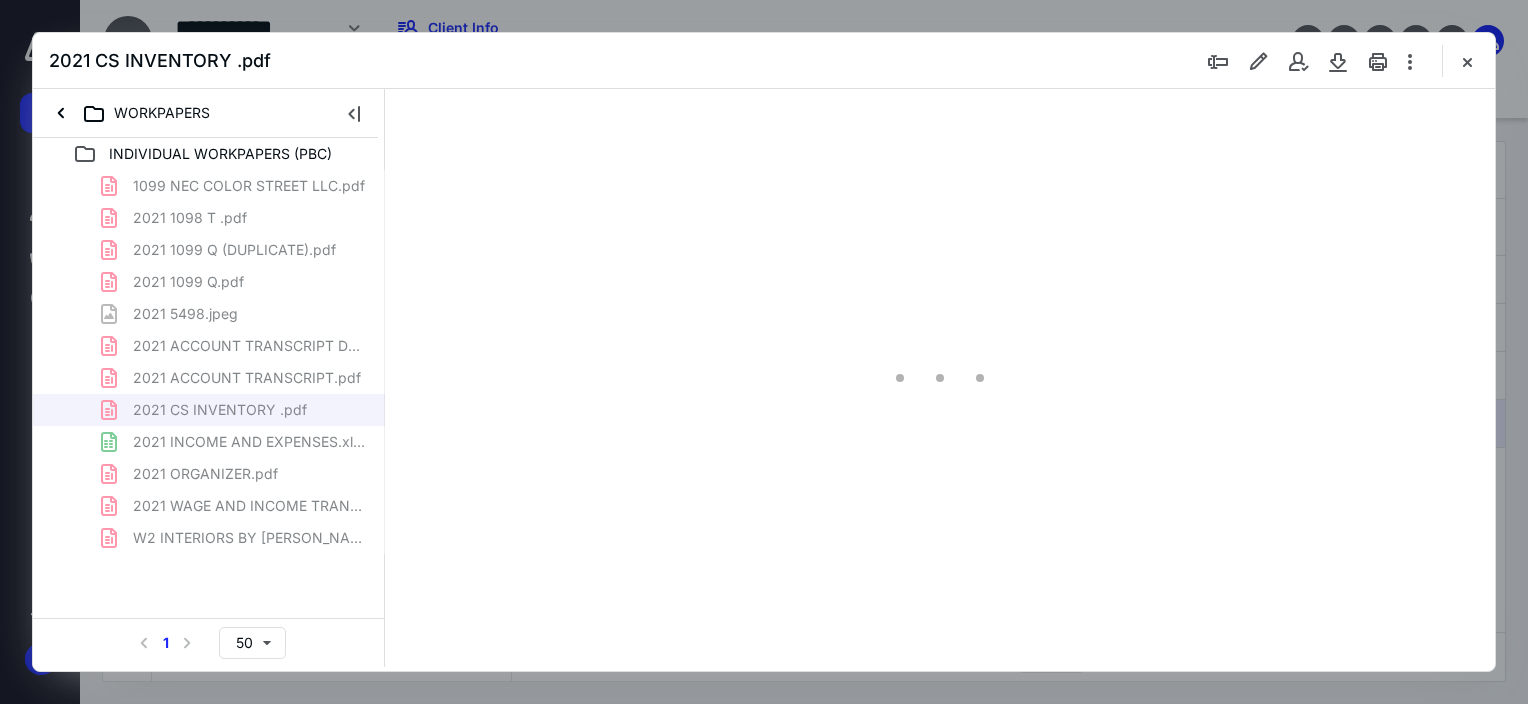 type on "59" 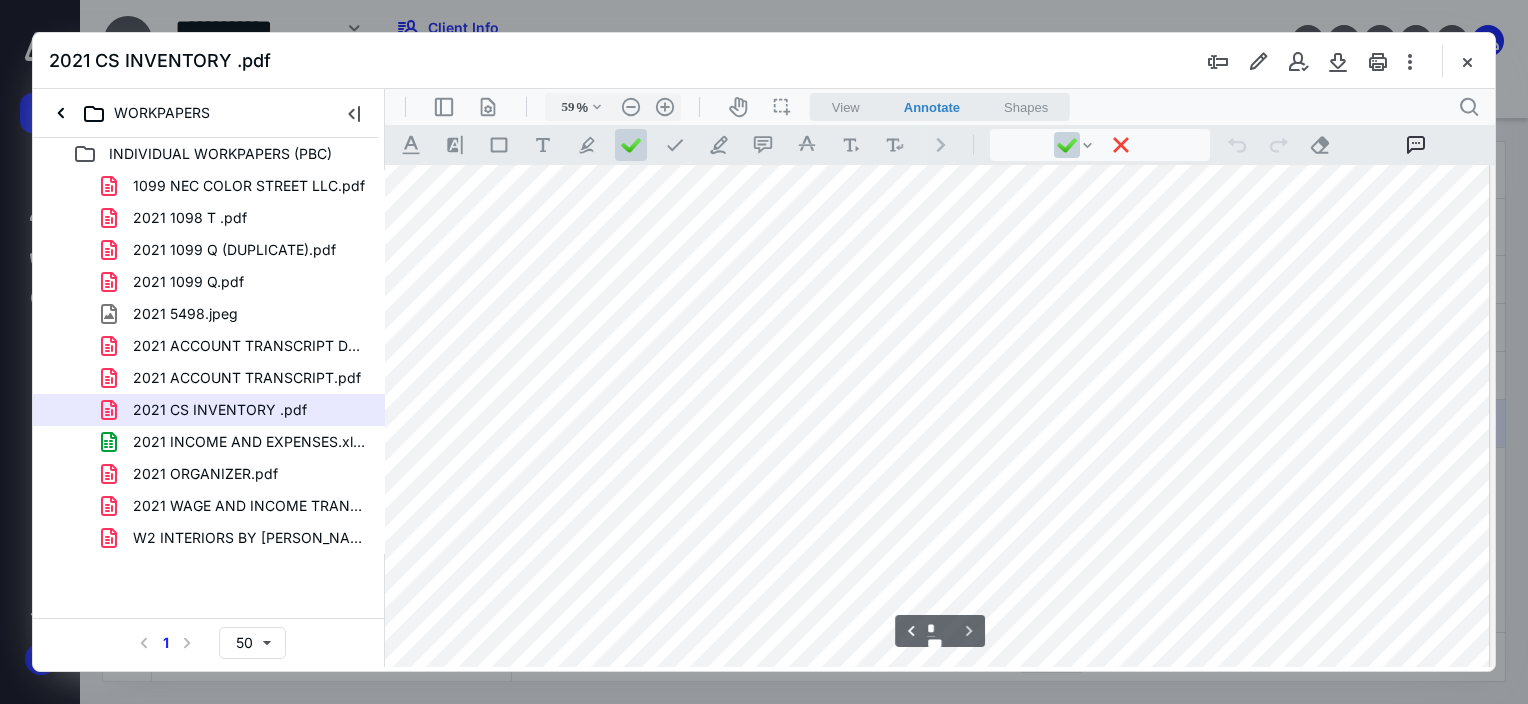 scroll, scrollTop: 2366, scrollLeft: 6, axis: both 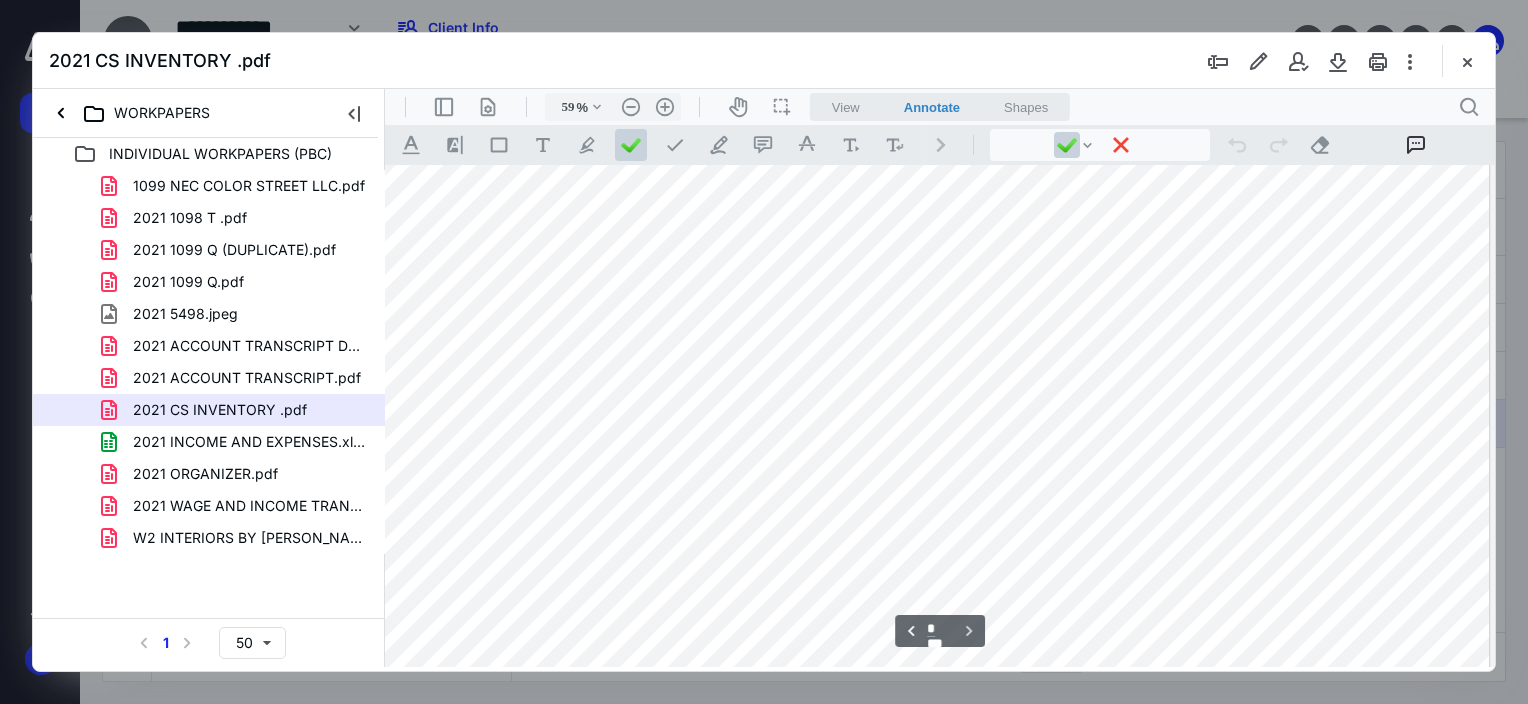 type on "*" 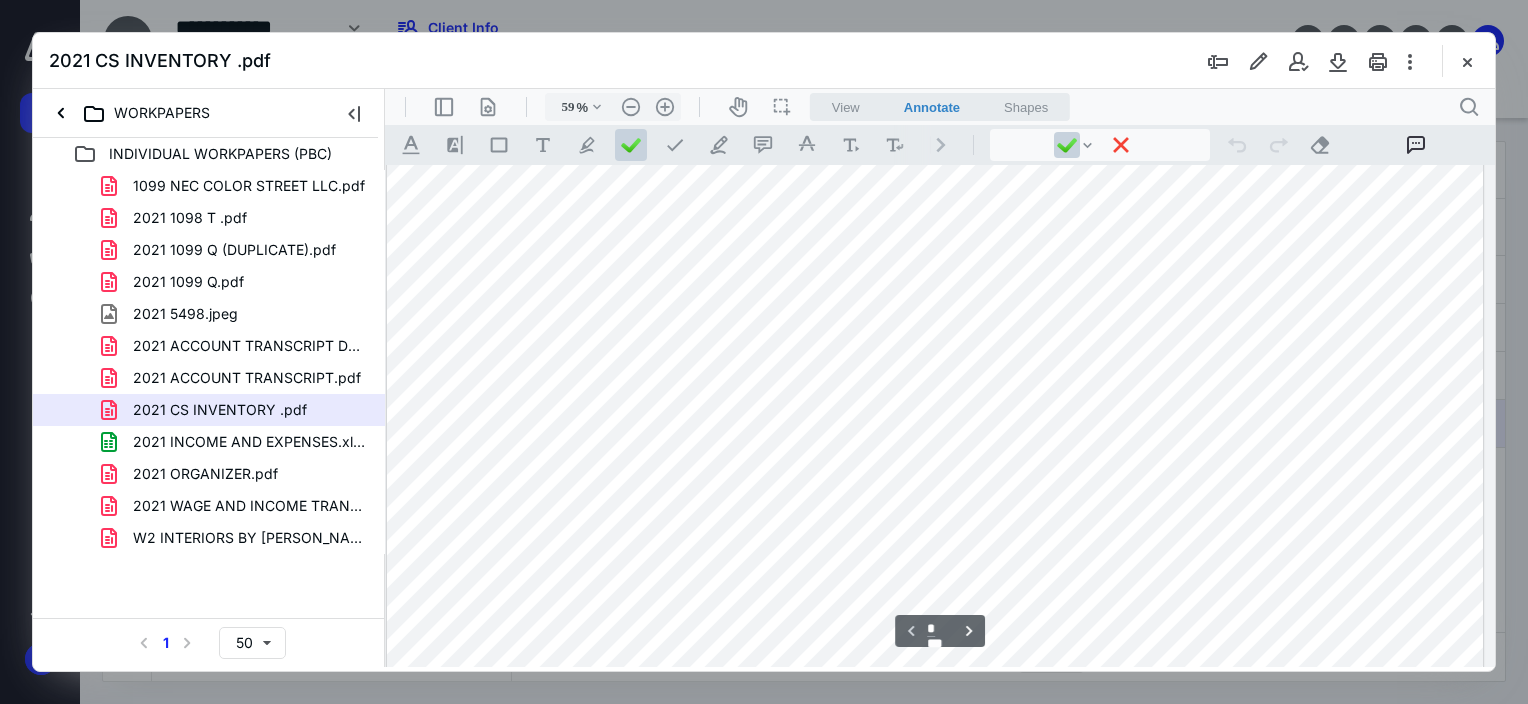 scroll, scrollTop: 0, scrollLeft: 6, axis: horizontal 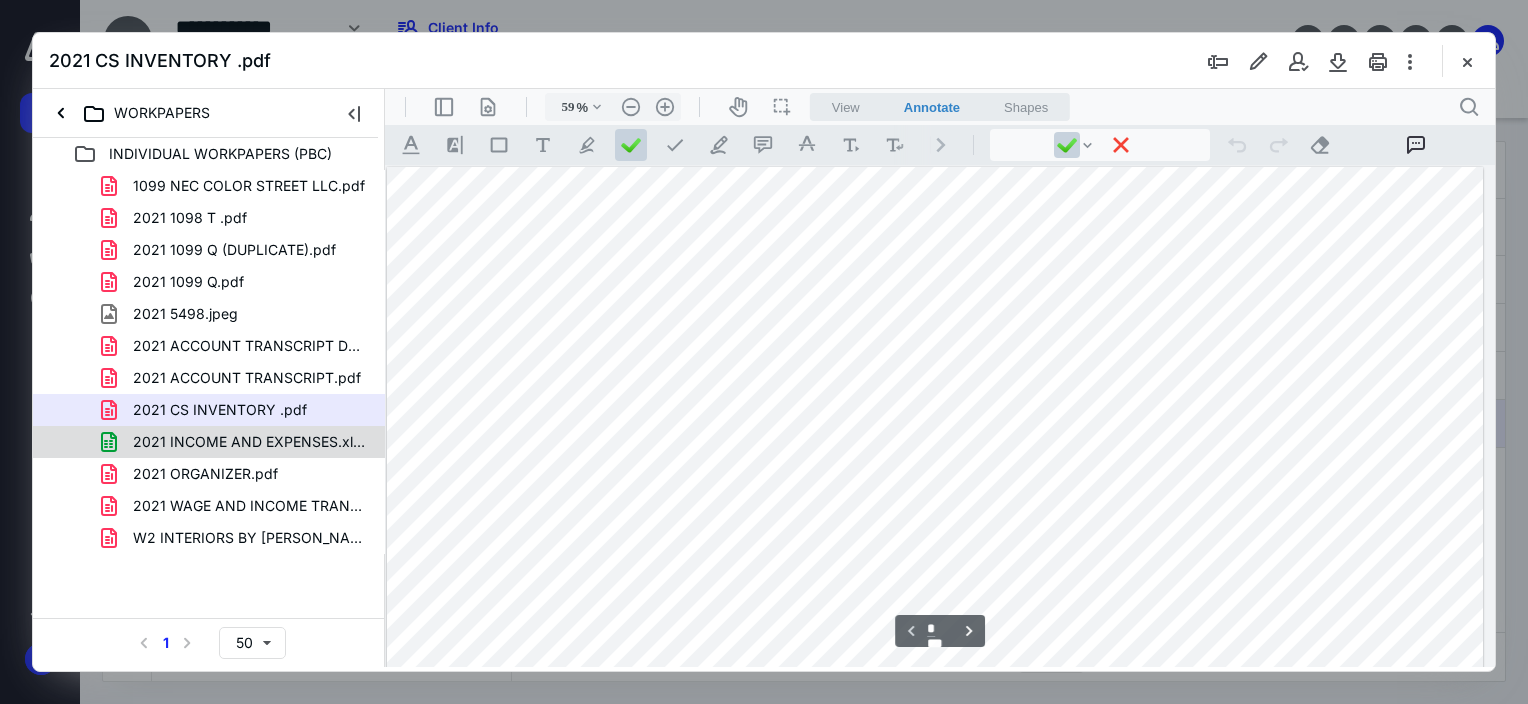 click on "2021 INCOME AND EXPENSES.xlsx" at bounding box center [249, 442] 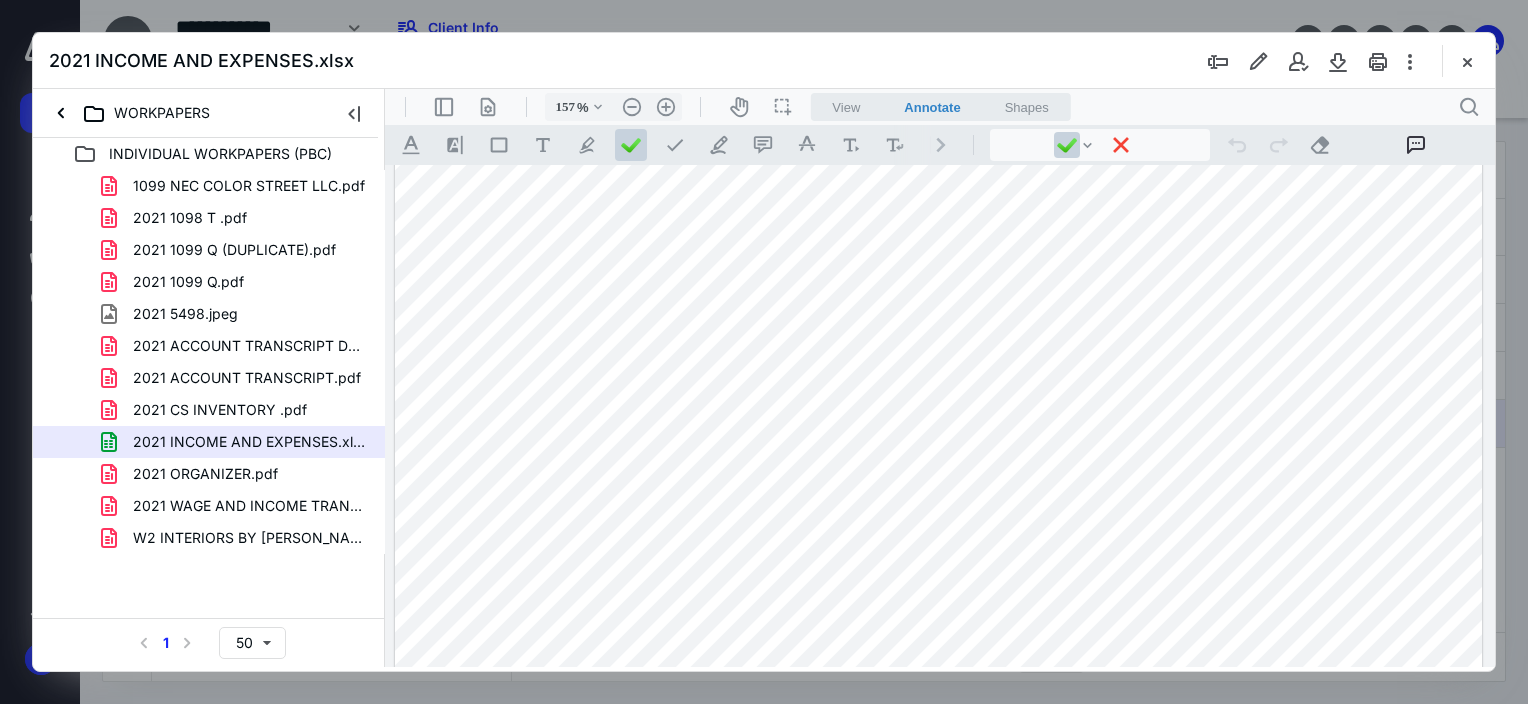 scroll, scrollTop: 200, scrollLeft: 0, axis: vertical 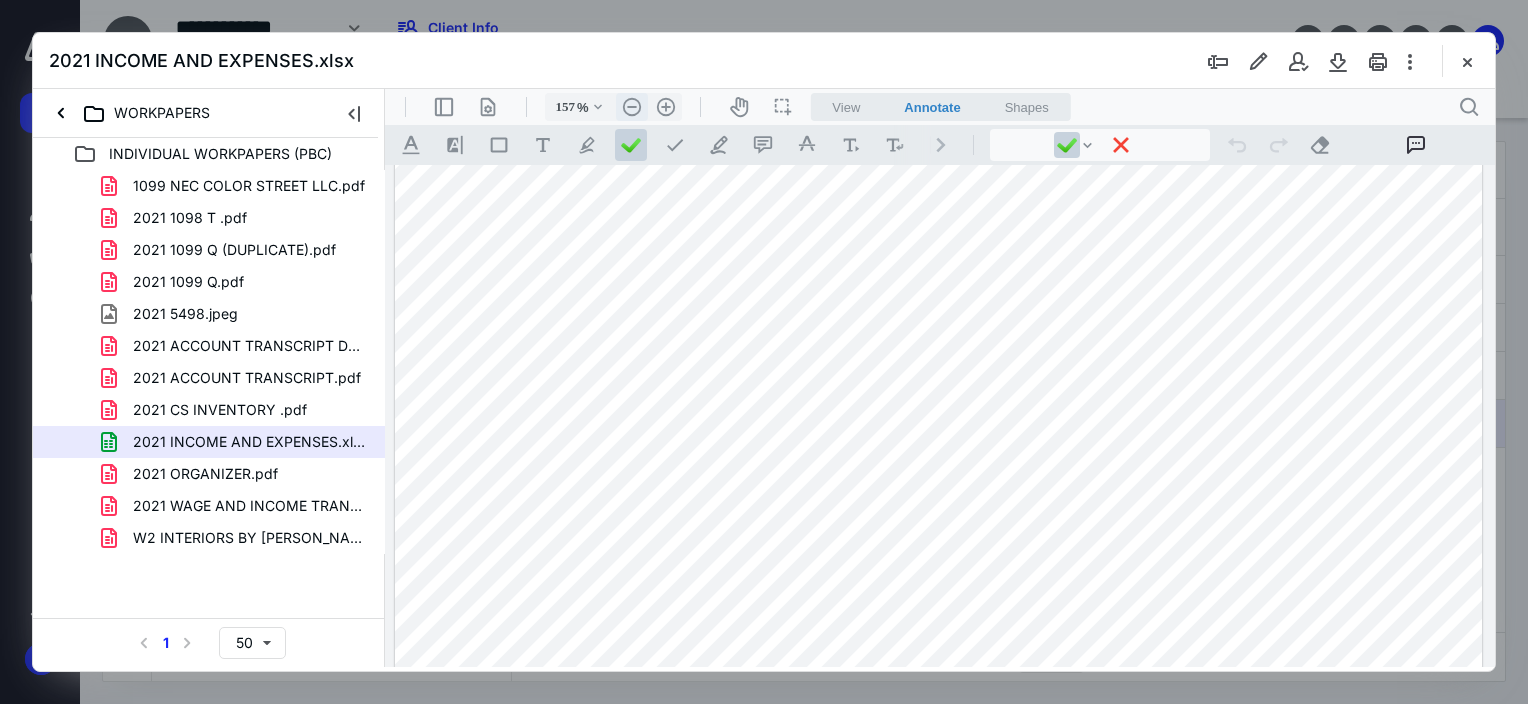 click on ".cls-1{fill:#abb0c4;} icon - header - zoom - out - line" at bounding box center (632, 107) 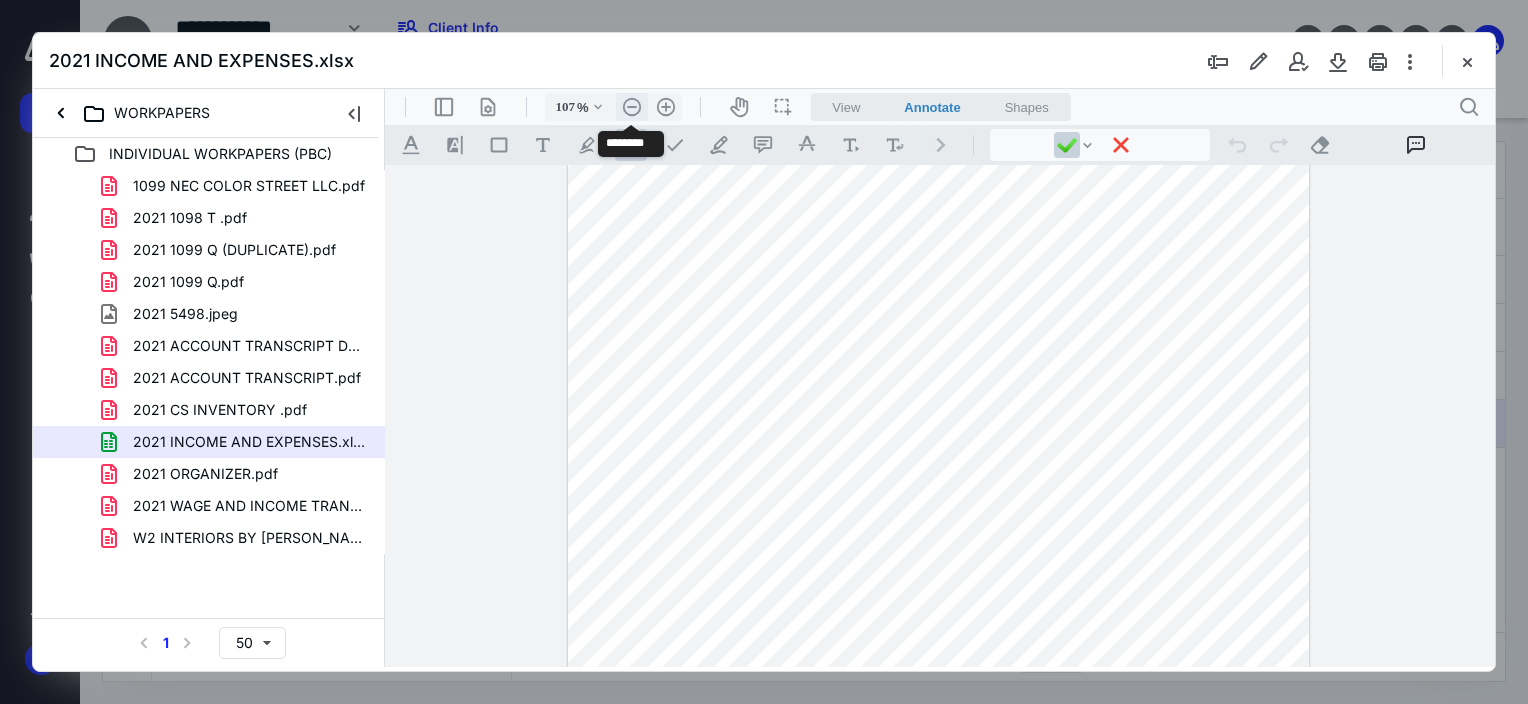 click on ".cls-1{fill:#abb0c4;} icon - header - zoom - out - line" at bounding box center (632, 107) 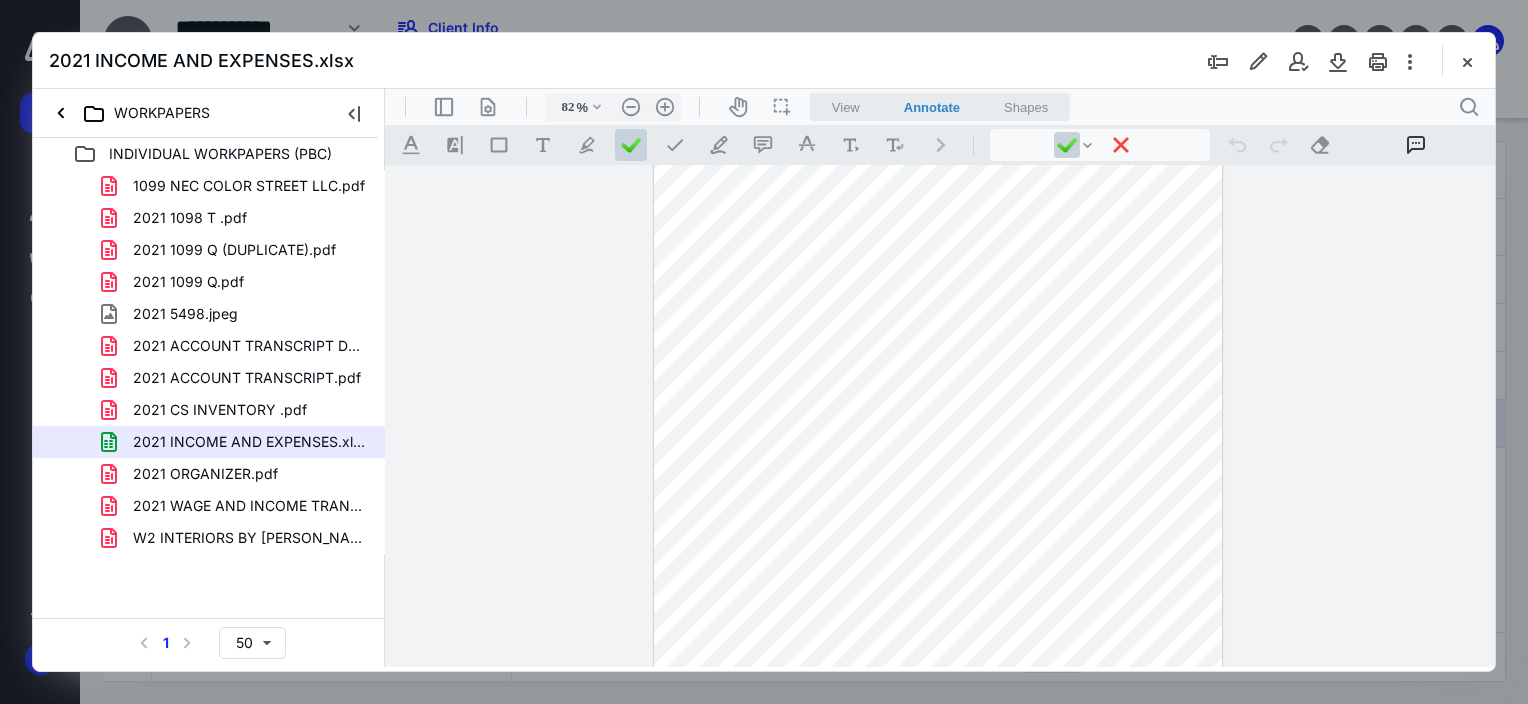 scroll, scrollTop: 100, scrollLeft: 0, axis: vertical 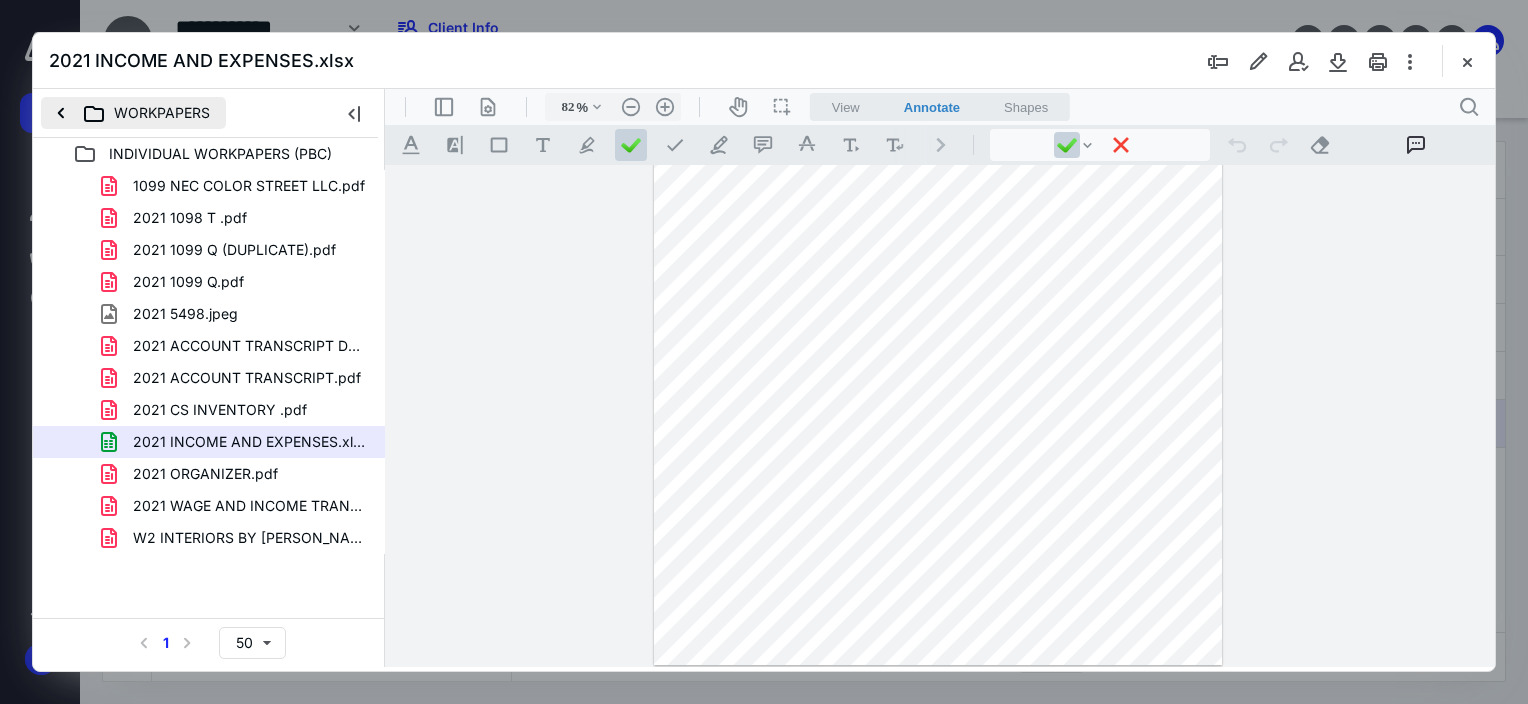 click on "WORKPAPERS" at bounding box center (133, 113) 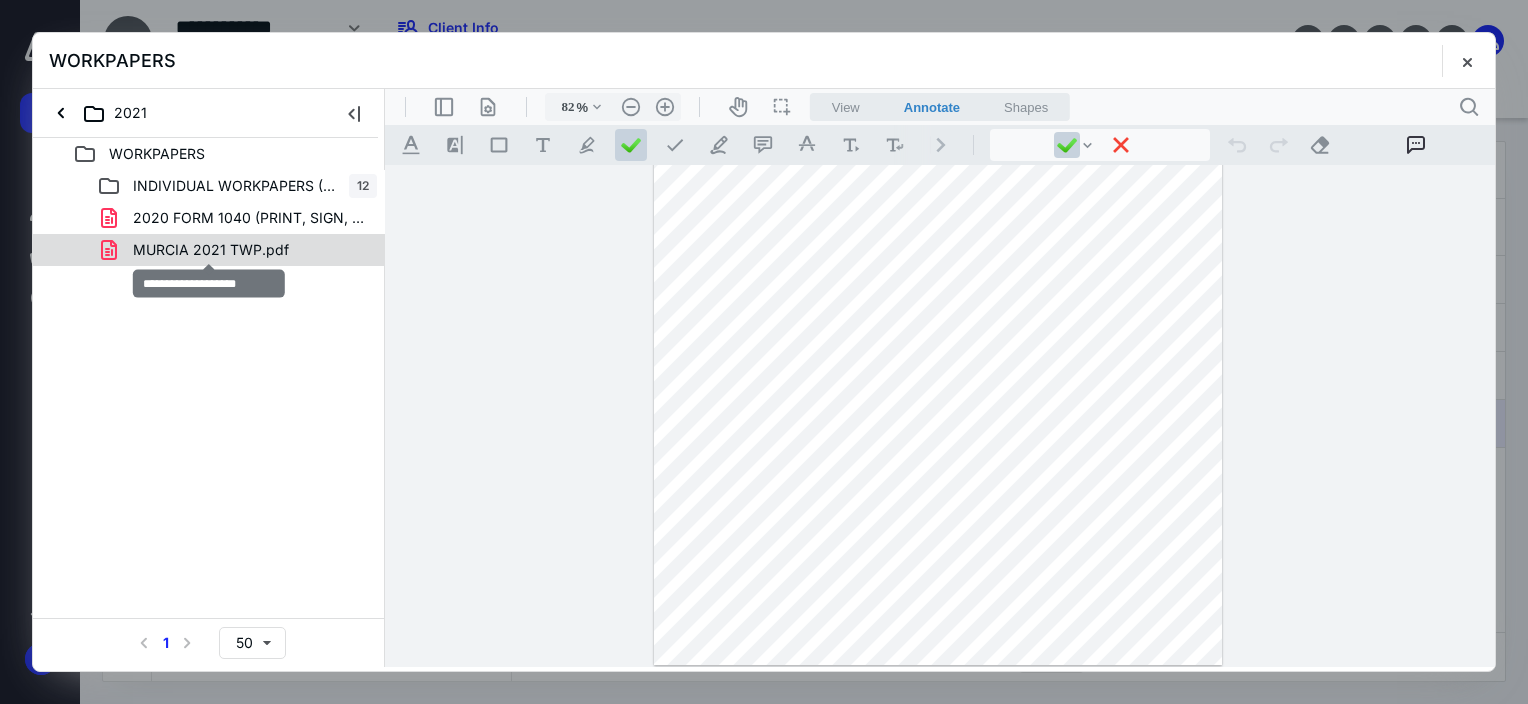 click on "MURCIA 2021 TWP.pdf" at bounding box center [211, 250] 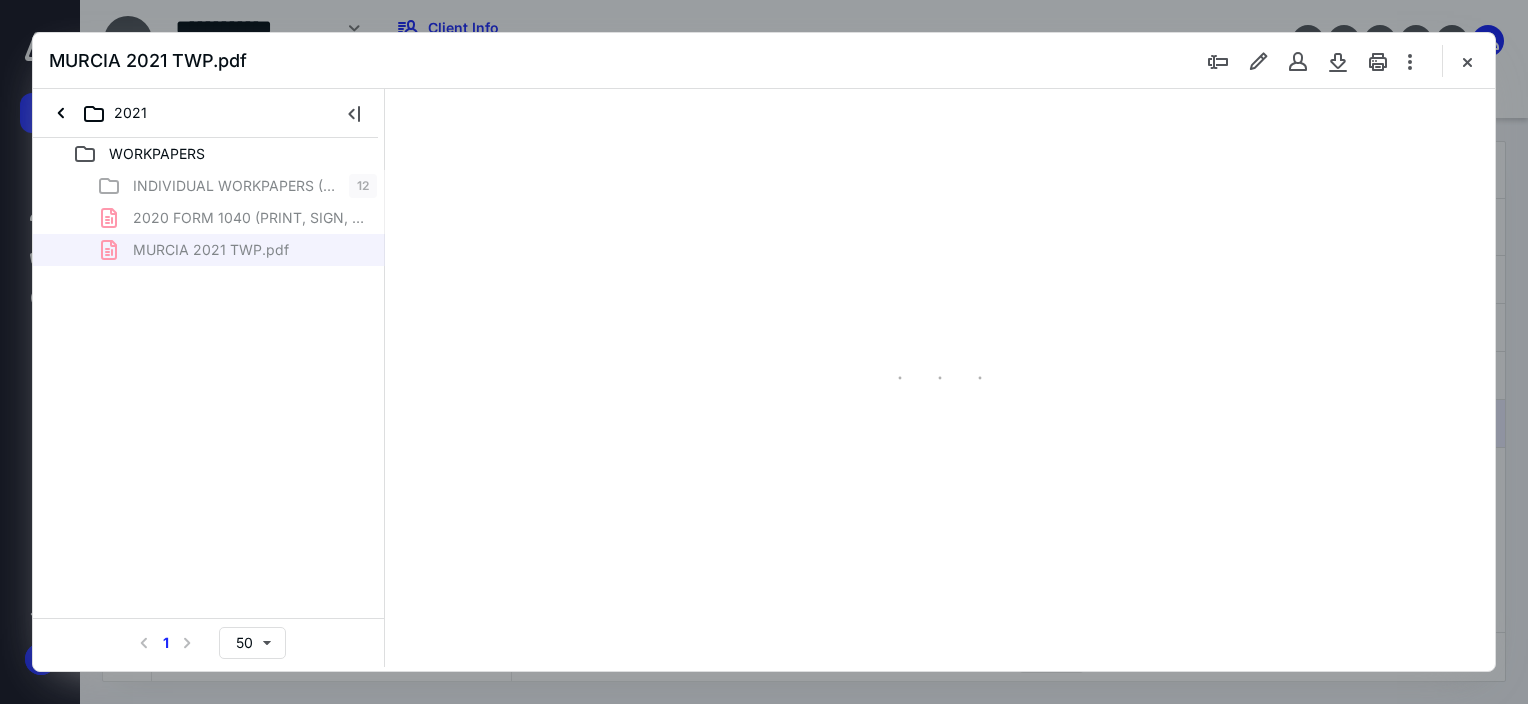 type on "183" 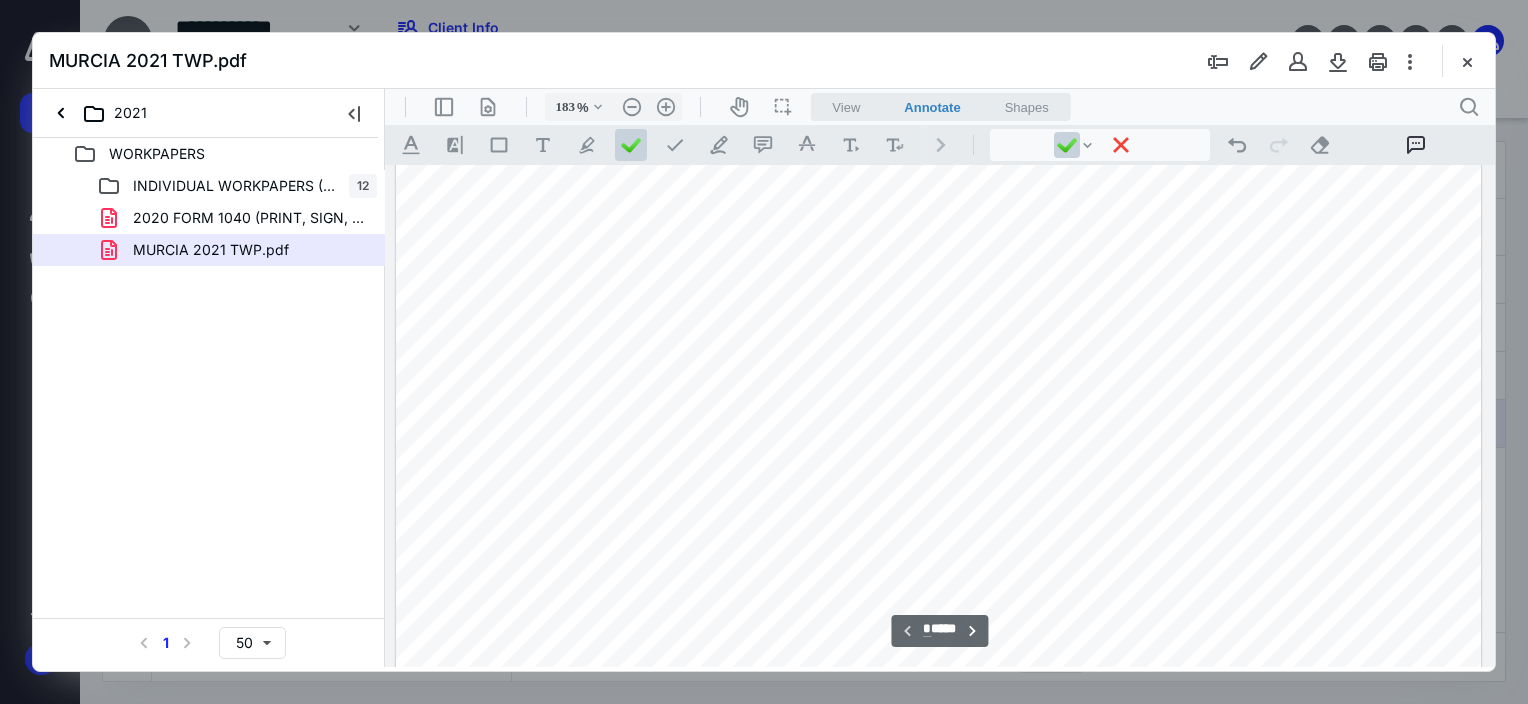 scroll, scrollTop: 883, scrollLeft: 0, axis: vertical 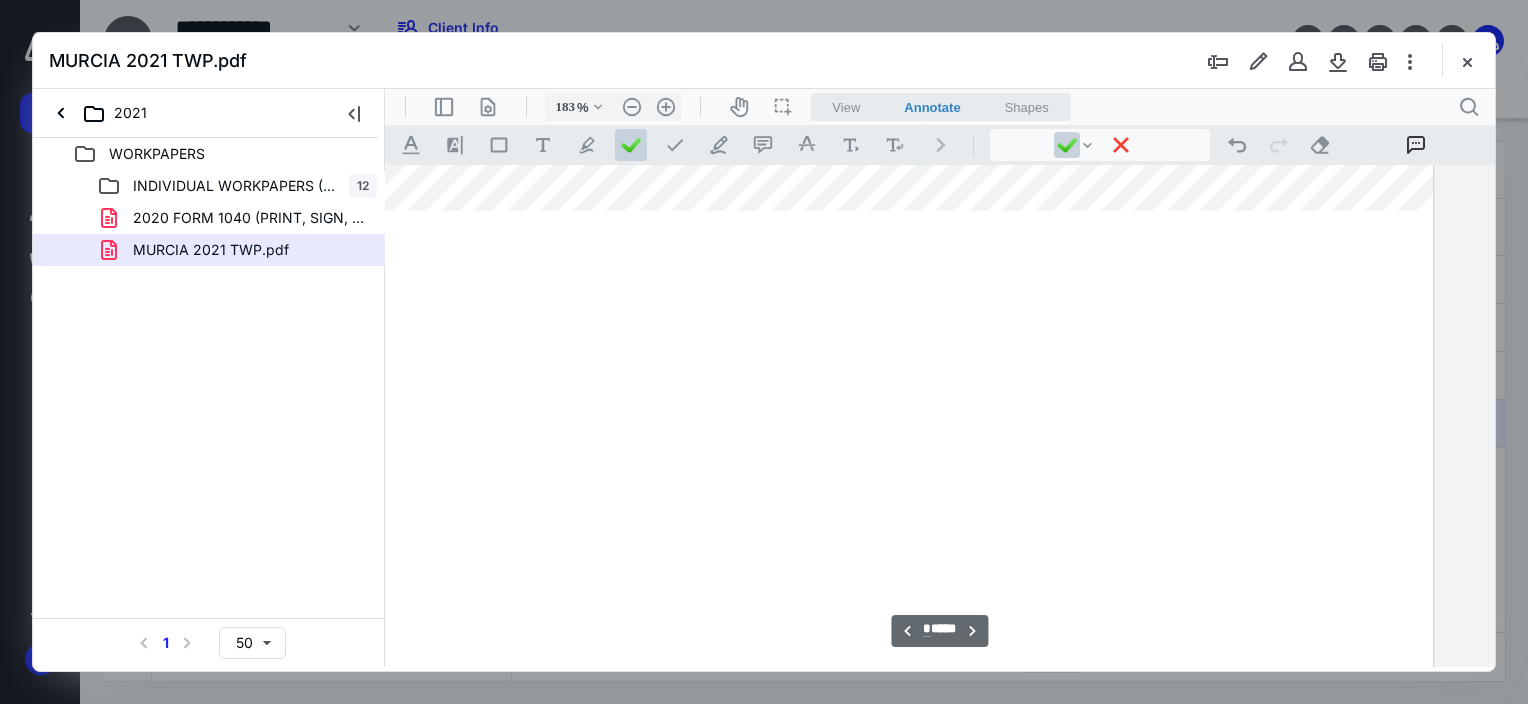 type on "*" 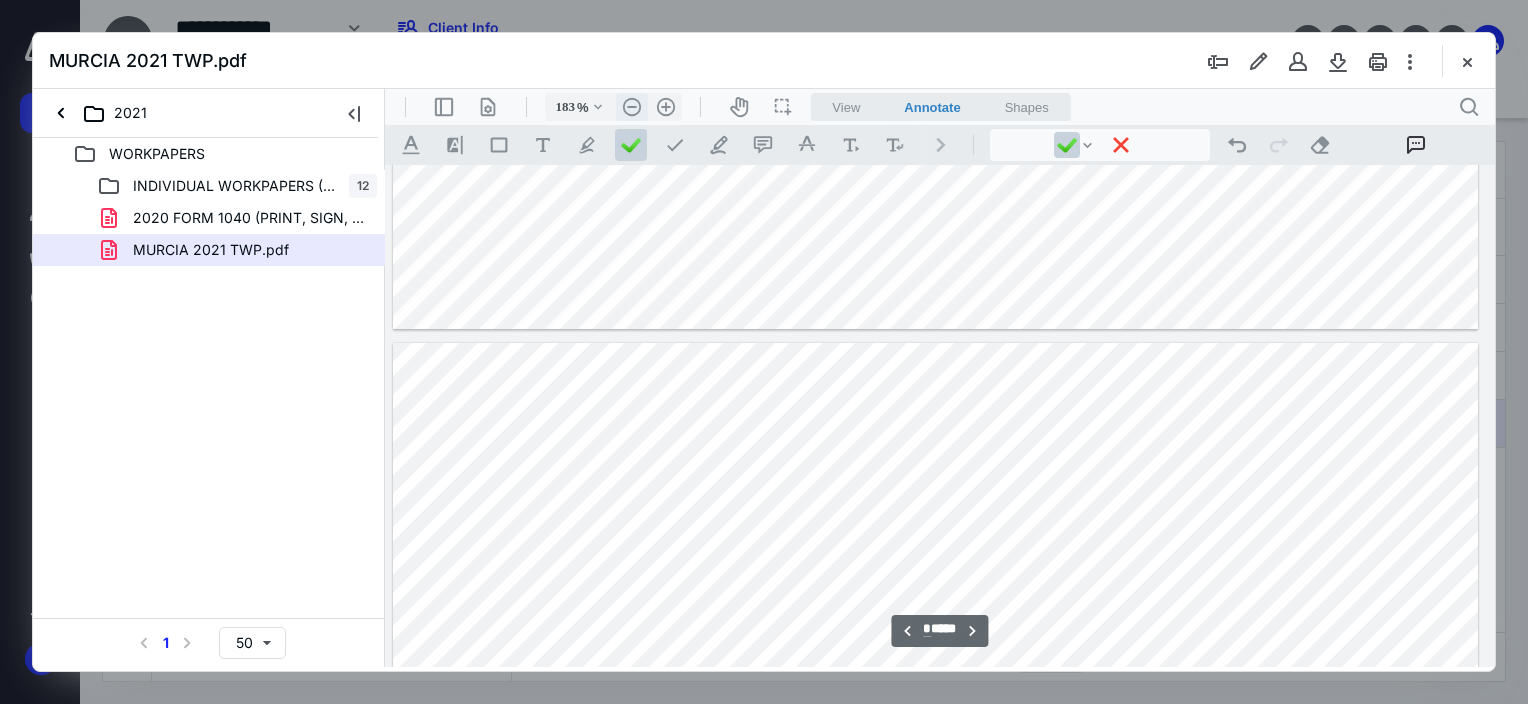click on ".cls-1{fill:#abb0c4;} icon - header - zoom - out - line" at bounding box center [632, 107] 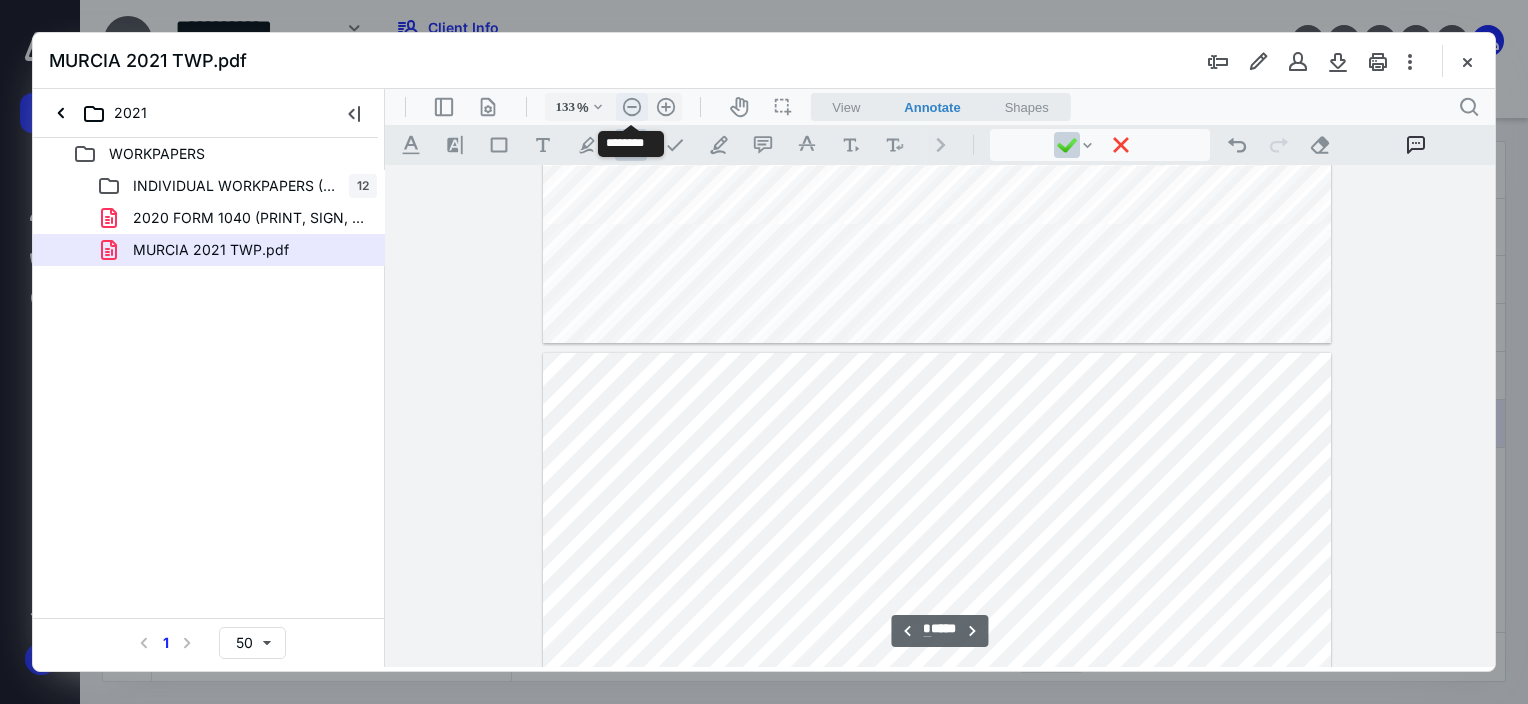 click on ".cls-1{fill:#abb0c4;} icon - header - zoom - out - line" at bounding box center (632, 107) 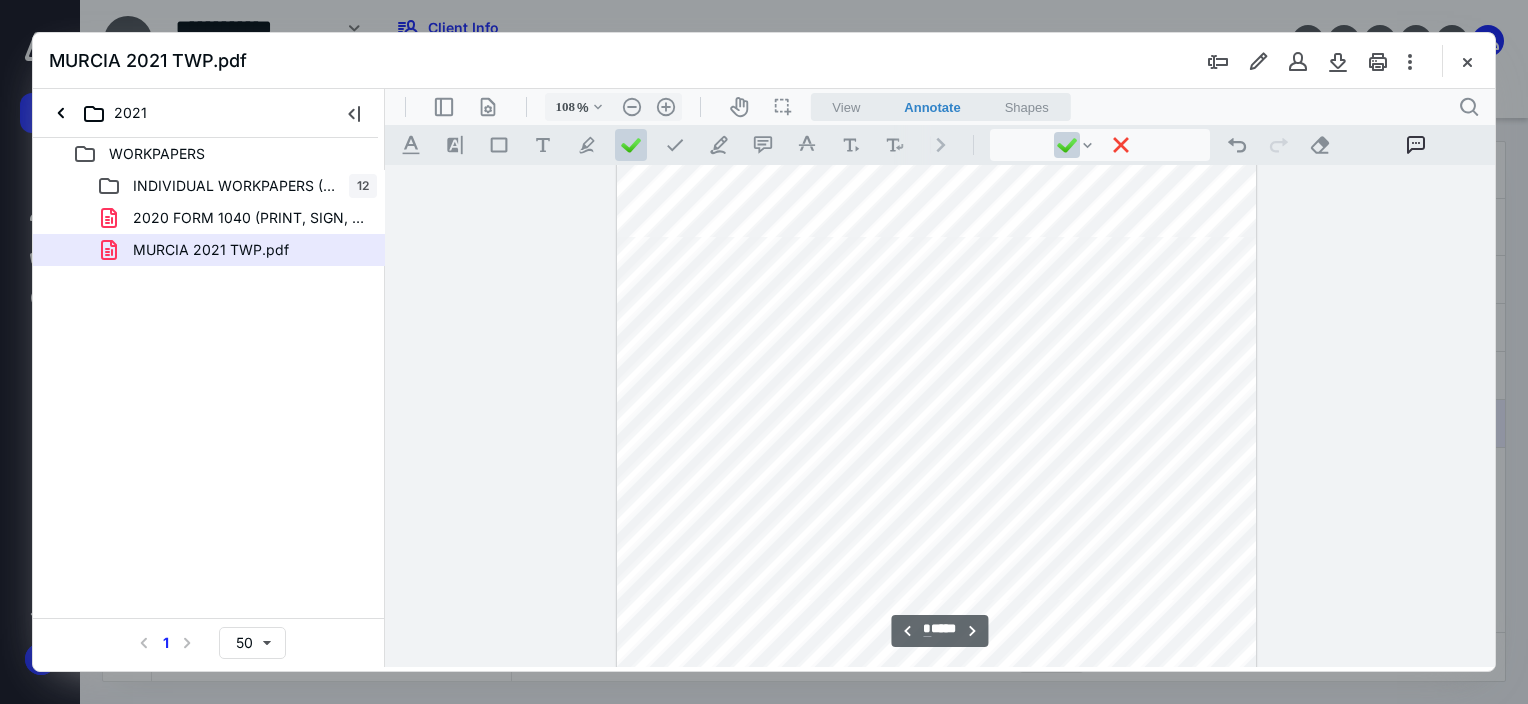 scroll, scrollTop: 7092, scrollLeft: 473, axis: both 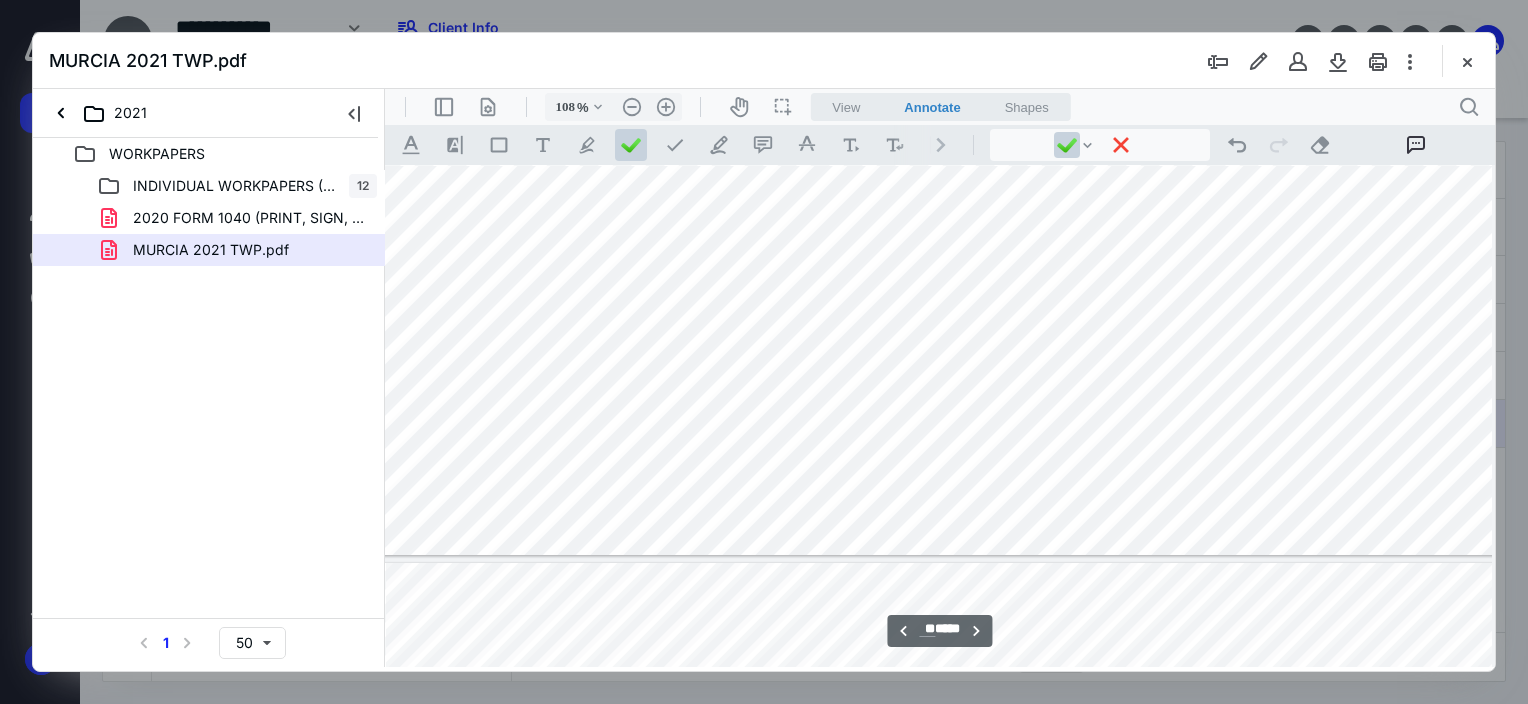 type on "**" 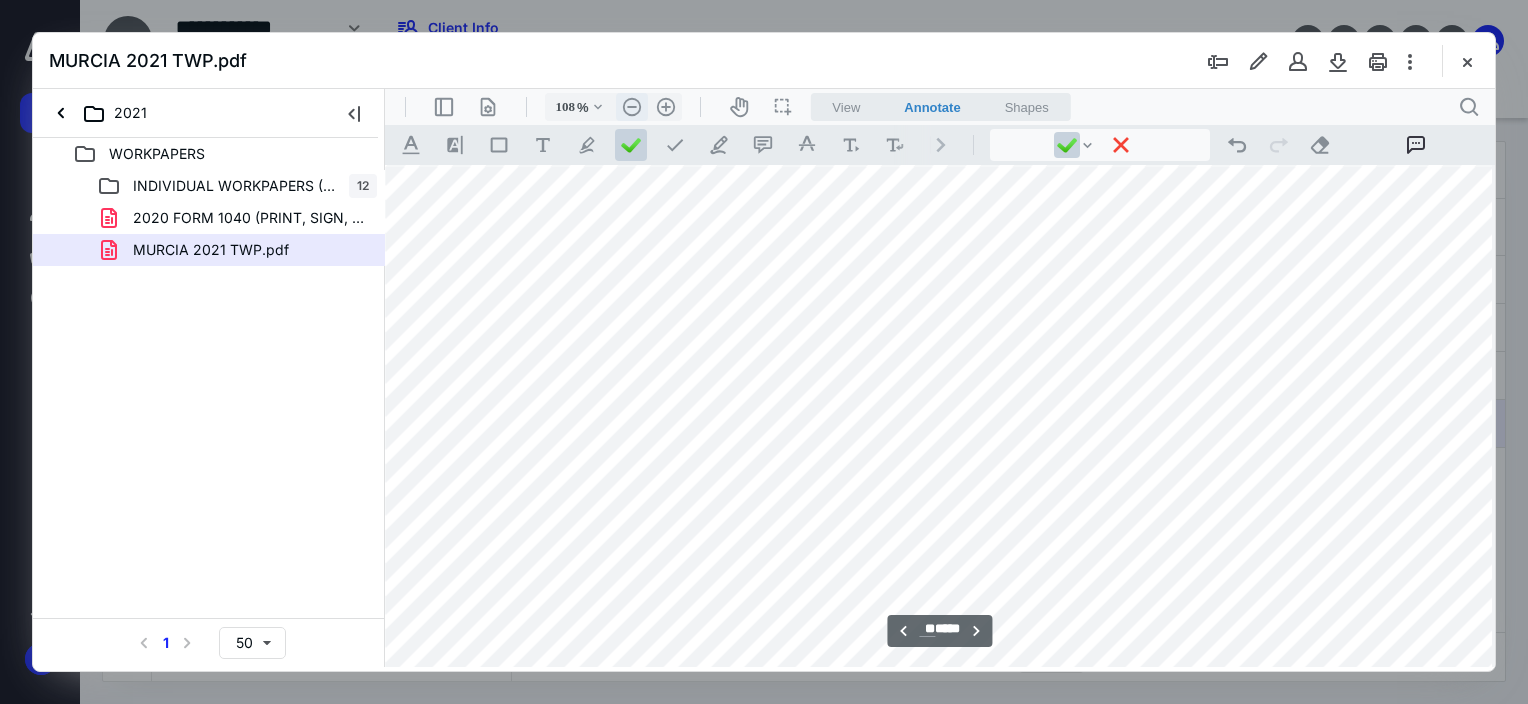 scroll, scrollTop: 23792, scrollLeft: 473, axis: both 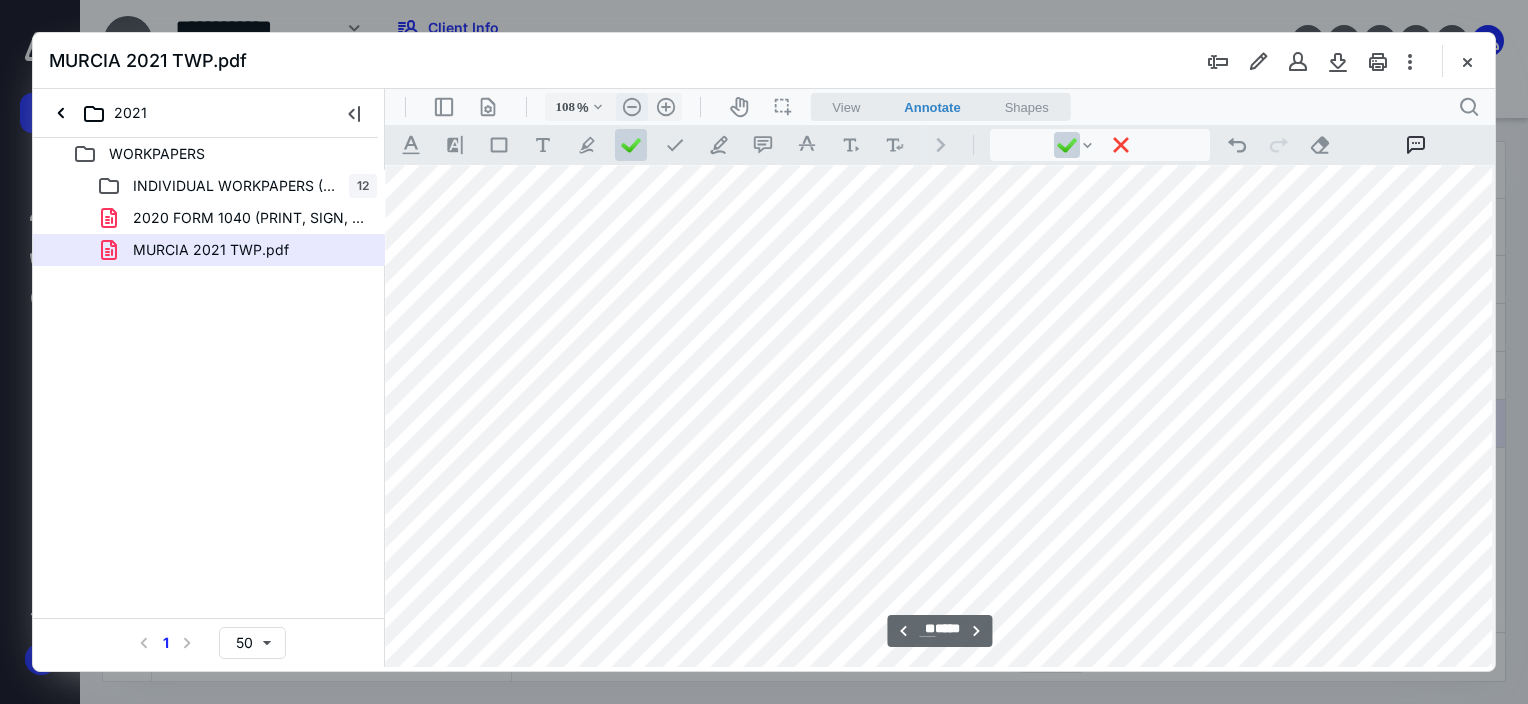 click on ".cls-1{fill:#abb0c4;} icon - header - zoom - out - line" at bounding box center [632, 107] 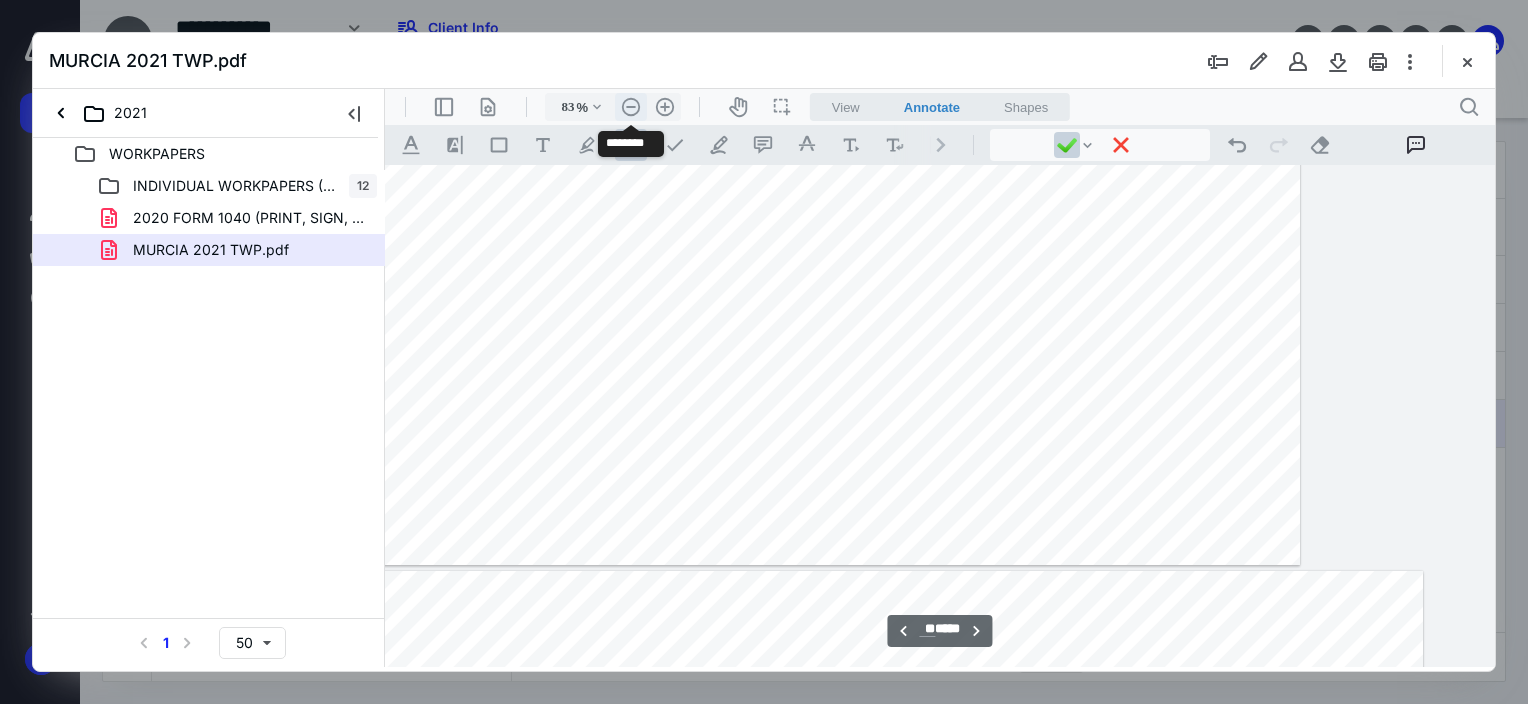 scroll, scrollTop: 18207, scrollLeft: 234, axis: both 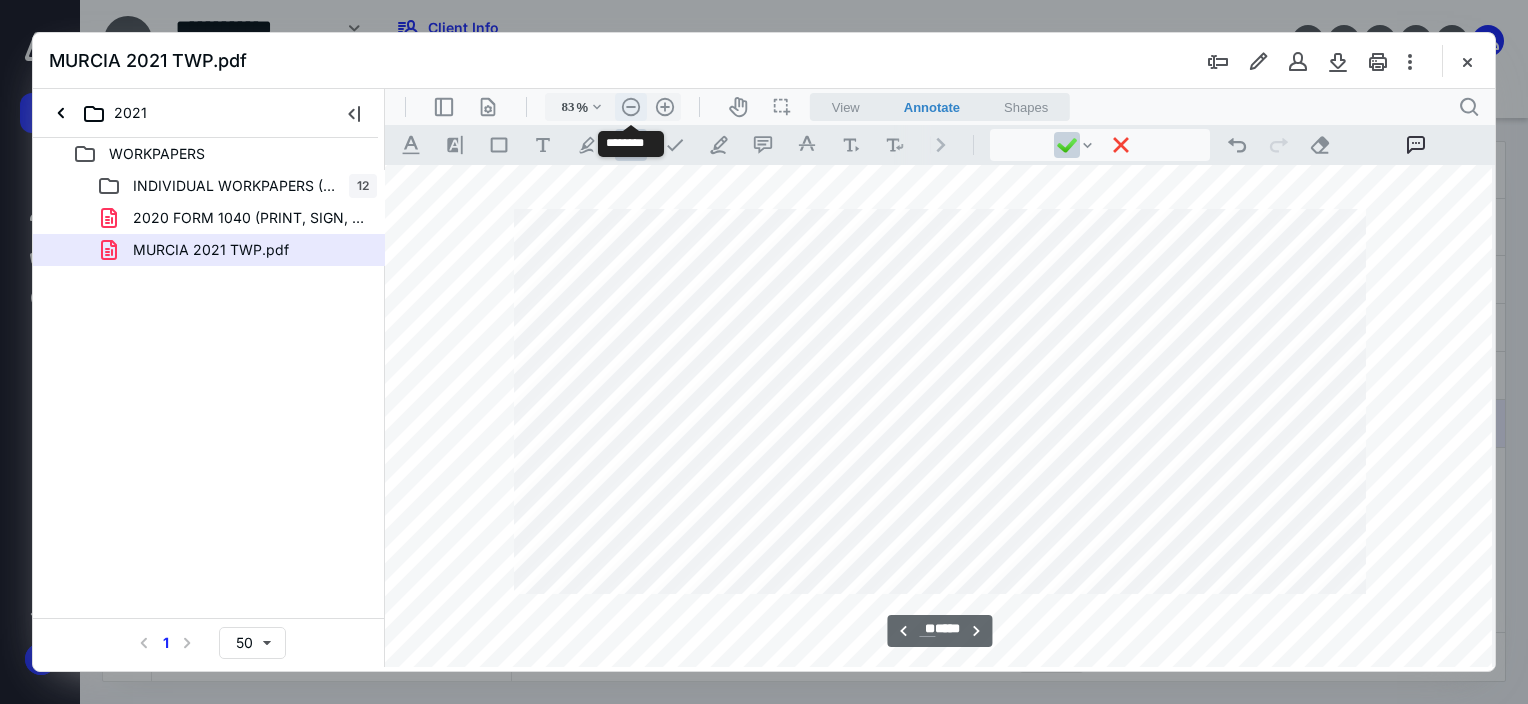 click on ".cls-1{fill:#abb0c4;} icon - header - zoom - out - line" at bounding box center [631, 107] 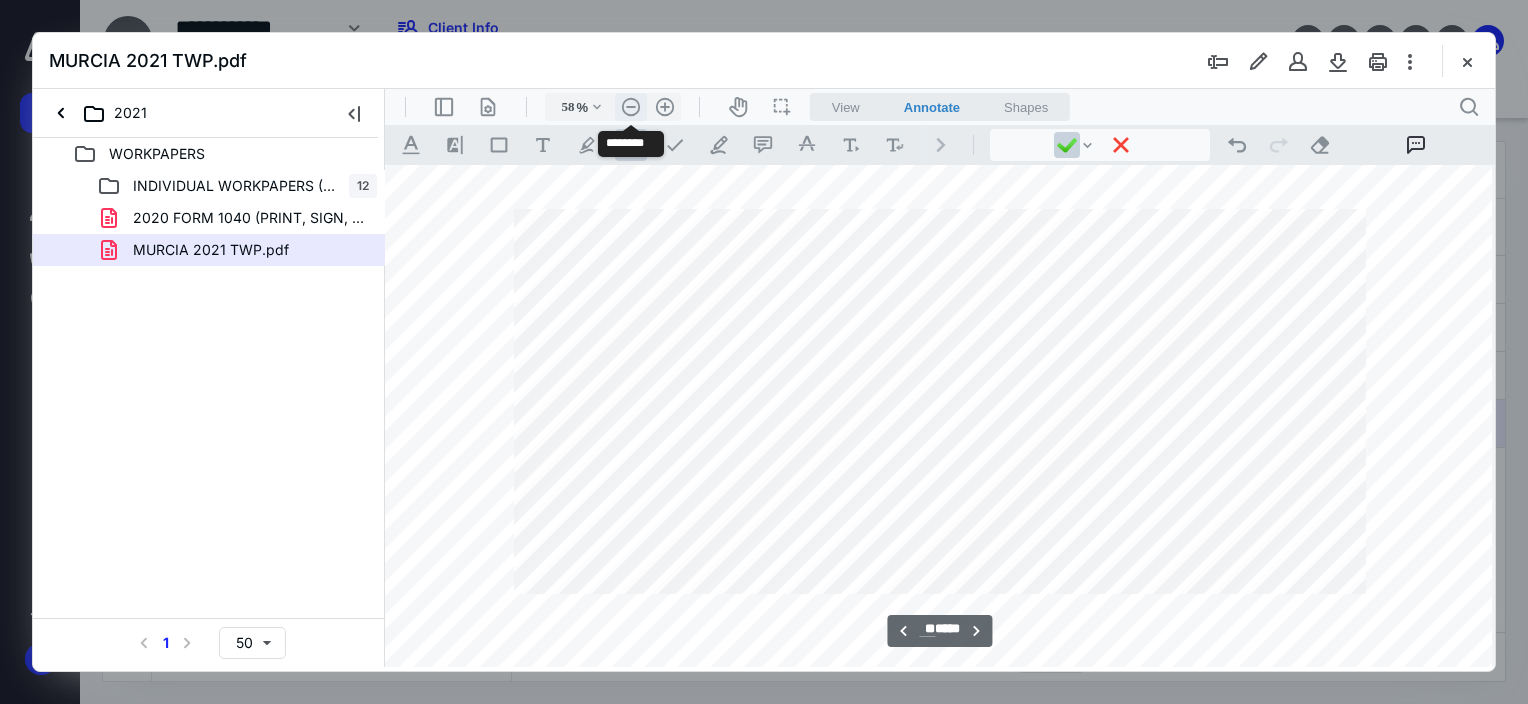 scroll, scrollTop: 12621, scrollLeft: 0, axis: vertical 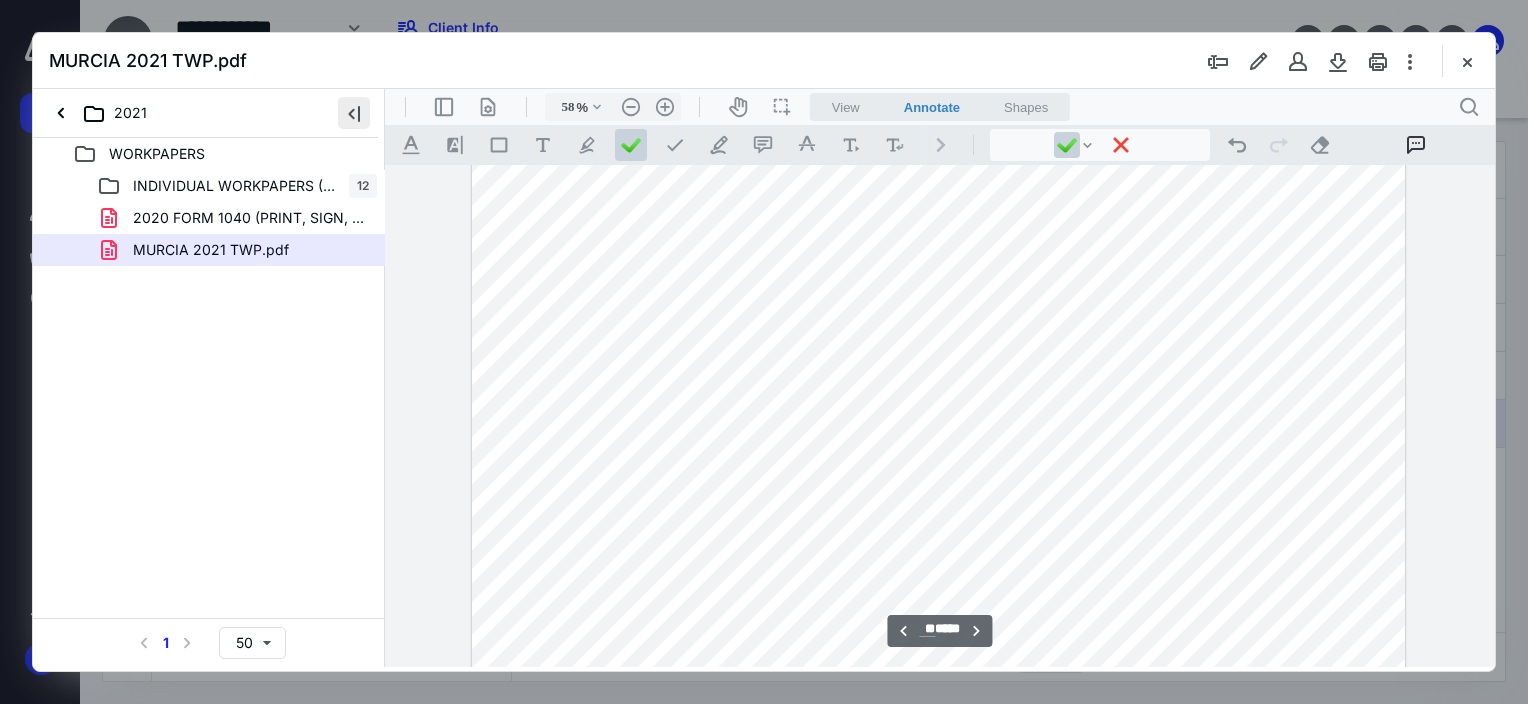 drag, startPoint x: 344, startPoint y: 111, endPoint x: 368, endPoint y: 115, distance: 24.33105 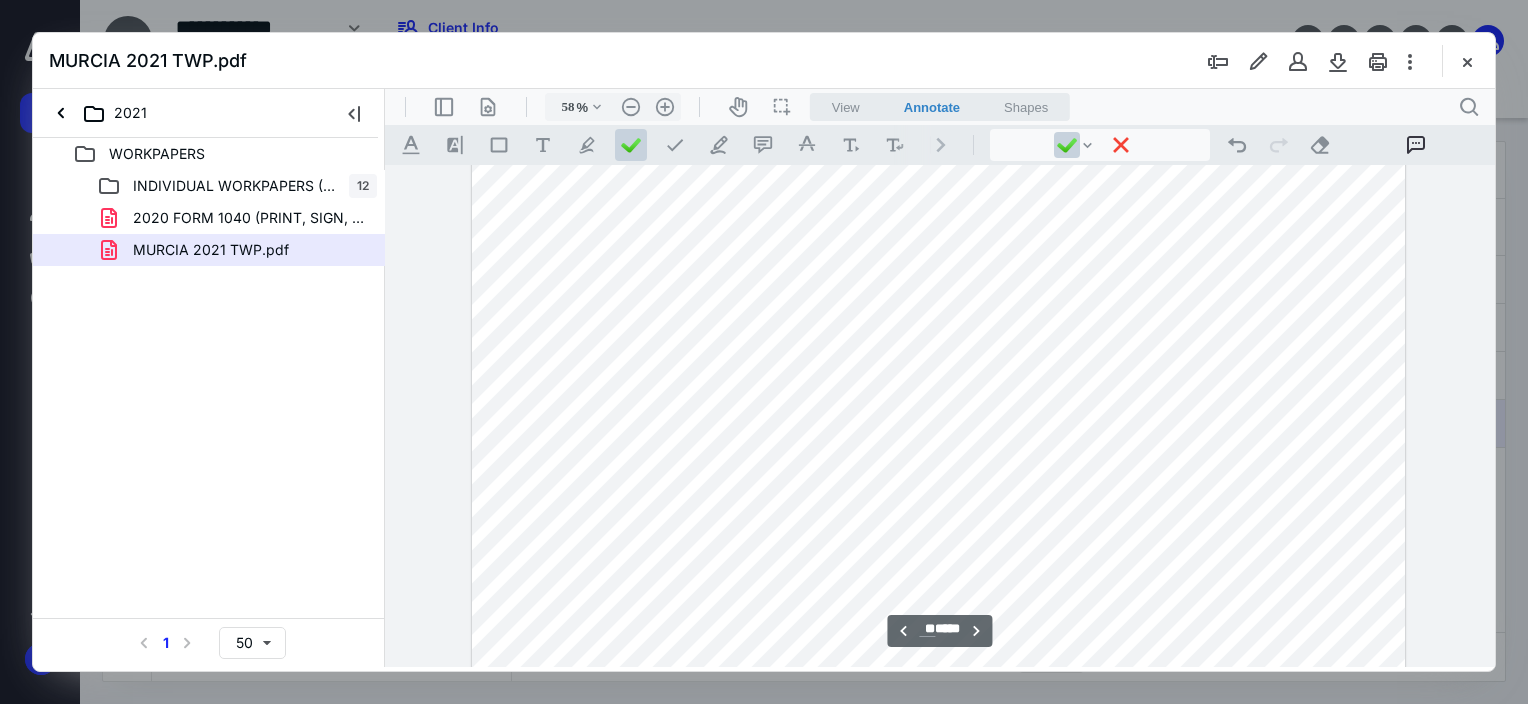 click at bounding box center [354, 113] 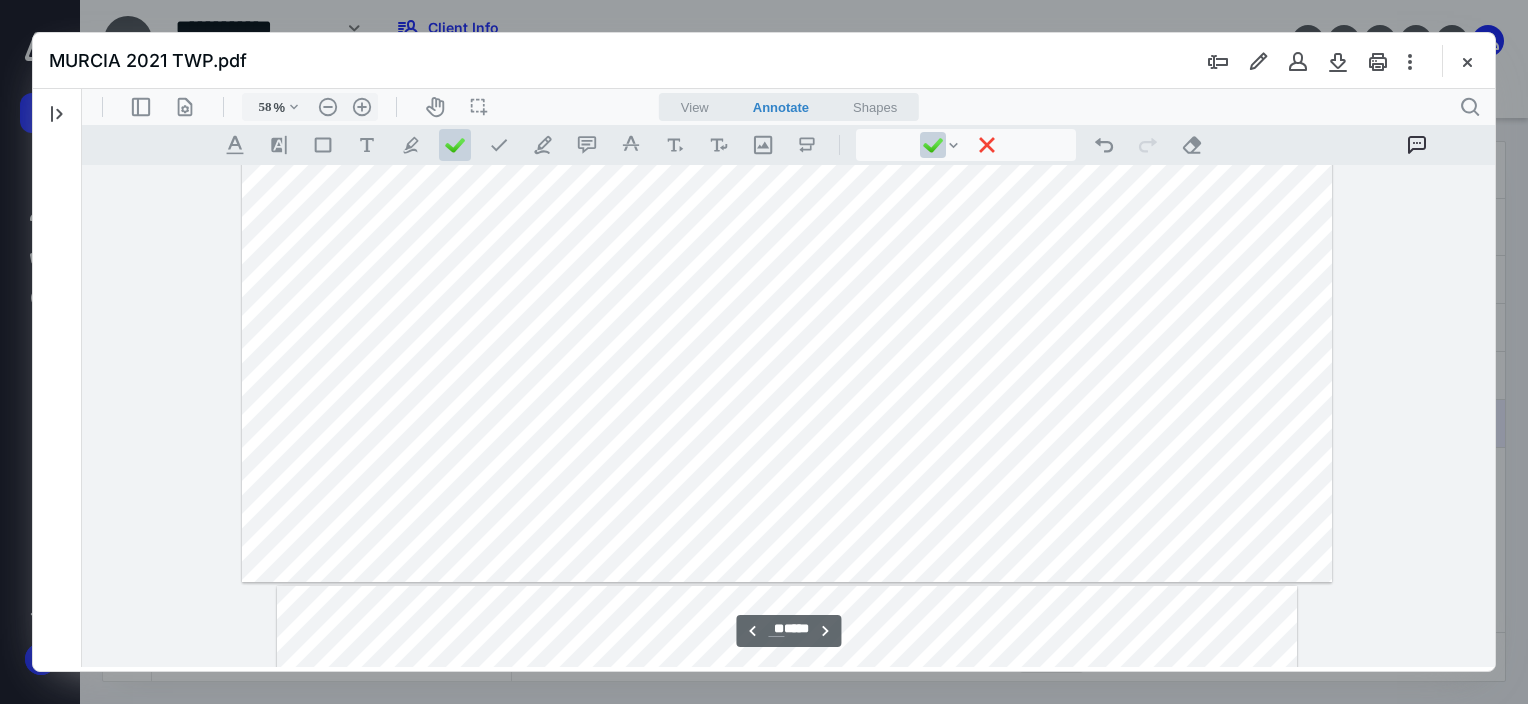 scroll, scrollTop: 21321, scrollLeft: 0, axis: vertical 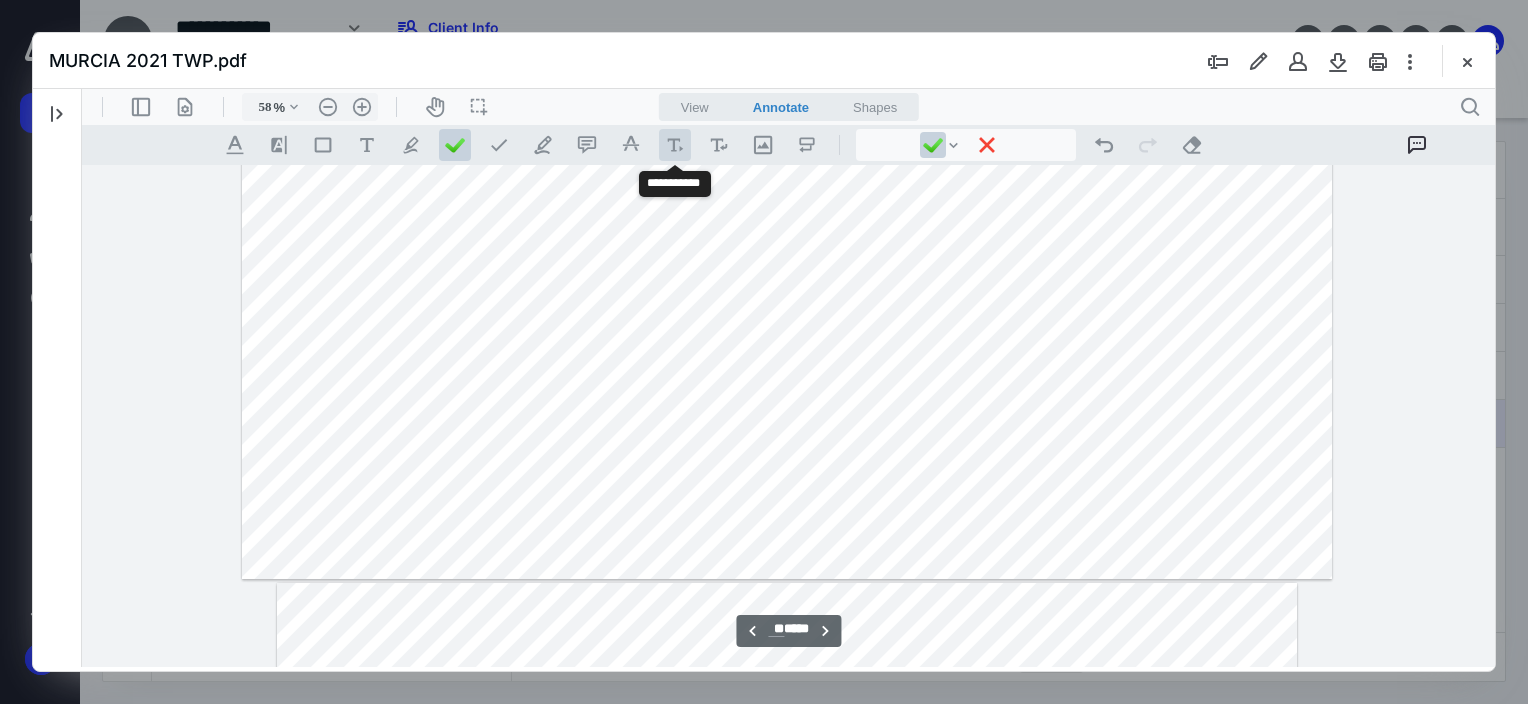 click at bounding box center [675, 145] 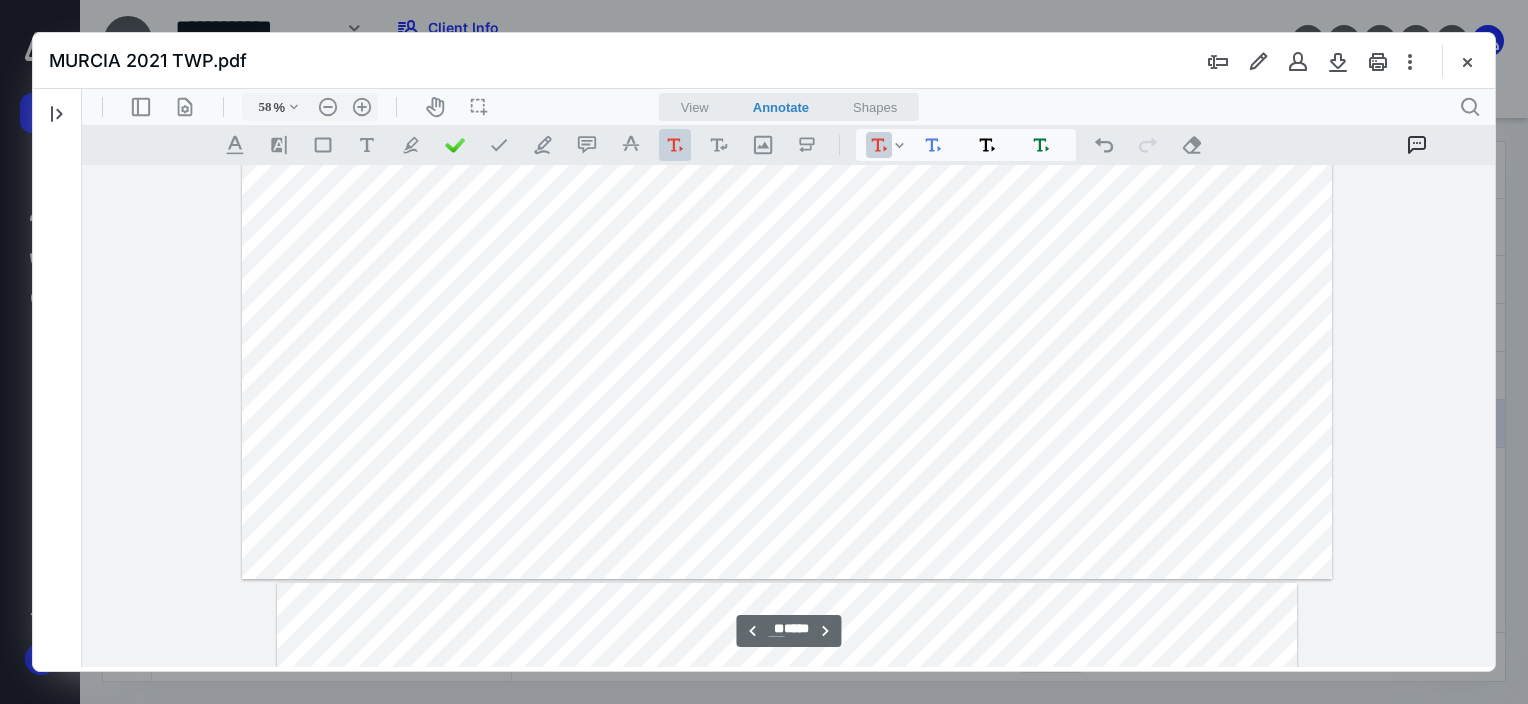 click at bounding box center (787, -108) 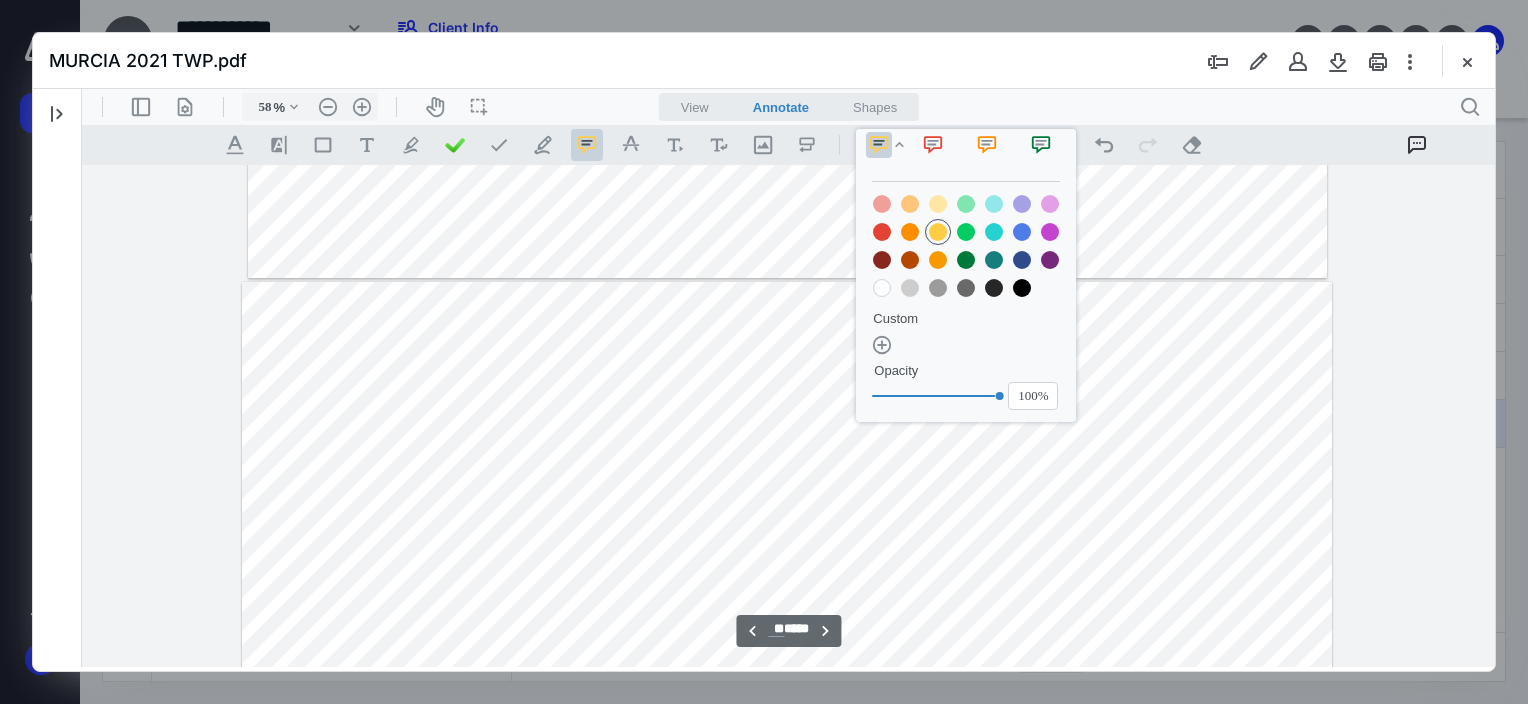 scroll, scrollTop: 20221, scrollLeft: 0, axis: vertical 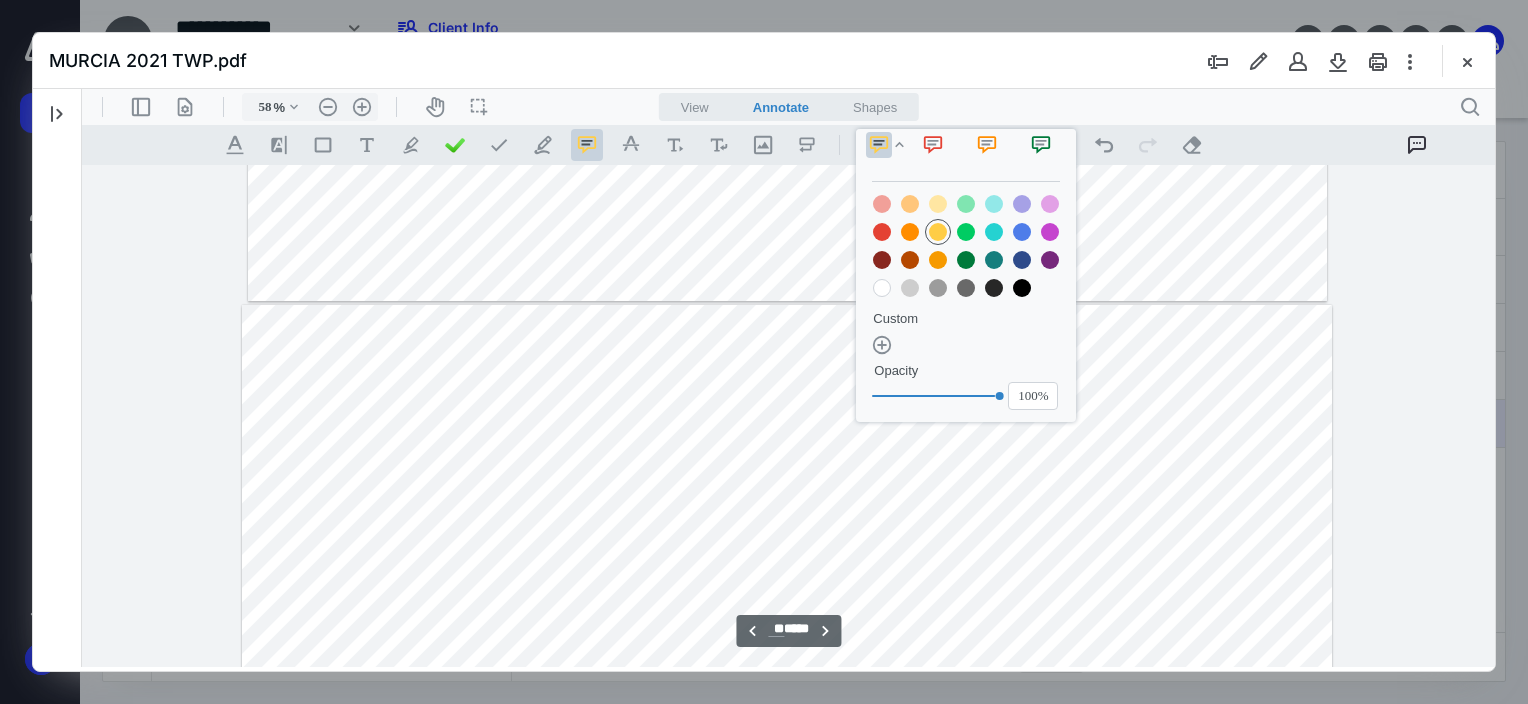 click at bounding box center (787, 992) 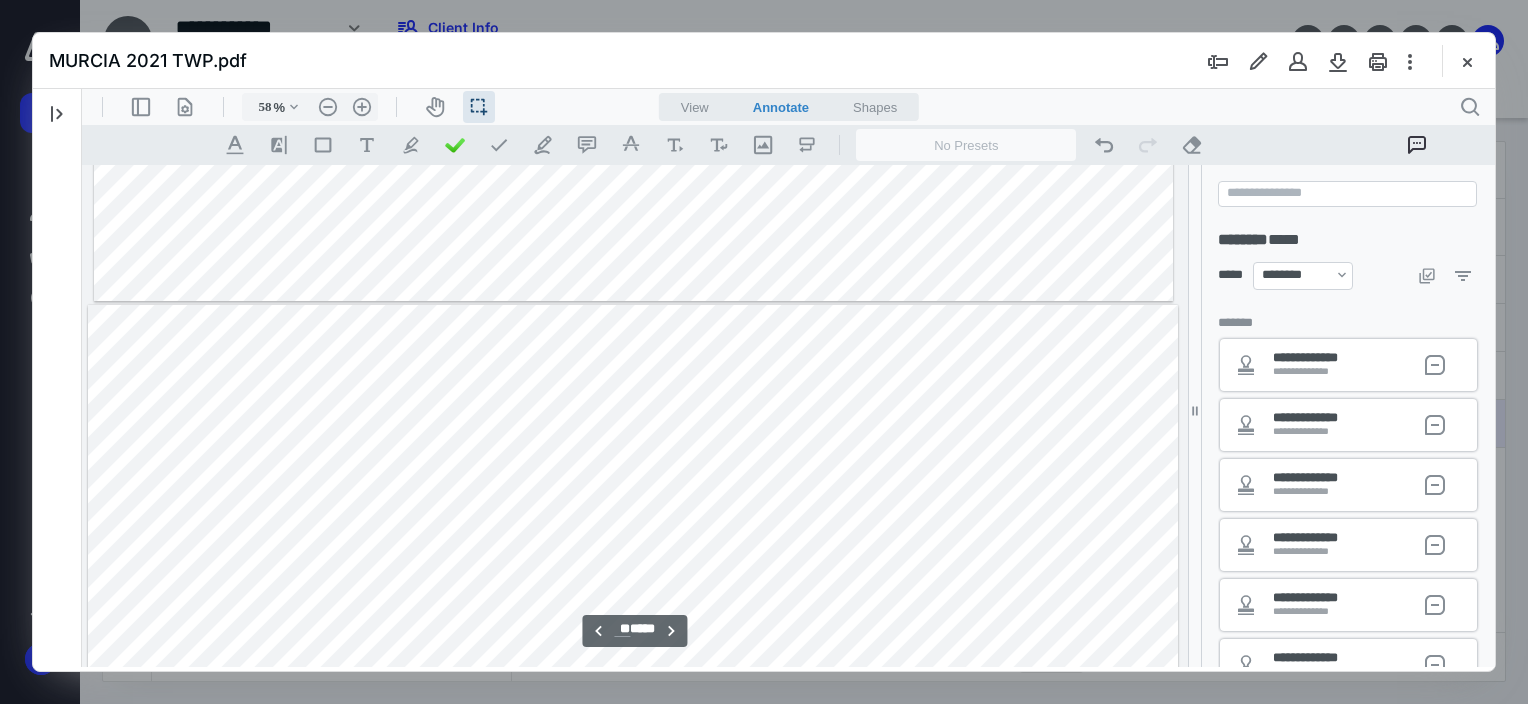 scroll, scrollTop: 864, scrollLeft: 0, axis: vertical 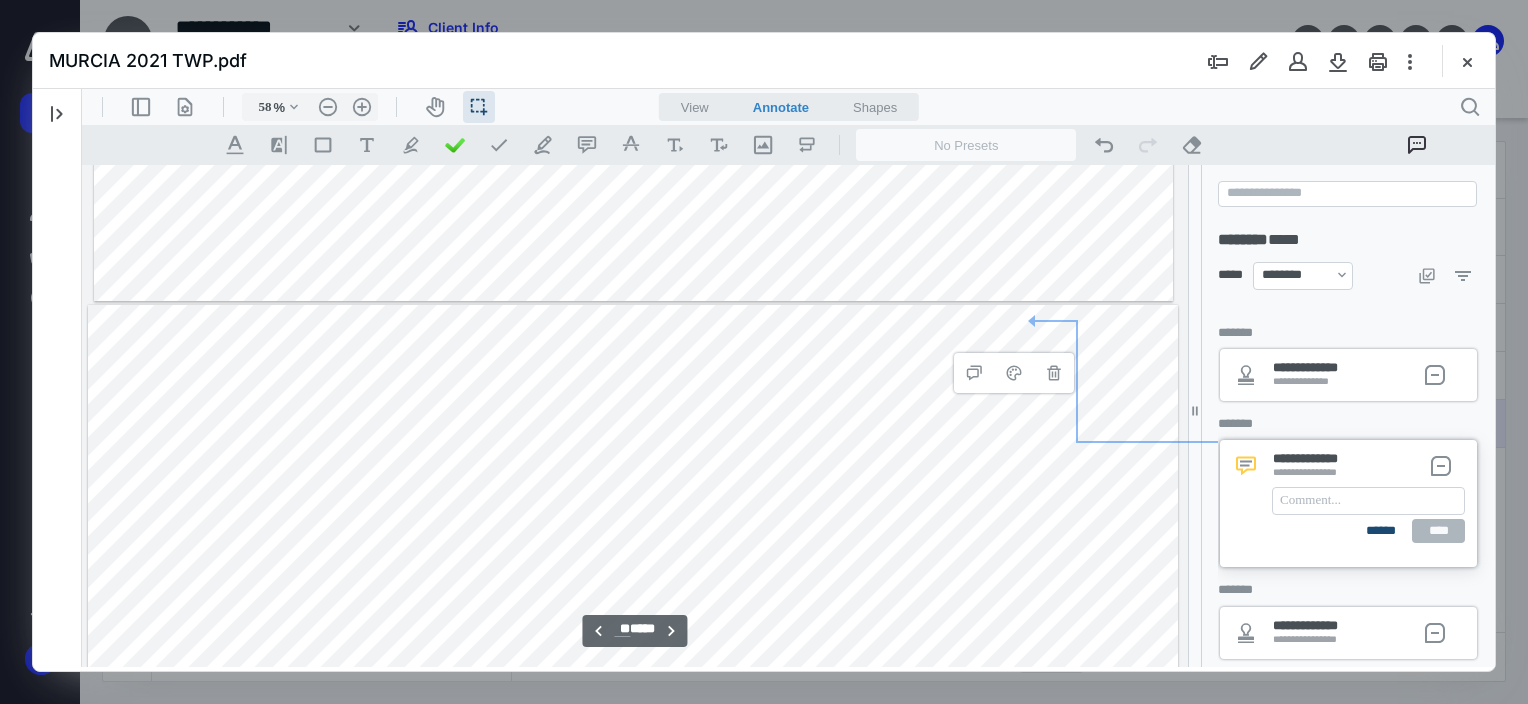 click on "******" at bounding box center (1381, 531) 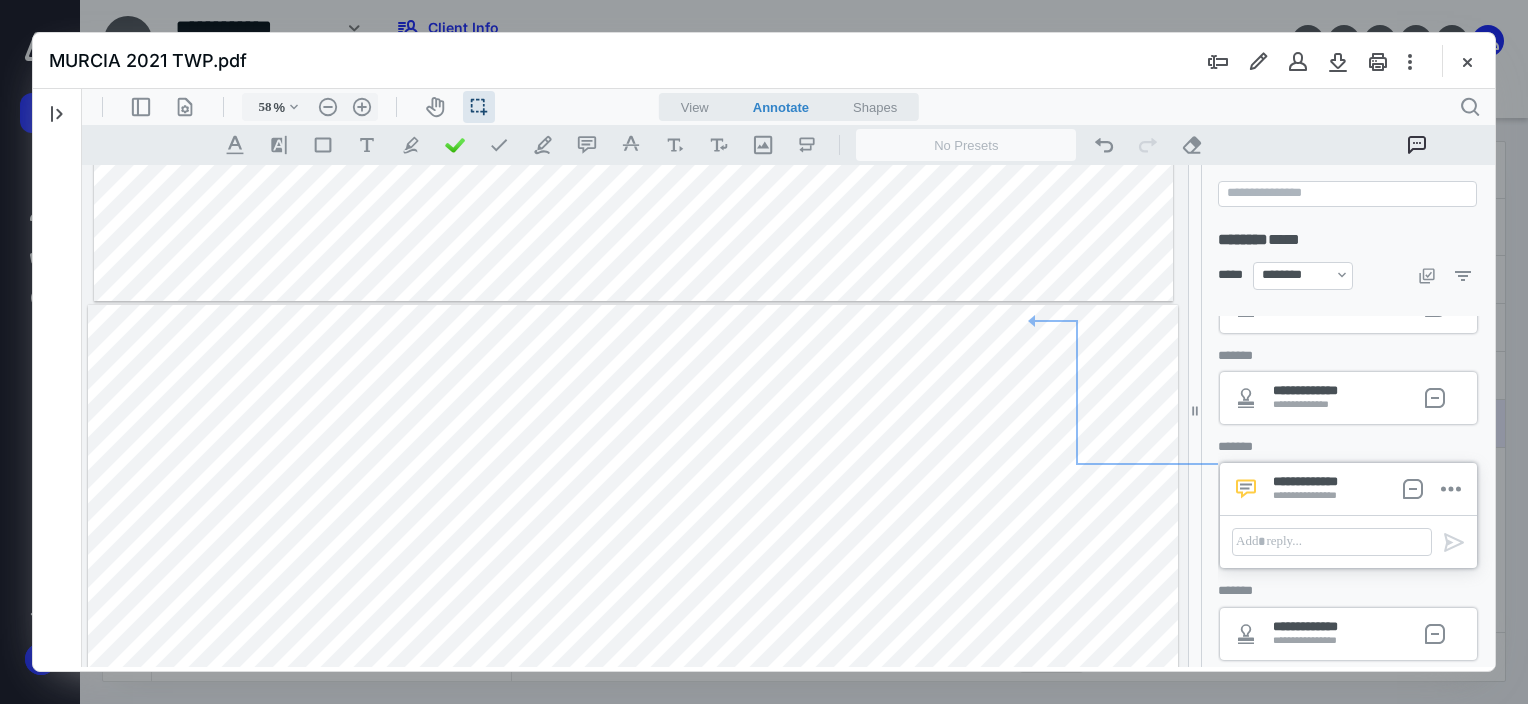 drag, startPoint x: 1009, startPoint y: 319, endPoint x: 1022, endPoint y: 553, distance: 234.36084 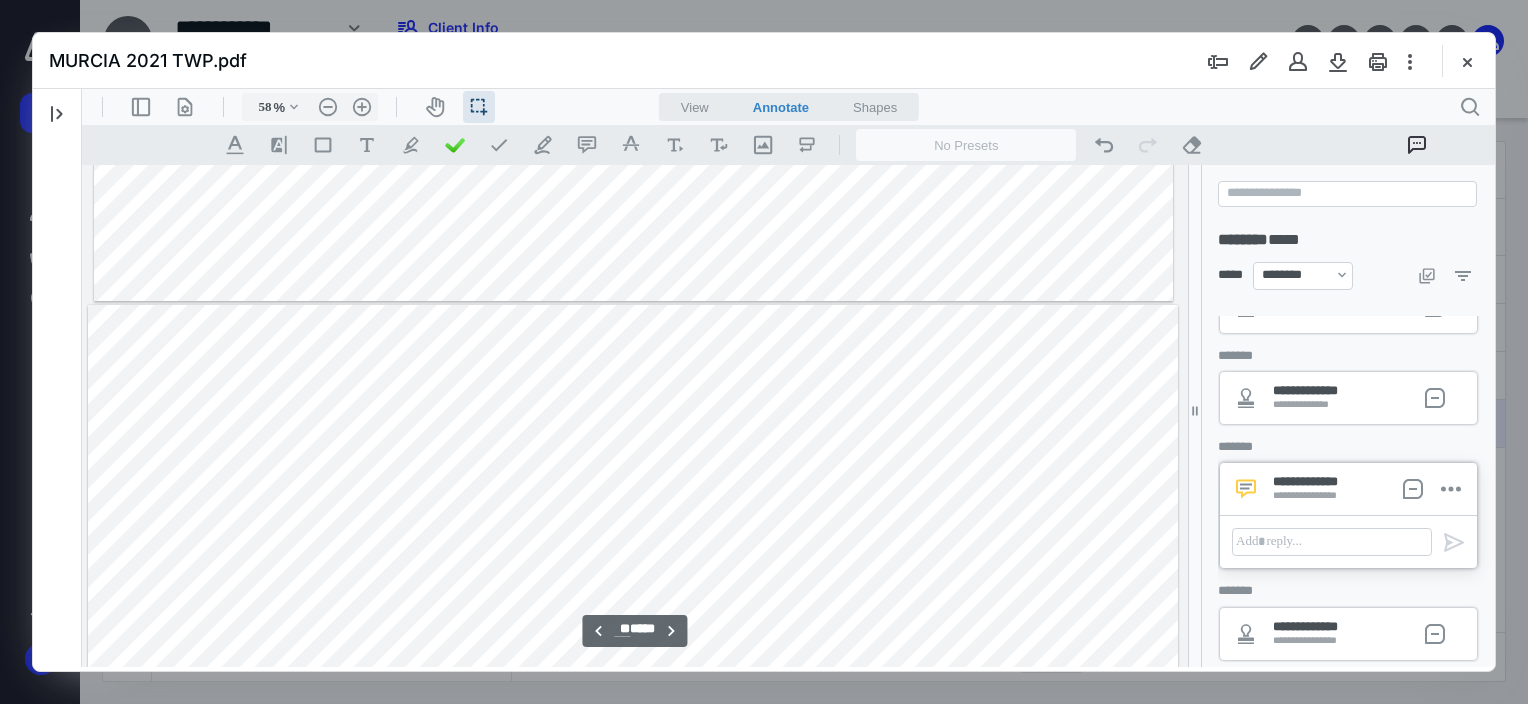 scroll, scrollTop: 20321, scrollLeft: 0, axis: vertical 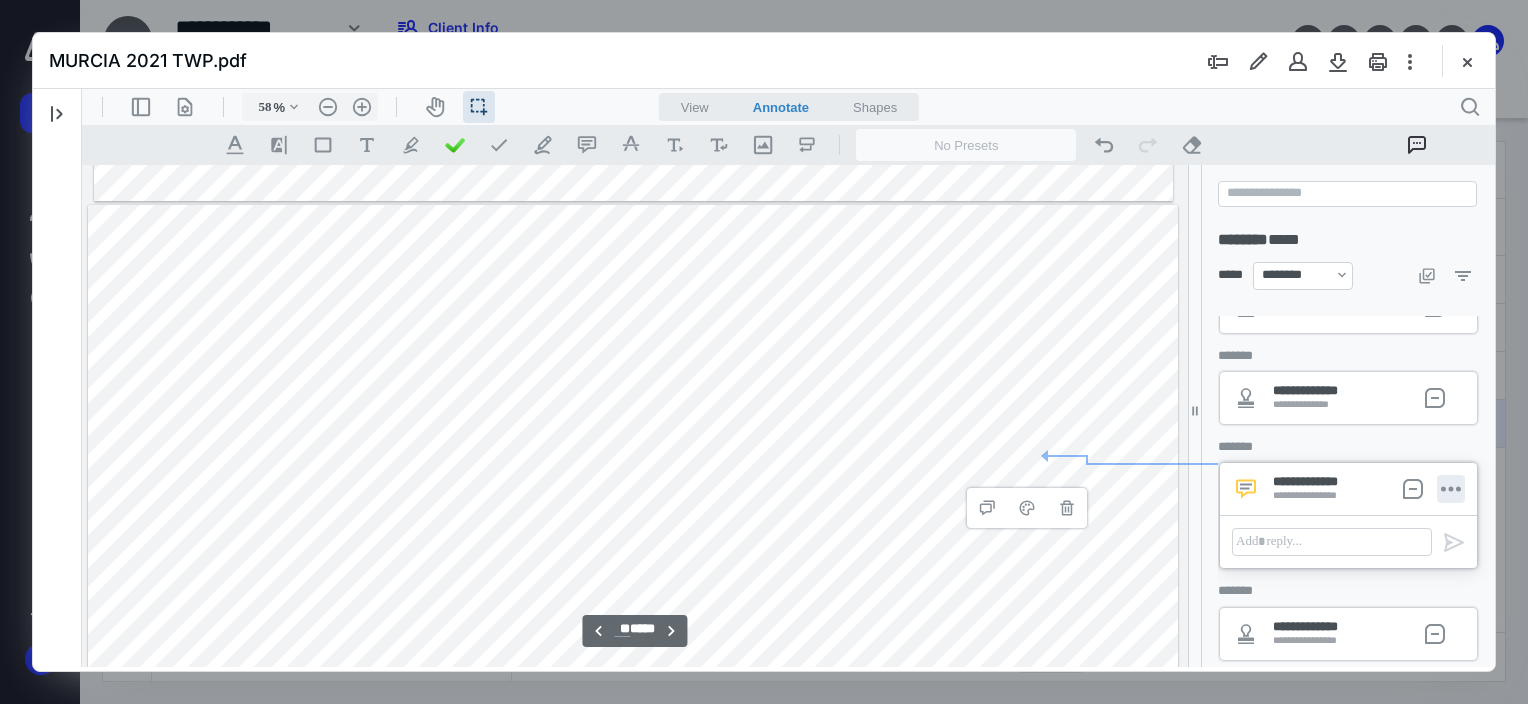 click on "**********" at bounding box center (1451, 489) 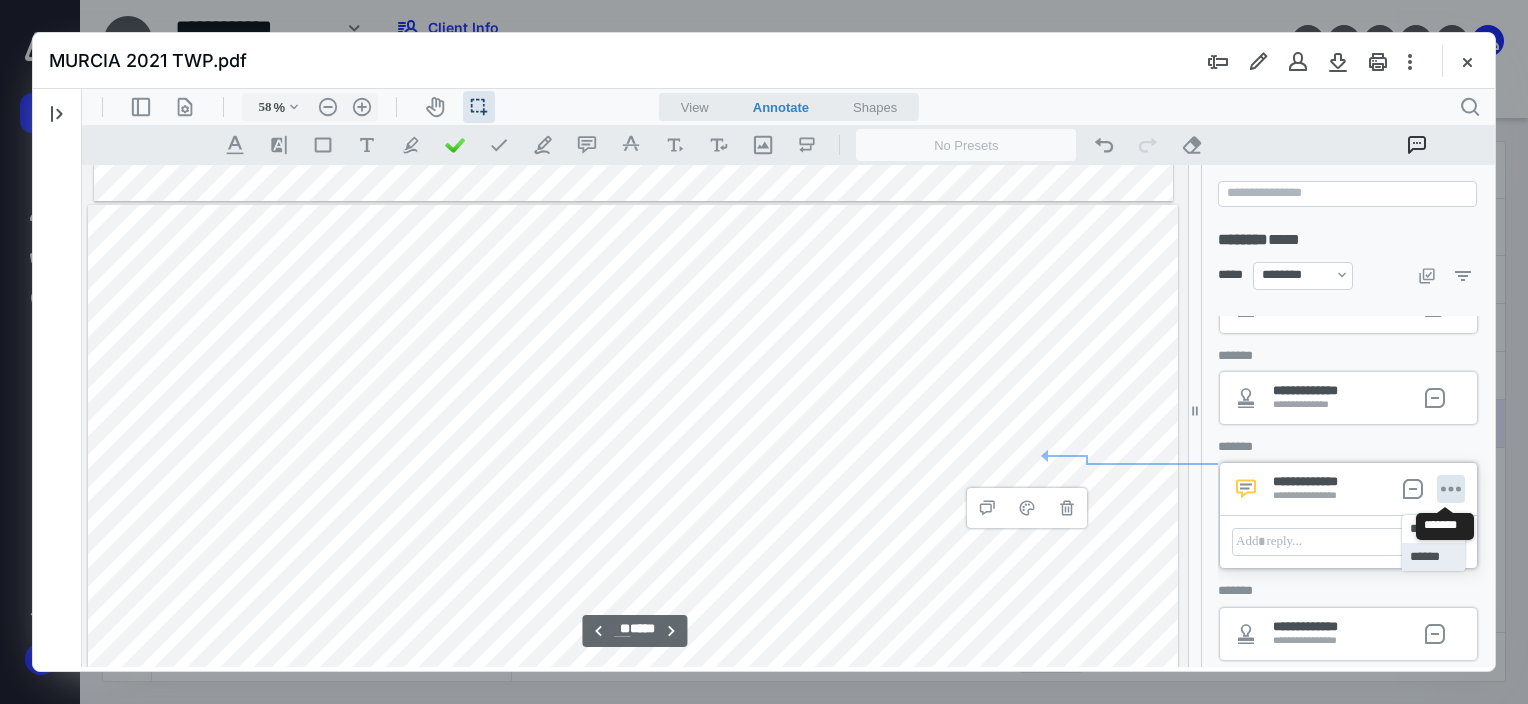 click on "******" at bounding box center [1433, 557] 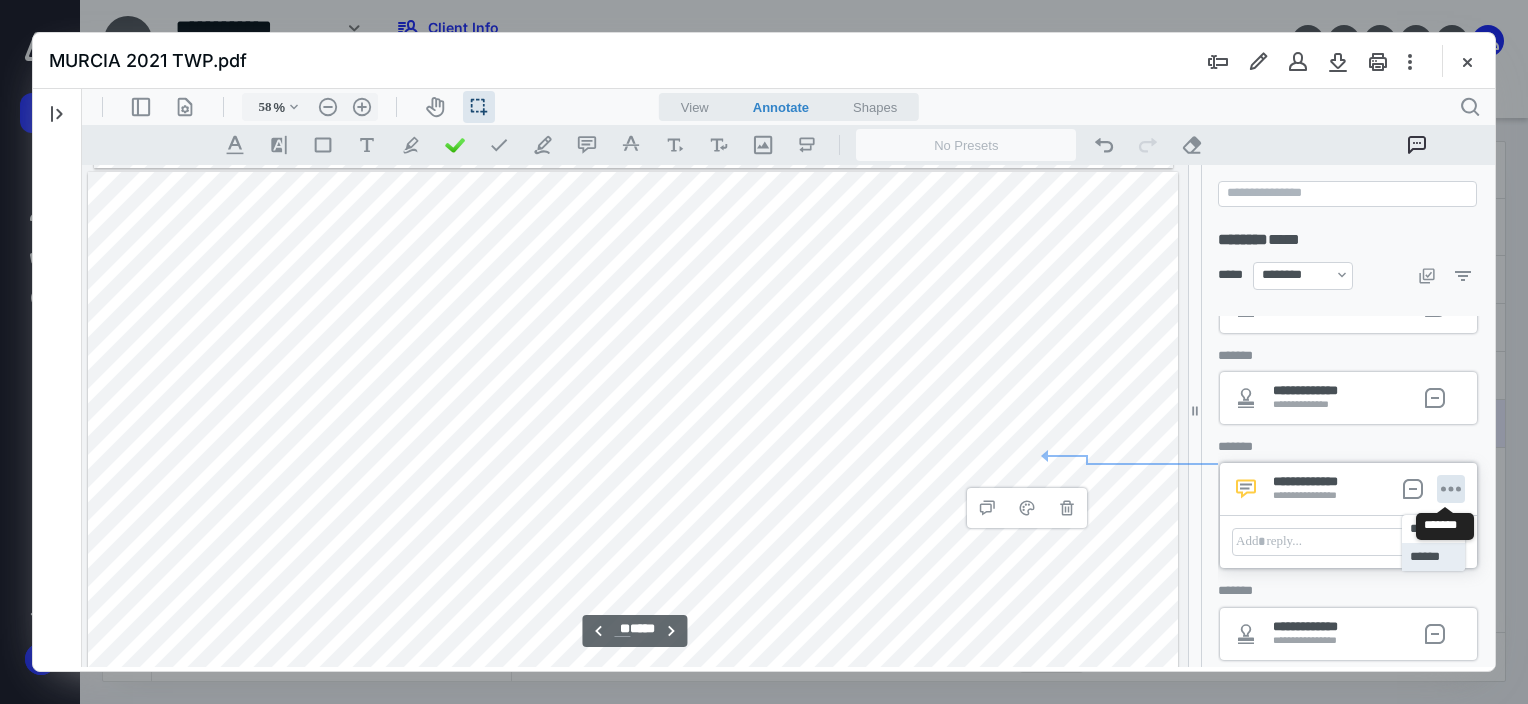 scroll, scrollTop: 697, scrollLeft: 0, axis: vertical 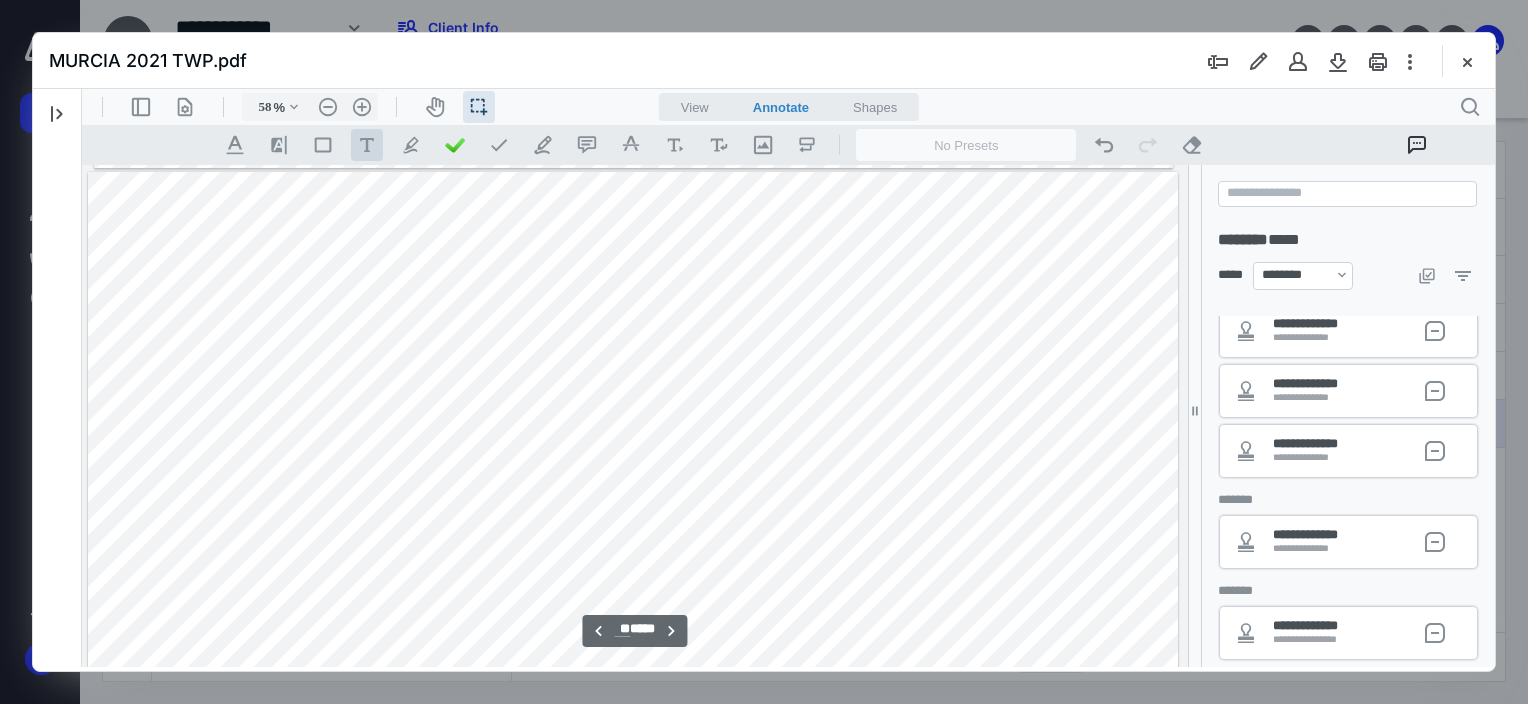 click on ".cls-1{fill:#abb0c4;} icon - tool - text - free text" at bounding box center (367, 145) 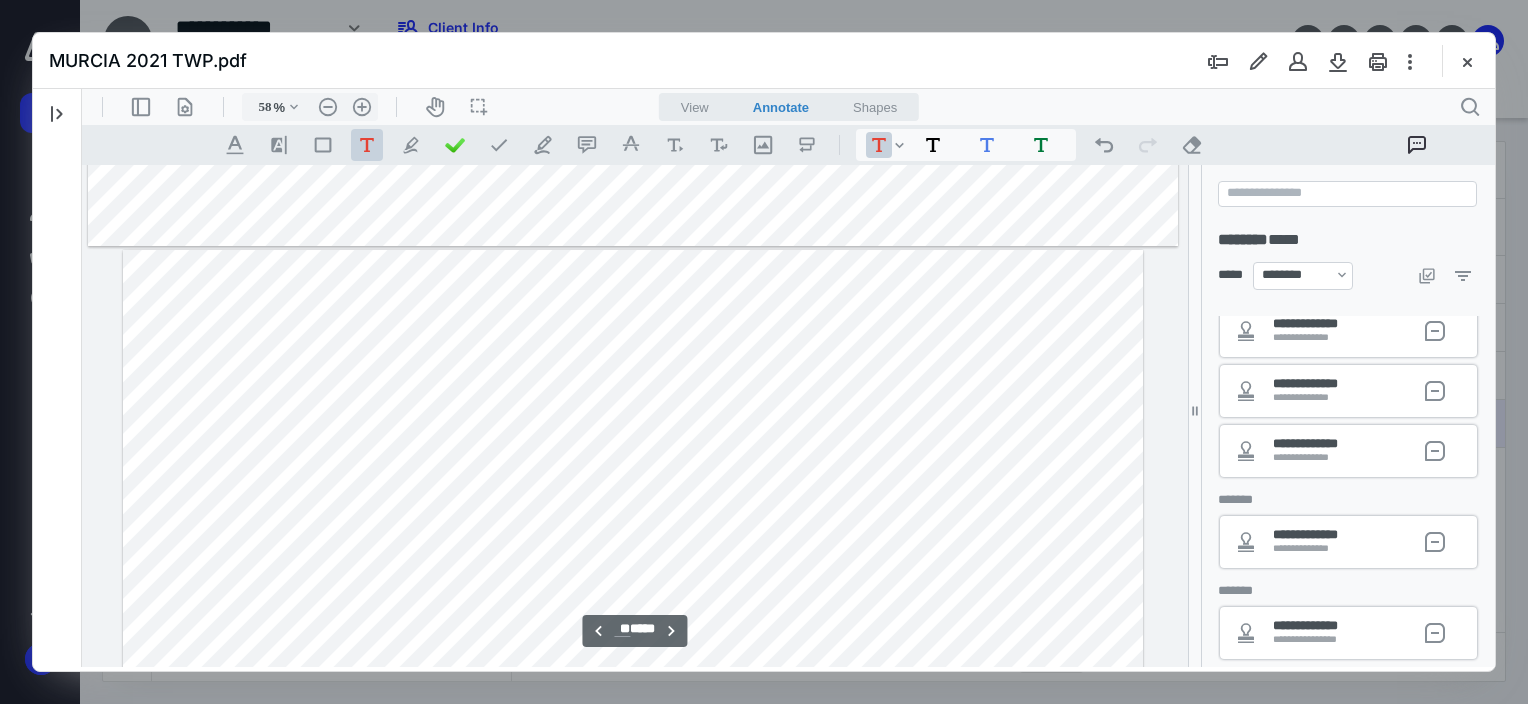 type on "**" 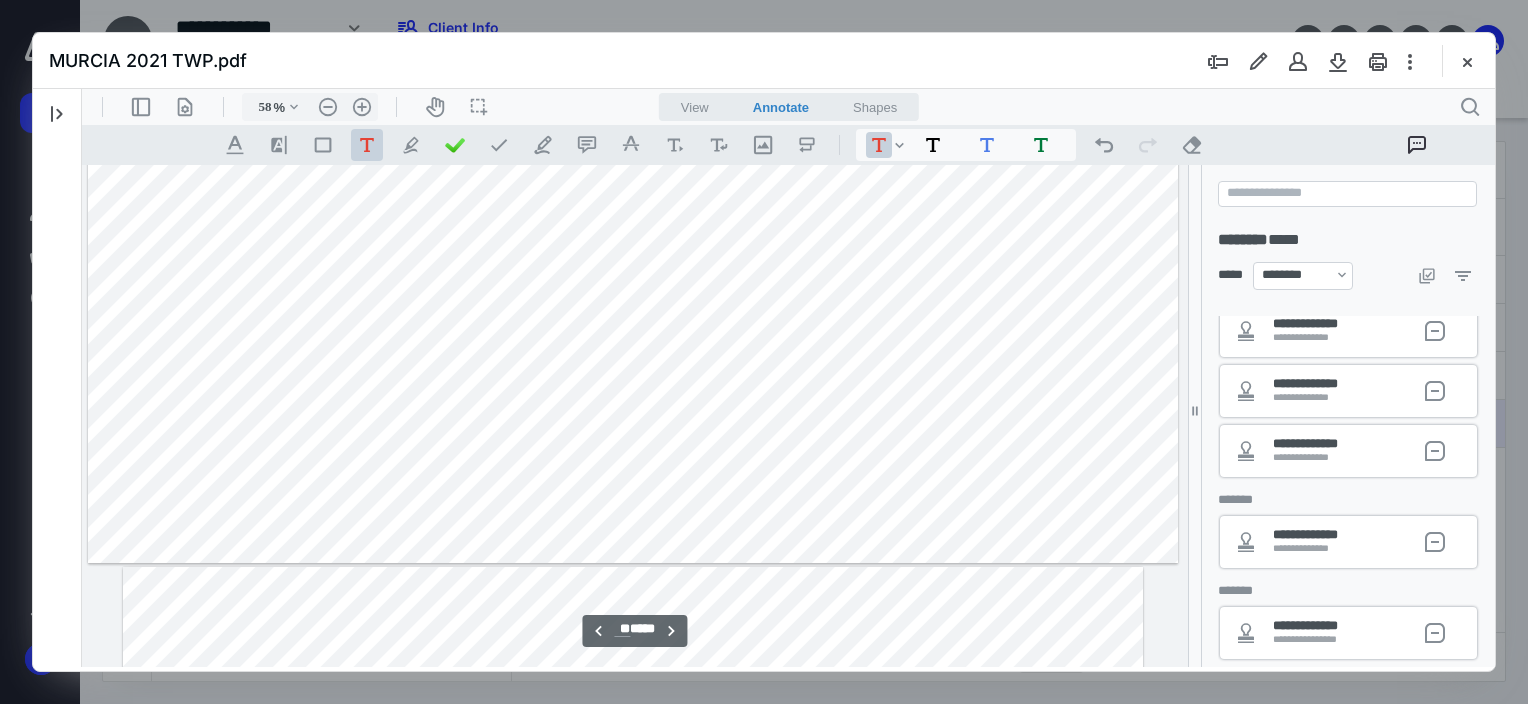 scroll, scrollTop: 21354, scrollLeft: 0, axis: vertical 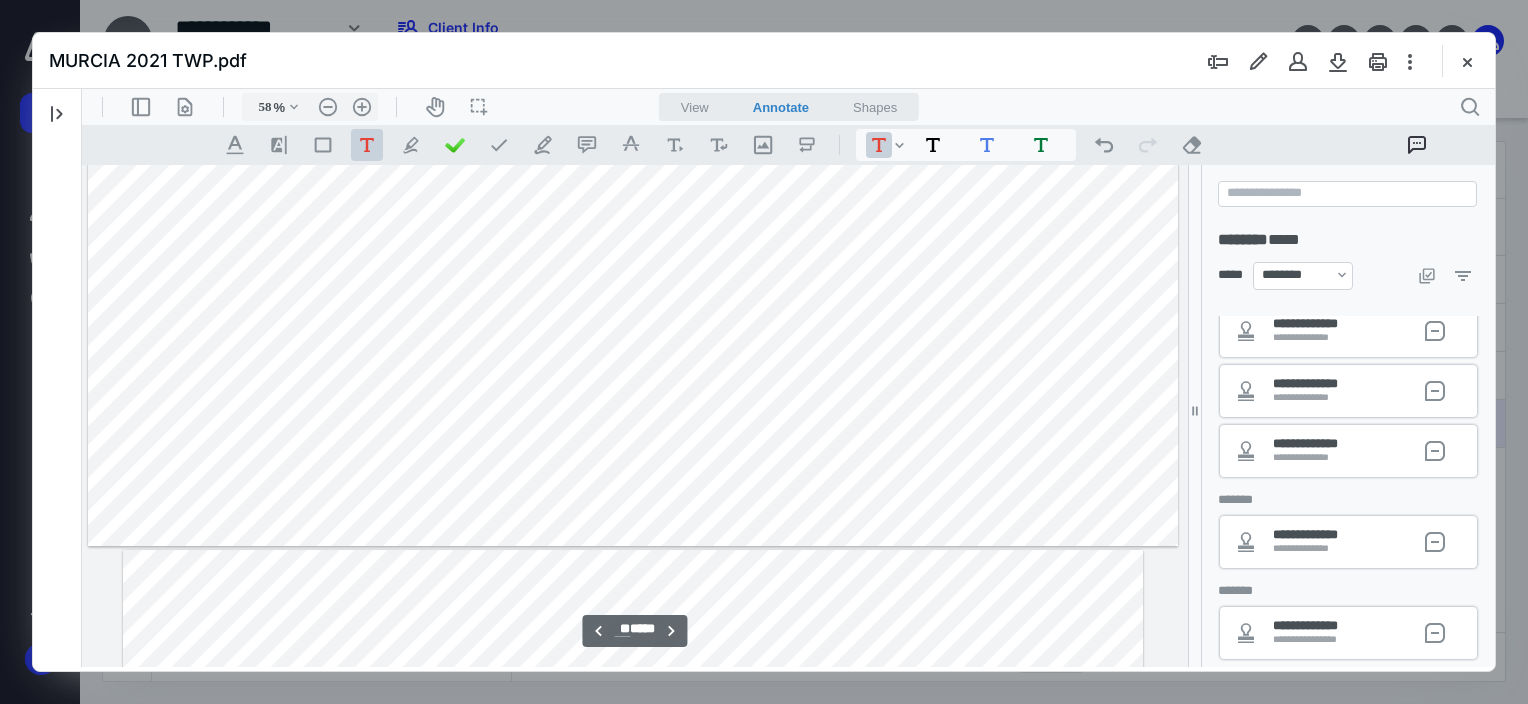 click at bounding box center (633, -141) 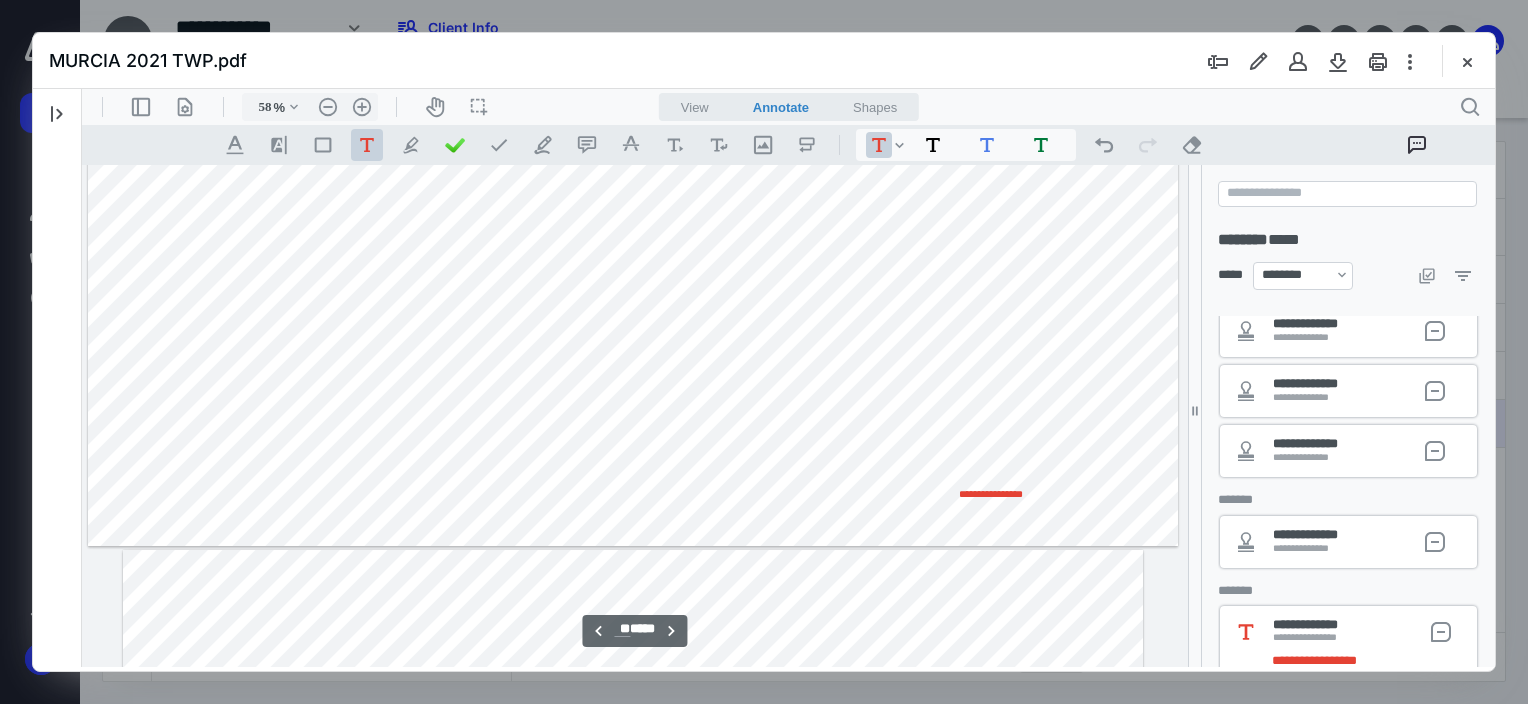 scroll, scrollTop: 812, scrollLeft: 0, axis: vertical 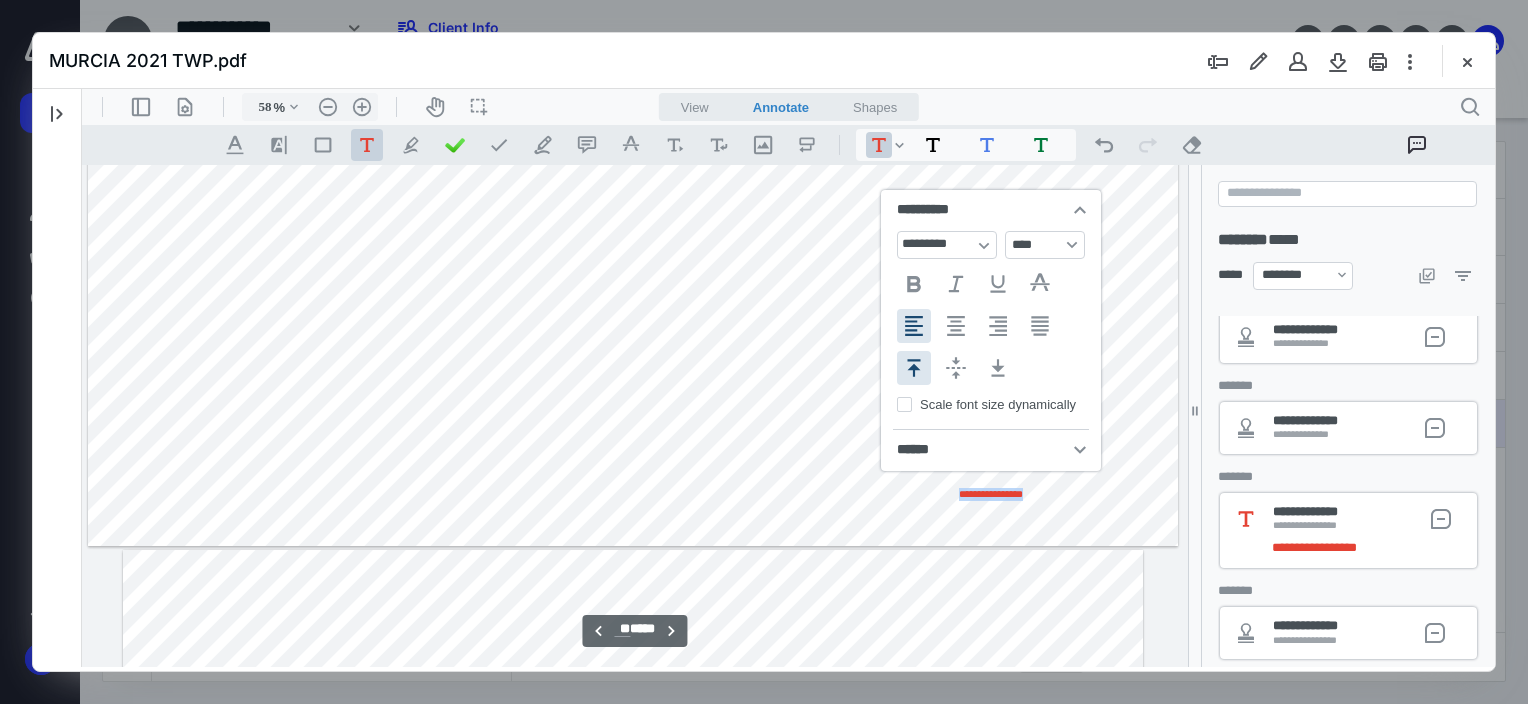 type 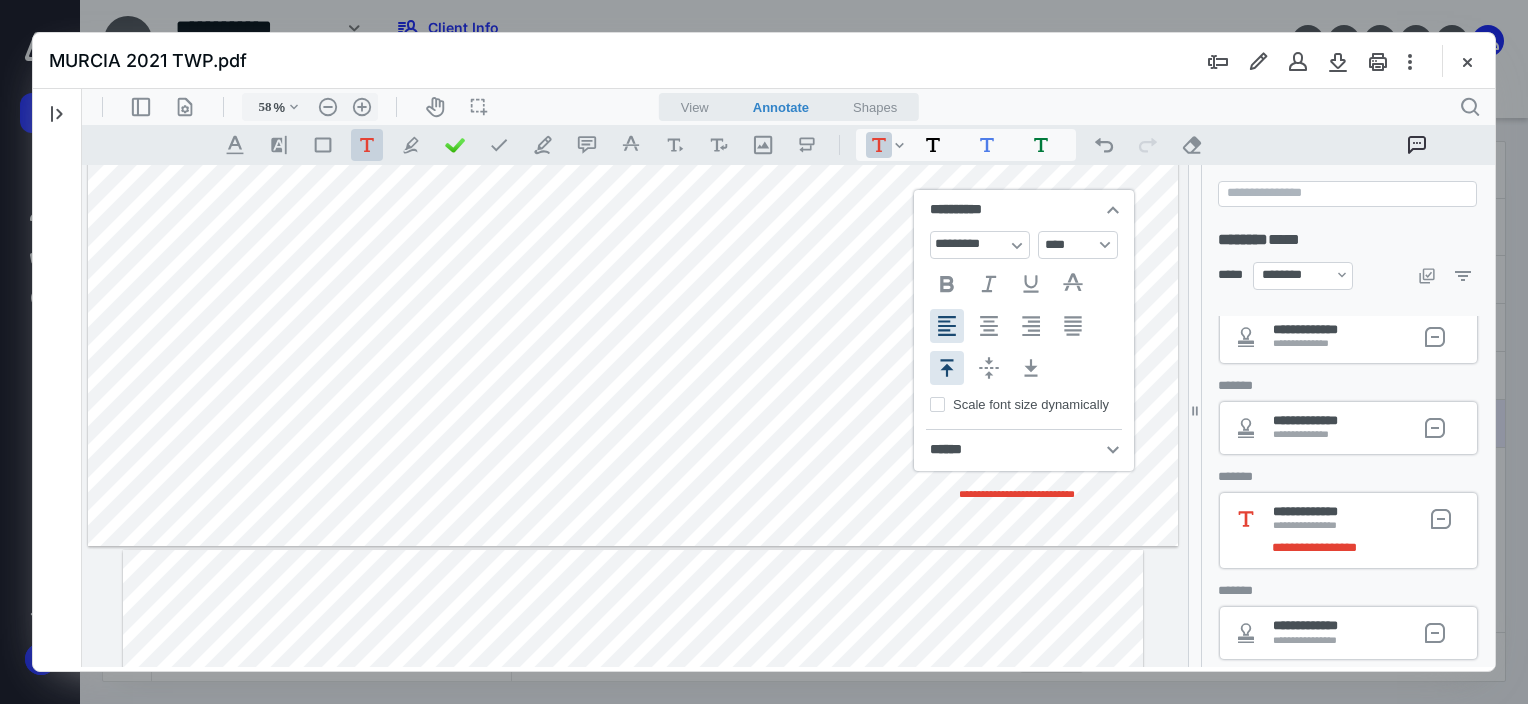 click on "**********" at bounding box center (1017, 494) 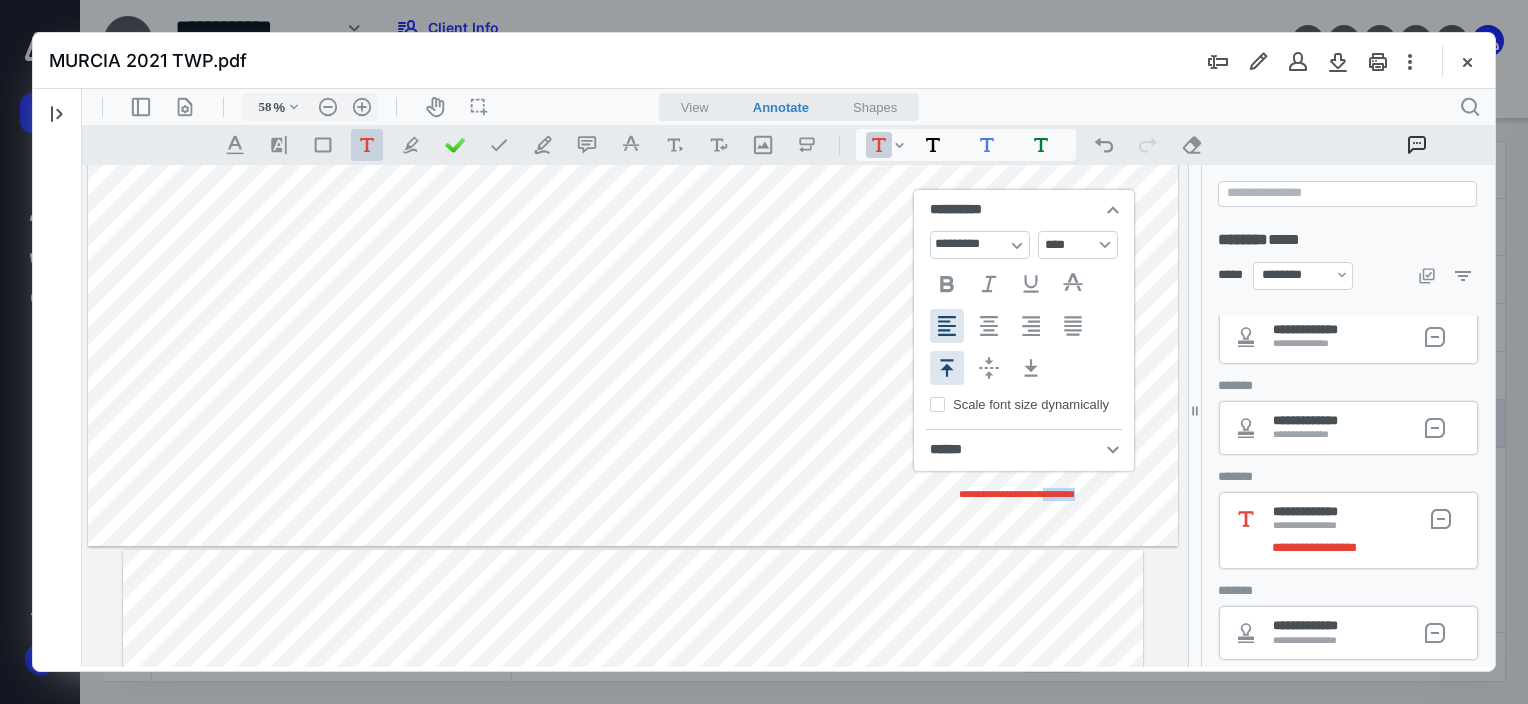click on "**********" at bounding box center (1017, 494) 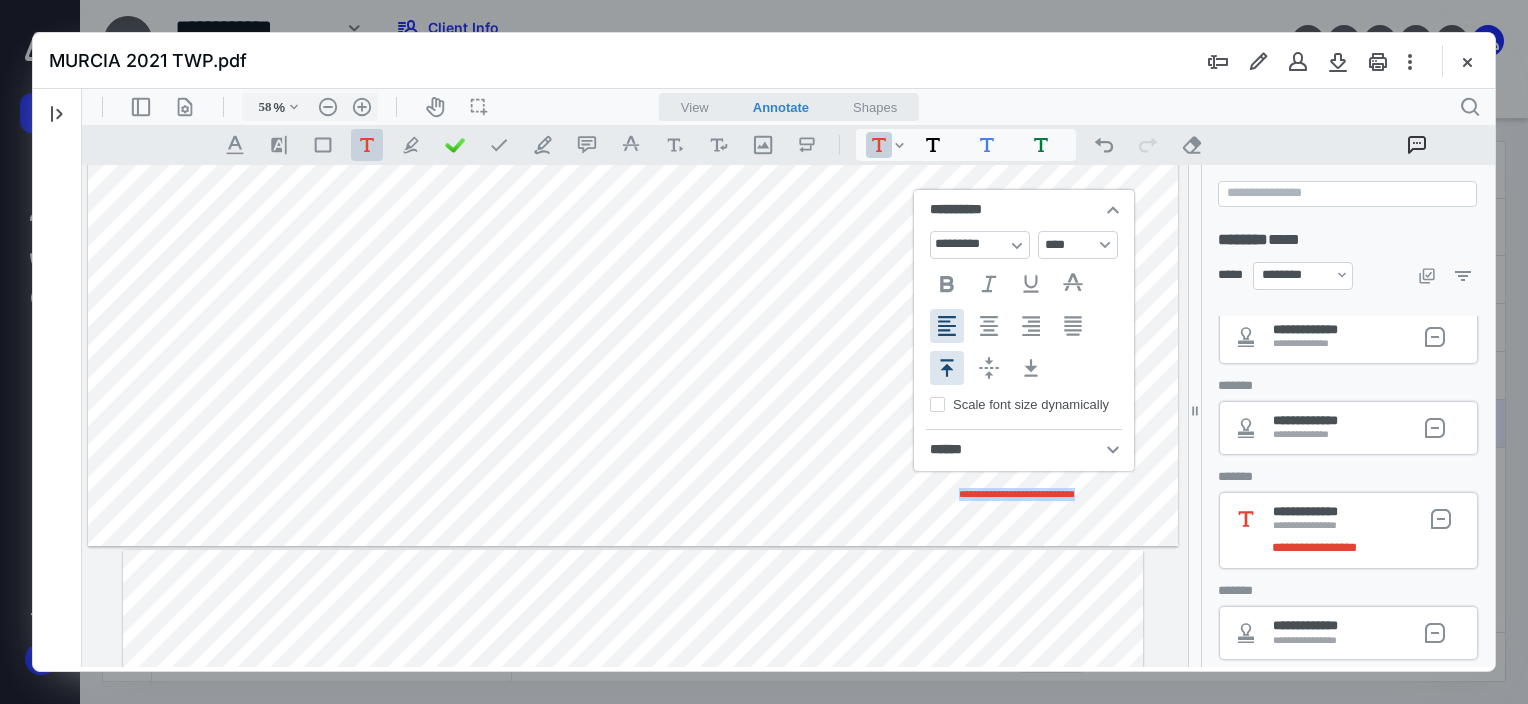 drag, startPoint x: 1085, startPoint y: 494, endPoint x: 918, endPoint y: 509, distance: 167.6723 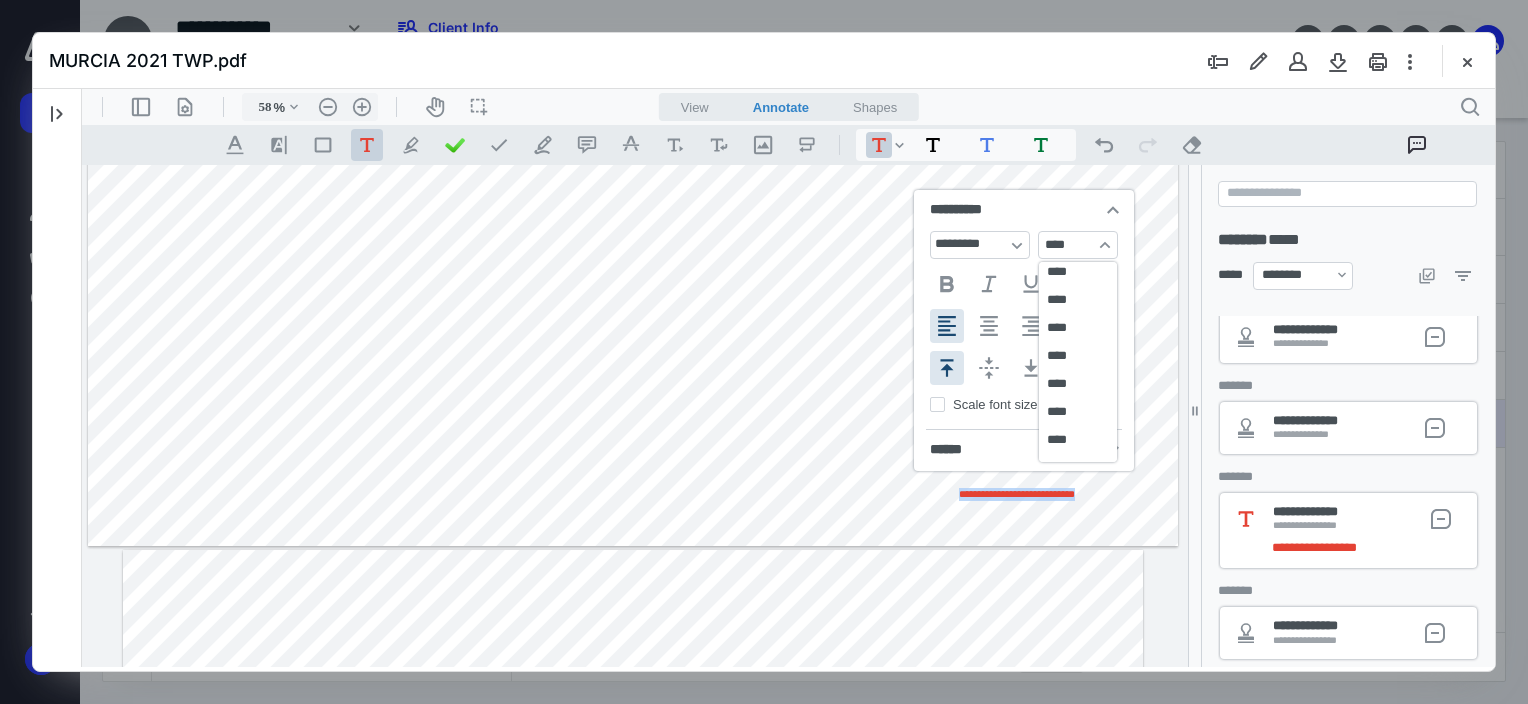 scroll, scrollTop: 576, scrollLeft: 0, axis: vertical 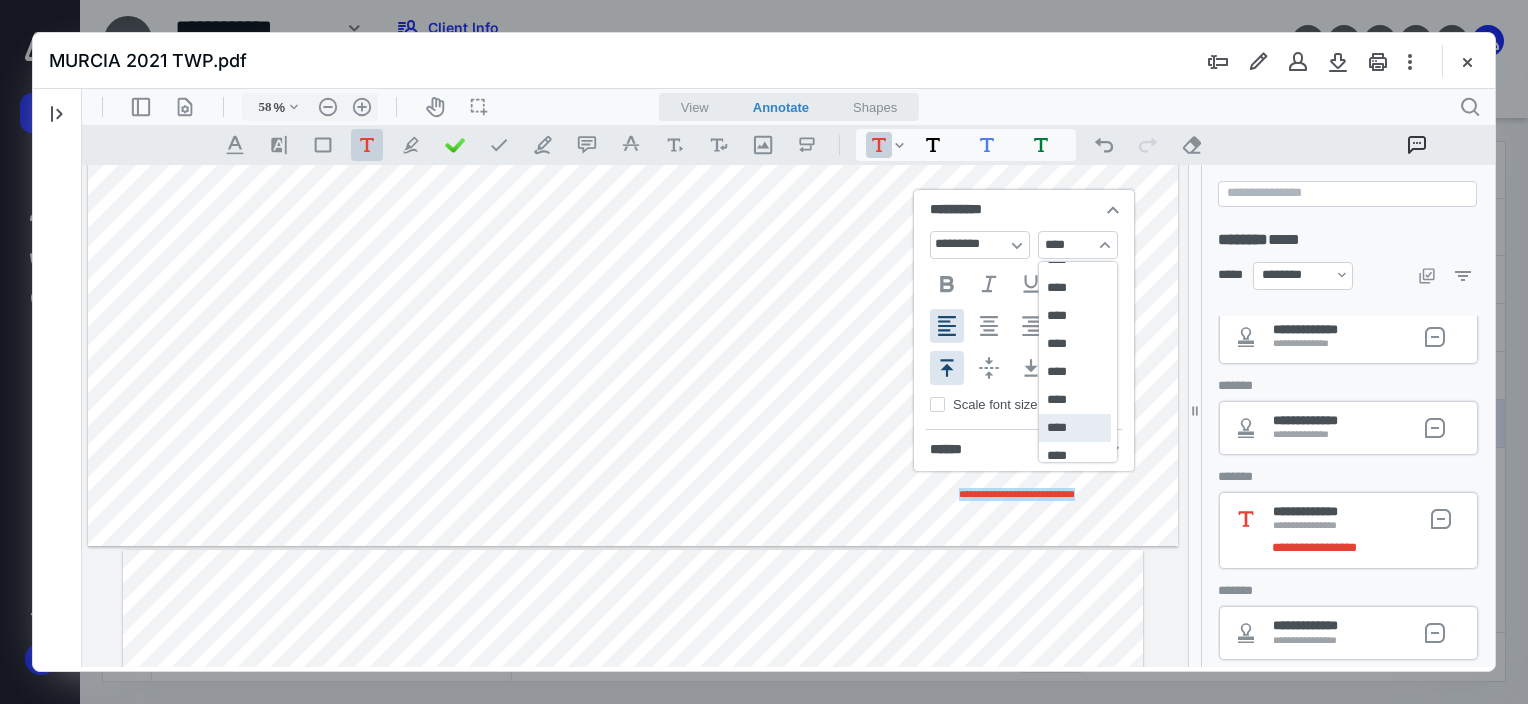 click on "****" at bounding box center (1075, 428) 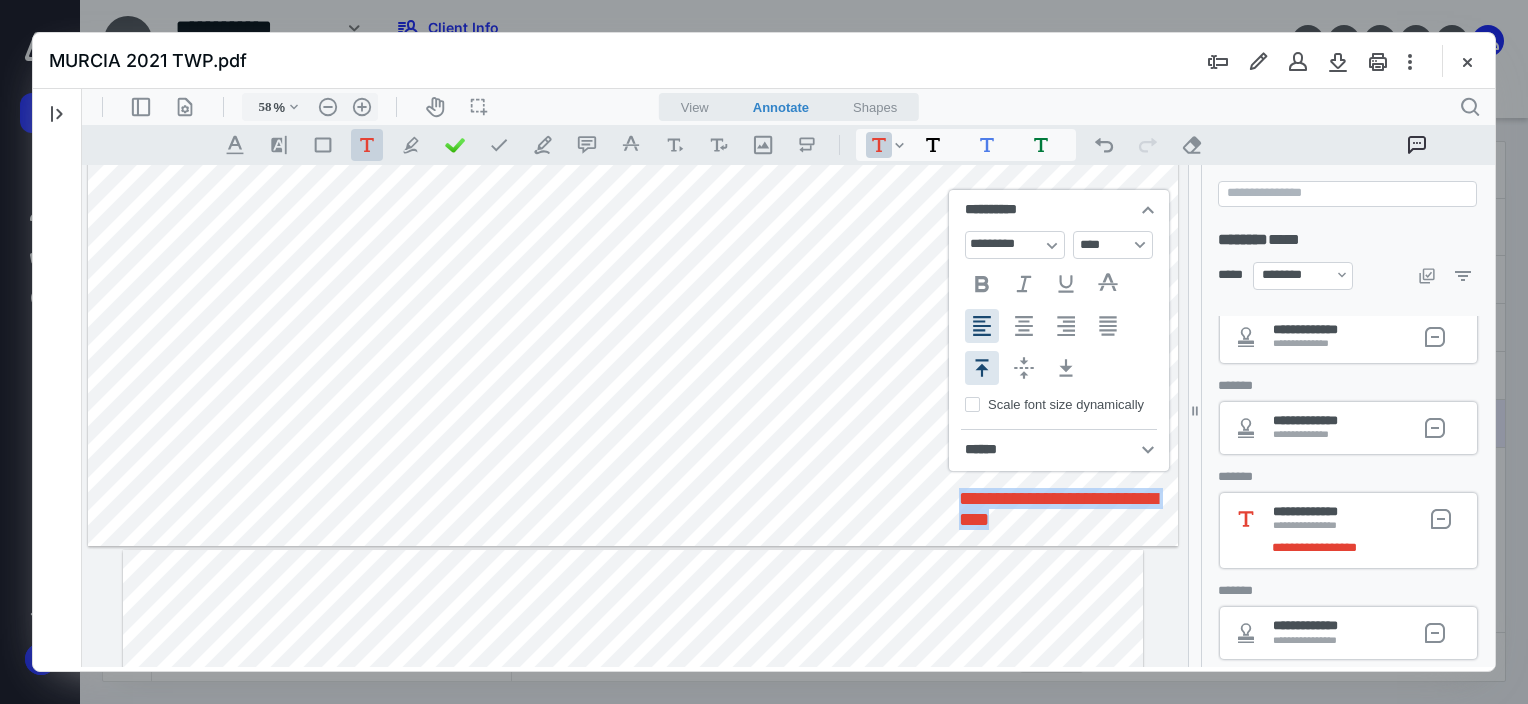 click on "**********" at bounding box center [633, -141] 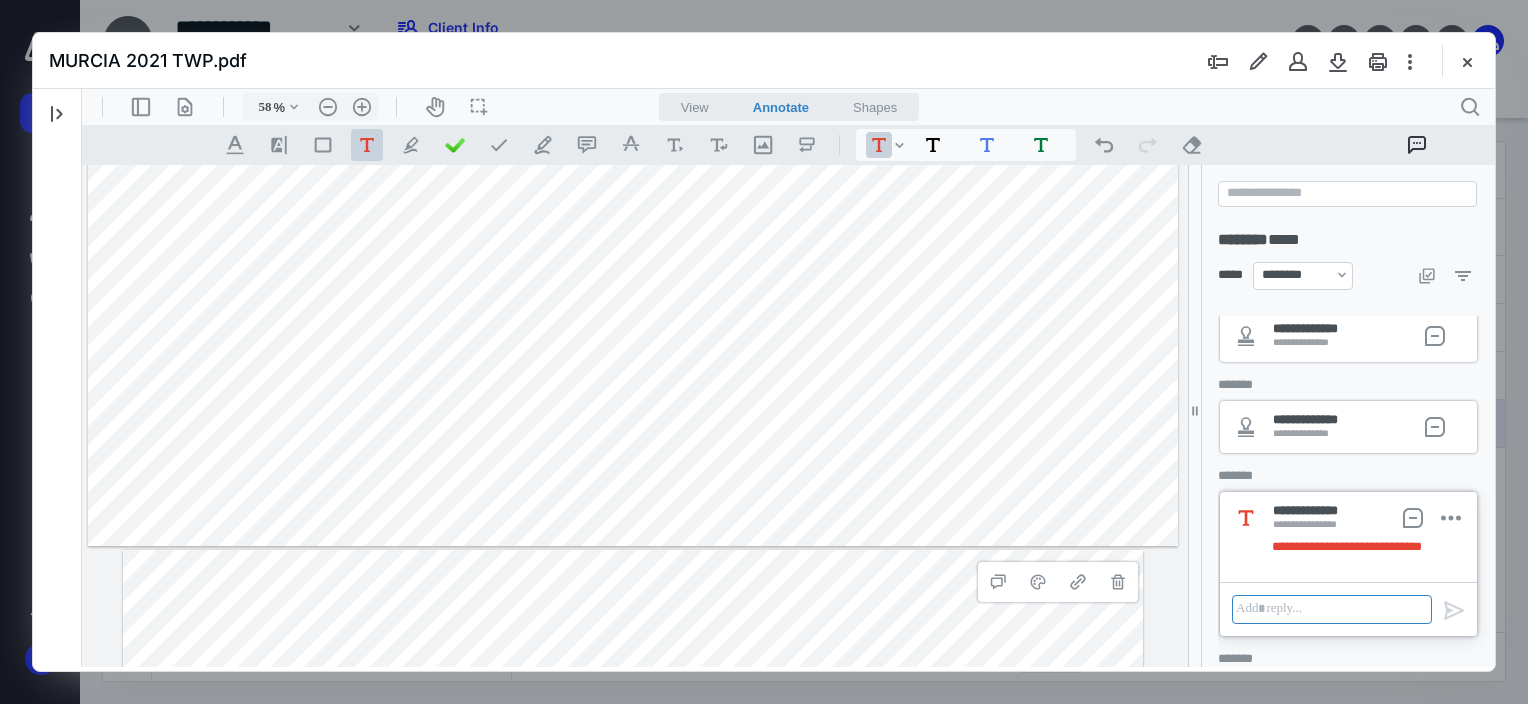 scroll, scrollTop: 841, scrollLeft: 0, axis: vertical 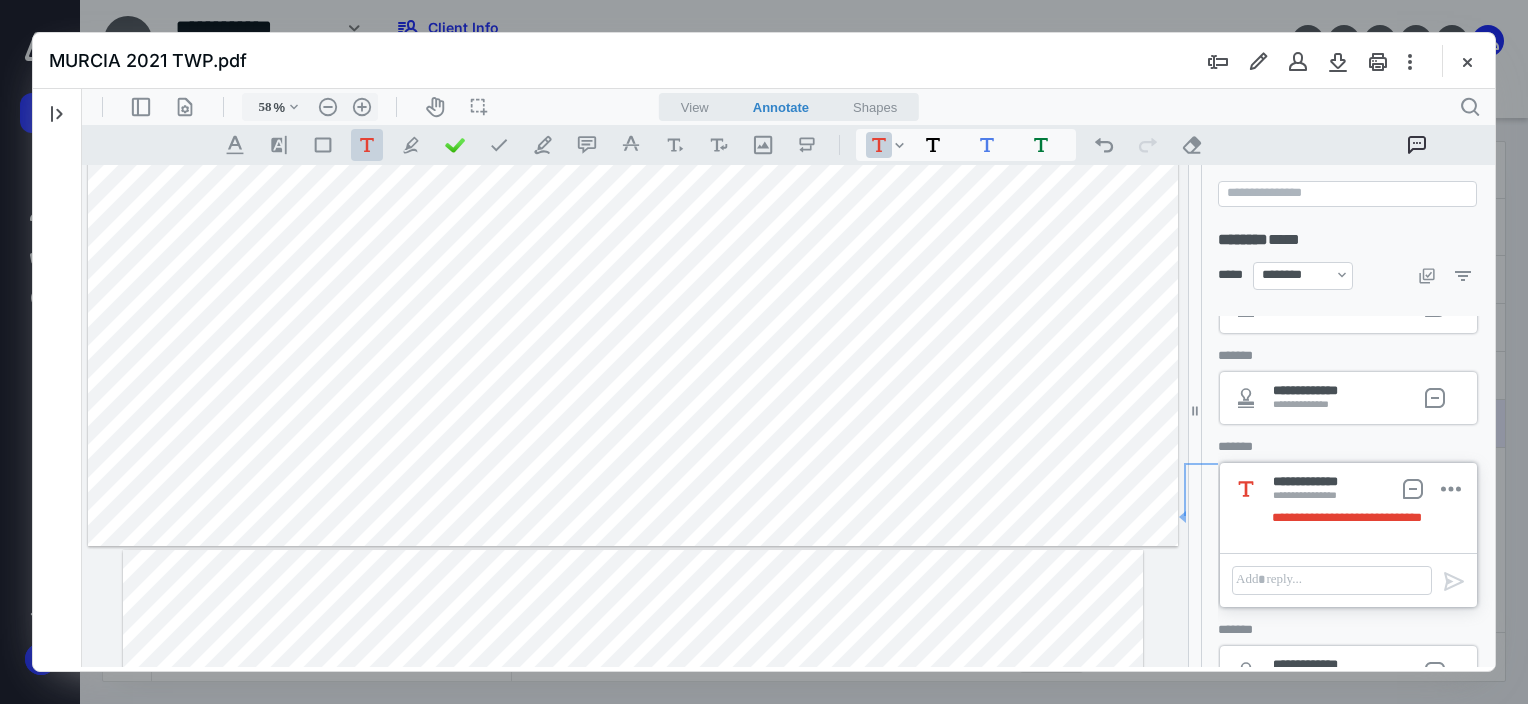 drag, startPoint x: 969, startPoint y: 505, endPoint x: 934, endPoint y: 487, distance: 39.357338 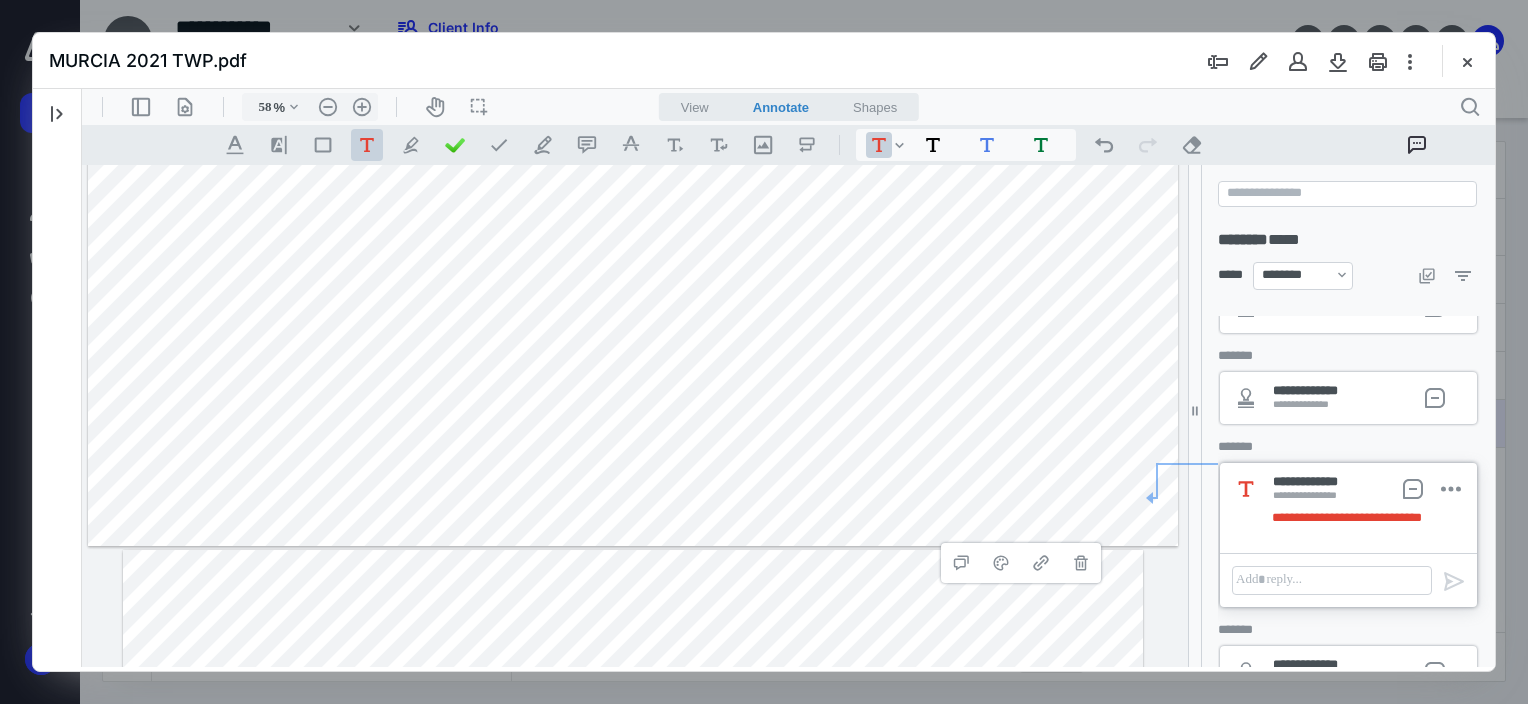 click on "**********" at bounding box center (633, -141) 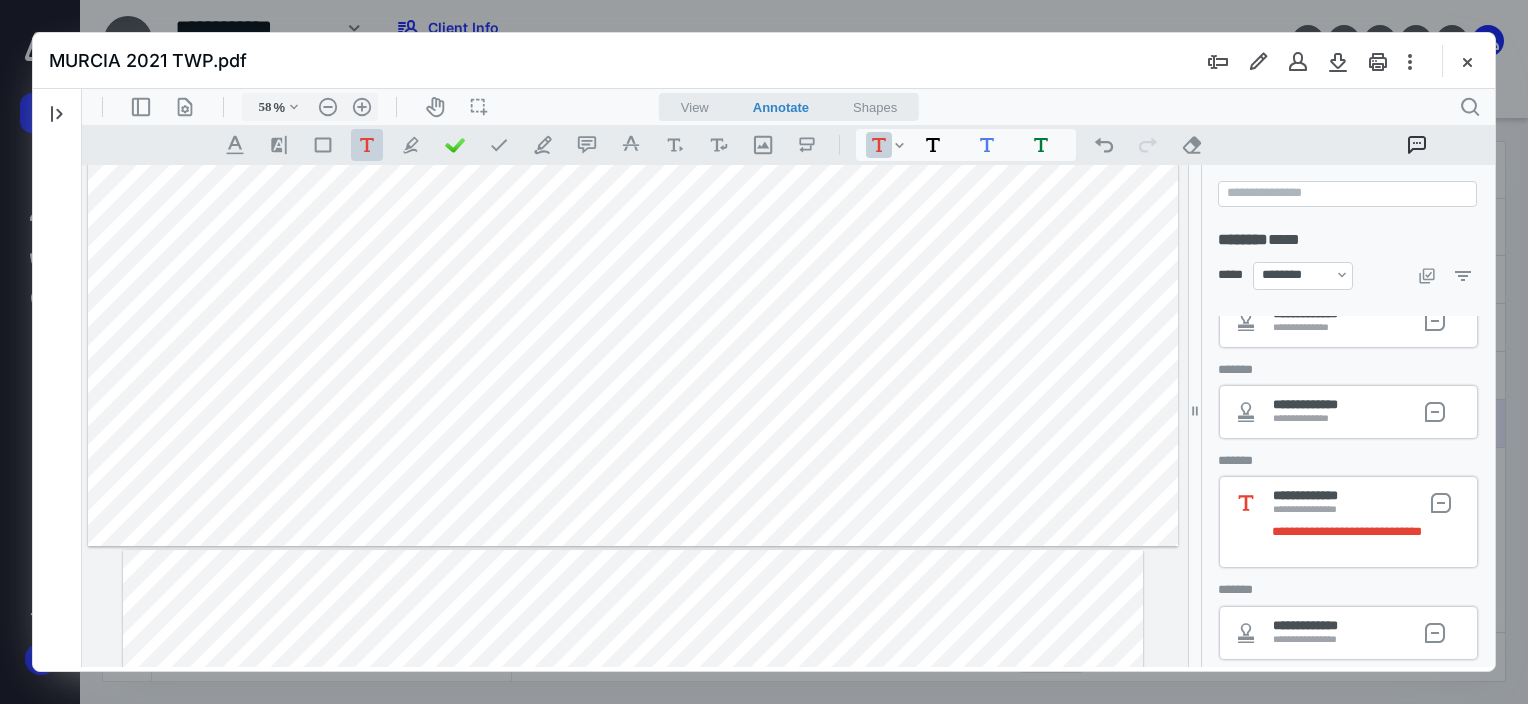 scroll, scrollTop: 827, scrollLeft: 0, axis: vertical 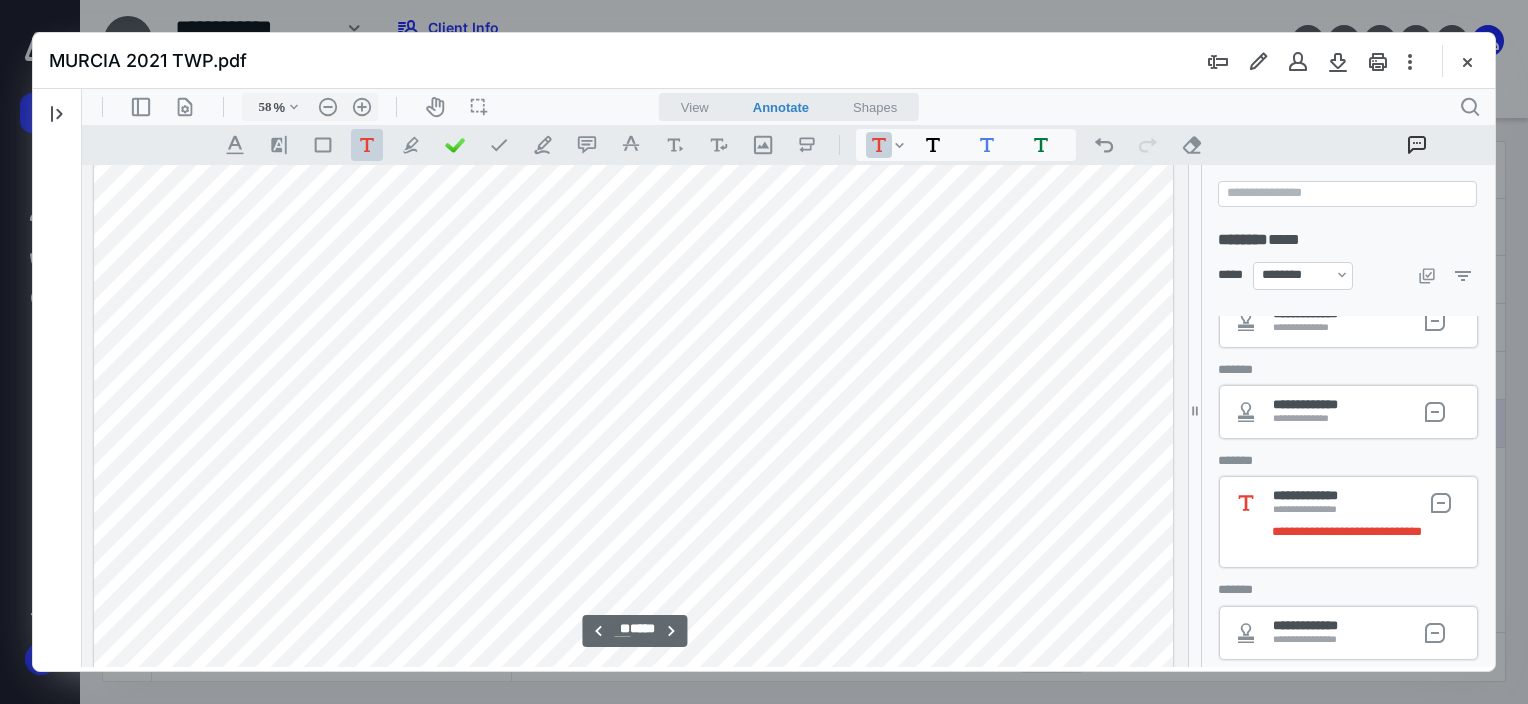 type on "**" 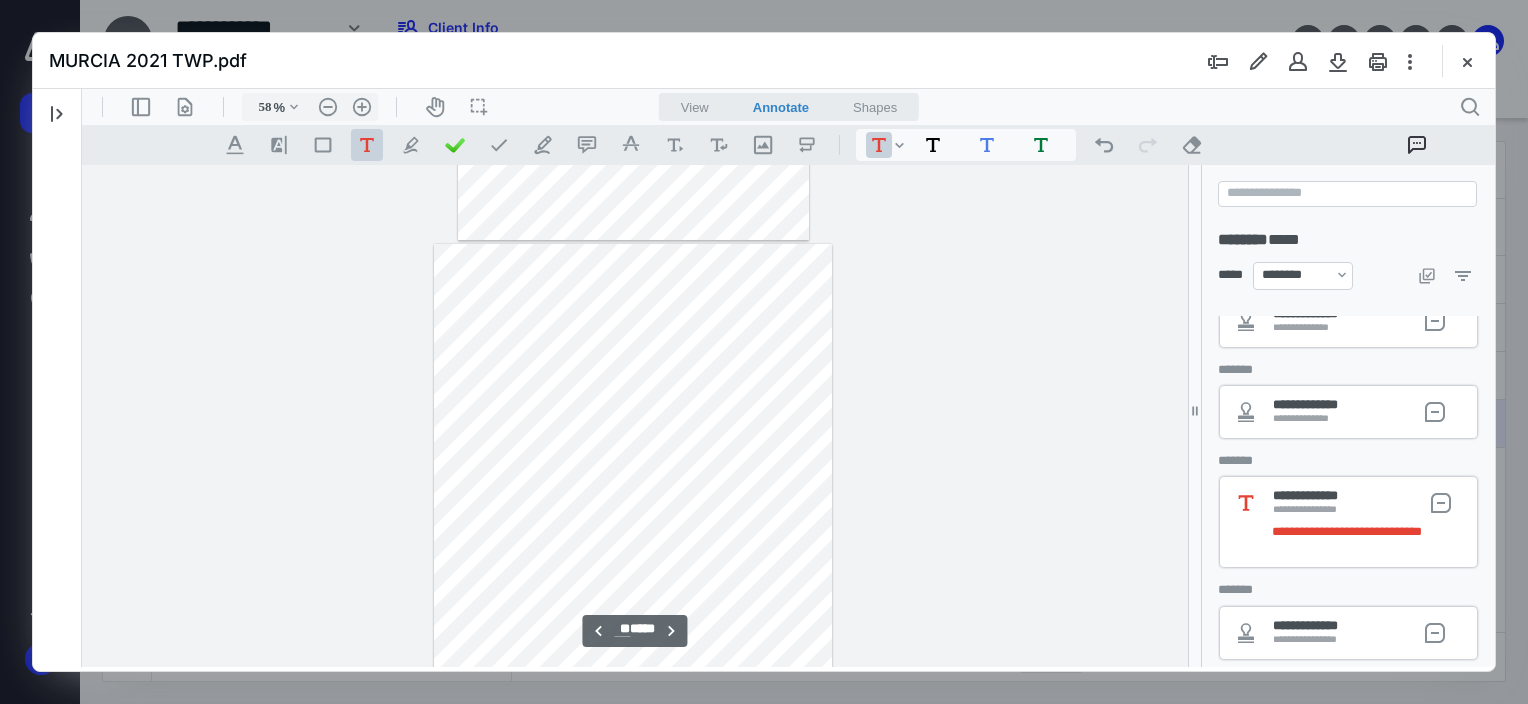 scroll, scrollTop: 18054, scrollLeft: 0, axis: vertical 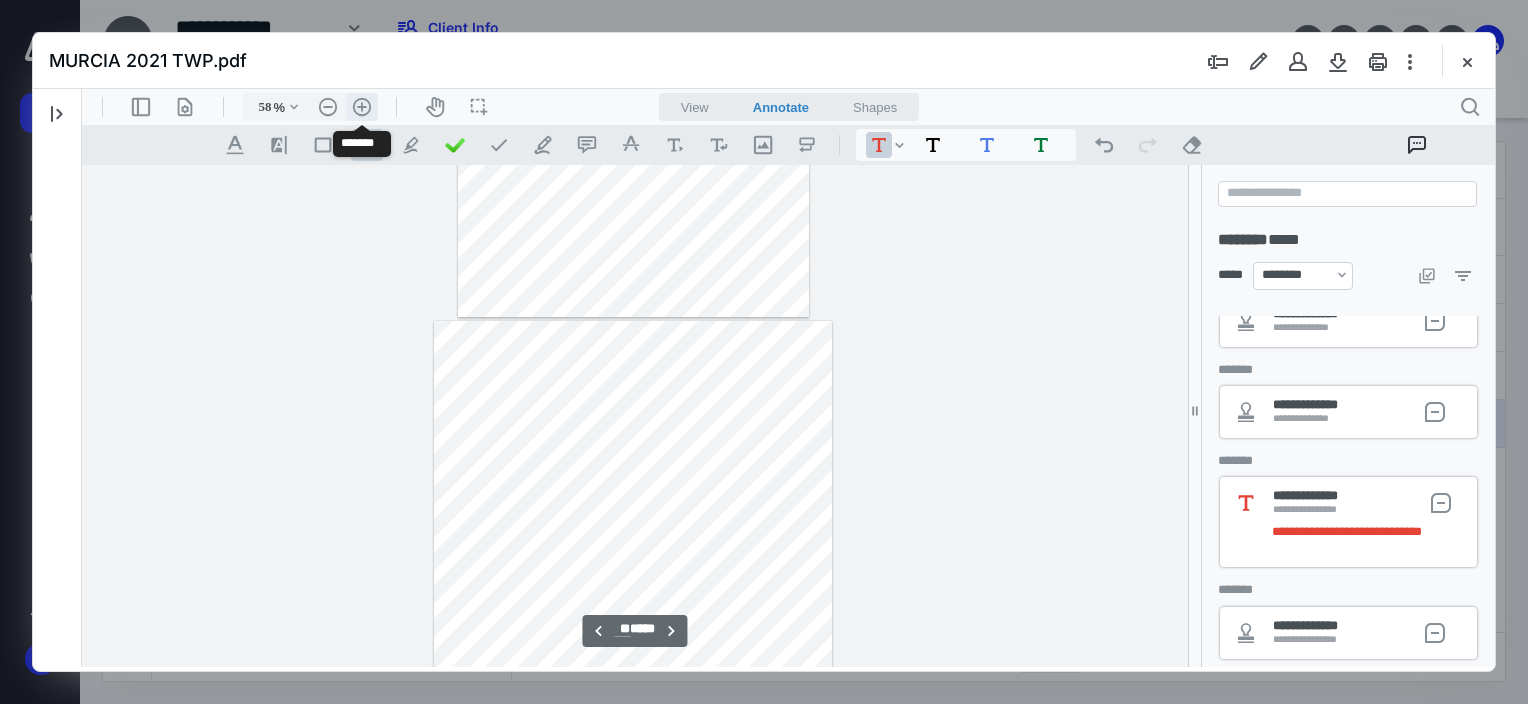 click on ".cls-1{fill:#abb0c4;} icon - header - zoom - in - line" at bounding box center (362, 107) 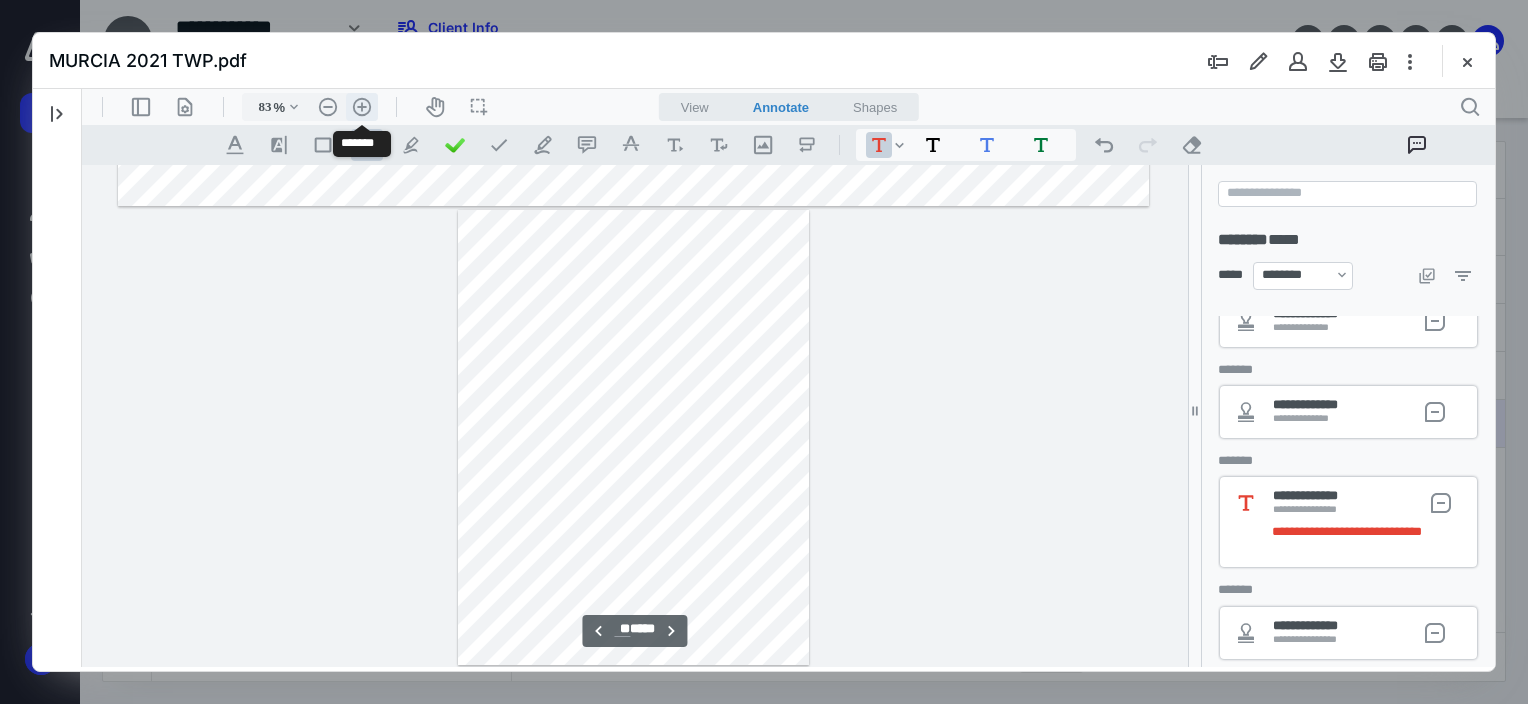 click on ".cls-1{fill:#abb0c4;} icon - header - zoom - in - line" at bounding box center (362, 107) 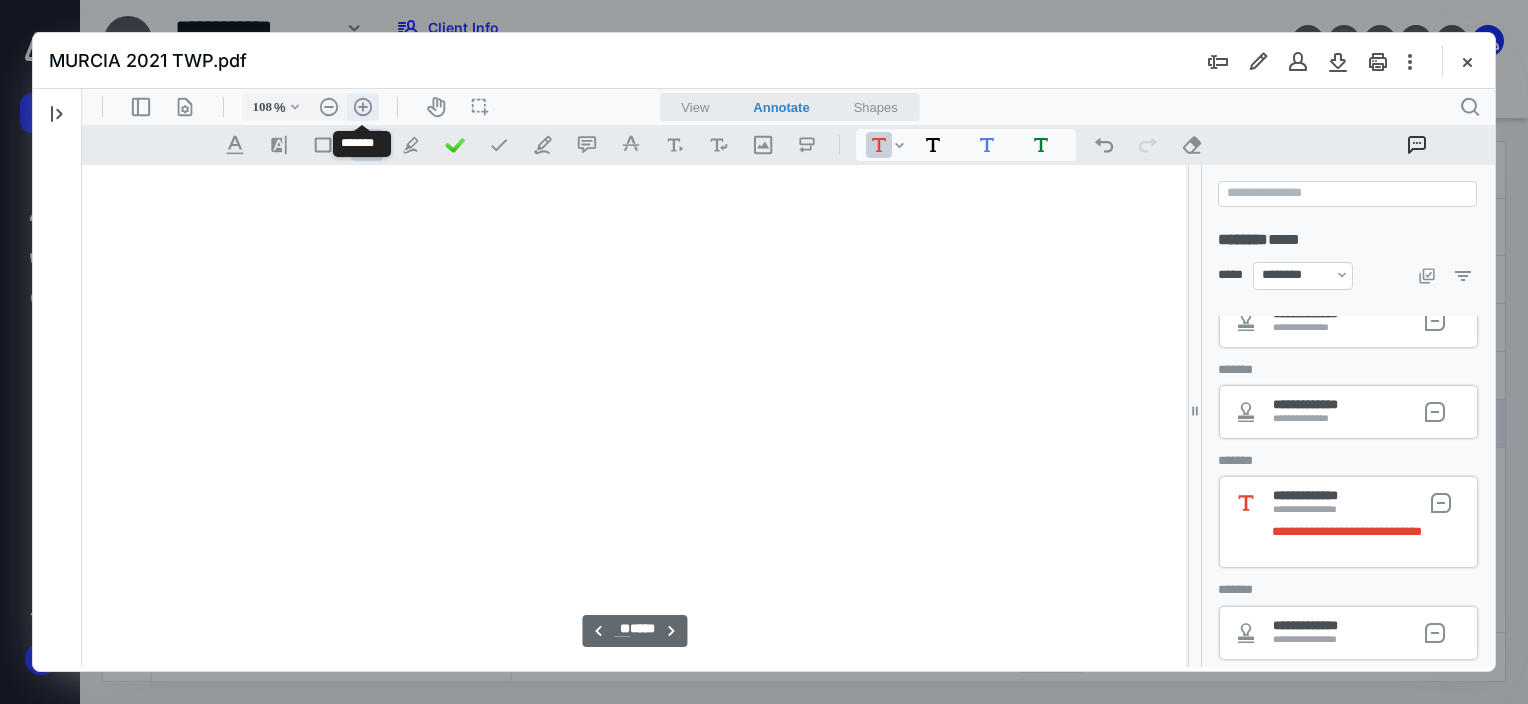 scroll, scrollTop: 33953, scrollLeft: 613, axis: both 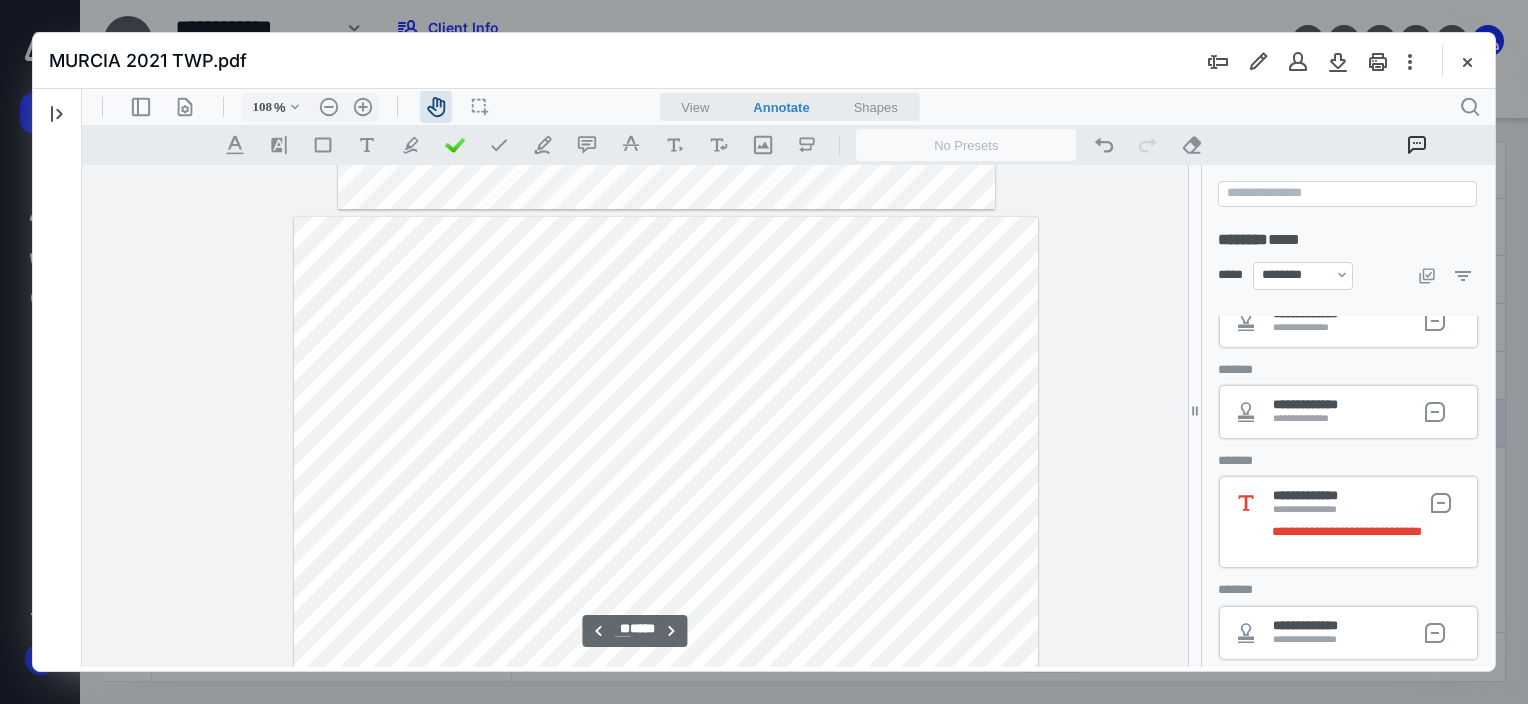drag, startPoint x: 691, startPoint y: 349, endPoint x: 862, endPoint y: 282, distance: 183.65729 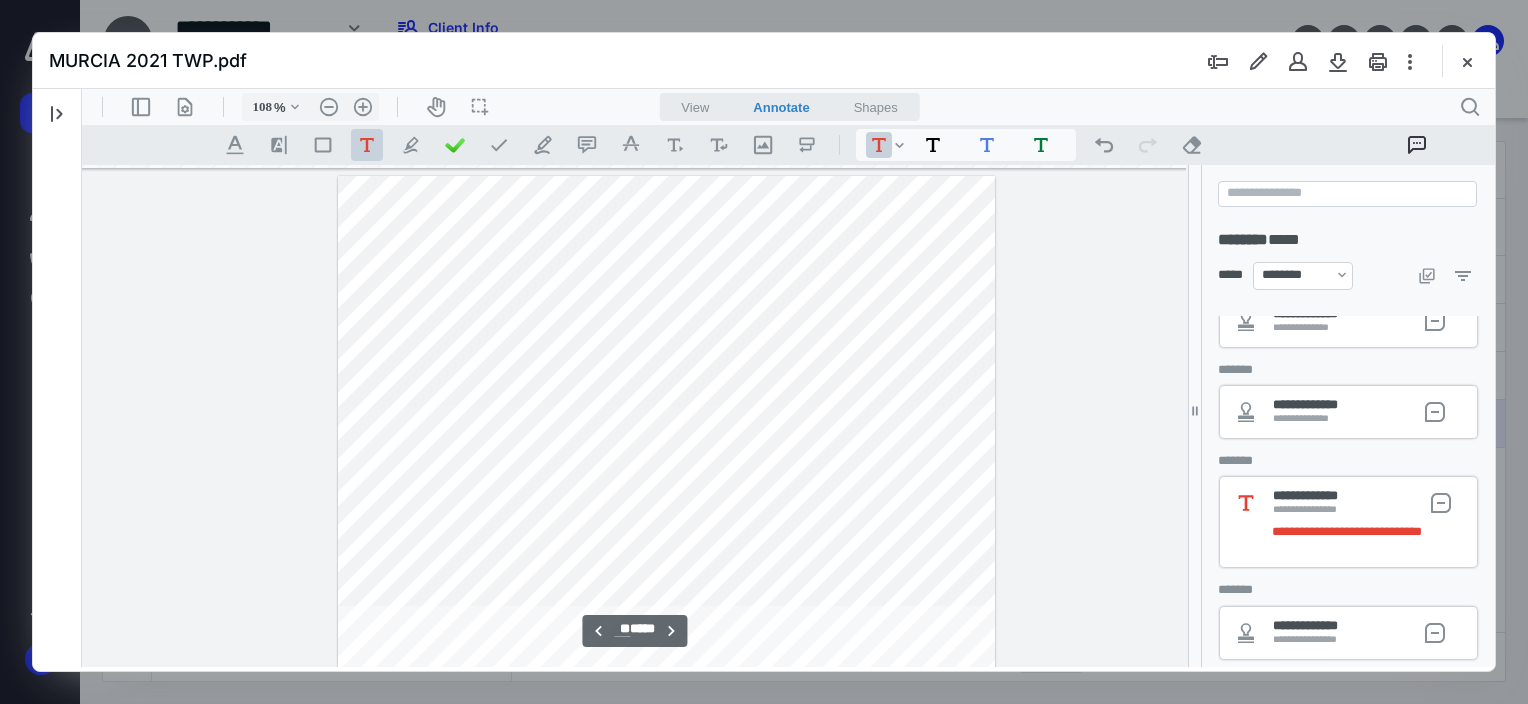 scroll, scrollTop: 33224, scrollLeft: 440, axis: both 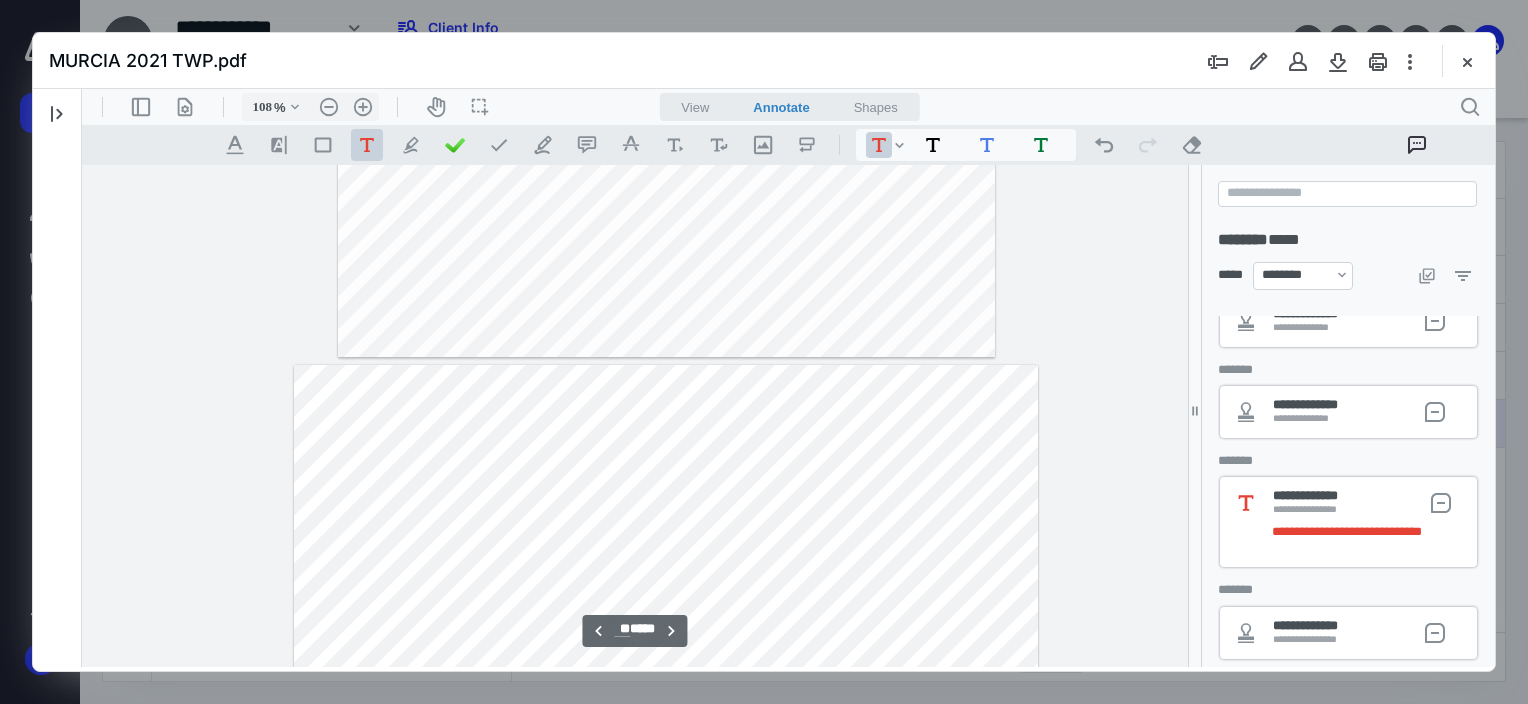 type on "**" 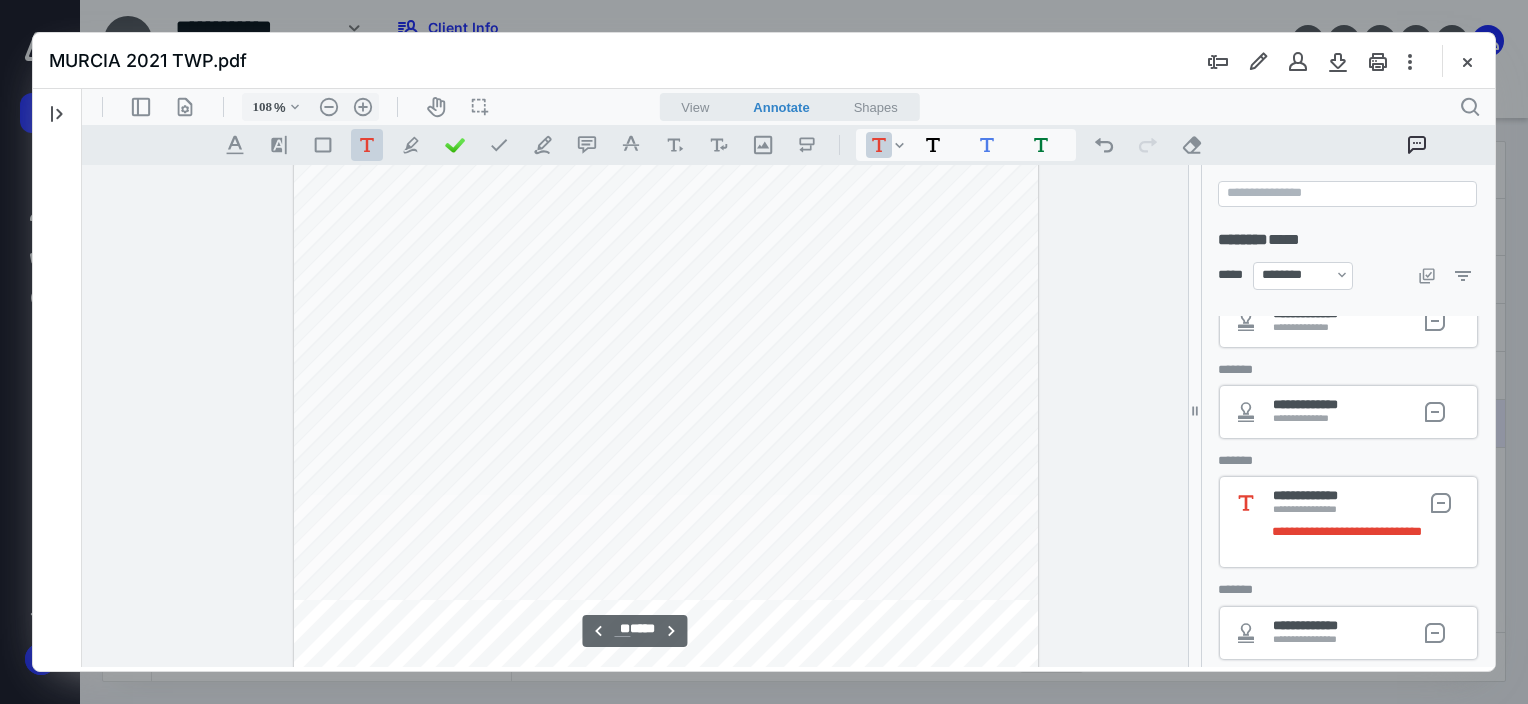 scroll, scrollTop: 34324, scrollLeft: 440, axis: both 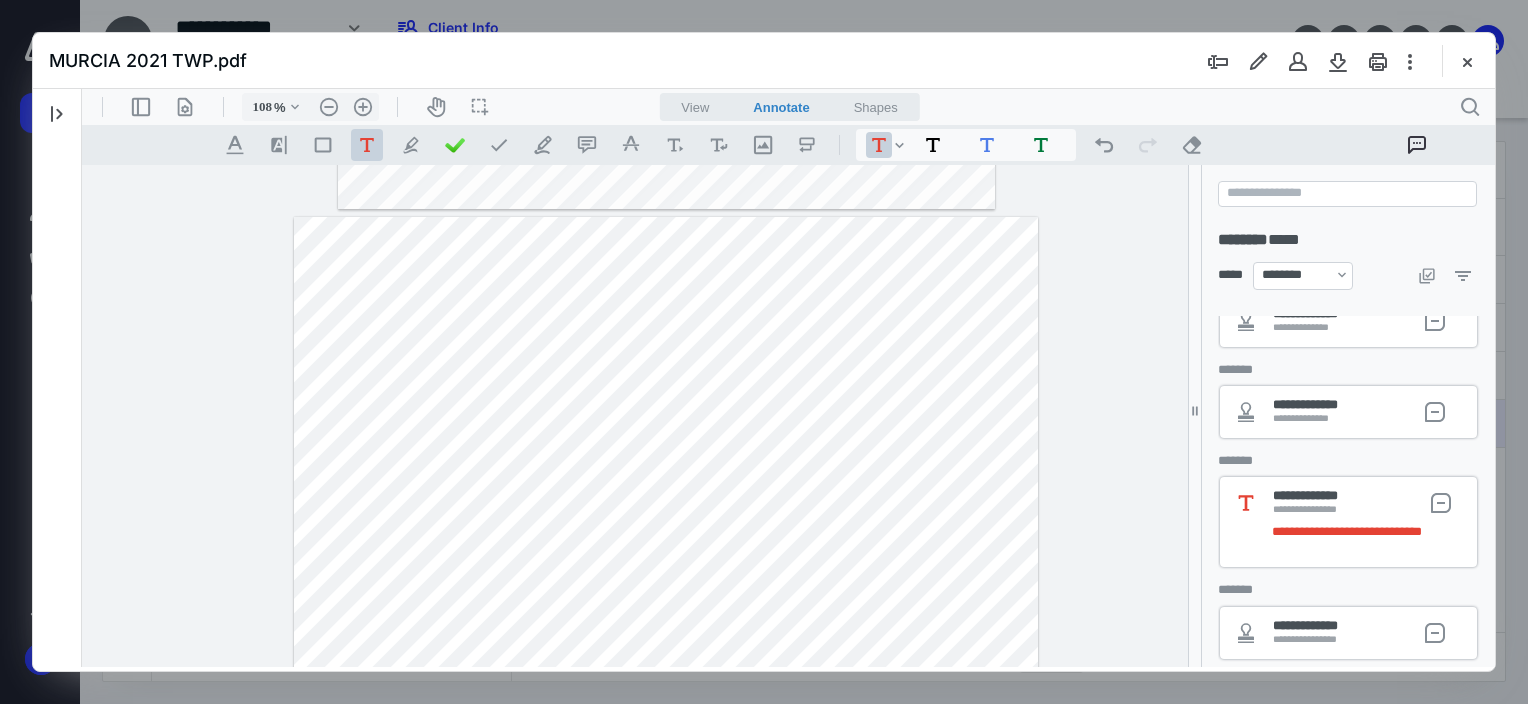 click at bounding box center [666, 879] 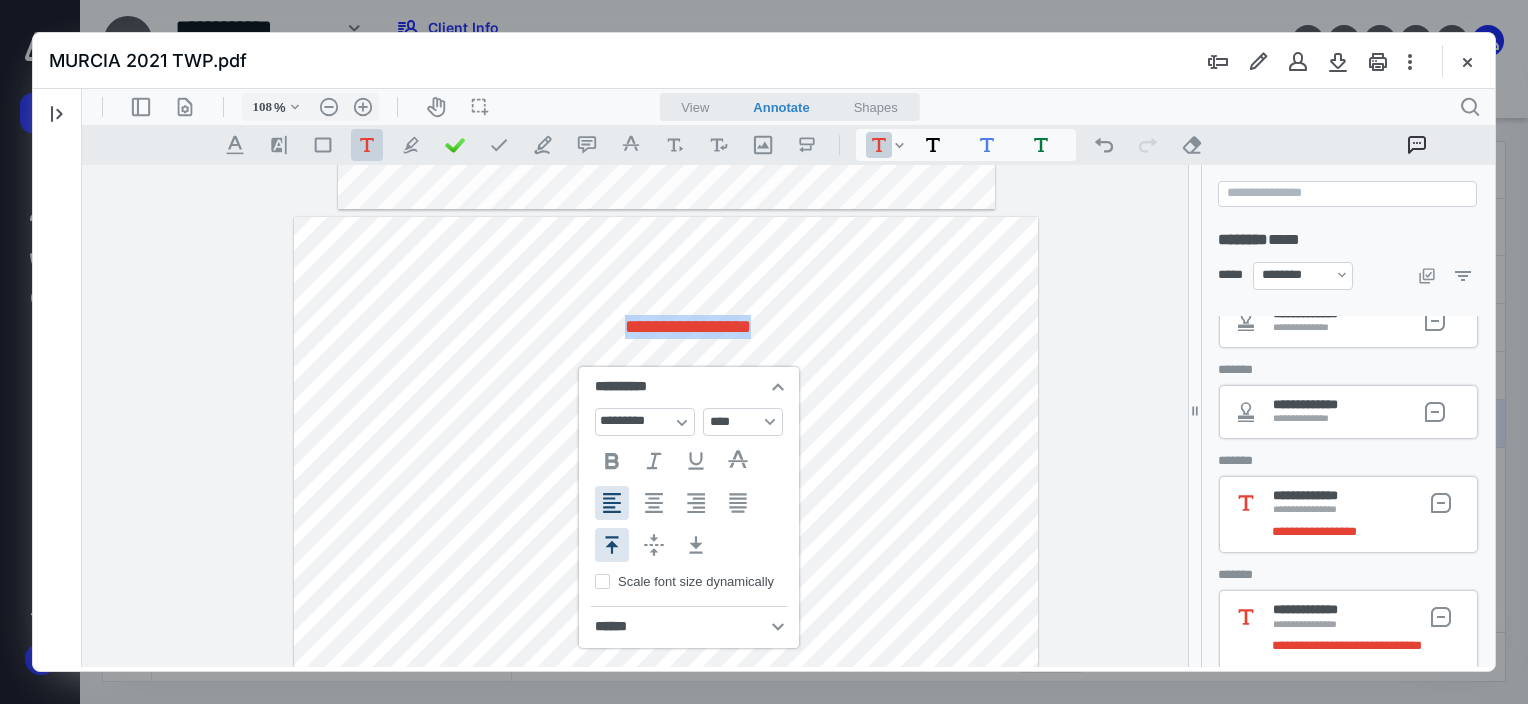 scroll, scrollTop: 841, scrollLeft: 0, axis: vertical 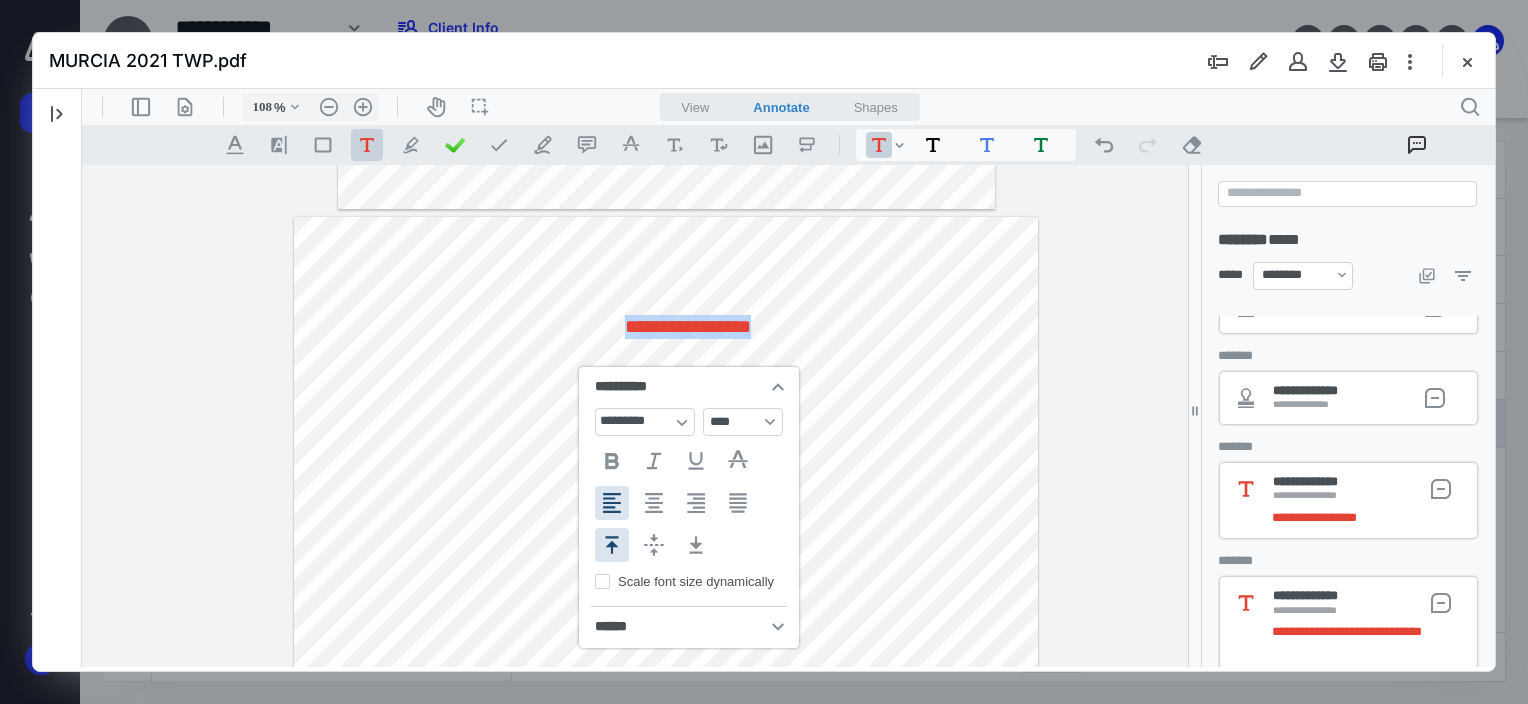 type 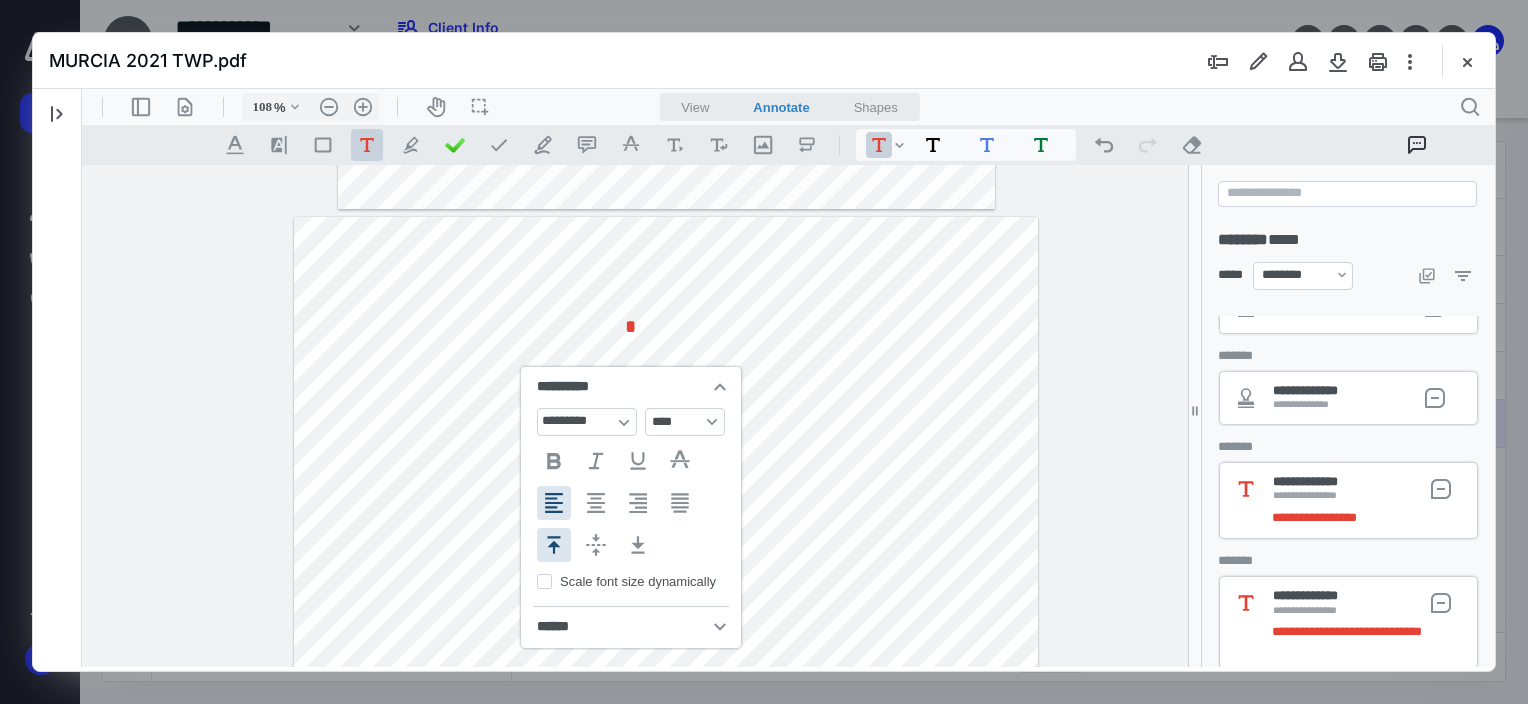 click on "*" at bounding box center (666, 879) 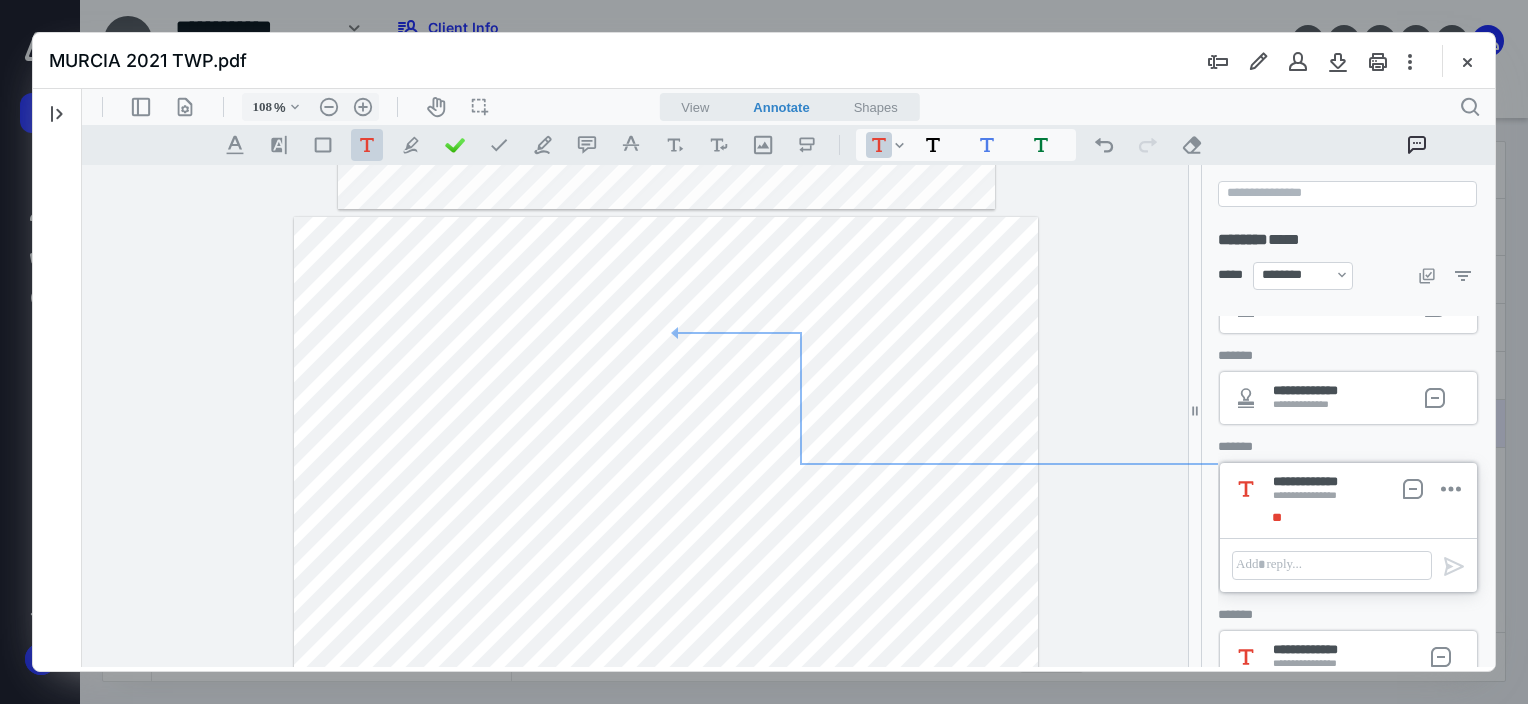 click on "*" at bounding box center (666, 879) 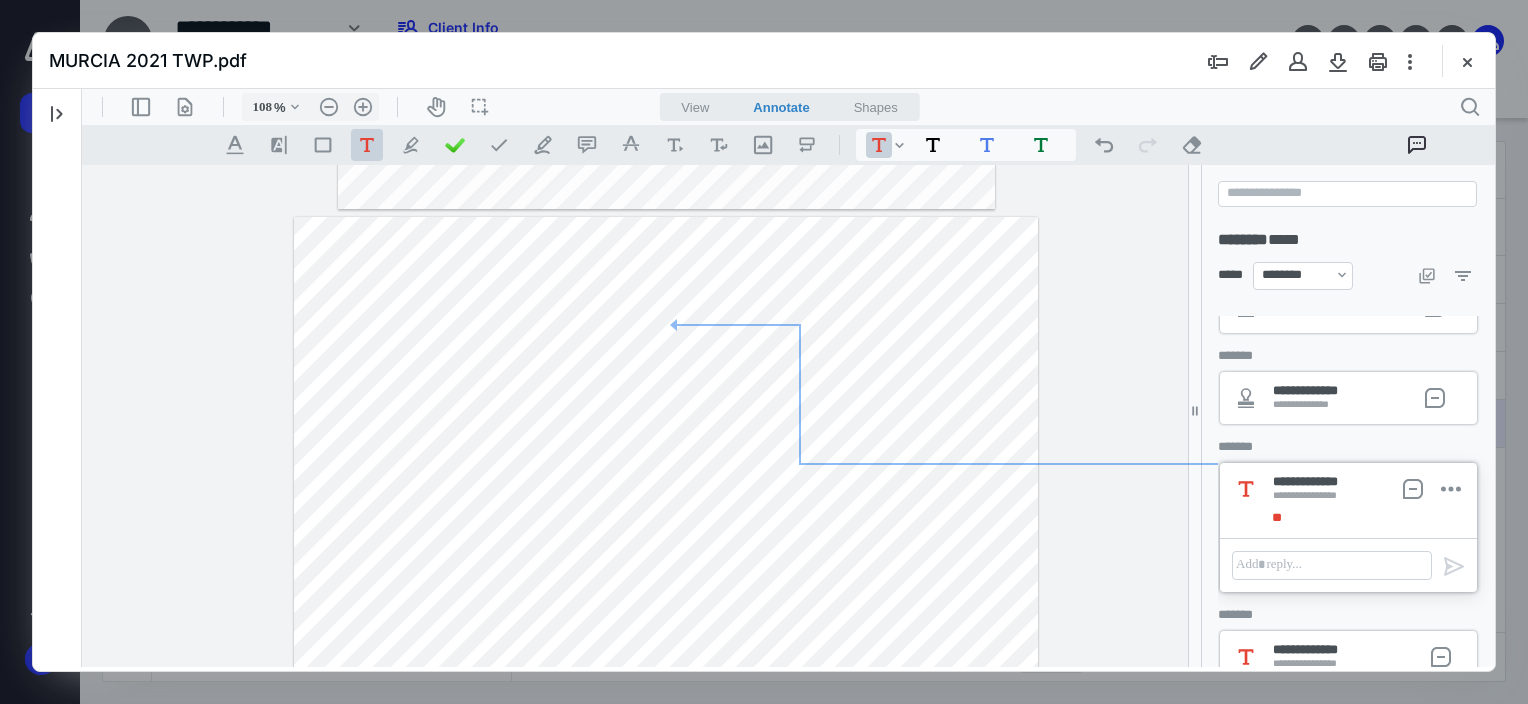 drag, startPoint x: 659, startPoint y: 344, endPoint x: 650, endPoint y: 333, distance: 14.21267 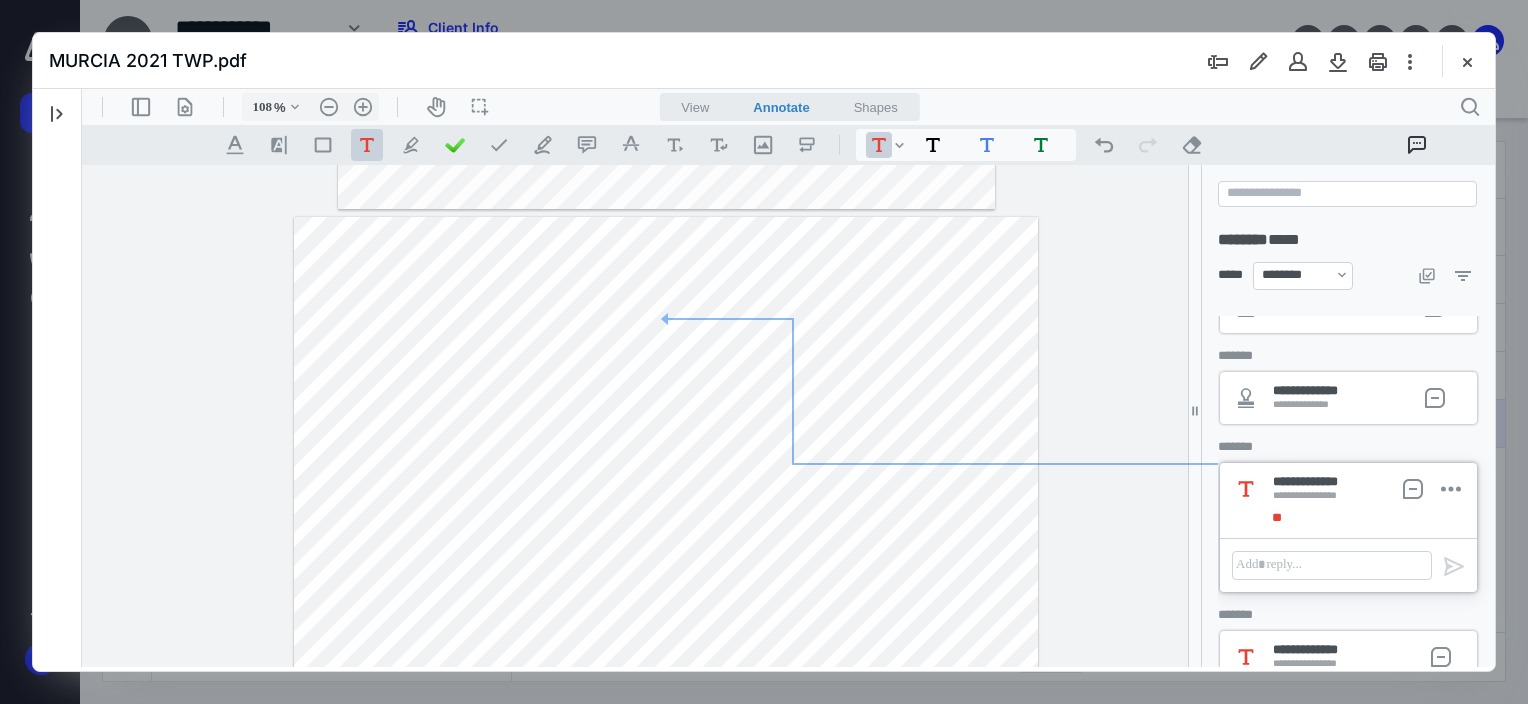 click on "*" at bounding box center [666, 879] 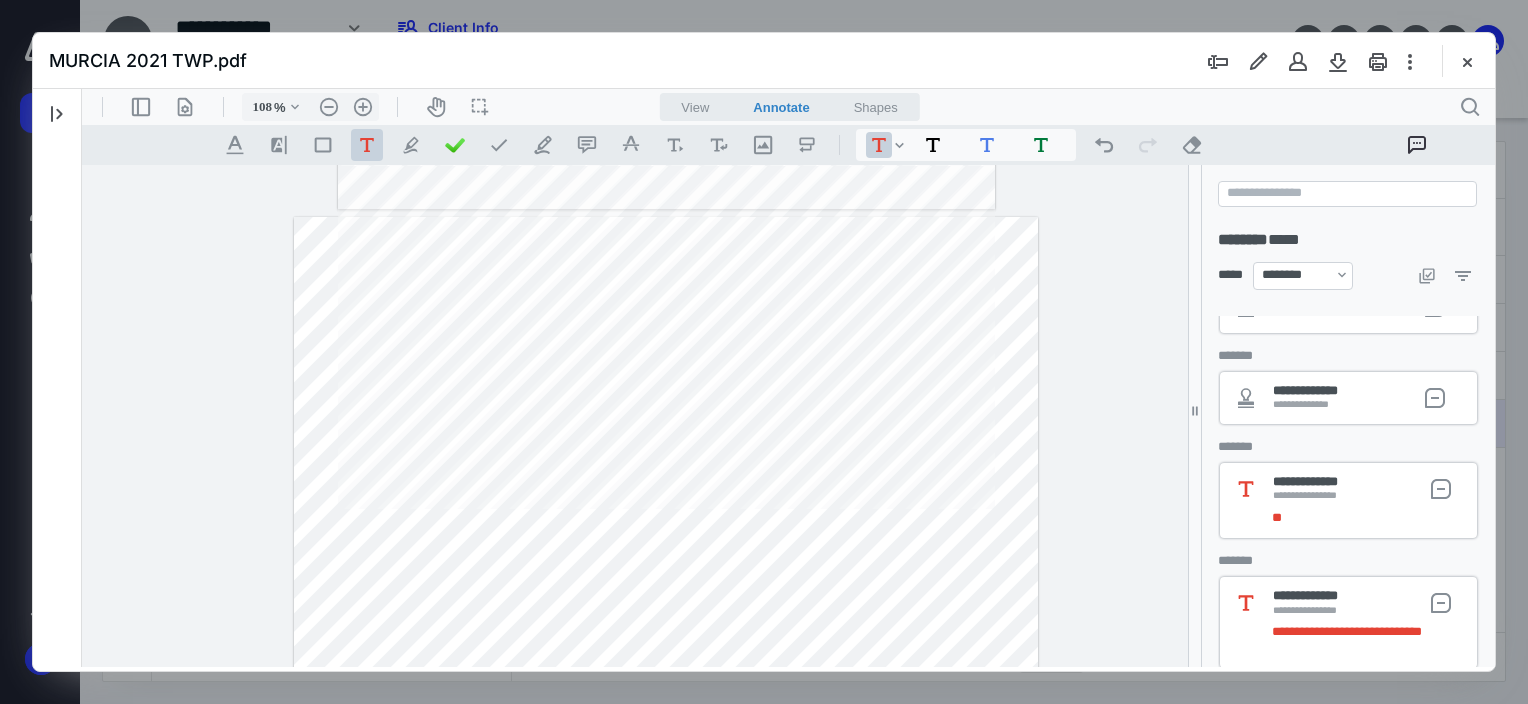 click on "*" at bounding box center [666, 879] 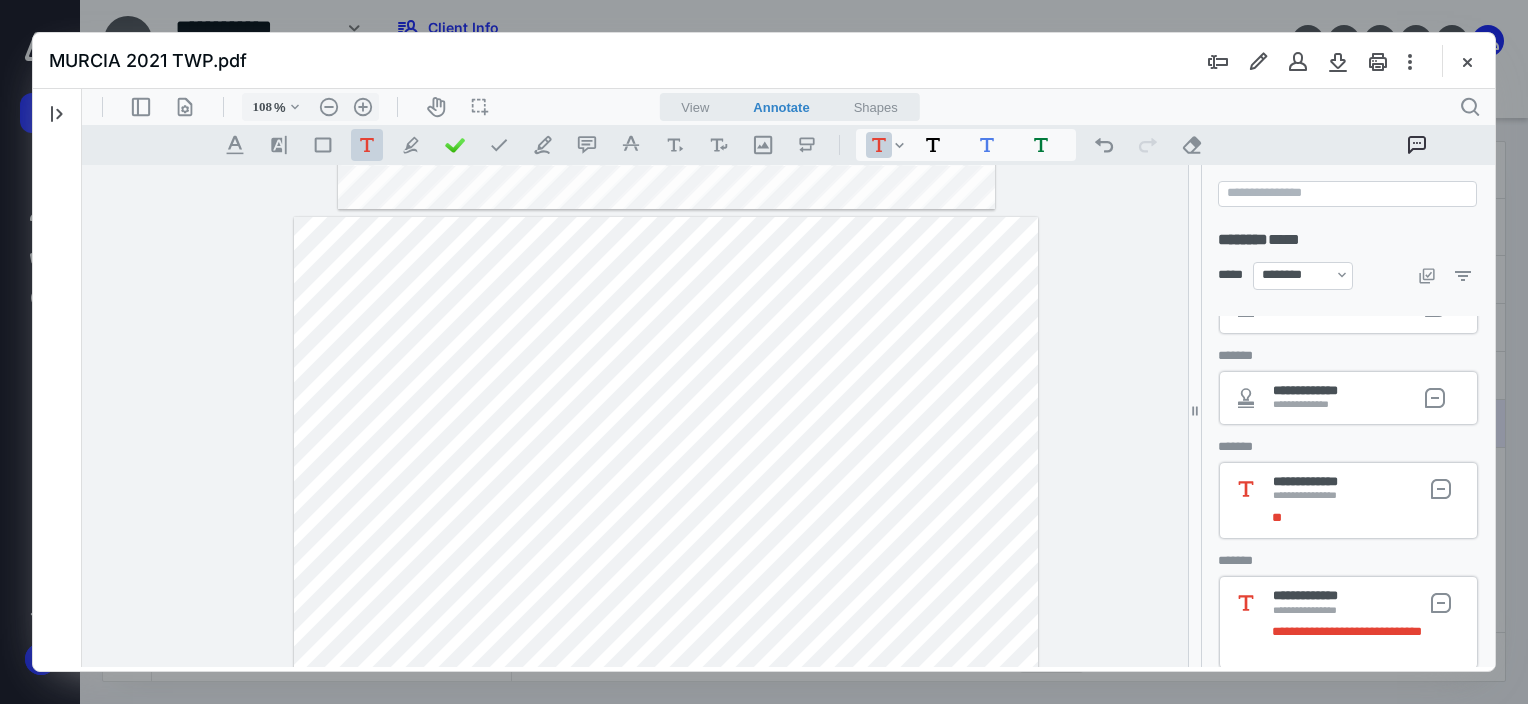 click on "*" at bounding box center [666, 879] 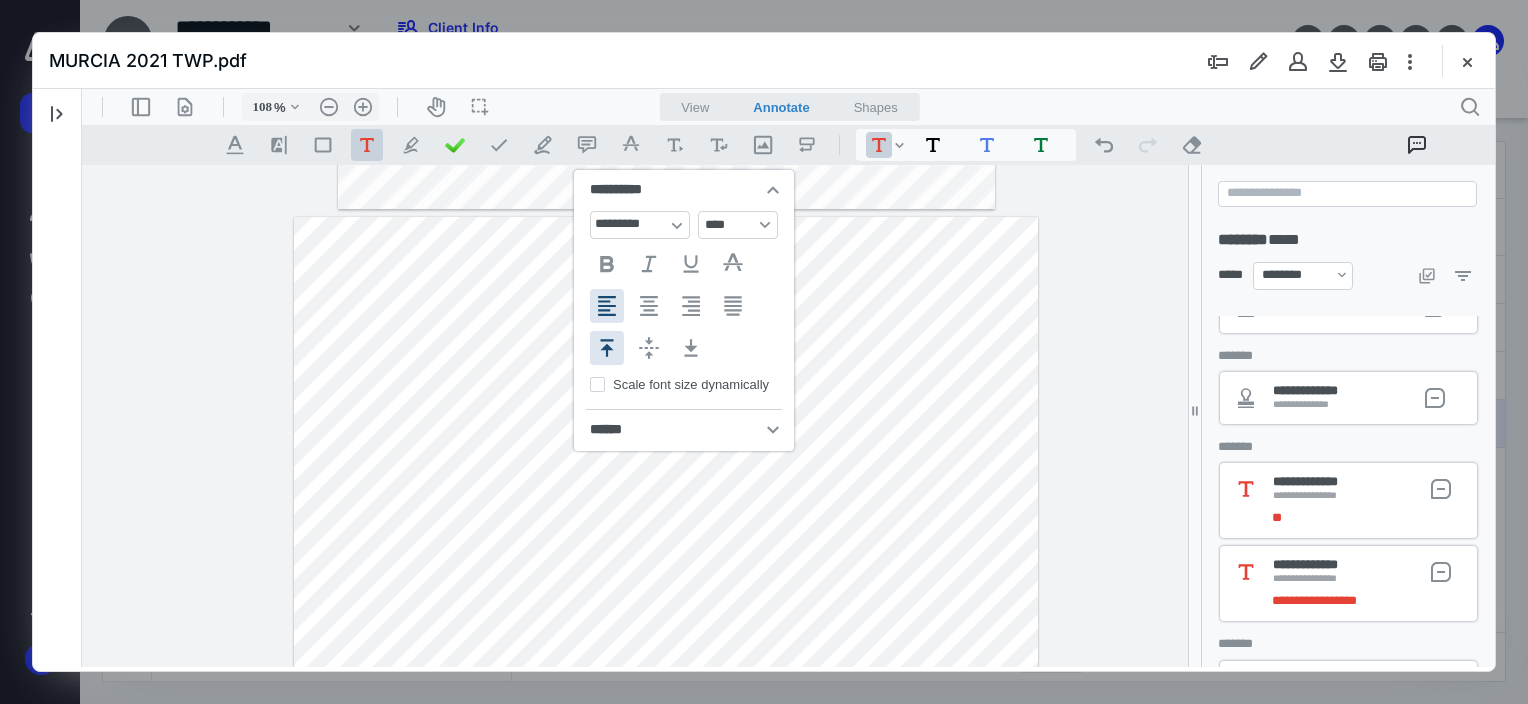 type 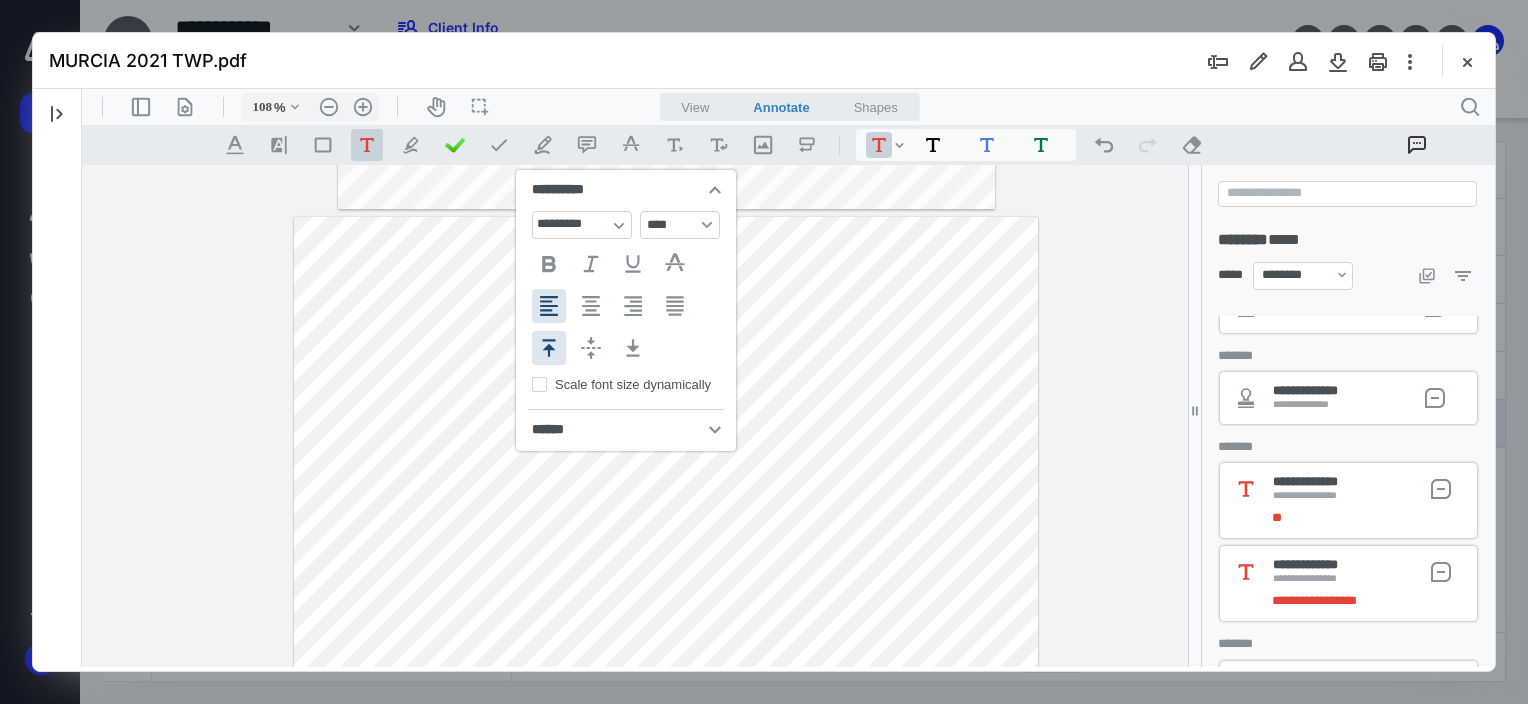 click on "* *" at bounding box center [666, 879] 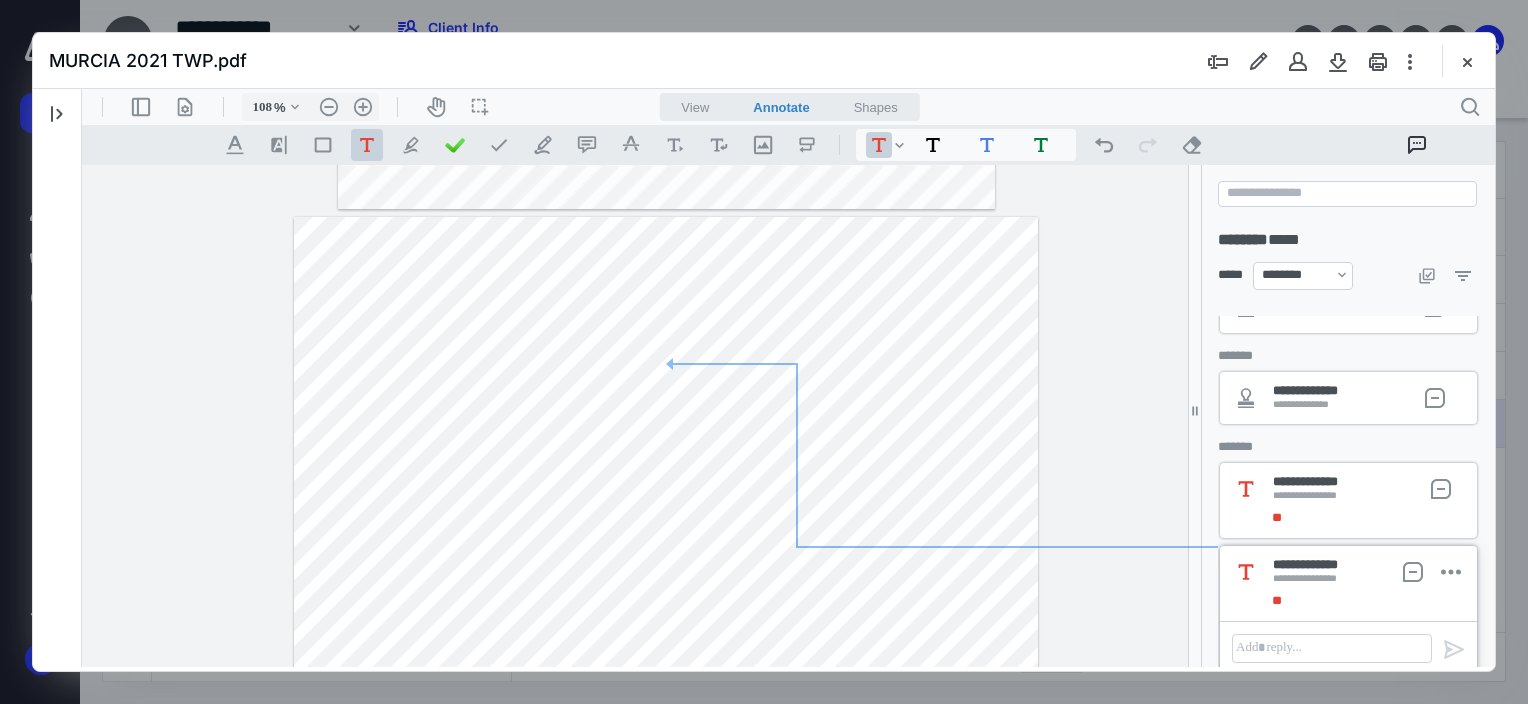 click on "* *" at bounding box center (666, 879) 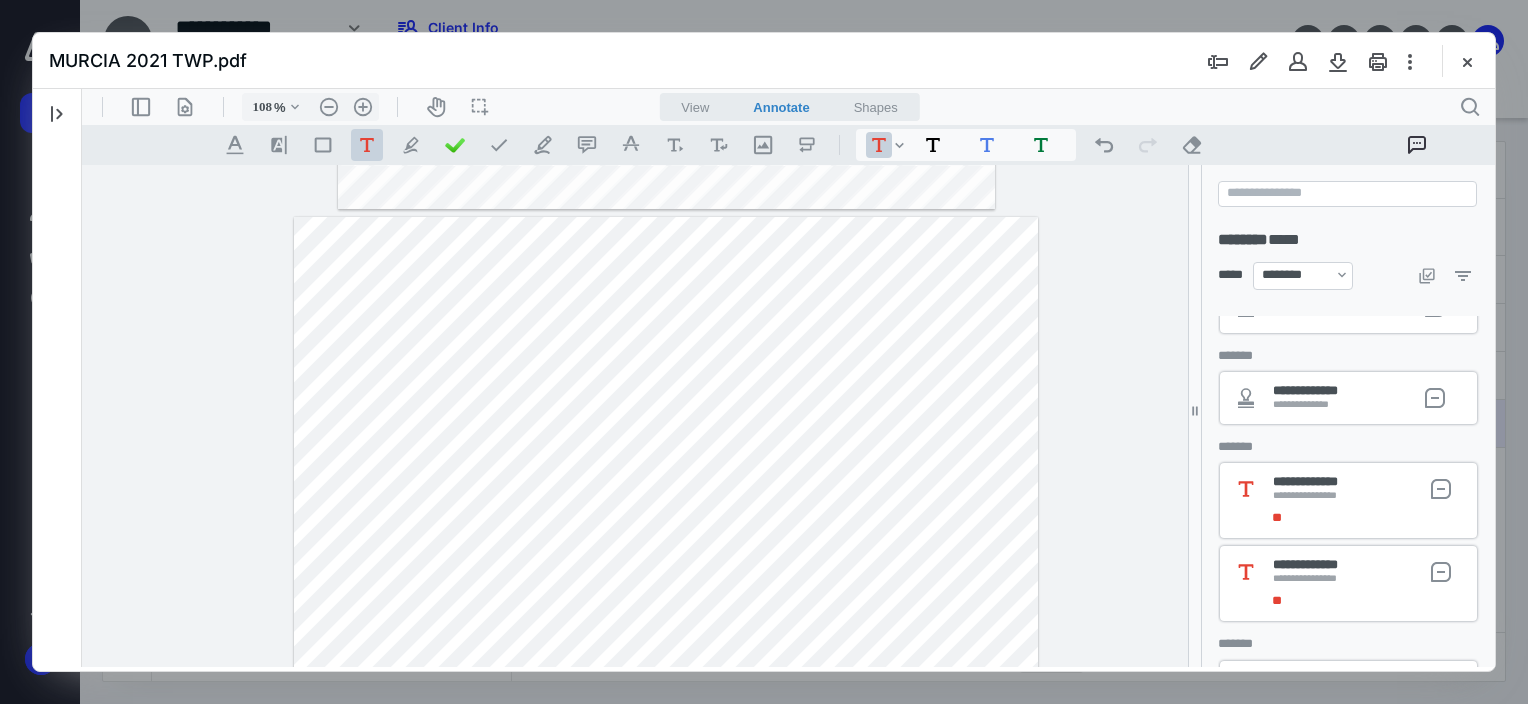 click on "* *" at bounding box center [666, 879] 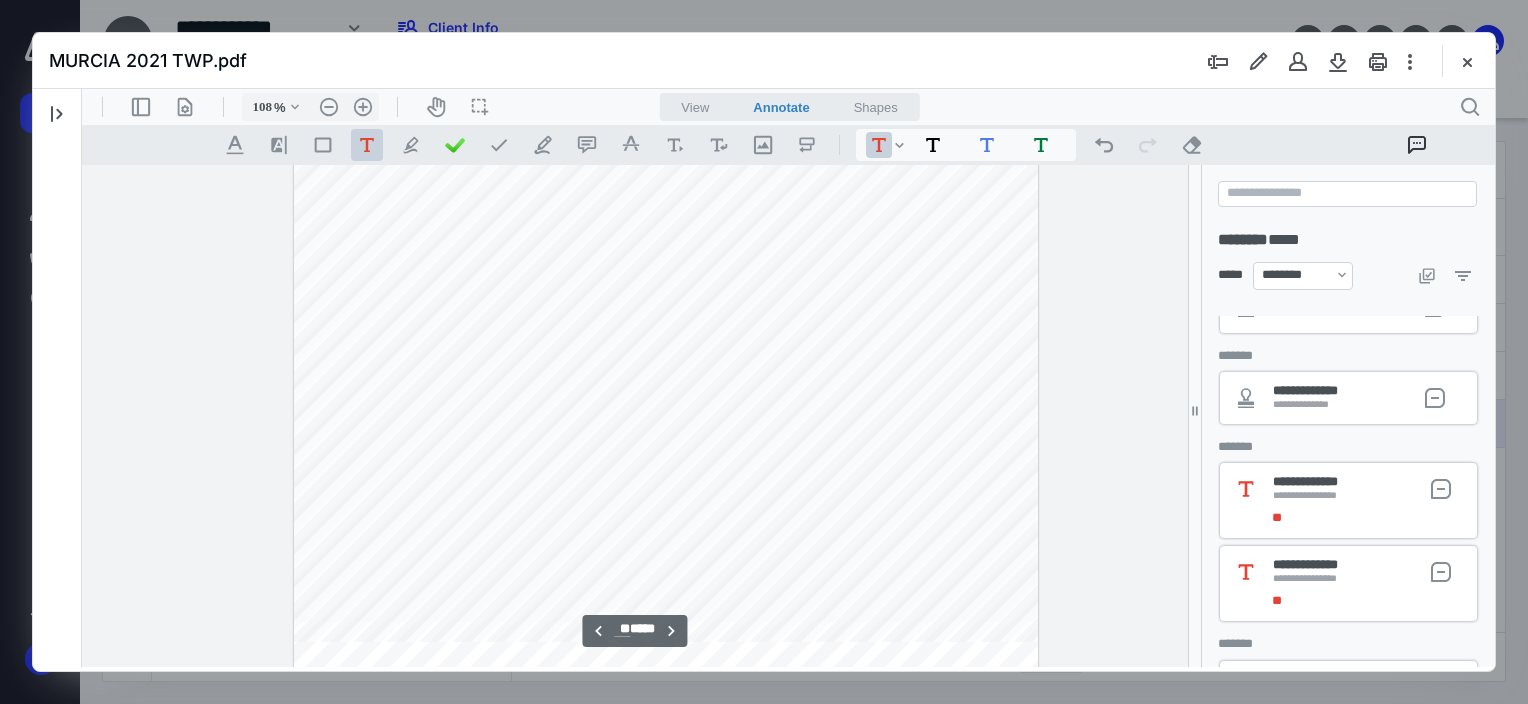 scroll, scrollTop: 34224, scrollLeft: 440, axis: both 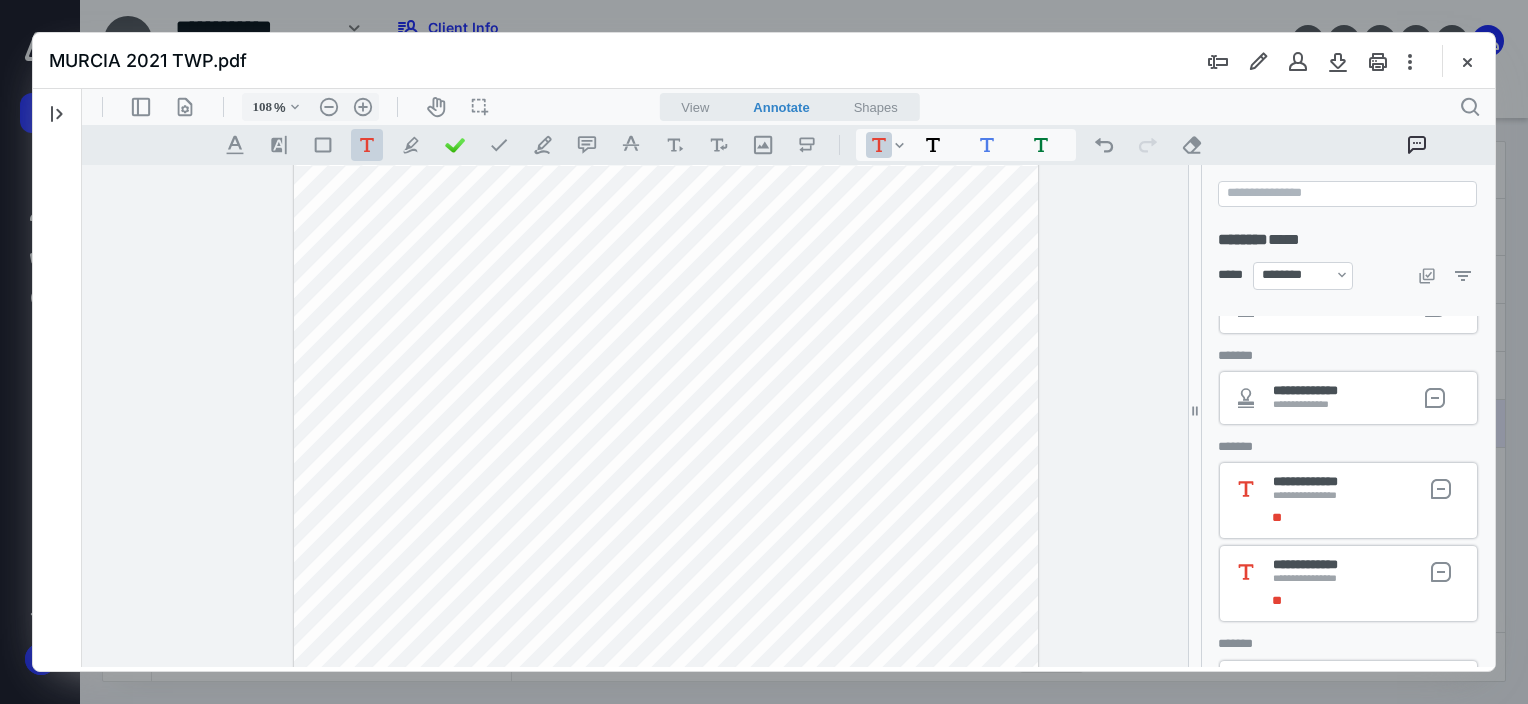 click on "* *" at bounding box center (666, 679) 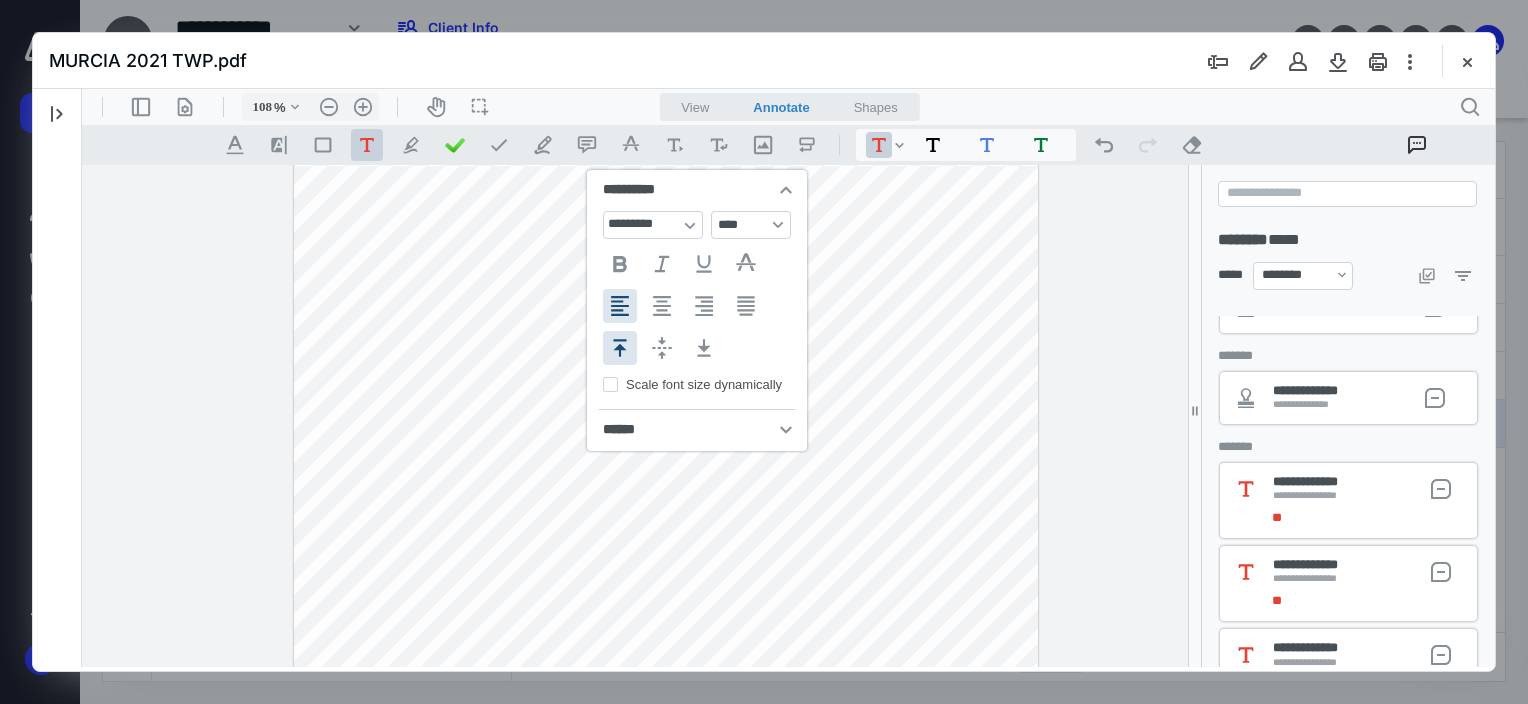 type 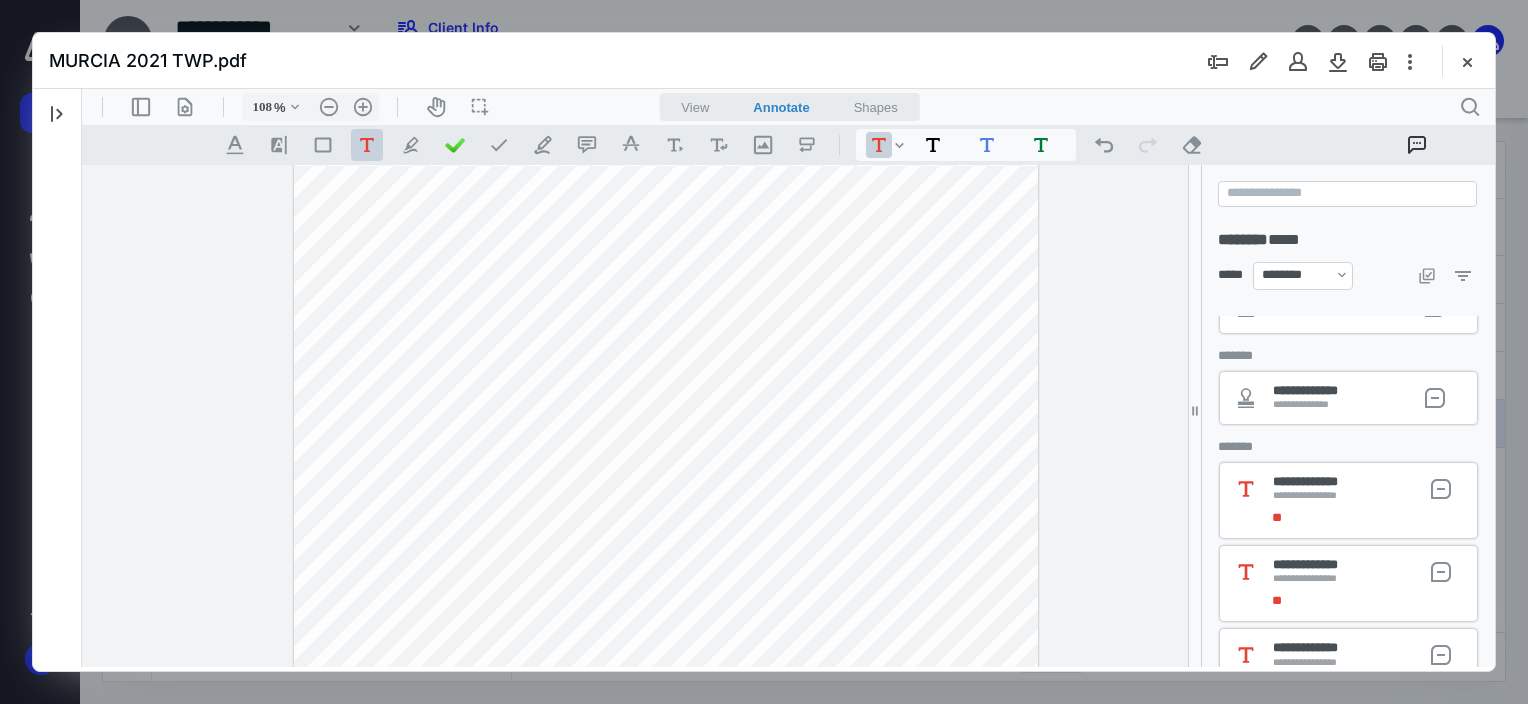 click on "* * *" at bounding box center [666, 679] 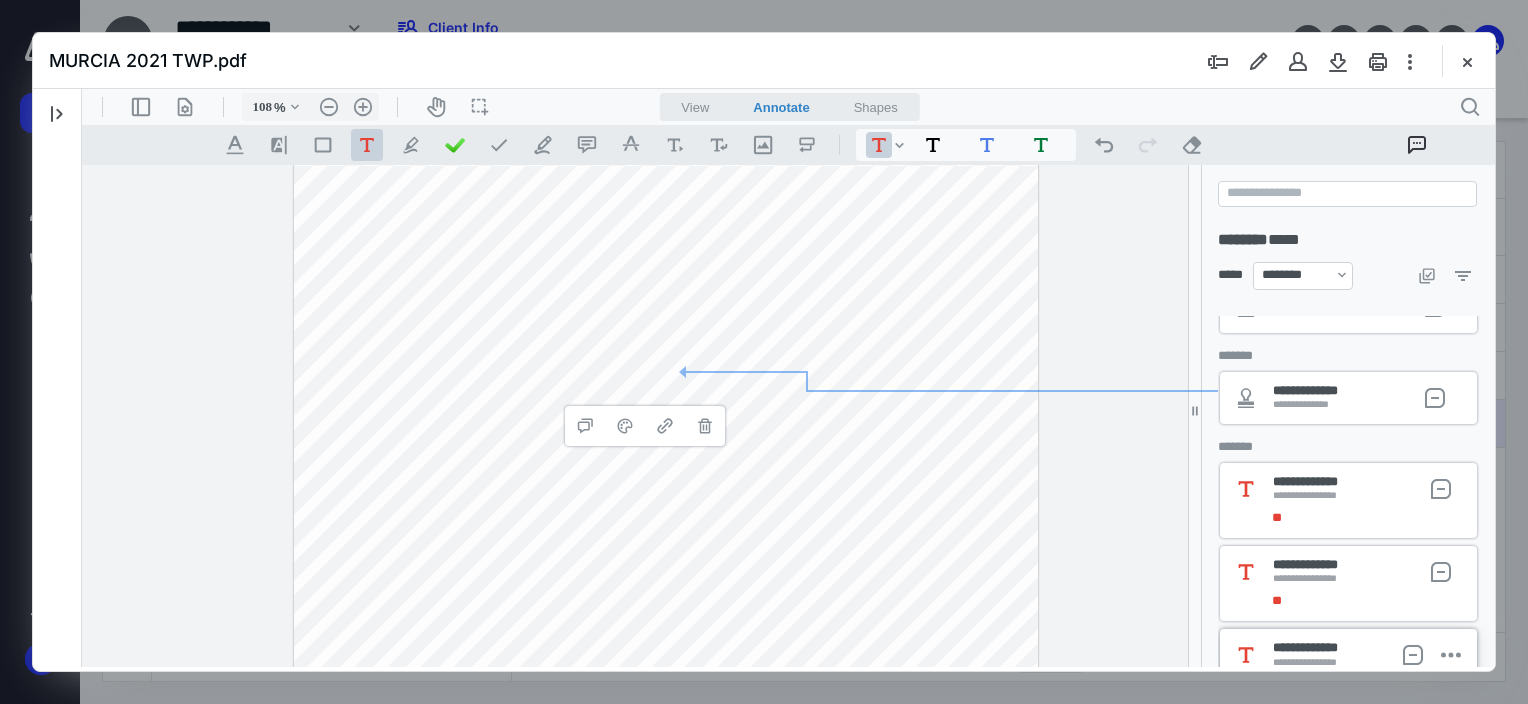 scroll, scrollTop: 1080, scrollLeft: 0, axis: vertical 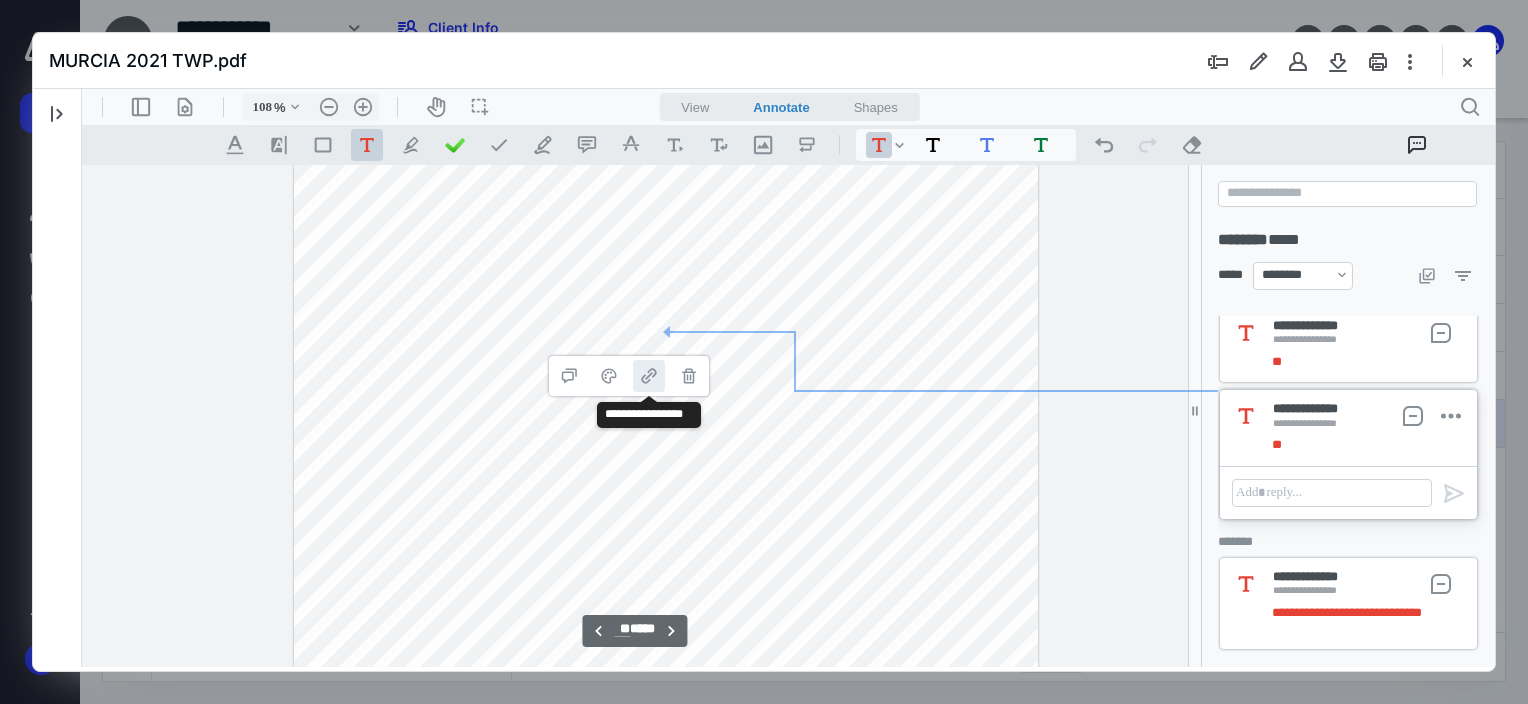 drag, startPoint x: 654, startPoint y: 273, endPoint x: 635, endPoint y: 363, distance: 91.983696 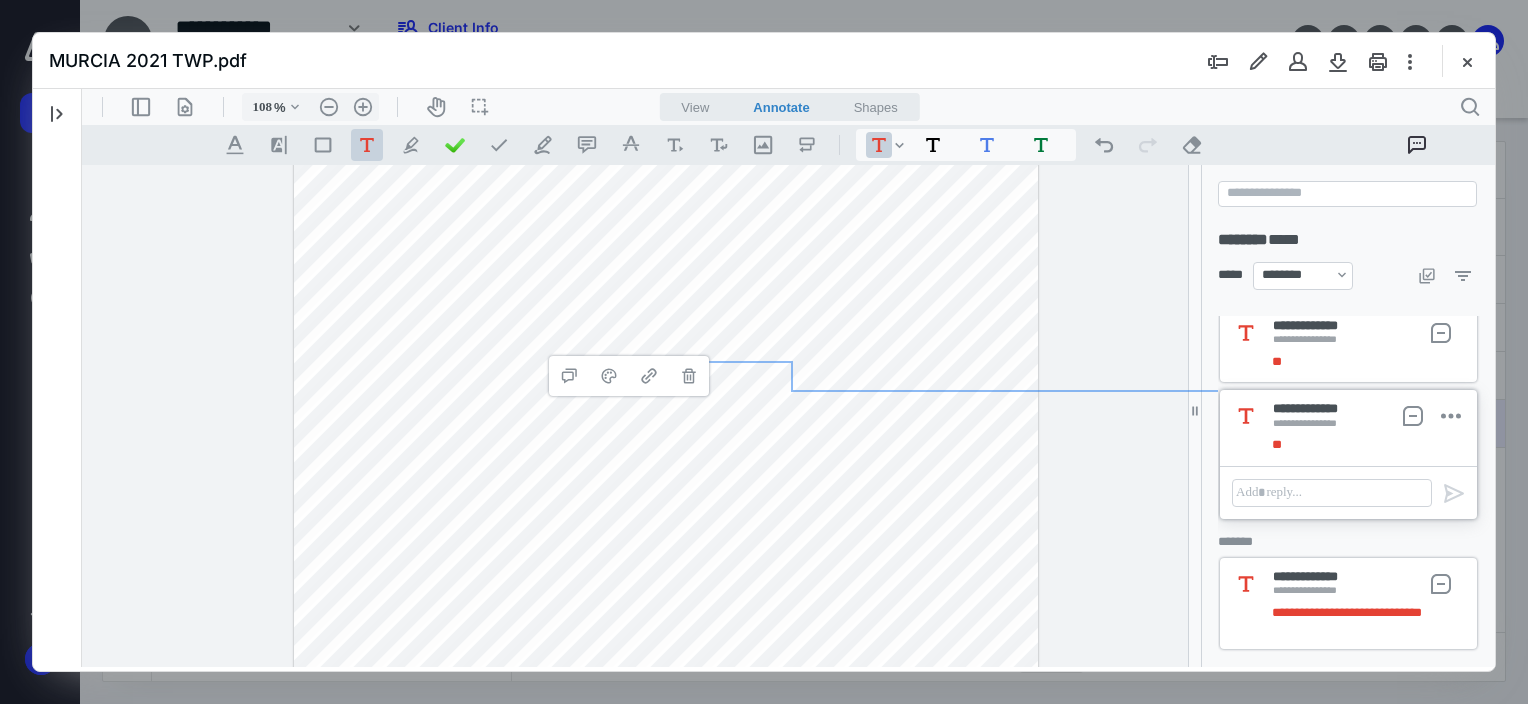 click on "2021 WORKPAPERS INDIVIDUAL WORKPAPERS (PBC) 12 2020 FORM 1040 (PRINT, SIGN, DATE & MAIL).pdf MURCIA 2021 TWP.pdf Select a page number for more results 1 50" at bounding box center [57, 378] 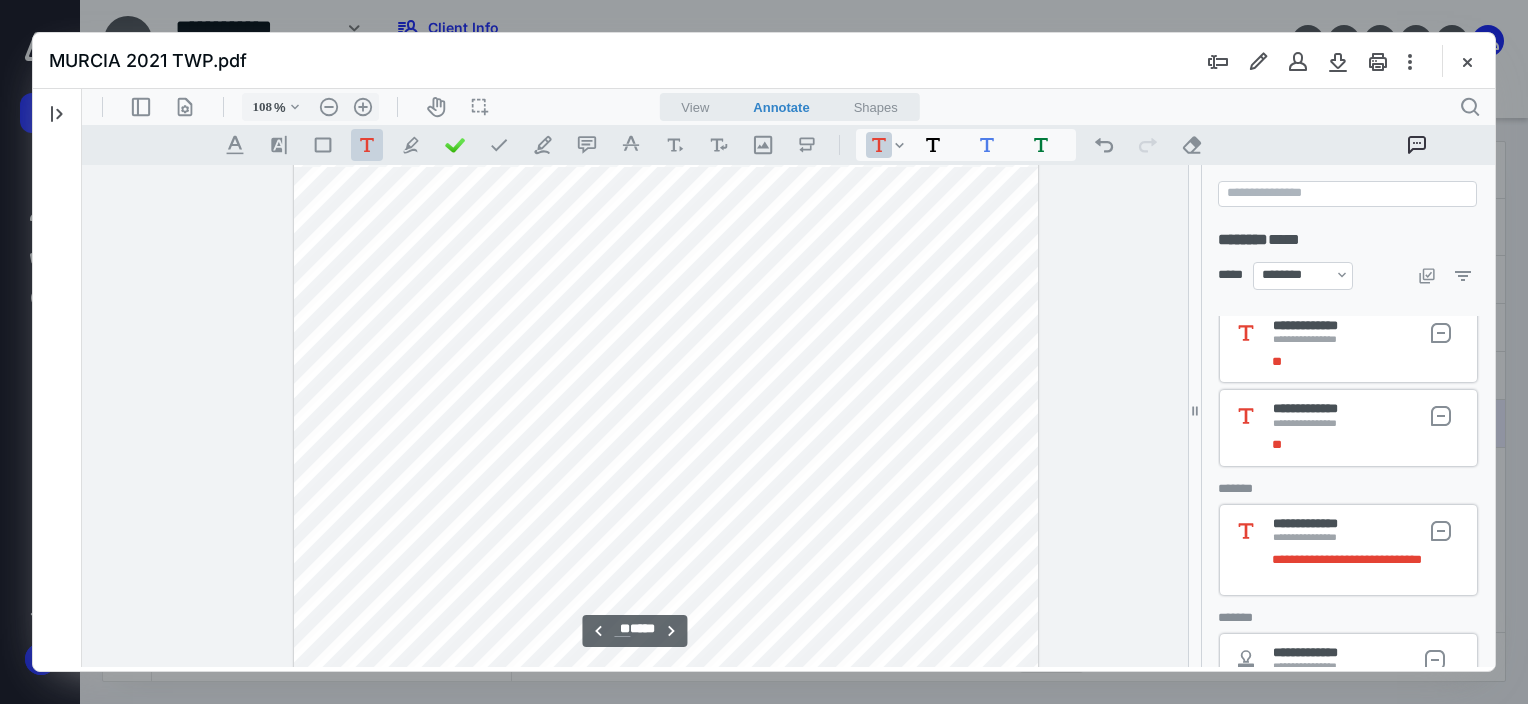 scroll, scrollTop: 34531, scrollLeft: 440, axis: both 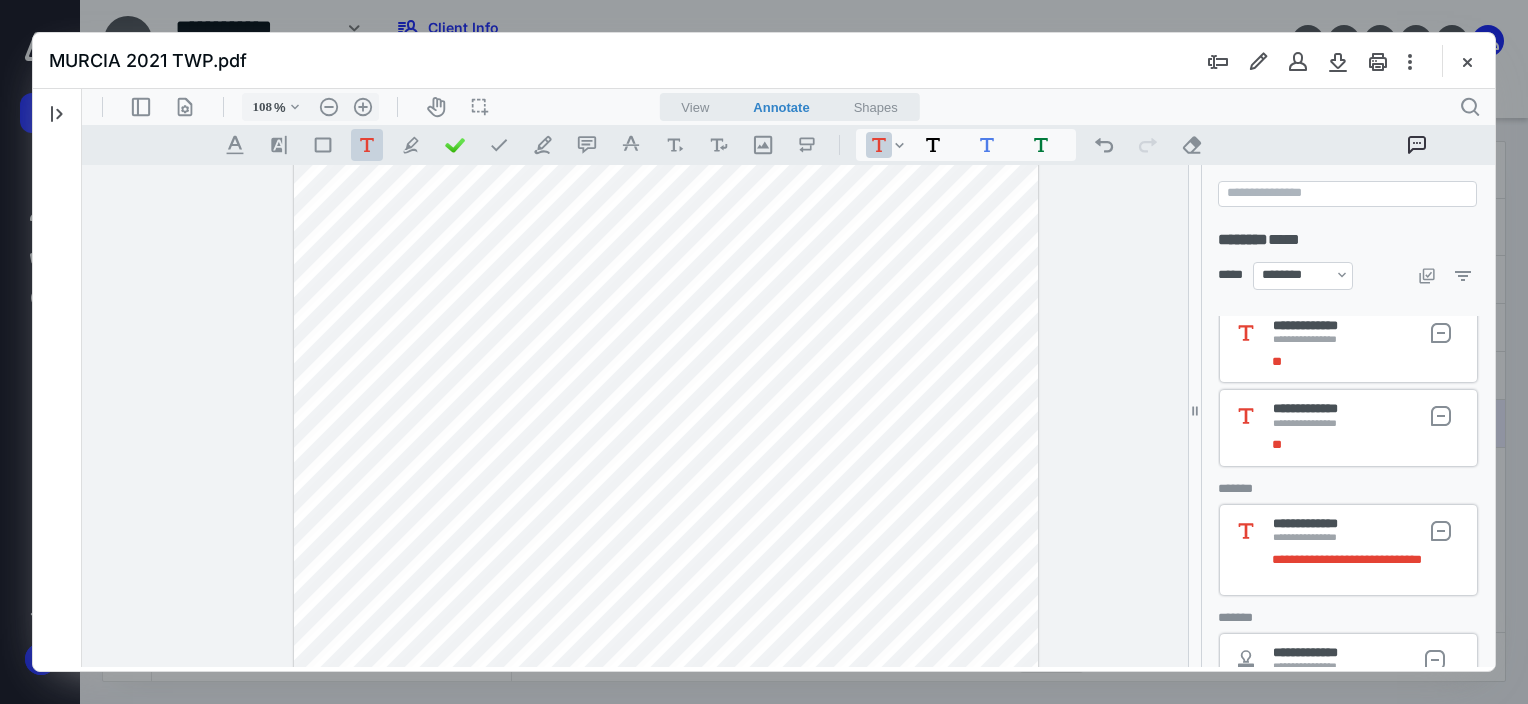 click on "* * *" at bounding box center (666, 372) 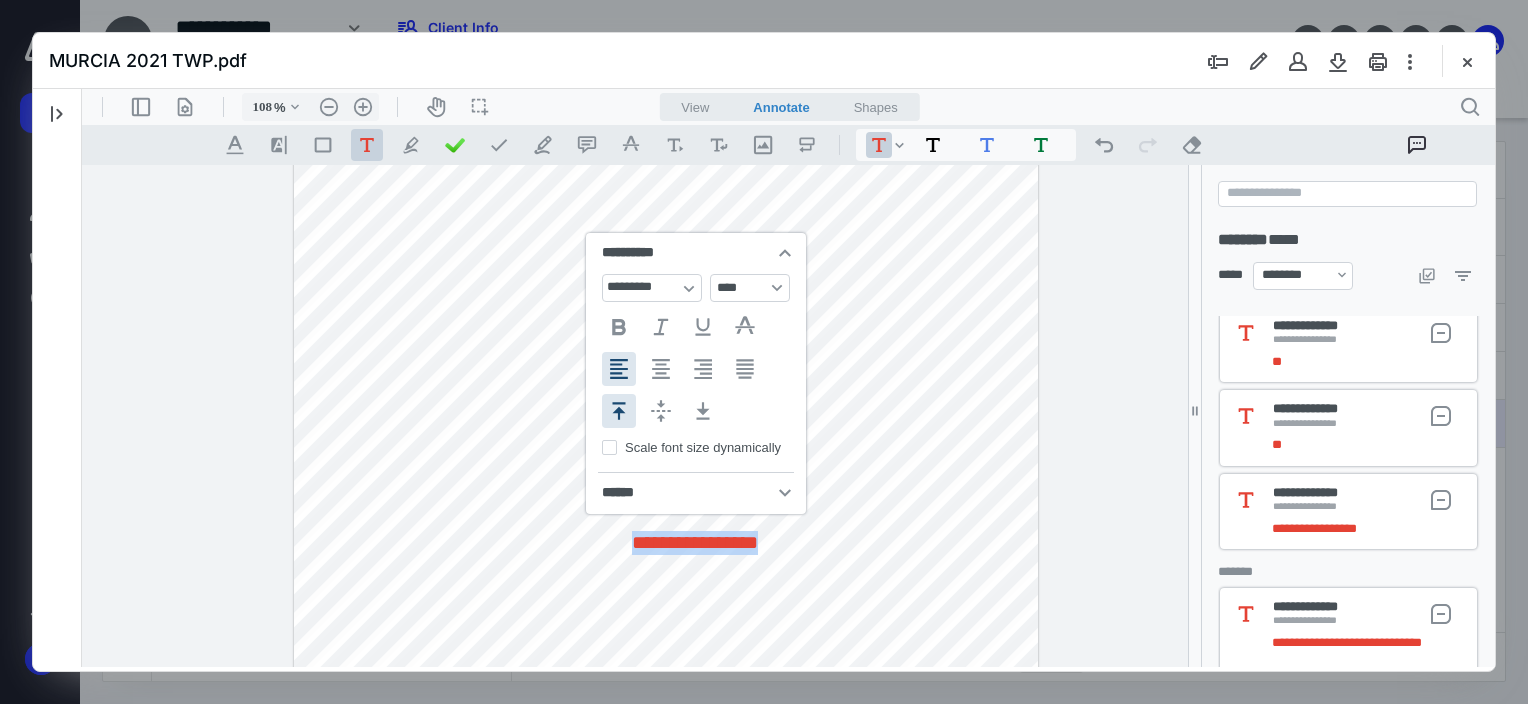 type 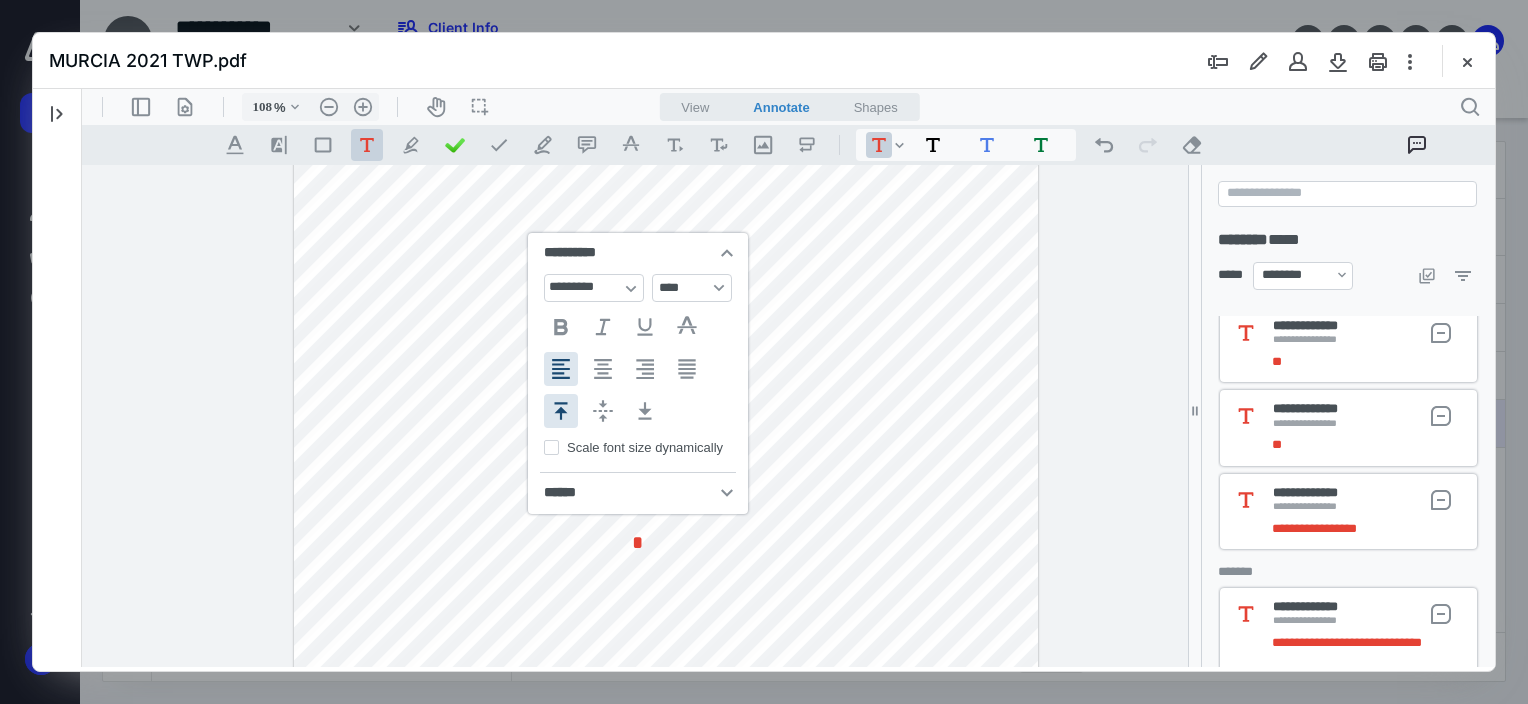 drag, startPoint x: 632, startPoint y: 569, endPoint x: 649, endPoint y: 549, distance: 26.24881 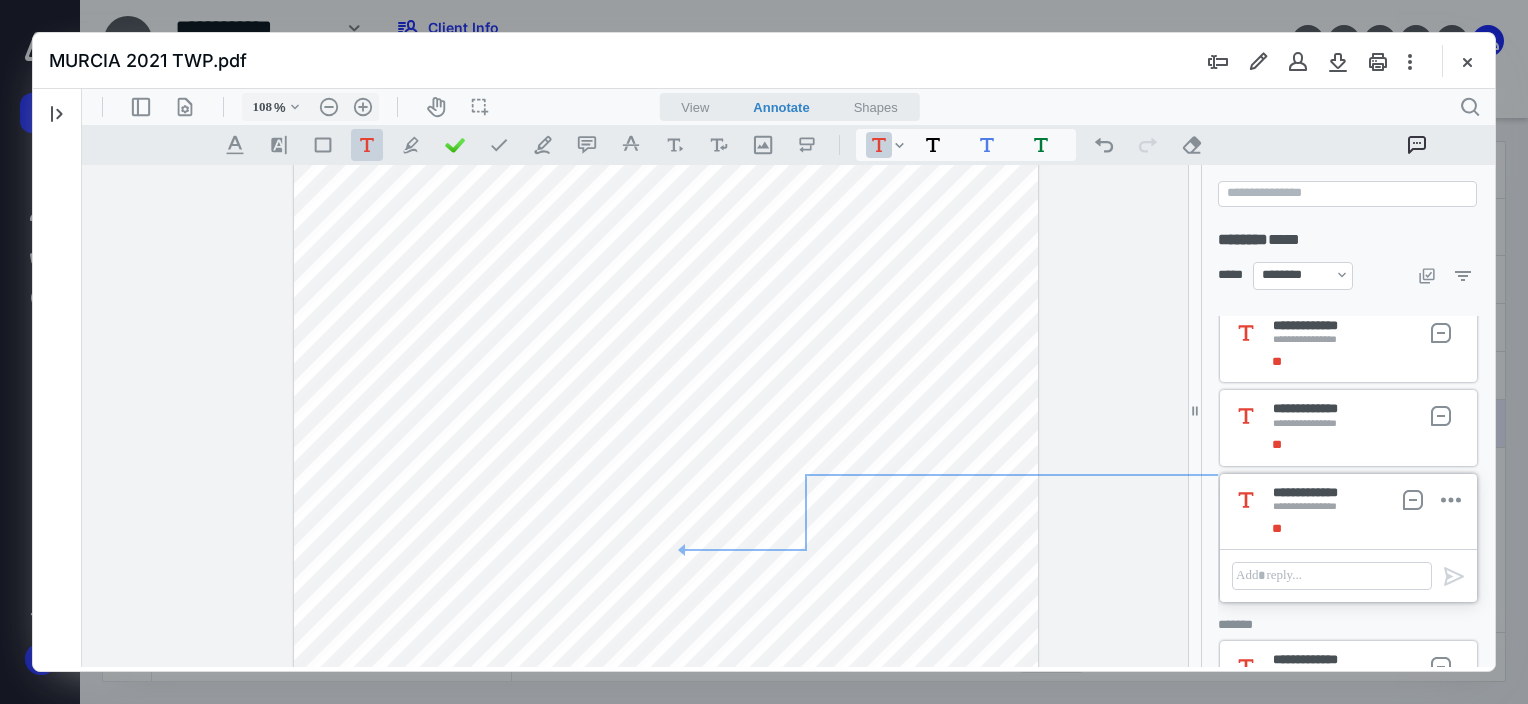 drag, startPoint x: 634, startPoint y: 541, endPoint x: 621, endPoint y: 541, distance: 13 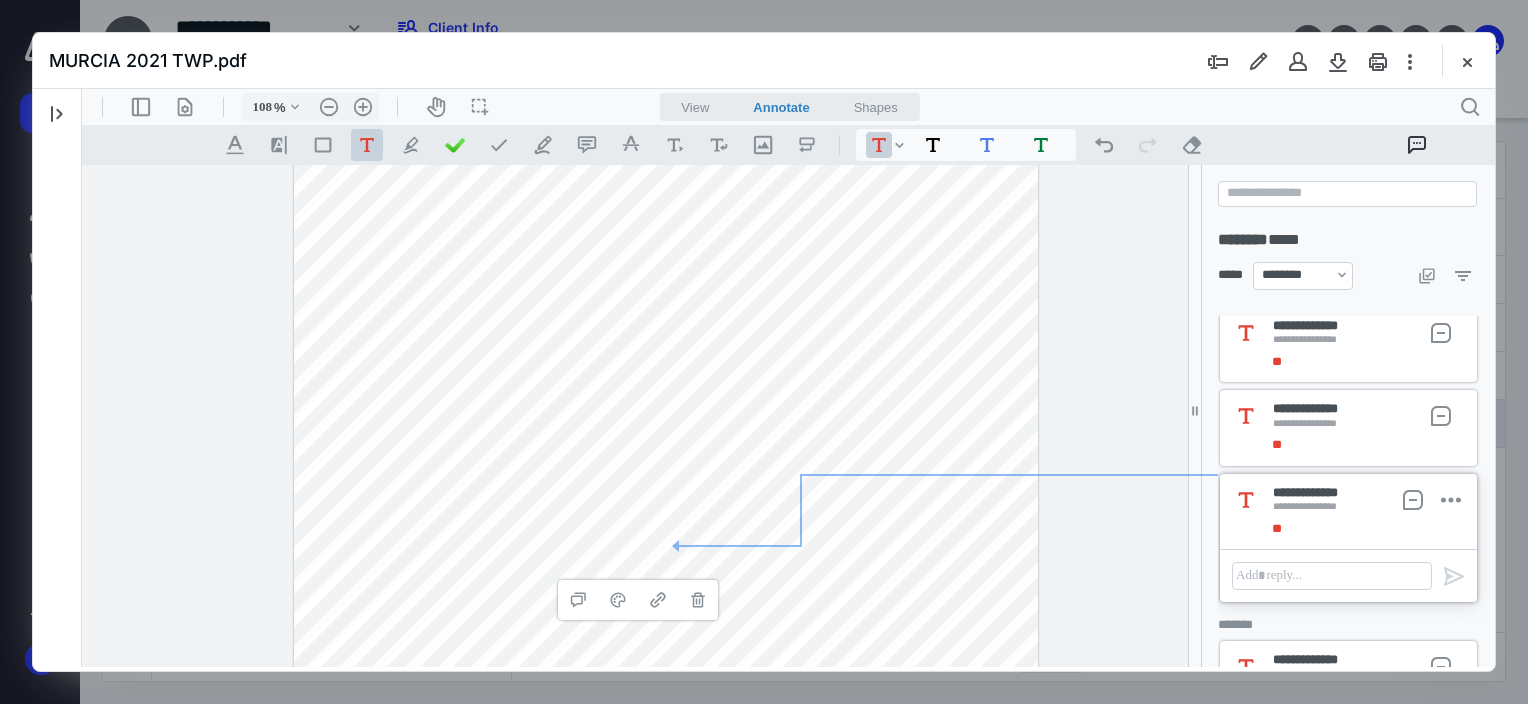 click on "* * * *" at bounding box center [666, 372] 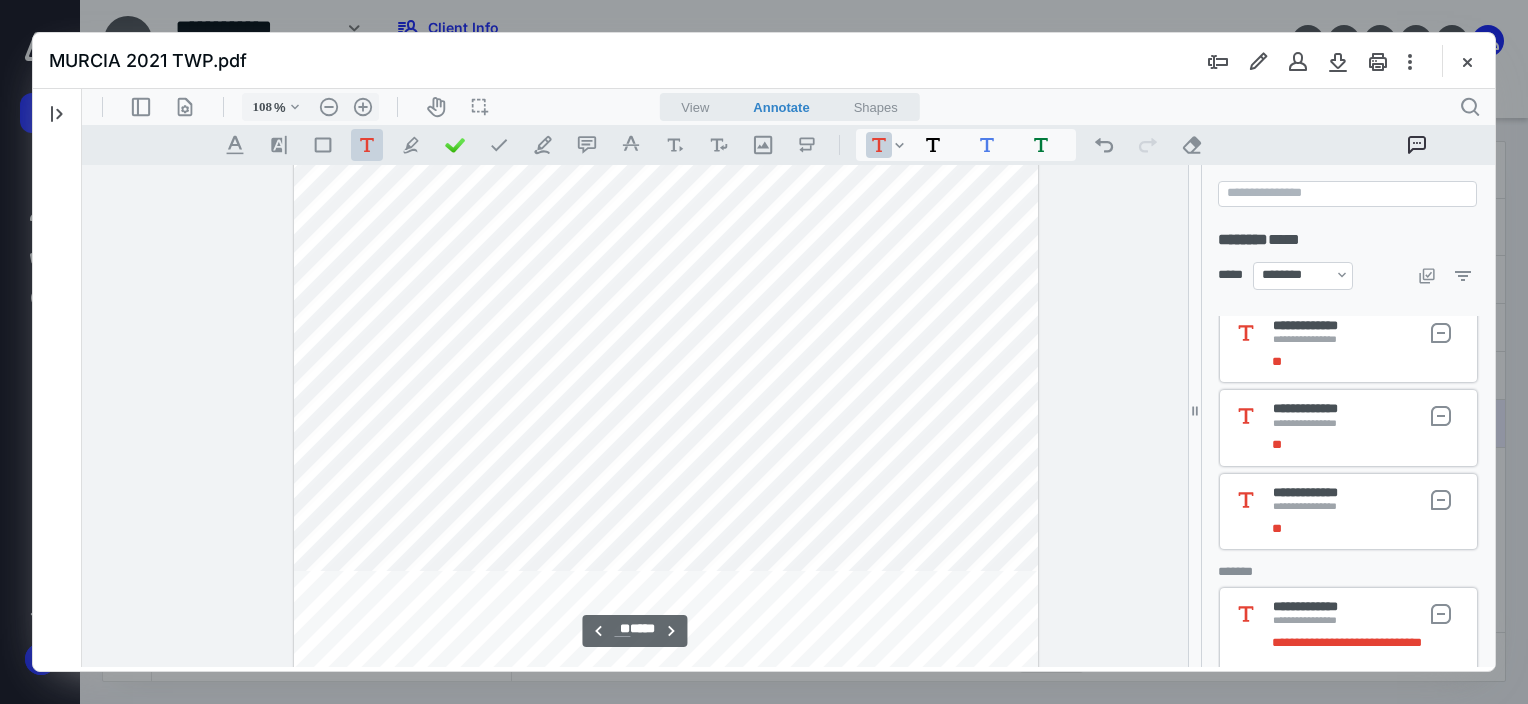scroll, scrollTop: 34831, scrollLeft: 440, axis: both 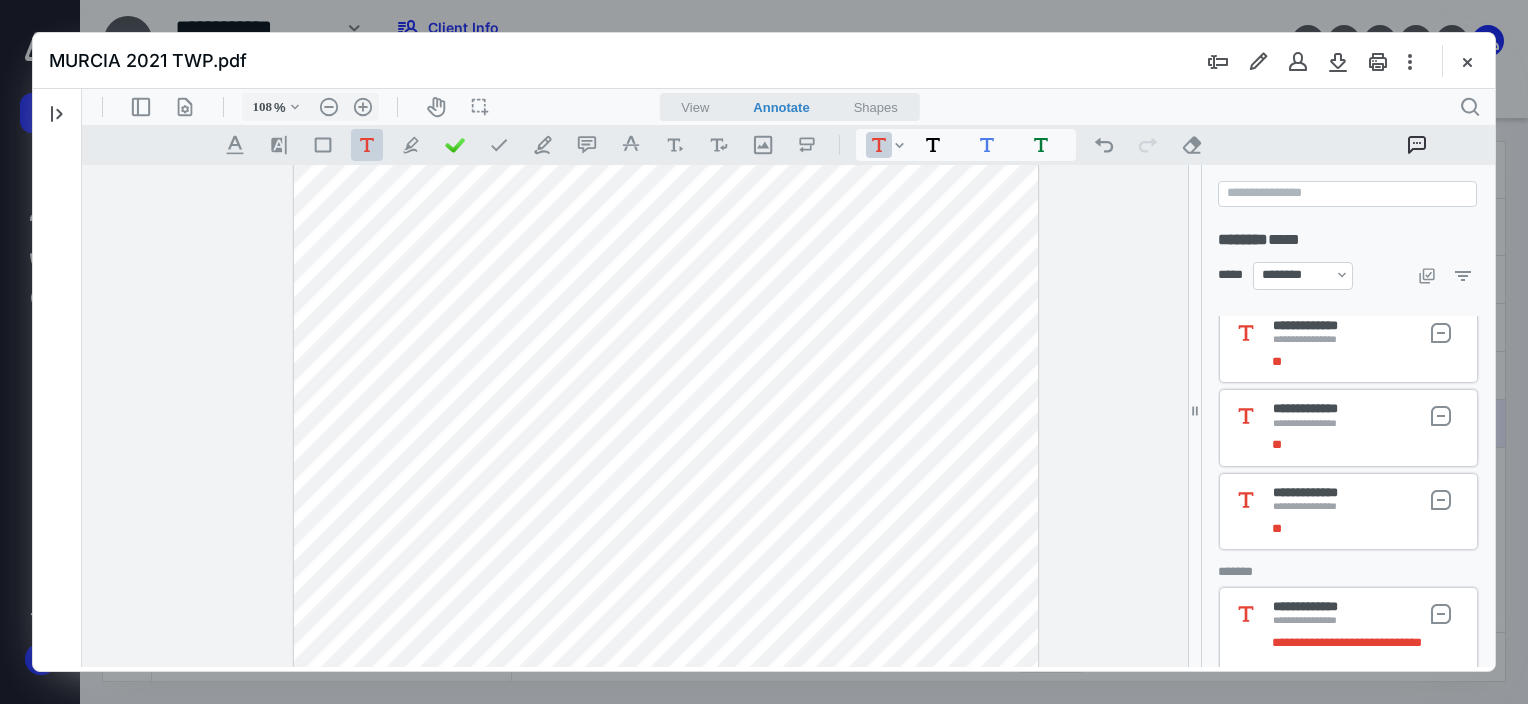 click on "* * * *" at bounding box center (666, 72) 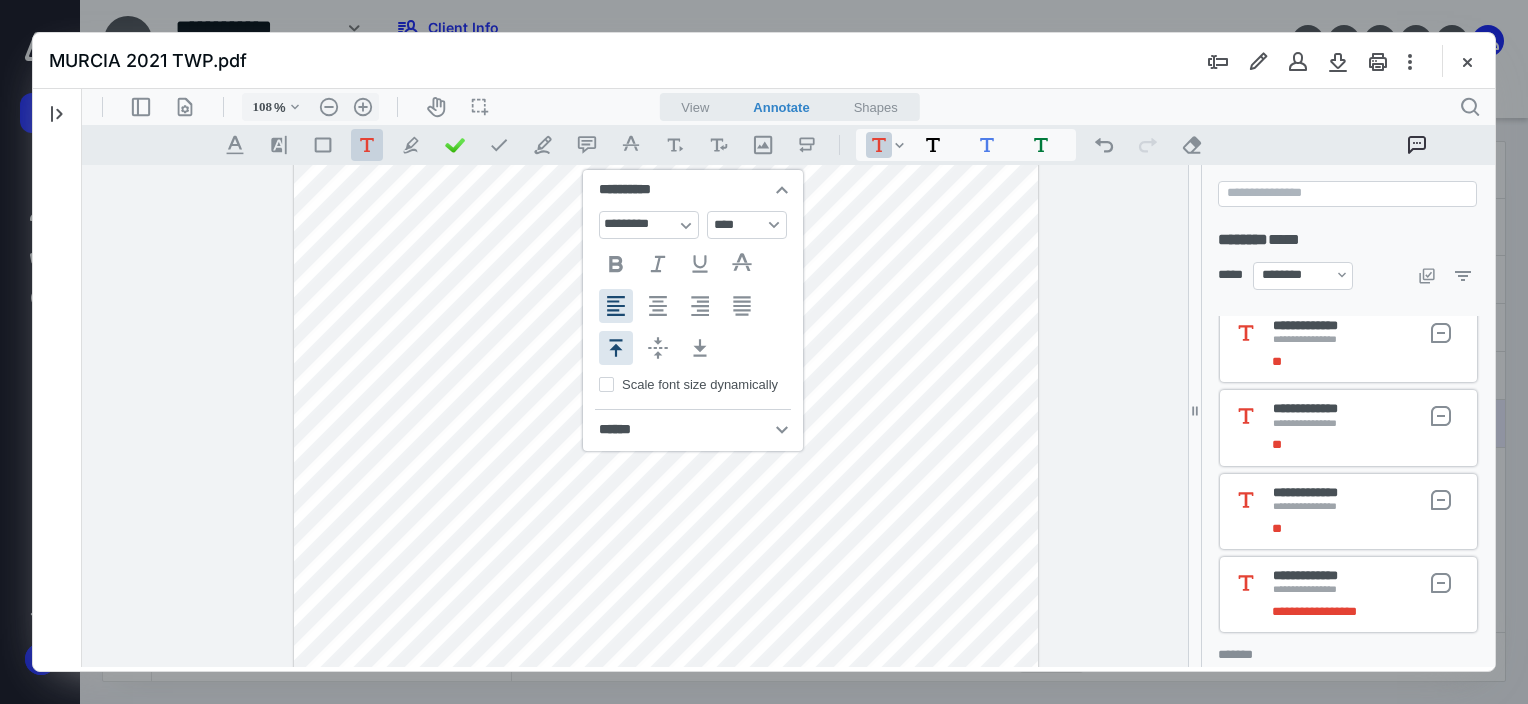 type 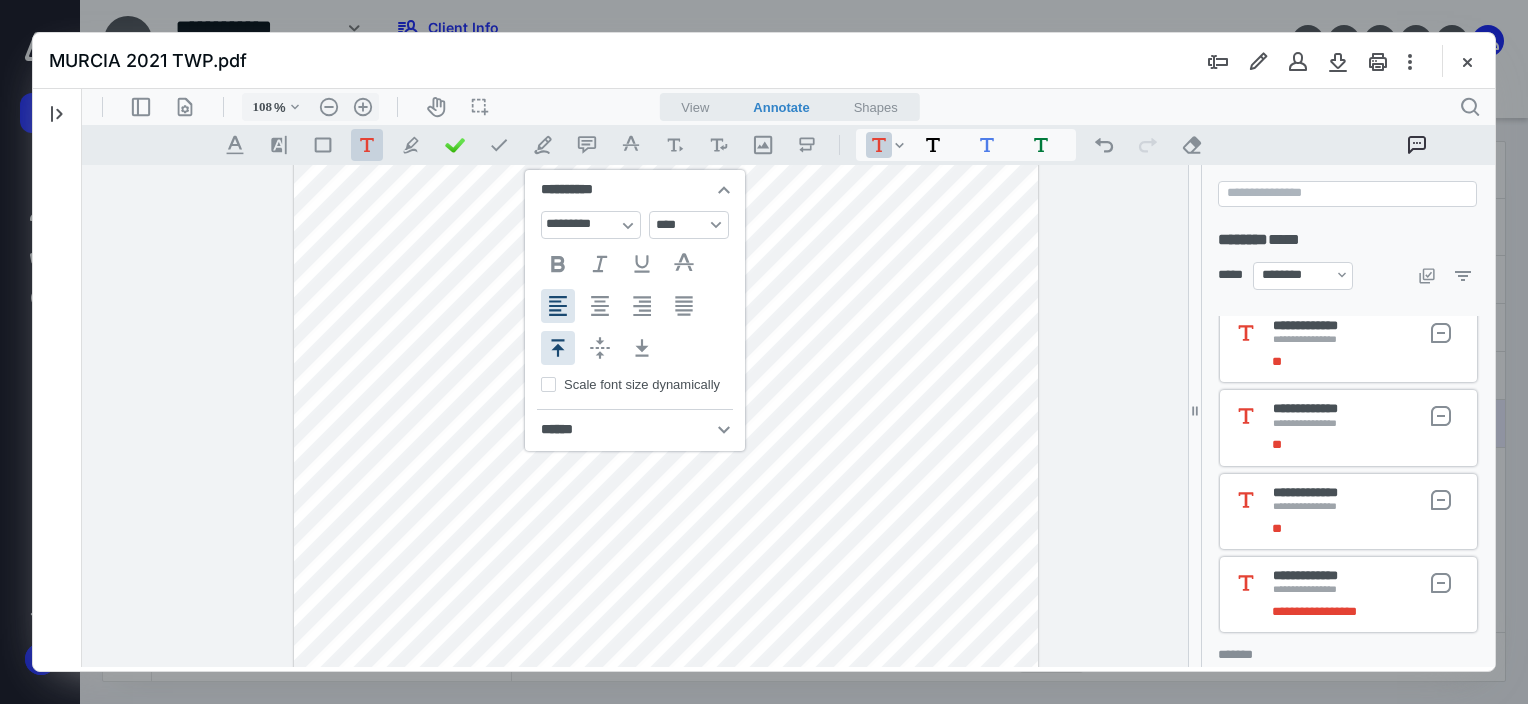 click on "******** ******** ****** ***** .cls-1{fill:#abb0c4;} icon - header - sidebar - line .cls-1{fill:#abb0c4;} icon - header - page manipulation - line 108 % .cls-1{fill:#abb0c4;} icon - chevron - down .cls-1{fill:#abb0c4;} icon - header - zoom - out - line Current zoom is   108 % .cls-1{fill:#abb0c4;} icon - header - zoom - in - line icon-header-pan20 icon / operation / multi select View Annotate Shapes Annotate .cls-1{fill:#abb0c4;} icon - chevron - down View Annotate Shapes .cls-1{fill:#abb0c4;} icon - header - search .cls-1{fill:#abb0c4;} icon - tool - text manipulation - underline .cls-1{fill:#8c8c8c;} icon - line - tool - highlight  .st0{fill:#868E96;}  .cls-1{fill:#abb0c4;} icon - tool - text - free text .cls-1{fill:#abb0c4;} icon - tool - pen - highlight .cls-1{fill:#abb0c4;} icon - tool - pen - line .cls-1{fill:#abb0c4;} icon - tool - comment - line .cls-1{fill:#abb0c4;} icon - tool - text manipulation - strikethrough .cls-1{fill:#abb0c4;} icon - tool - image - line  .st0{fill:#868E96;}
*" at bounding box center [789, 378] 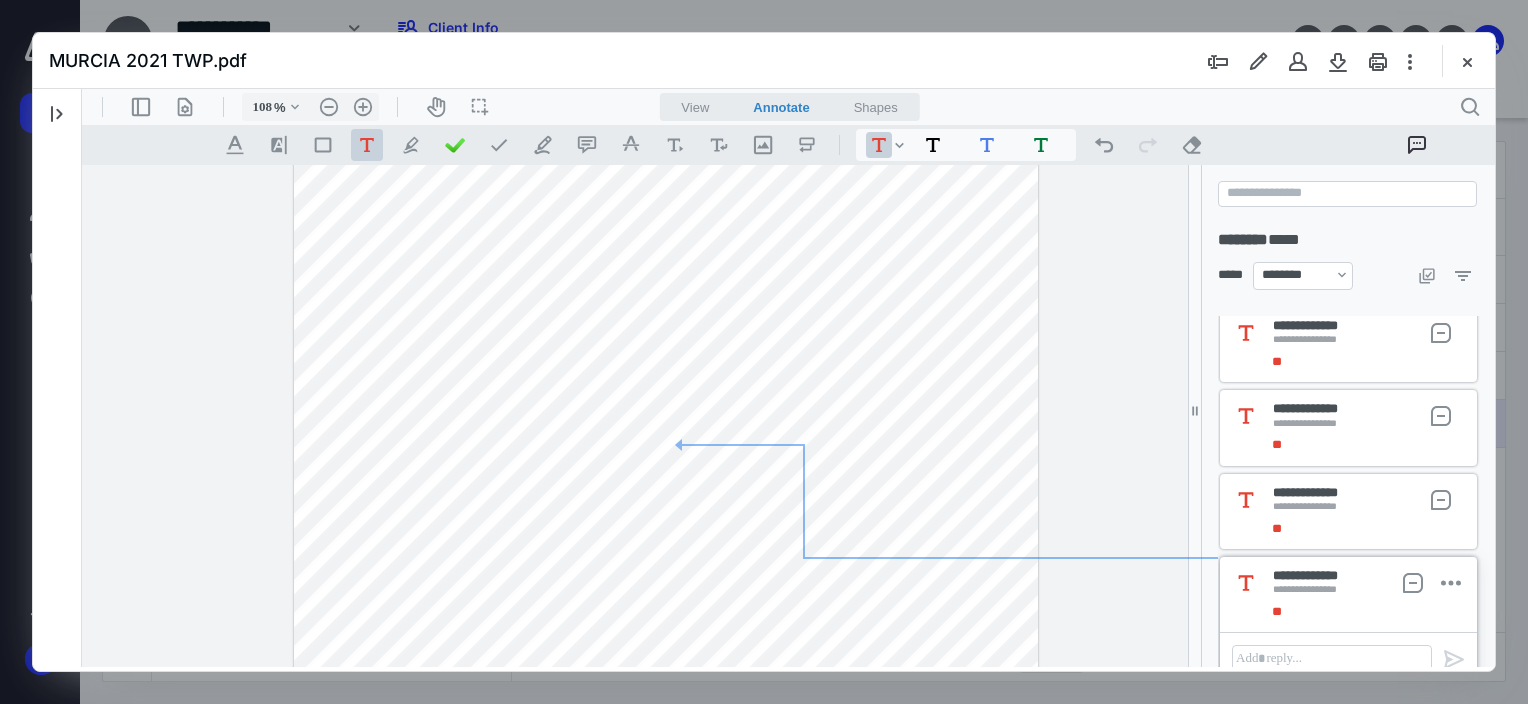 click on "* * * * *" at bounding box center (666, 72) 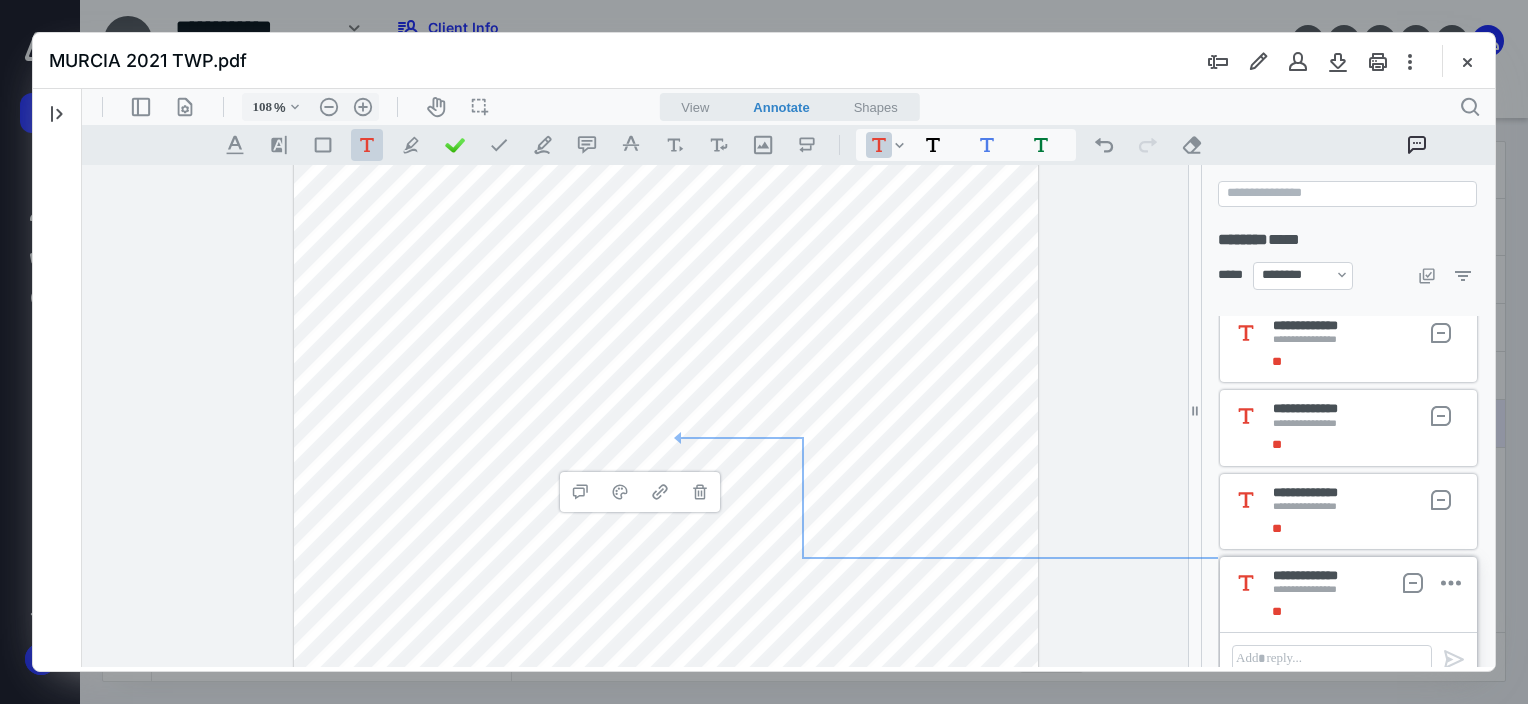 click on "2021 WORKPAPERS INDIVIDUAL WORKPAPERS (PBC) 12 2020 FORM 1040 (PRINT, SIGN, DATE & MAIL).pdf MURCIA 2021 TWP.pdf Select a page number for more results 1 50" at bounding box center (57, 378) 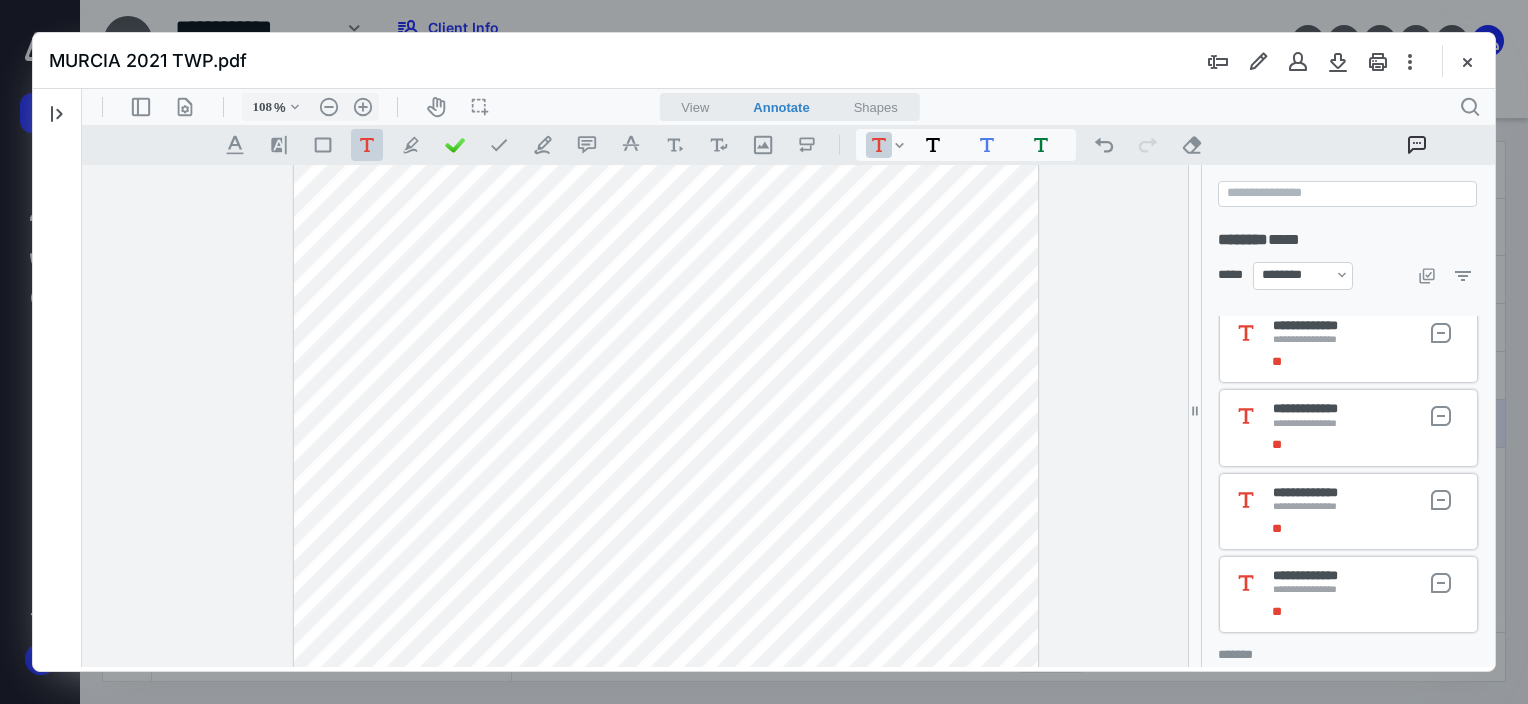 click on "* * * * *" at bounding box center (666, 72) 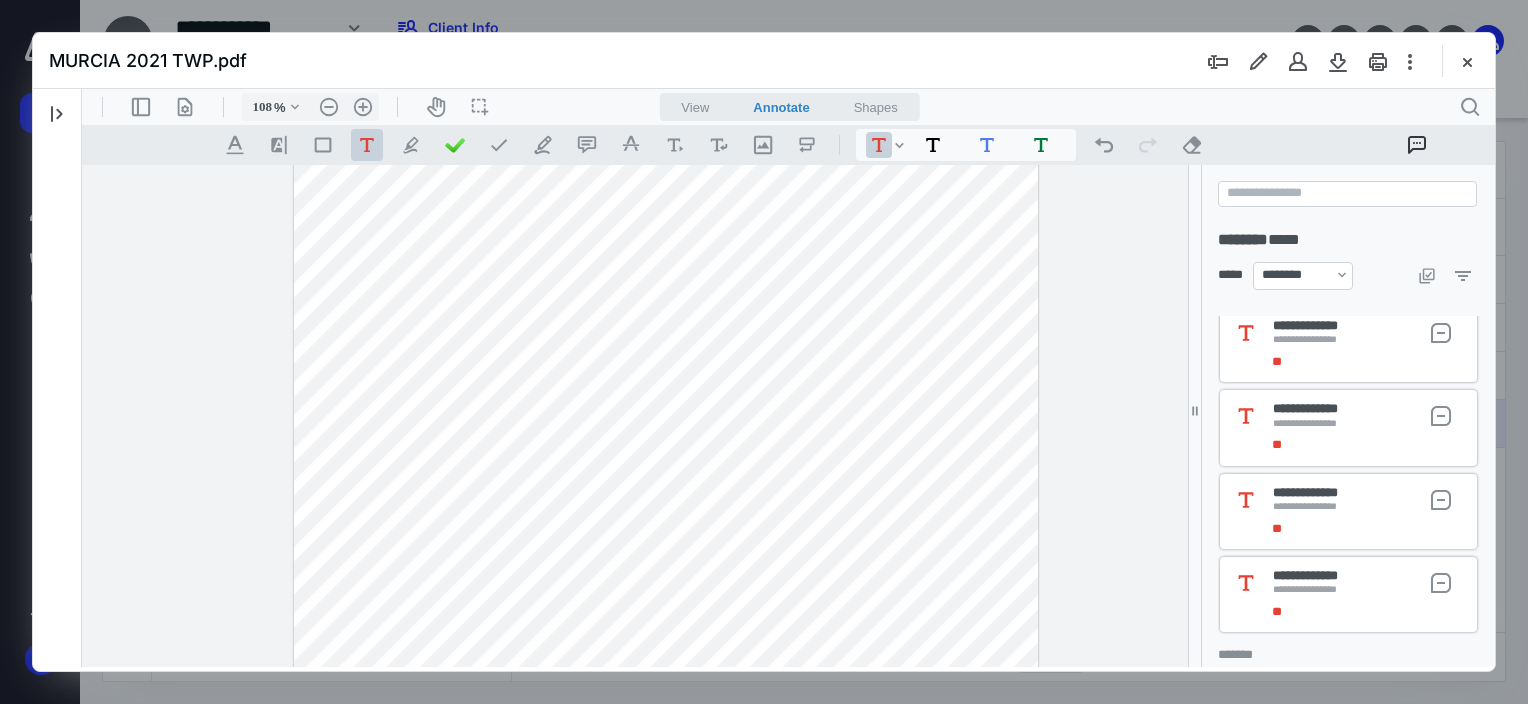 click on "* * * * *" at bounding box center [666, 72] 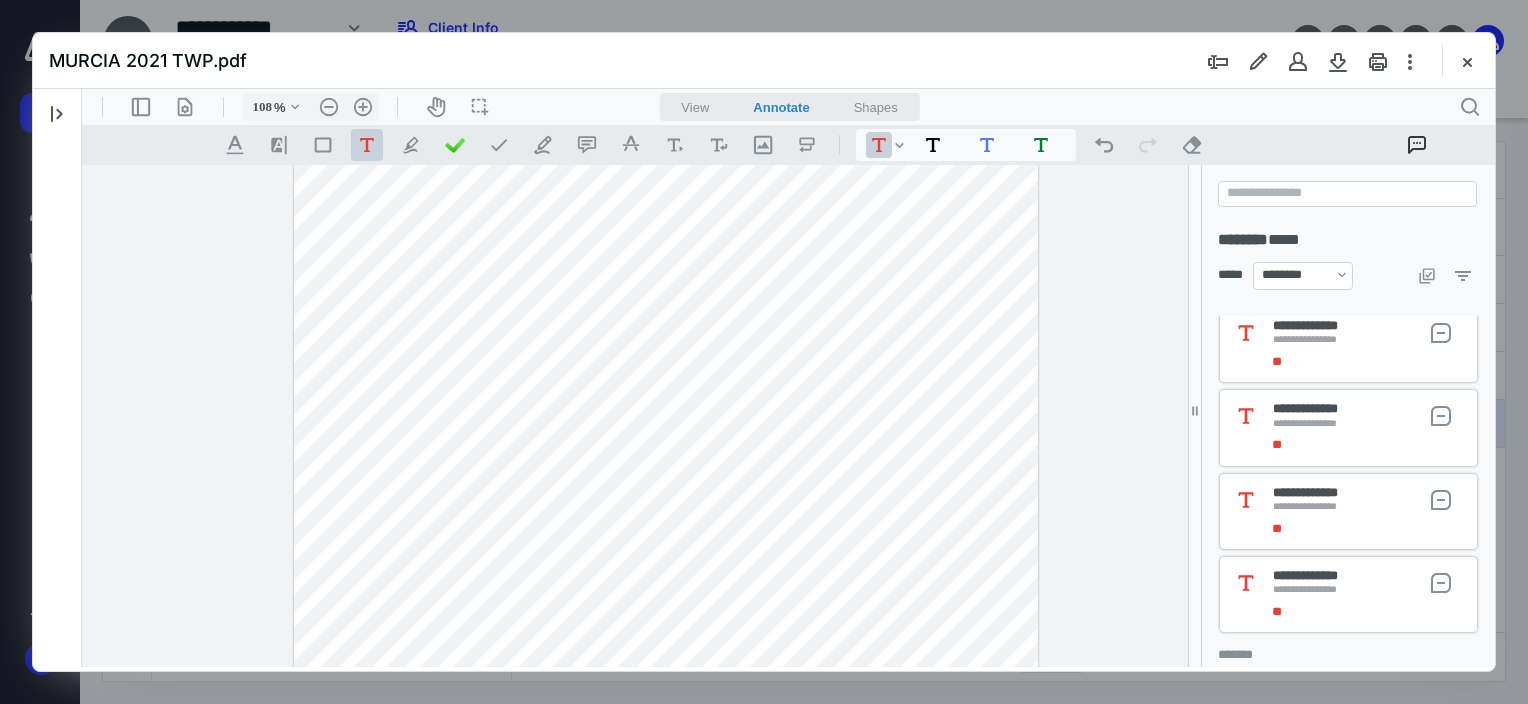 click on "* * * * *" at bounding box center [666, 72] 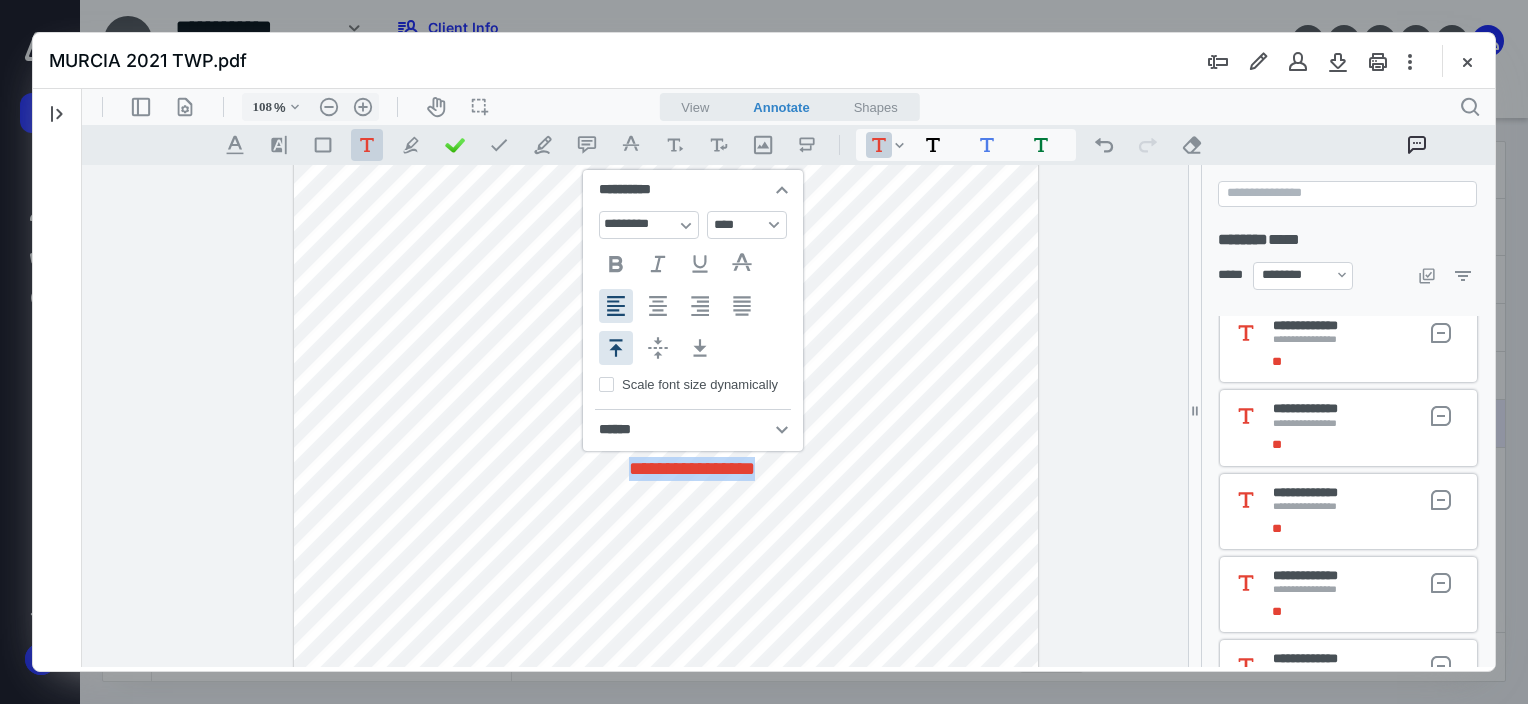 type 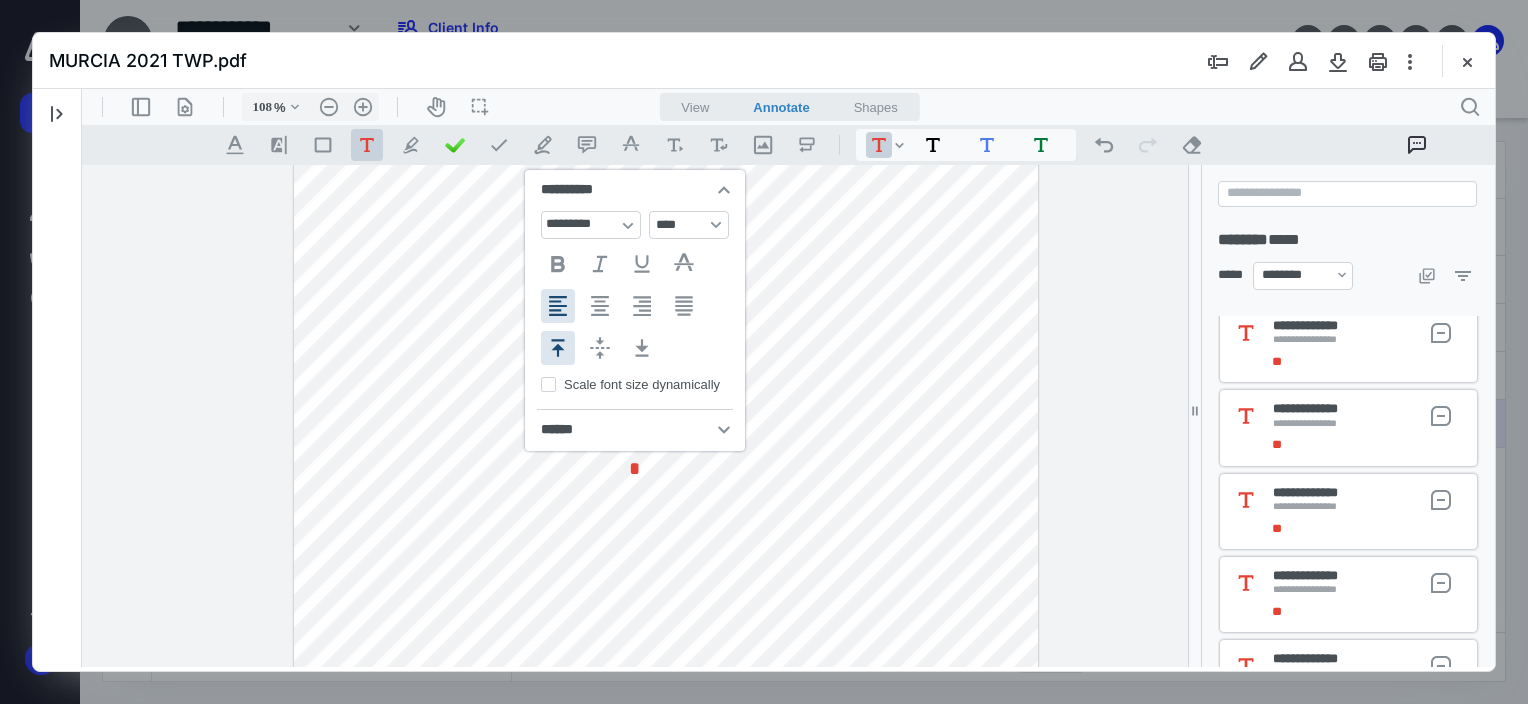 click on "* * * * * *" at bounding box center [666, 72] 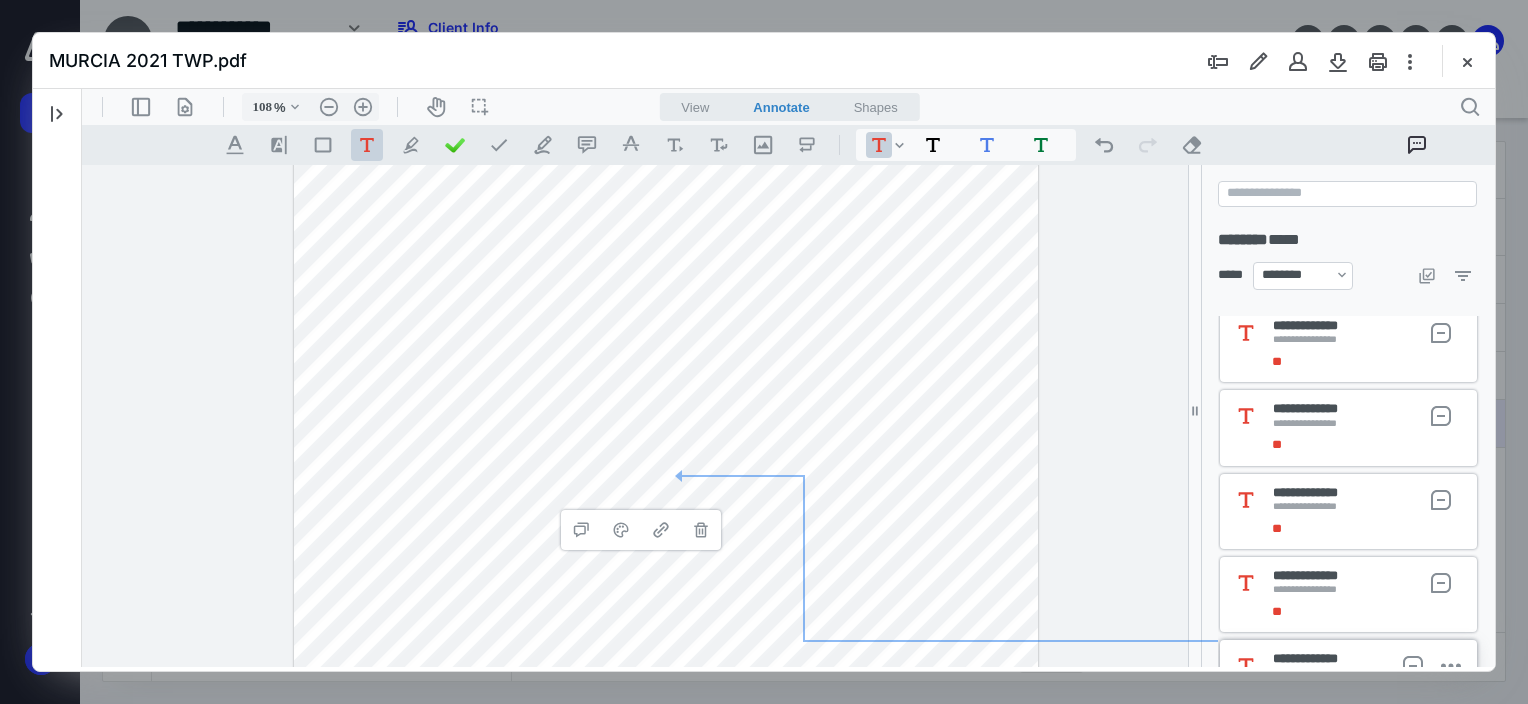 scroll, scrollTop: 1330, scrollLeft: 0, axis: vertical 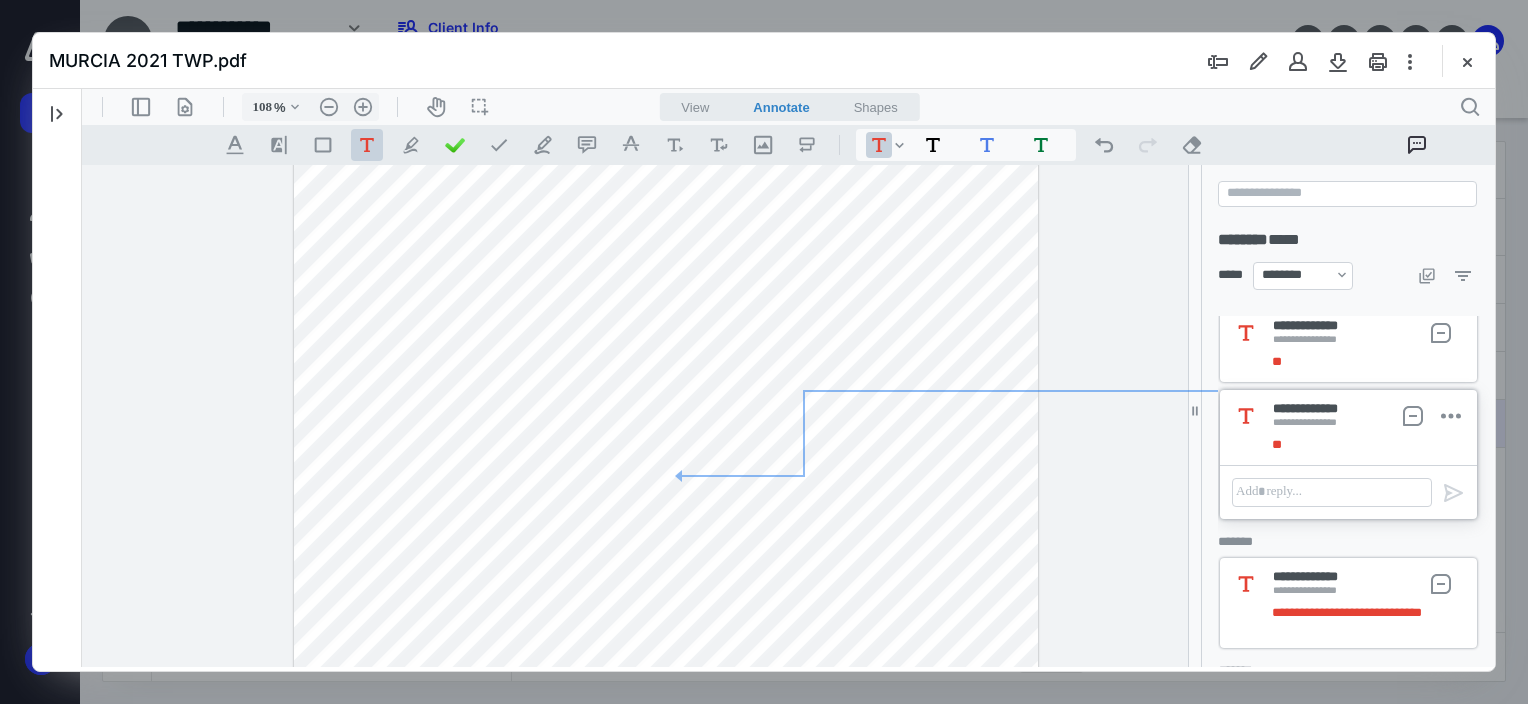drag, startPoint x: 636, startPoint y: 457, endPoint x: 629, endPoint y: 470, distance: 14.764823 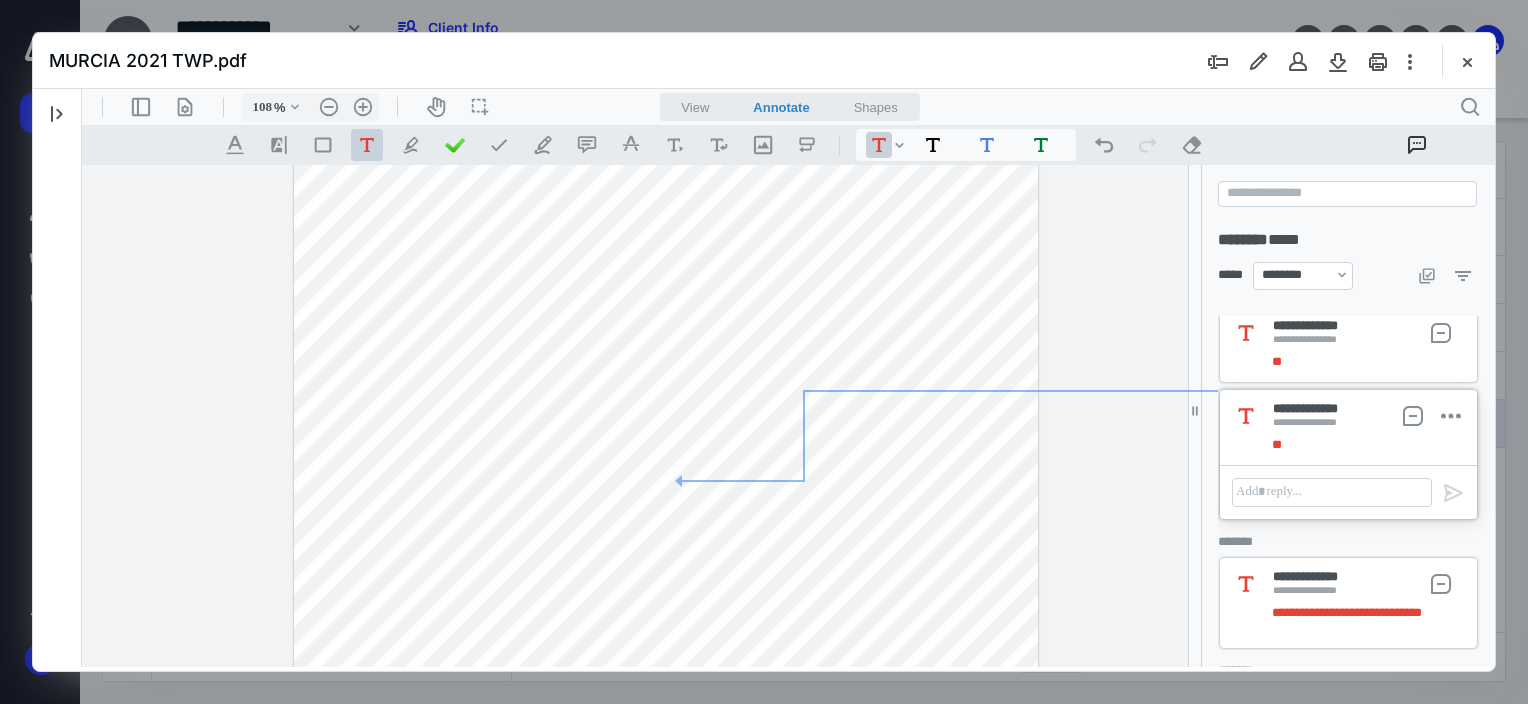 drag, startPoint x: 631, startPoint y: 475, endPoint x: 627, endPoint y: 443, distance: 32.24903 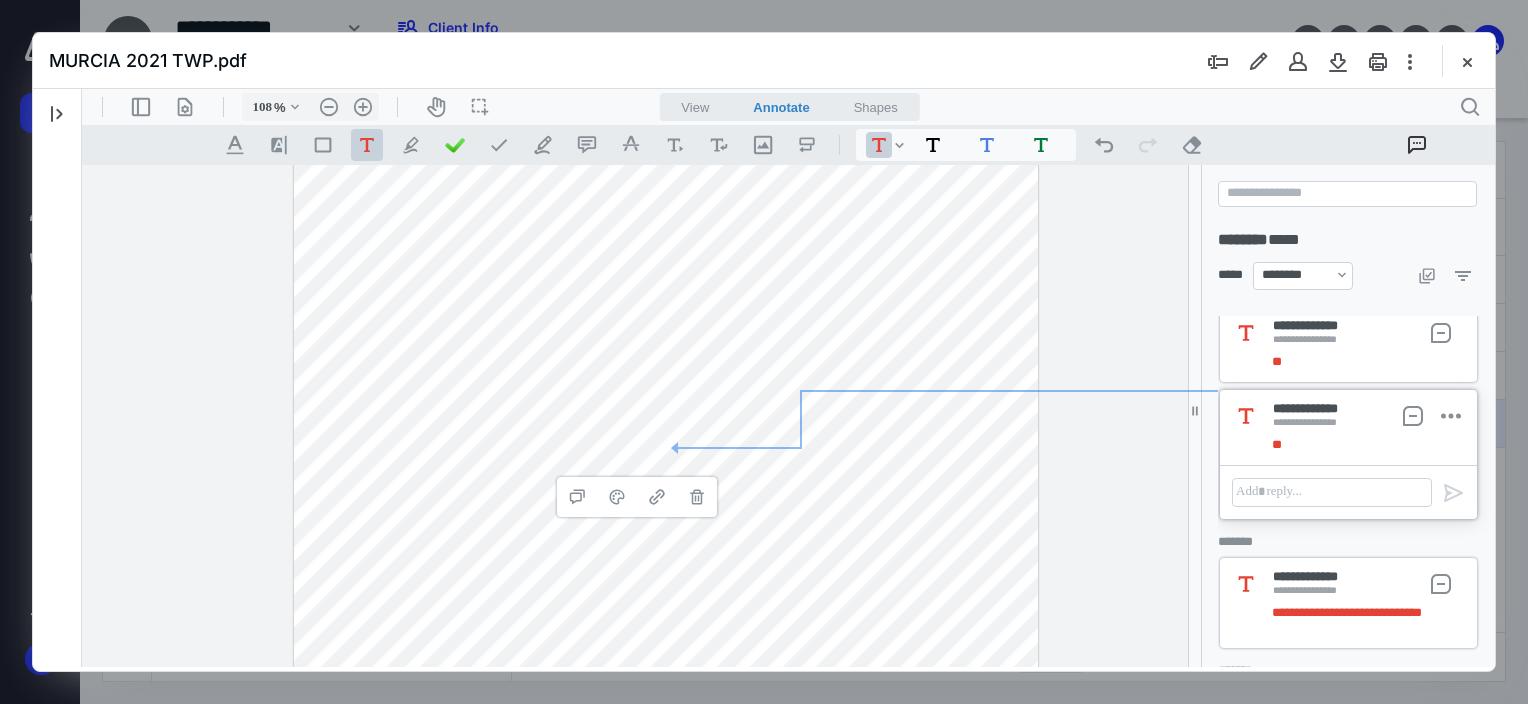 click on "* * * * * *" at bounding box center [666, 72] 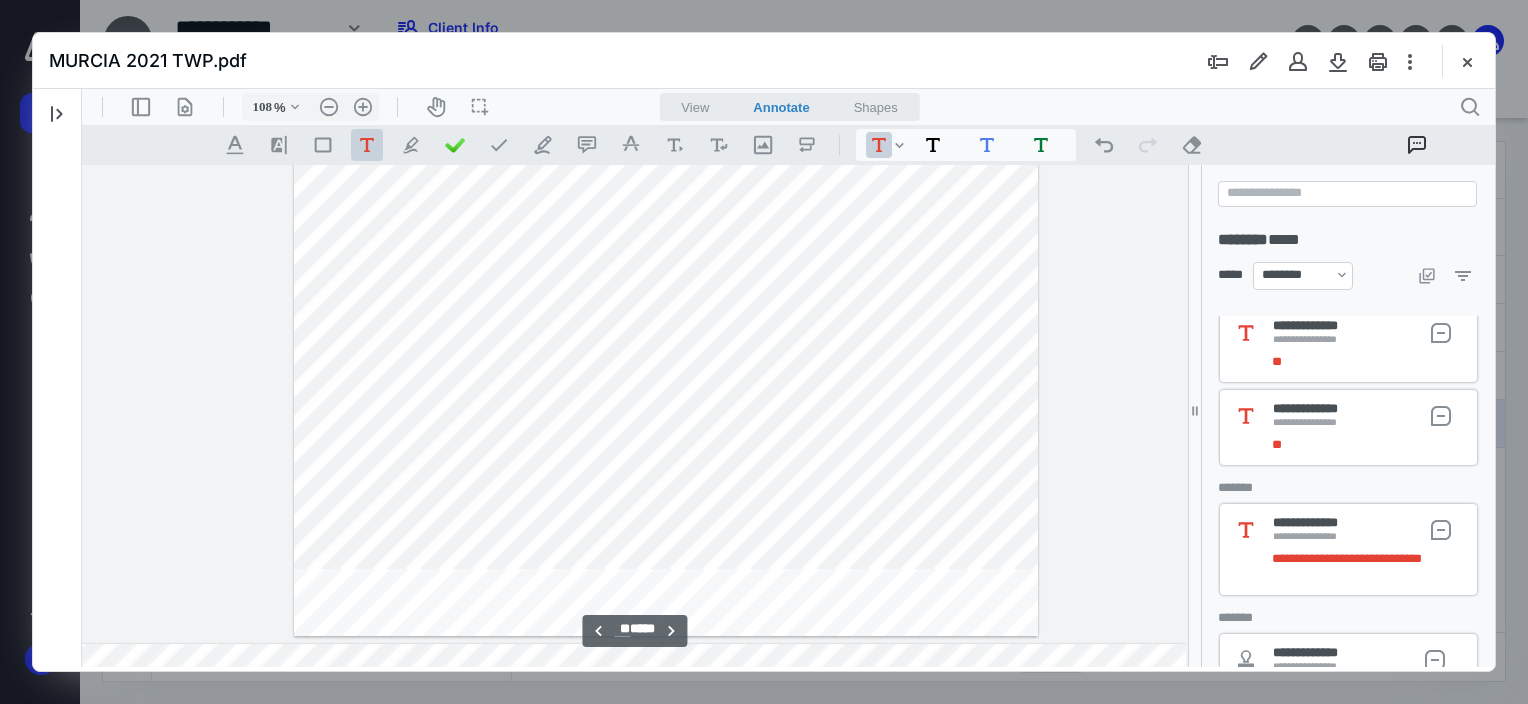 scroll, scrollTop: 34931, scrollLeft: 440, axis: both 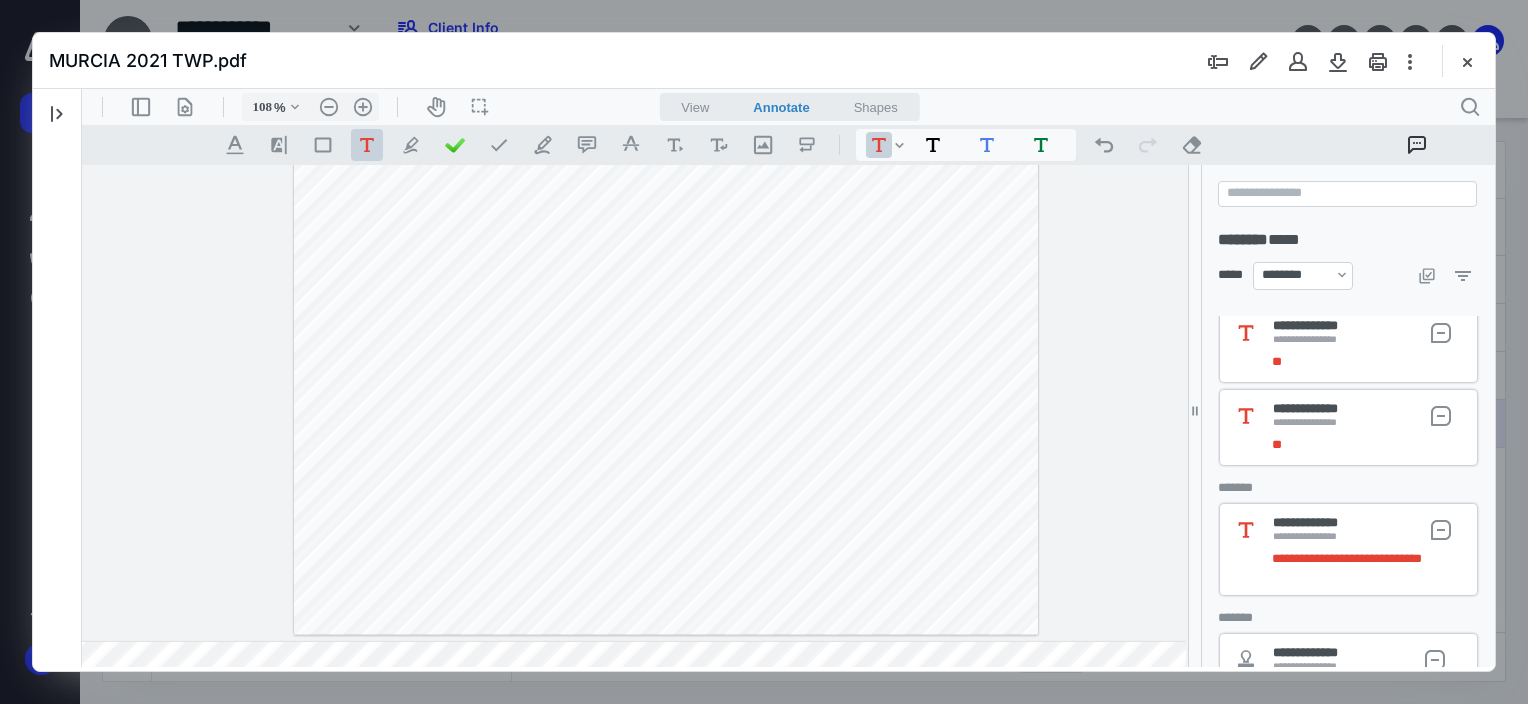 click on "* * * * * *" at bounding box center (666, -28) 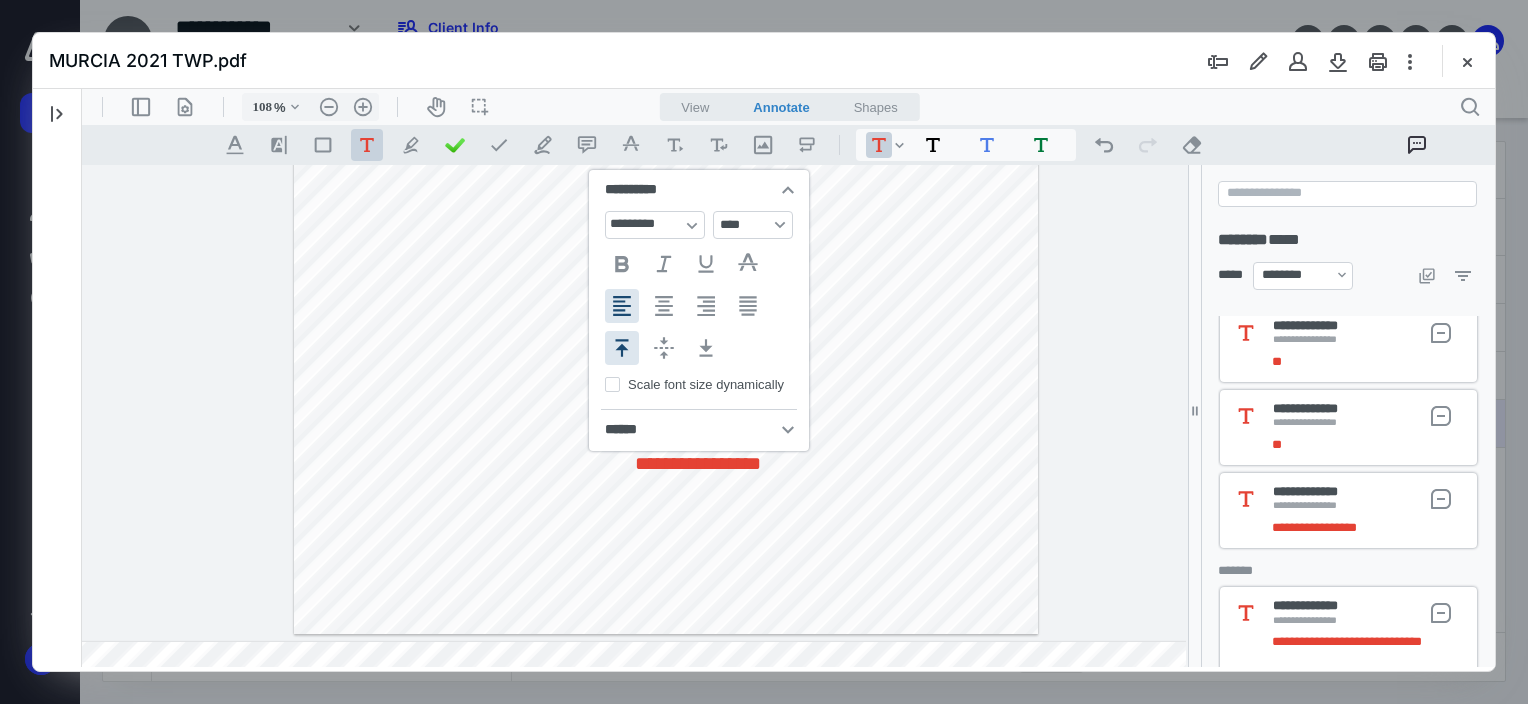 type 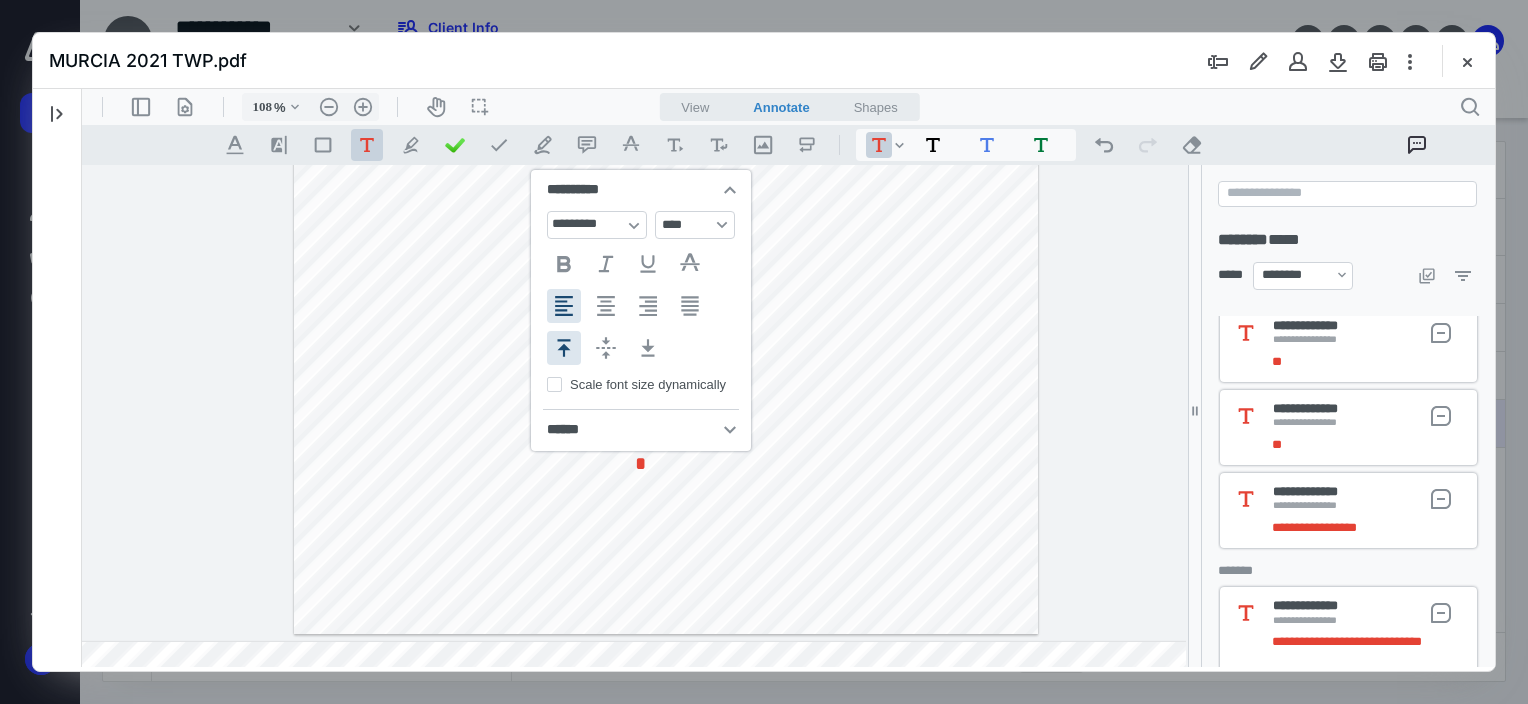 click on "* * * * * * *" at bounding box center [666, -28] 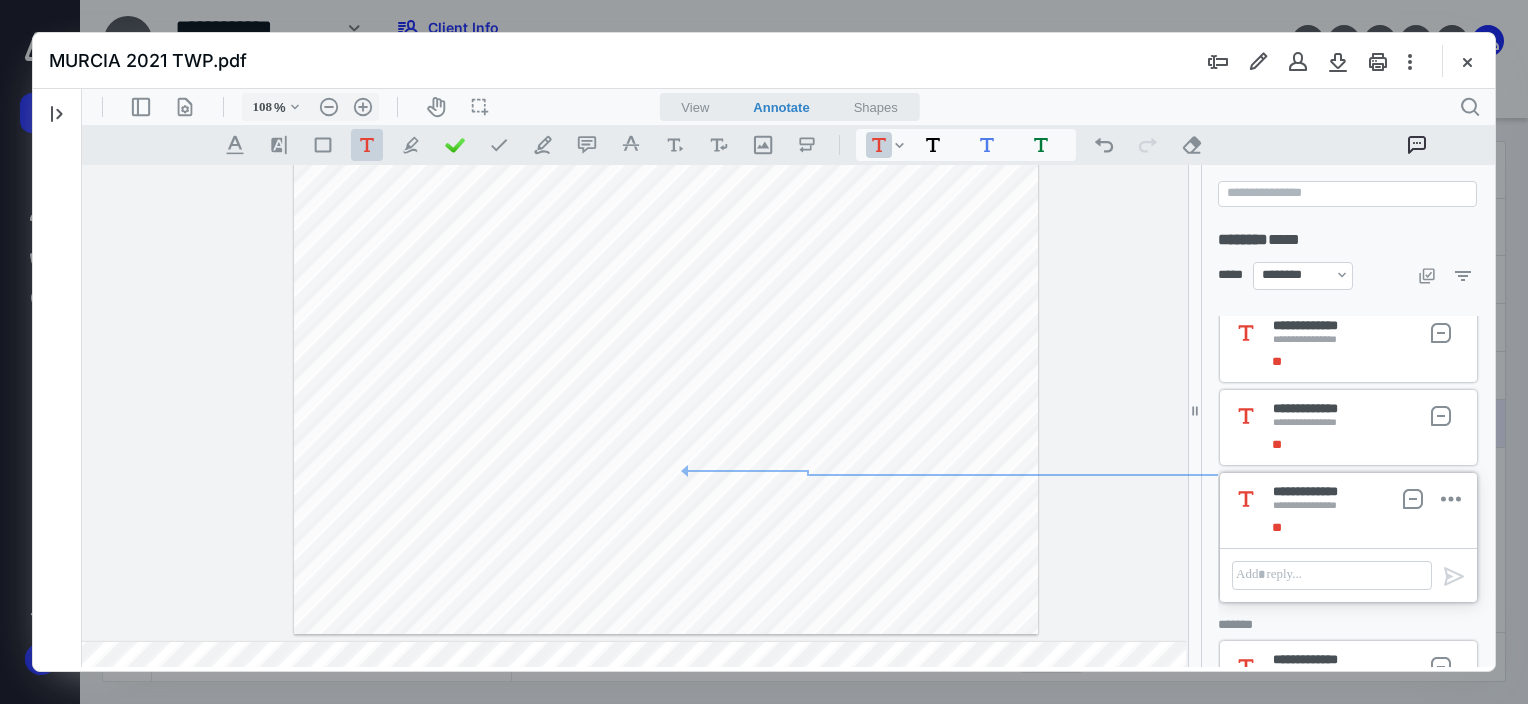 click on "* * * * * * *" at bounding box center (666, -28) 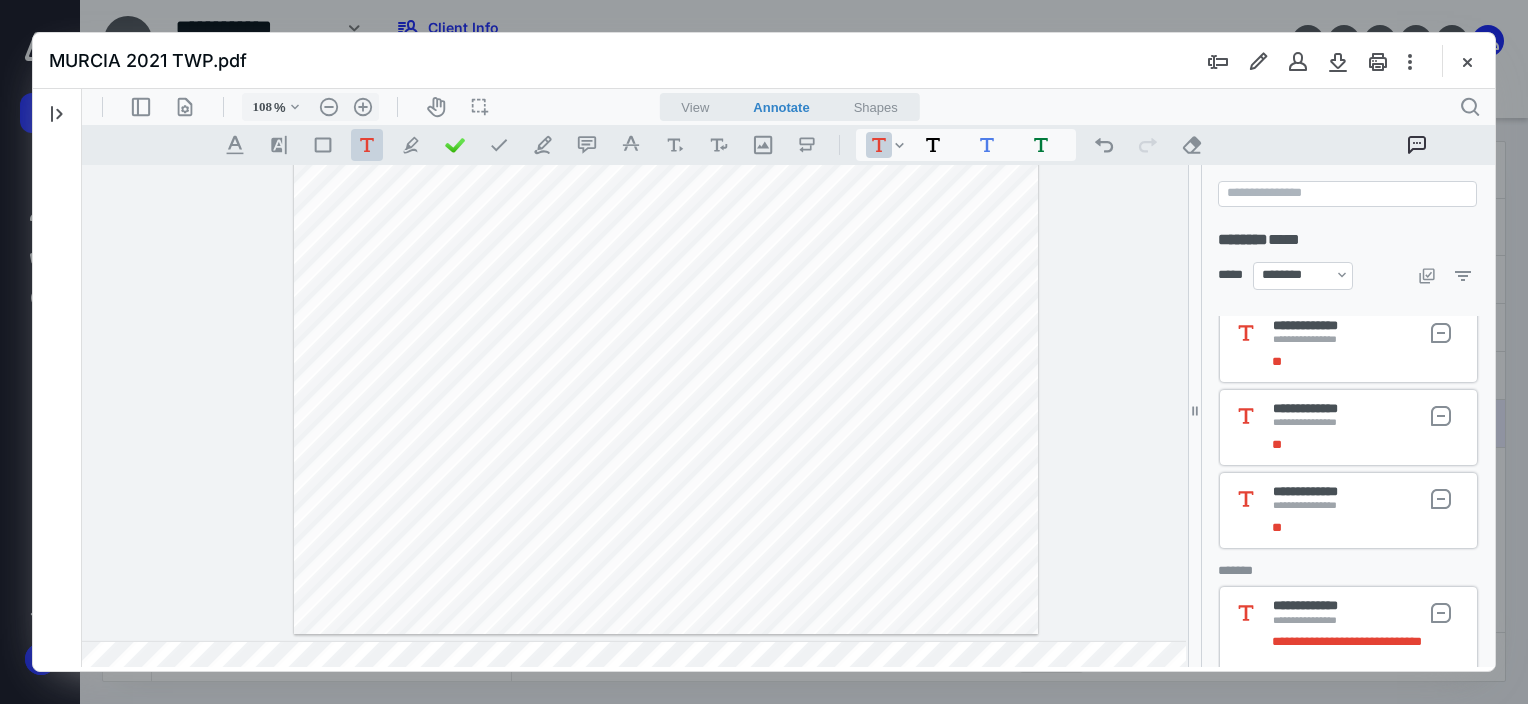 click on "* * * * * * *" at bounding box center [666, -28] 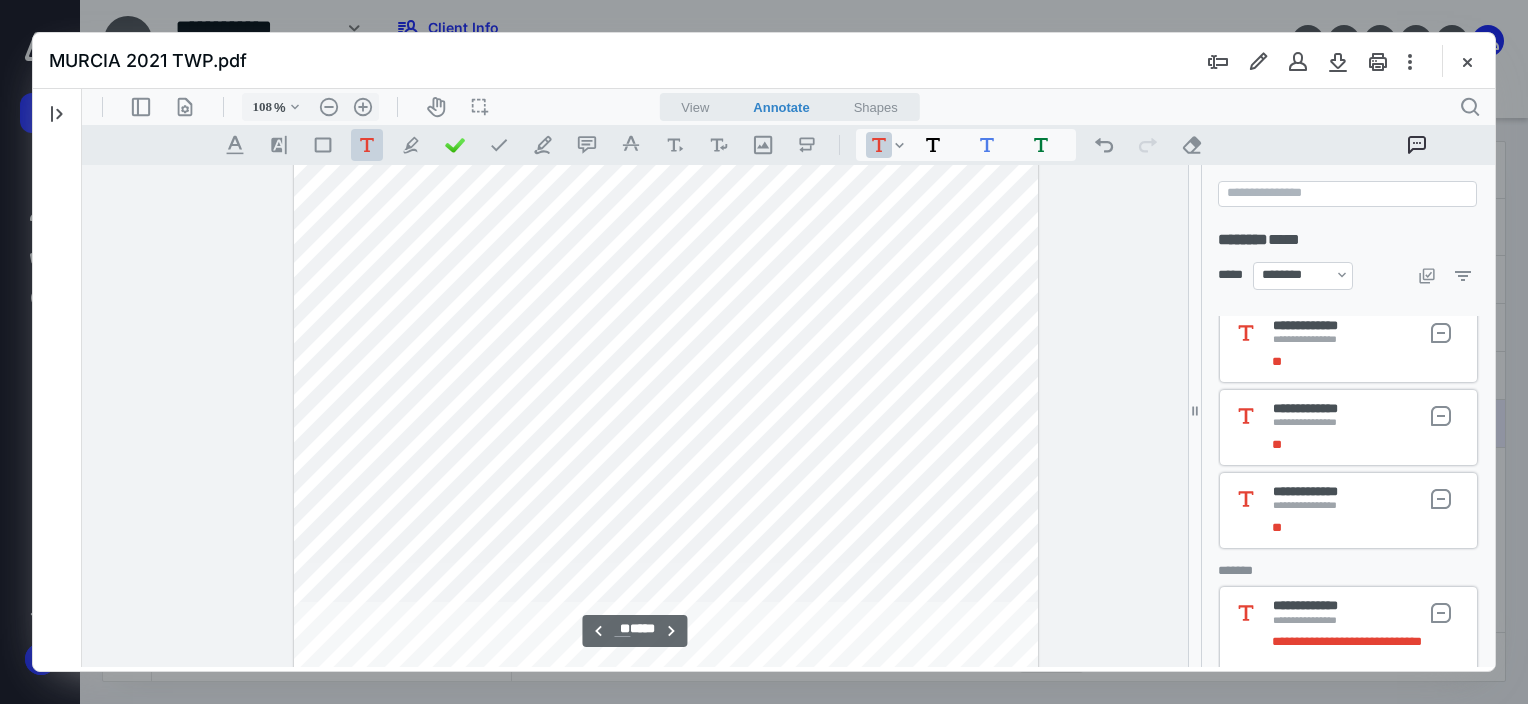 scroll, scrollTop: 34131, scrollLeft: 440, axis: both 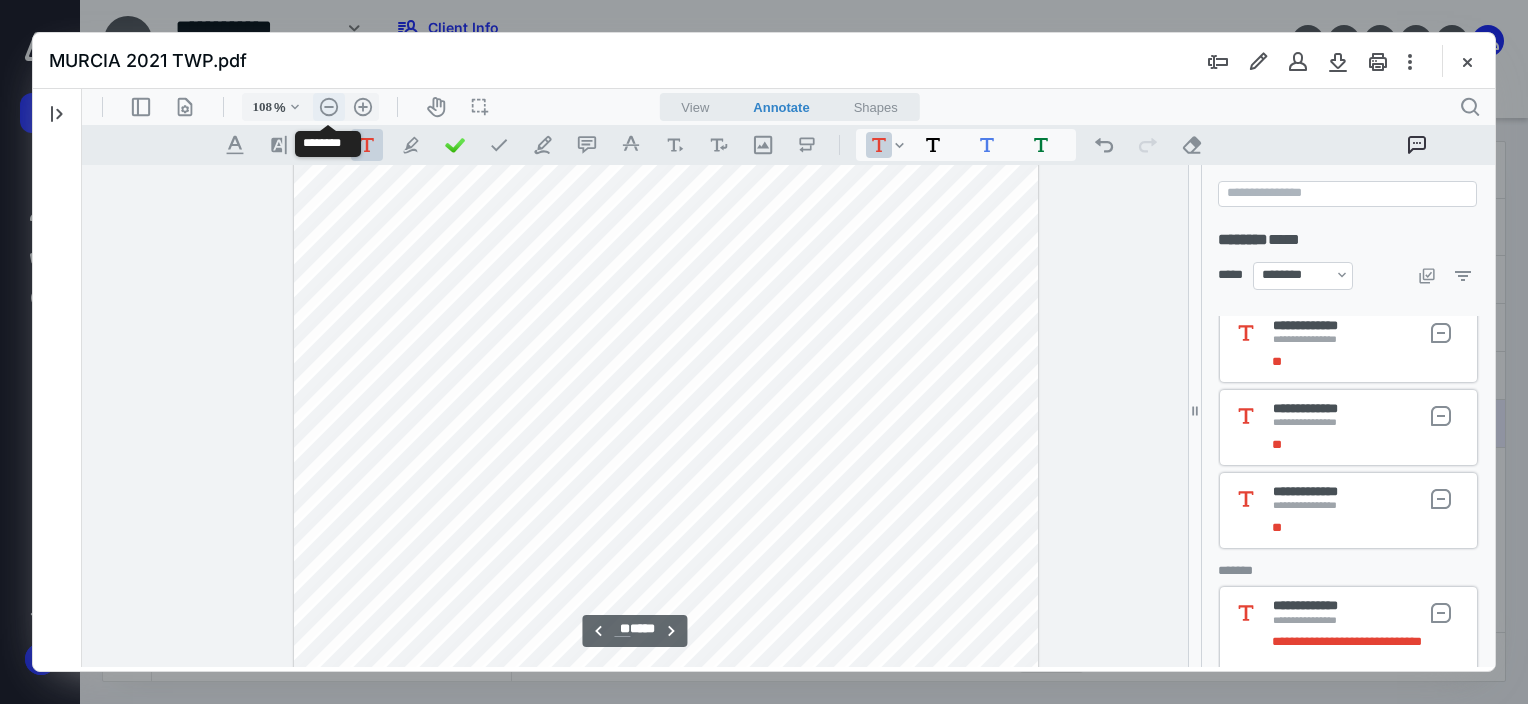 click on ".cls-1{fill:#abb0c4;} icon - header - zoom - out - line" at bounding box center [329, 107] 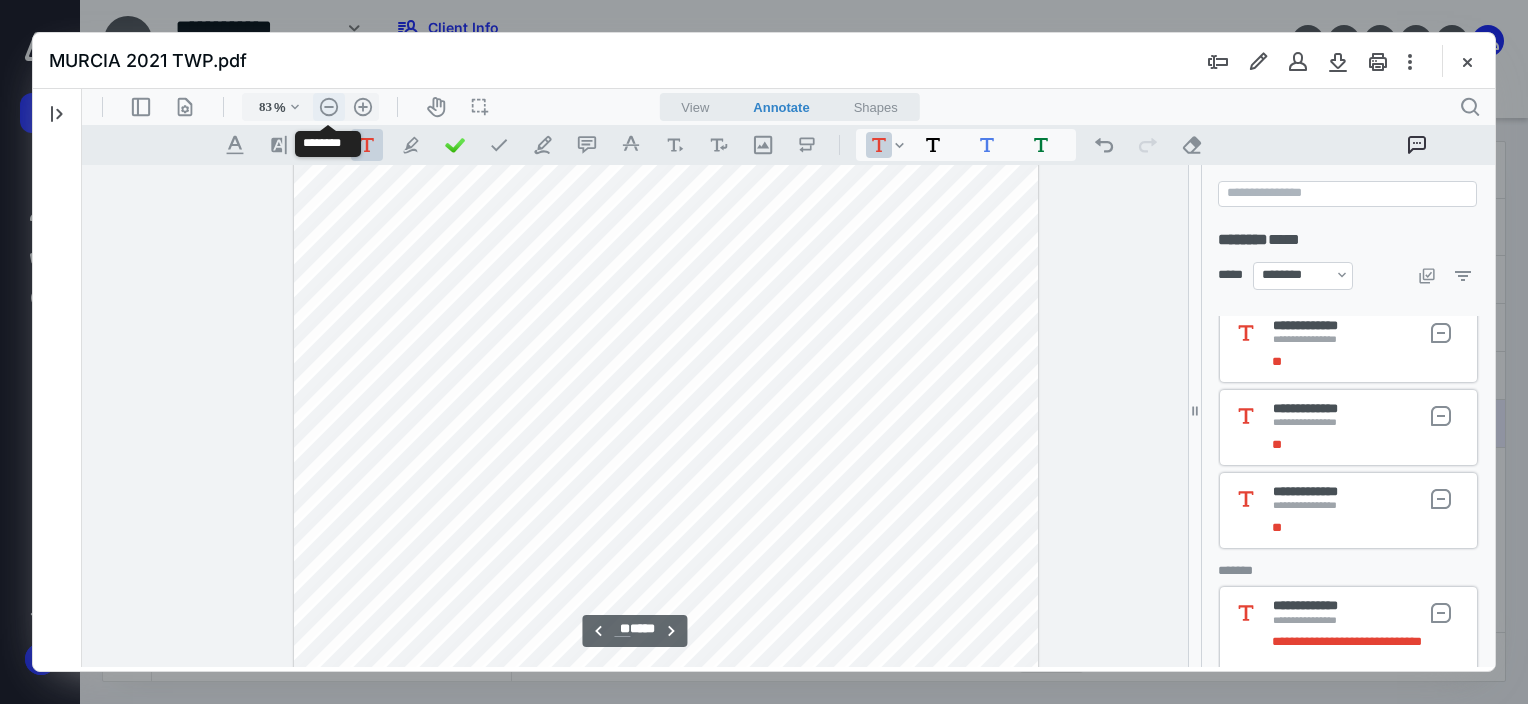 scroll, scrollTop: 26140, scrollLeft: 172, axis: both 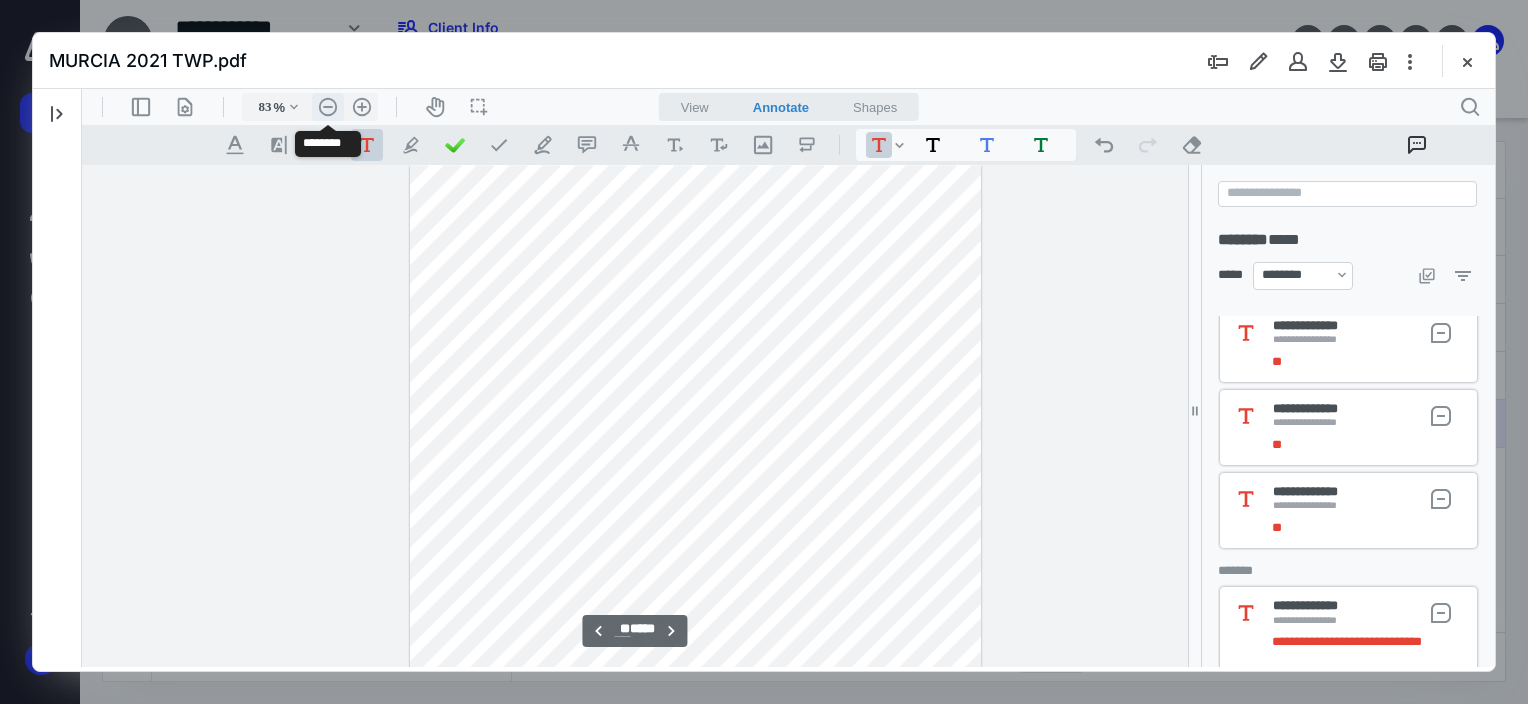click on ".cls-1{fill:#abb0c4;} icon - header - zoom - out - line" at bounding box center (328, 107) 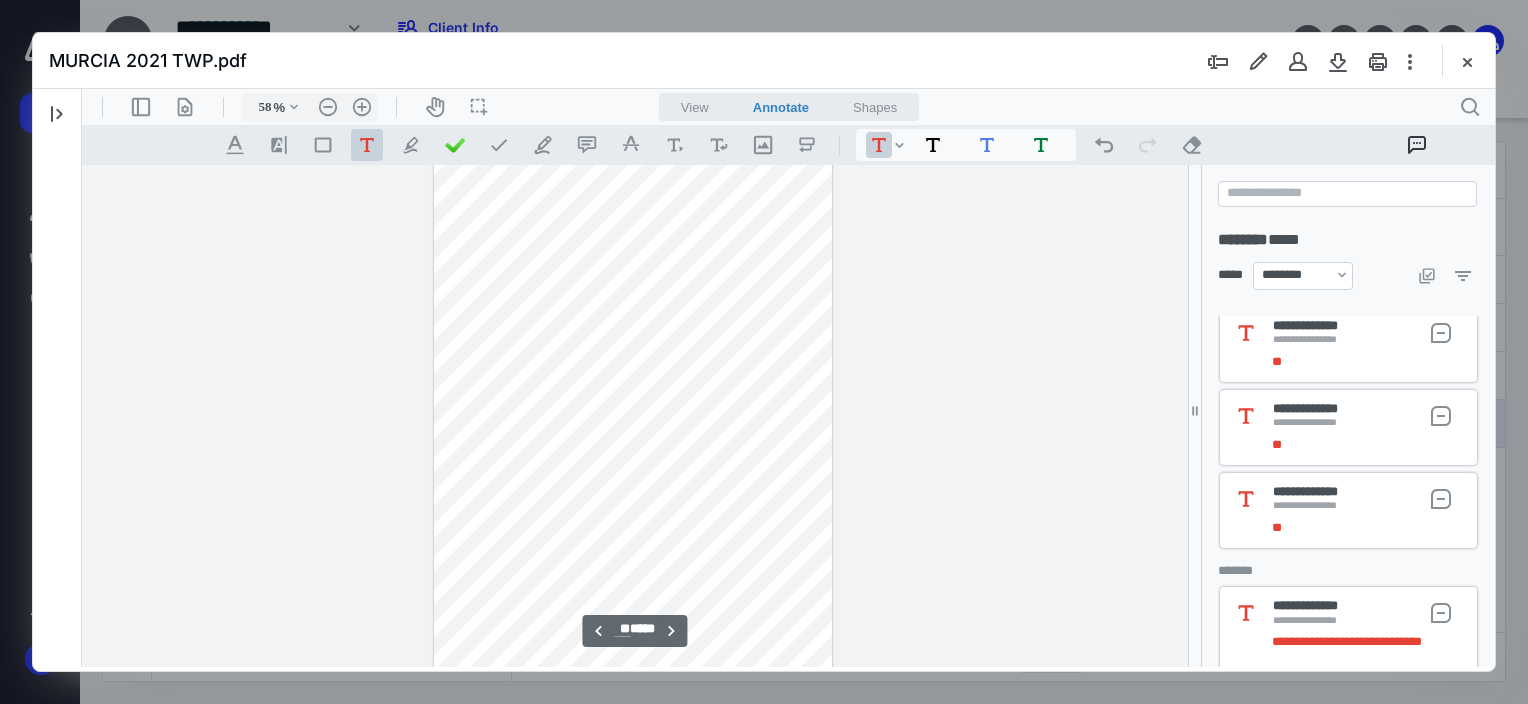 scroll, scrollTop: 18249, scrollLeft: 0, axis: vertical 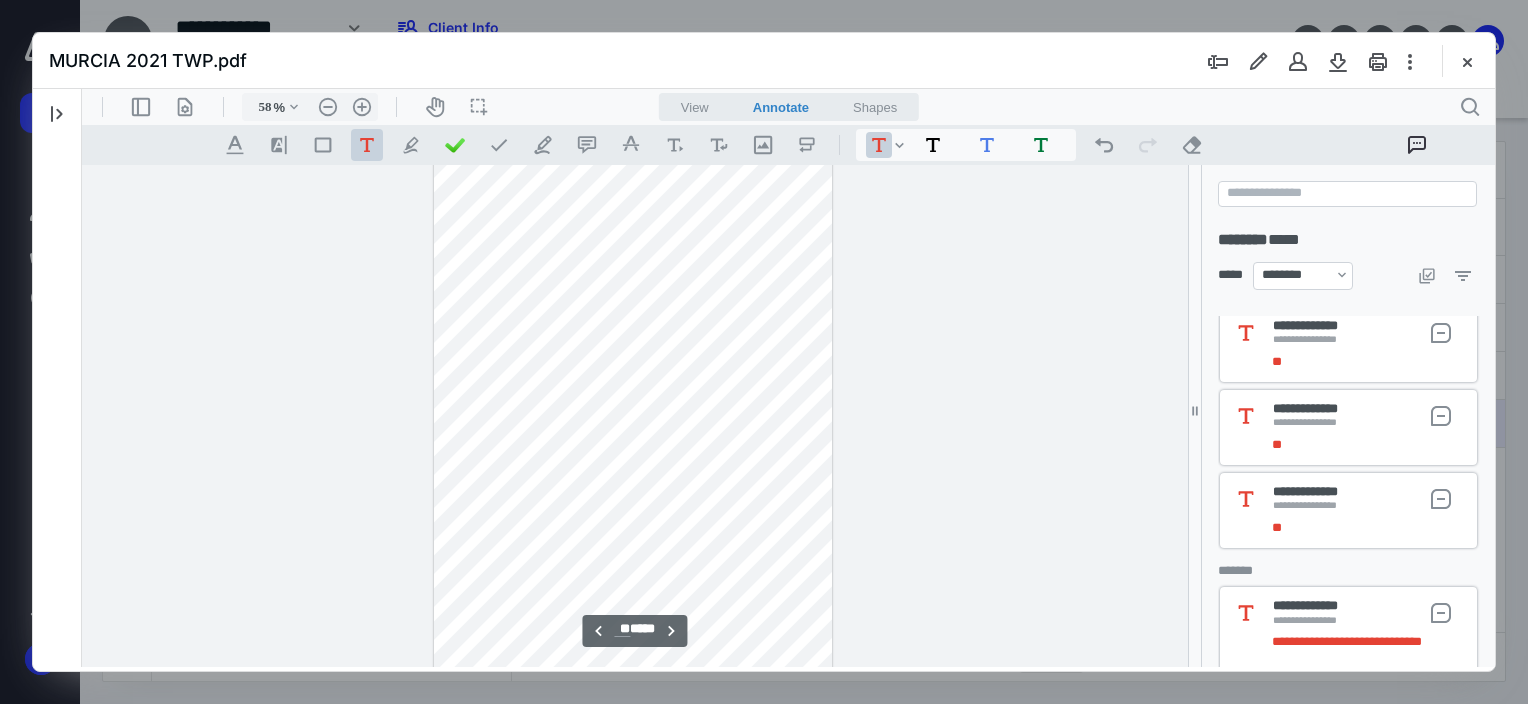 click on "MURCIA 2021 TWP.pdf" at bounding box center (764, 61) 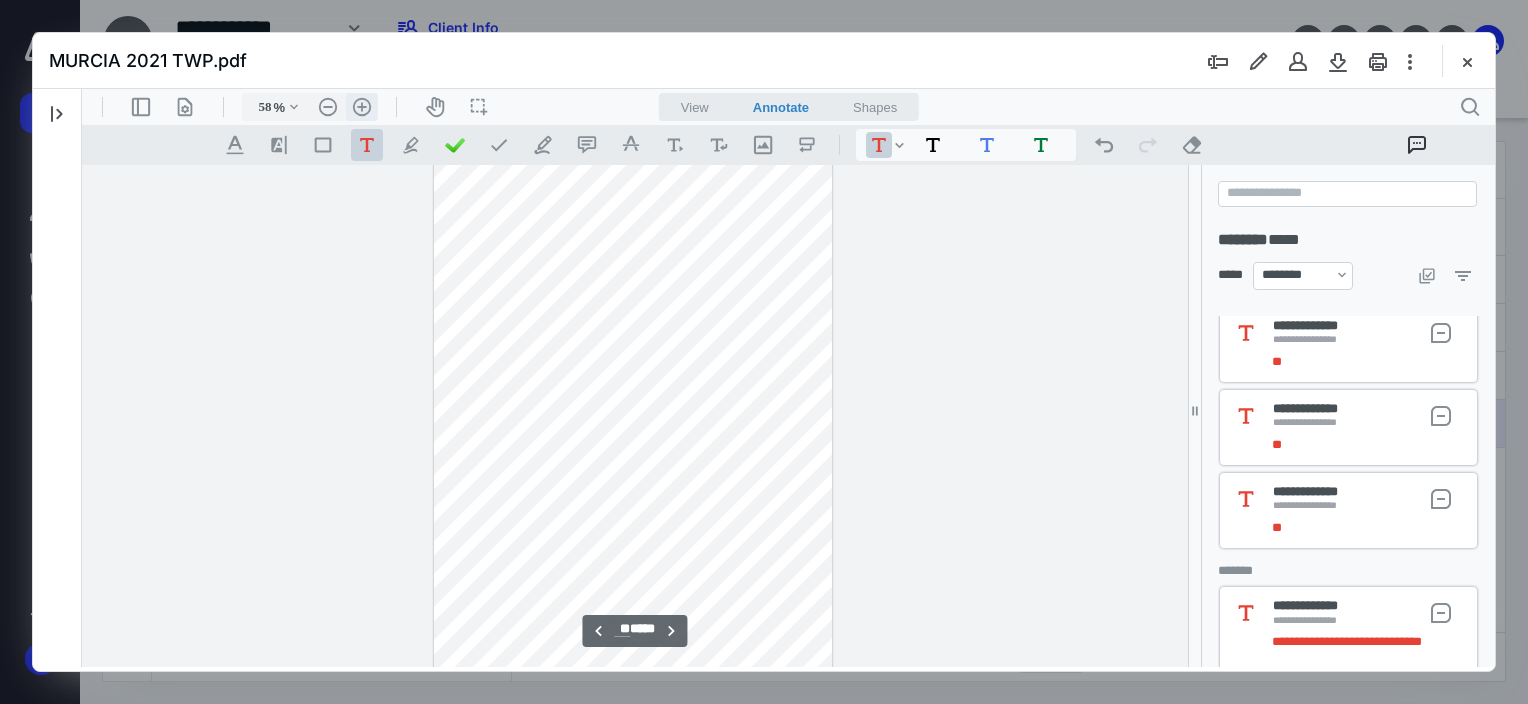 click on ".cls-1{fill:#abb0c4;} icon - header - zoom - in - line" at bounding box center (362, 107) 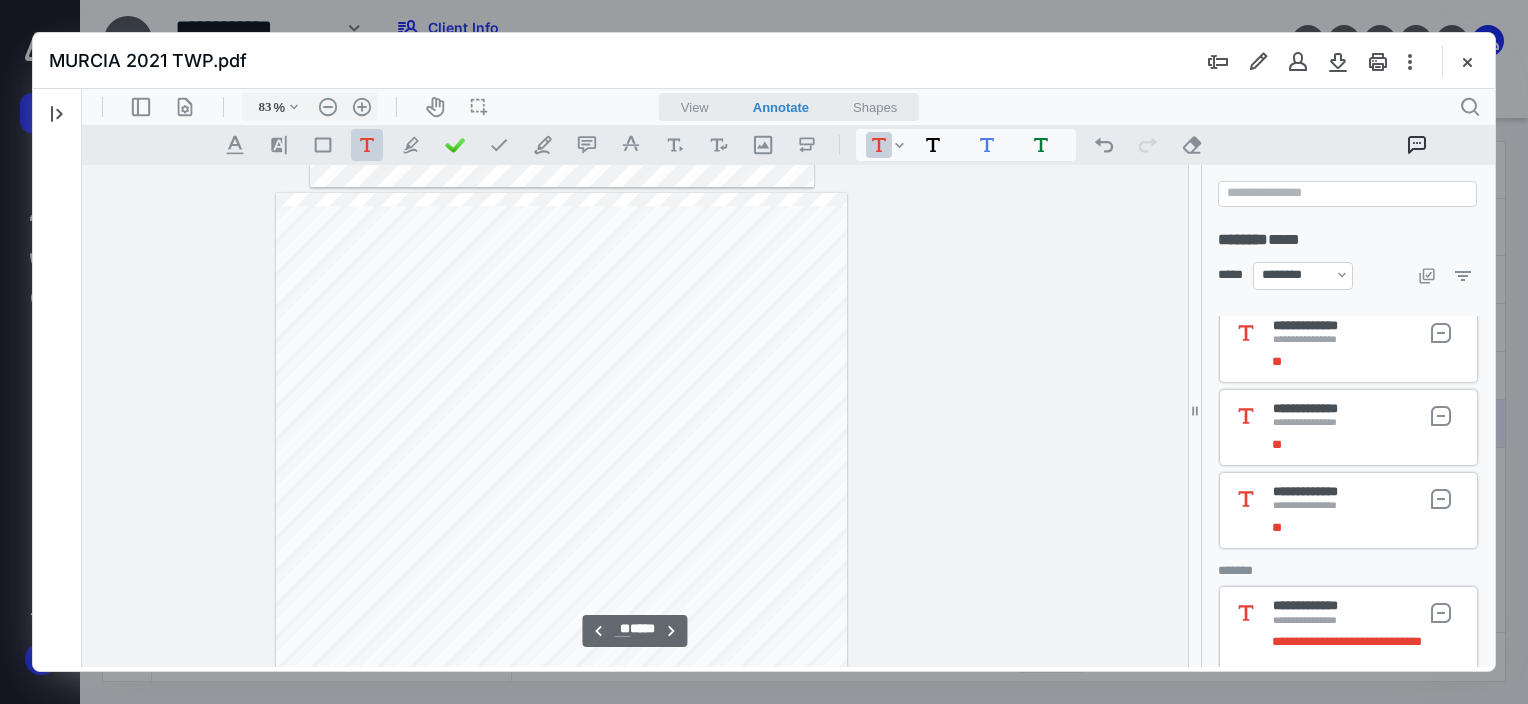 scroll, scrollTop: 26184, scrollLeft: 306, axis: both 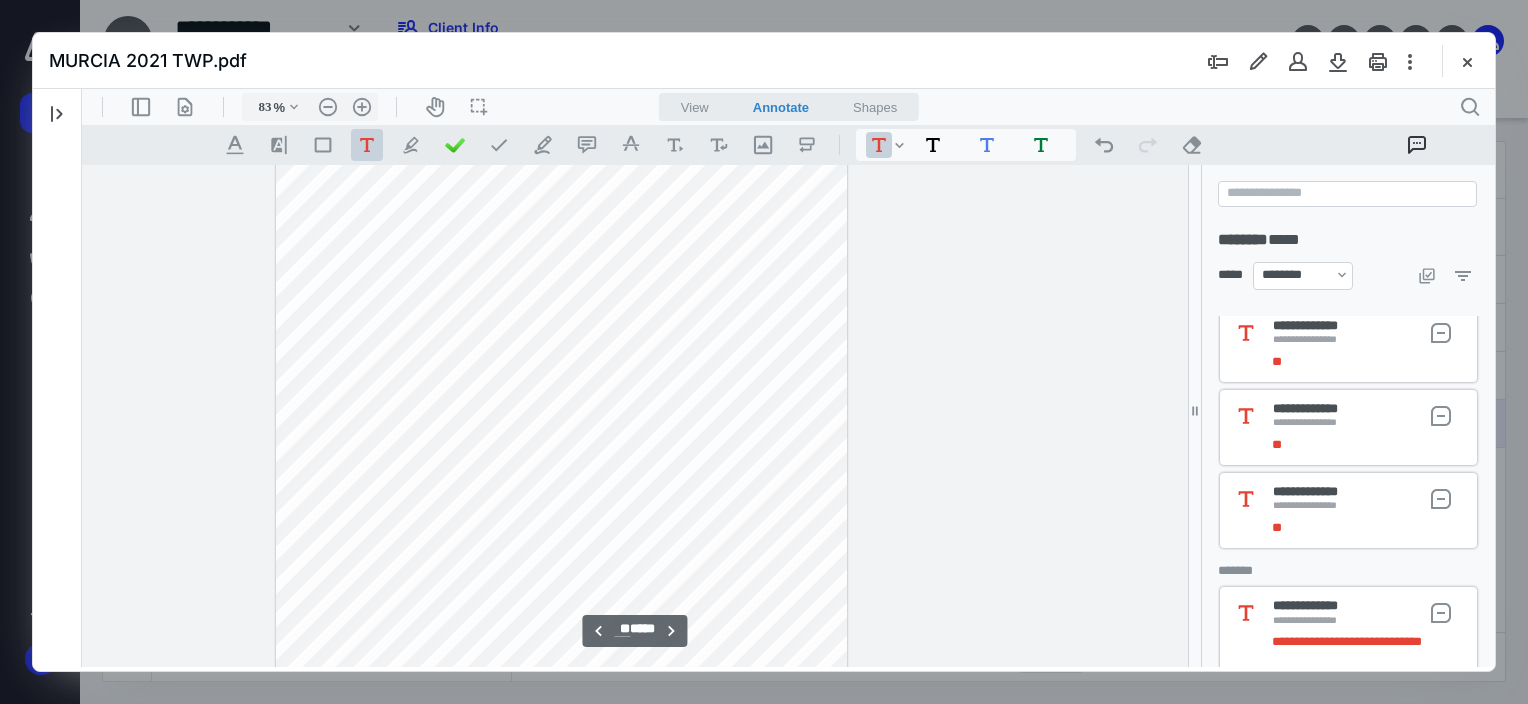 type 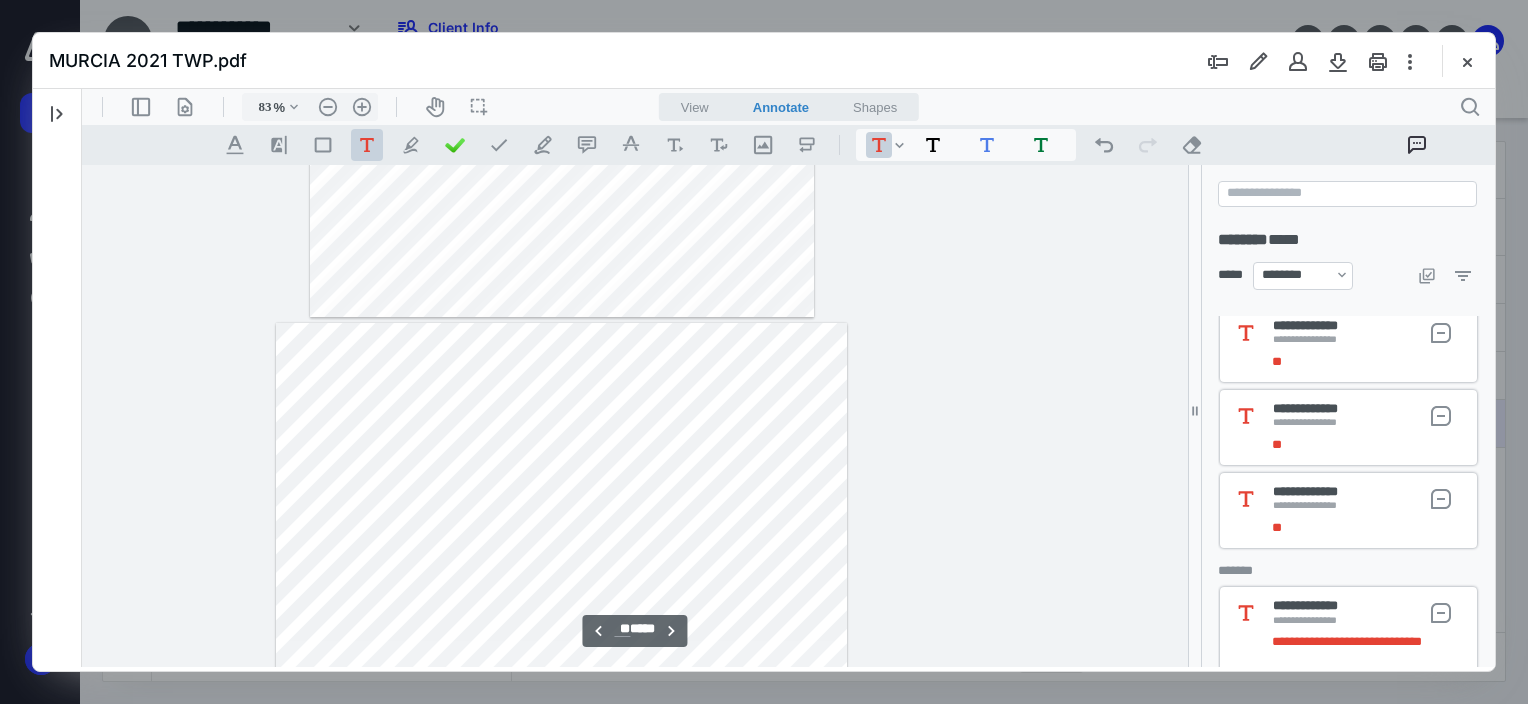 type on "**" 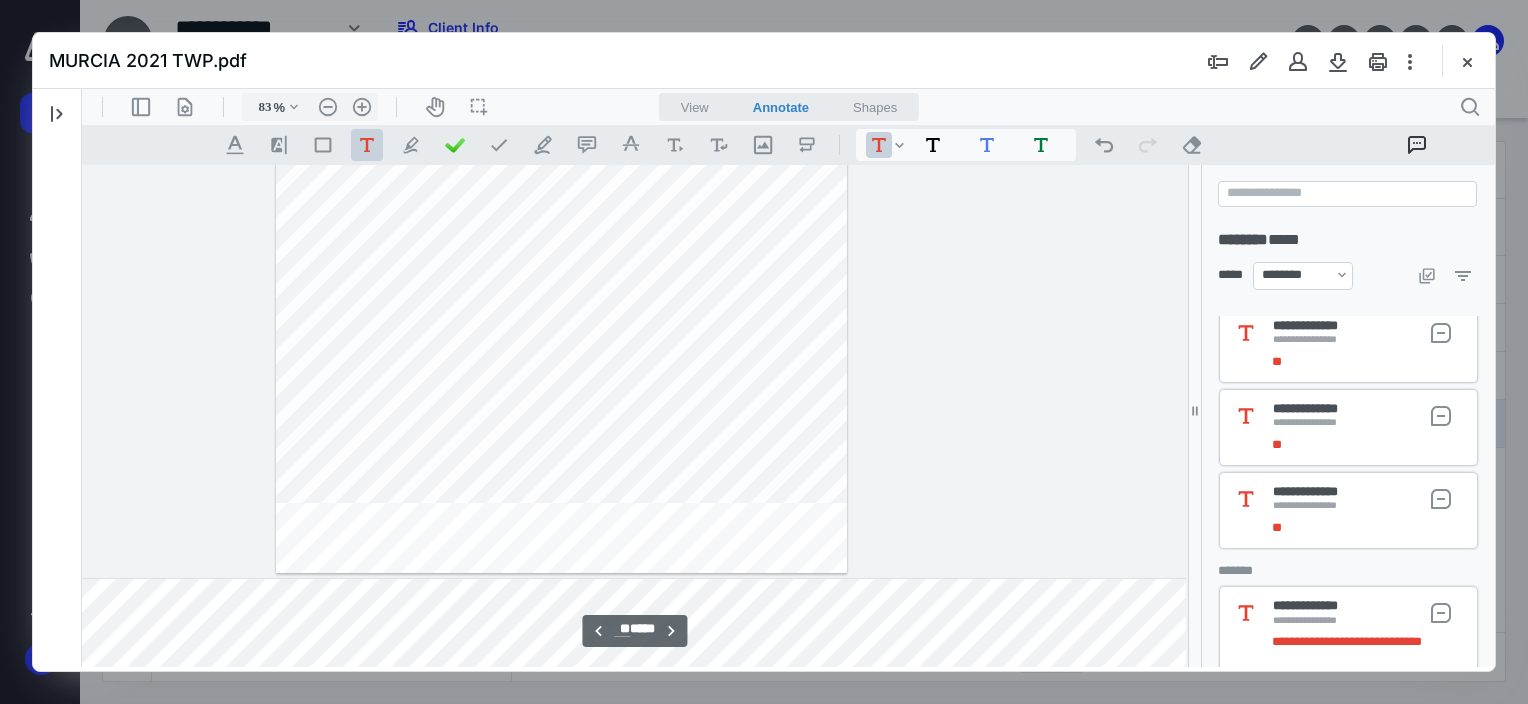 scroll, scrollTop: 26784, scrollLeft: 306, axis: both 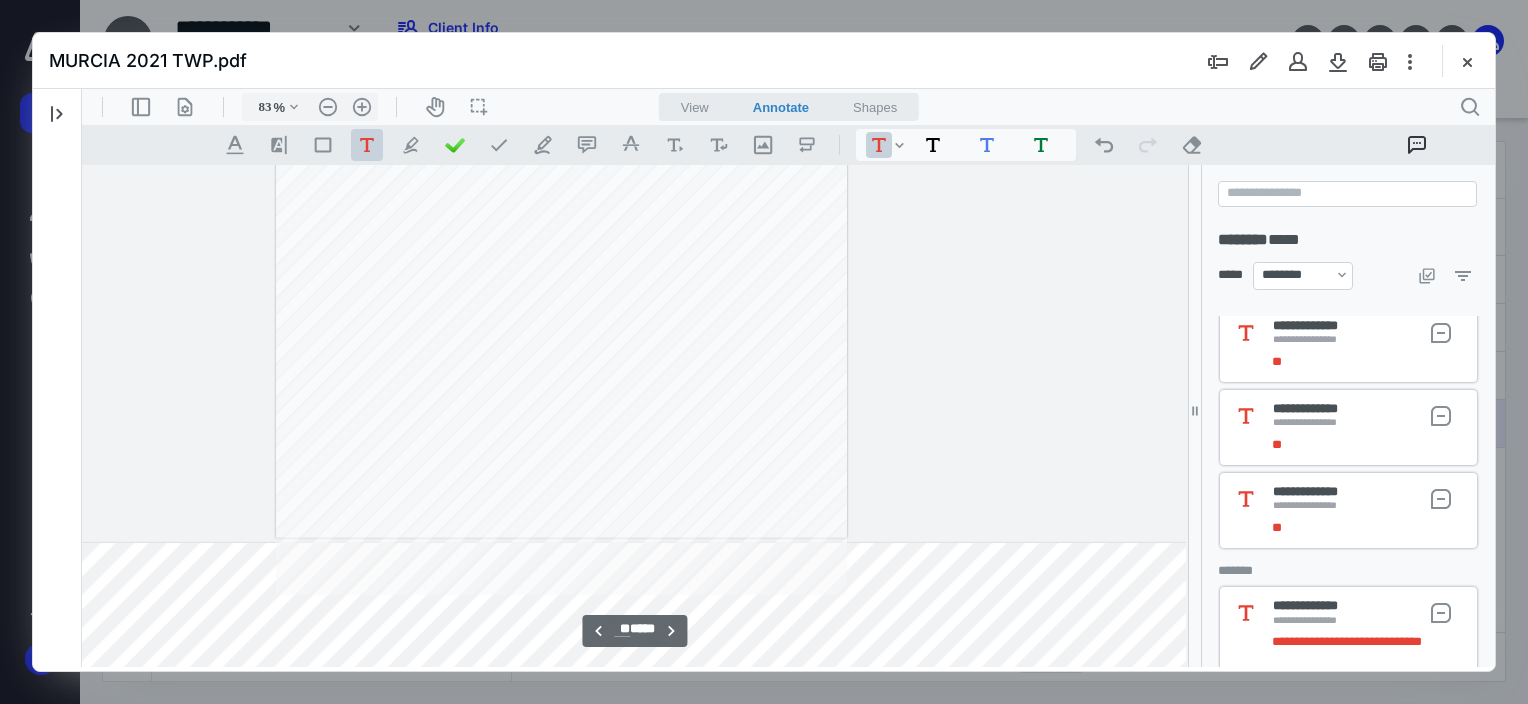 click on "* * * * * * *" at bounding box center [561, 29] 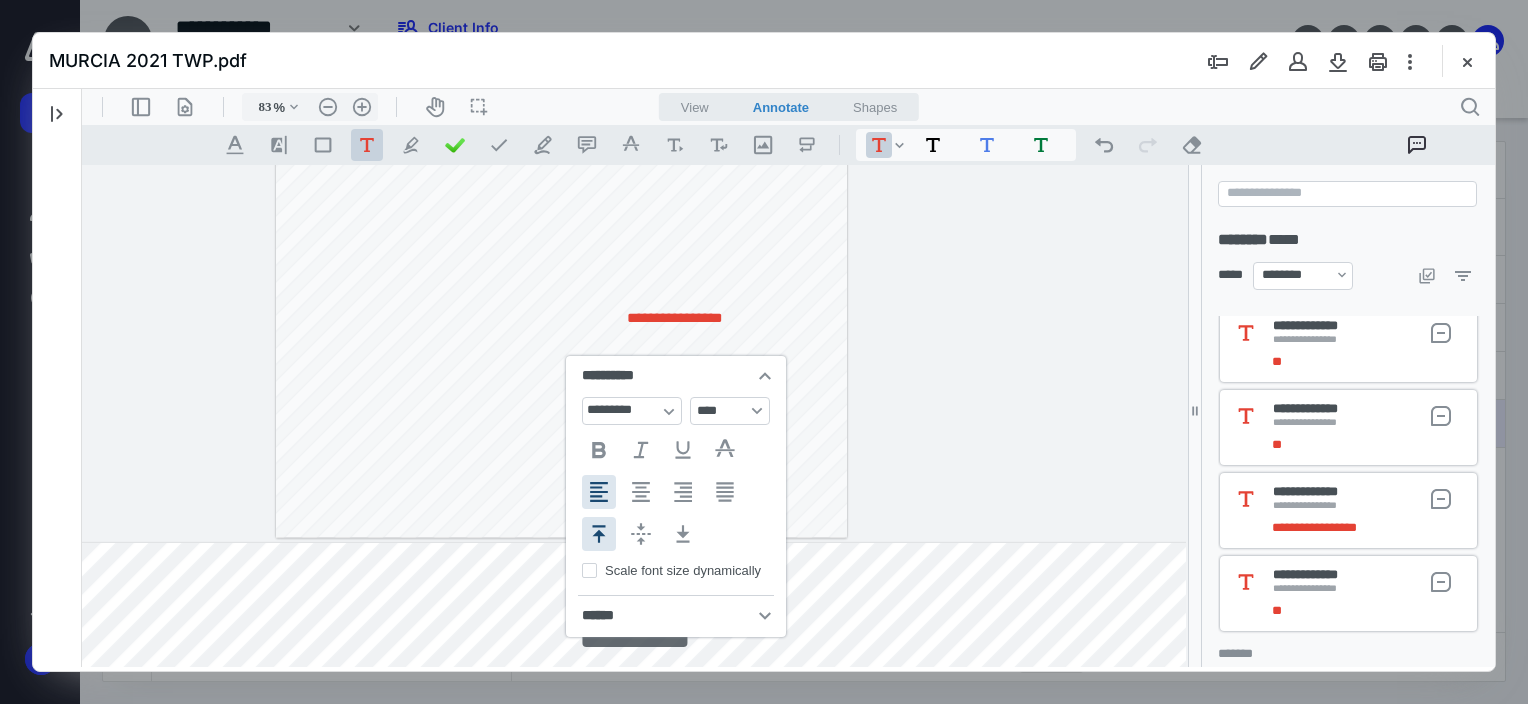 type 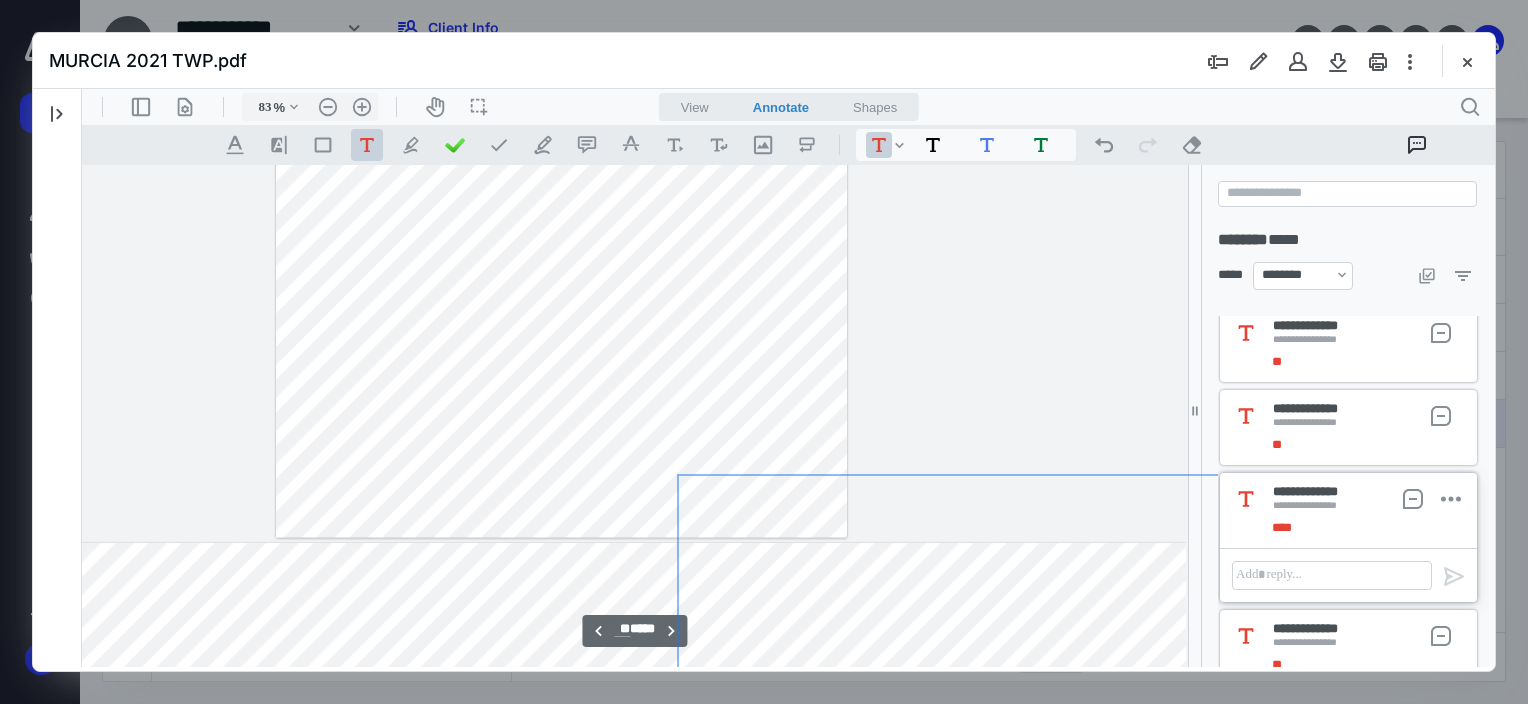 scroll, scrollTop: 1288, scrollLeft: 328, axis: both 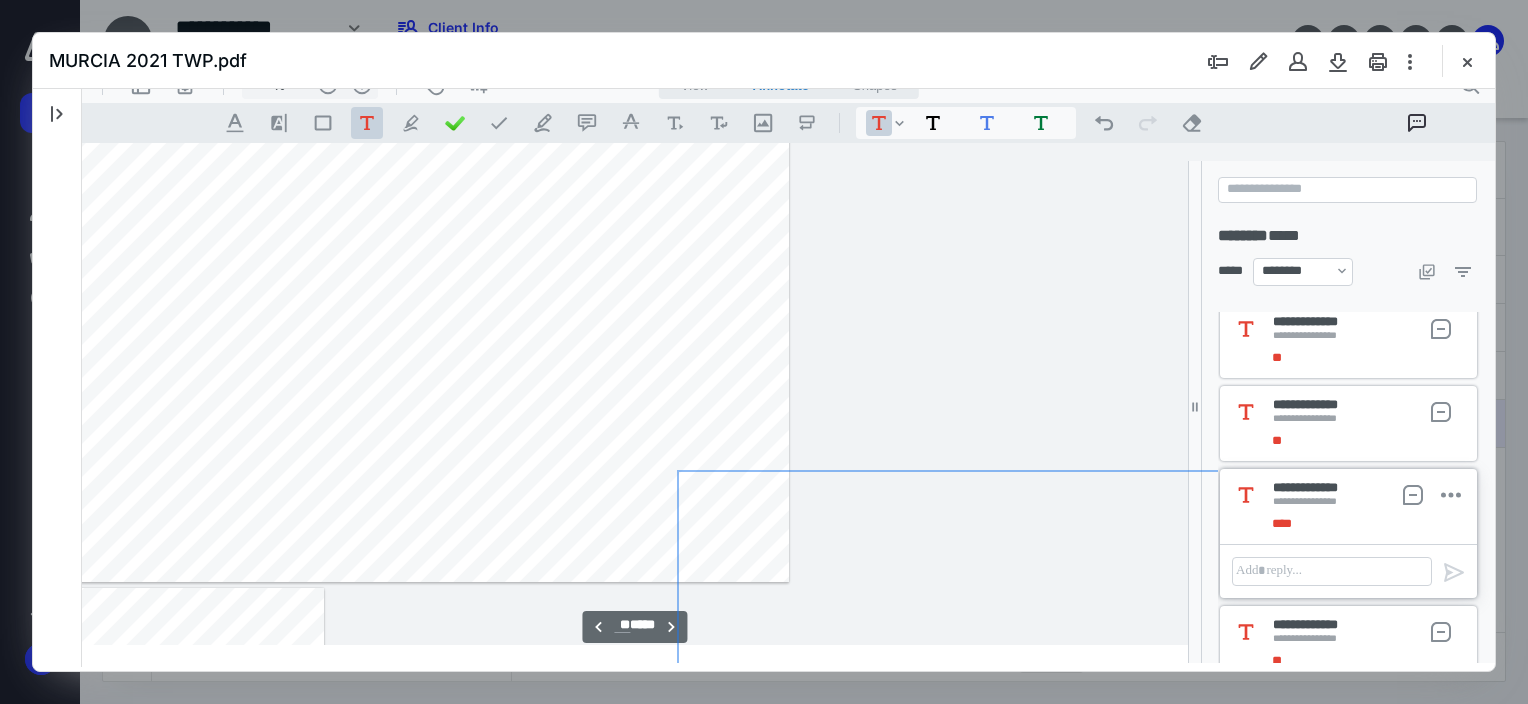 click on "**********" at bounding box center [1348, 506] 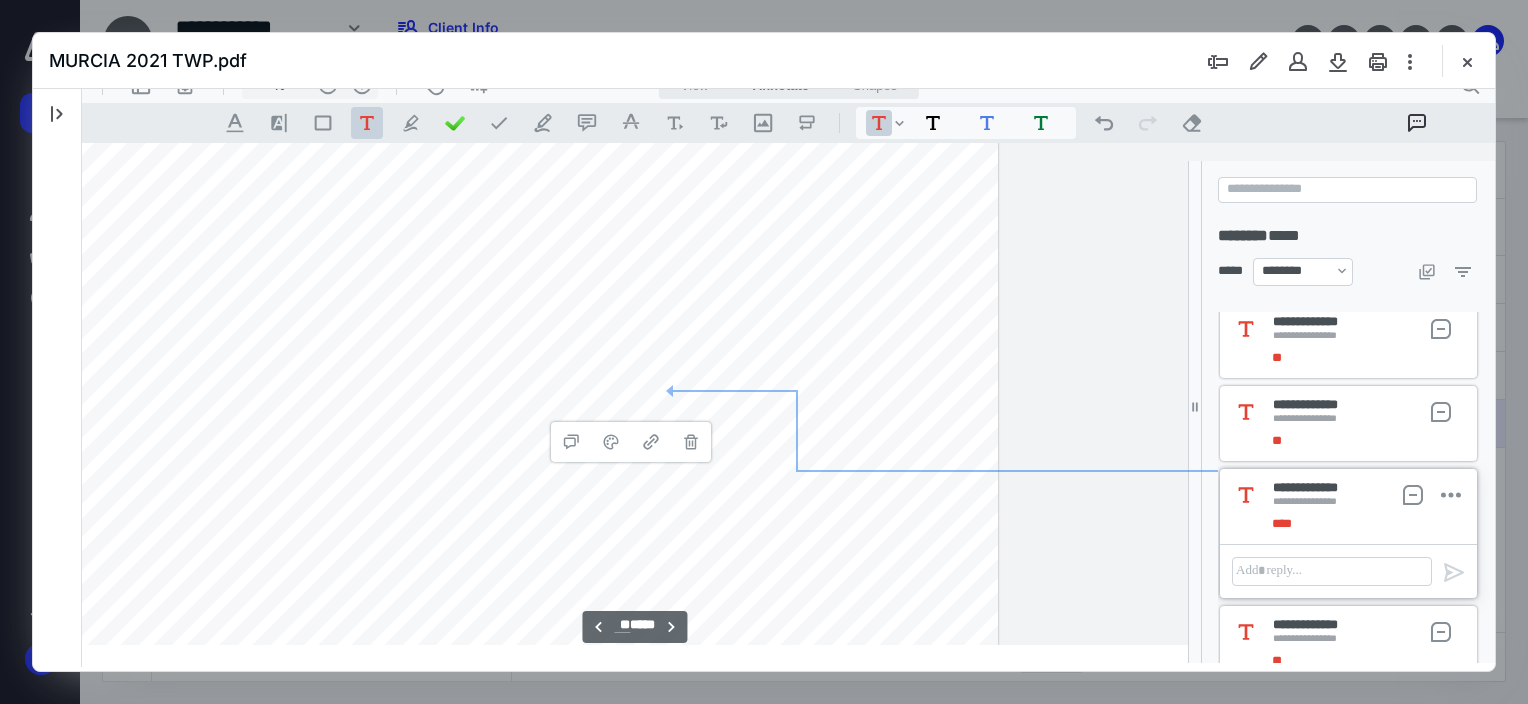 click on "**" at bounding box center (1359, 524) 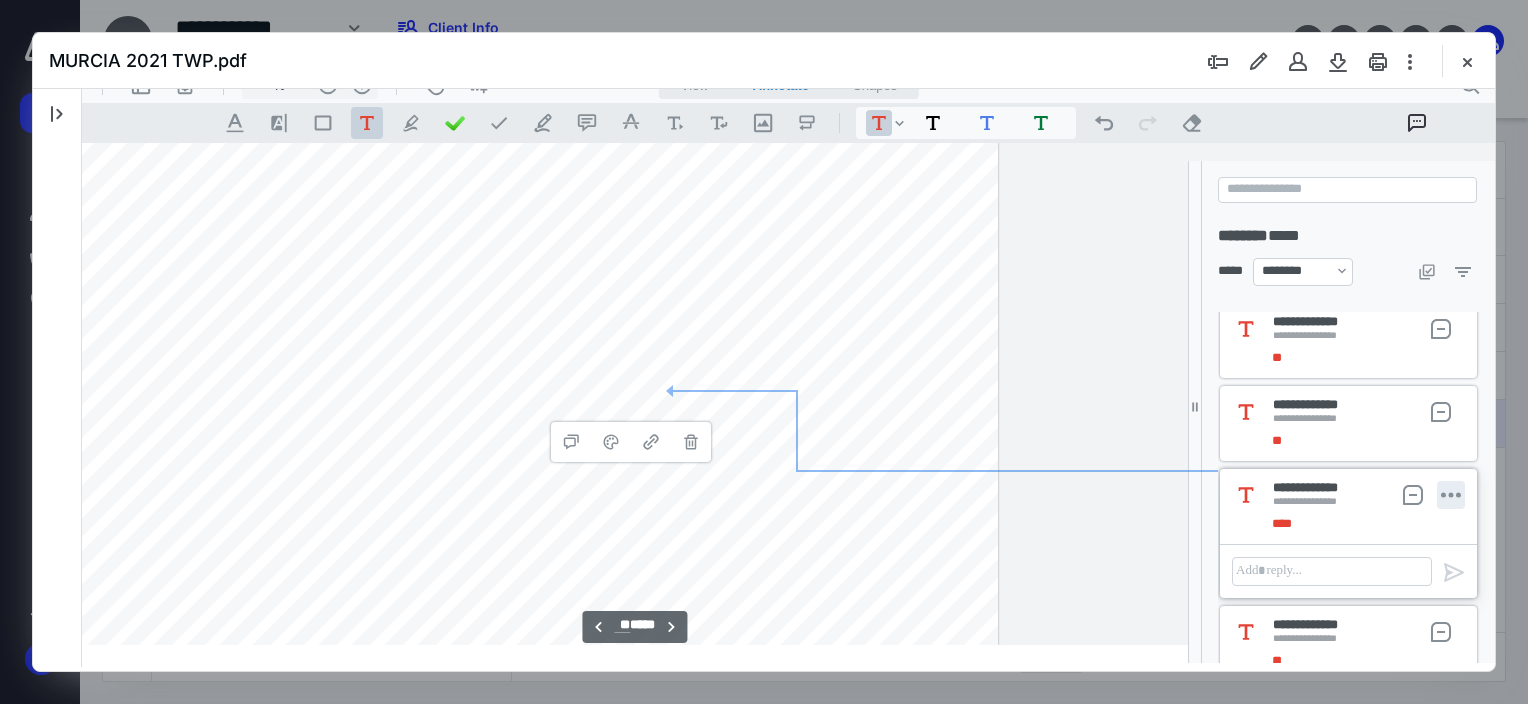 click on "**********" at bounding box center [1451, 495] 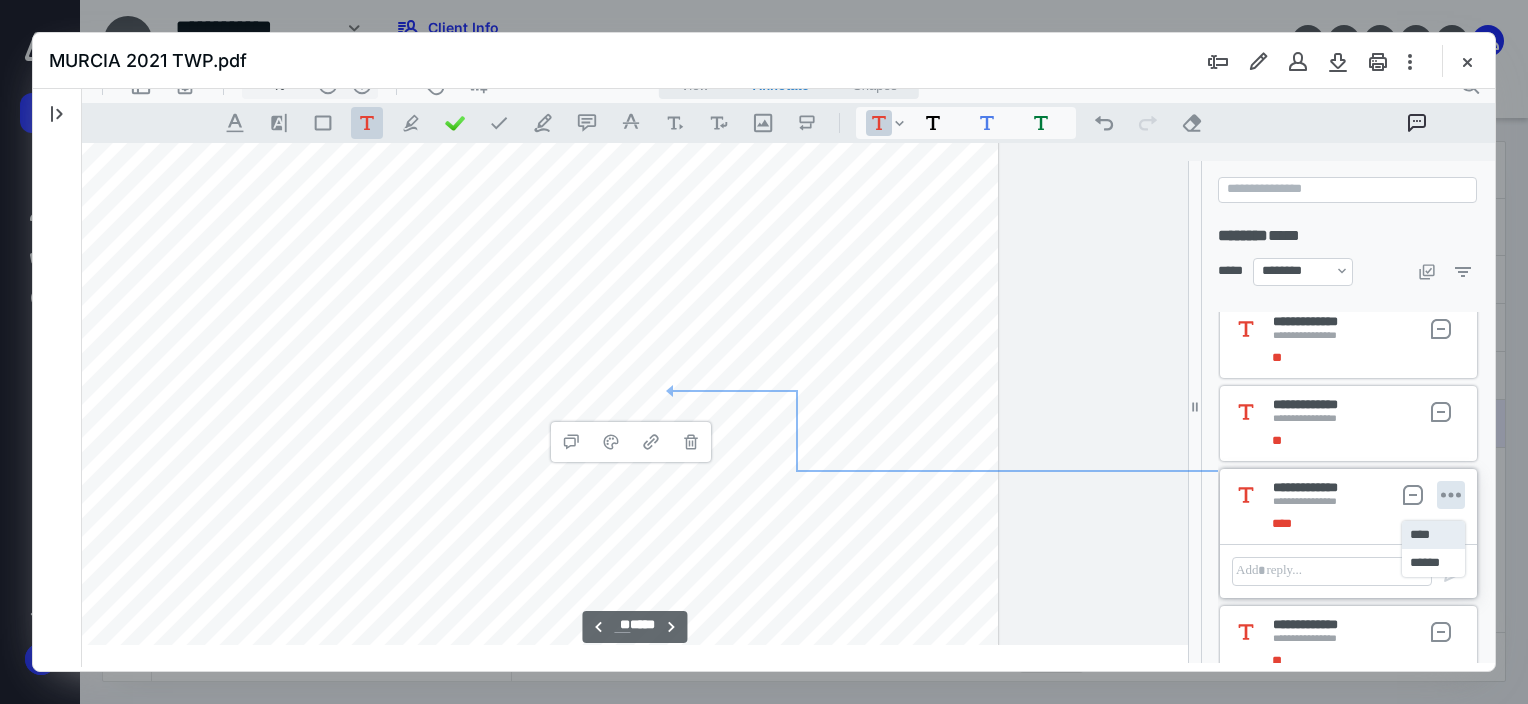 click on "****" at bounding box center (1433, 535) 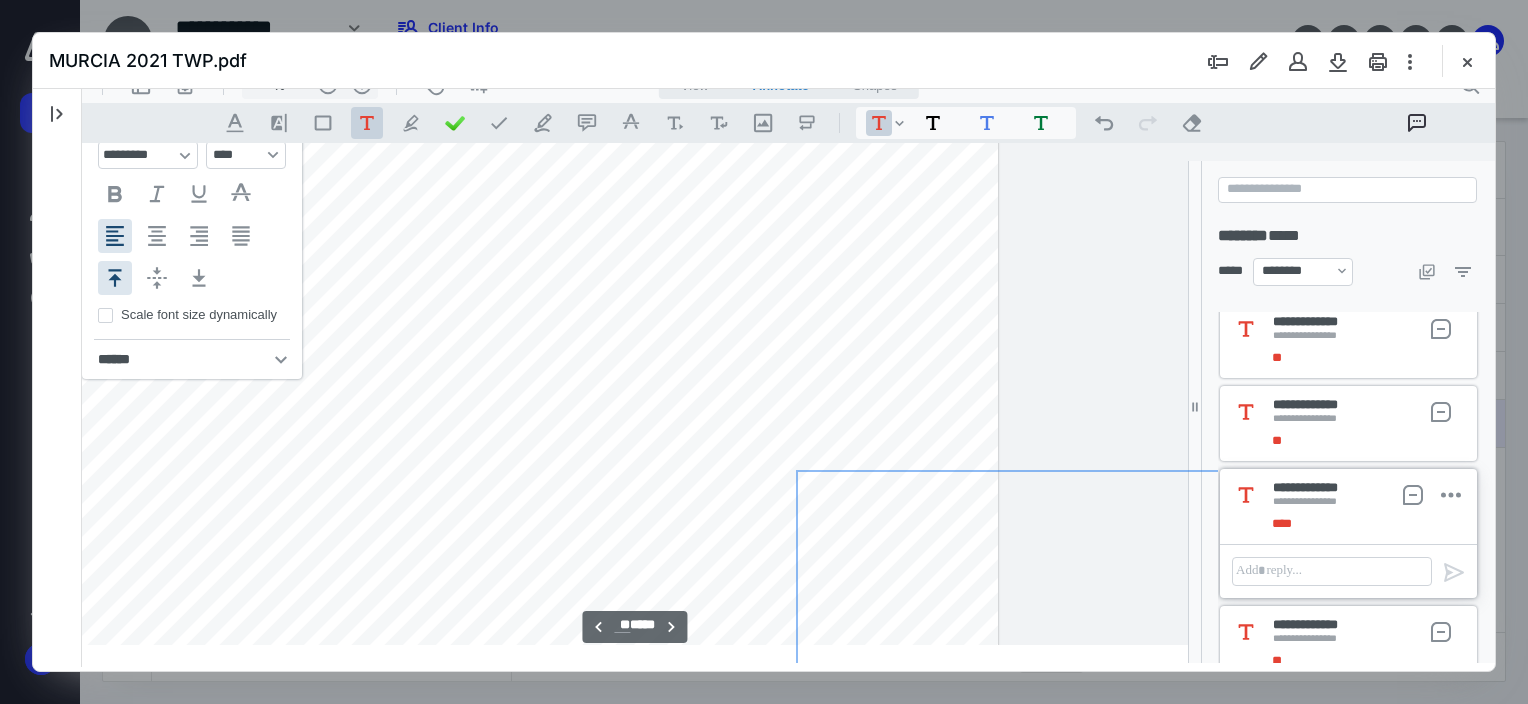 scroll, scrollTop: 25400, scrollLeft: 316, axis: both 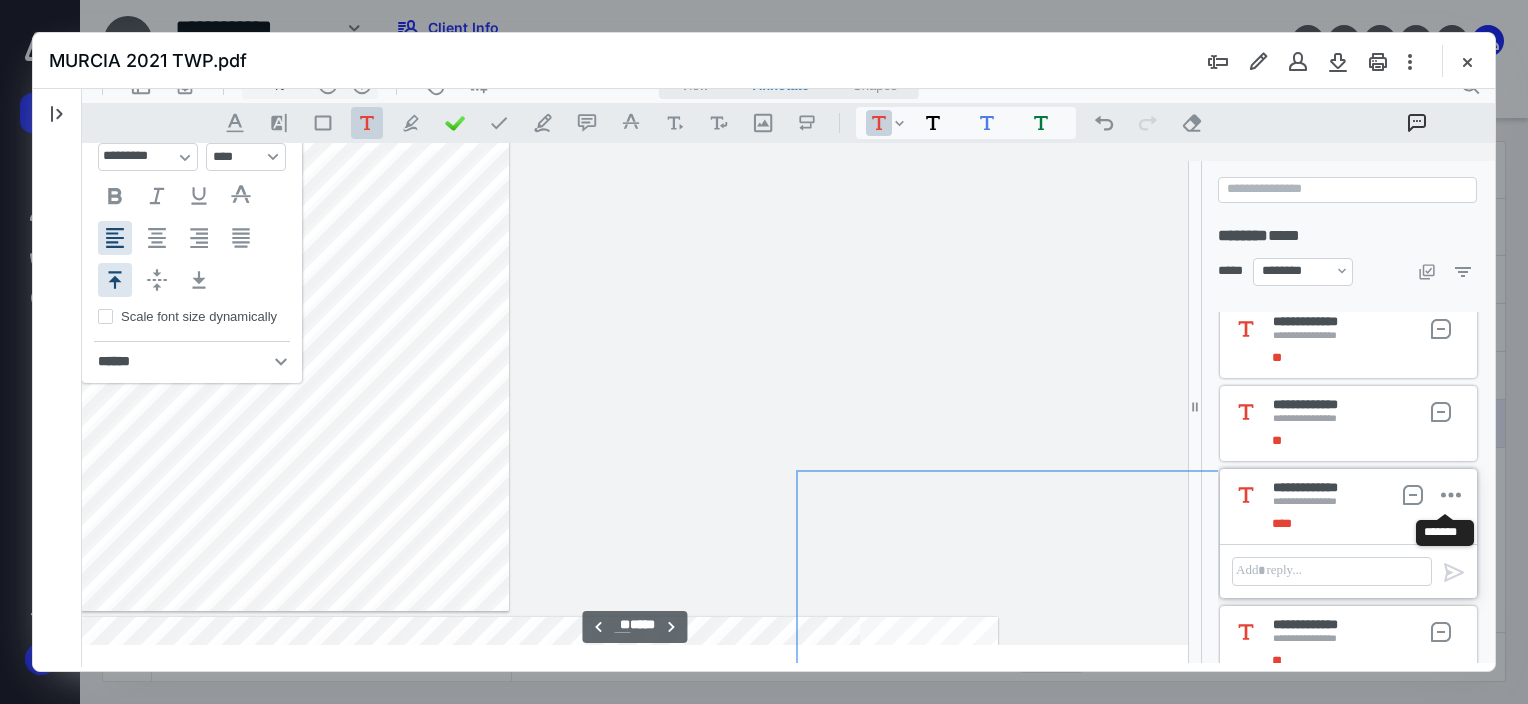 click on "* * * * * * * **" at bounding box center [223, 103] 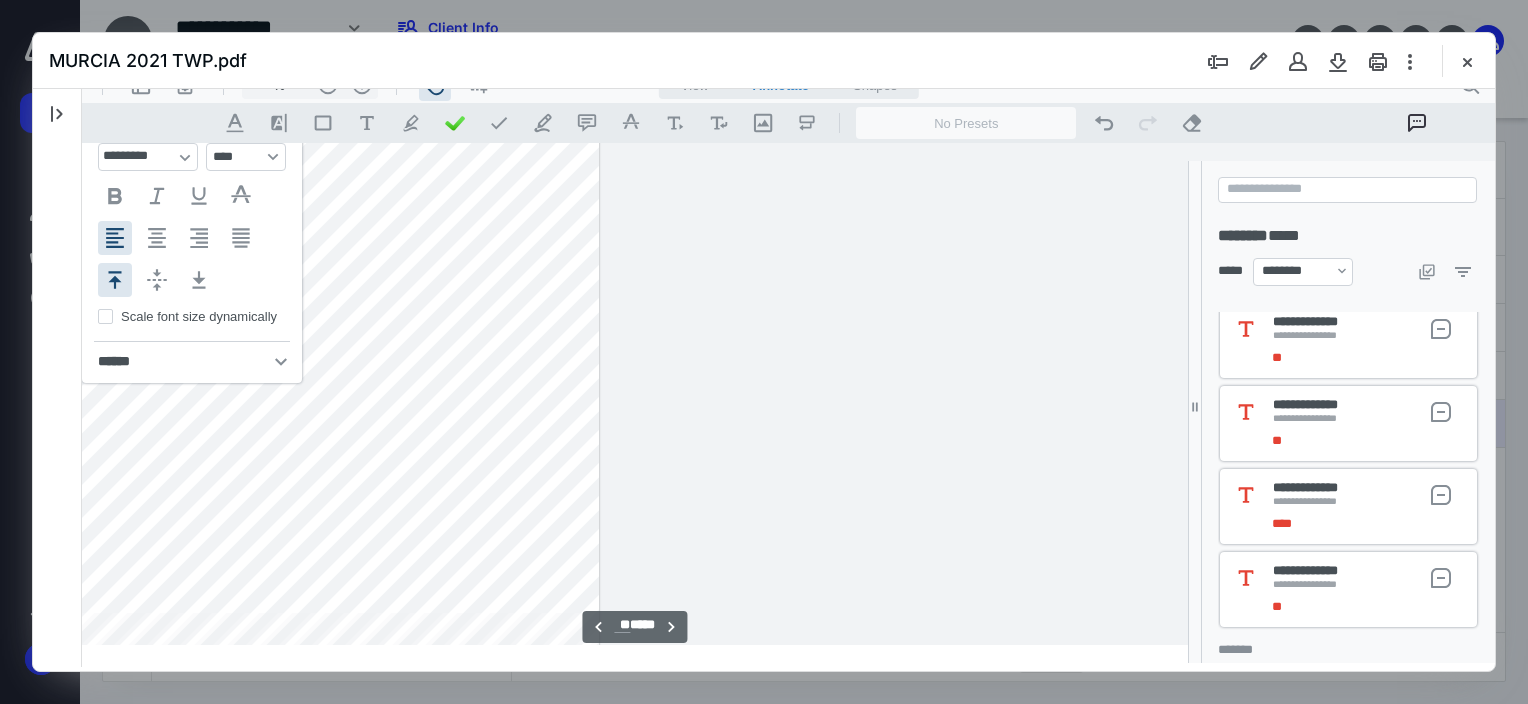 scroll, scrollTop: 24960, scrollLeft: 152, axis: both 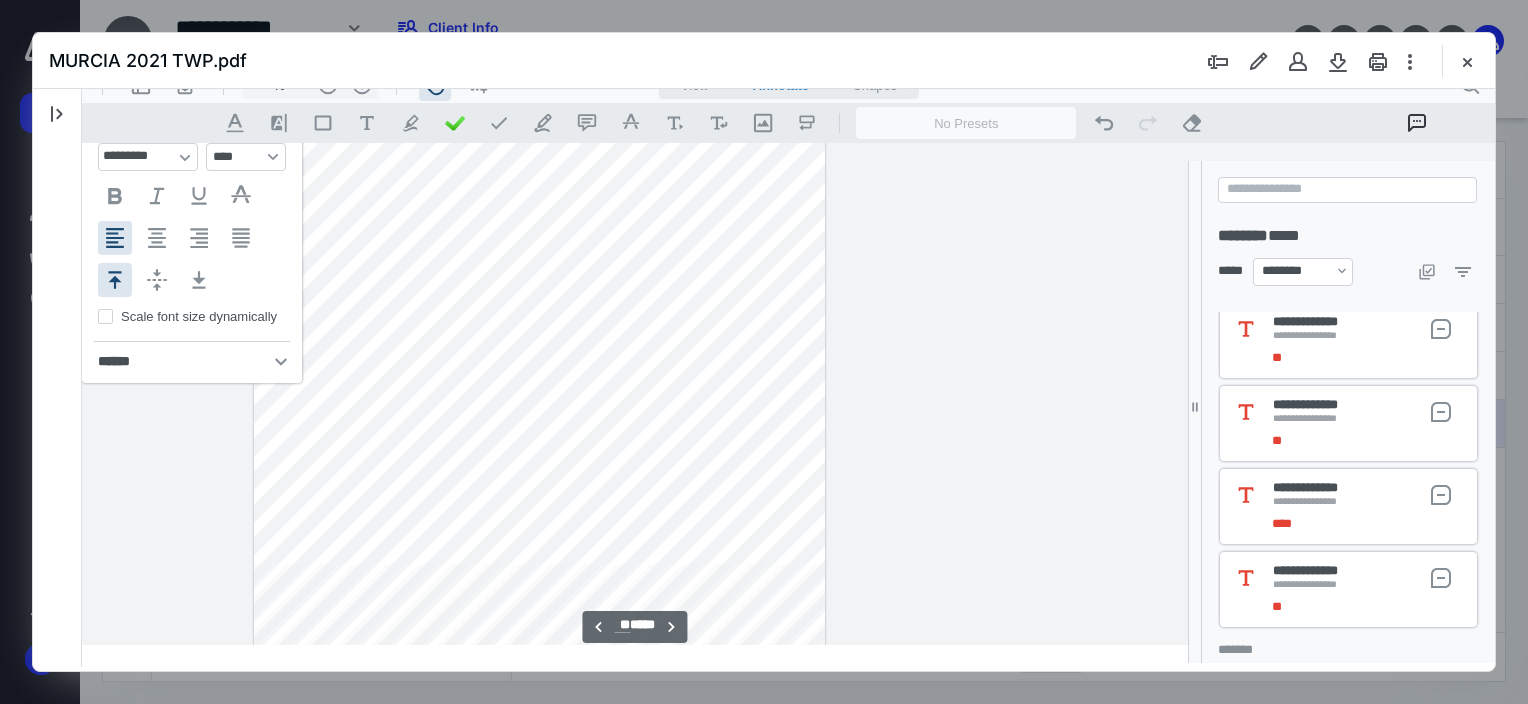 drag, startPoint x: 587, startPoint y: 361, endPoint x: 916, endPoint y: 253, distance: 346.273 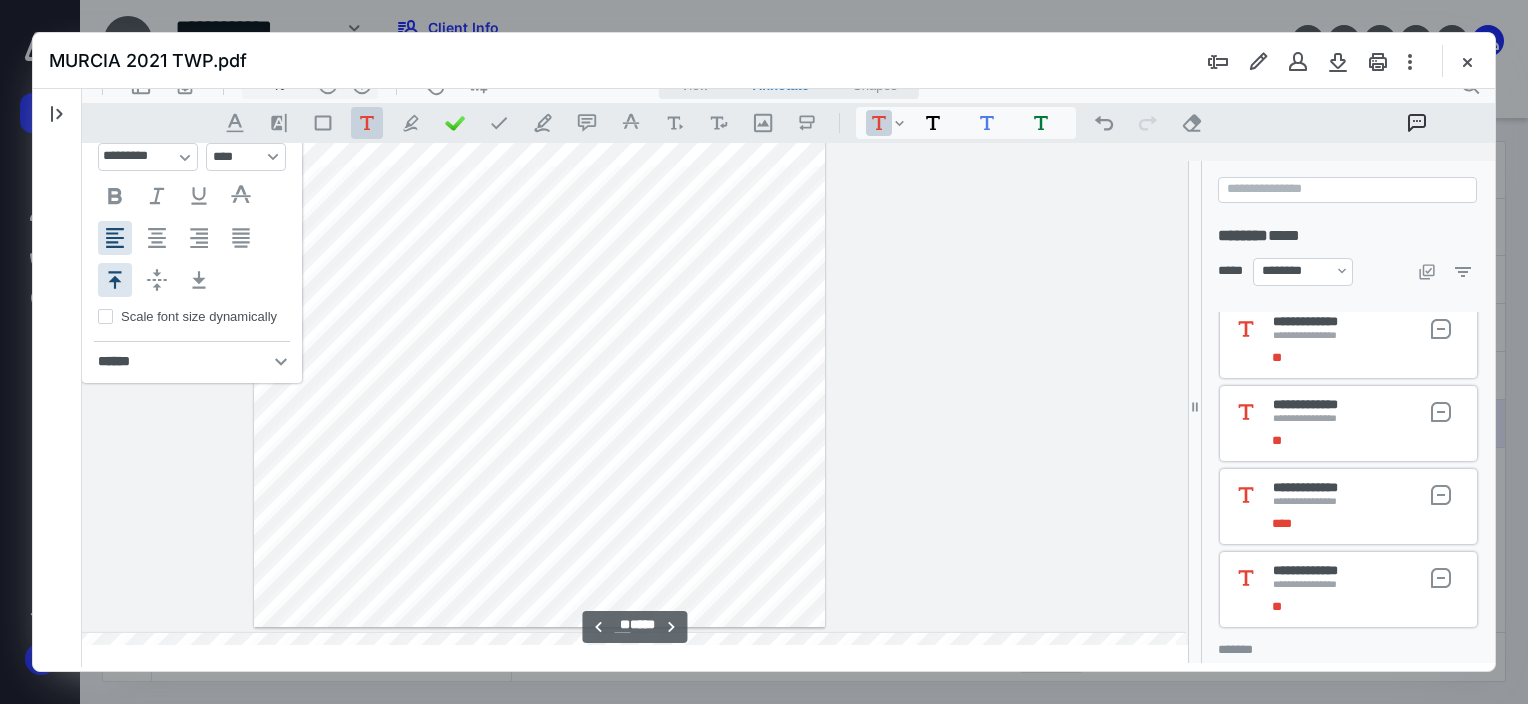 scroll, scrollTop: 25389, scrollLeft: 0, axis: vertical 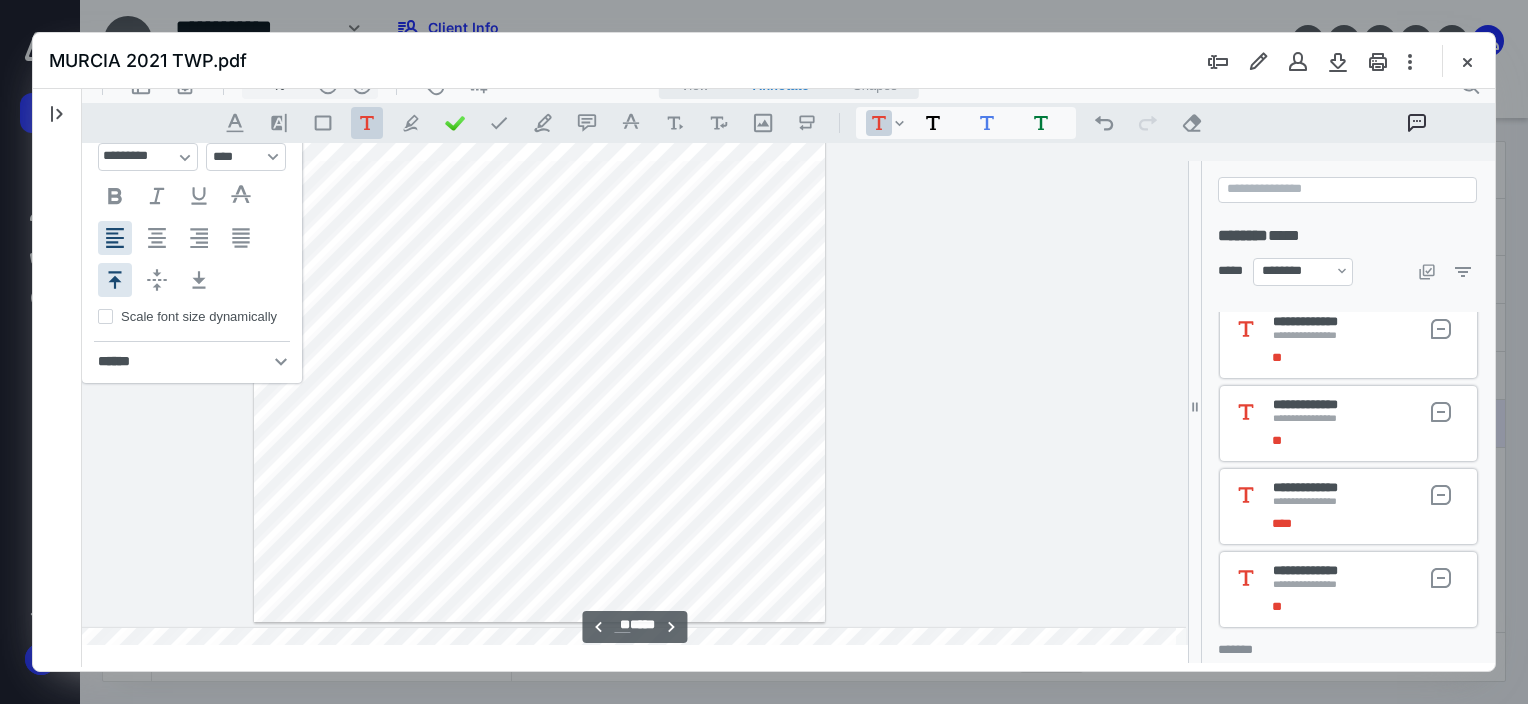 click on "* * * * * * * **" at bounding box center (539, 114) 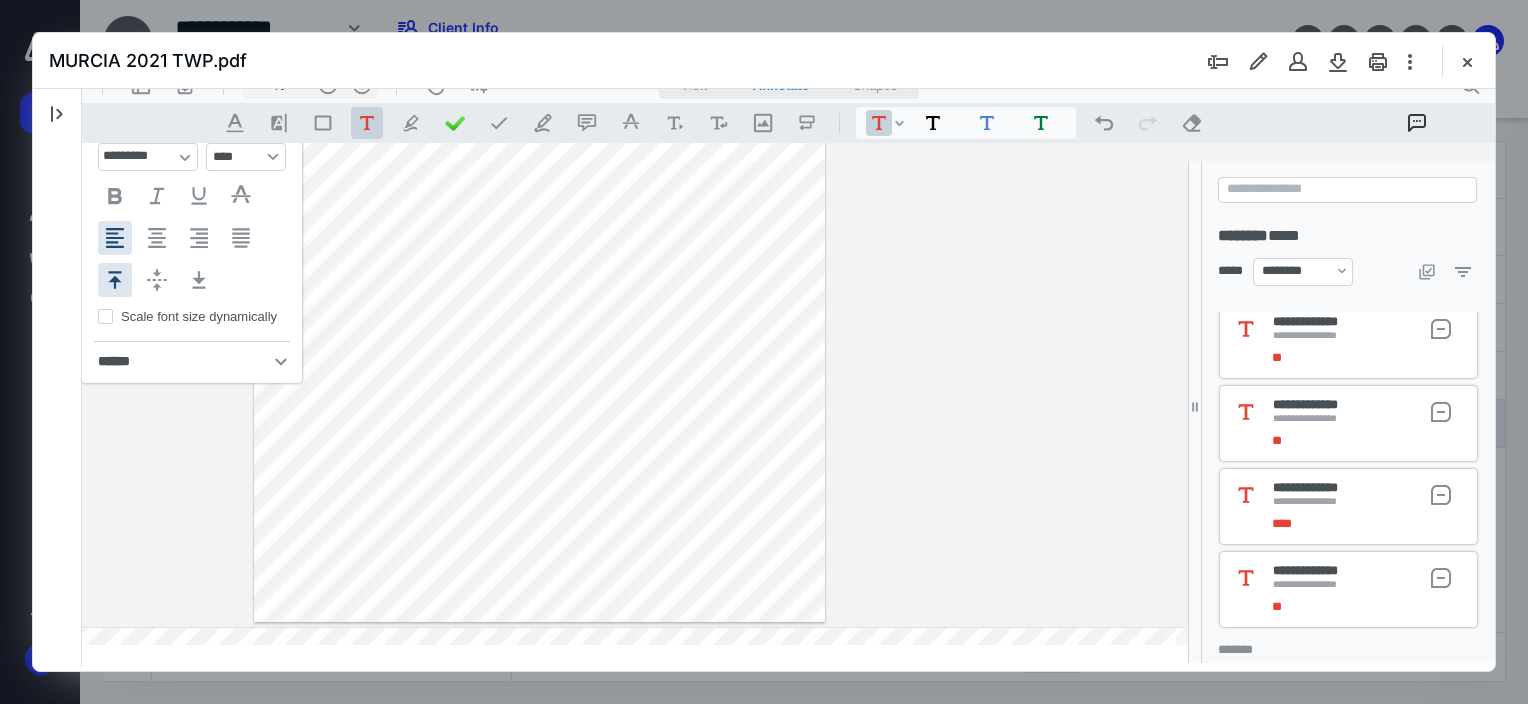 click on "* * * * * * * **" at bounding box center [539, 114] 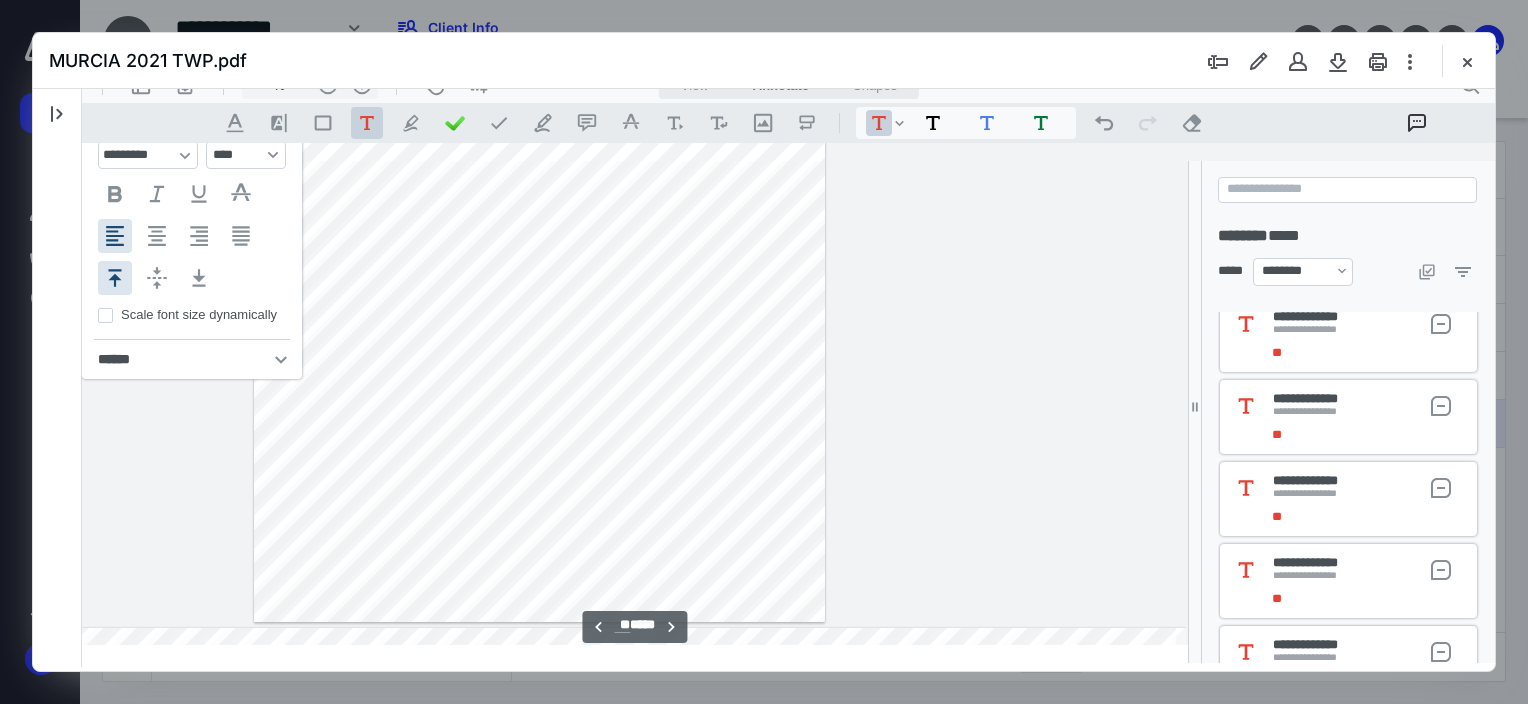 scroll, scrollTop: 24144, scrollLeft: 0, axis: vertical 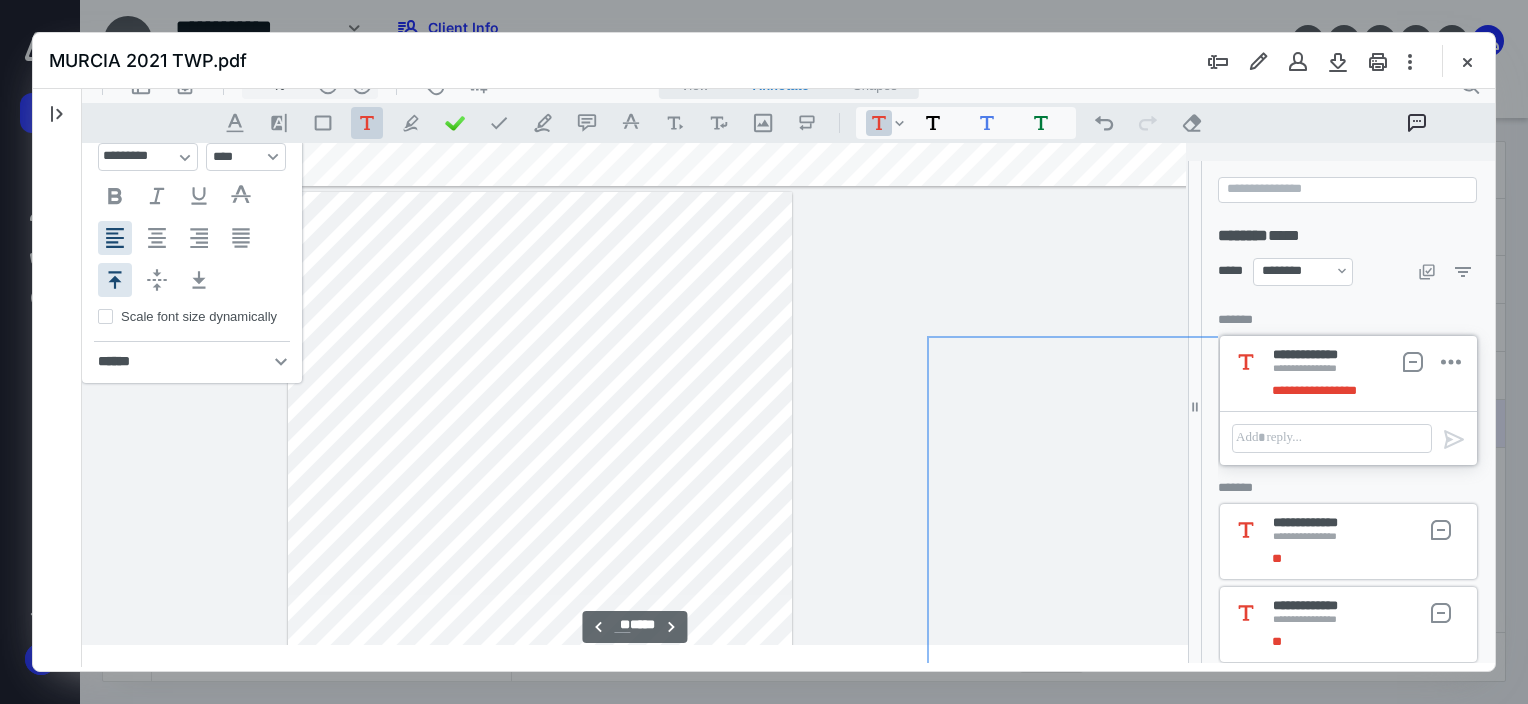 click on "**********" at bounding box center [1348, 356] 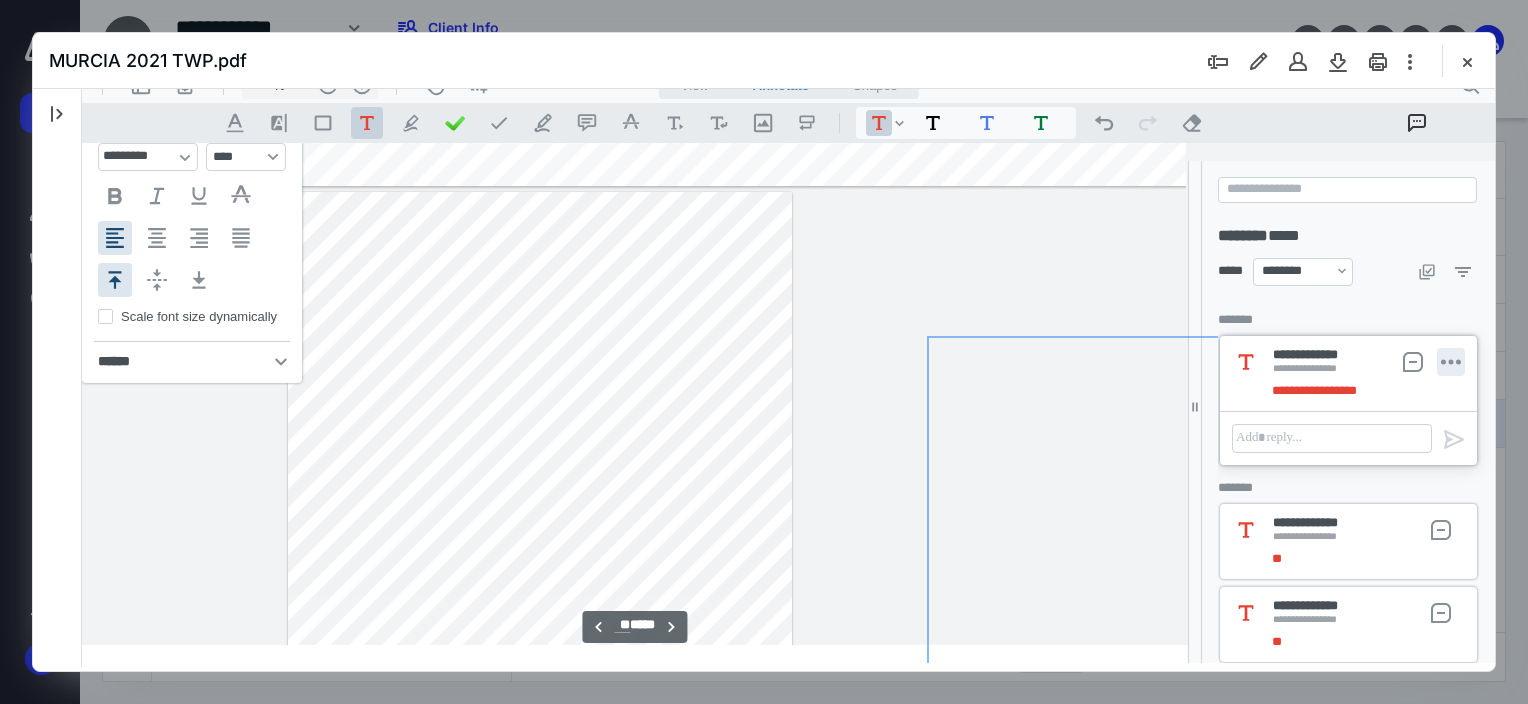 scroll, scrollTop: 25458, scrollLeft: 134, axis: both 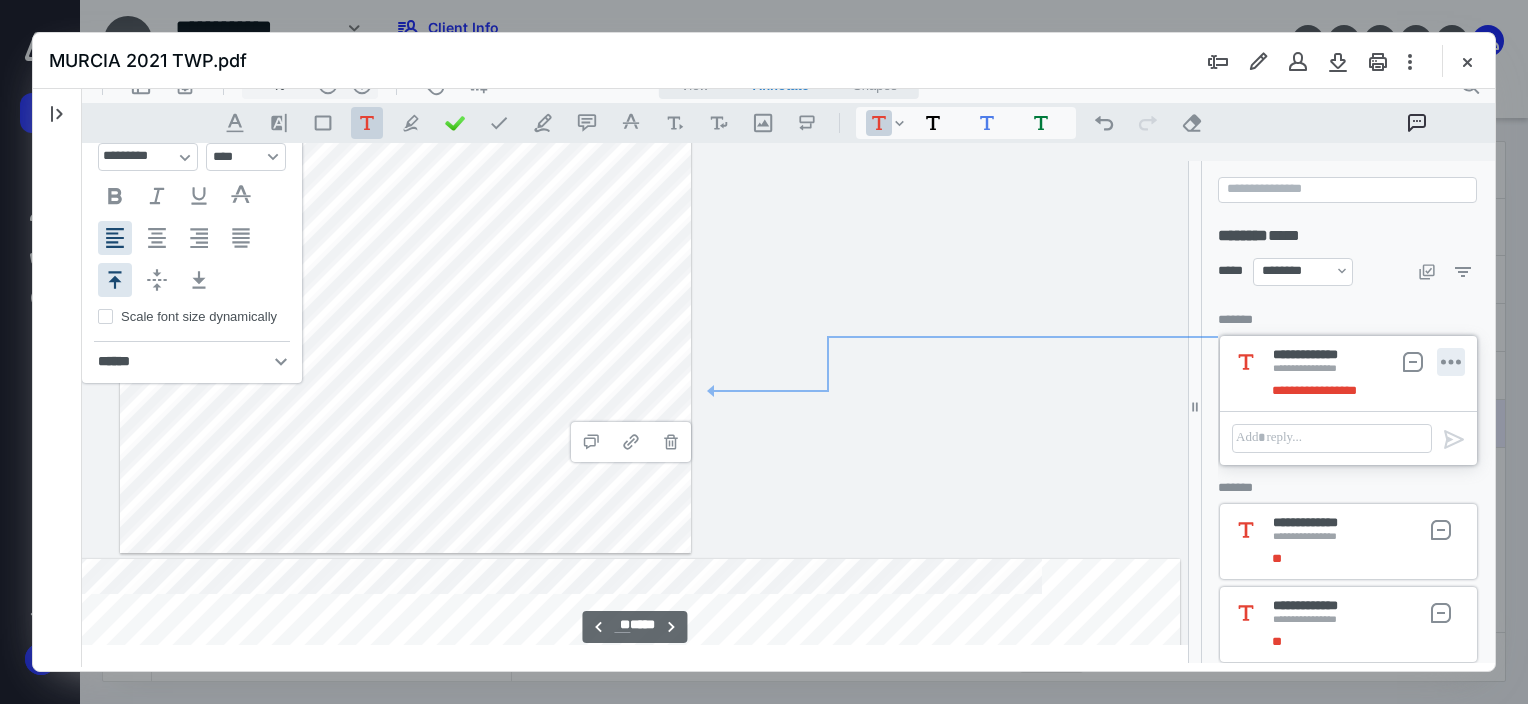 click on "**********" at bounding box center (1451, 362) 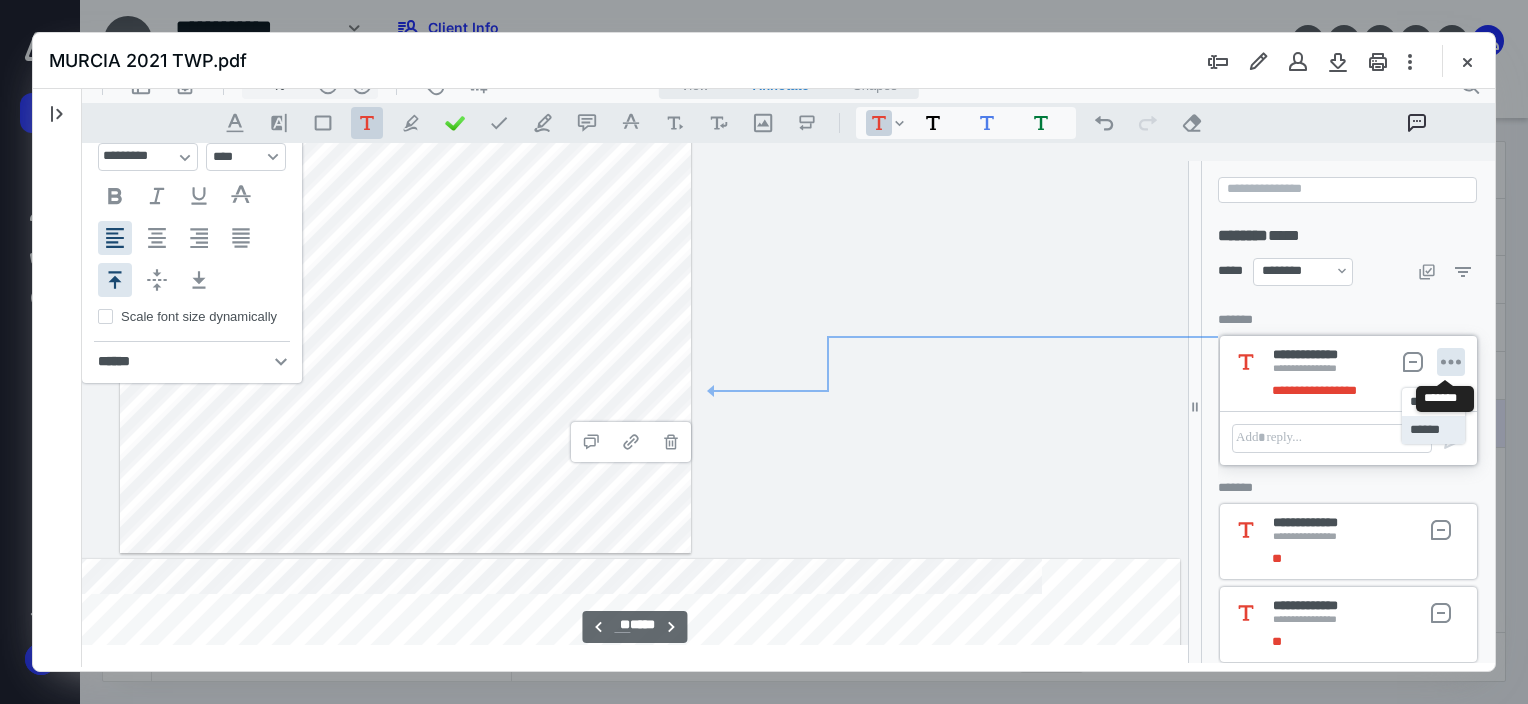 click on "******" at bounding box center (1433, 430) 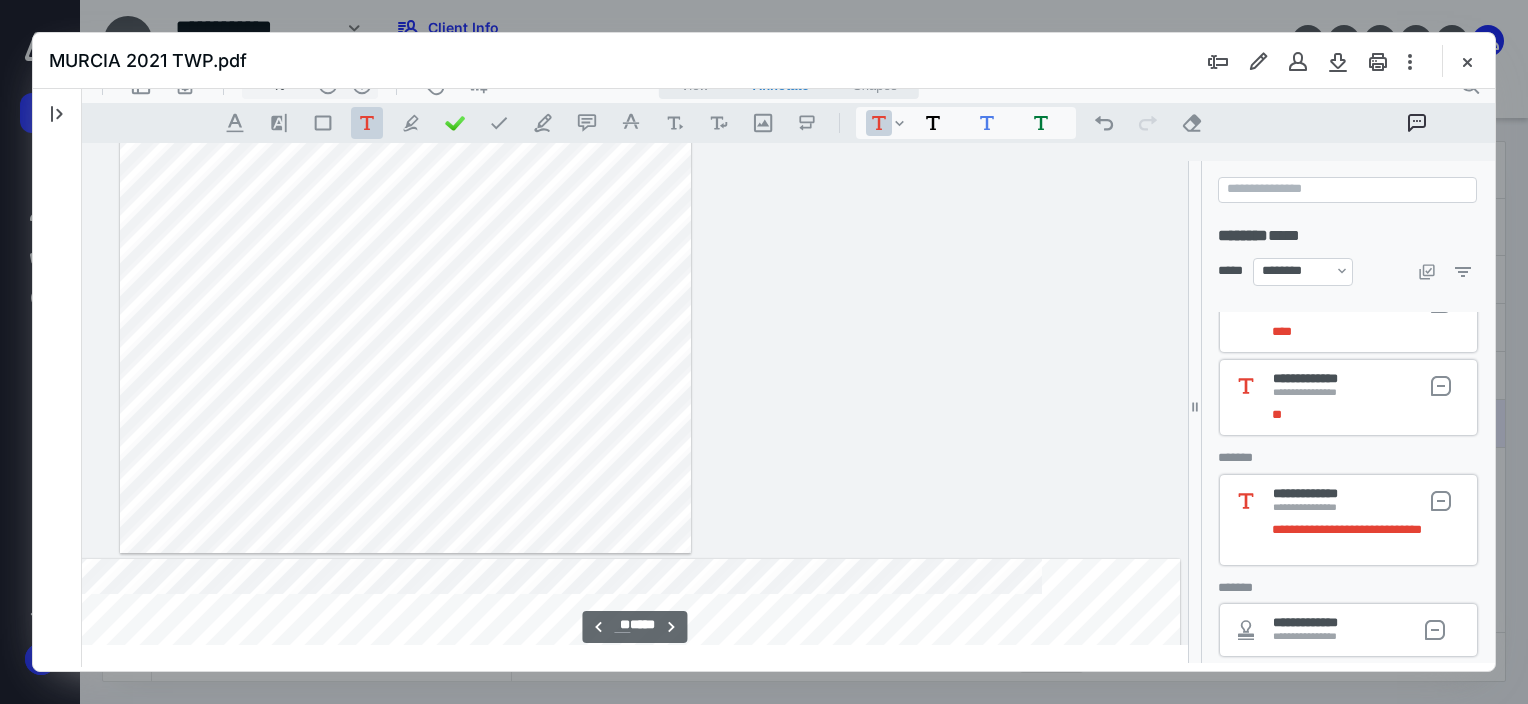 scroll, scrollTop: 1524, scrollLeft: 0, axis: vertical 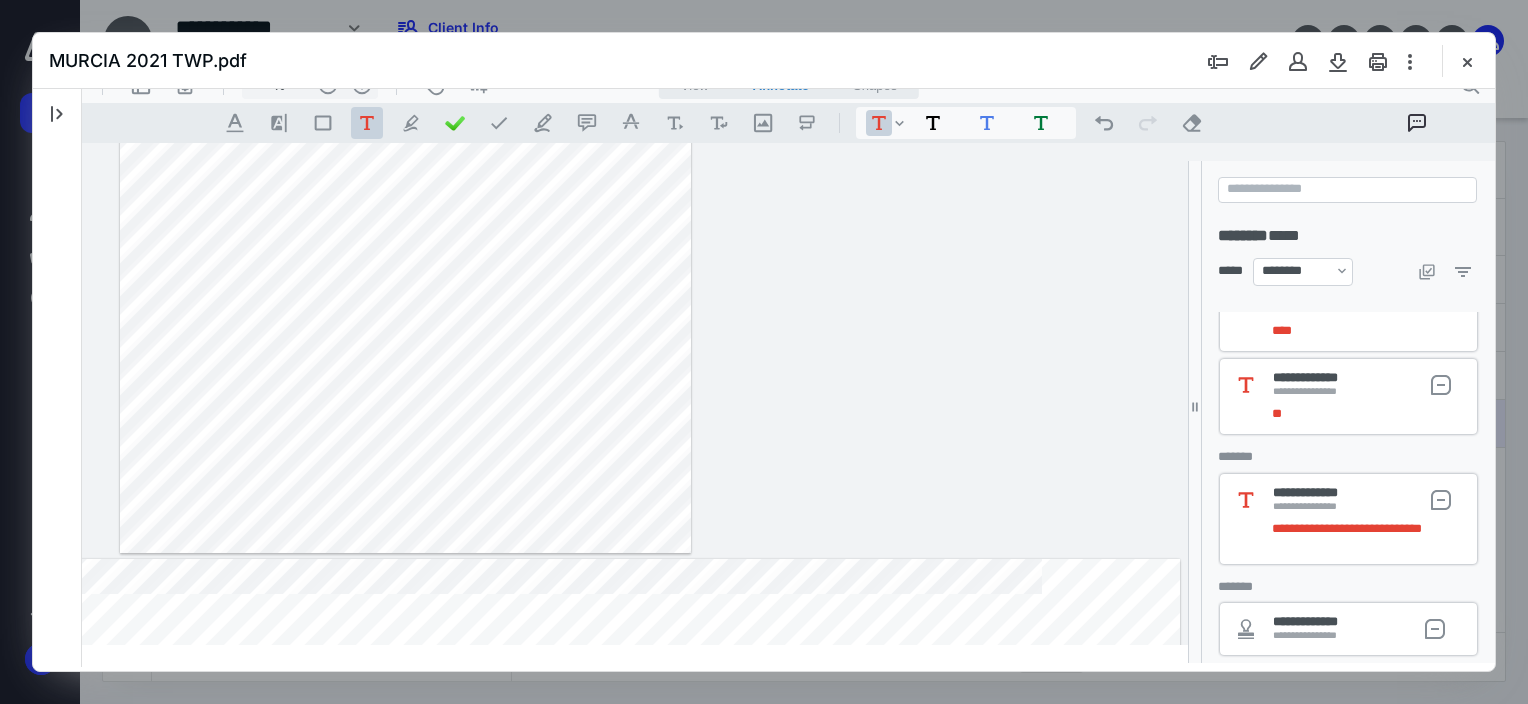 click on "**********" at bounding box center (1348, 396) 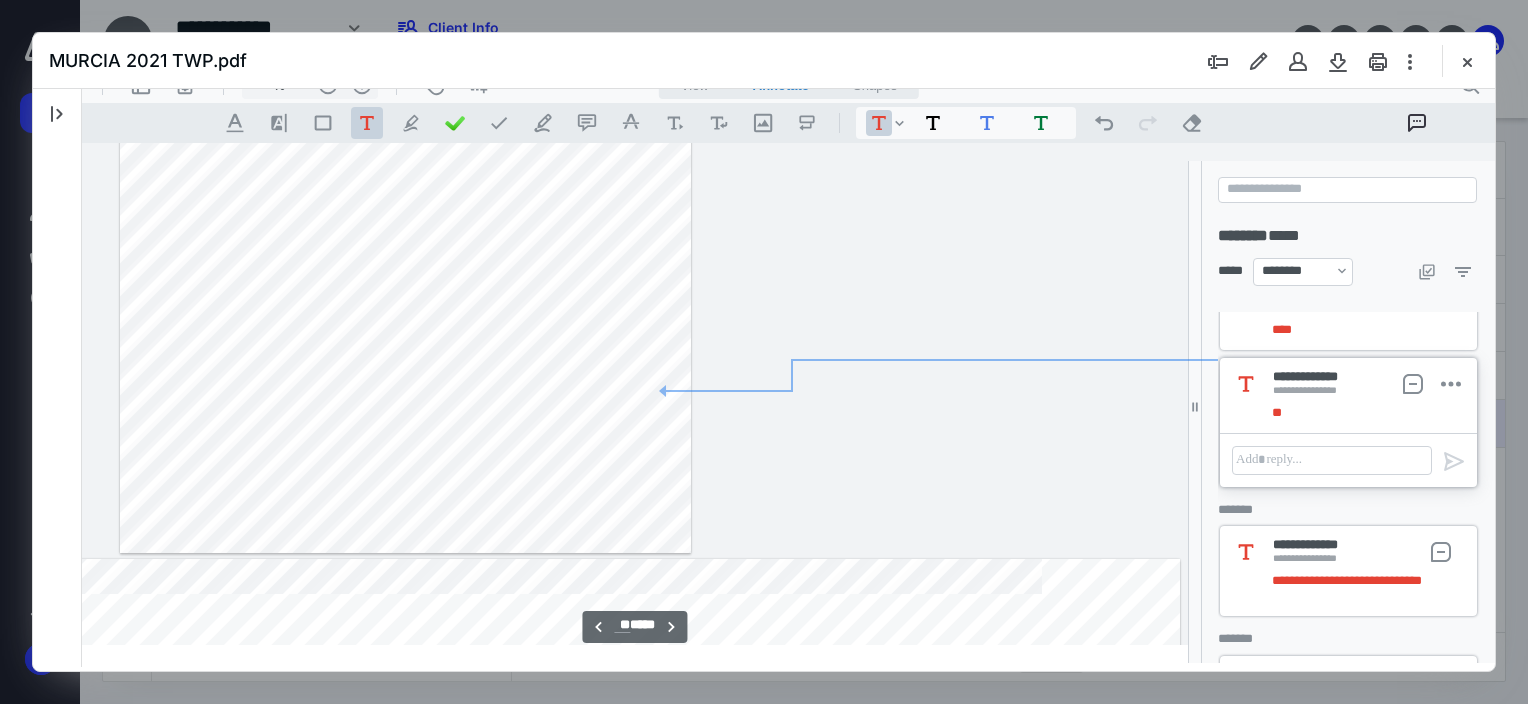 scroll, scrollTop: 26798, scrollLeft: 216, axis: both 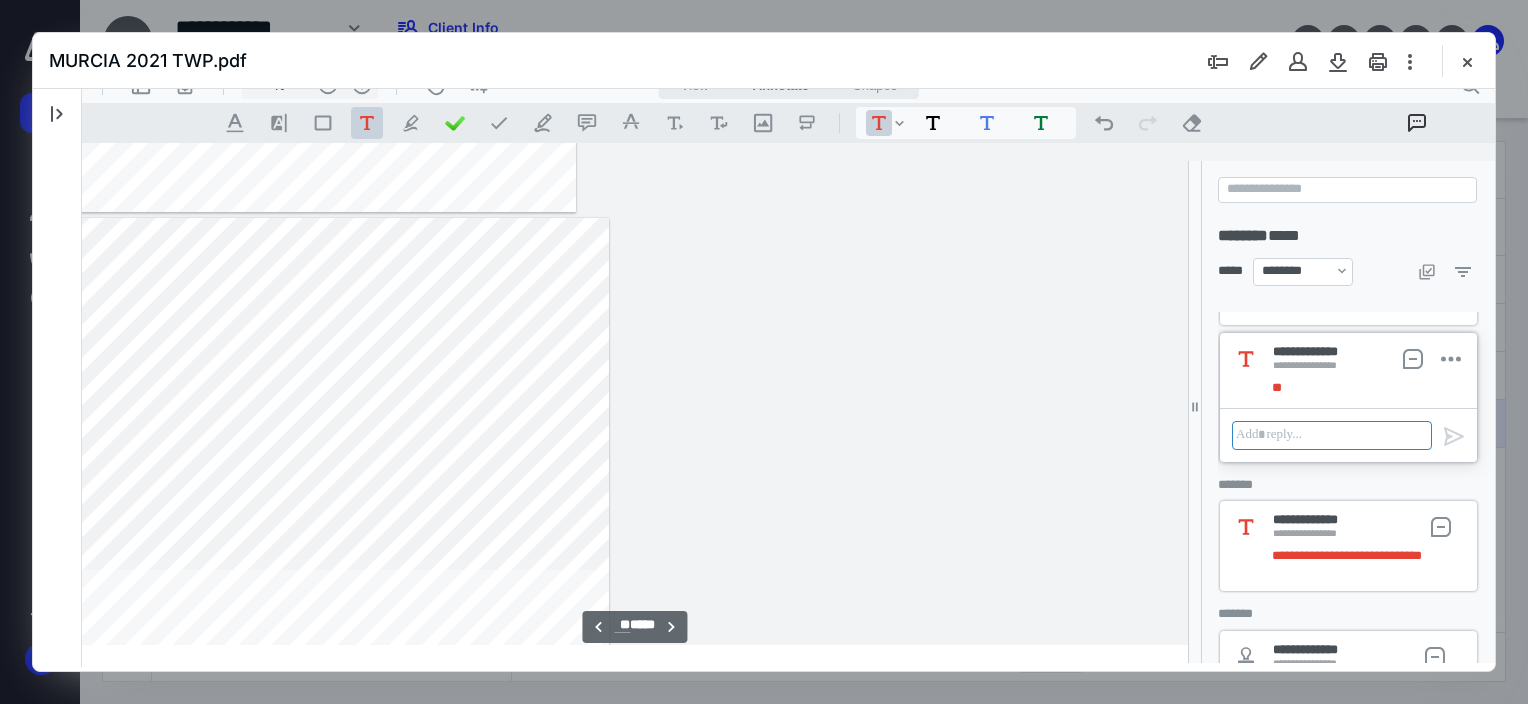type on "**" 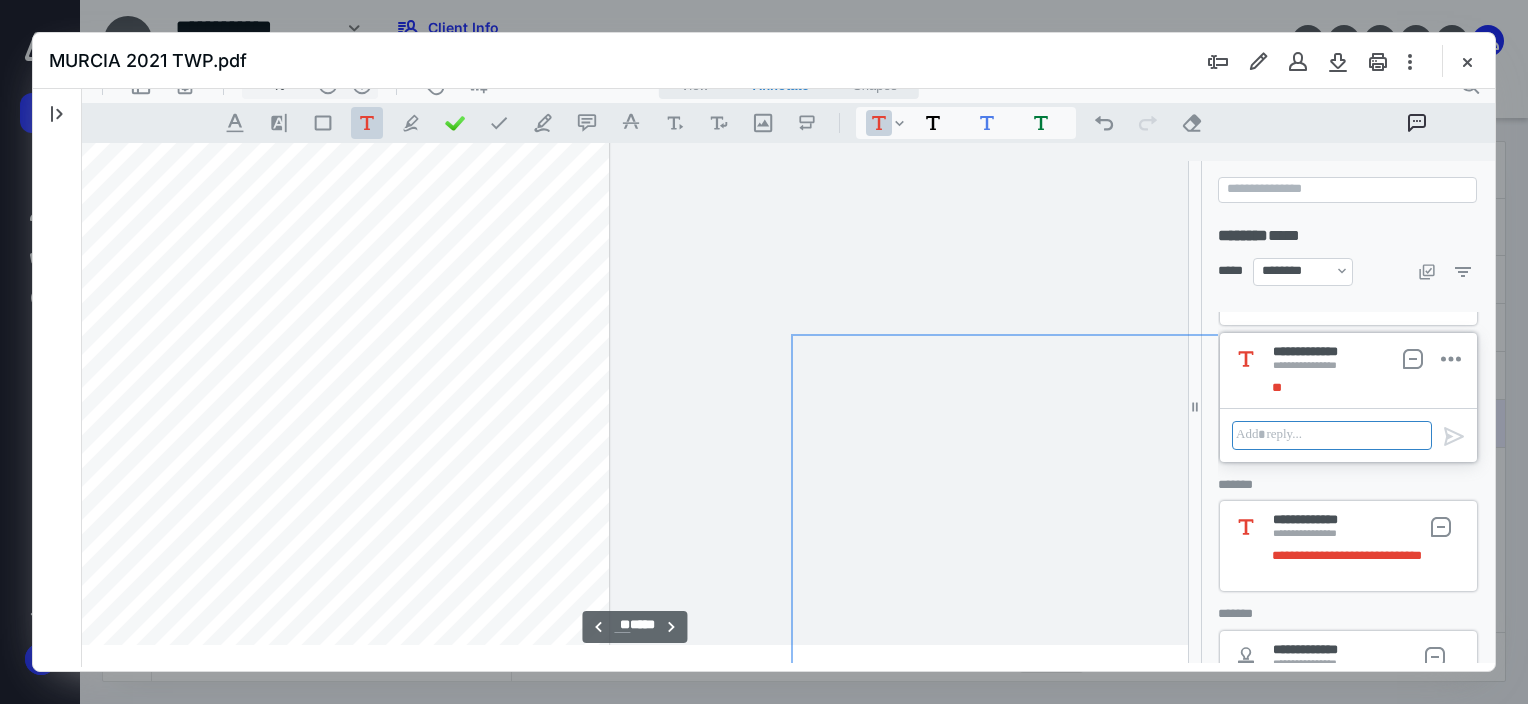scroll, scrollTop: 25298, scrollLeft: 216, axis: both 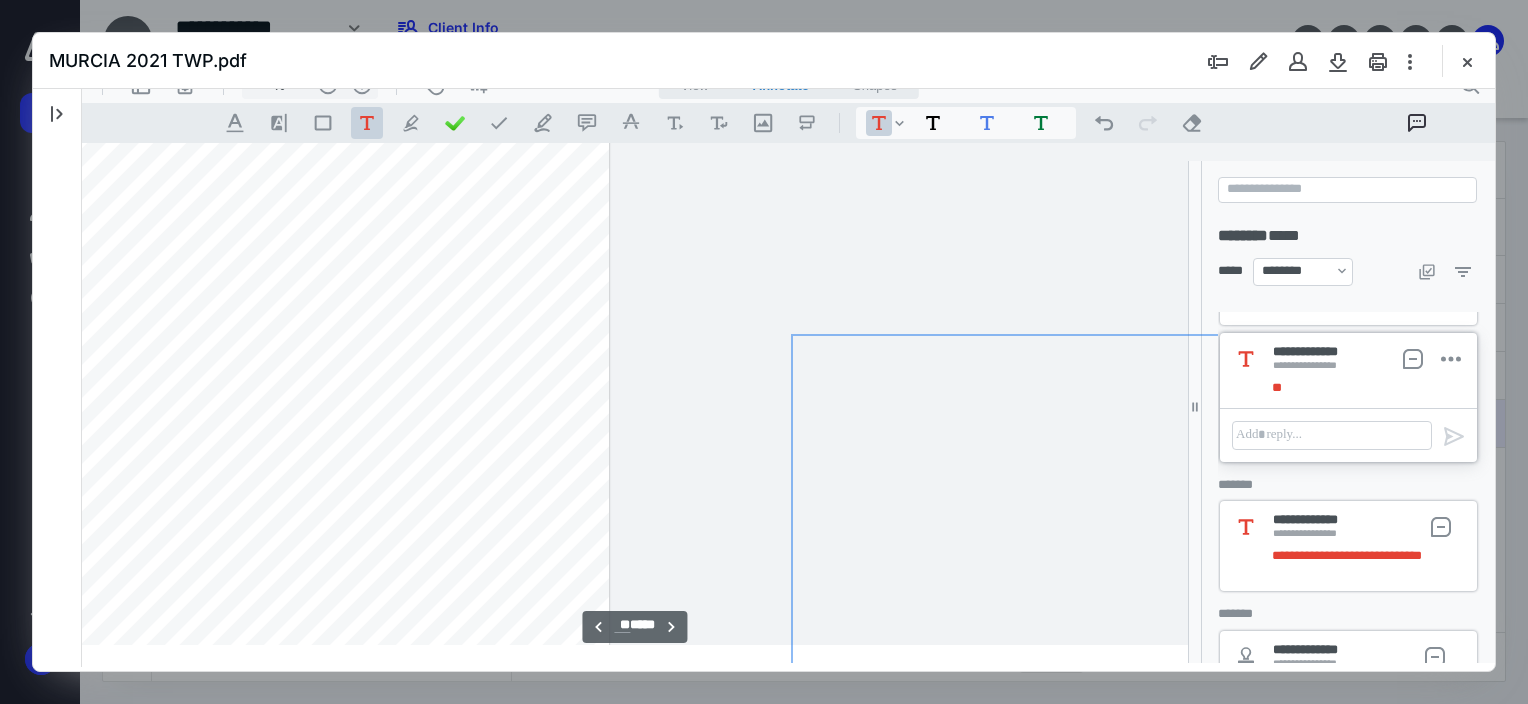 click on "* * * * * * * **" at bounding box center (323, 205) 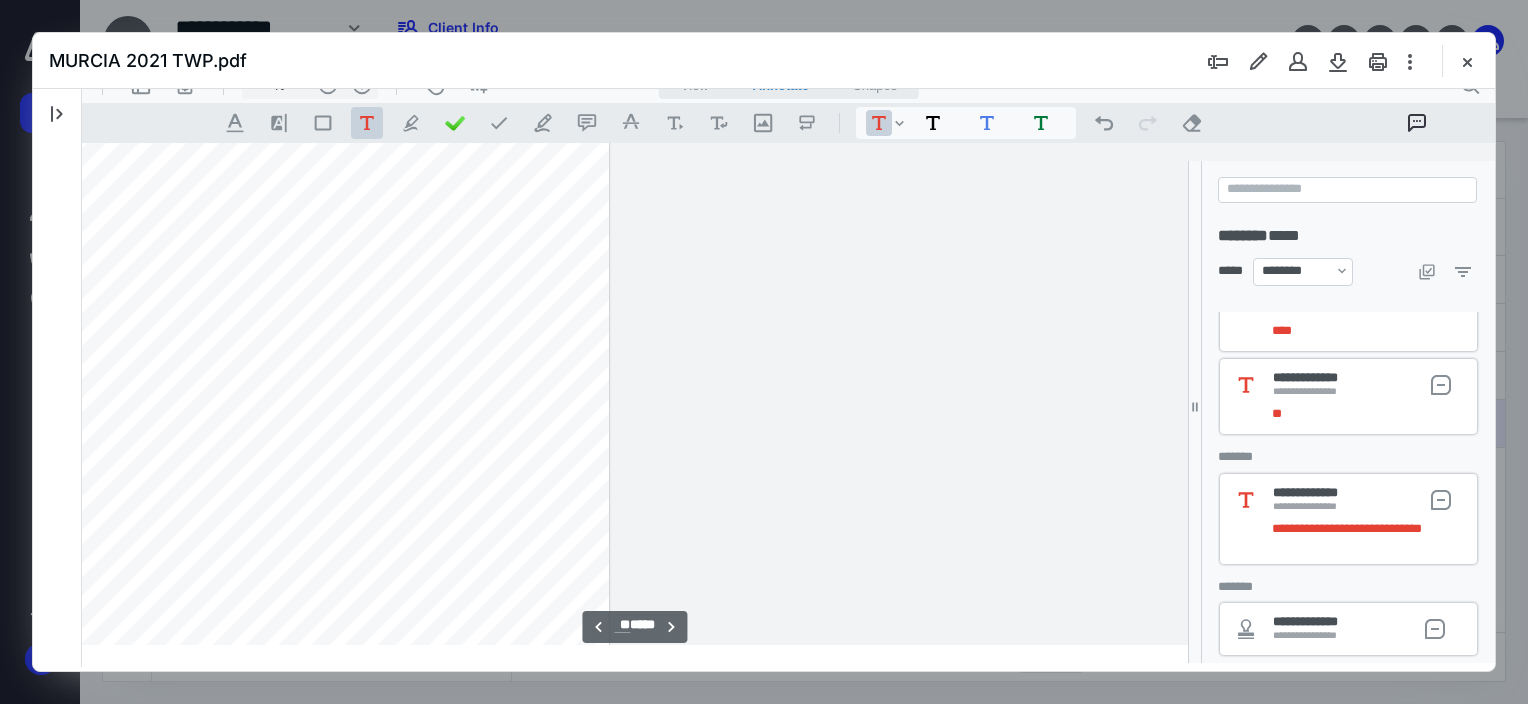 scroll, scrollTop: 1524, scrollLeft: 0, axis: vertical 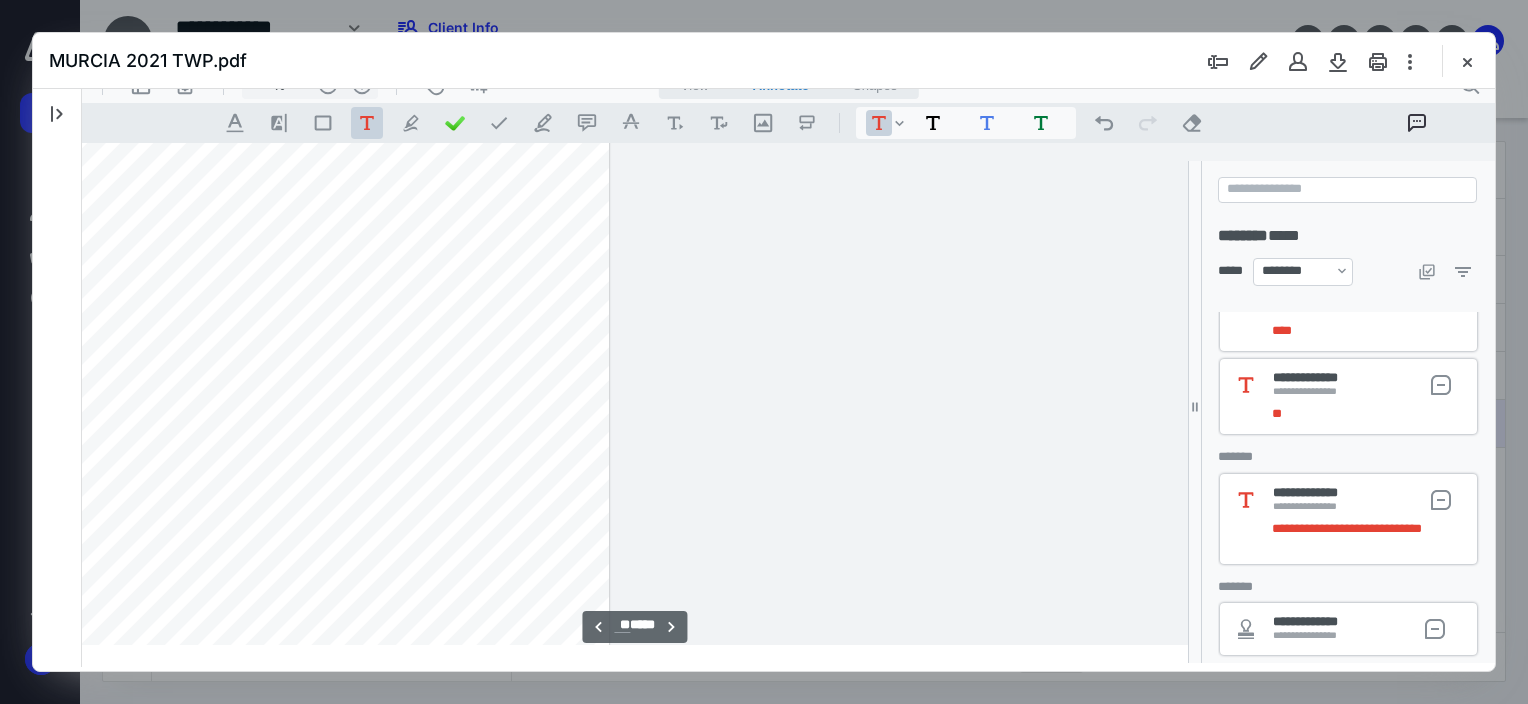 click on ".cls-1{fill:#abb0c4;} icon - tool - text - free text" at bounding box center (367, 123) 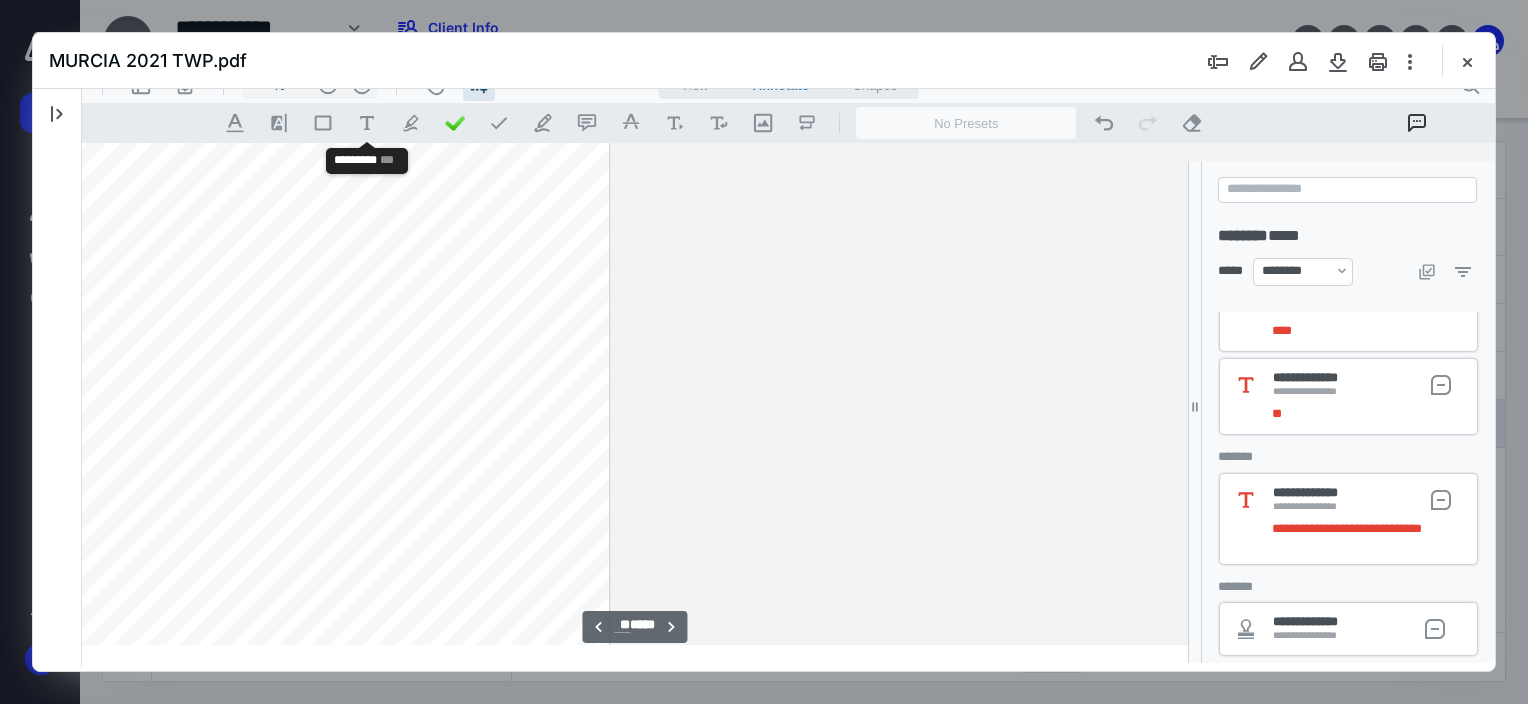 drag, startPoint x: 362, startPoint y: 125, endPoint x: 366, endPoint y: 151, distance: 26.305893 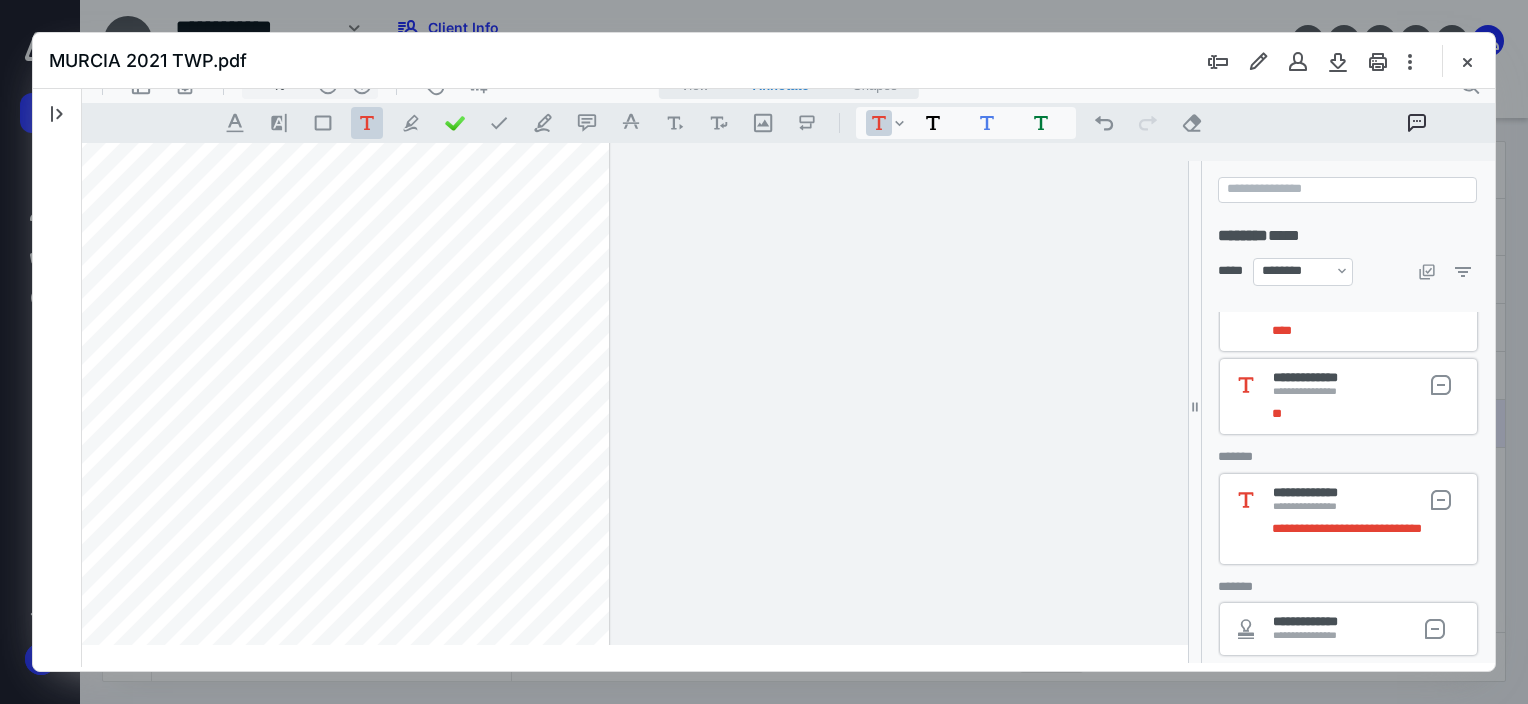 click on "* * * * * * * **" at bounding box center (323, 205) 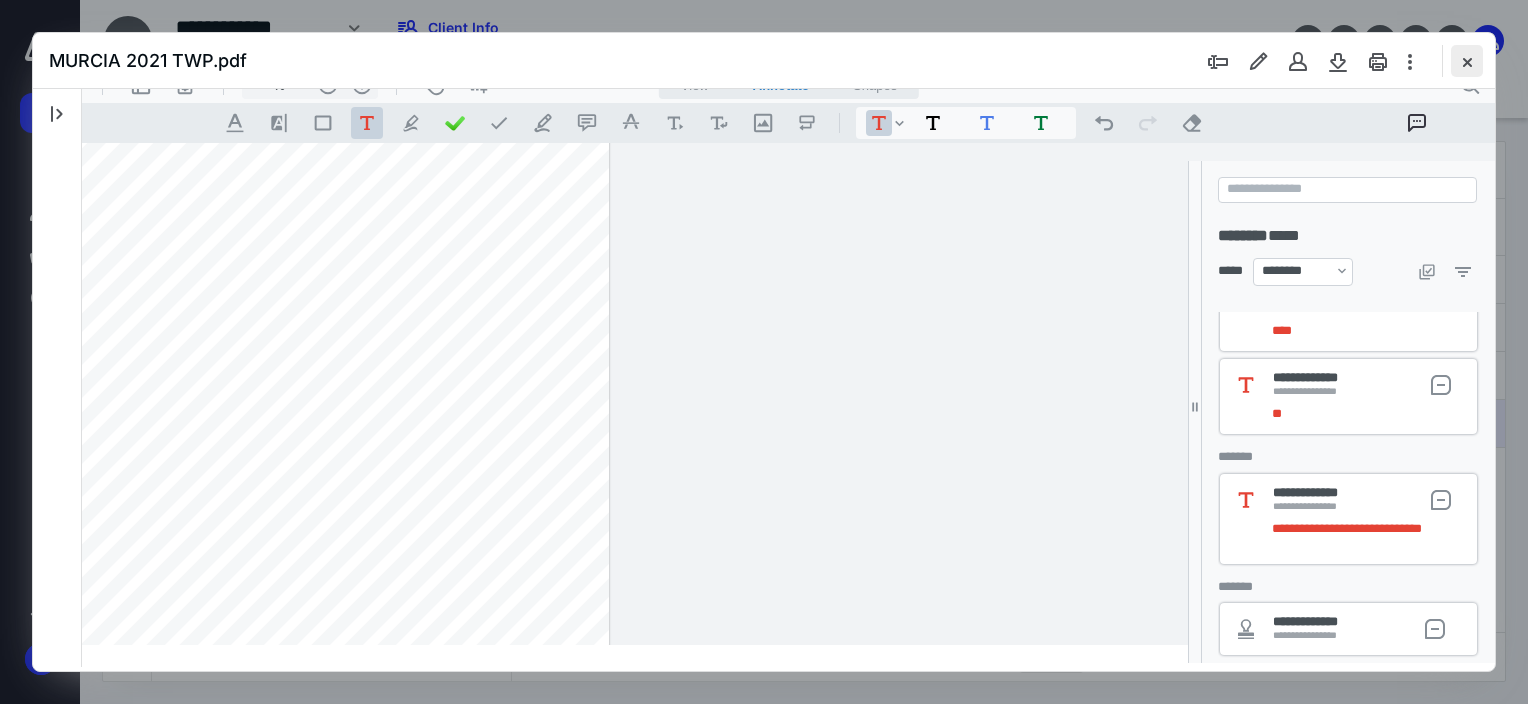 click at bounding box center [1467, 61] 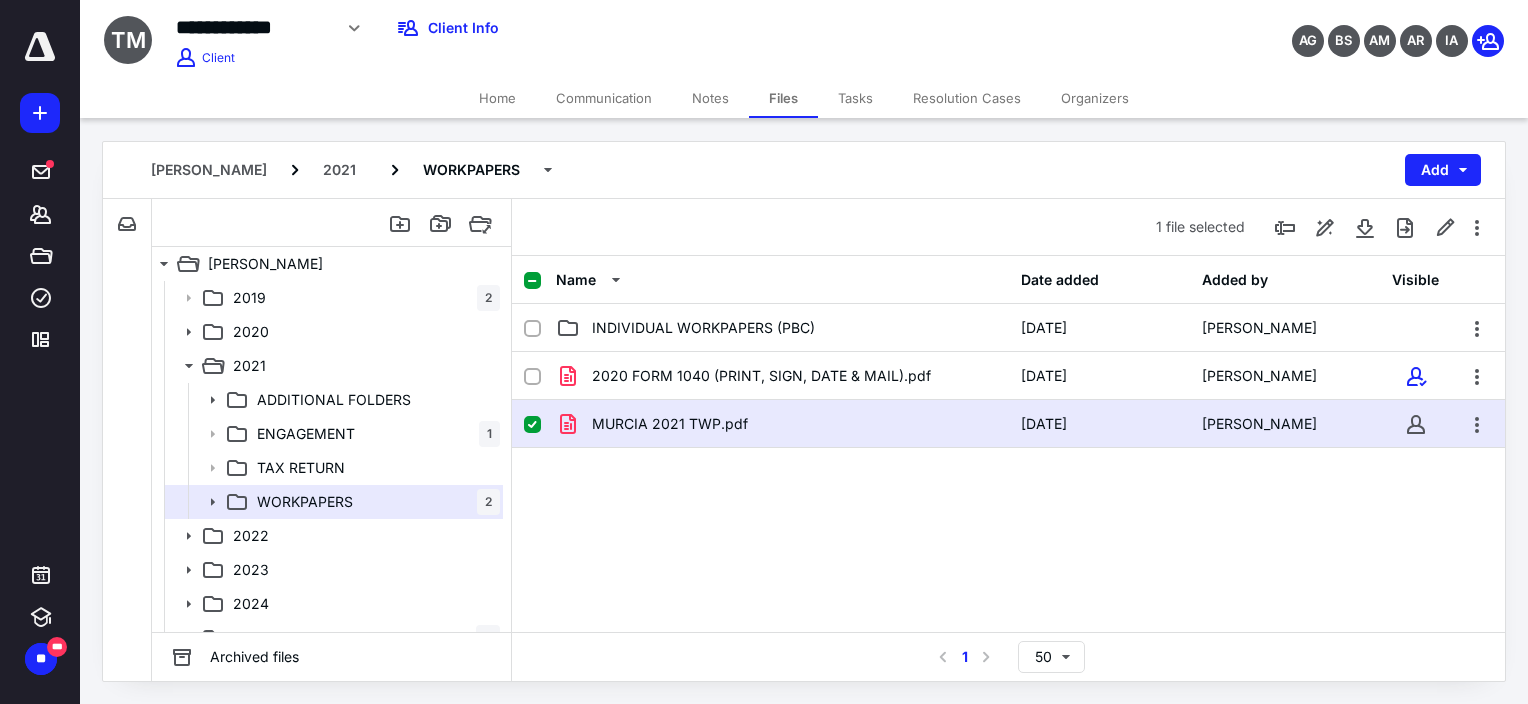 click on "MURCIA 2021 TWP.pdf 7/8/2025 Allison Ryan" at bounding box center (1008, 424) 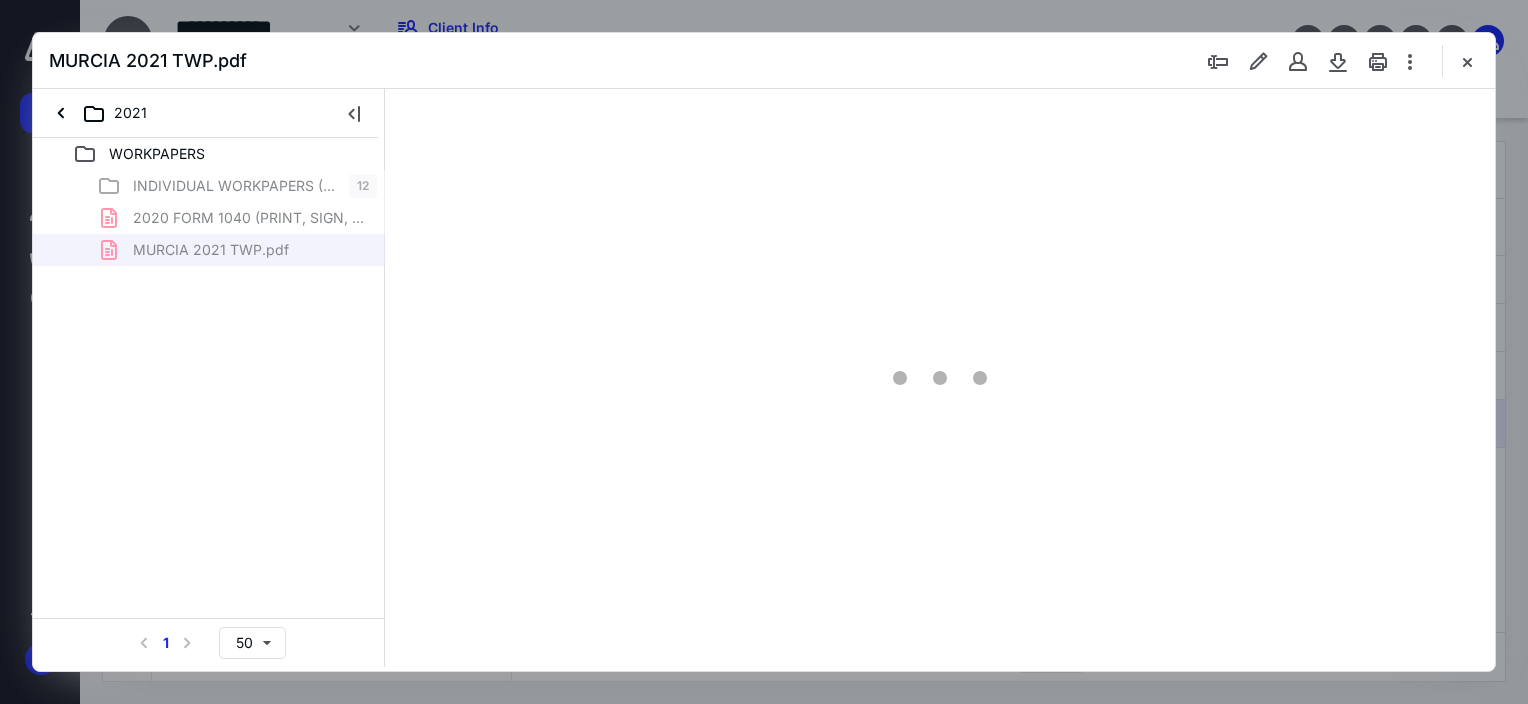 scroll, scrollTop: 0, scrollLeft: 0, axis: both 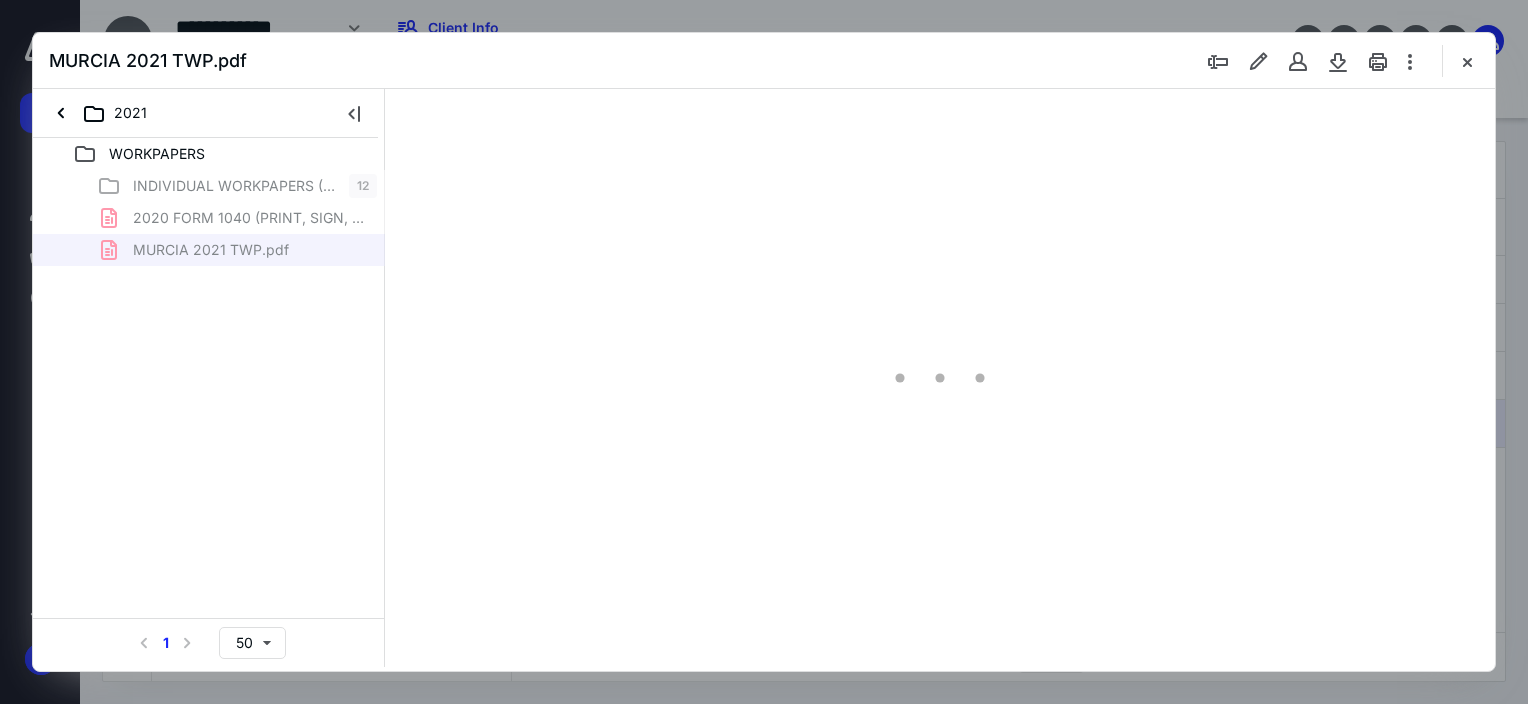 type on "183" 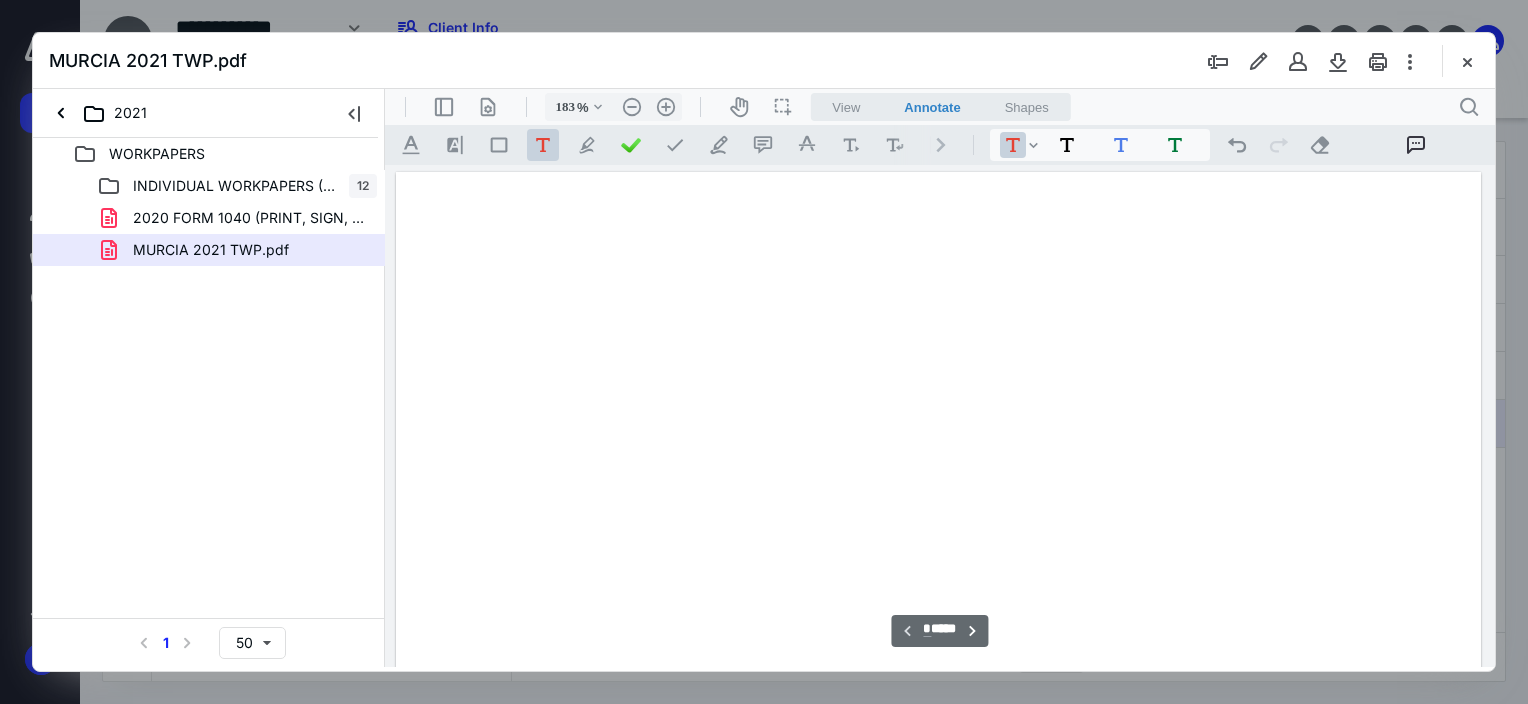 scroll, scrollTop: 83, scrollLeft: 0, axis: vertical 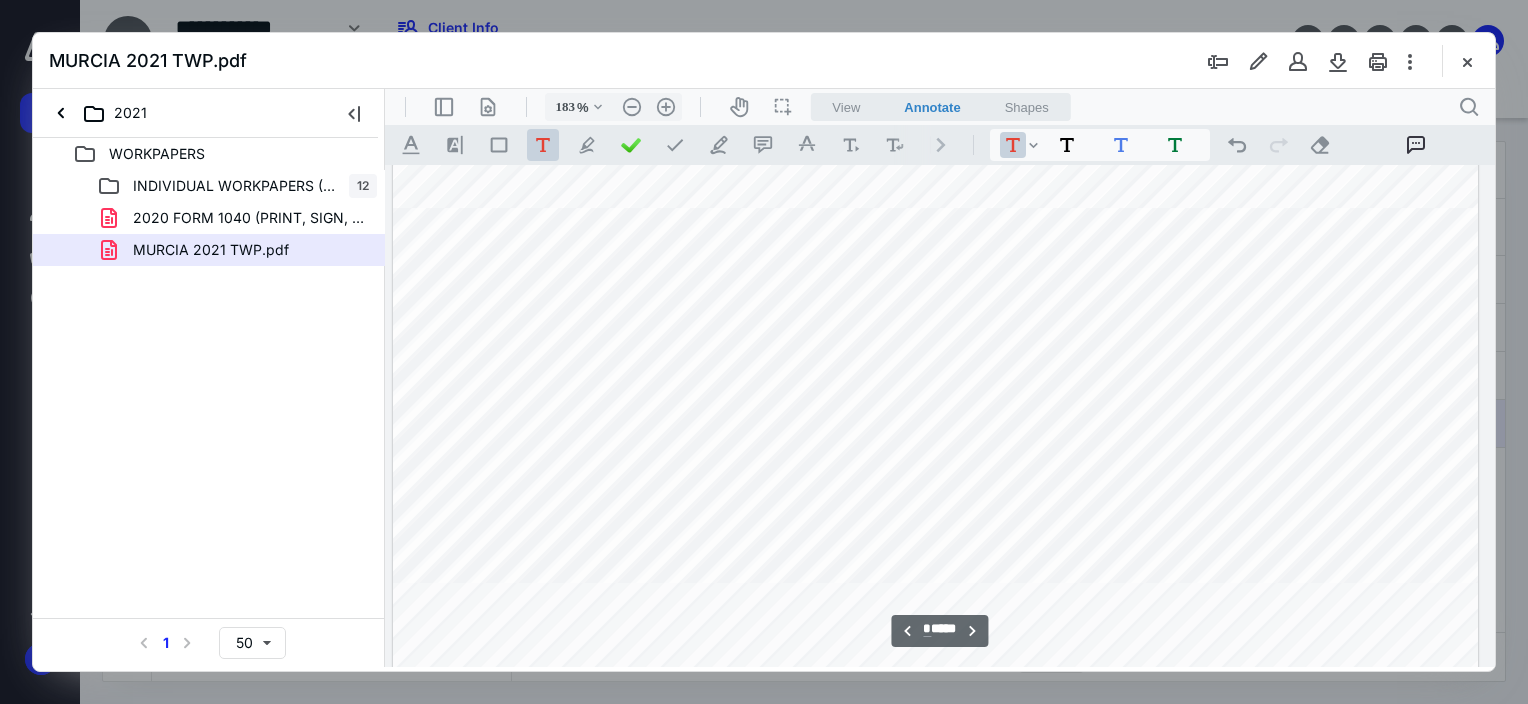 type on "*" 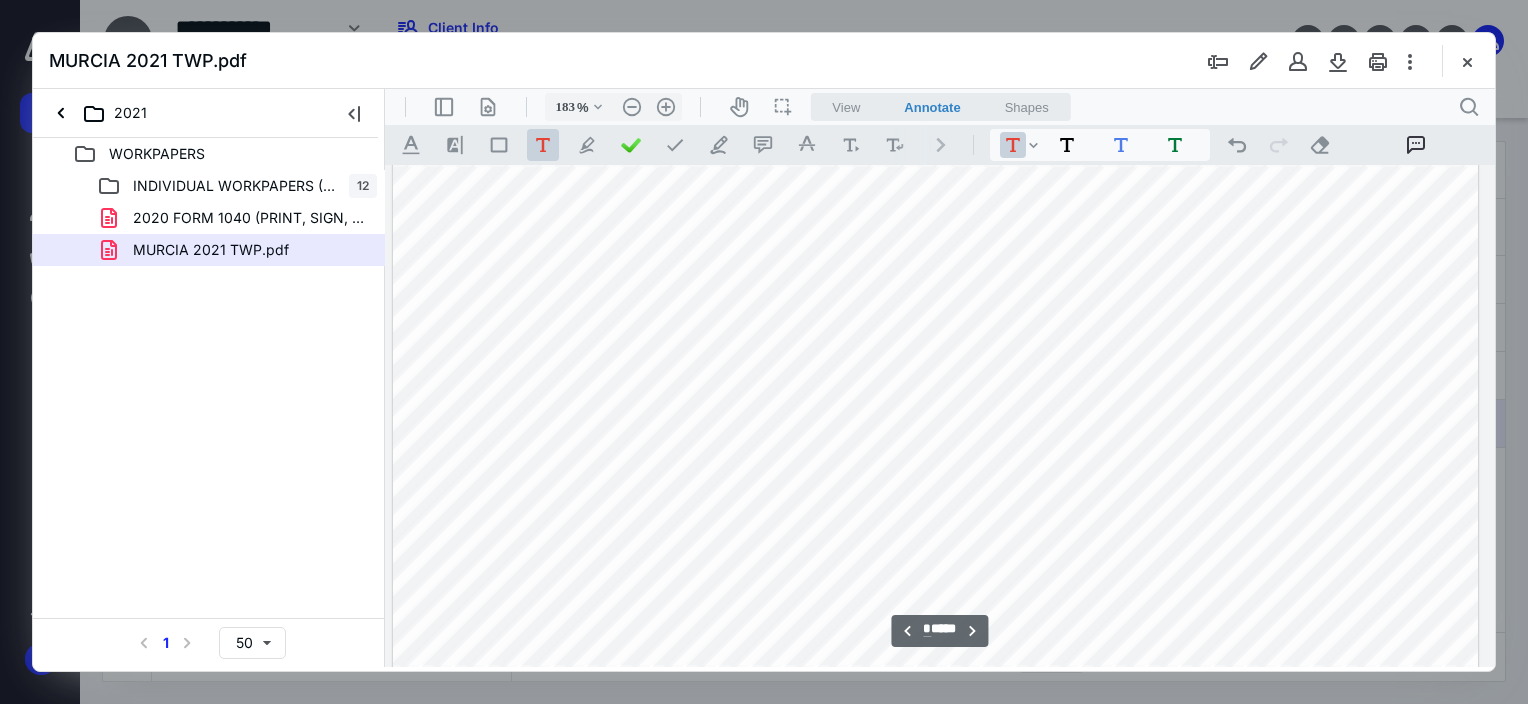 scroll, scrollTop: 10183, scrollLeft: 1189, axis: both 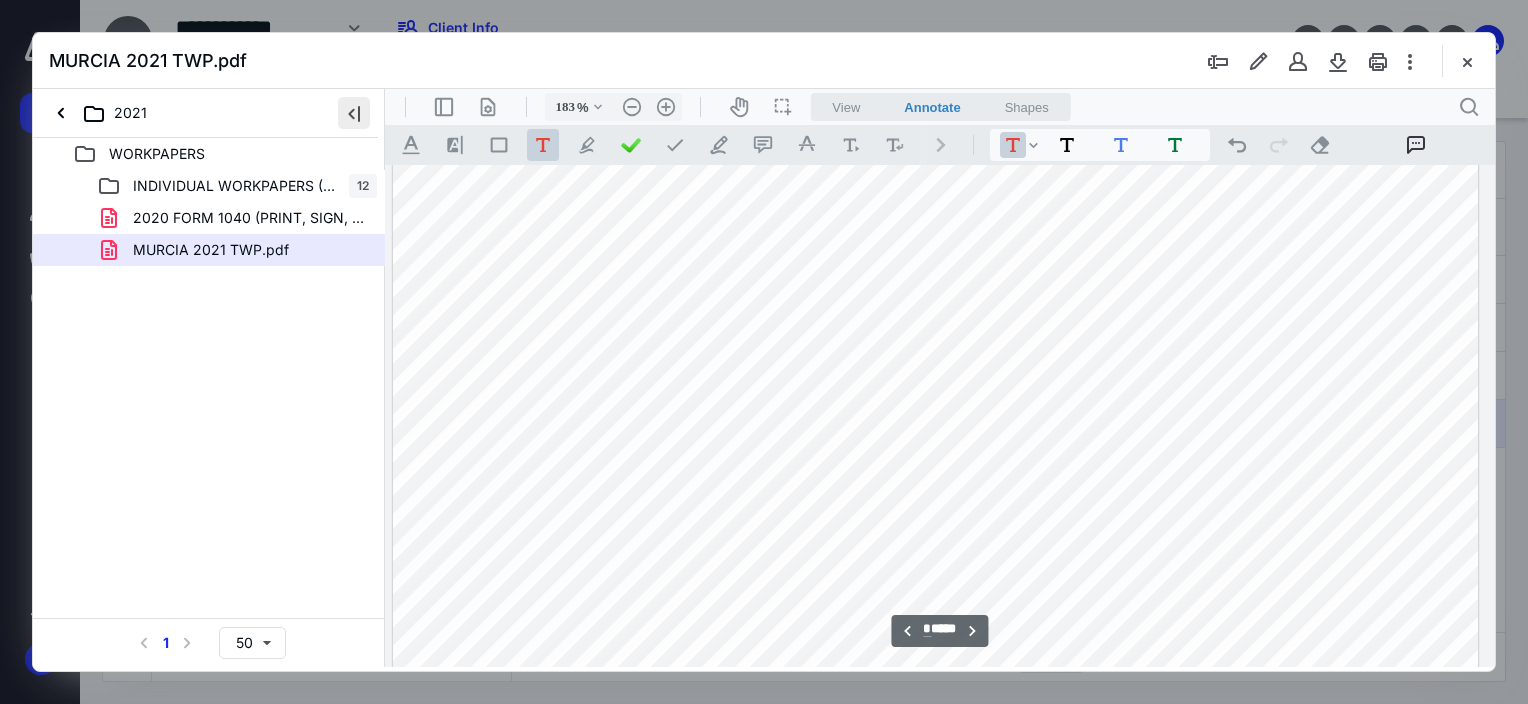 click at bounding box center [354, 113] 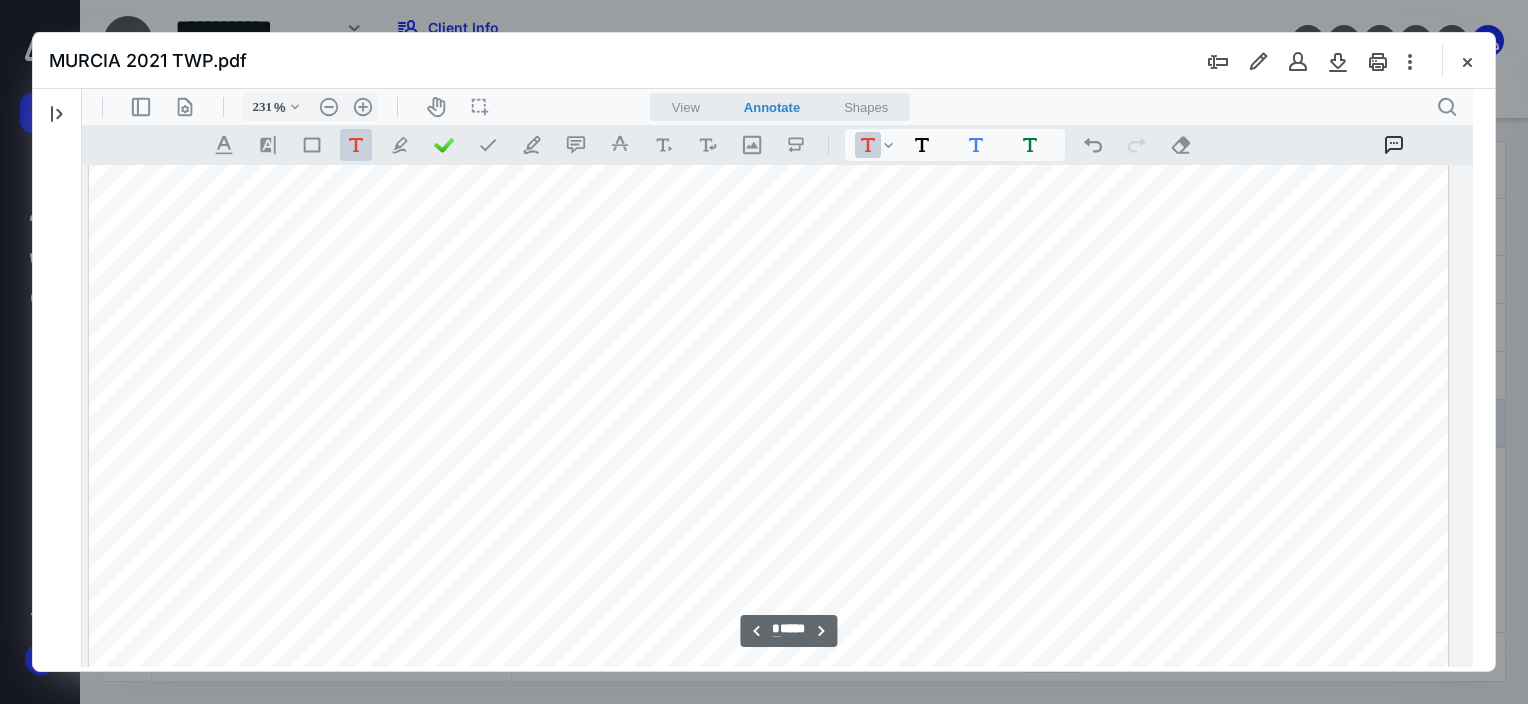 type on "232" 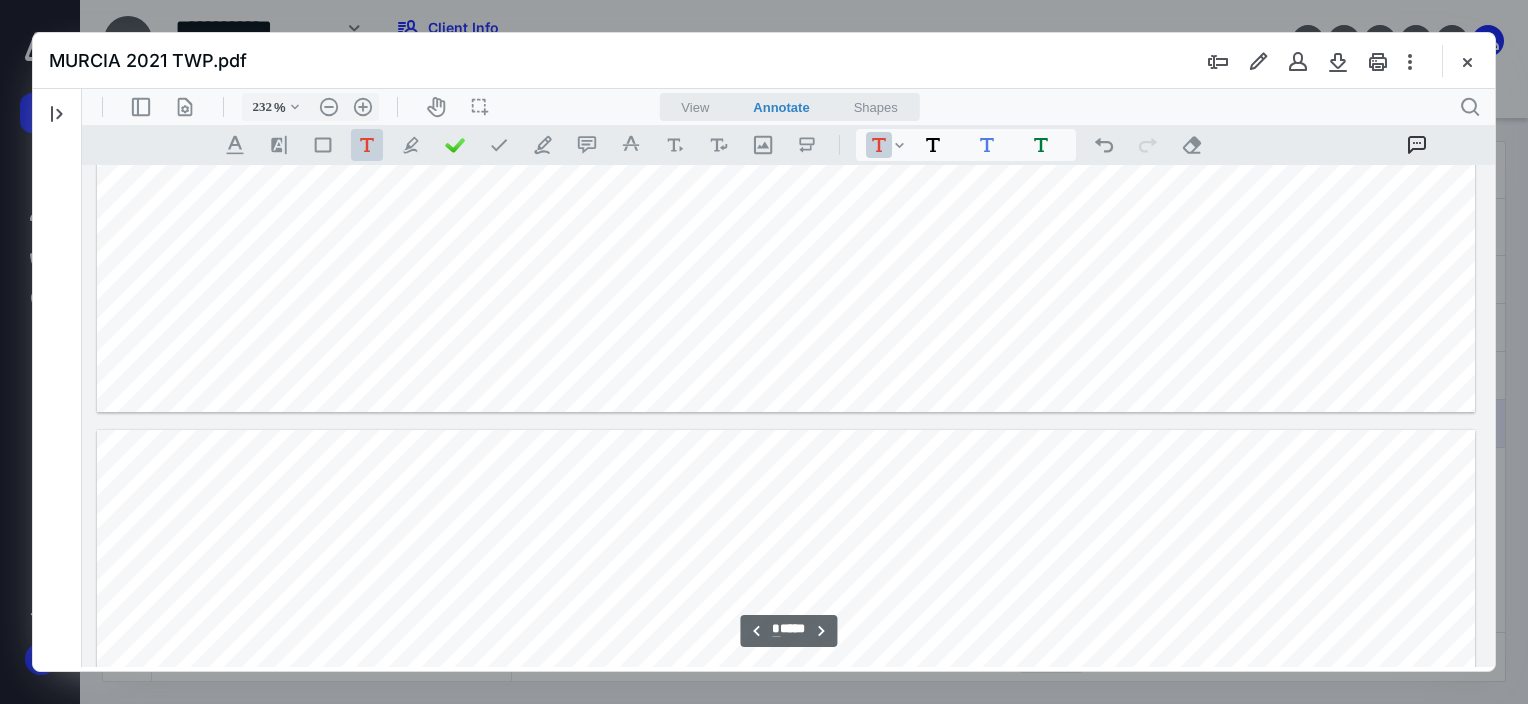 type on "*" 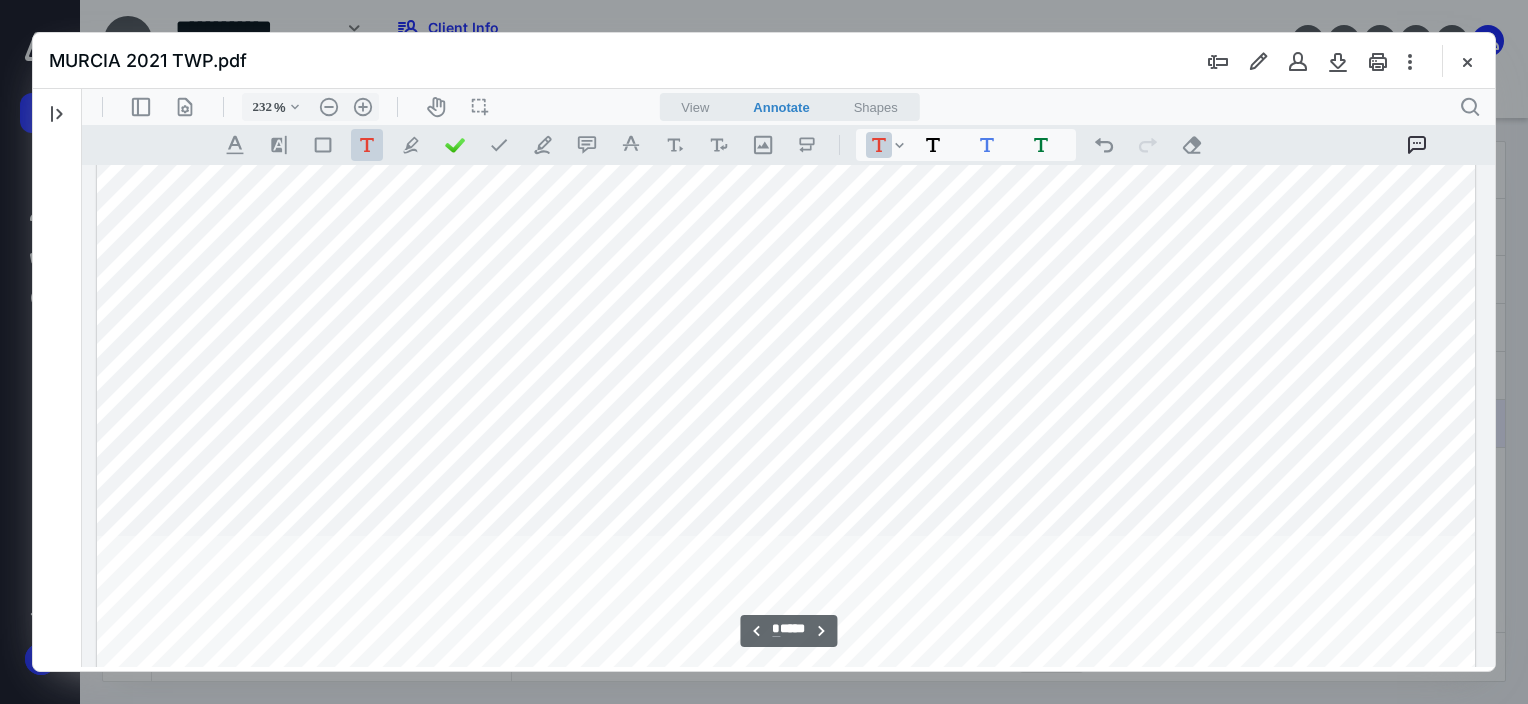 scroll, scrollTop: 14589, scrollLeft: 1504, axis: both 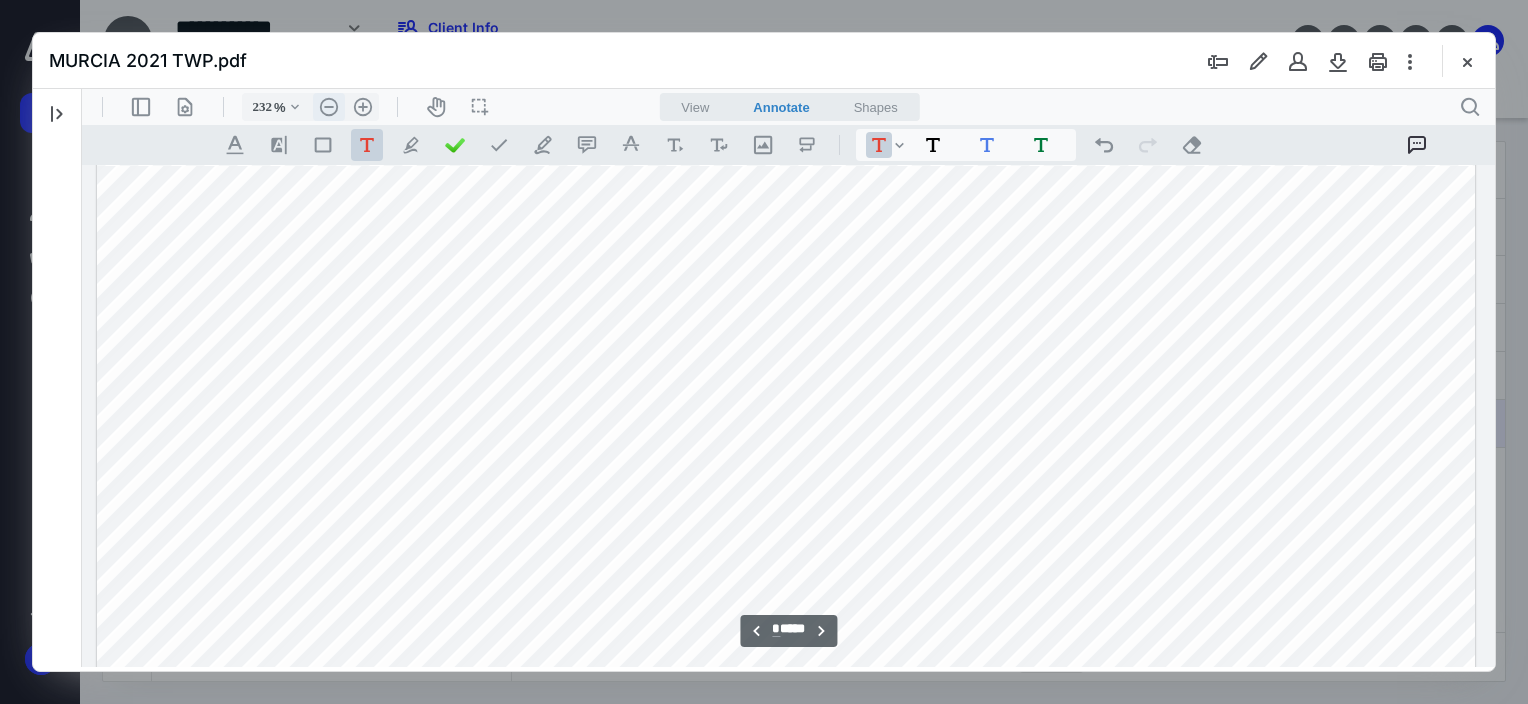 click on ".cls-1{fill:#abb0c4;} icon - header - zoom - out - line" at bounding box center [329, 107] 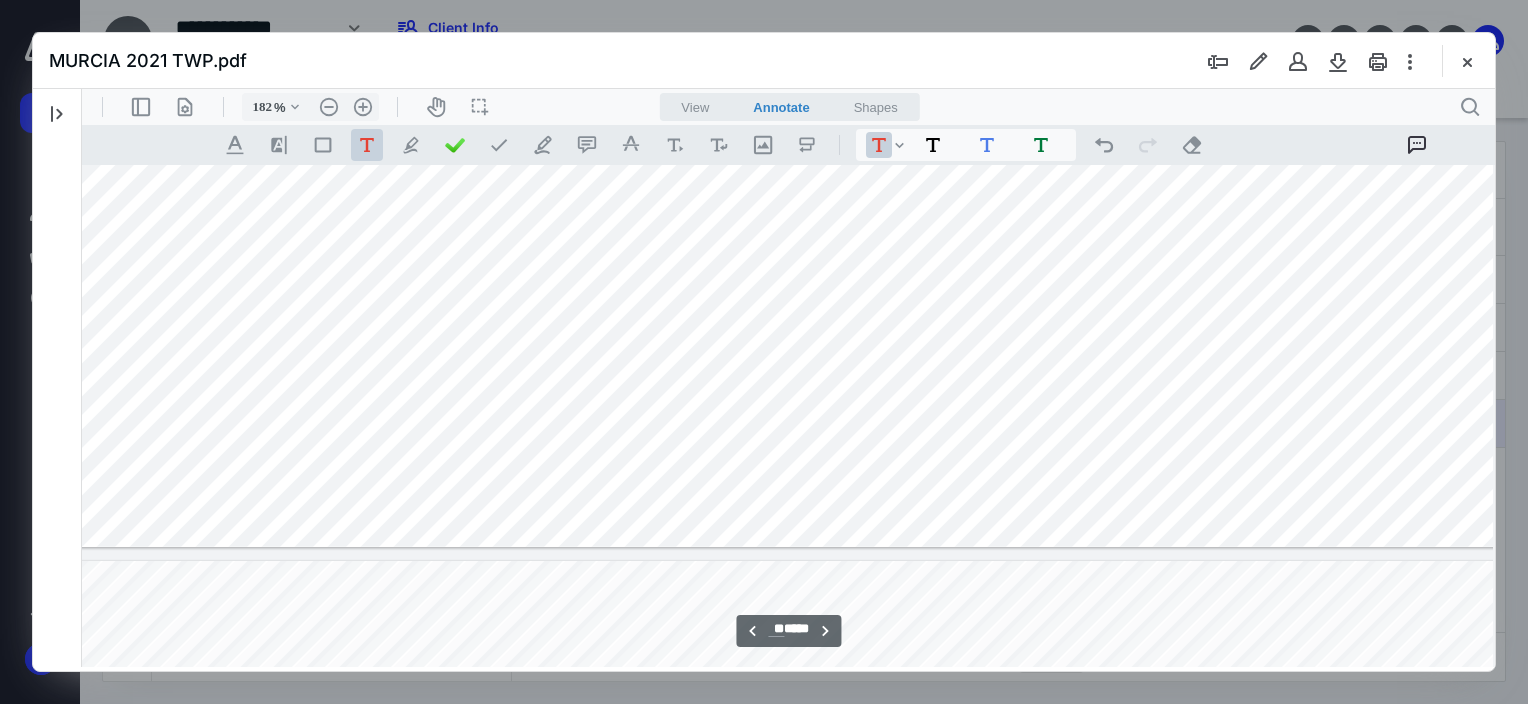 type on "**" 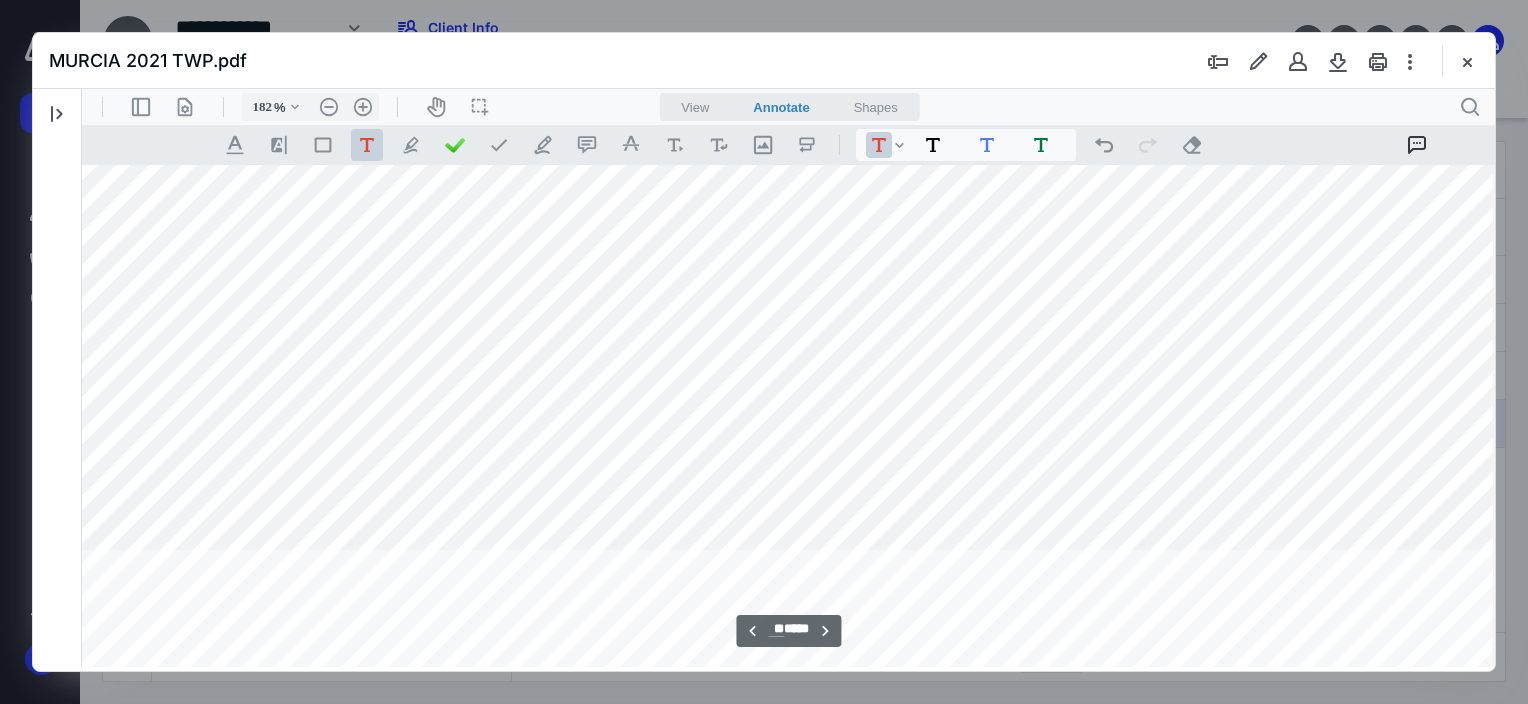 scroll, scrollTop: 42094, scrollLeft: 1027, axis: both 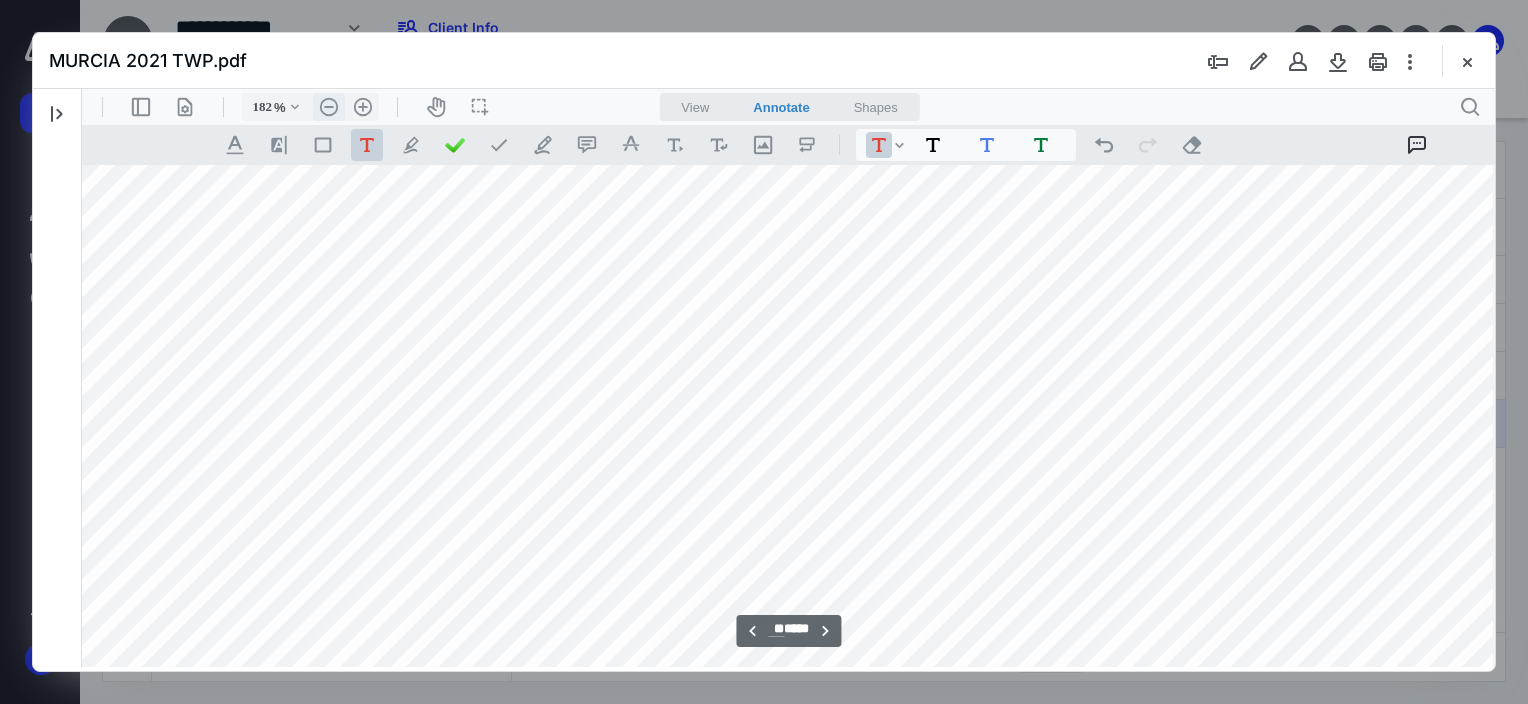 click on ".cls-1{fill:#abb0c4;} icon - header - zoom - out - line" at bounding box center (329, 107) 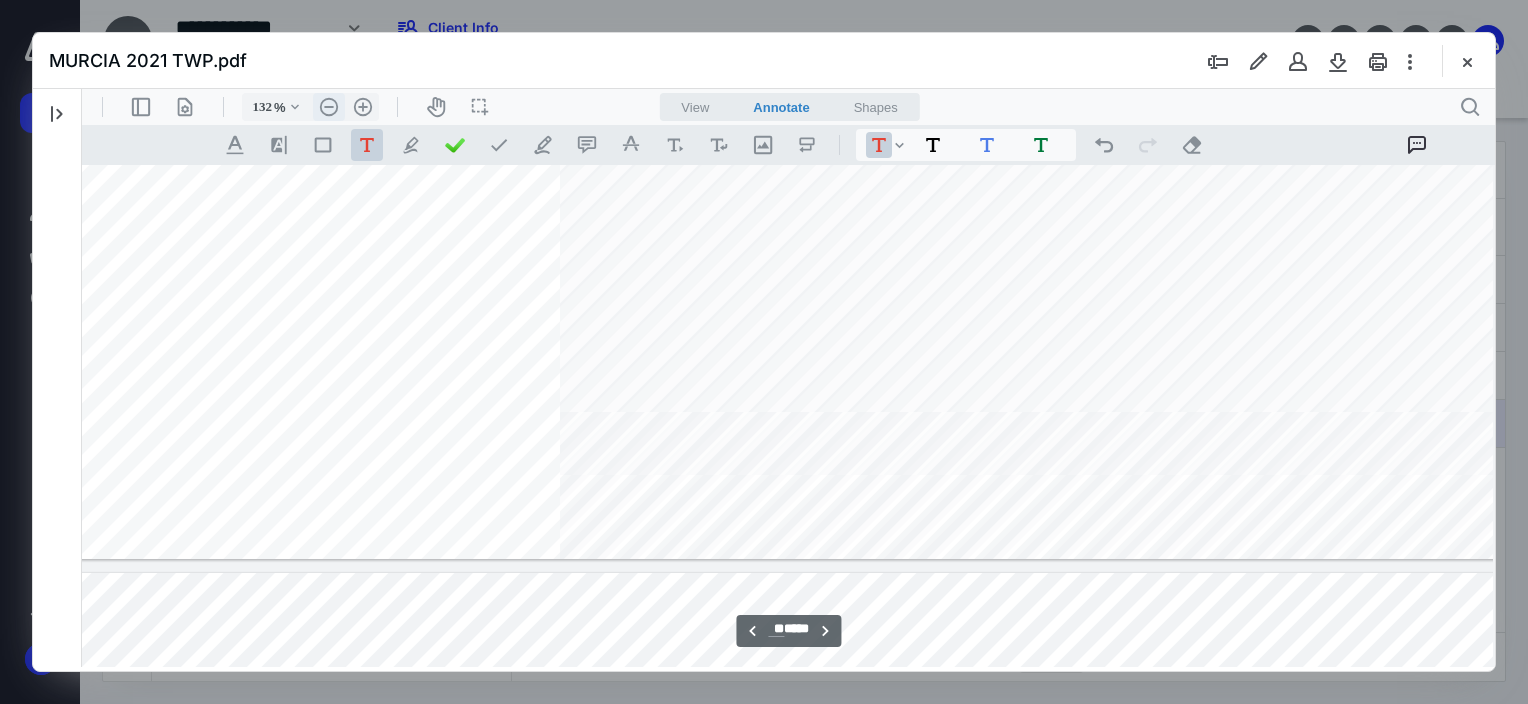 click on ".cls-1{fill:#abb0c4;} icon - header - zoom - out - line" at bounding box center [329, 107] 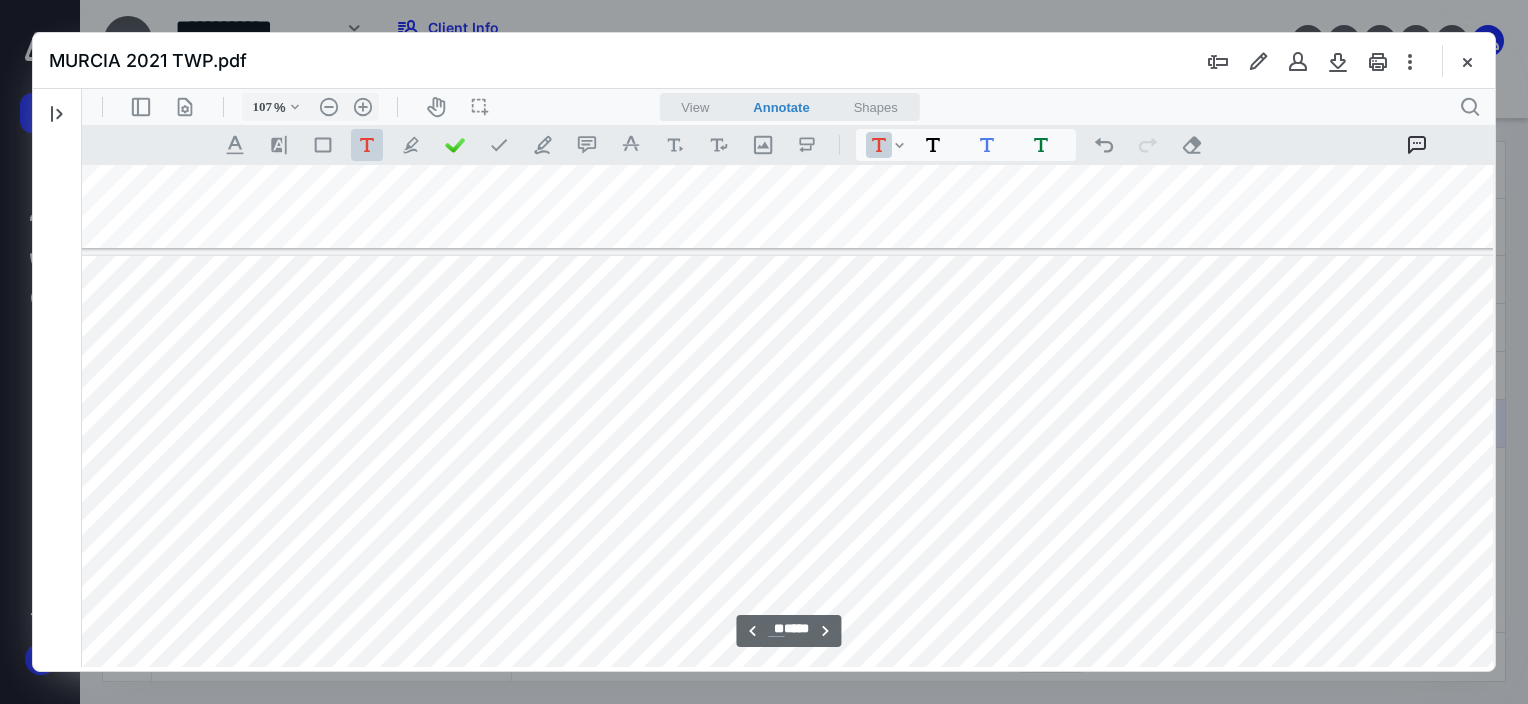 type on "**" 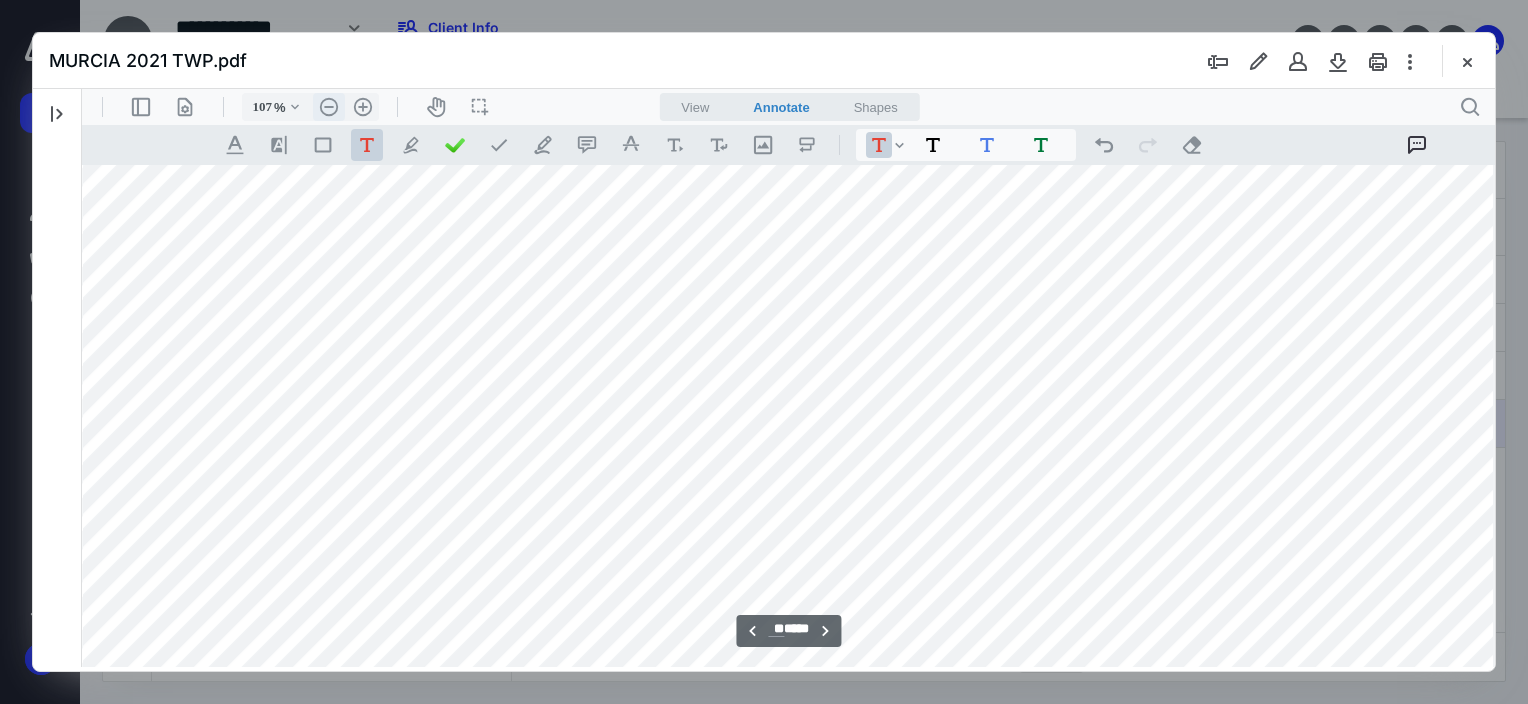click on ".cls-1{fill:#abb0c4;} icon - header - zoom - out - line" at bounding box center (329, 107) 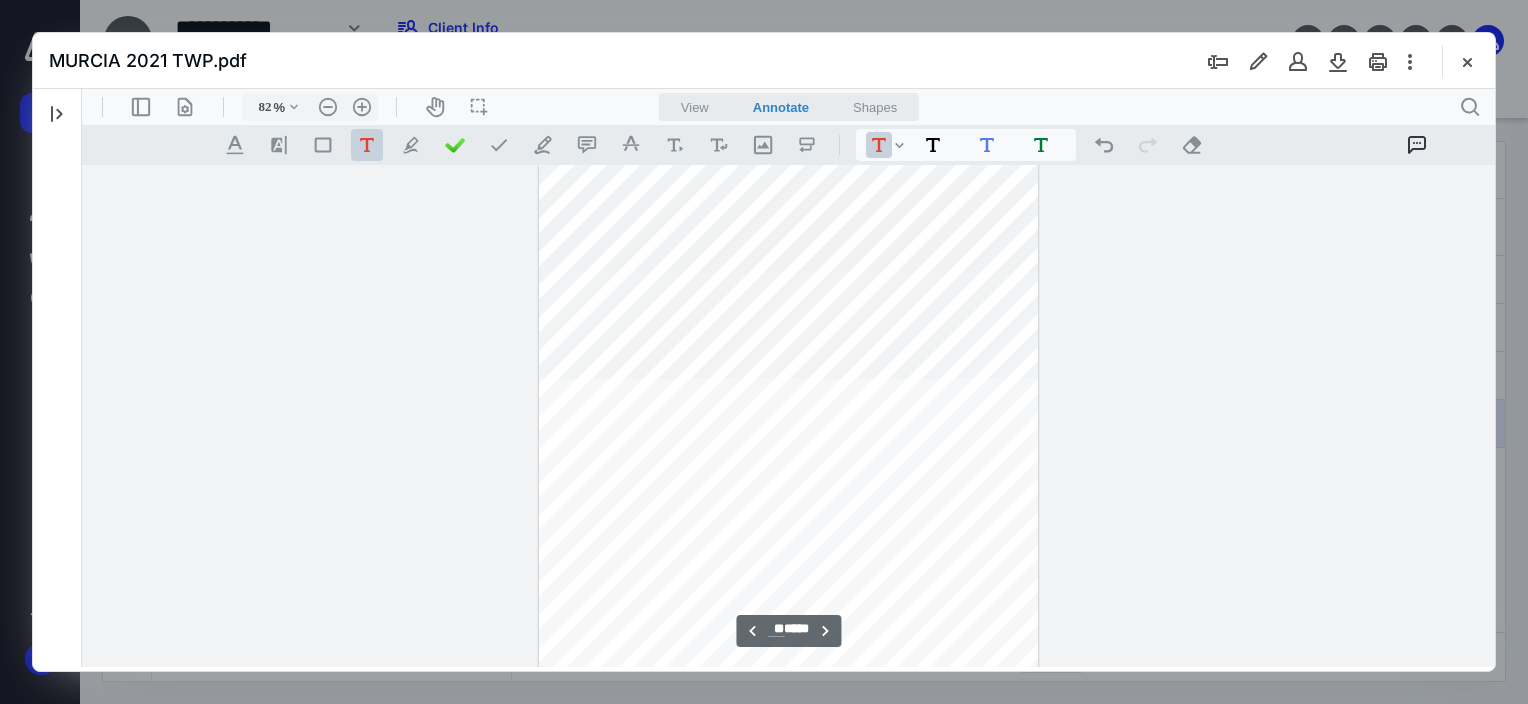 type on "**" 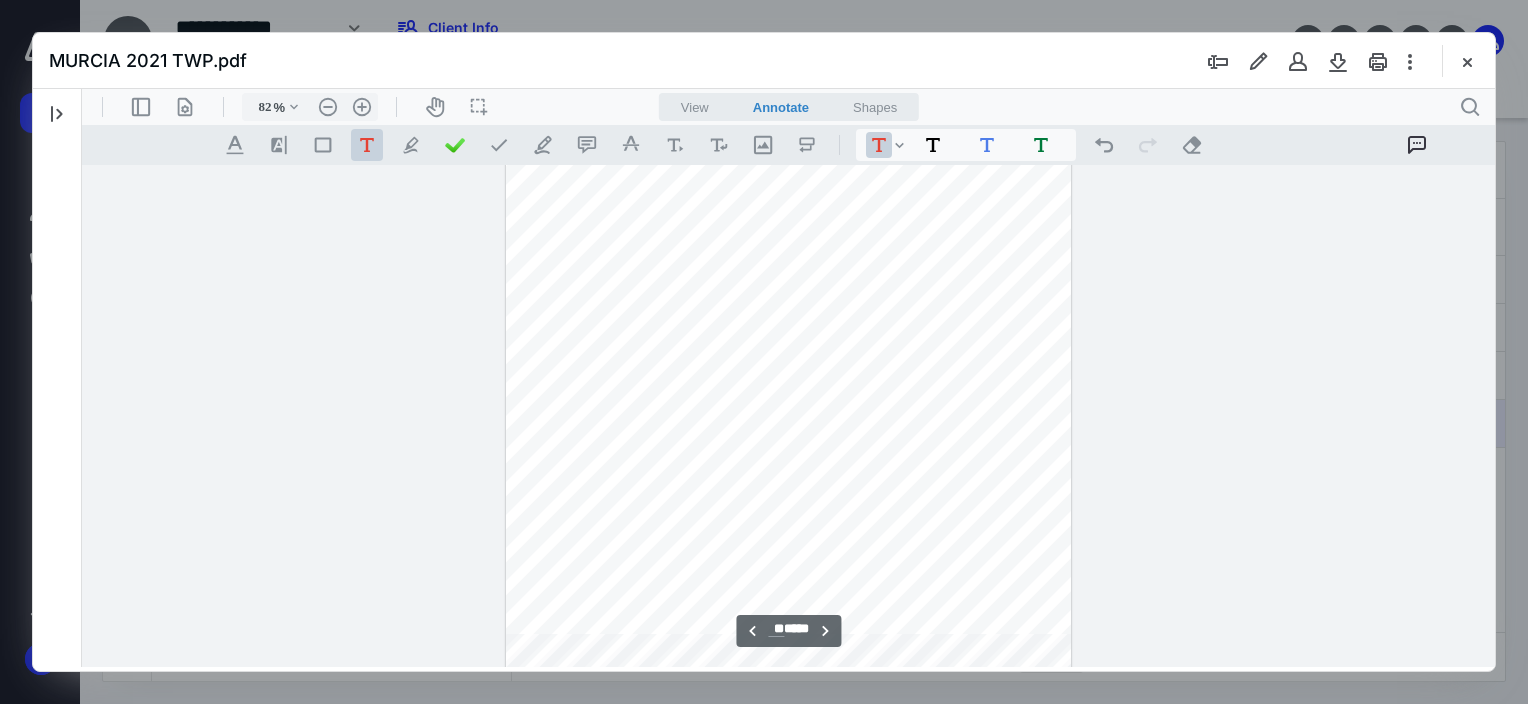 scroll, scrollTop: 26501, scrollLeft: 72, axis: both 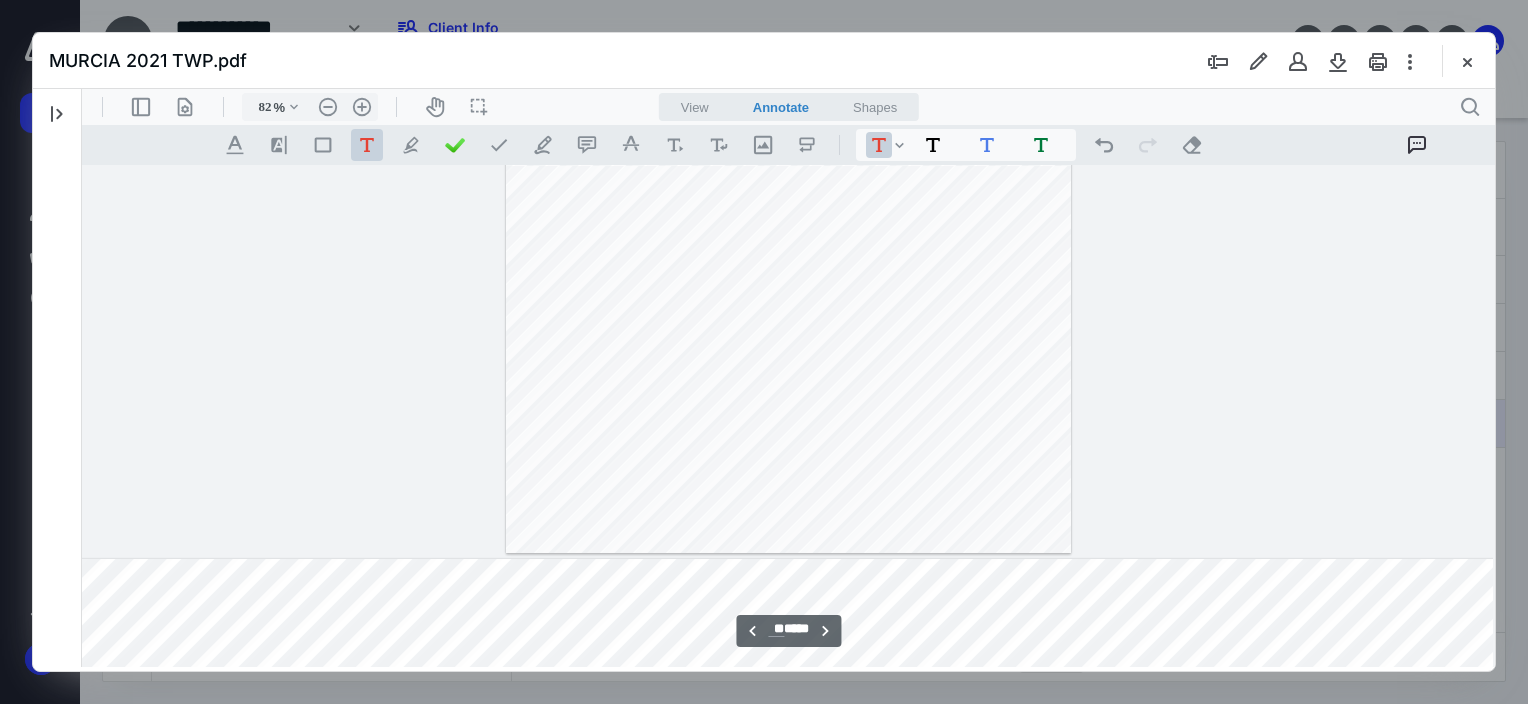 click at bounding box center [789, 50] 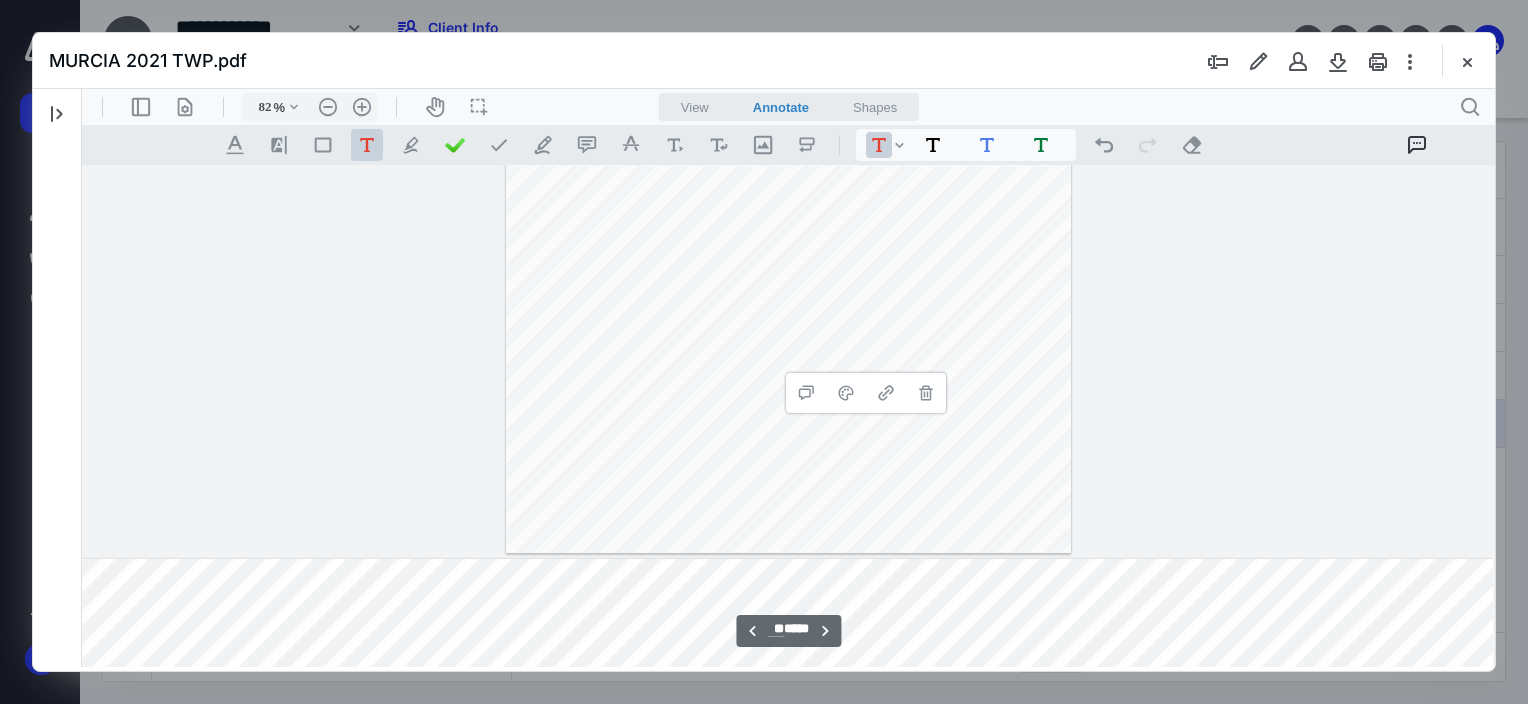 click at bounding box center (789, 50) 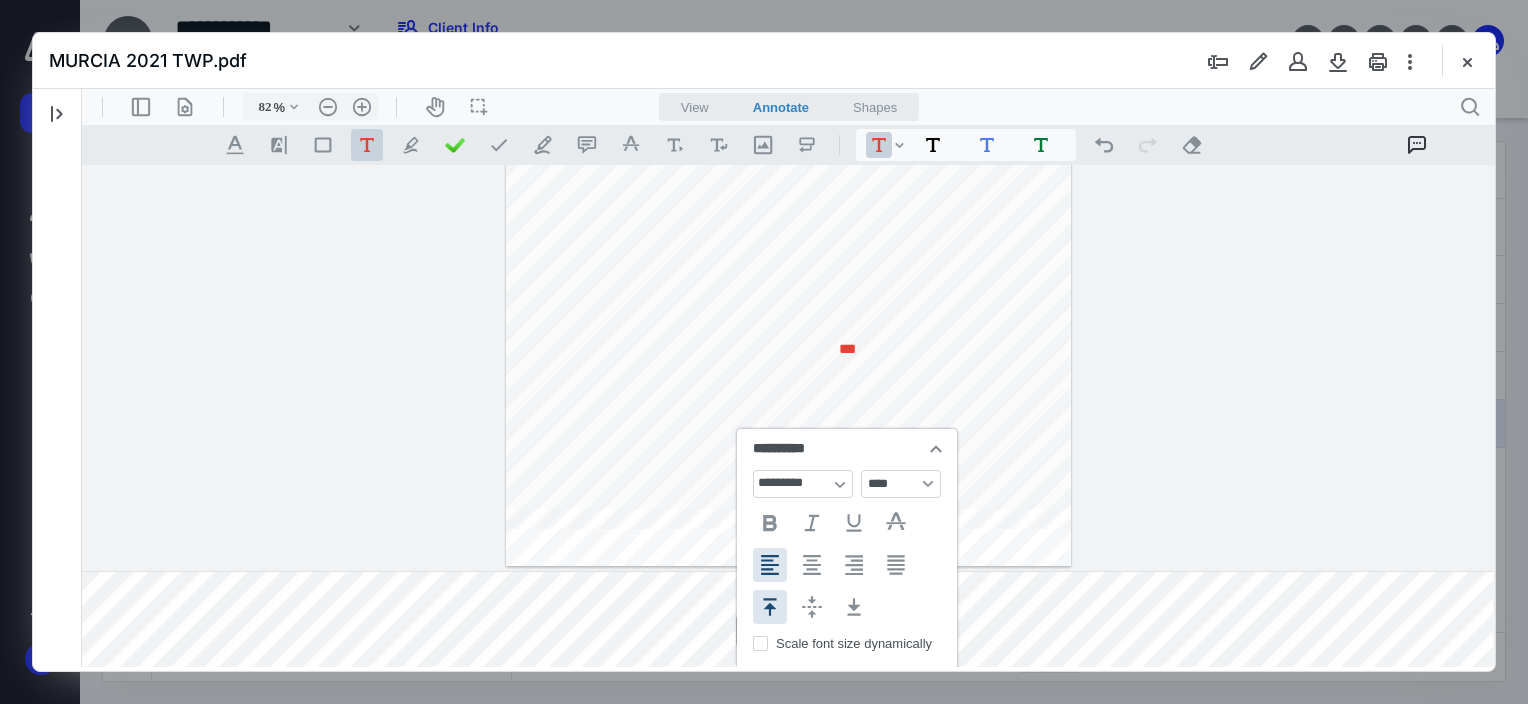 scroll, scrollTop: 26501, scrollLeft: 72, axis: both 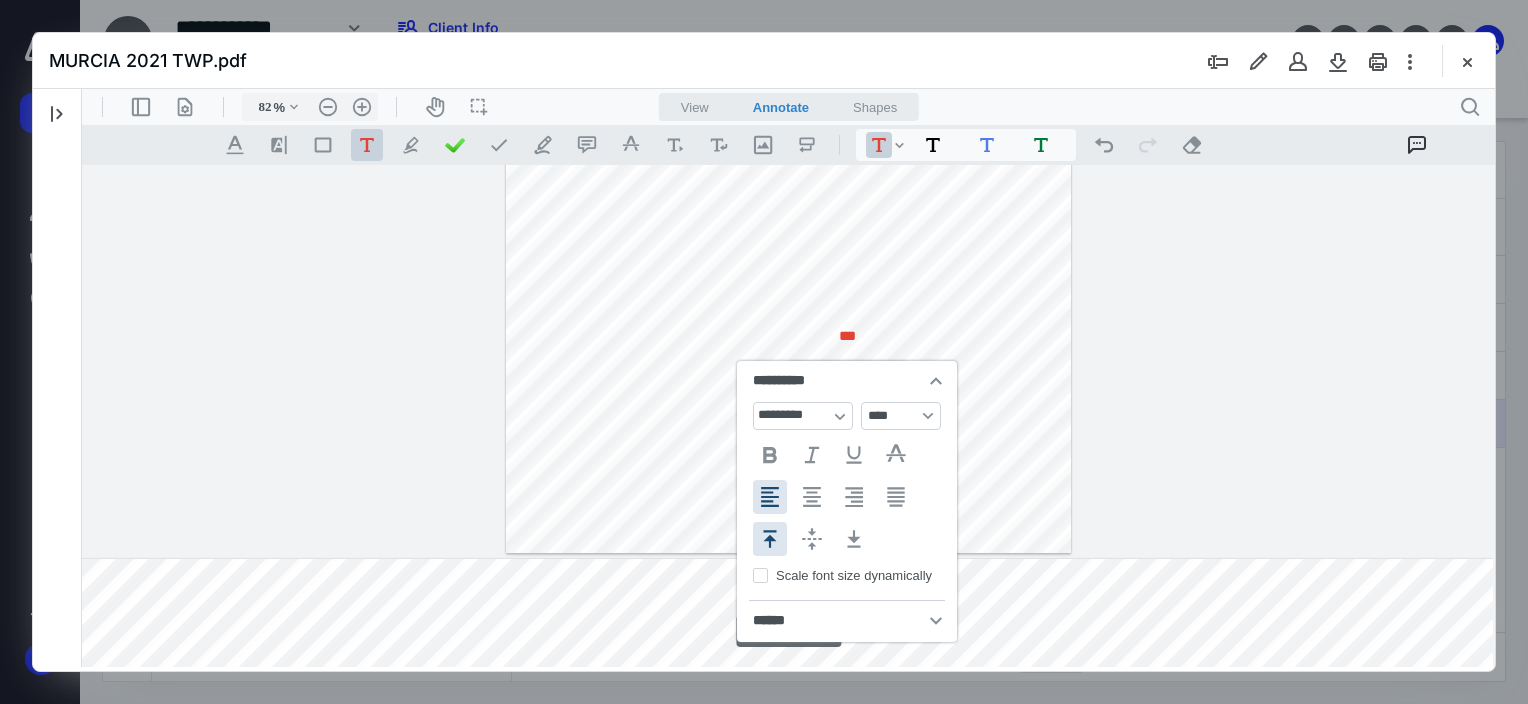 type 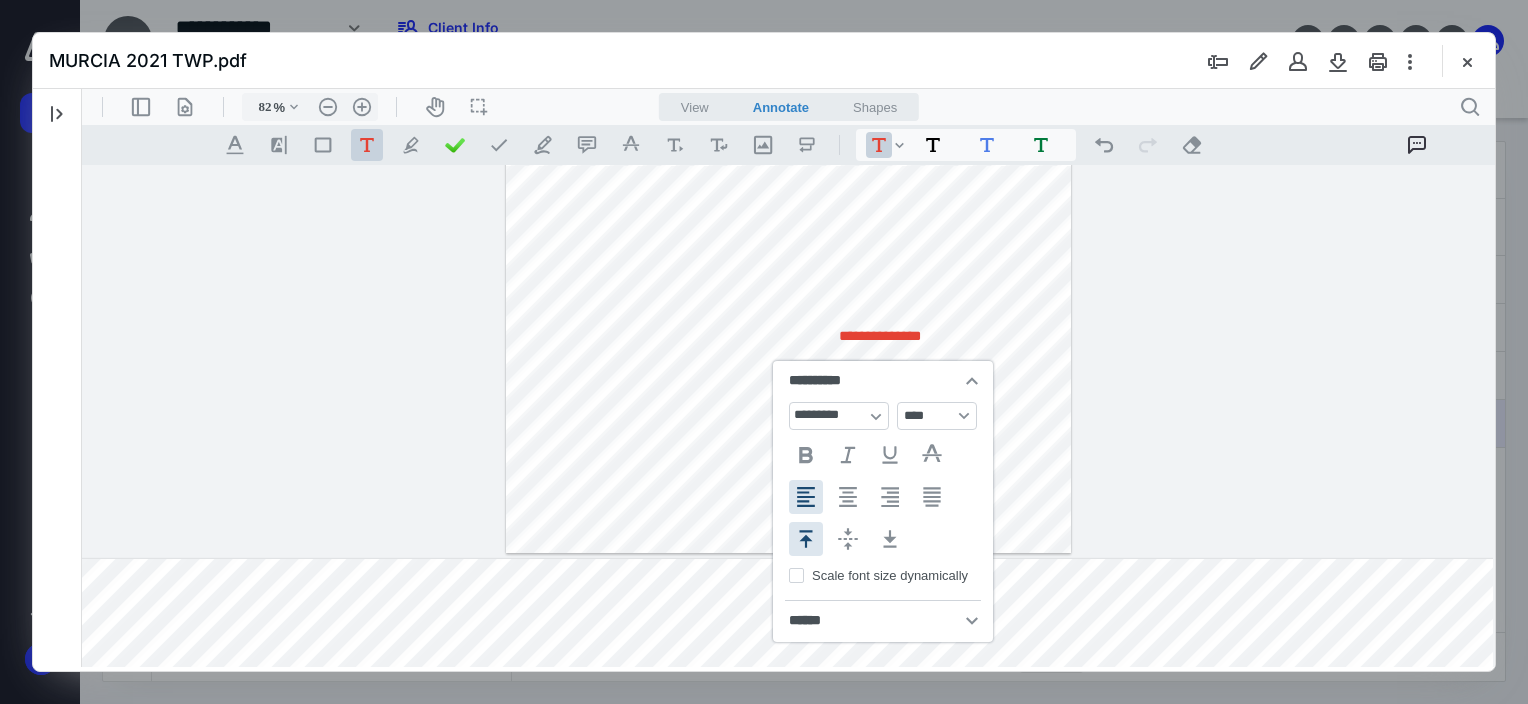 click on "**********" at bounding box center [788, 50] 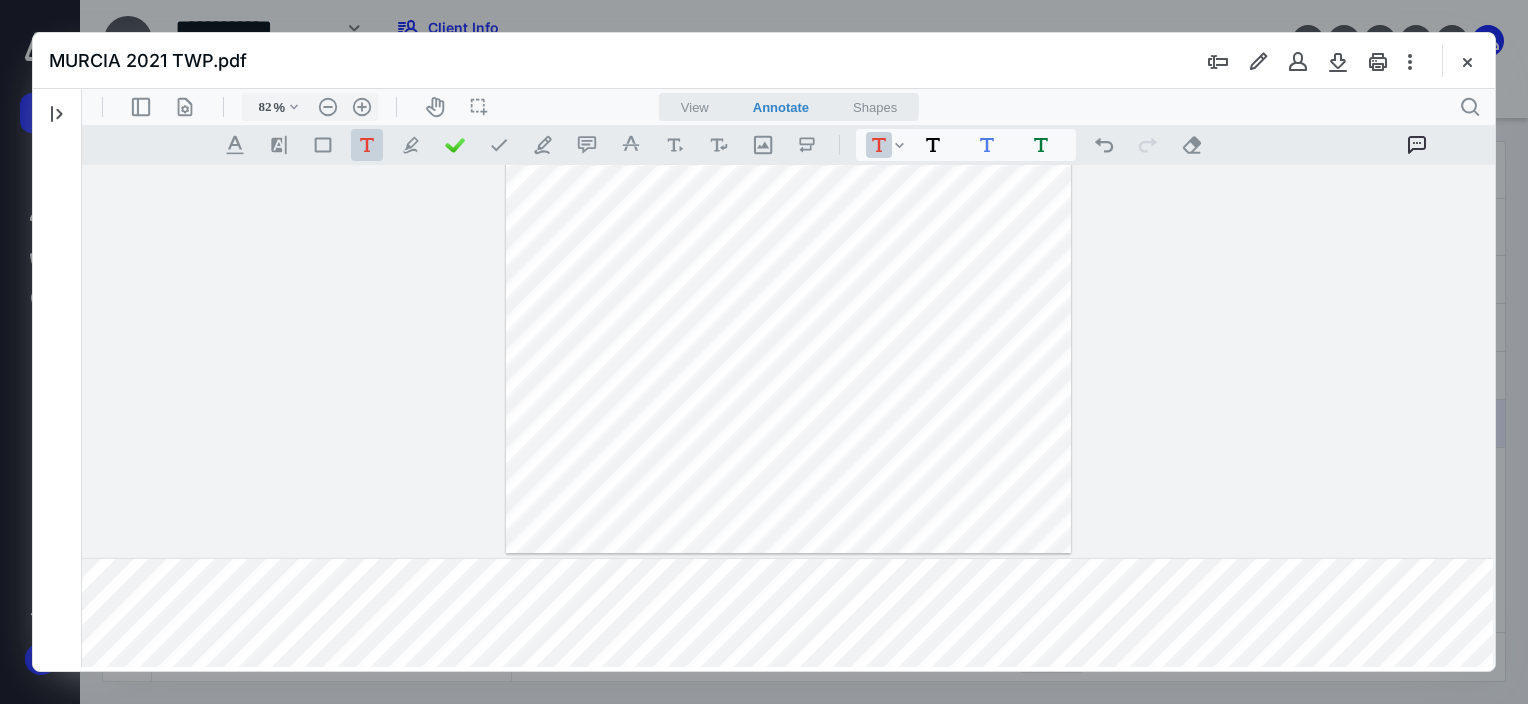 drag, startPoint x: 882, startPoint y: 332, endPoint x: 880, endPoint y: 344, distance: 12.165525 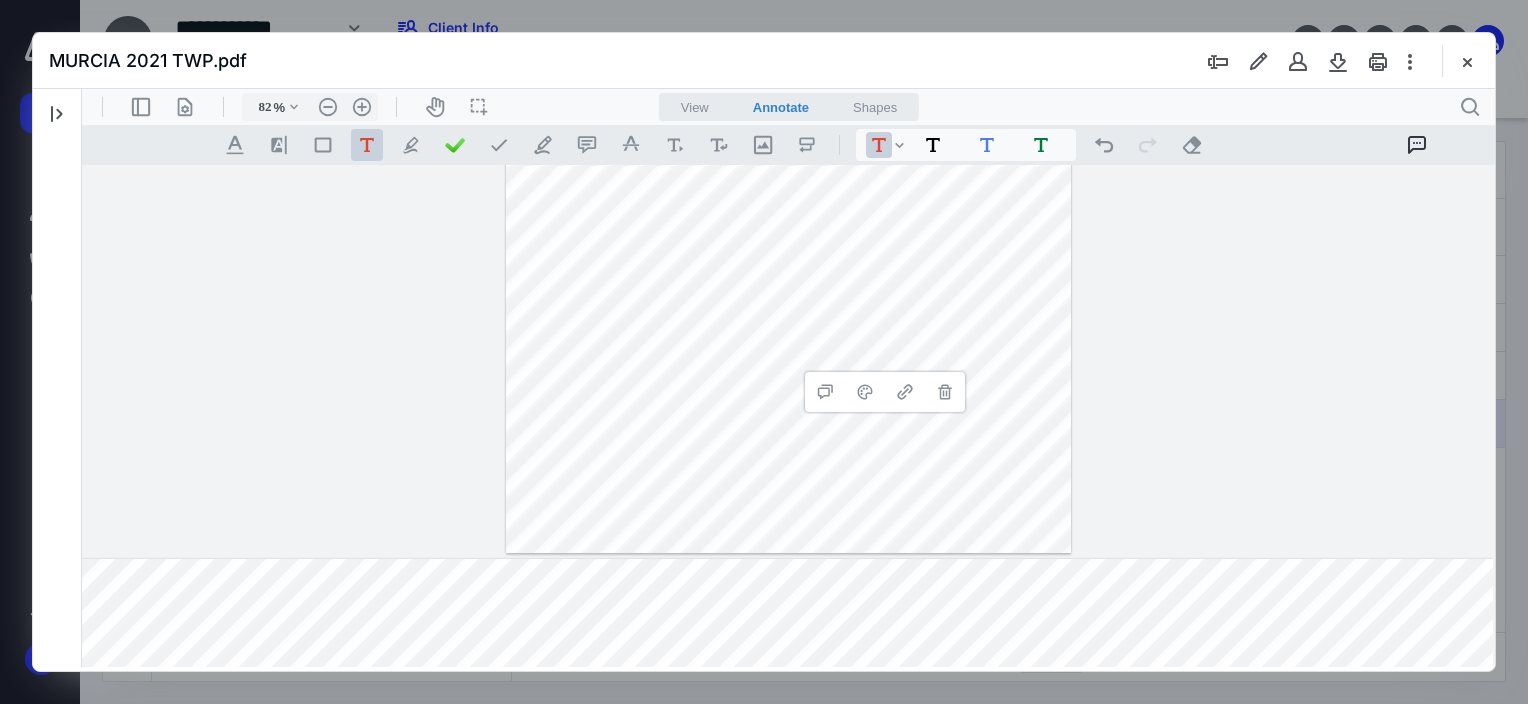 click on "**********" at bounding box center (789, 50) 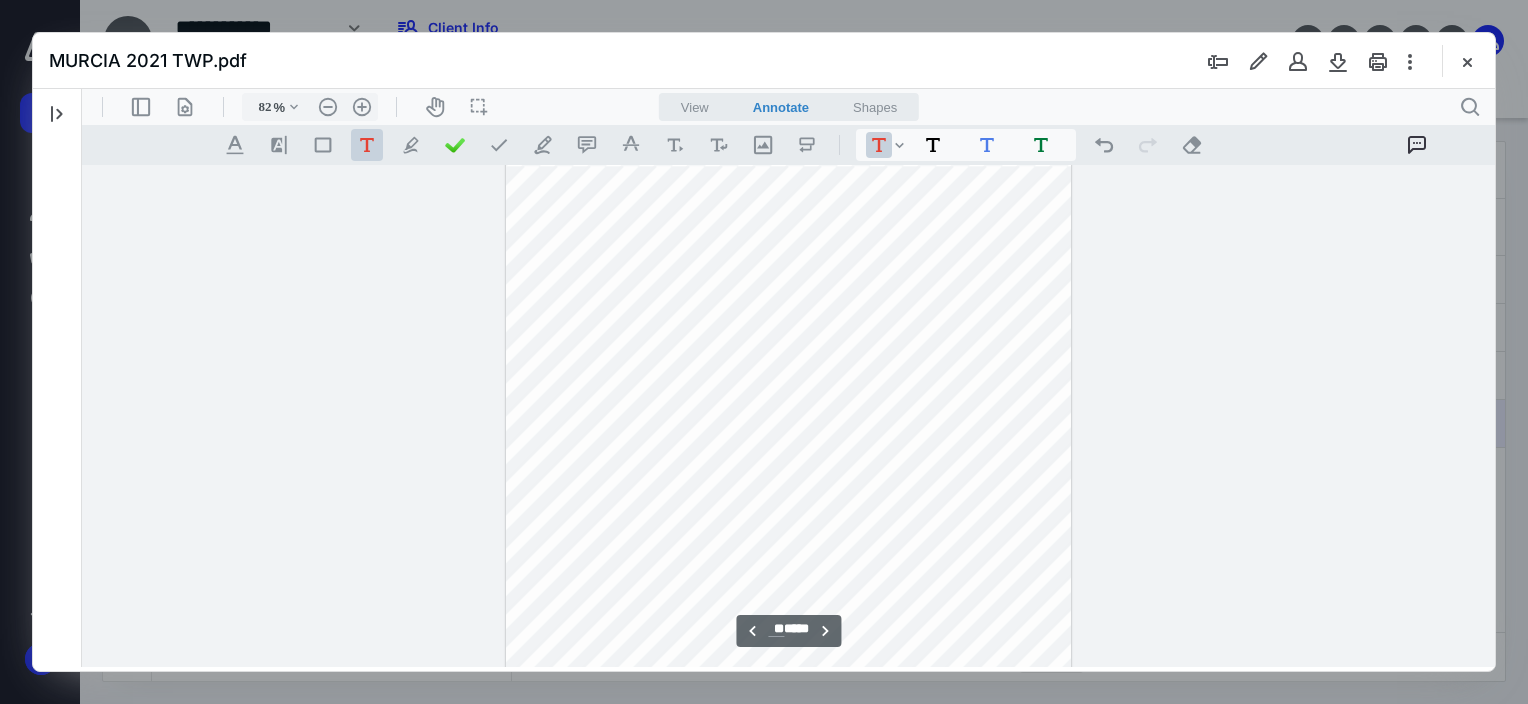 scroll, scrollTop: 25901, scrollLeft: 72, axis: both 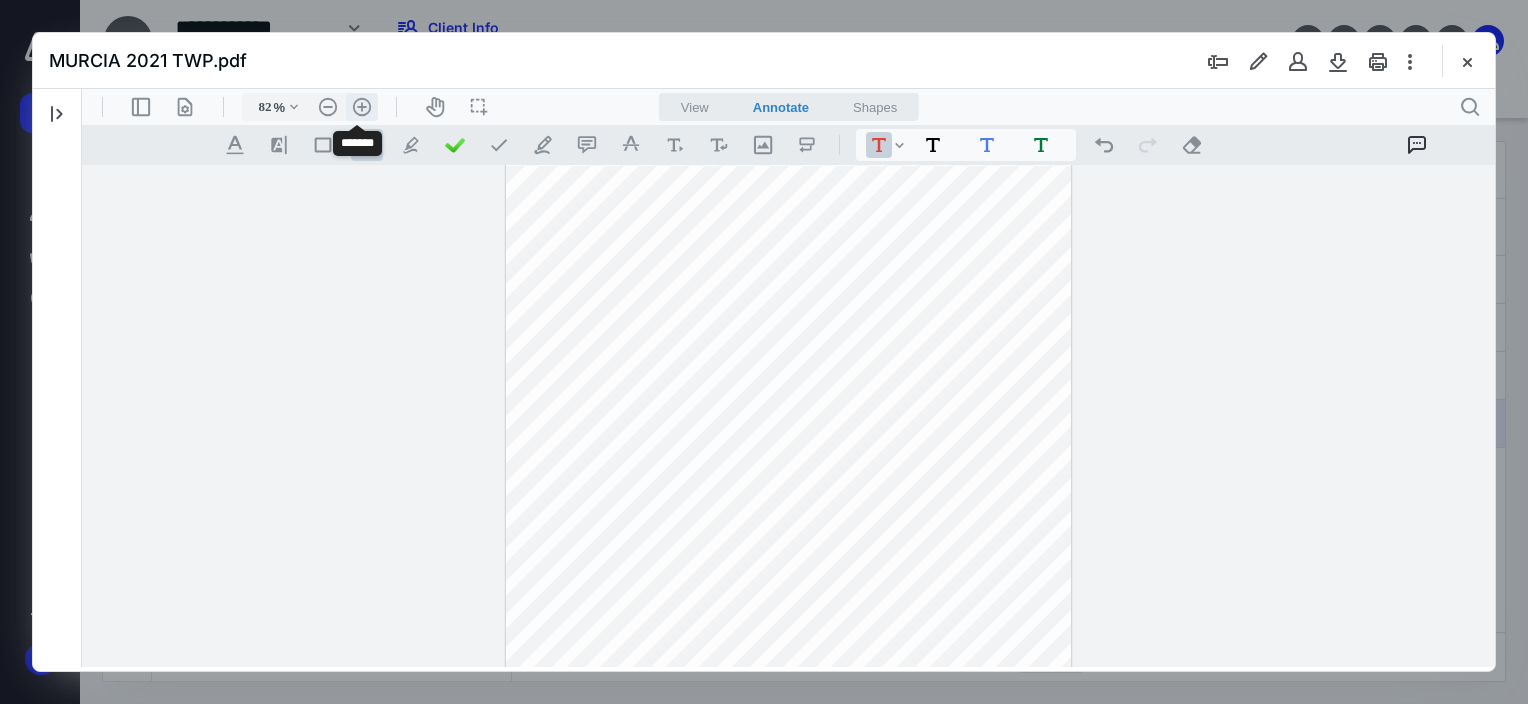click on ".cls-1{fill:#abb0c4;} icon - header - zoom - in - line" at bounding box center [362, 107] 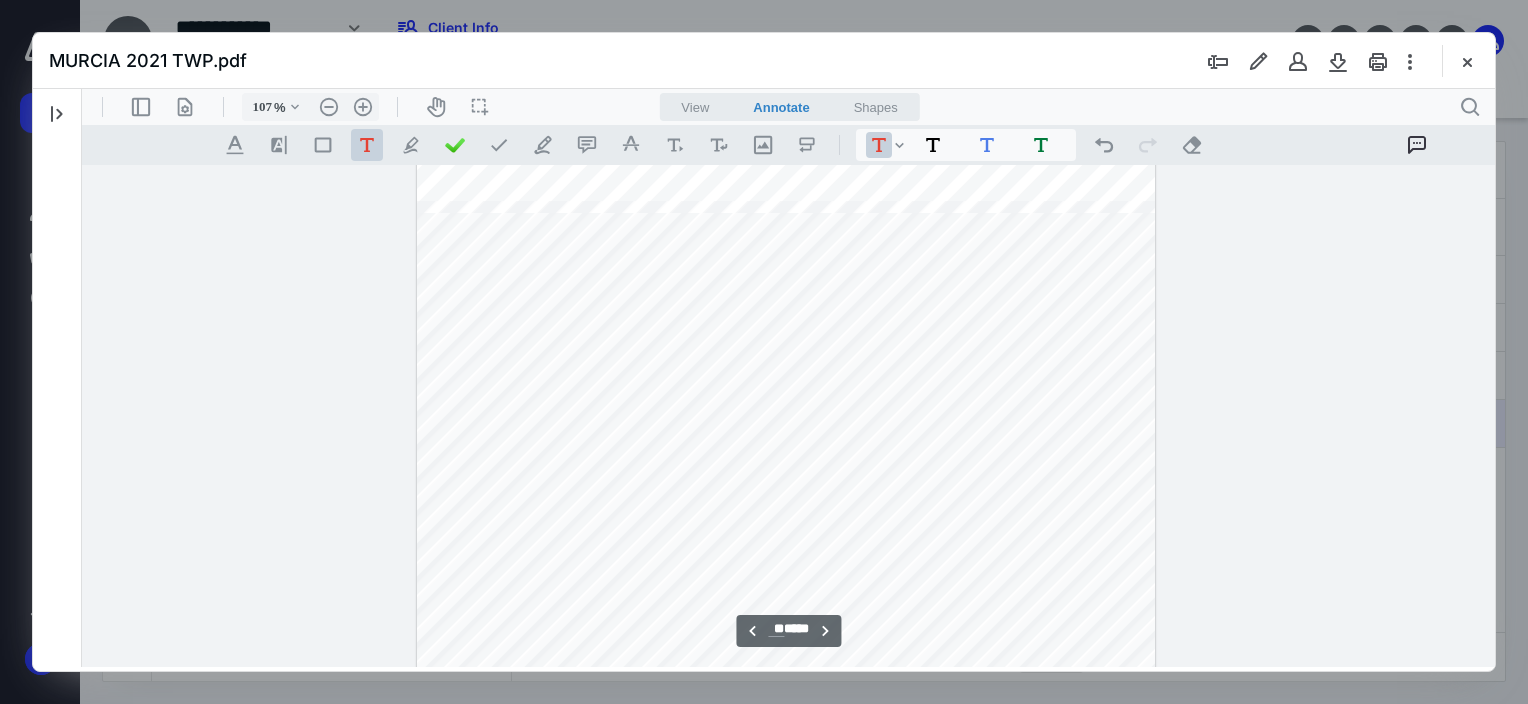 scroll, scrollTop: 33900, scrollLeft: 312, axis: both 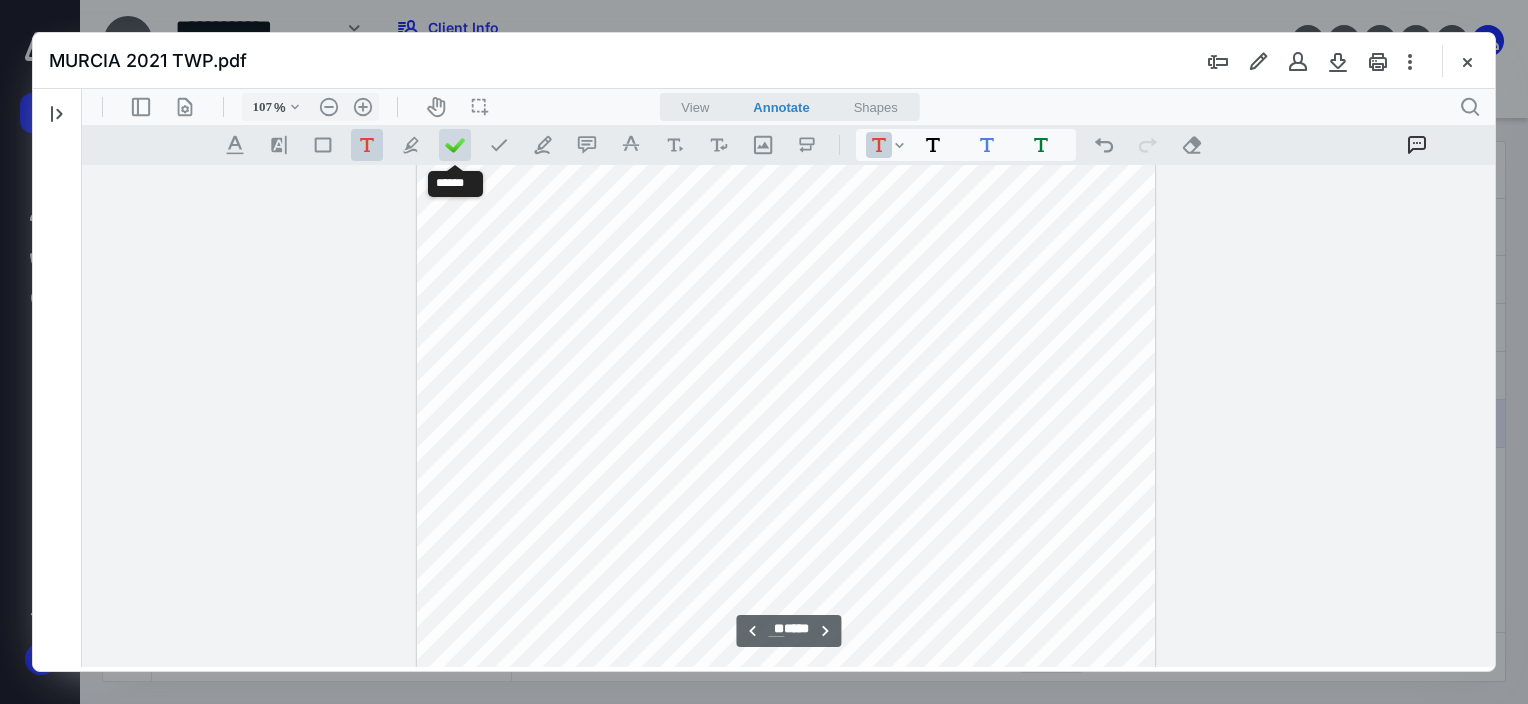 click at bounding box center [455, 145] 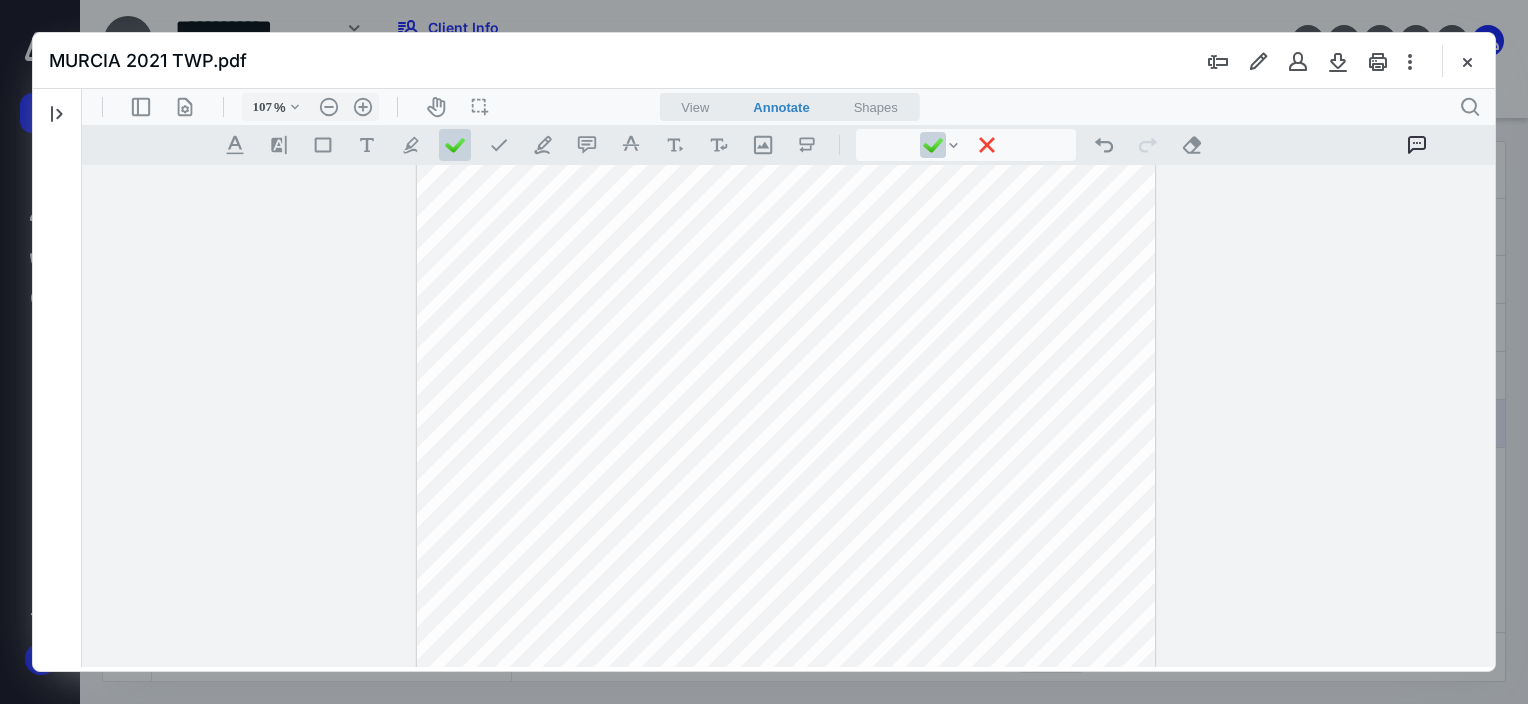 click on "**********" at bounding box center (786, 740) 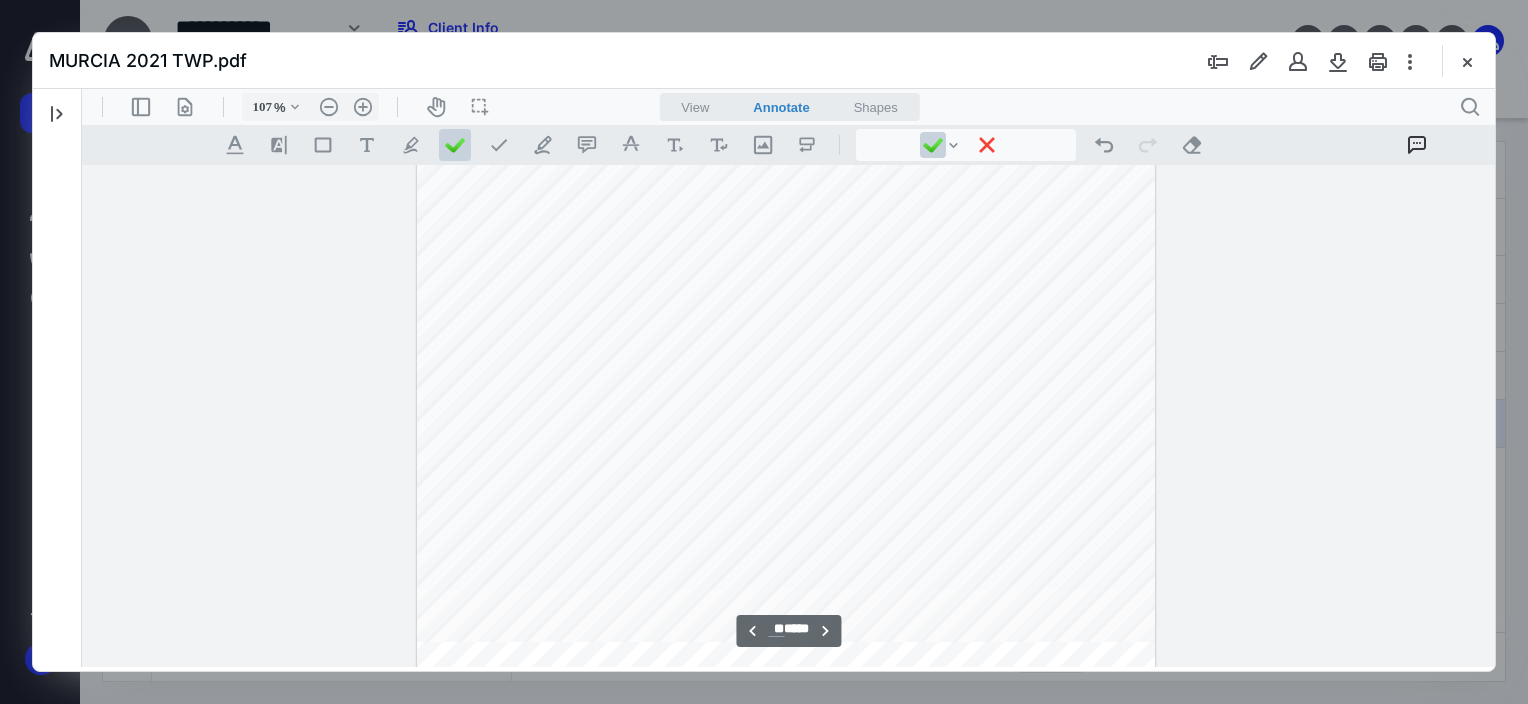 scroll, scrollTop: 34400, scrollLeft: 312, axis: both 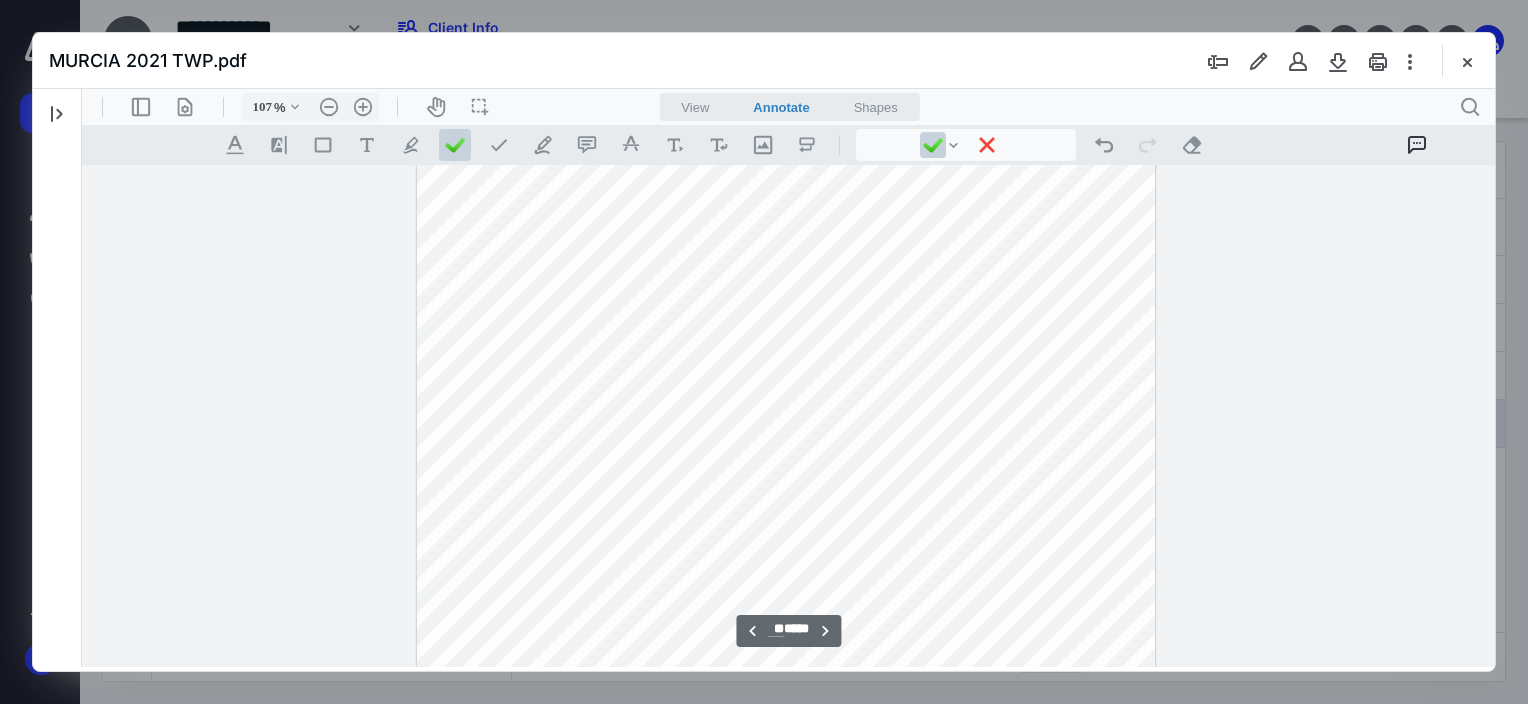 click on "**********" at bounding box center (786, 240) 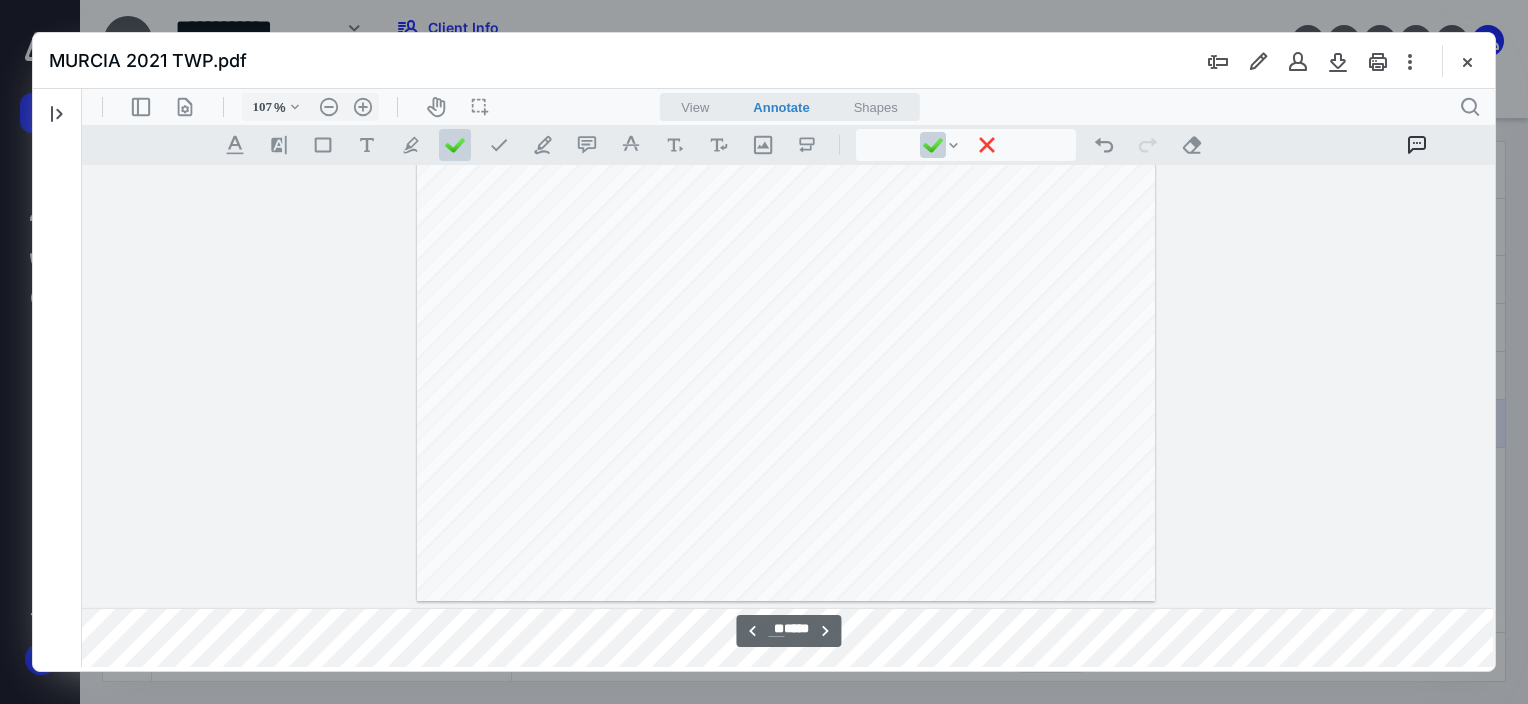 scroll, scrollTop: 34700, scrollLeft: 312, axis: both 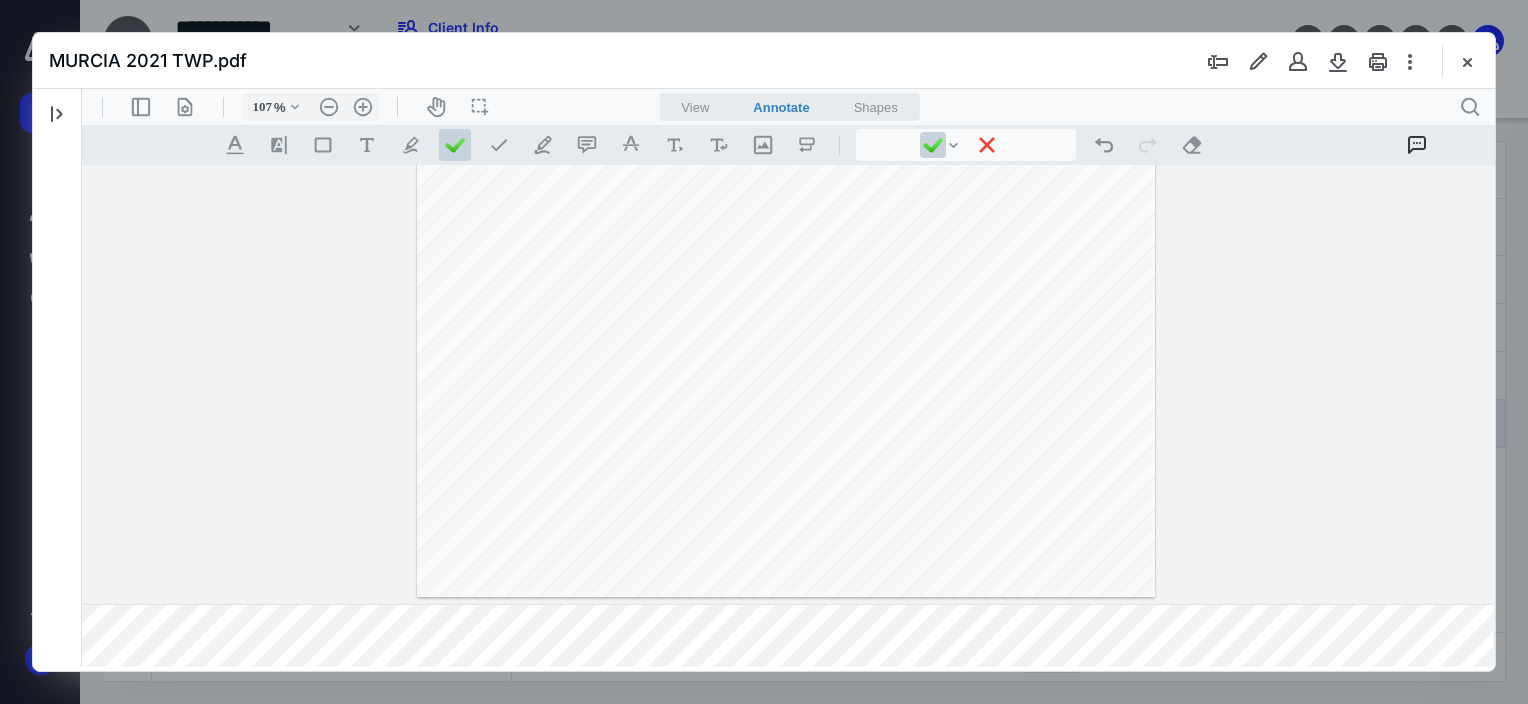 click on "**********" at bounding box center (786, -60) 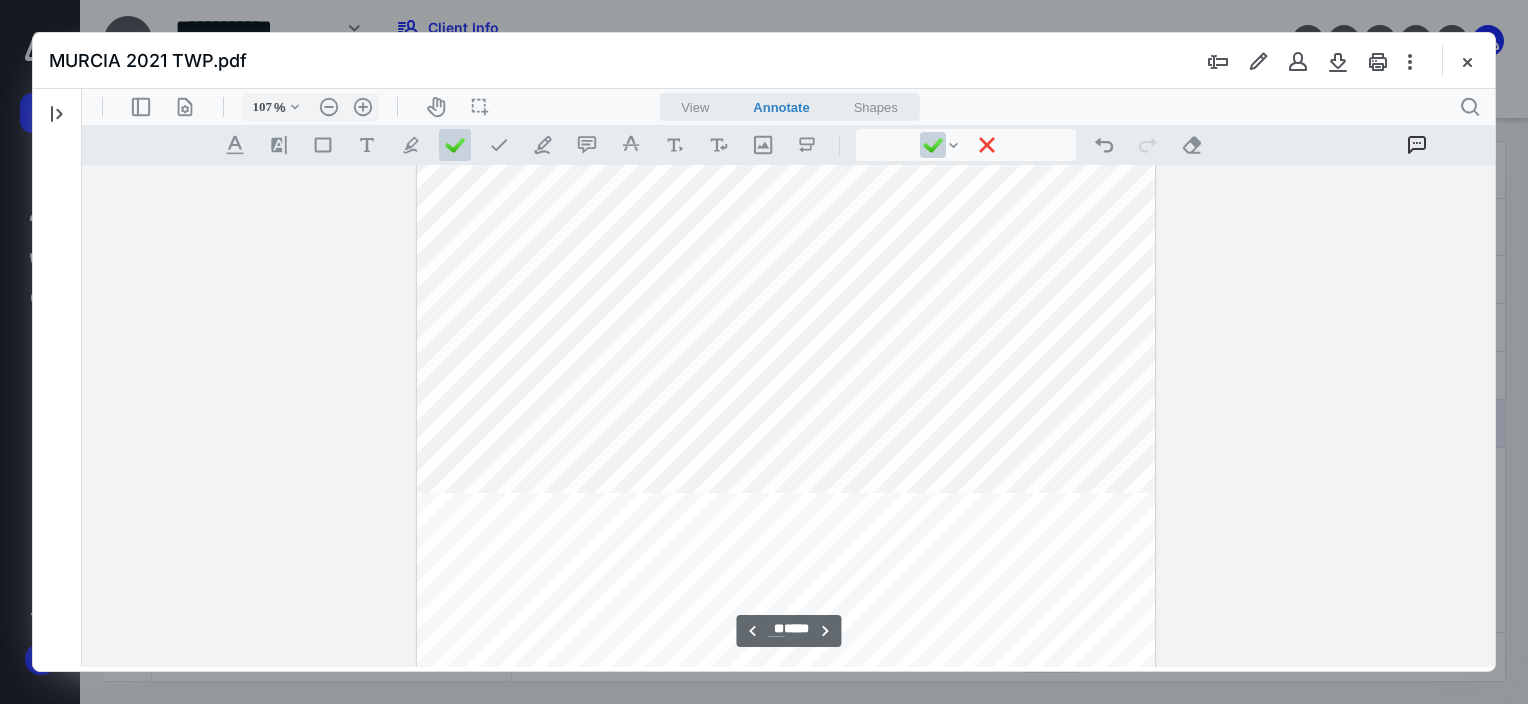 scroll, scrollTop: 34600, scrollLeft: 312, axis: both 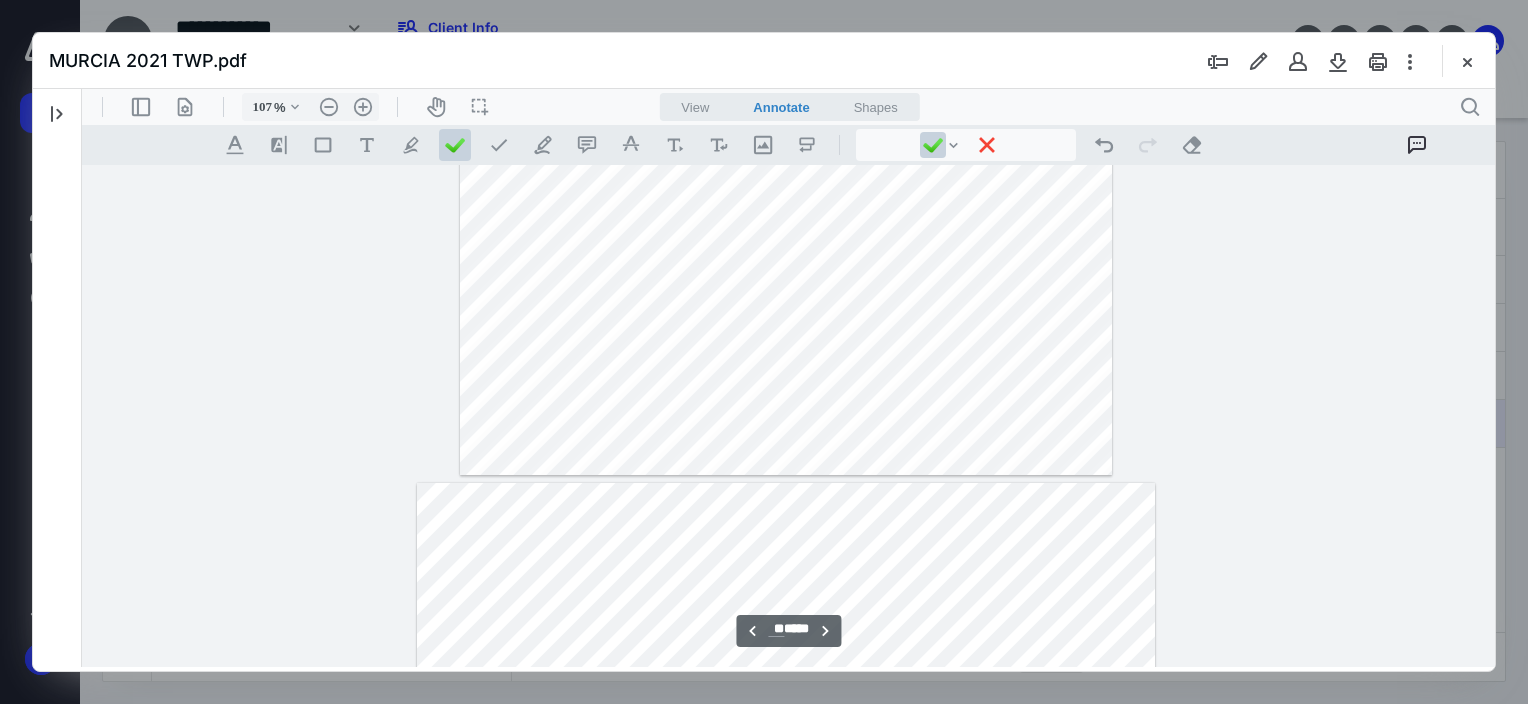 type on "**" 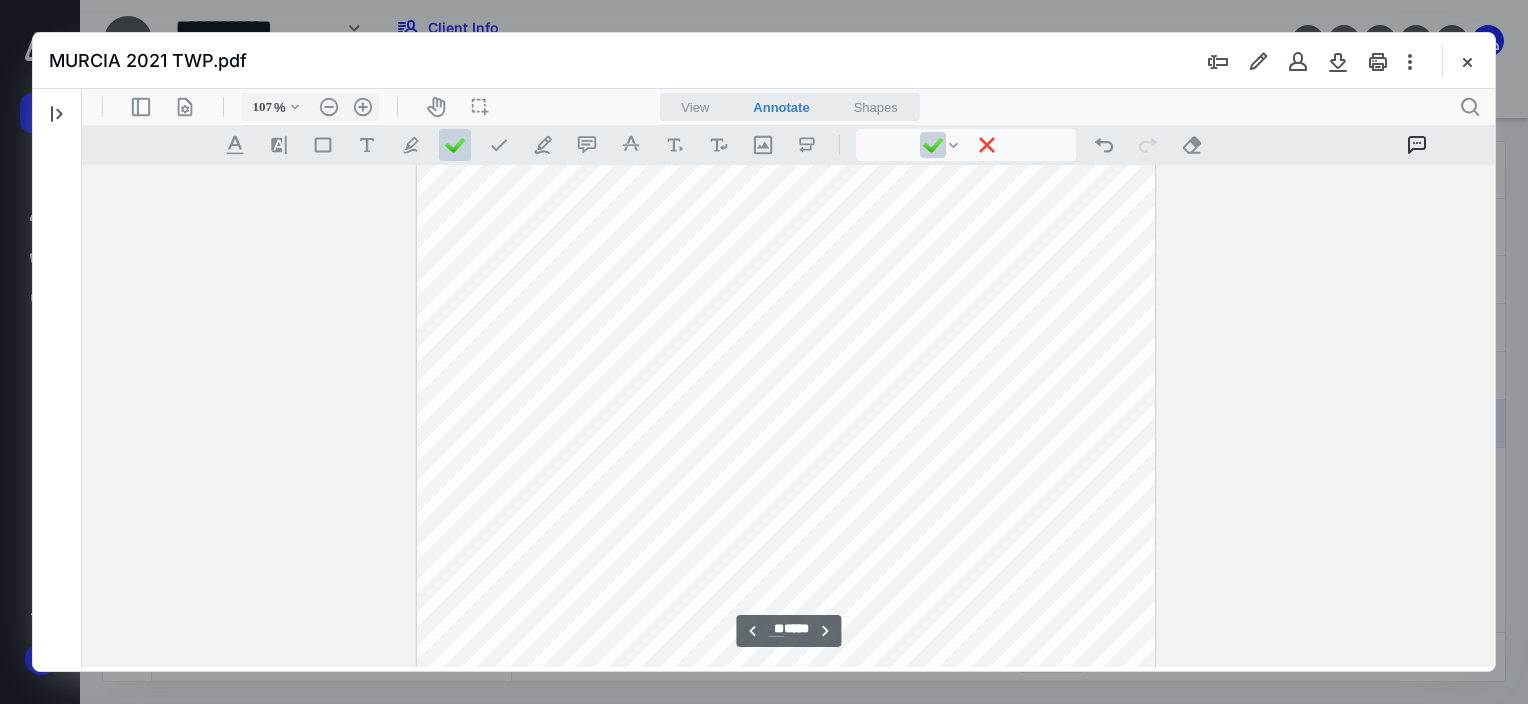 scroll, scrollTop: 33800, scrollLeft: 312, axis: both 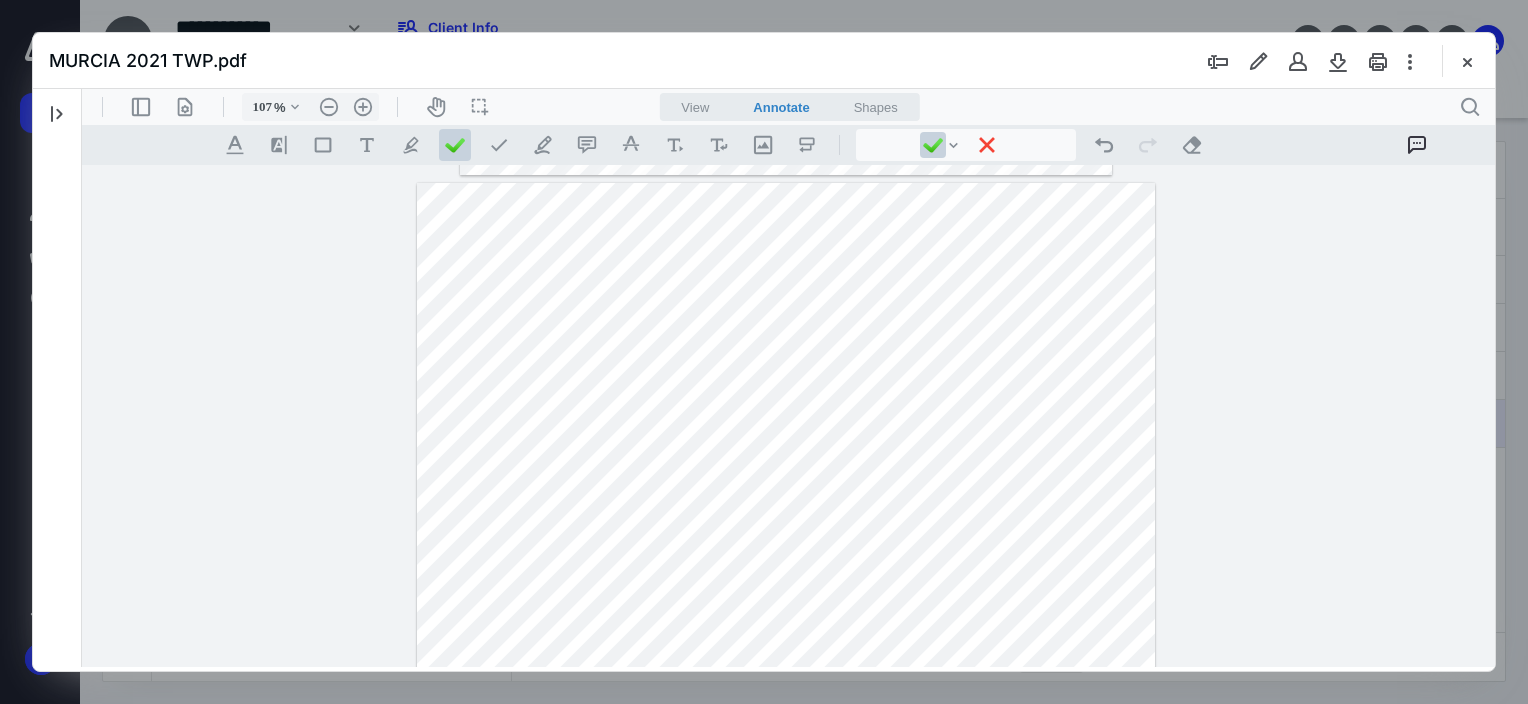click on "**********" at bounding box center [786, 840] 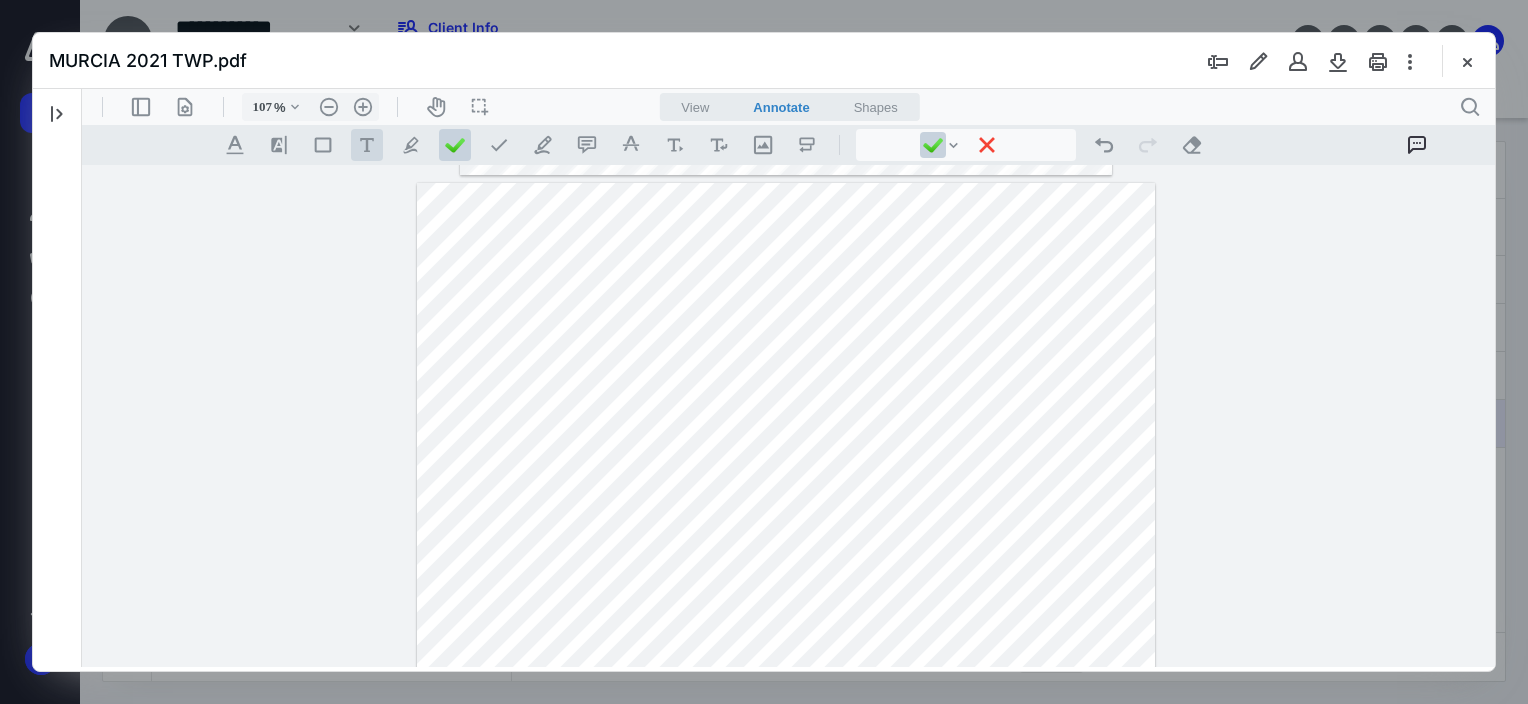click on ".cls-1{fill:#abb0c4;} icon - tool - text - free text" at bounding box center (367, 145) 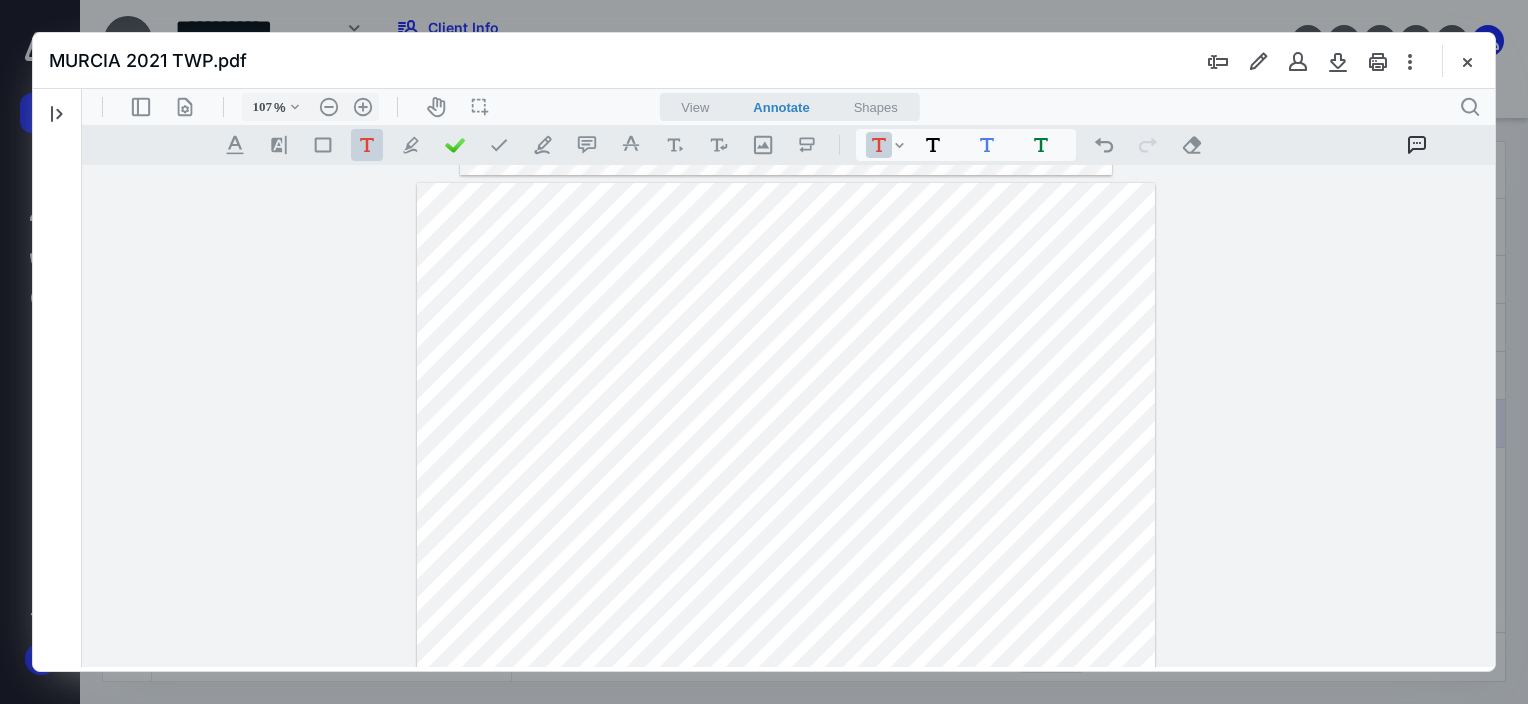 click on "**********" at bounding box center [786, 840] 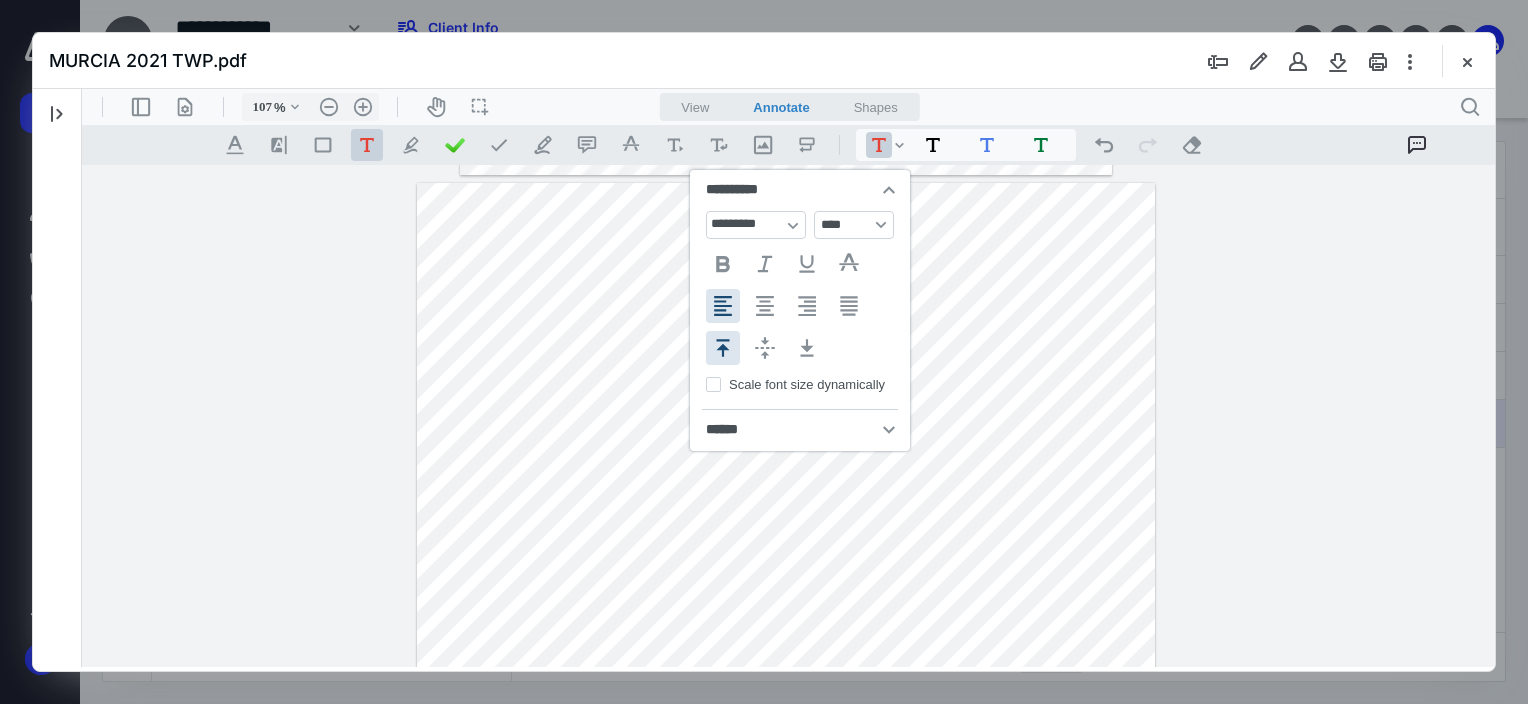 type 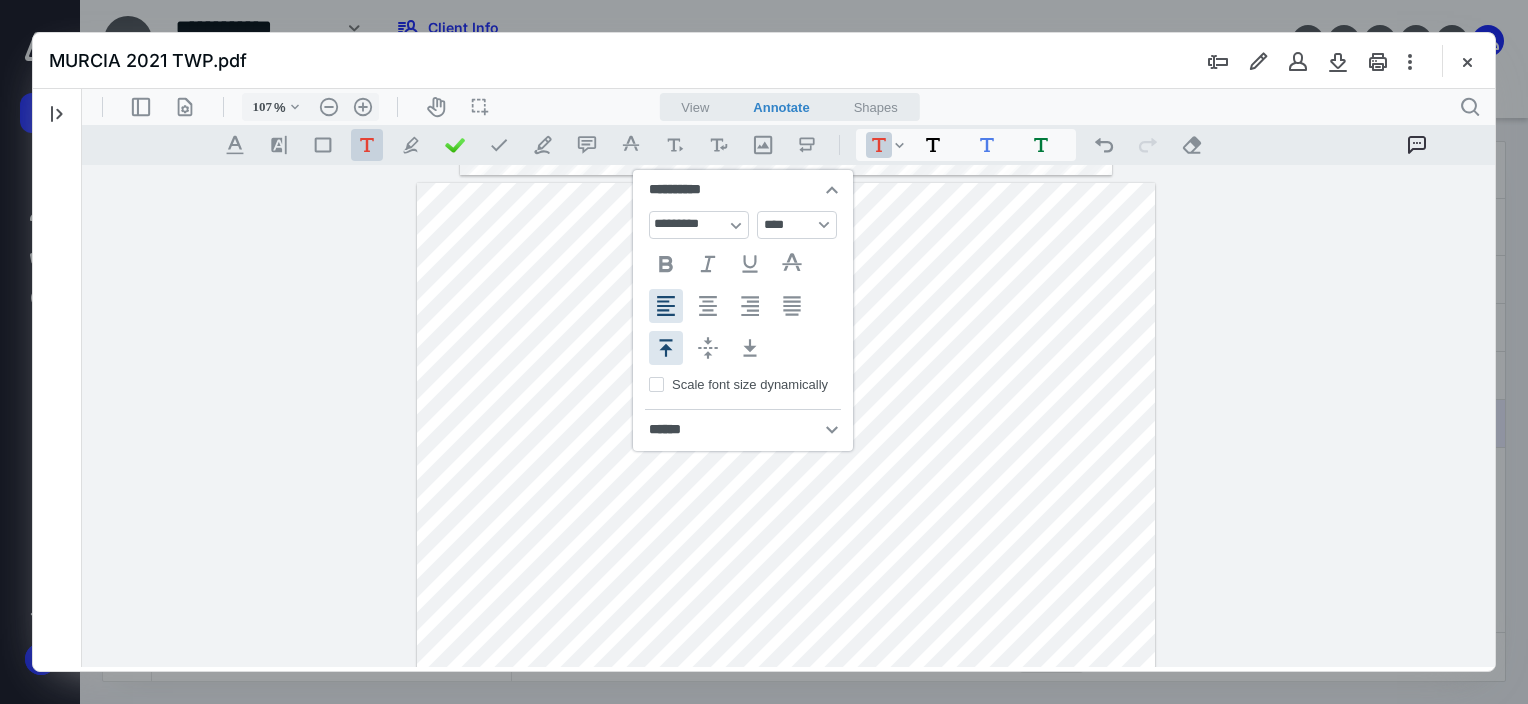 click on "**********" at bounding box center (786, 840) 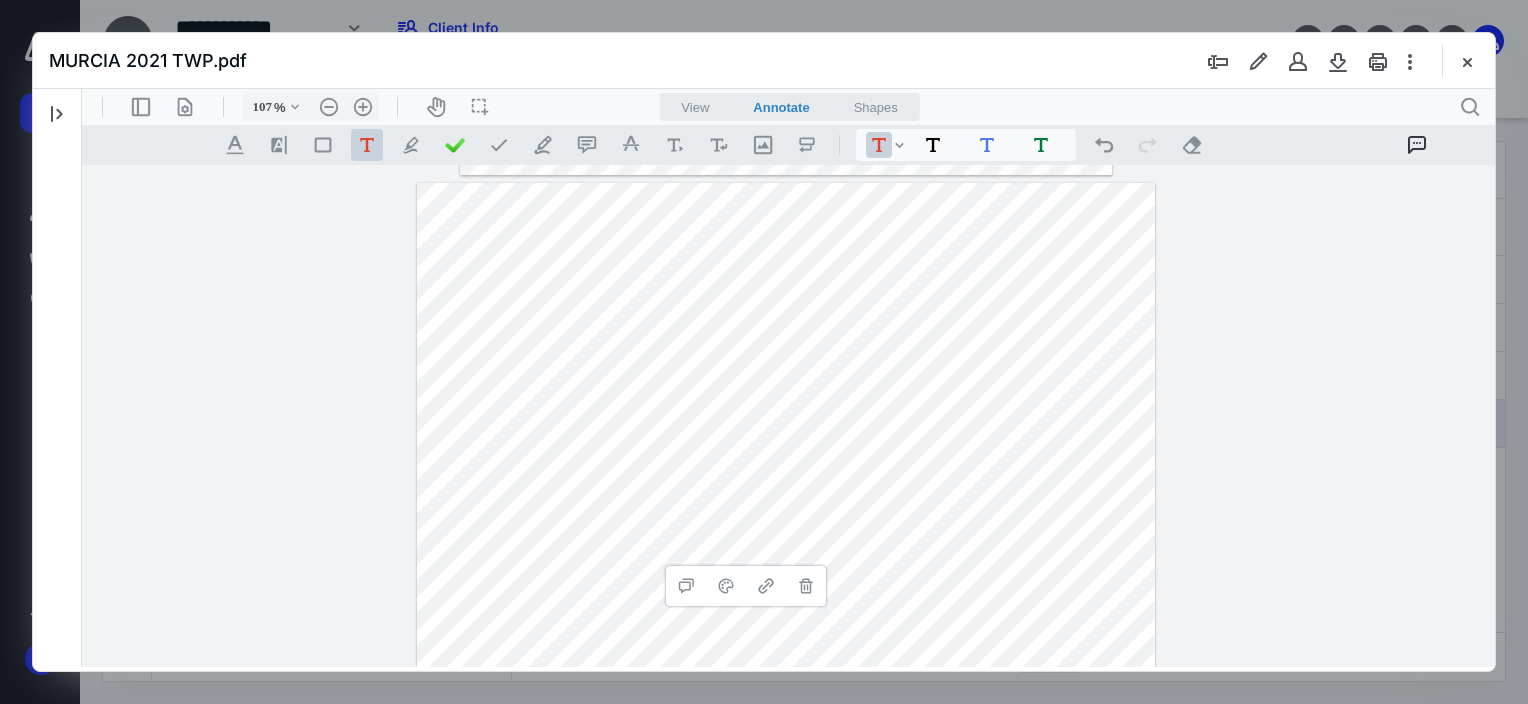 click on "**********" at bounding box center [786, 840] 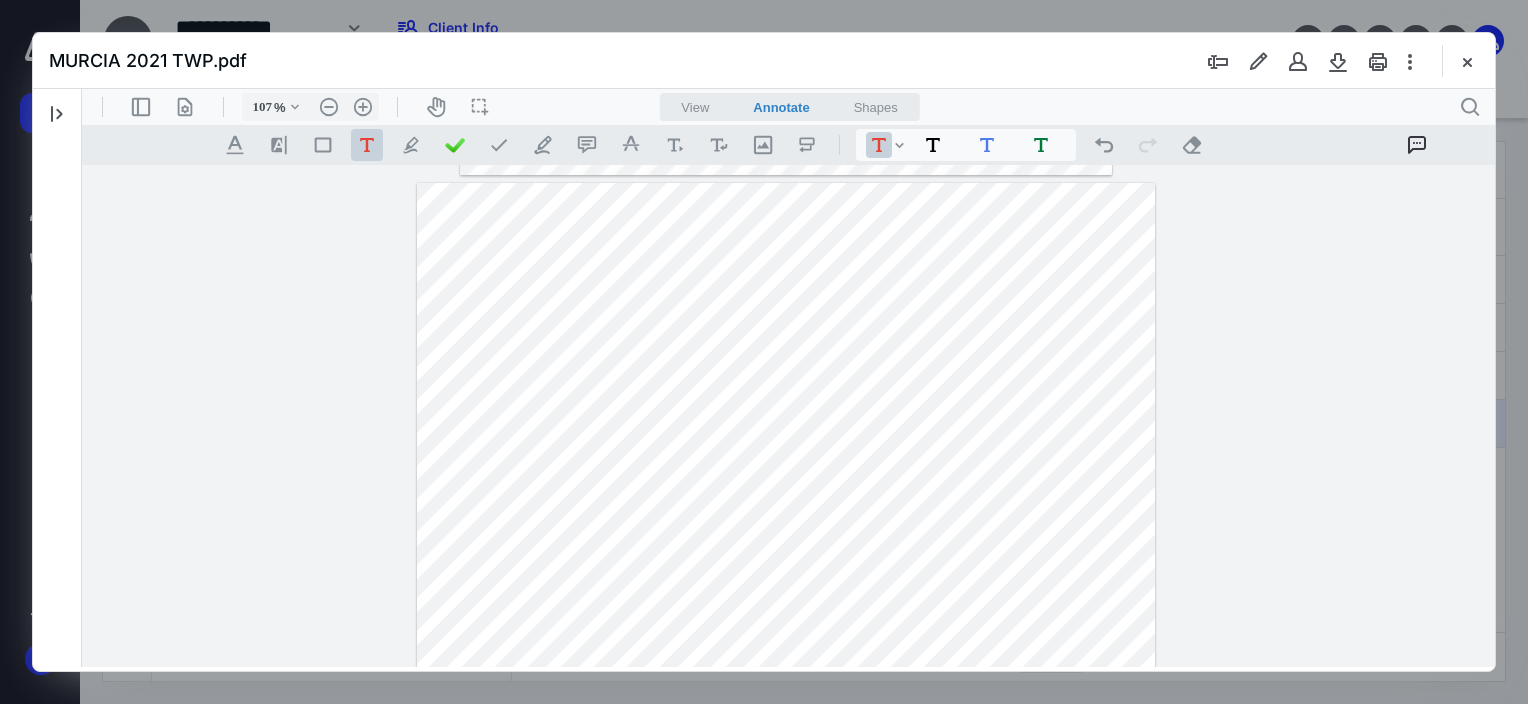 click on "**********" at bounding box center [786, 840] 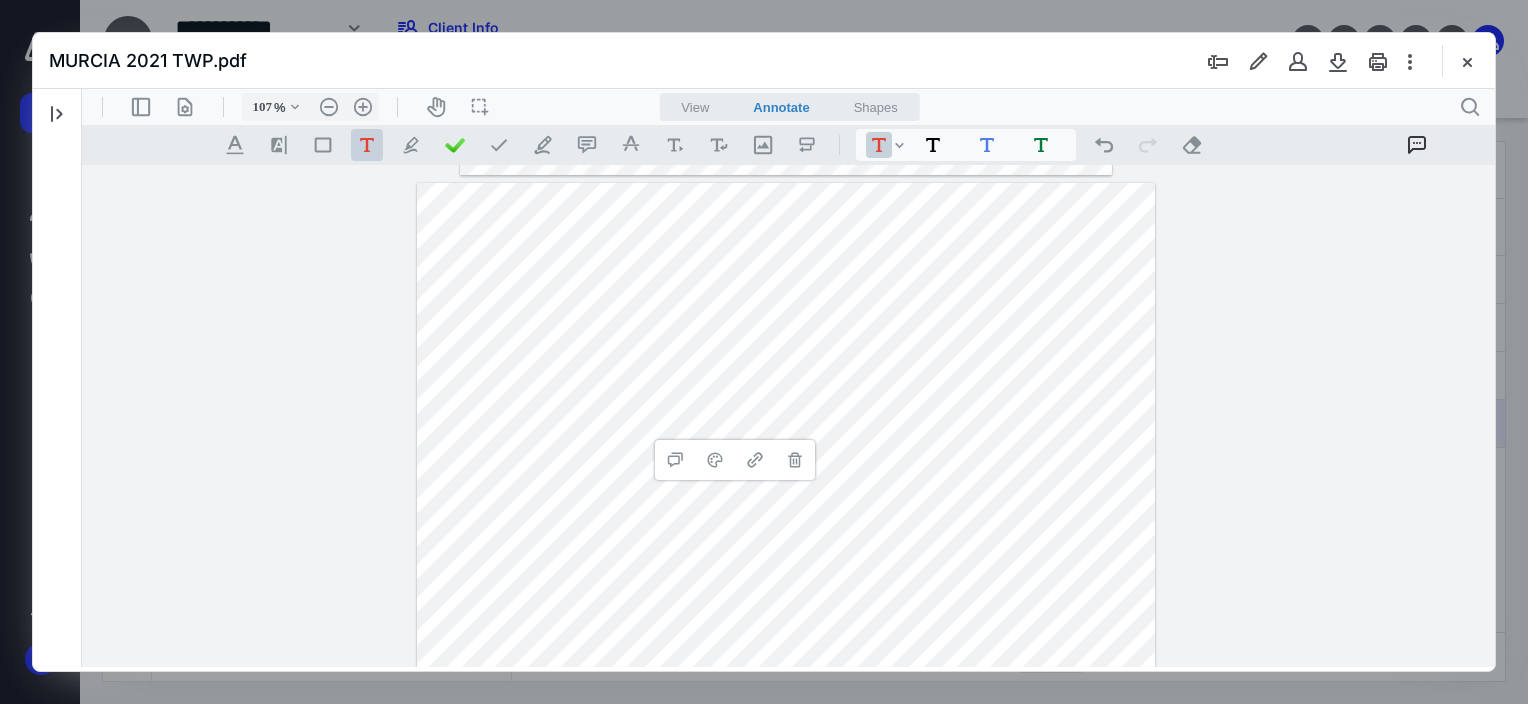 click on "**********" at bounding box center [786, 840] 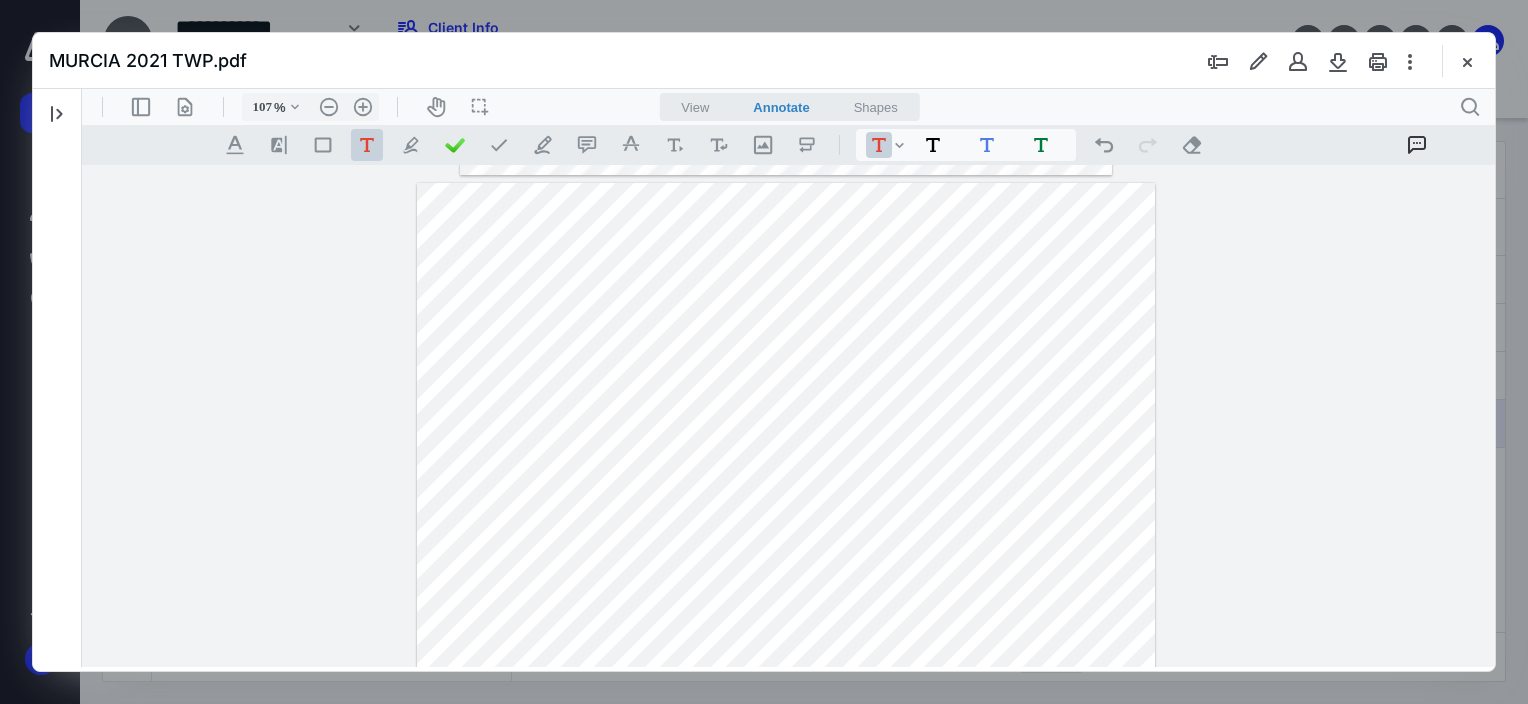 click on "**********" at bounding box center (786, 840) 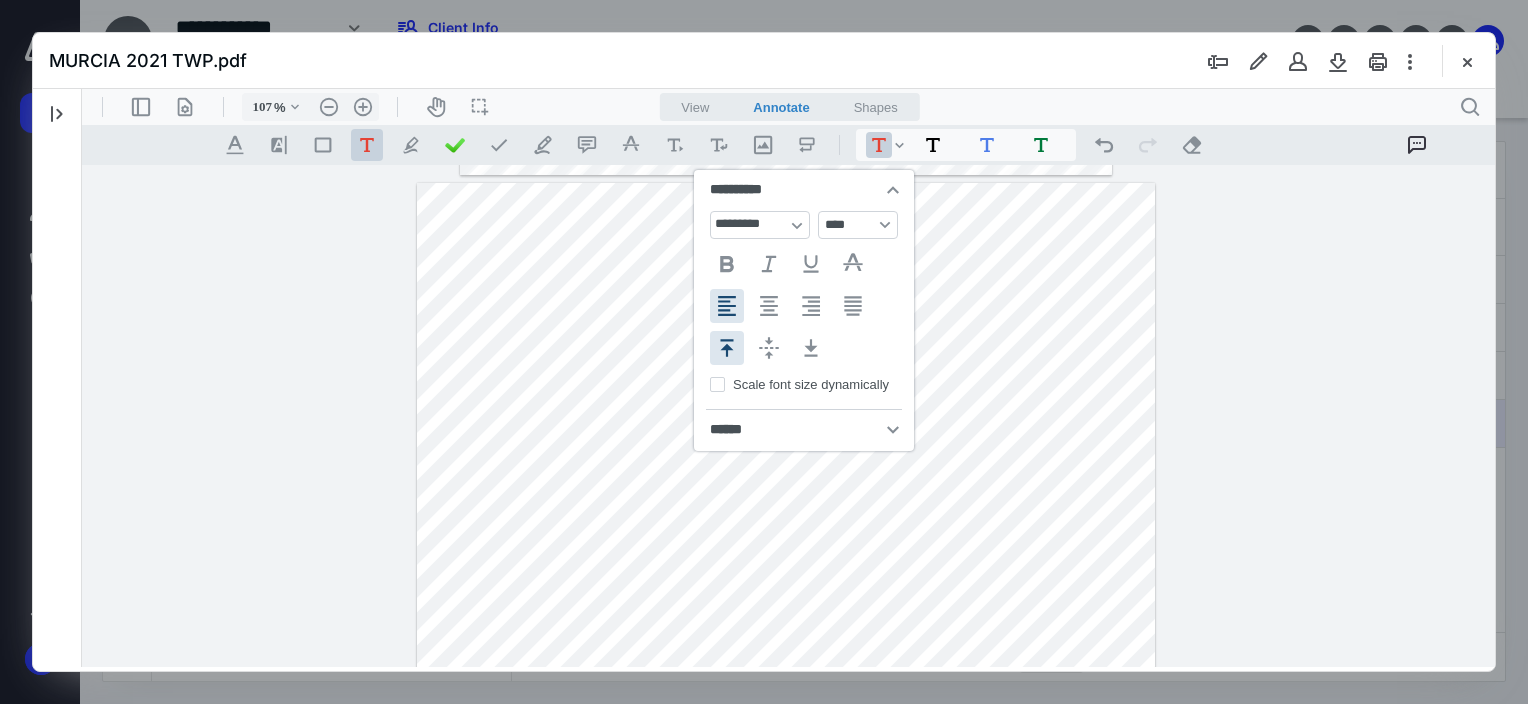 type 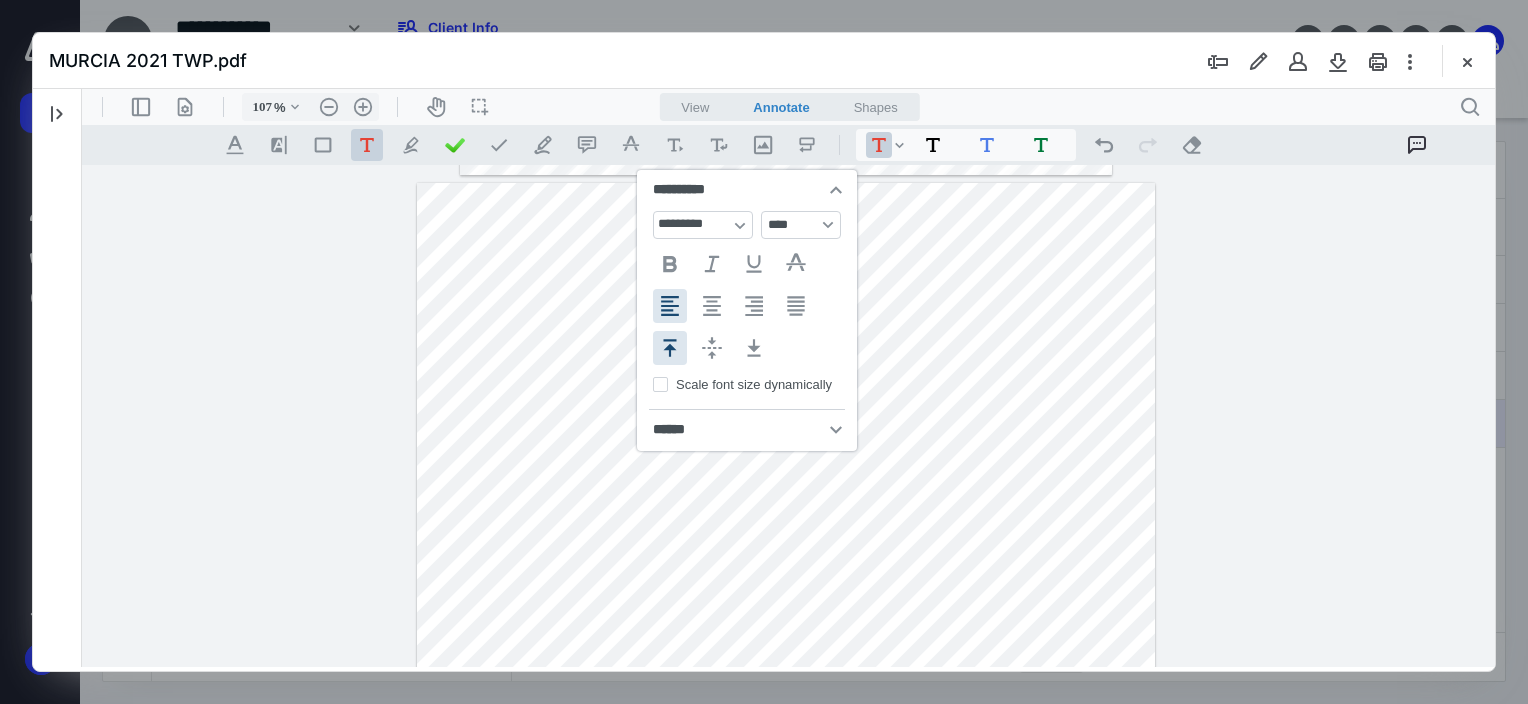click on "**********" at bounding box center (786, 840) 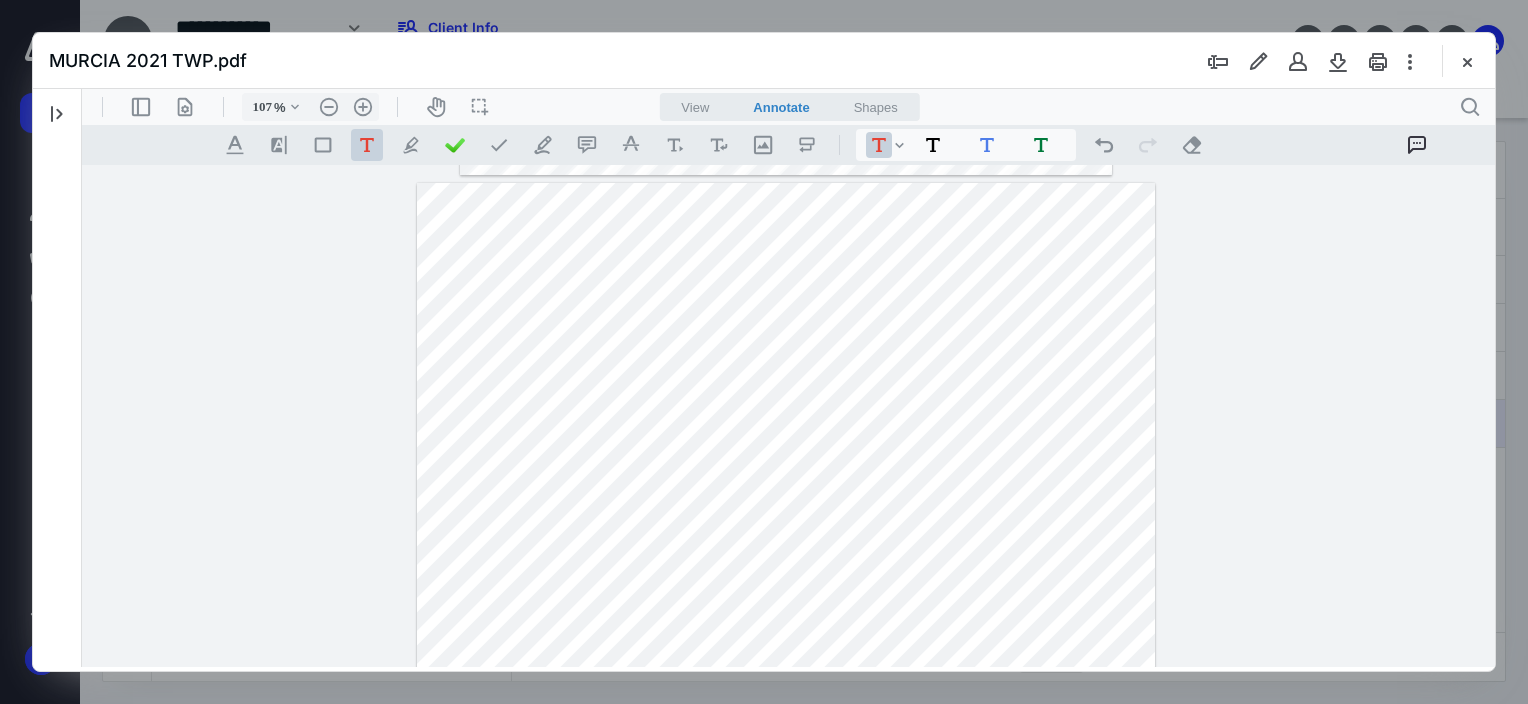 click on "**********" at bounding box center [786, 840] 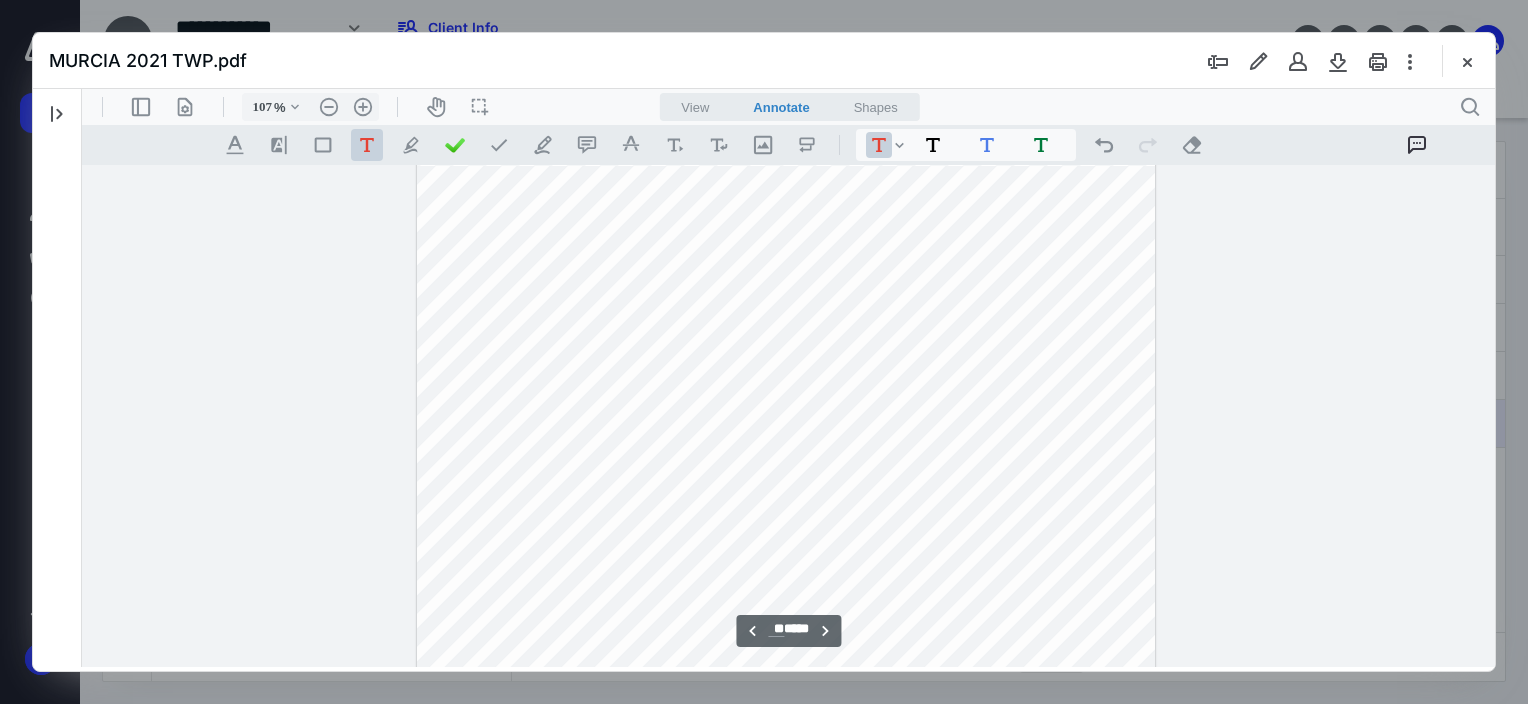 scroll, scrollTop: 33900, scrollLeft: 312, axis: both 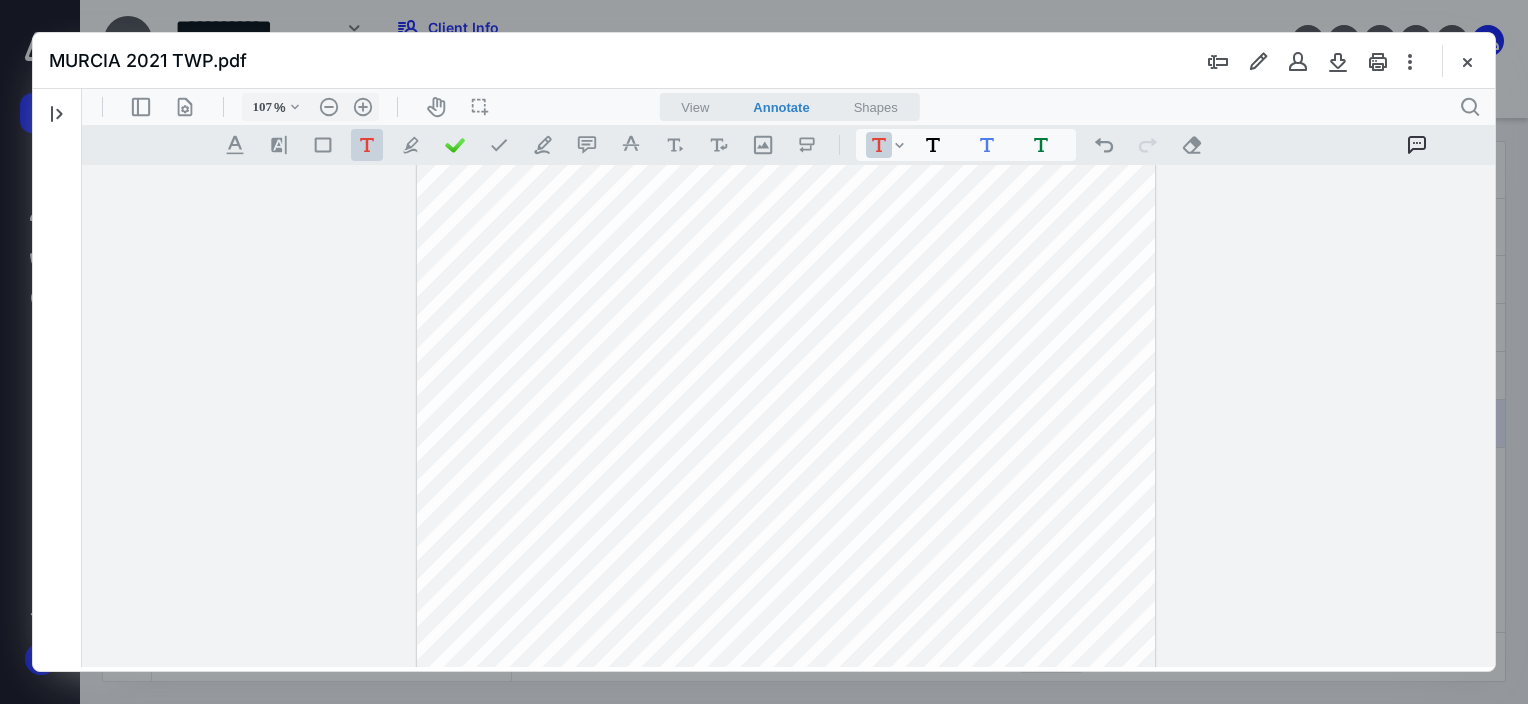 click on "**********" at bounding box center [786, 740] 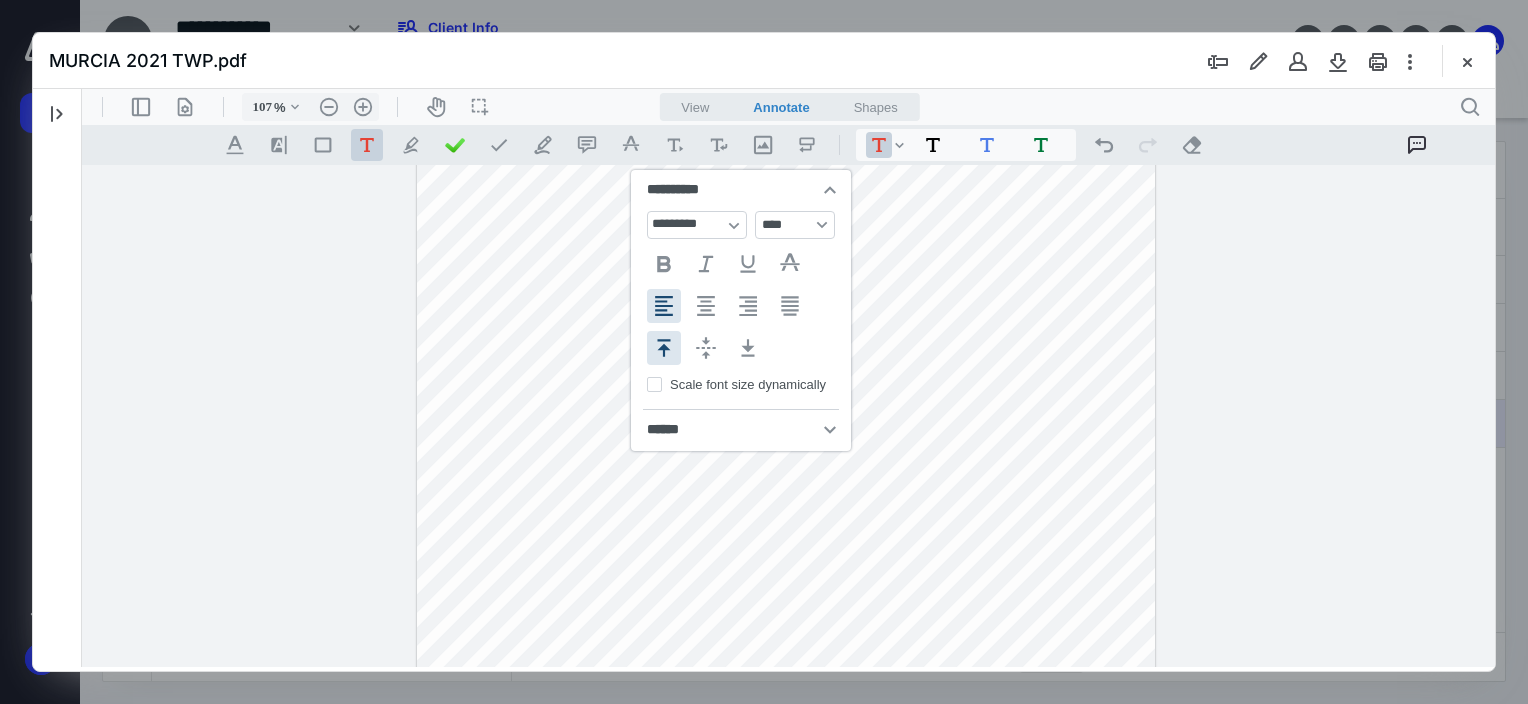 type 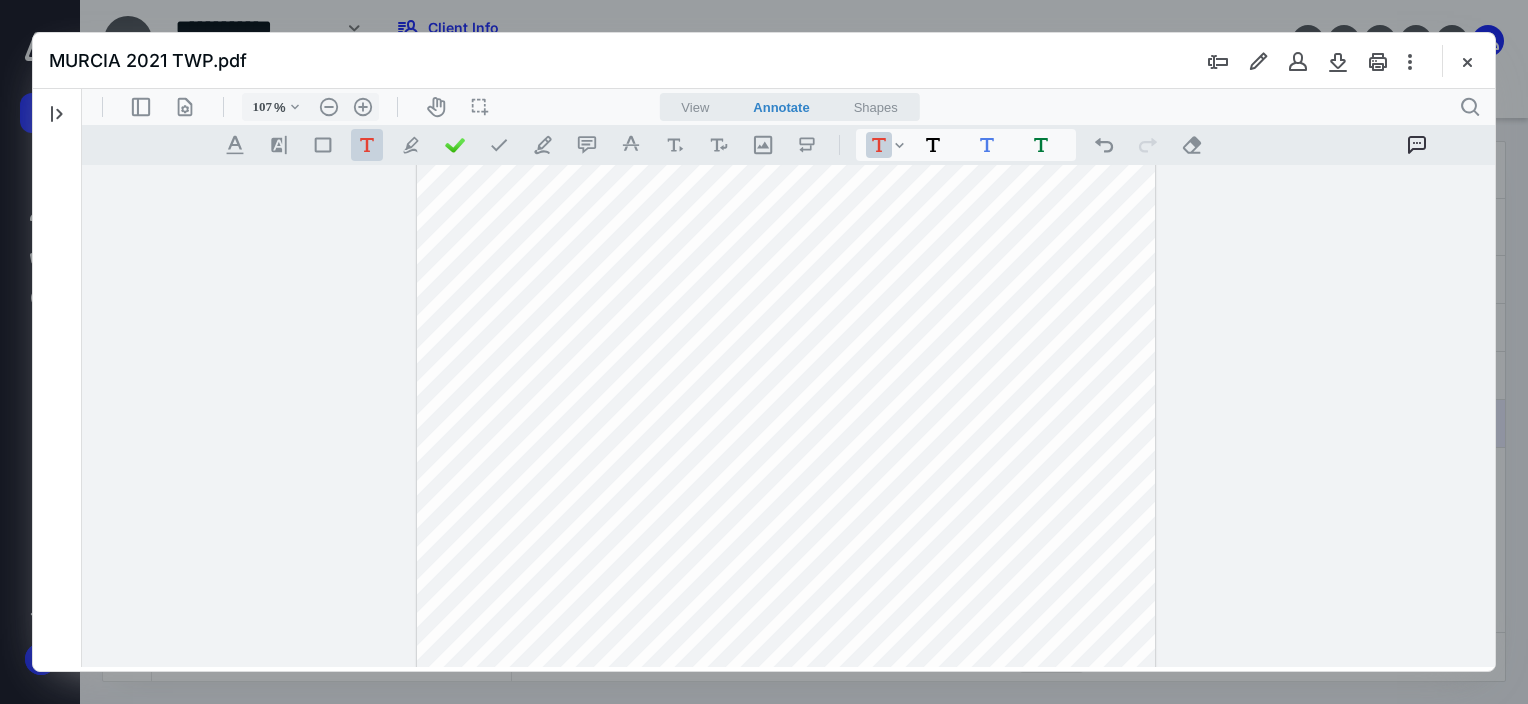 drag, startPoint x: 747, startPoint y: 388, endPoint x: 734, endPoint y: 379, distance: 15.811388 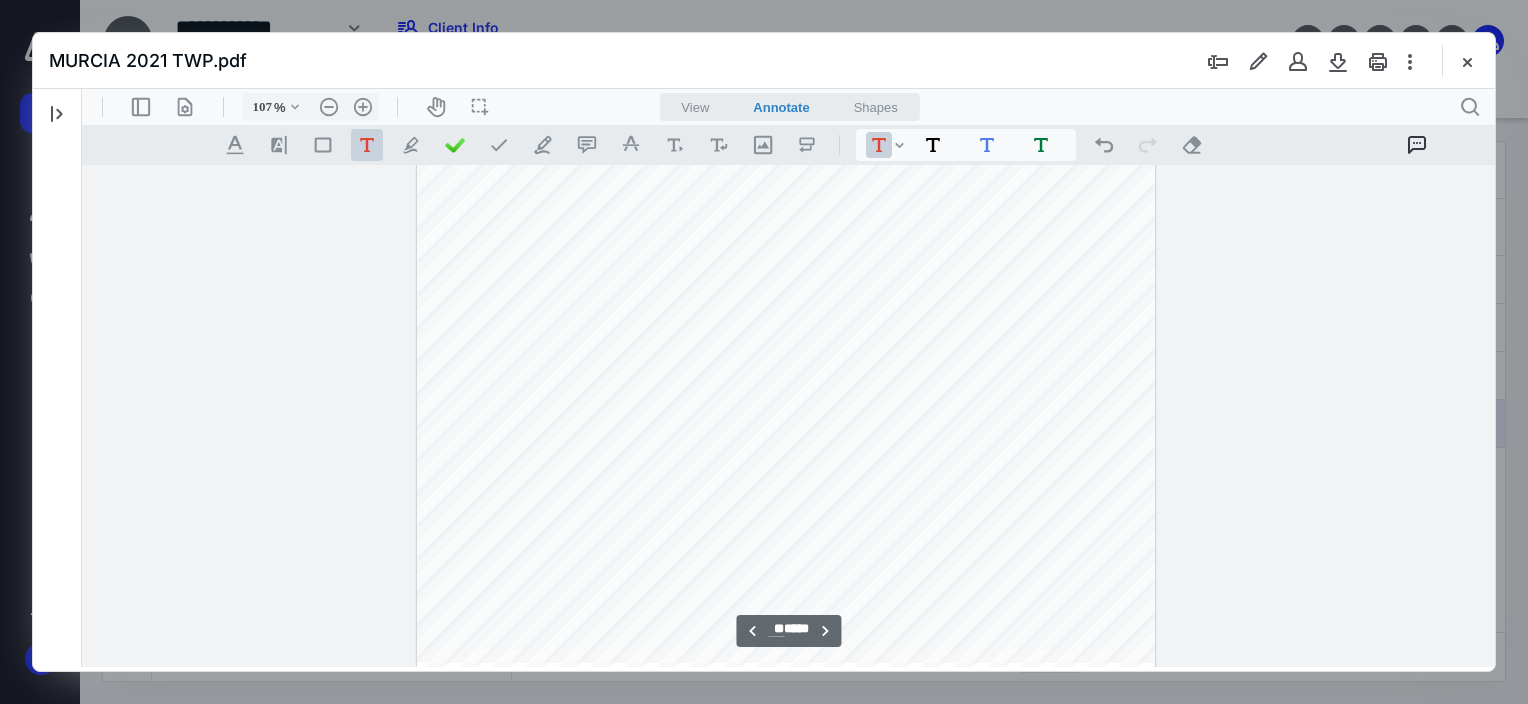 scroll, scrollTop: 34200, scrollLeft: 312, axis: both 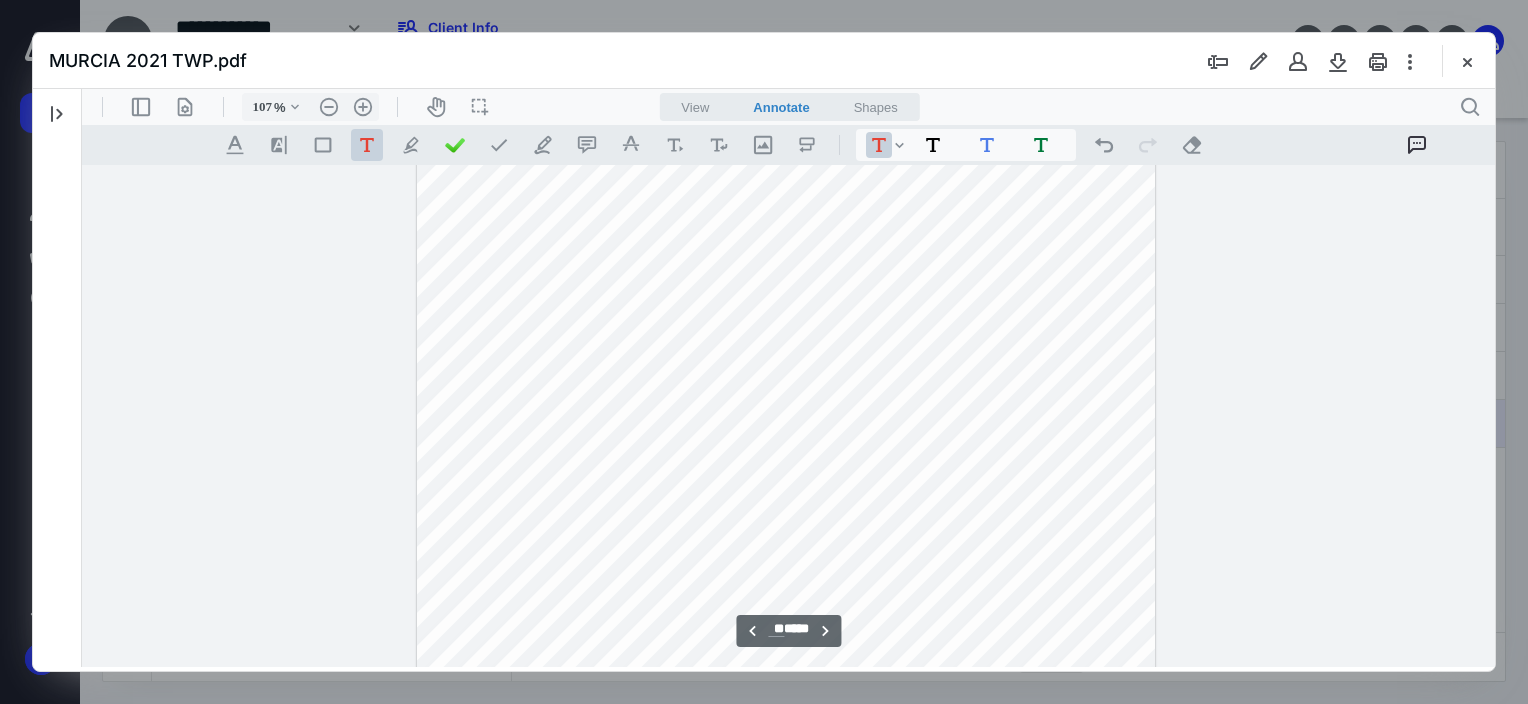 click on "**********" at bounding box center [786, 440] 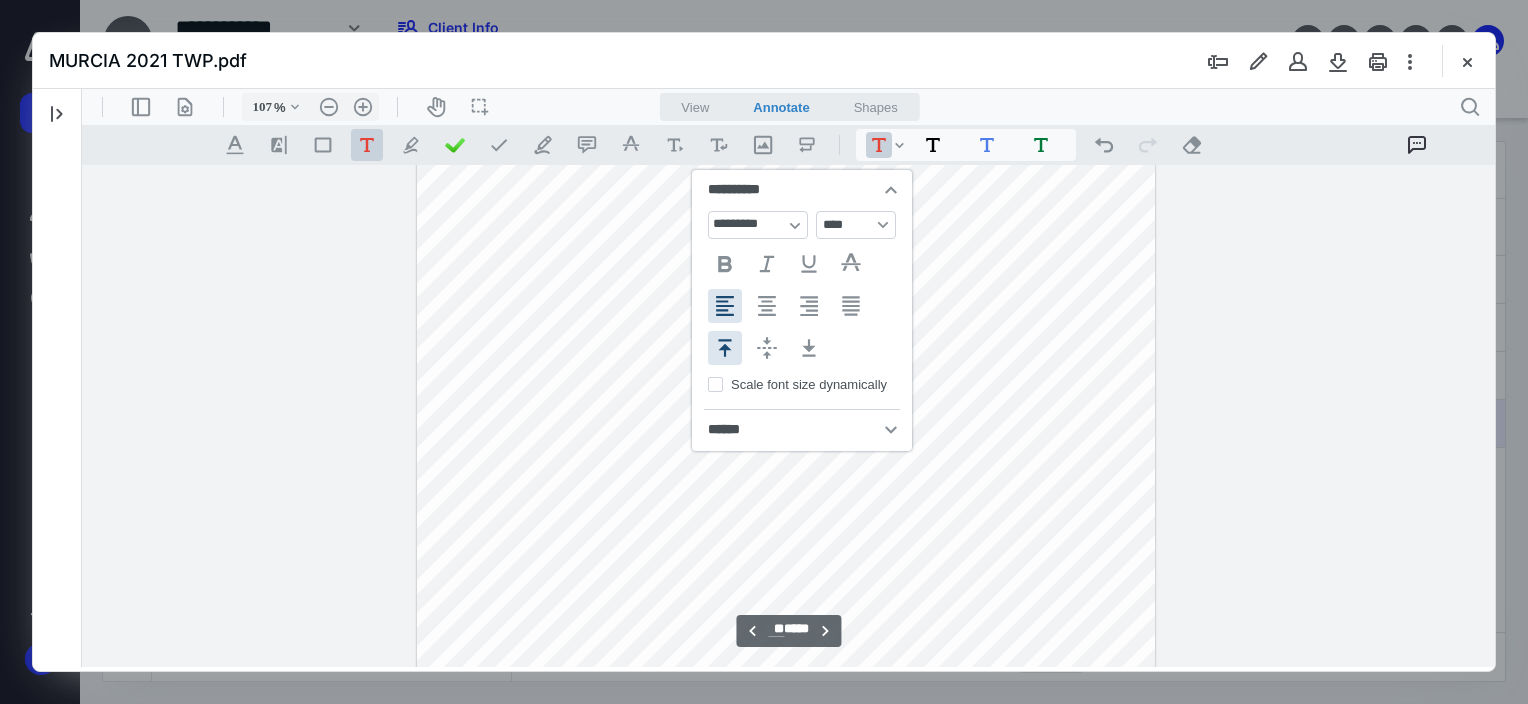 type 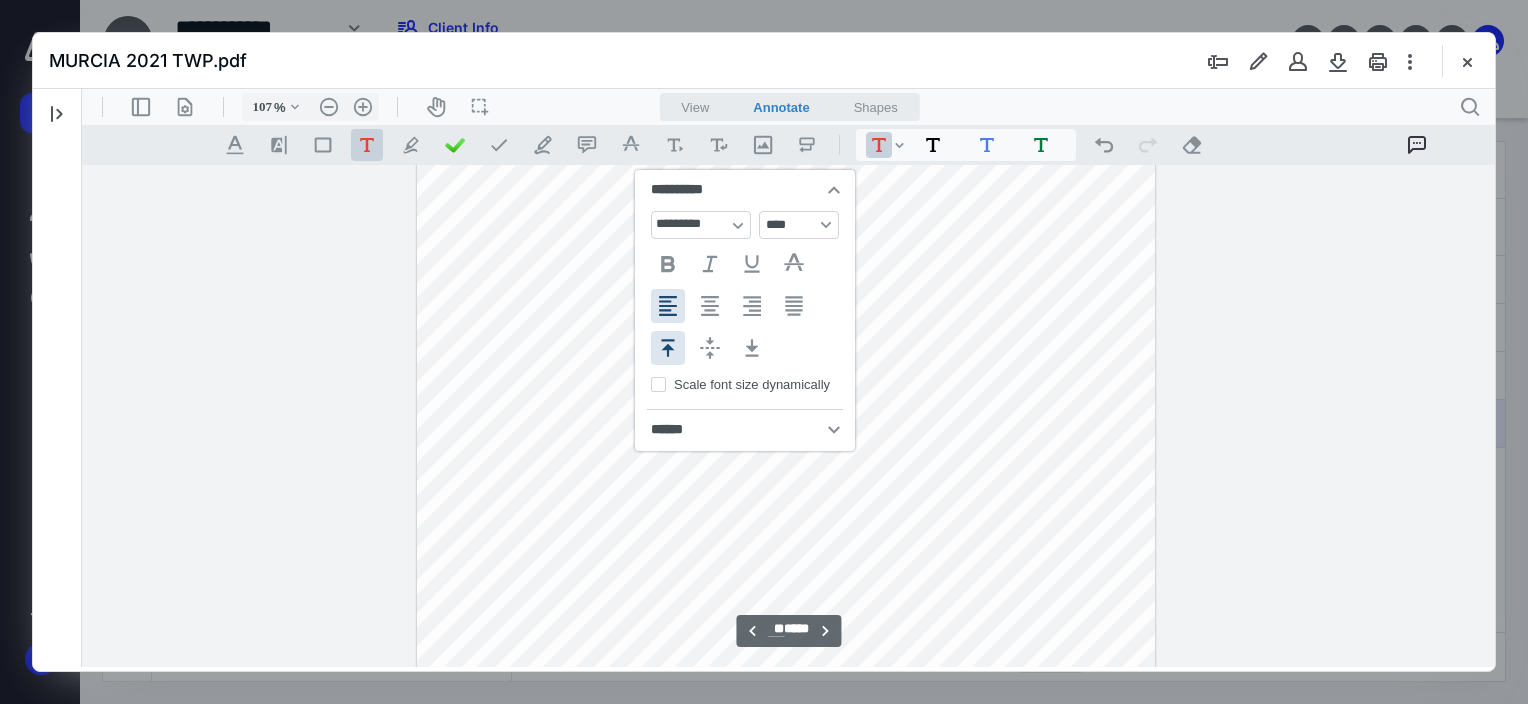 click on "******** ******** ****** ***** .cls-1{fill:#abb0c4;} icon - header - sidebar - line .cls-1{fill:#abb0c4;} icon - header - page manipulation - line 107 % .cls-1{fill:#abb0c4;} icon - chevron - down .cls-1{fill:#abb0c4;} icon - header - zoom - out - line Current zoom is   107 % .cls-1{fill:#abb0c4;} icon - header - zoom - in - line icon-header-pan20 icon / operation / multi select View Annotate Shapes Annotate .cls-1{fill:#abb0c4;} icon - chevron - down View Annotate Shapes .cls-1{fill:#abb0c4;} icon - header - search .cls-1{fill:#abb0c4;} icon - tool - text manipulation - underline .cls-1{fill:#8c8c8c;} icon - line - tool - highlight  .st0{fill:#868E96;}  .cls-1{fill:#abb0c4;} icon - tool - text - free text .cls-1{fill:#abb0c4;} icon - tool - pen - highlight .cls-1{fill:#abb0c4;} icon - tool - pen - line .cls-1{fill:#abb0c4;} icon - tool - comment - line .cls-1{fill:#abb0c4;} icon - tool - text manipulation - strikethrough .cls-1{fill:#abb0c4;} icon - tool - image - line  .st0{fill:#868E96;}
*" at bounding box center [789, 378] 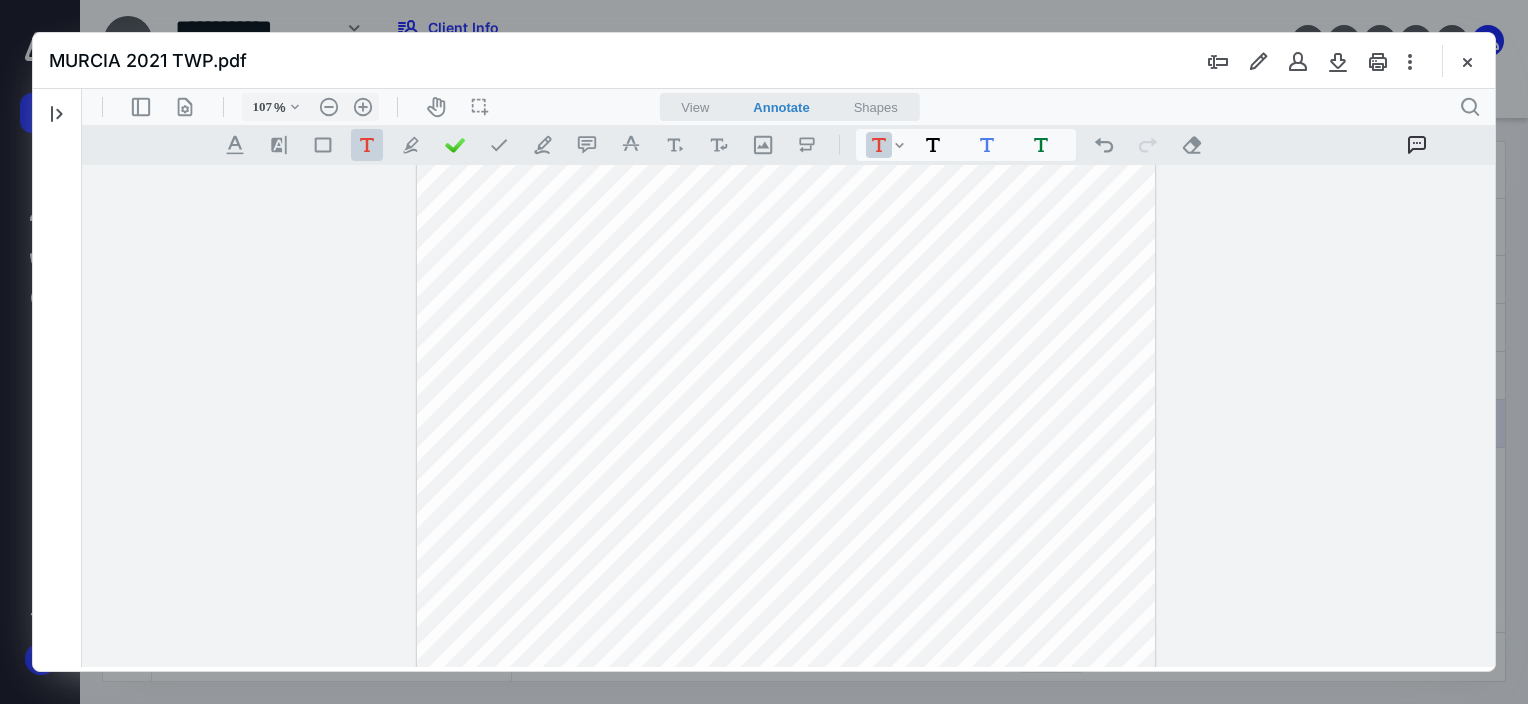 drag, startPoint x: 755, startPoint y: 438, endPoint x: 746, endPoint y: 433, distance: 10.29563 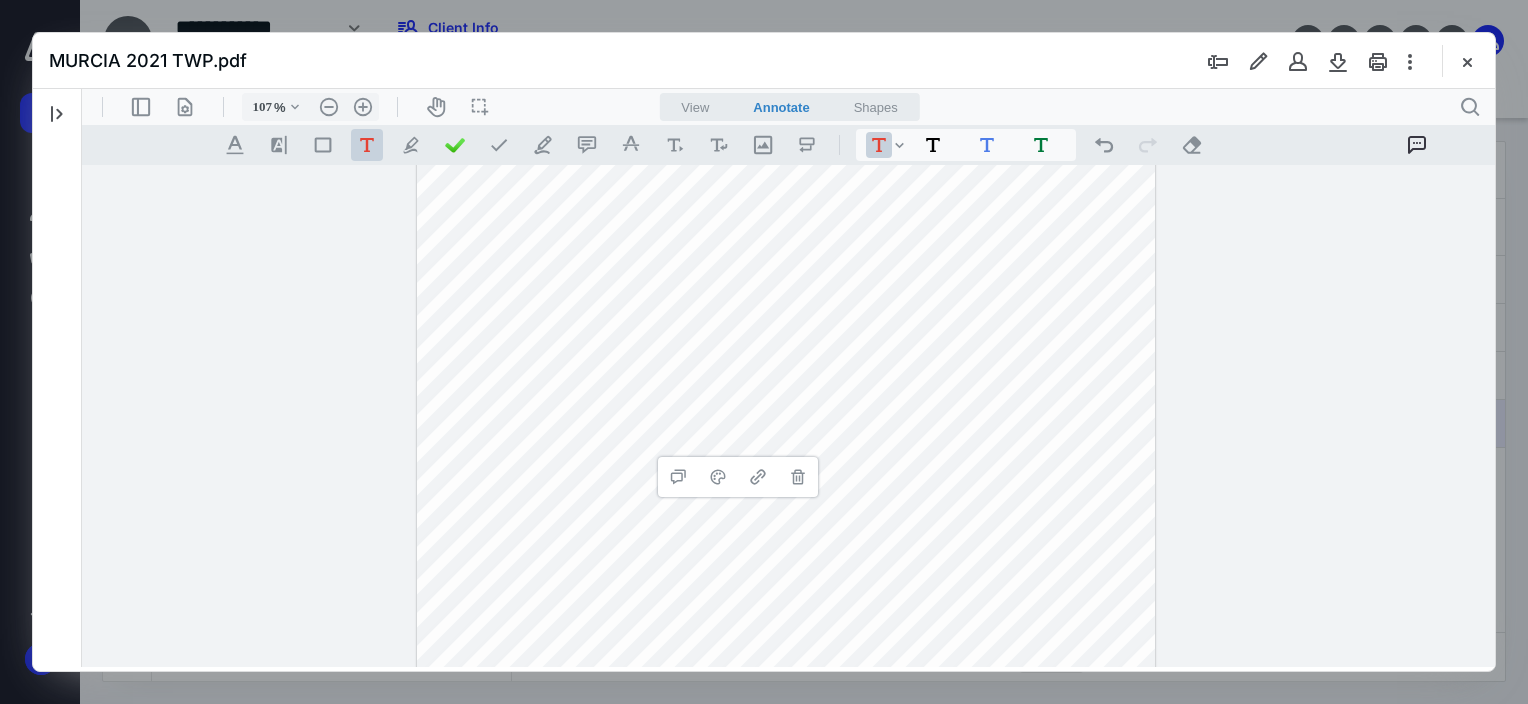 click on "**********" at bounding box center [786, 440] 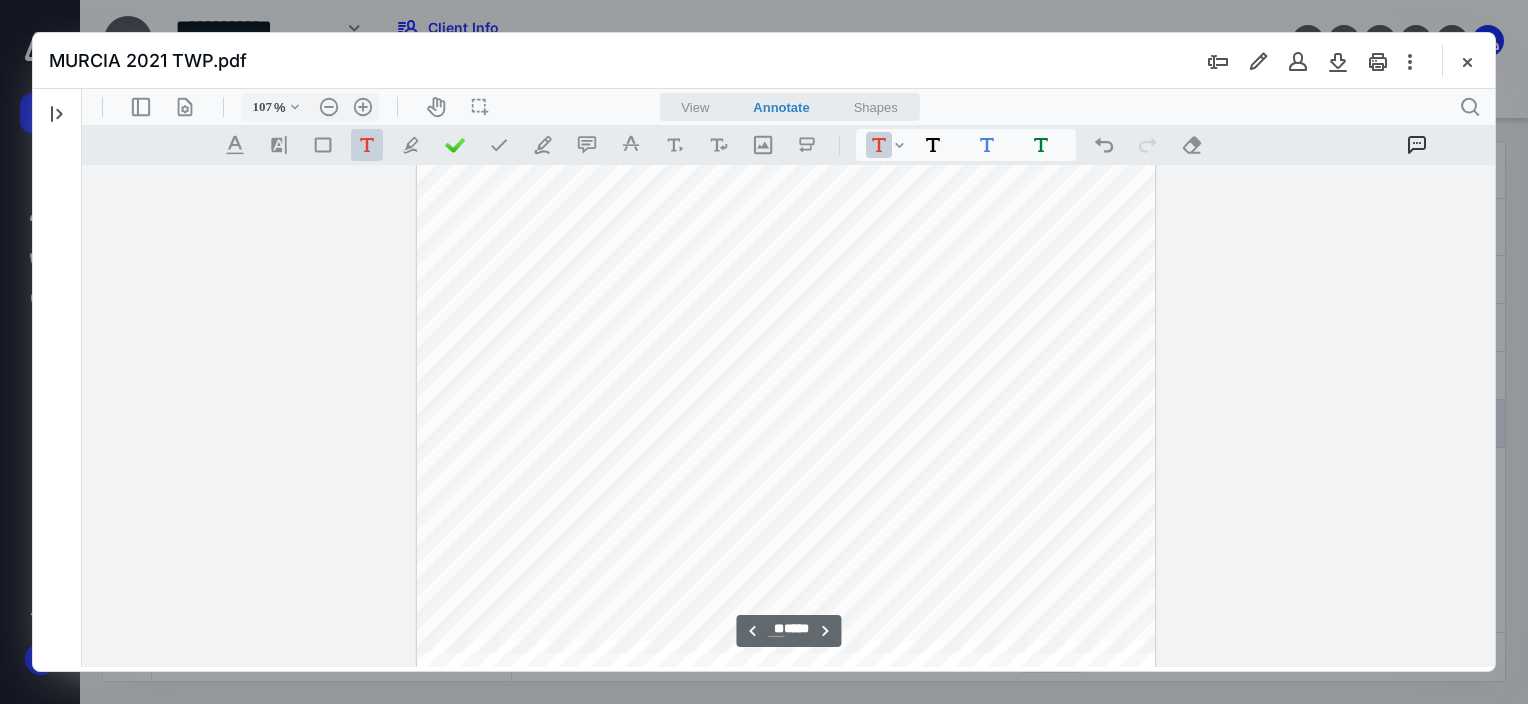 scroll, scrollTop: 34400, scrollLeft: 312, axis: both 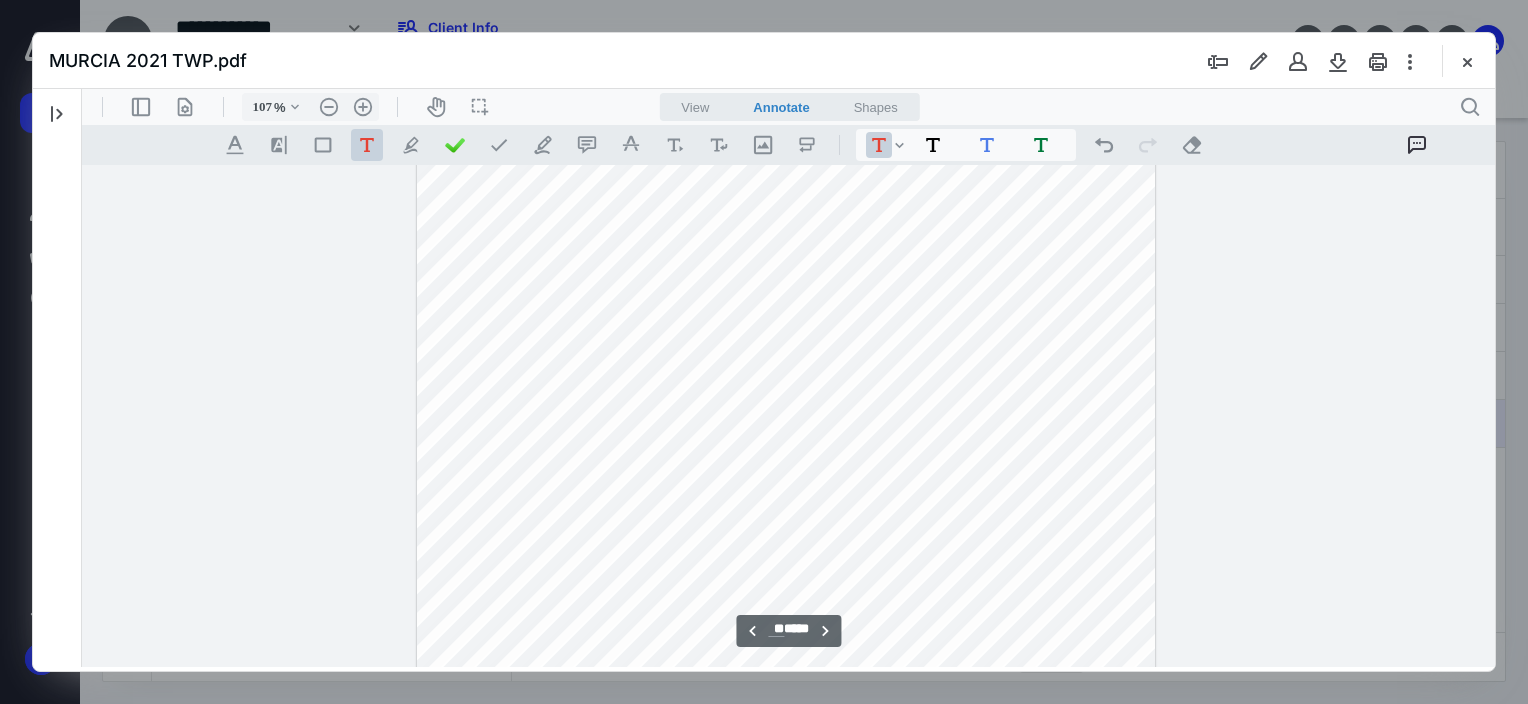 click on "**********" at bounding box center (786, 240) 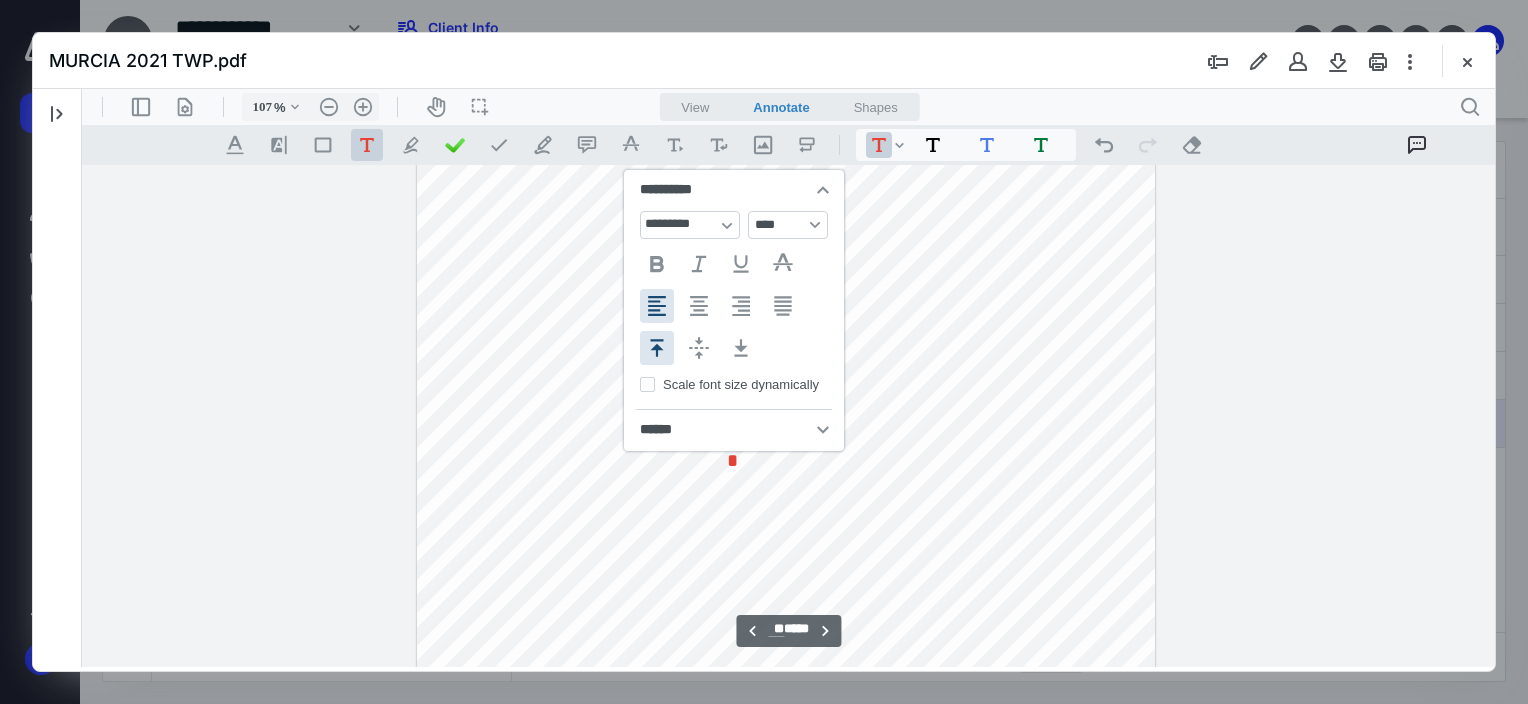 type 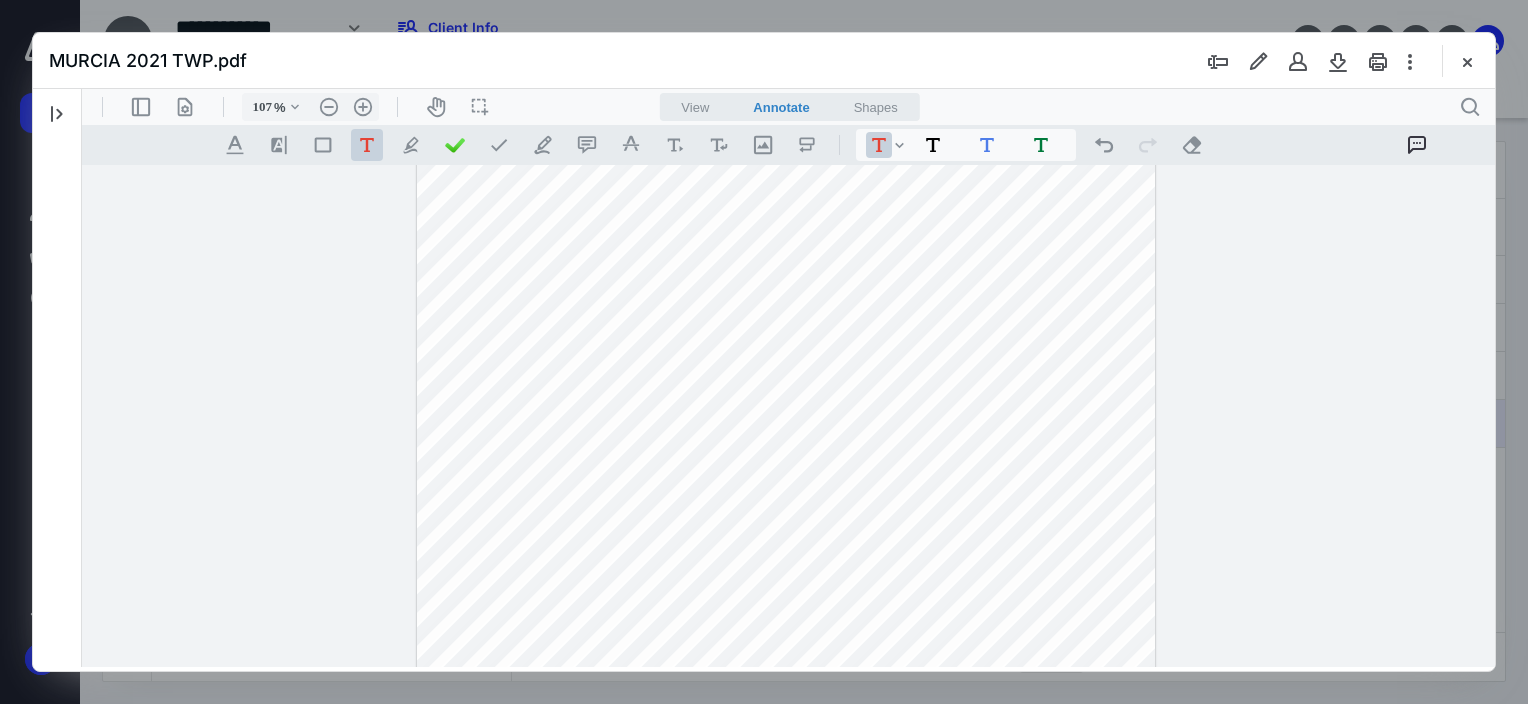 drag, startPoint x: 732, startPoint y: 465, endPoint x: 731, endPoint y: 454, distance: 11.045361 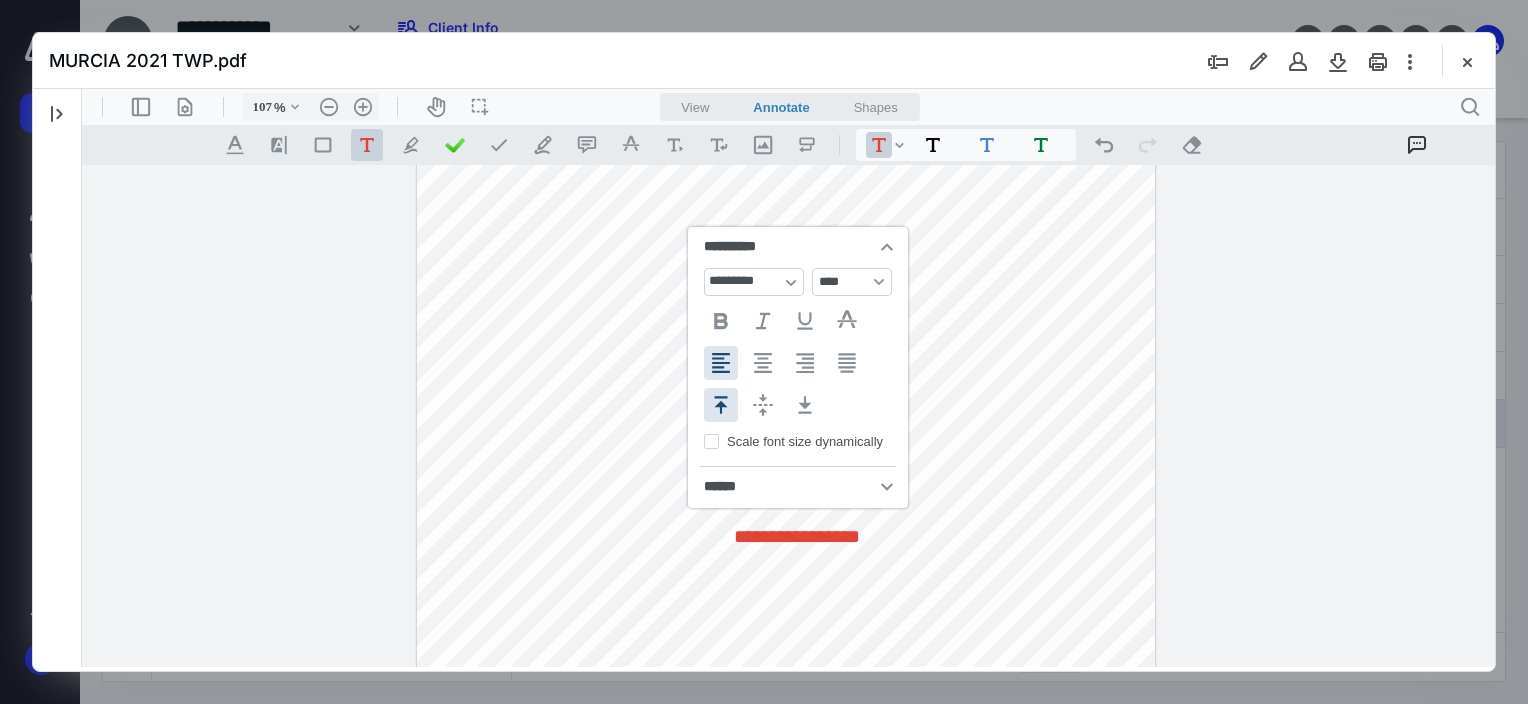 type 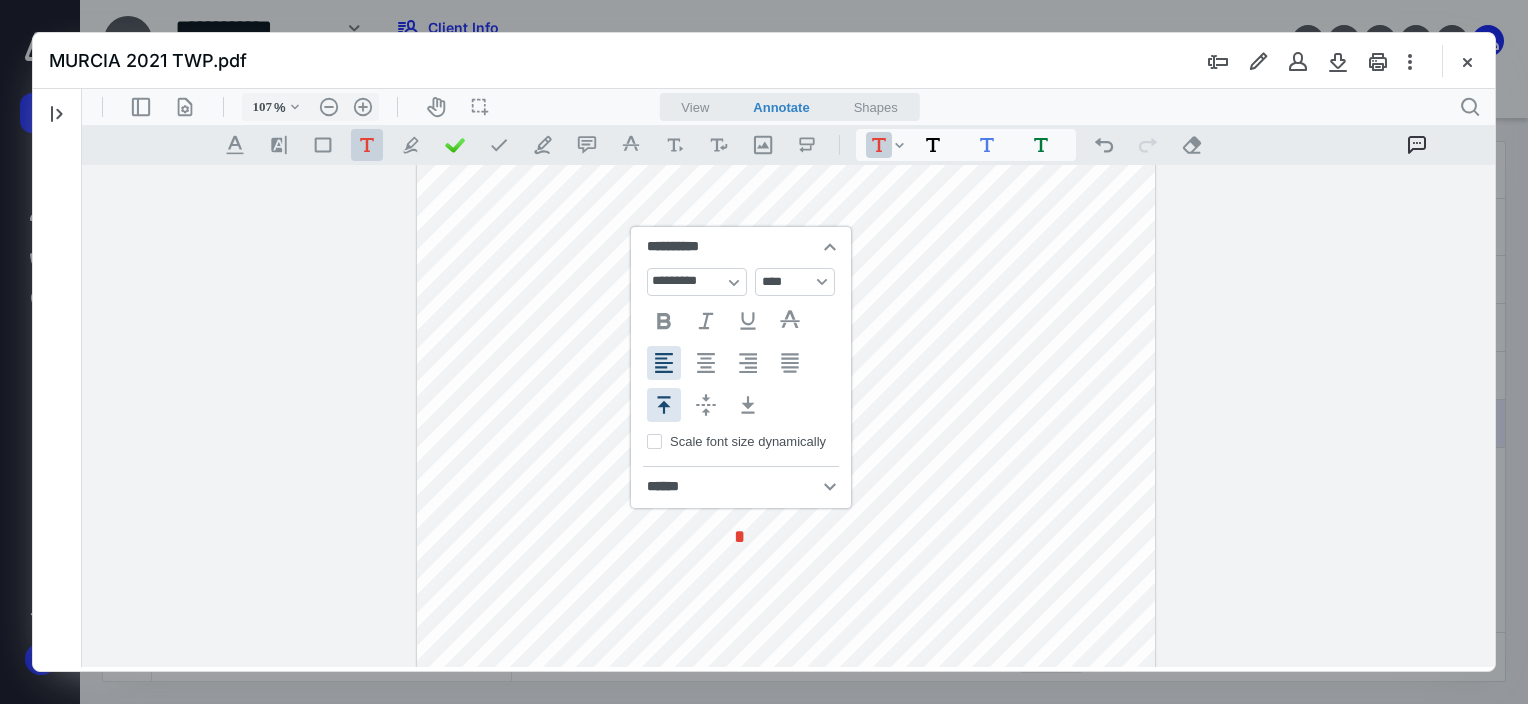 click on "**********" at bounding box center (786, 240) 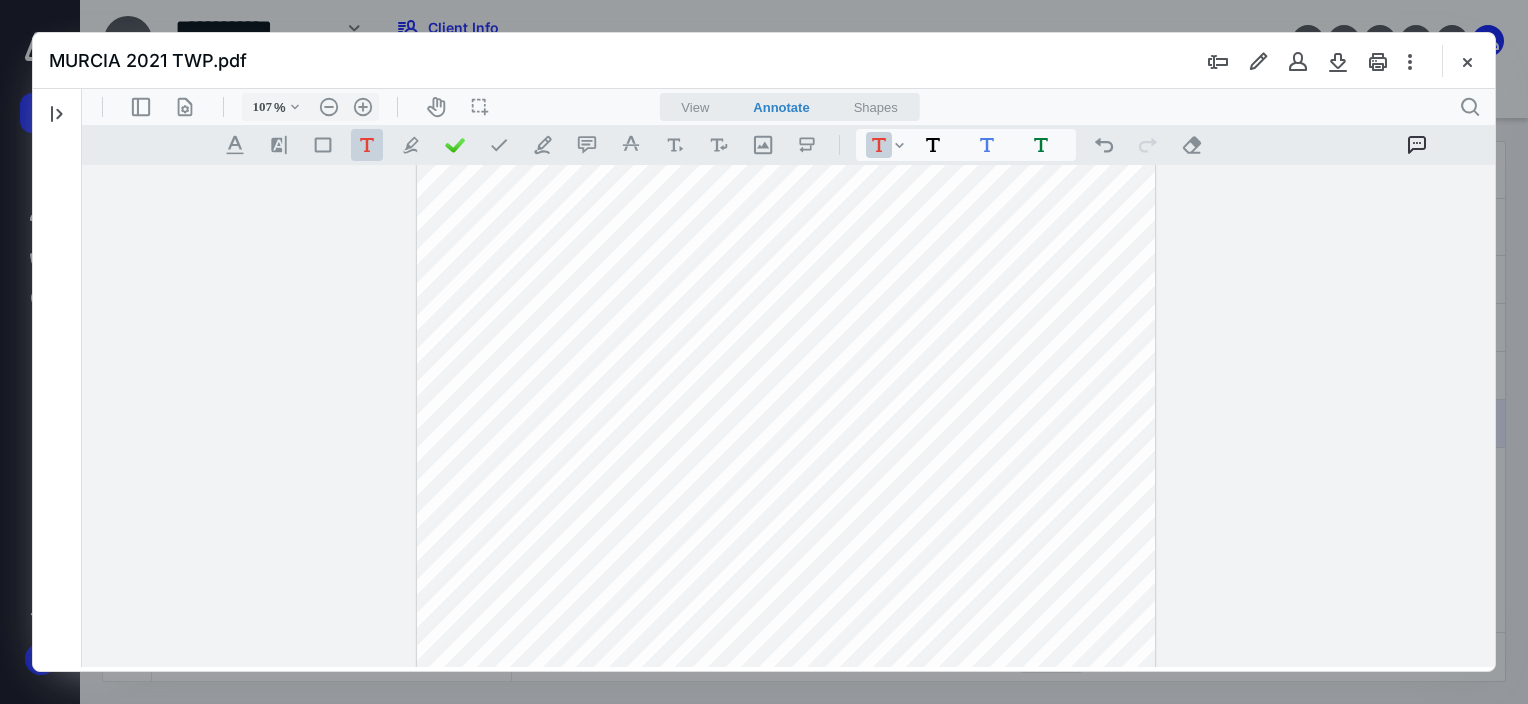 click on "**********" at bounding box center (786, 240) 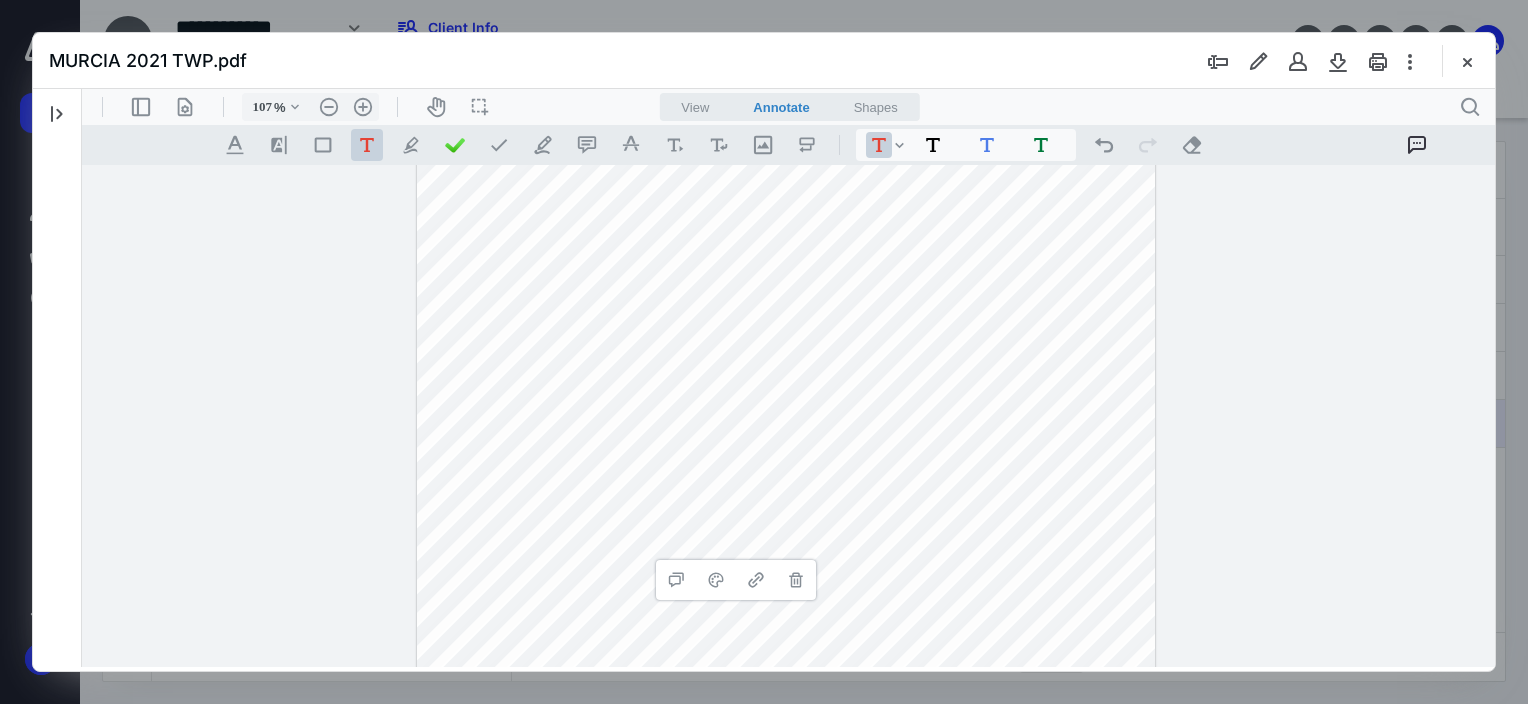 click on "**********" at bounding box center (786, 240) 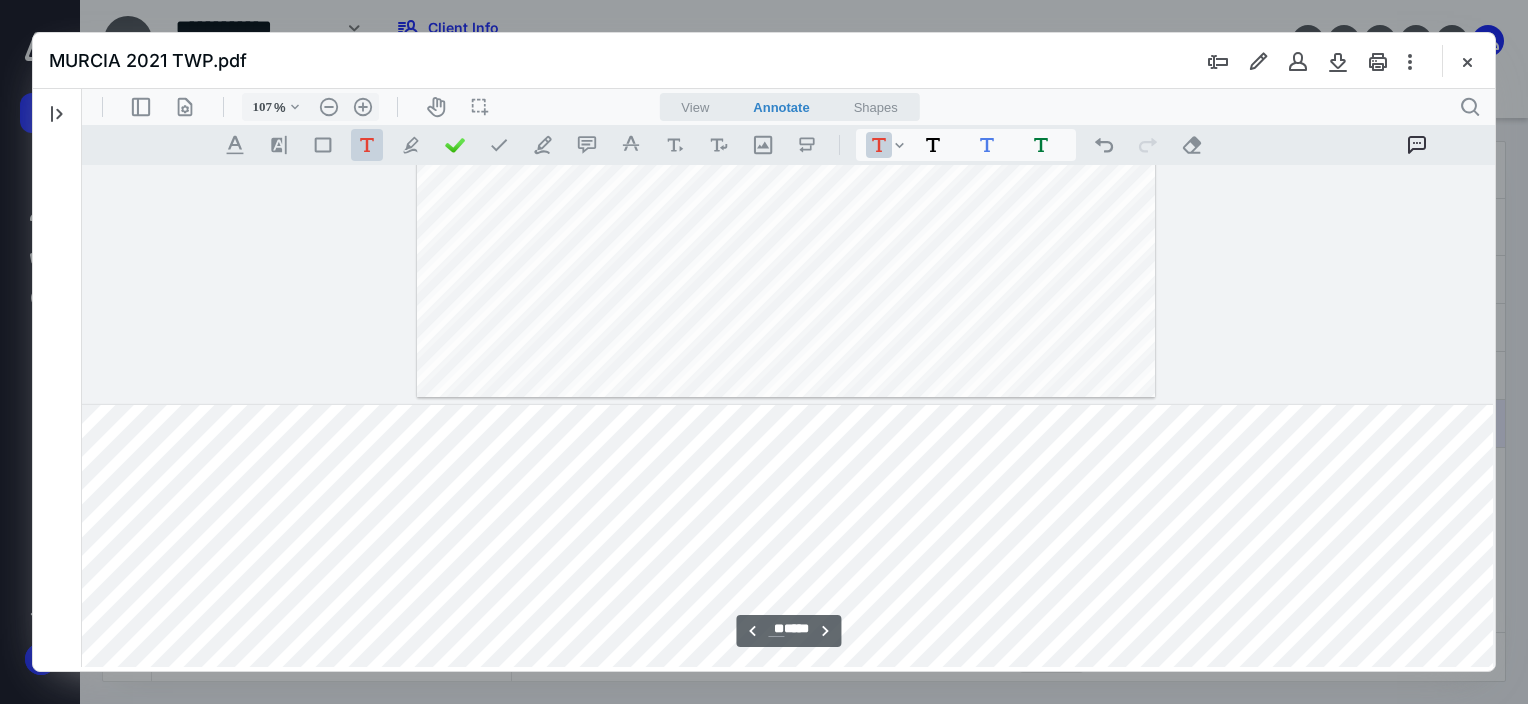 scroll, scrollTop: 34500, scrollLeft: 312, axis: both 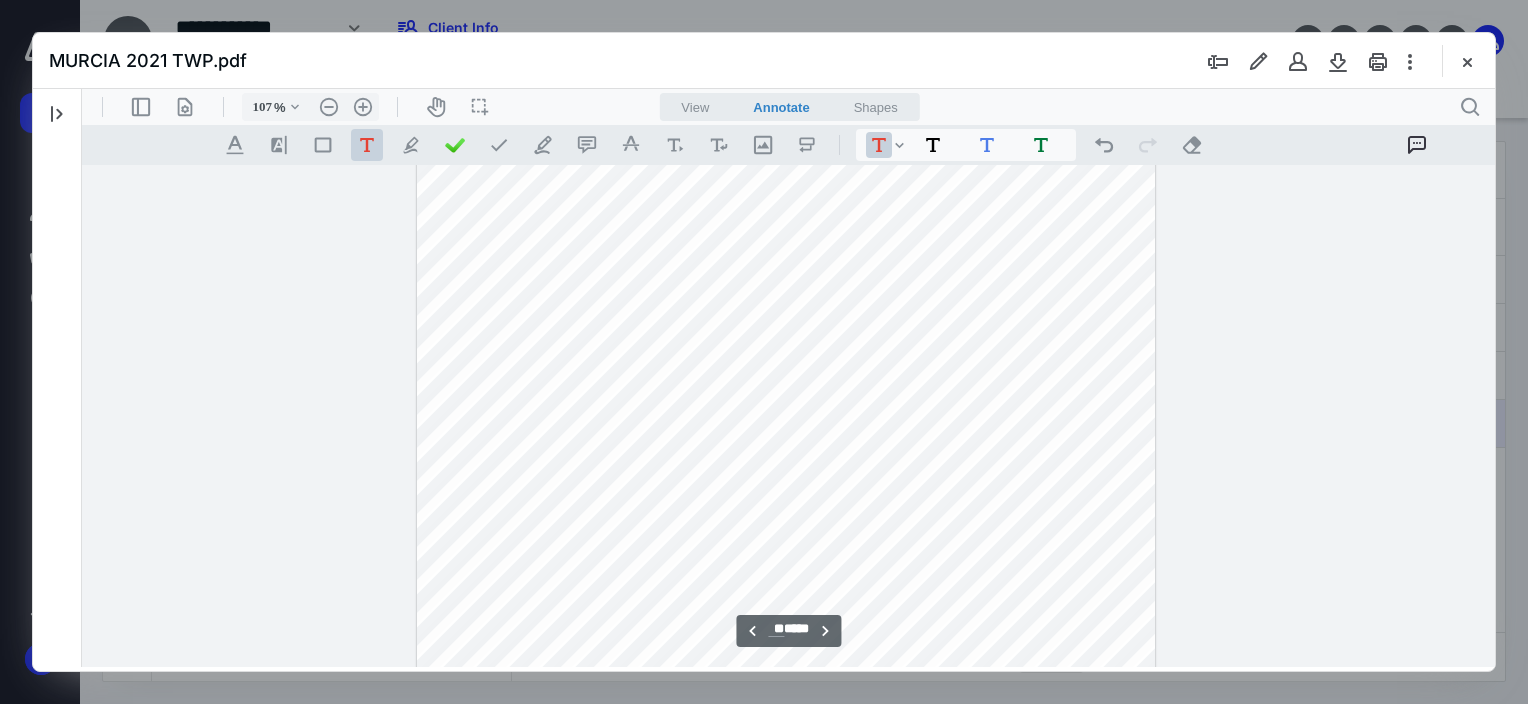 click on "**********" at bounding box center [786, 140] 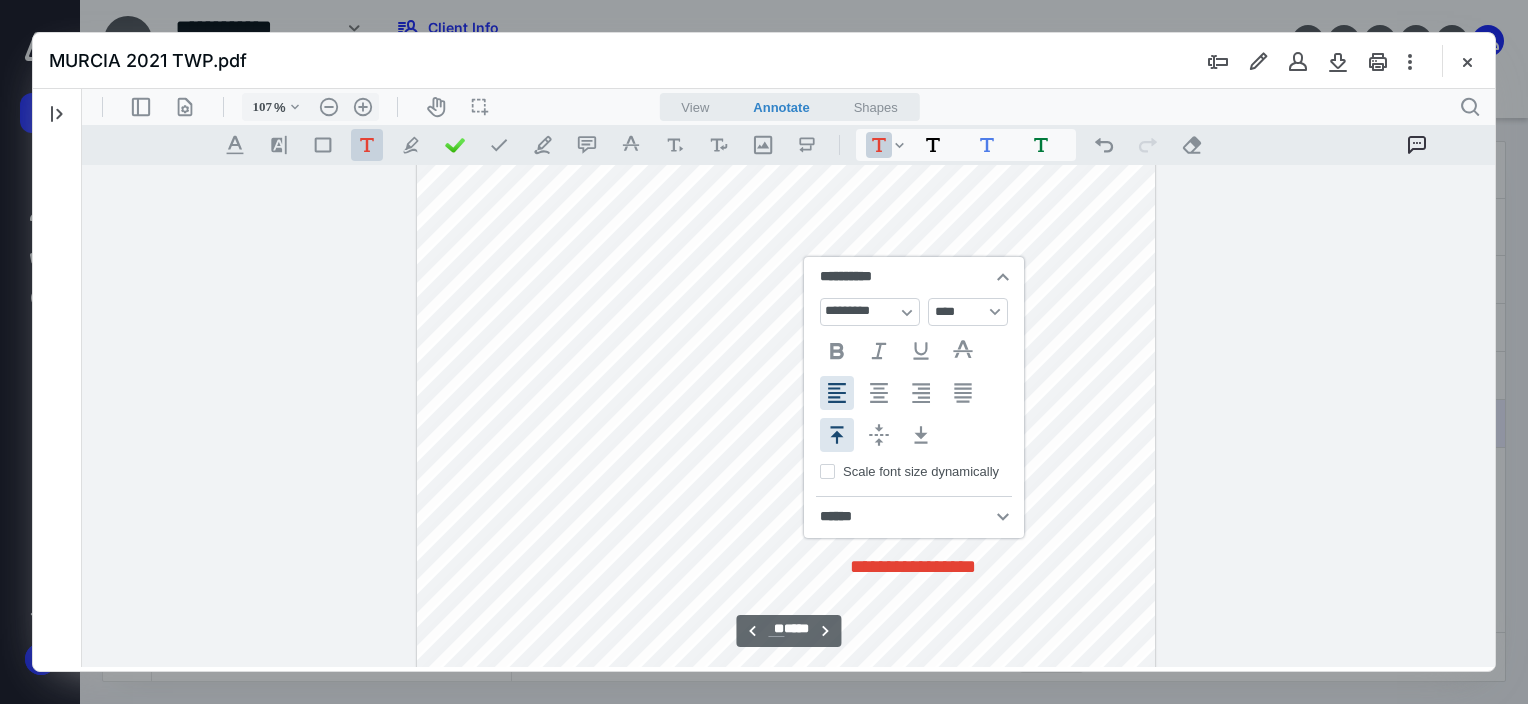 type 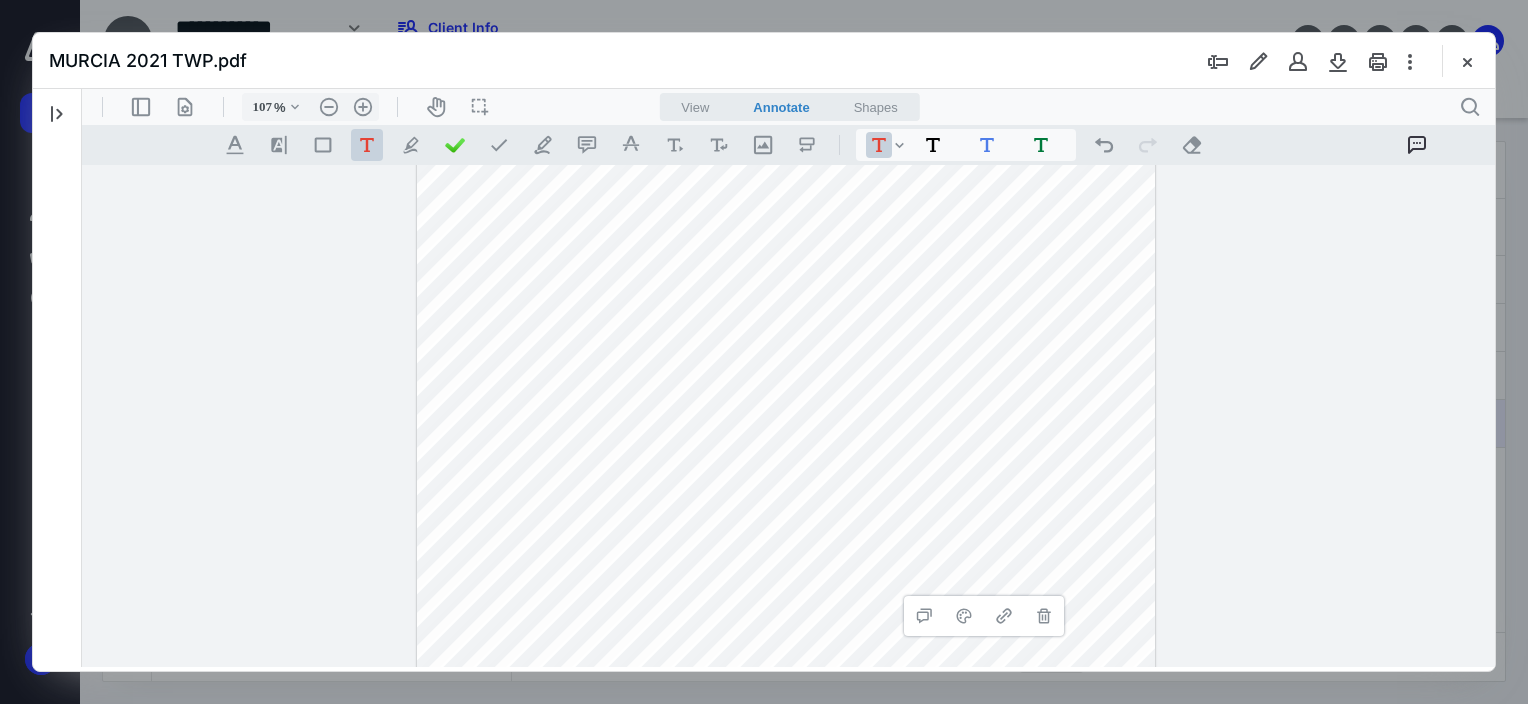 click on "**********" at bounding box center (786, 140) 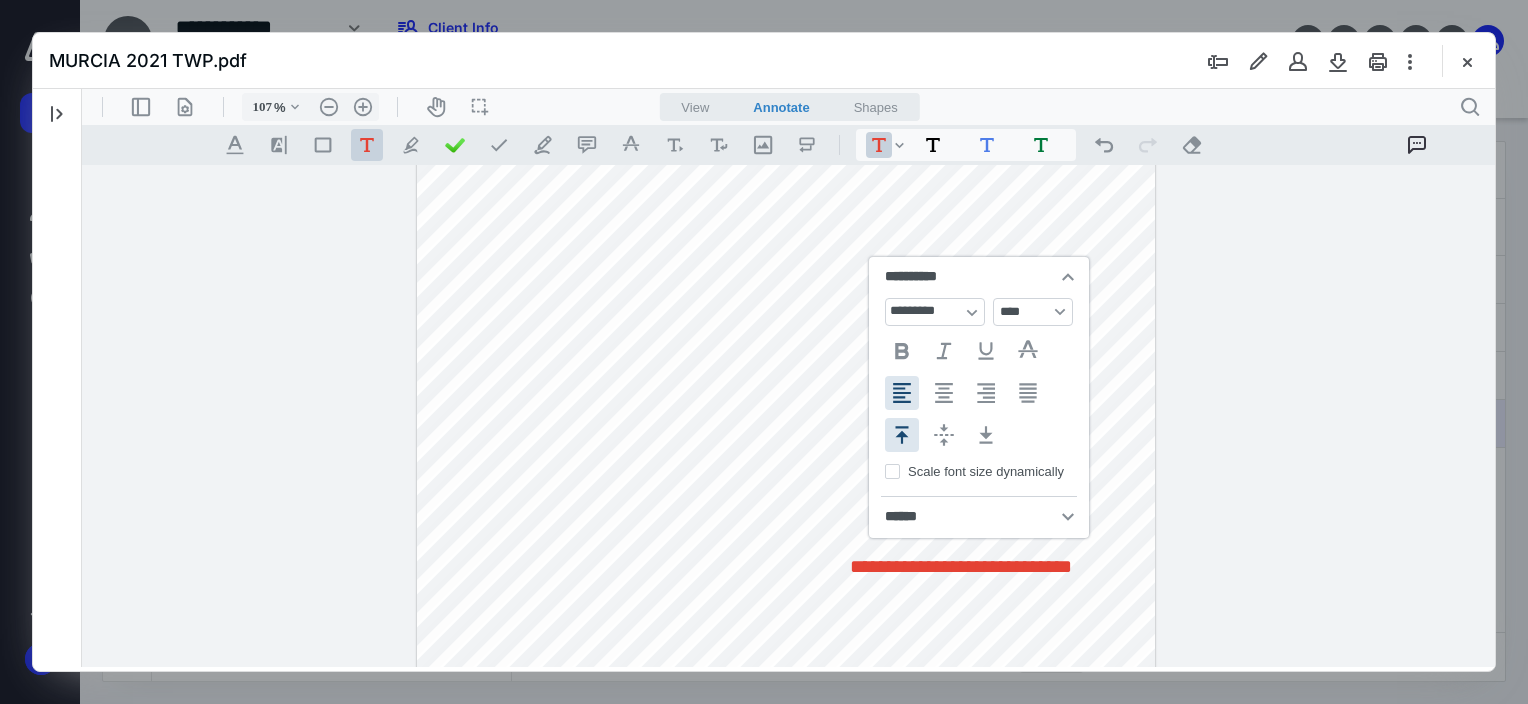 click on "**********" at bounding box center [786, 140] 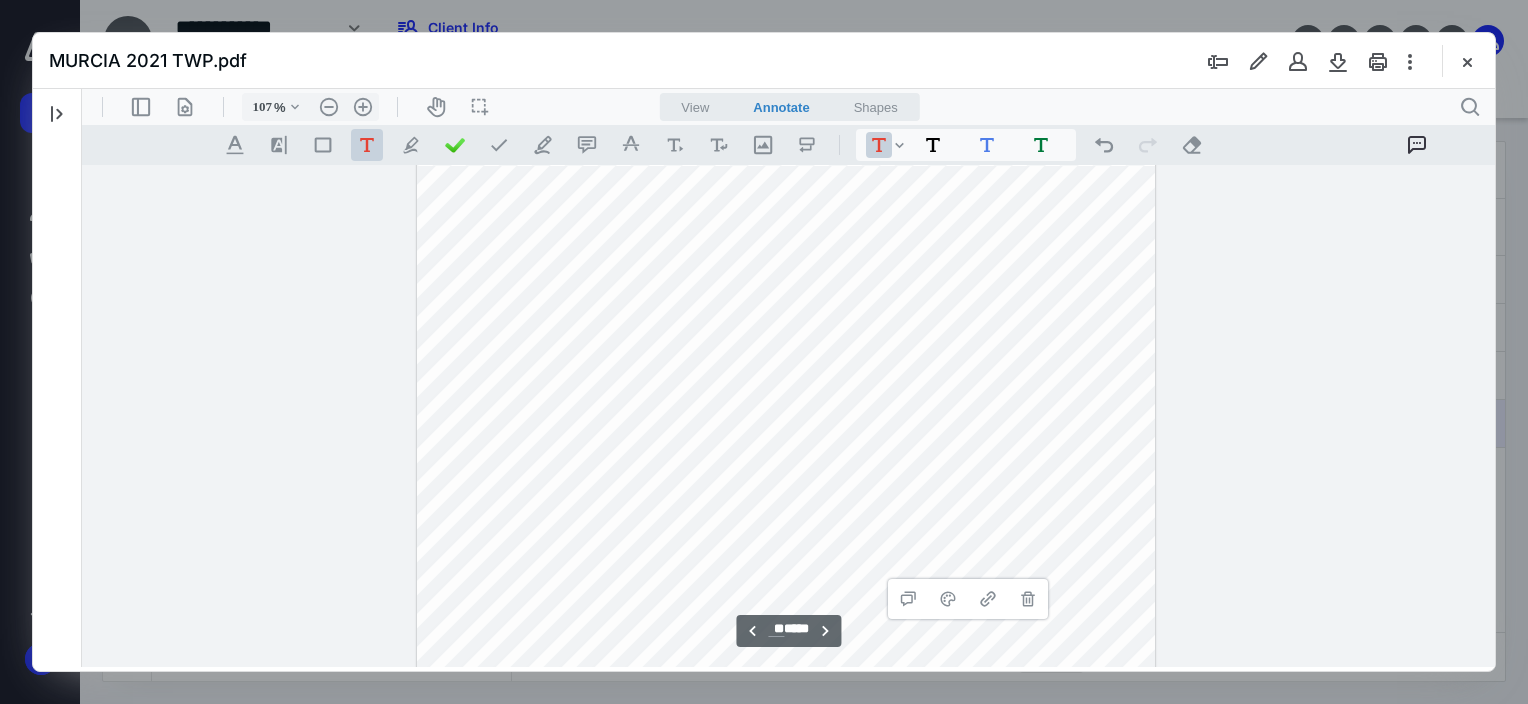 scroll, scrollTop: 34557, scrollLeft: 312, axis: both 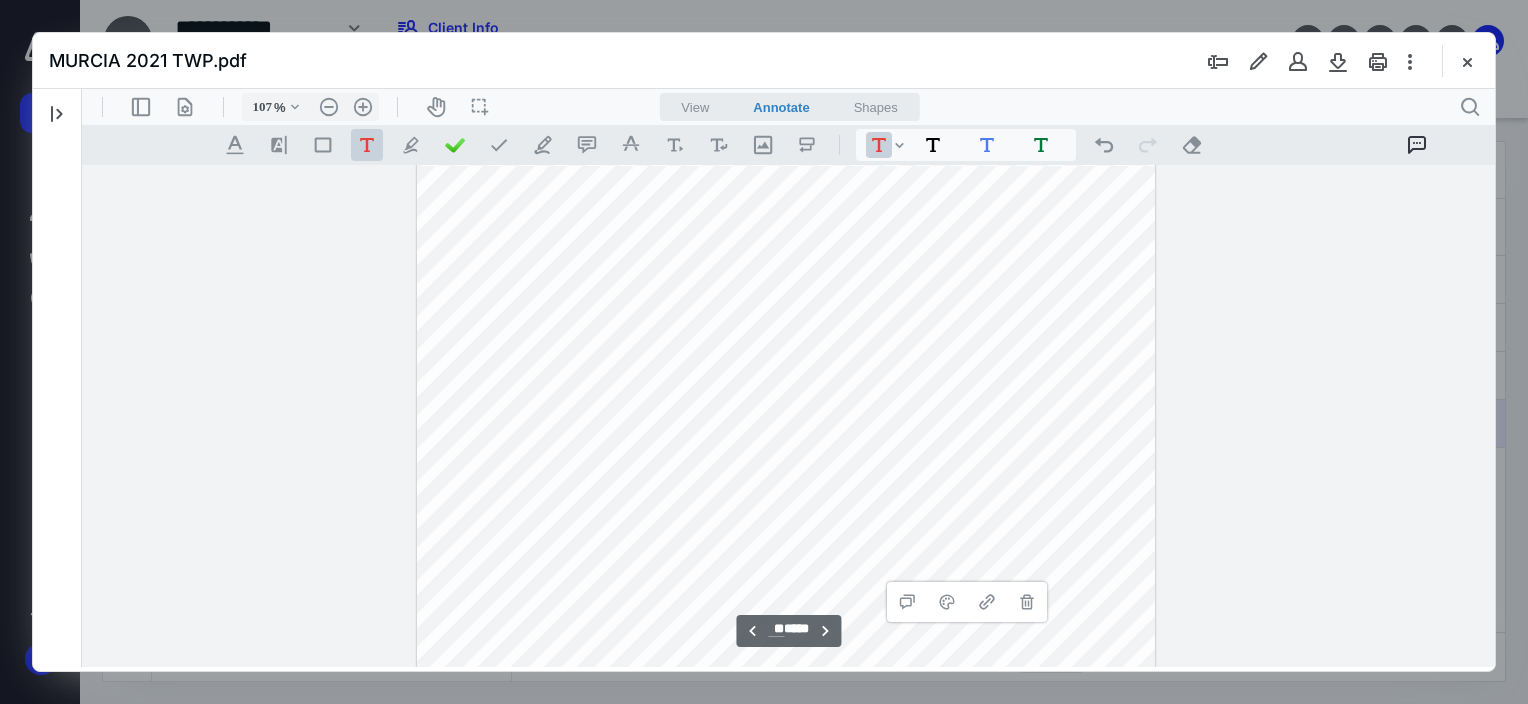 drag, startPoint x: 954, startPoint y: 565, endPoint x: 959, endPoint y: 501, distance: 64.195015 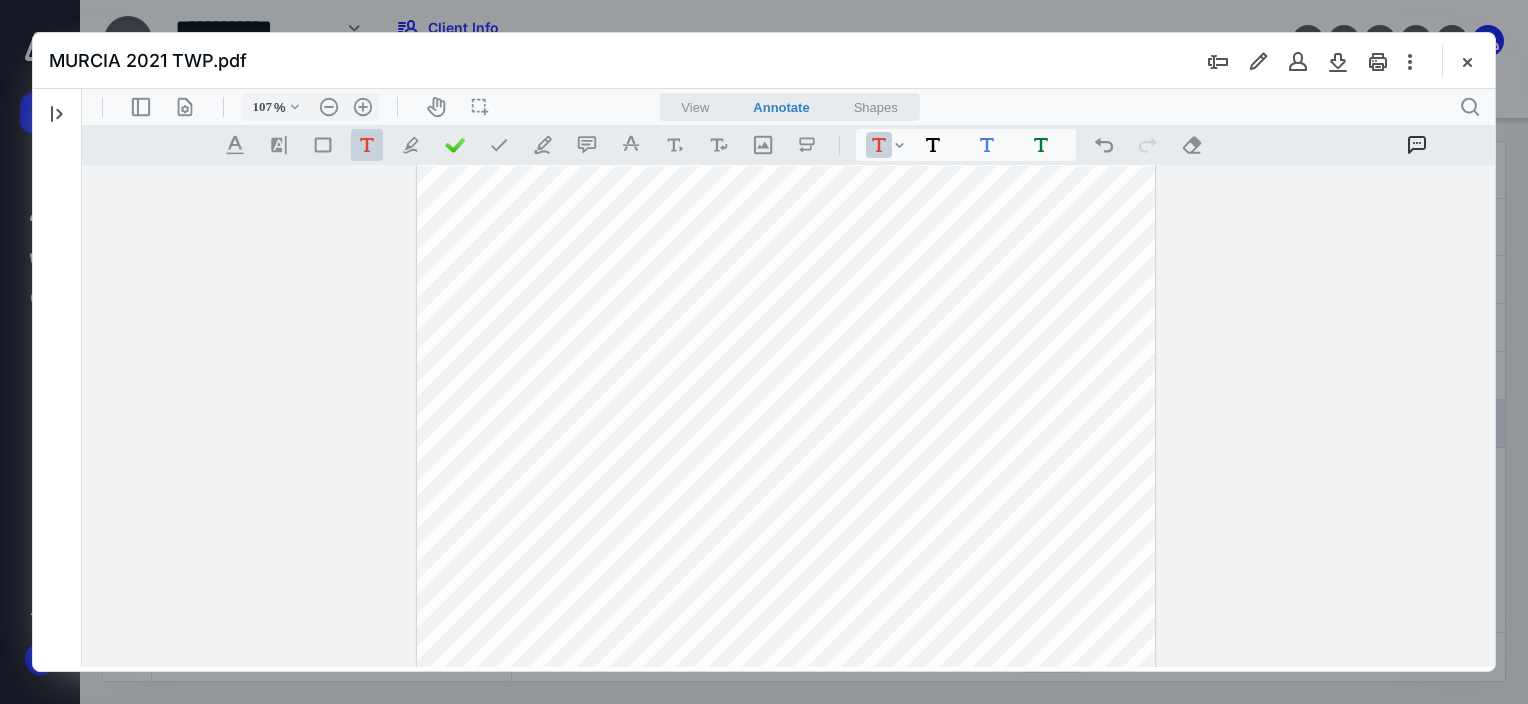 click on "**********" at bounding box center (786, 83) 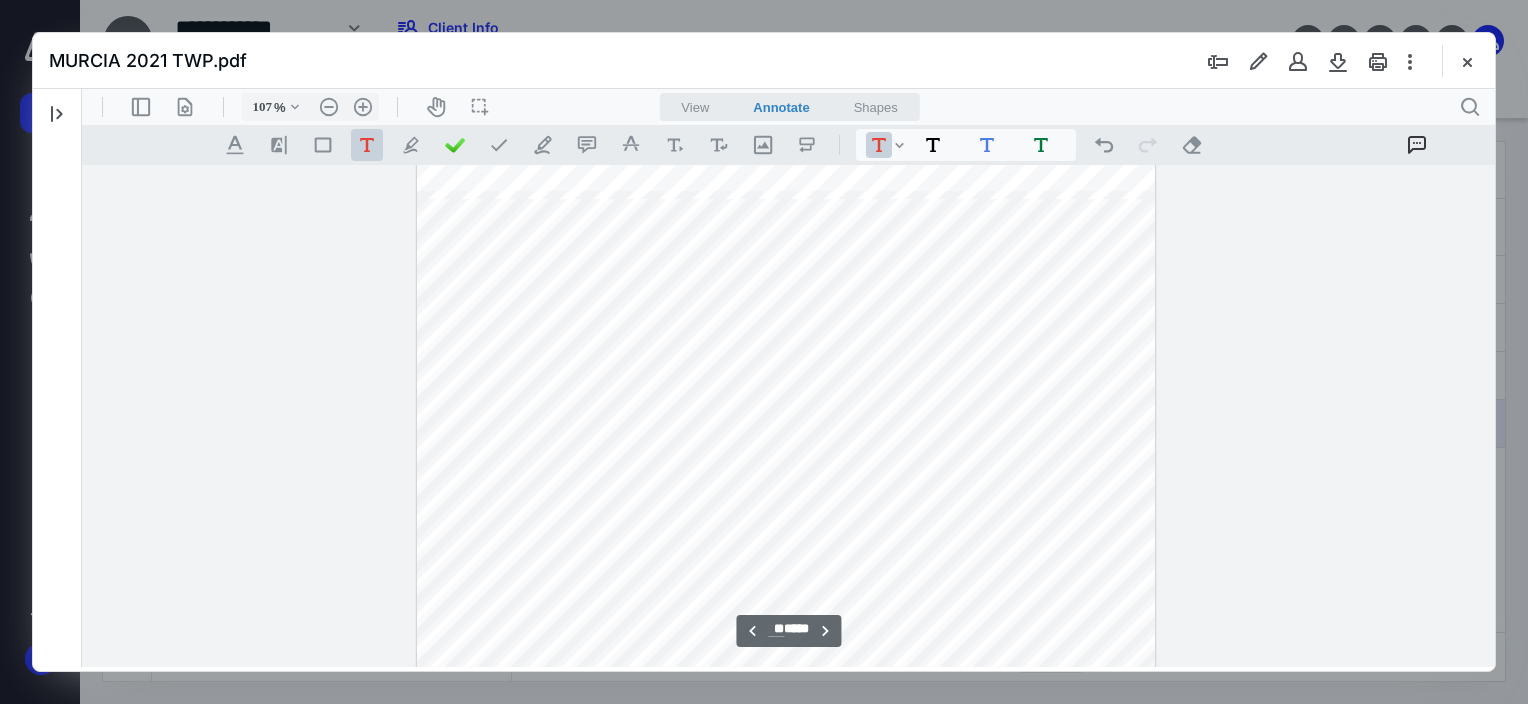 scroll, scrollTop: 34557, scrollLeft: 312, axis: both 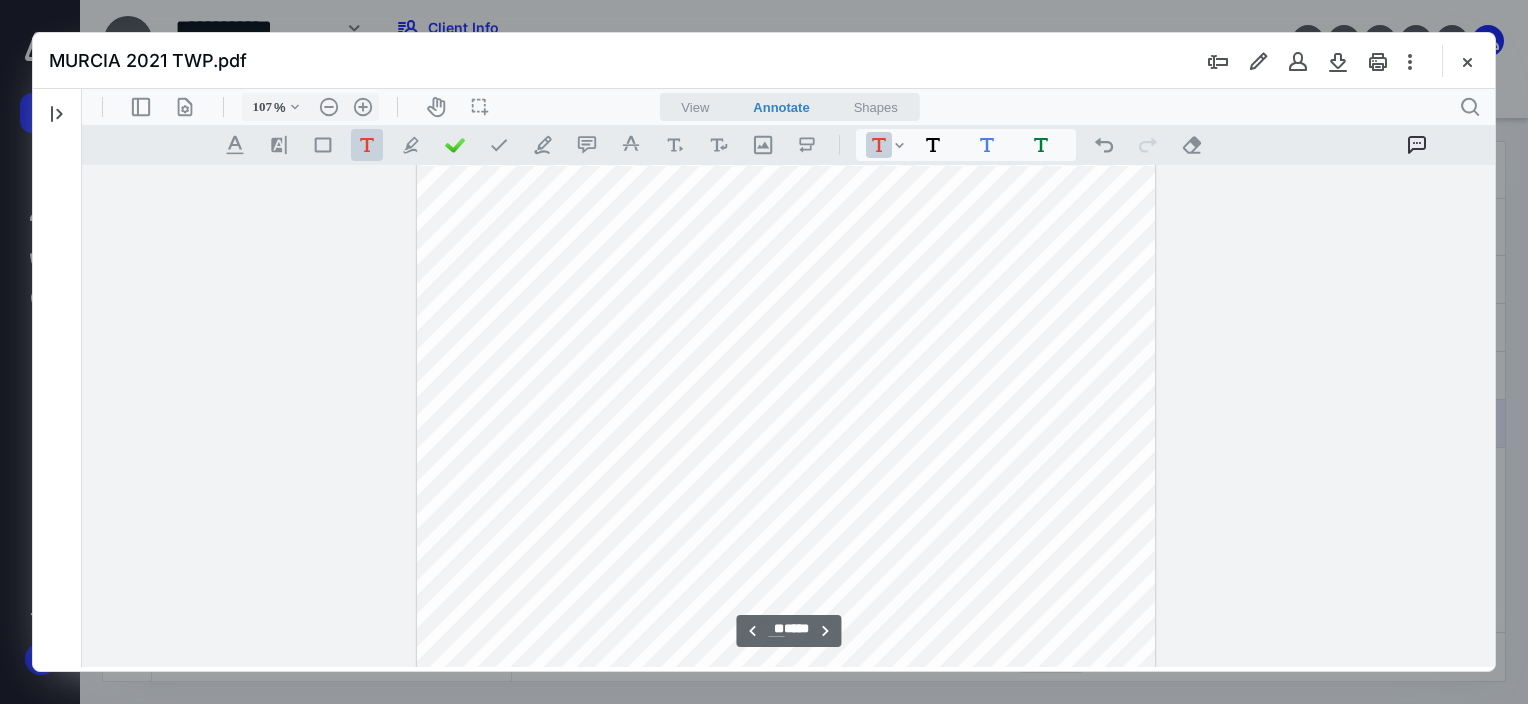 click on "**********" at bounding box center (786, 83) 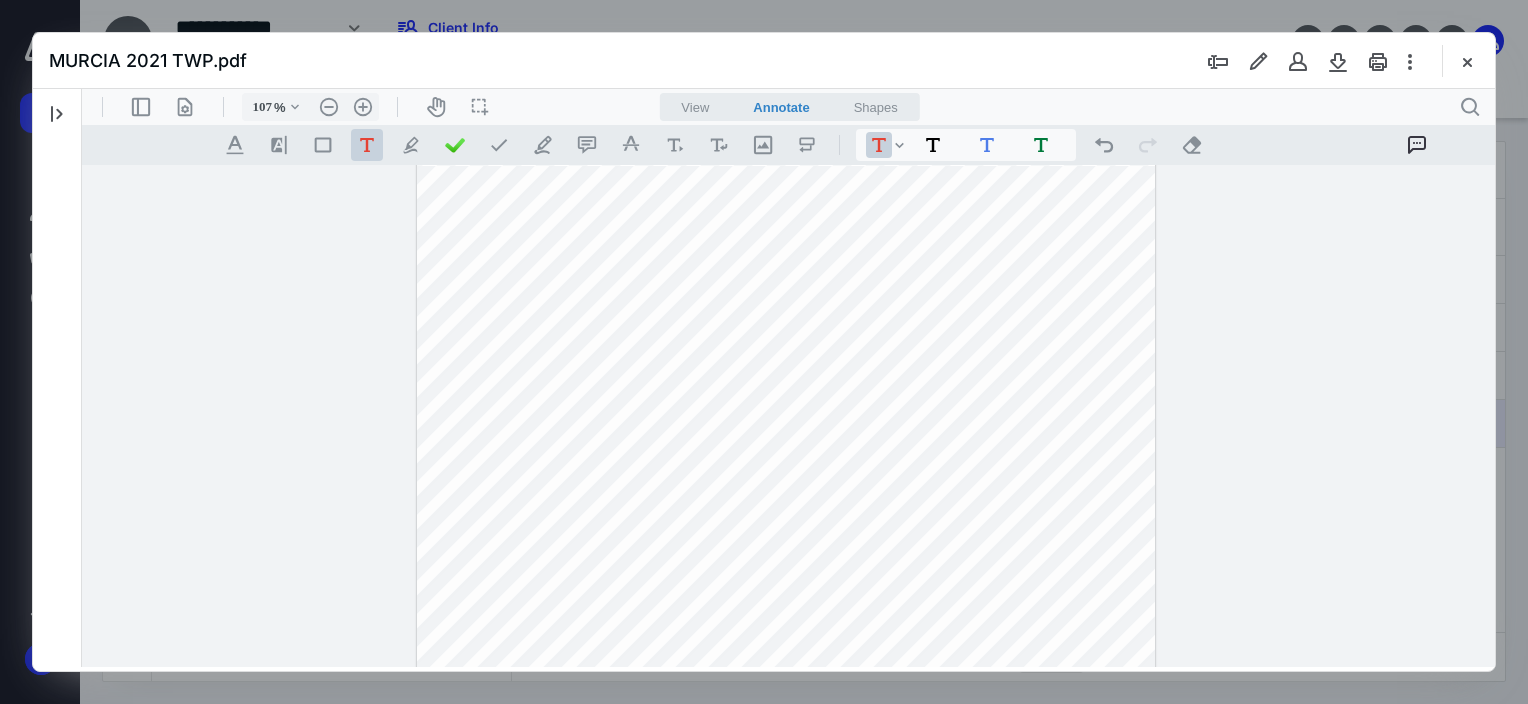 click on "**********" at bounding box center [786, 83] 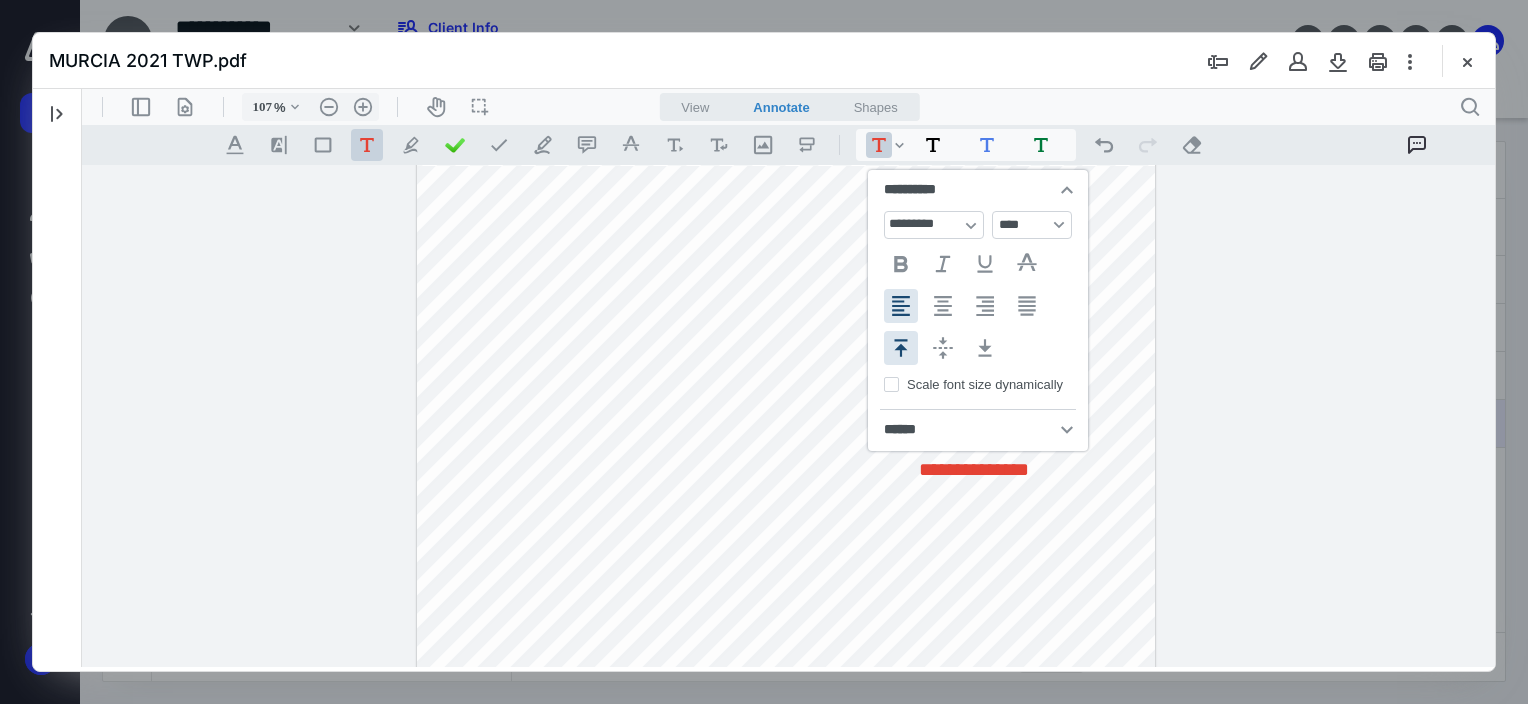 type 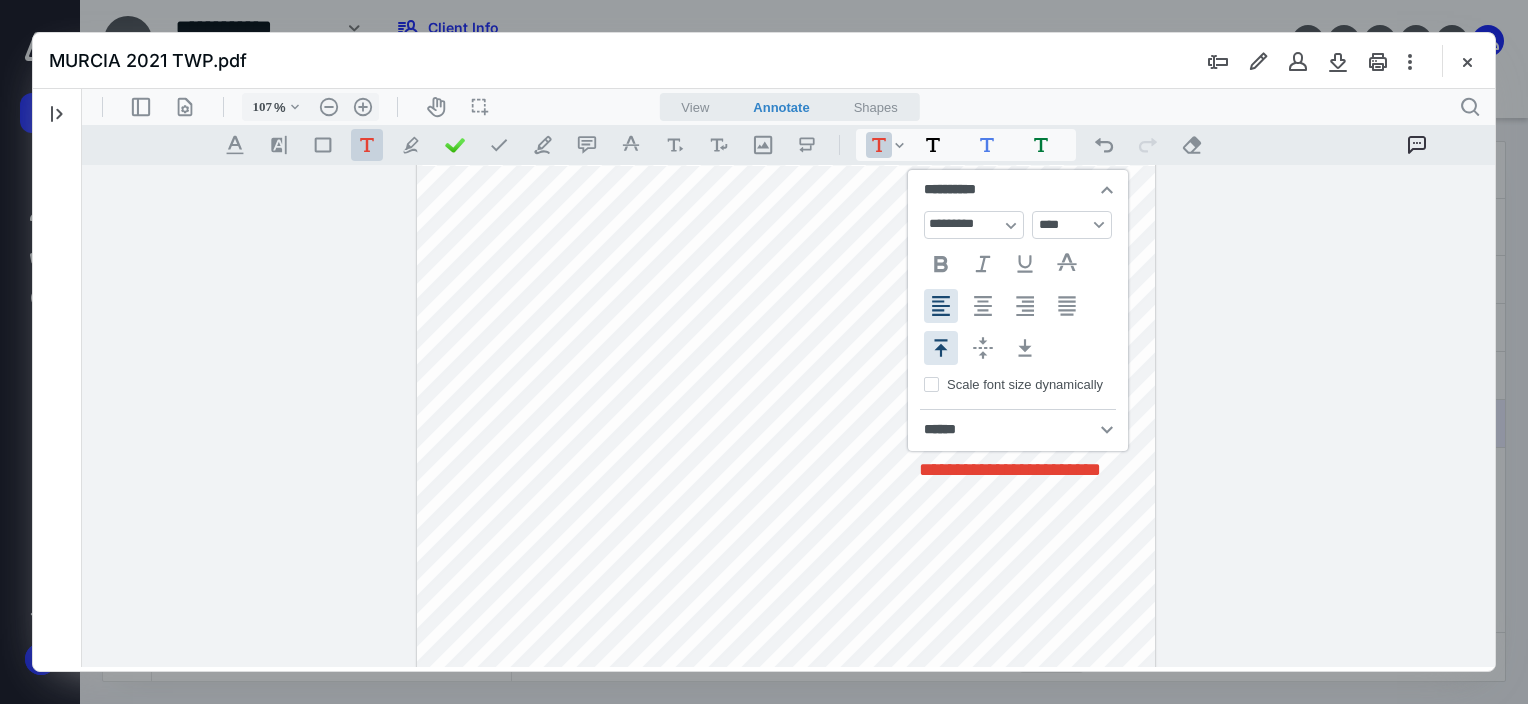 click on "******** ******** ****** ***** .cls-1{fill:#abb0c4;} icon - header - sidebar - line .cls-1{fill:#abb0c4;} icon - header - page manipulation - line 107 % .cls-1{fill:#abb0c4;} icon - chevron - down .cls-1{fill:#abb0c4;} icon - header - zoom - out - line Current zoom is   107 % .cls-1{fill:#abb0c4;} icon - header - zoom - in - line icon-header-pan20 icon / operation / multi select View Annotate Shapes Annotate .cls-1{fill:#abb0c4;} icon - chevron - down View Annotate Shapes .cls-1{fill:#abb0c4;} icon - header - search .cls-1{fill:#abb0c4;} icon - tool - text manipulation - underline .cls-1{fill:#8c8c8c;} icon - line - tool - highlight  .st0{fill:#868E96;}  .cls-1{fill:#abb0c4;} icon - tool - text - free text .cls-1{fill:#abb0c4;} icon - tool - pen - highlight .cls-1{fill:#abb0c4;} icon - tool - pen - line .cls-1{fill:#abb0c4;} icon - tool - comment - line .cls-1{fill:#abb0c4;} icon - tool - text manipulation - strikethrough .cls-1{fill:#abb0c4;} icon - tool - image - line  .st0{fill:#868E96;}
*" at bounding box center (789, 378) 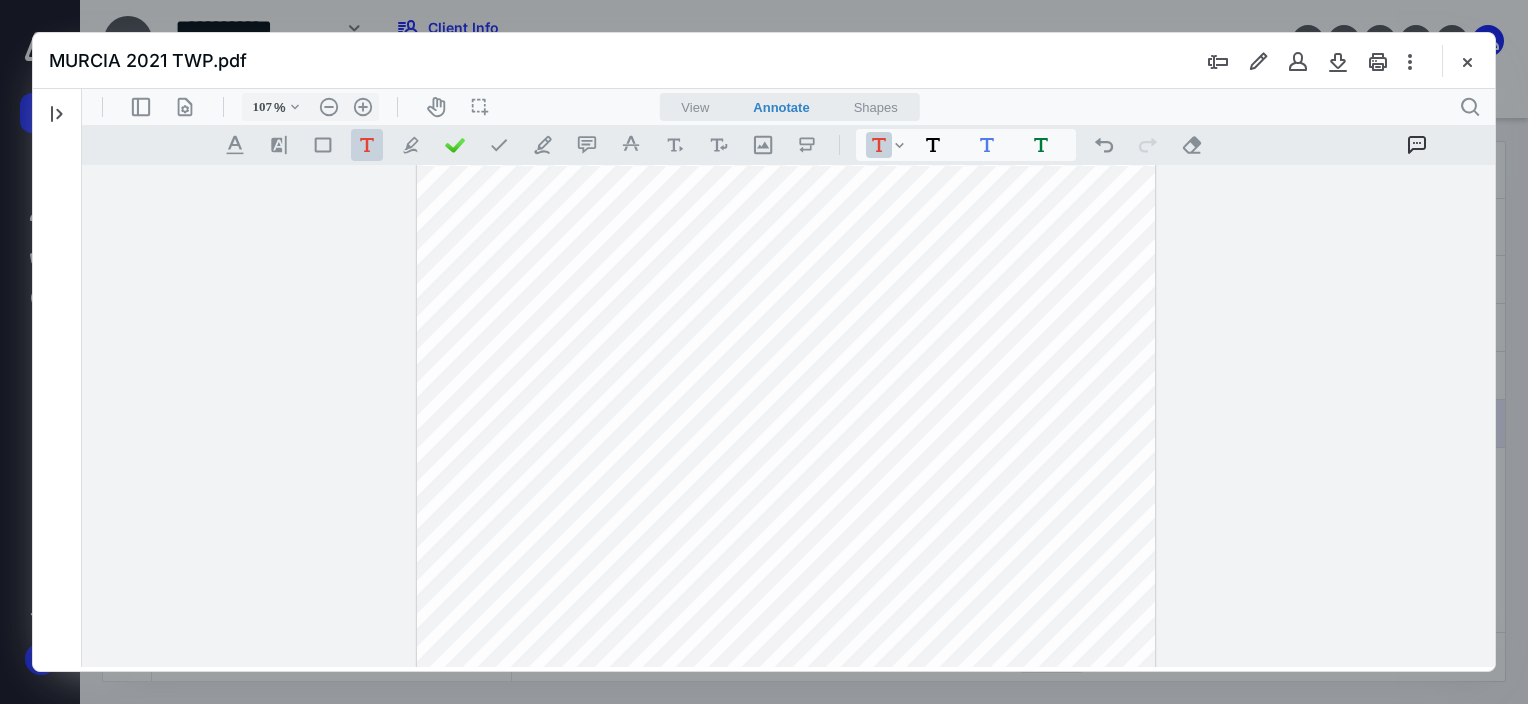 click on "**********" at bounding box center (786, 83) 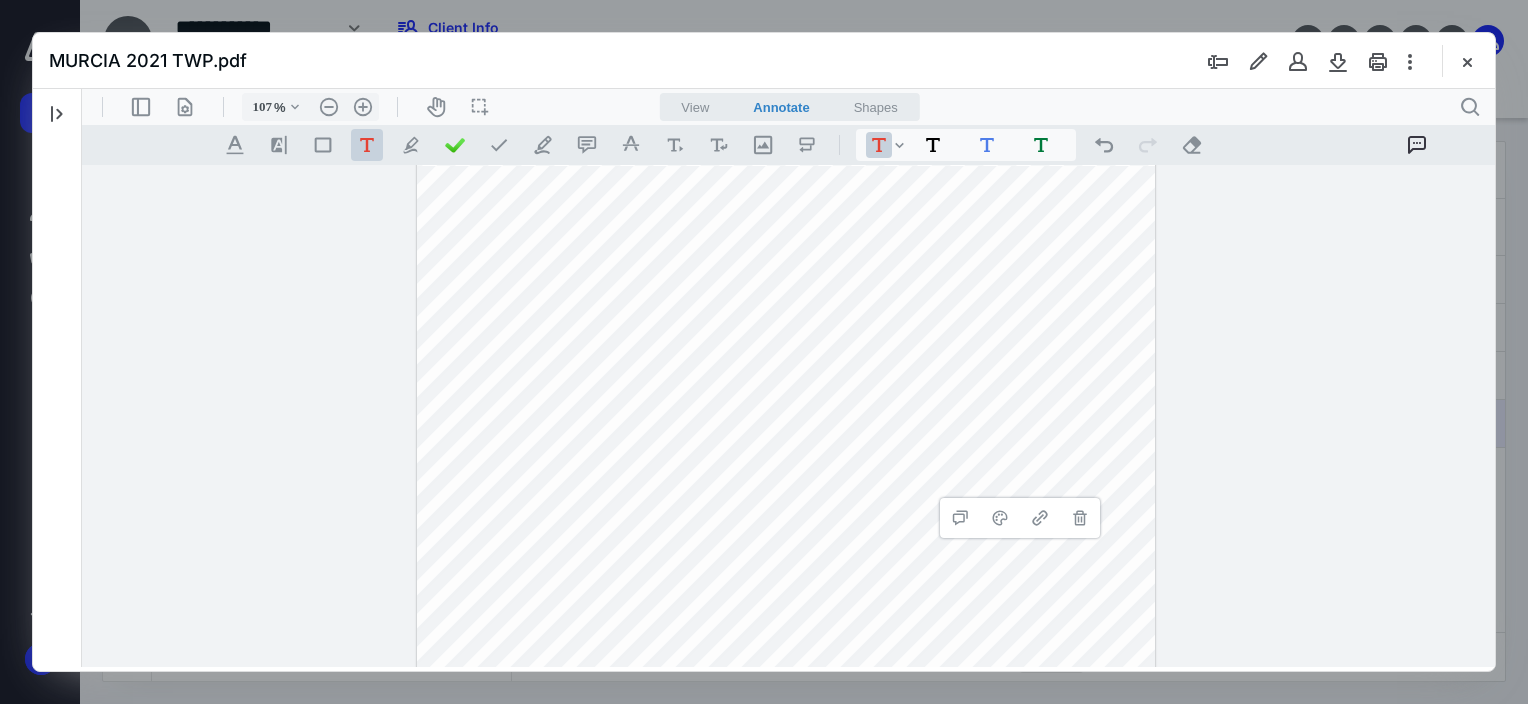 click on "**********" at bounding box center [786, 83] 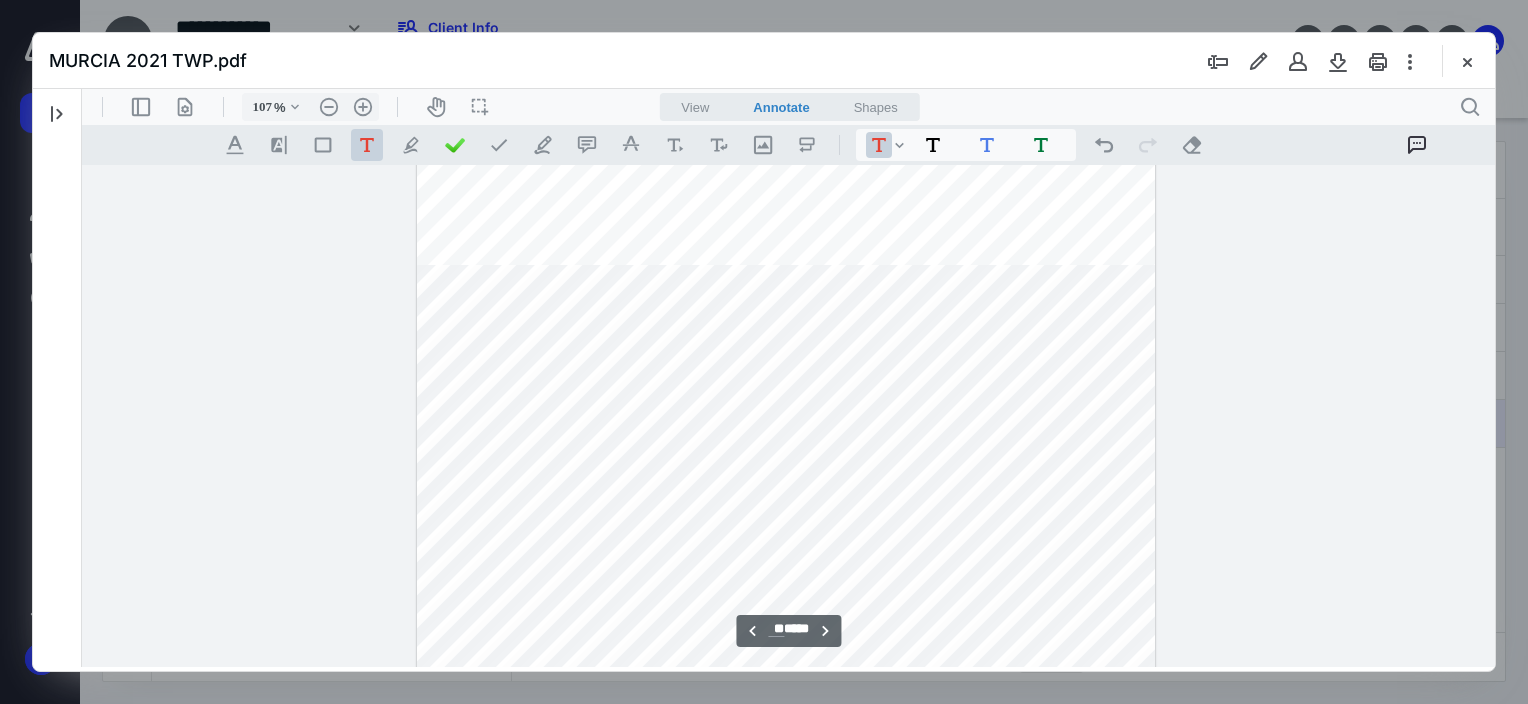 scroll, scrollTop: 33857, scrollLeft: 312, axis: both 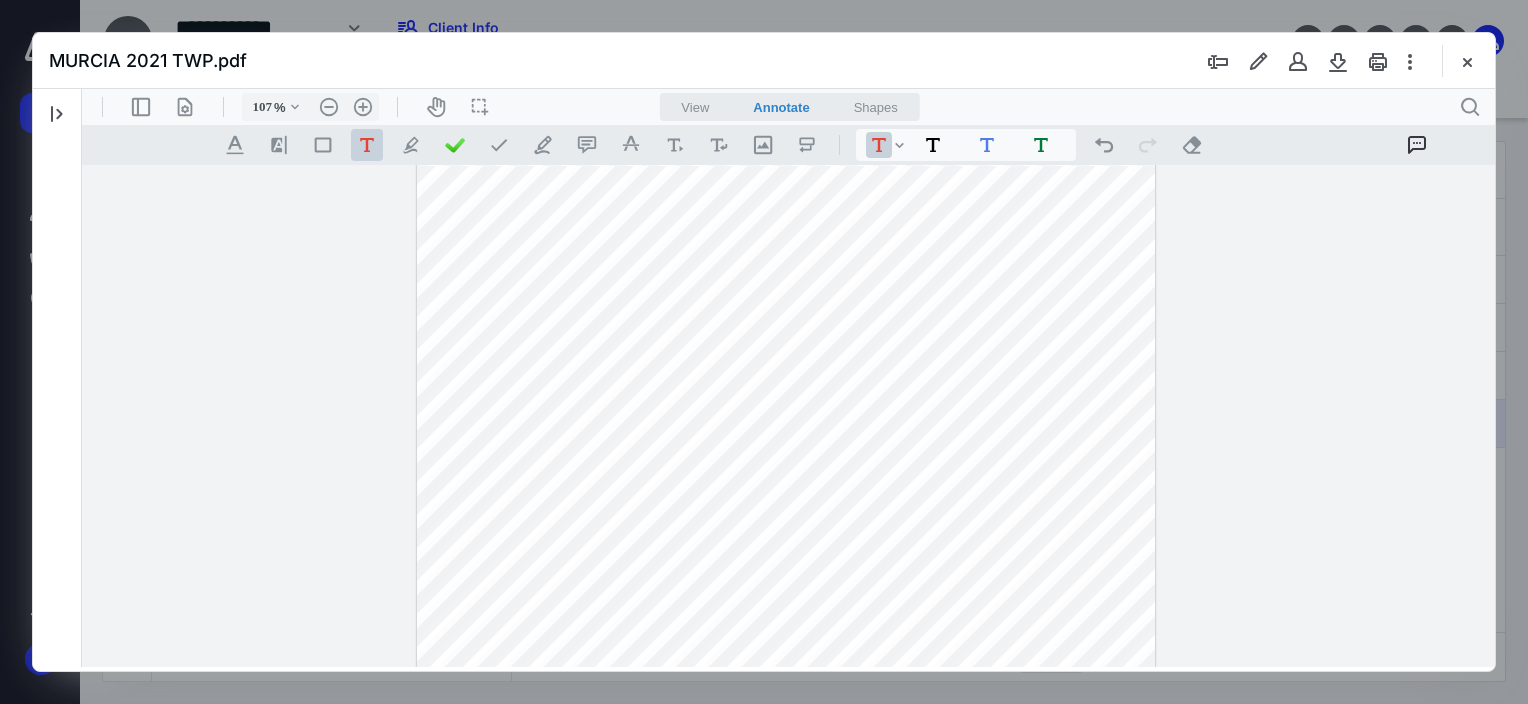 click on "**********" at bounding box center [786, 783] 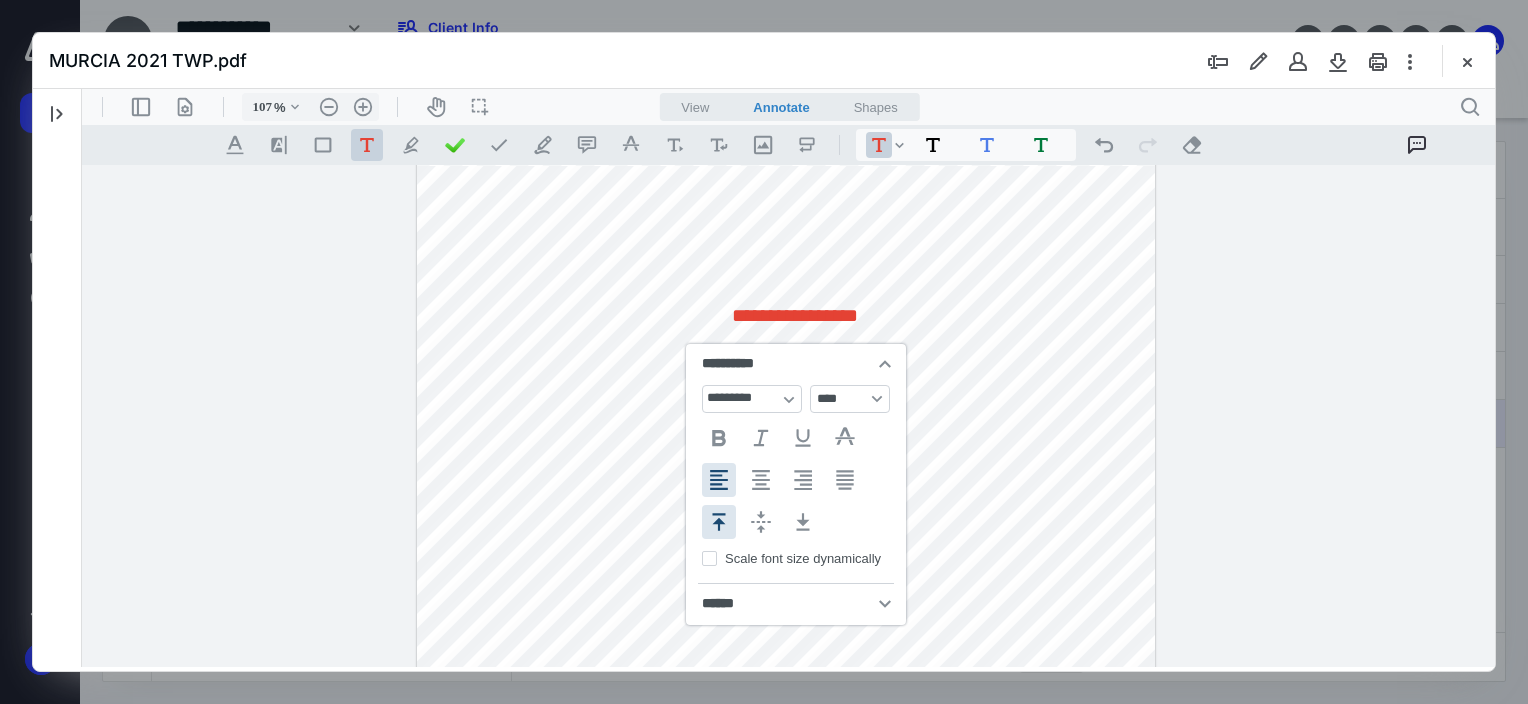 type 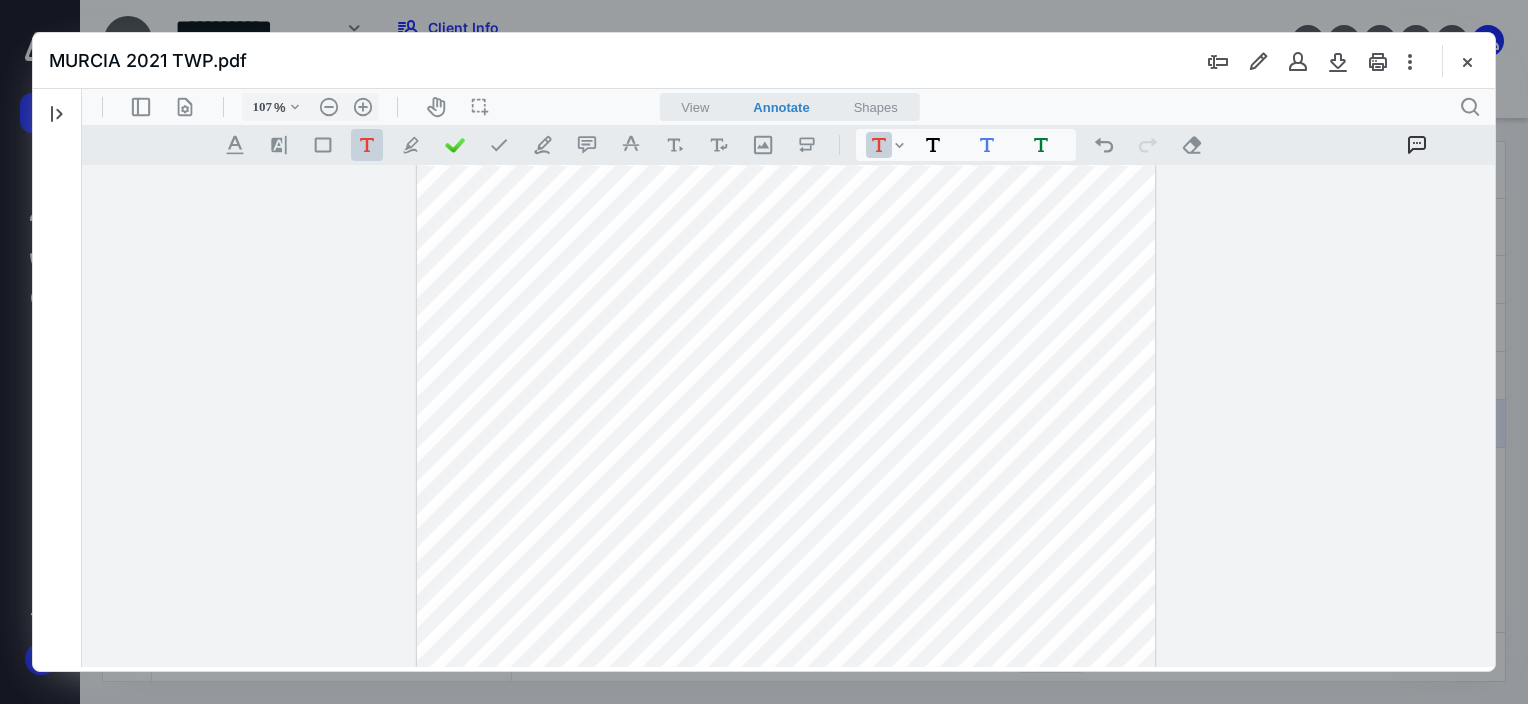 click on "**********" at bounding box center (786, 783) 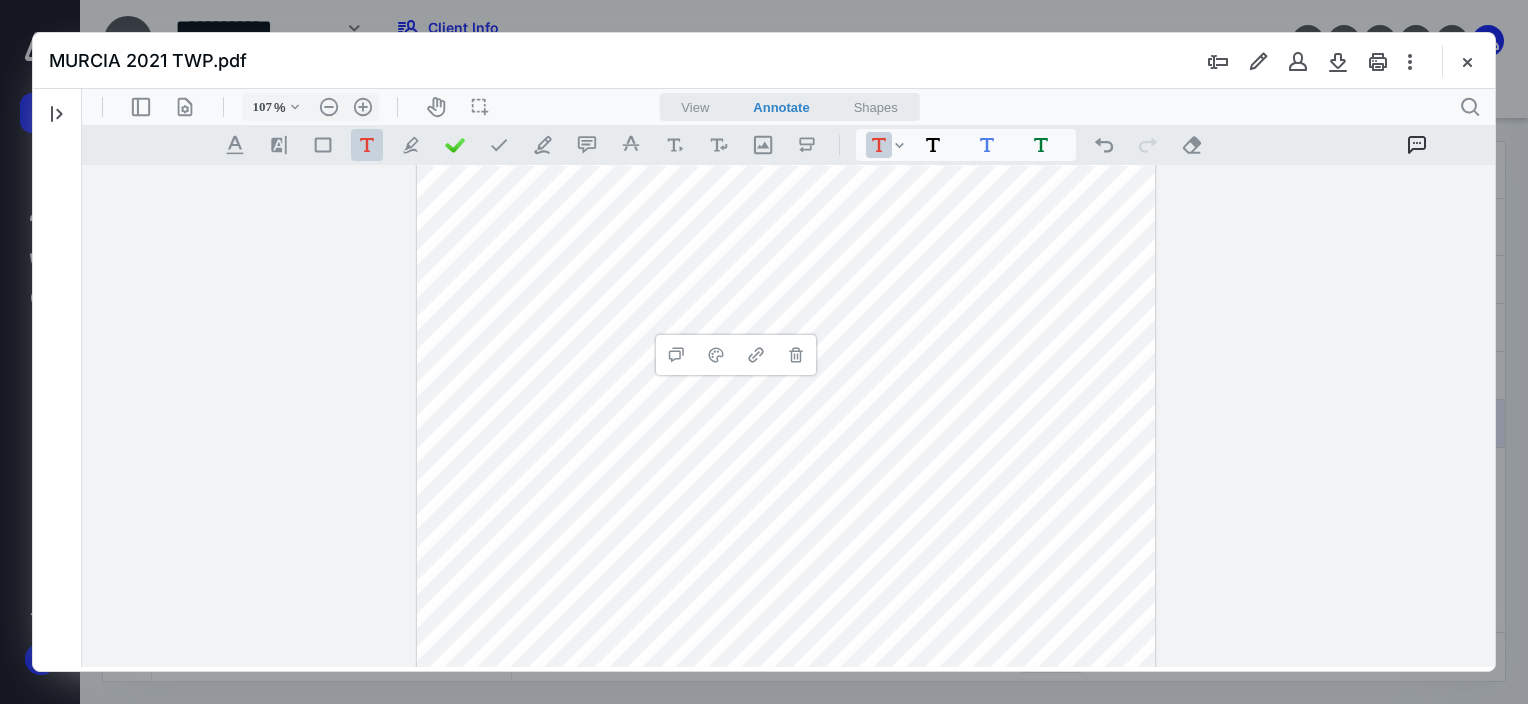 click on "**********" at bounding box center (786, 783) 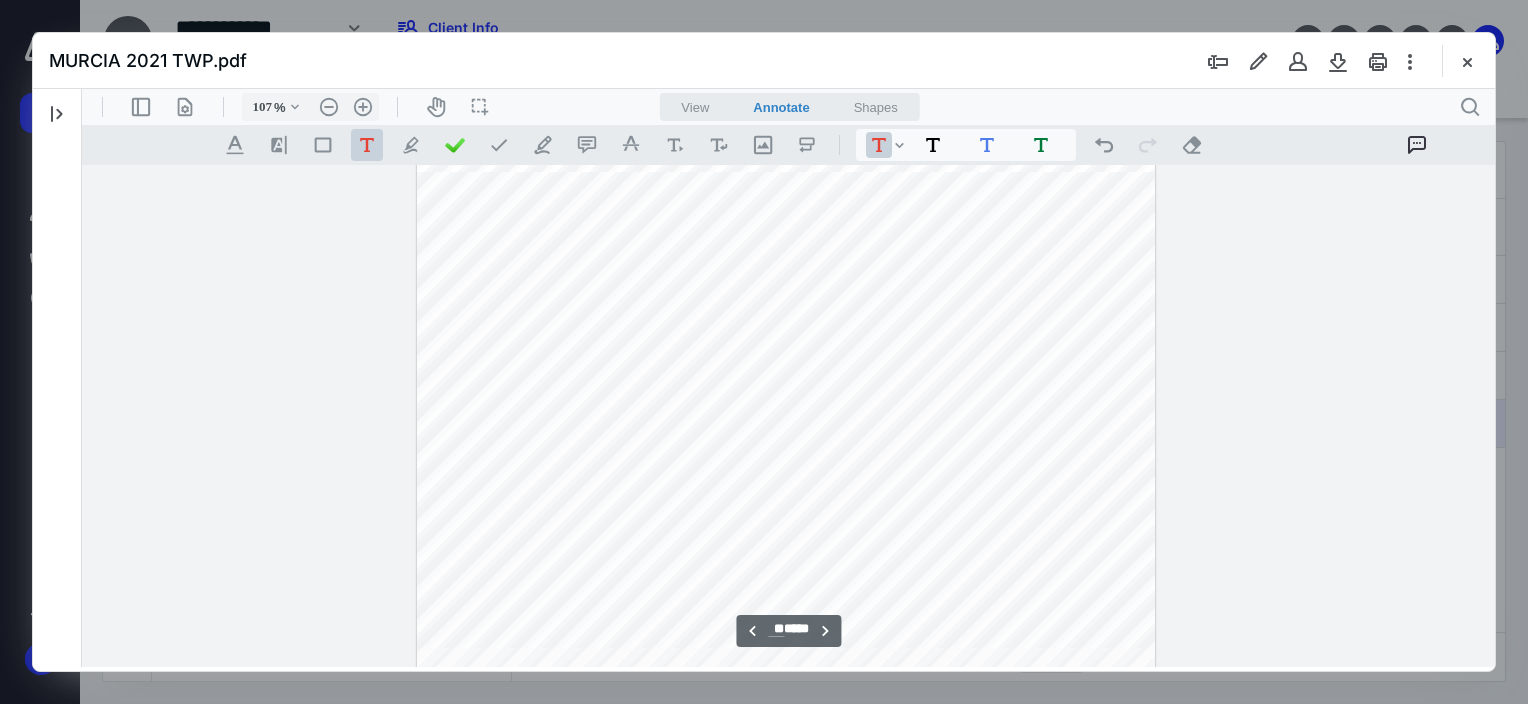 scroll, scrollTop: 34457, scrollLeft: 312, axis: both 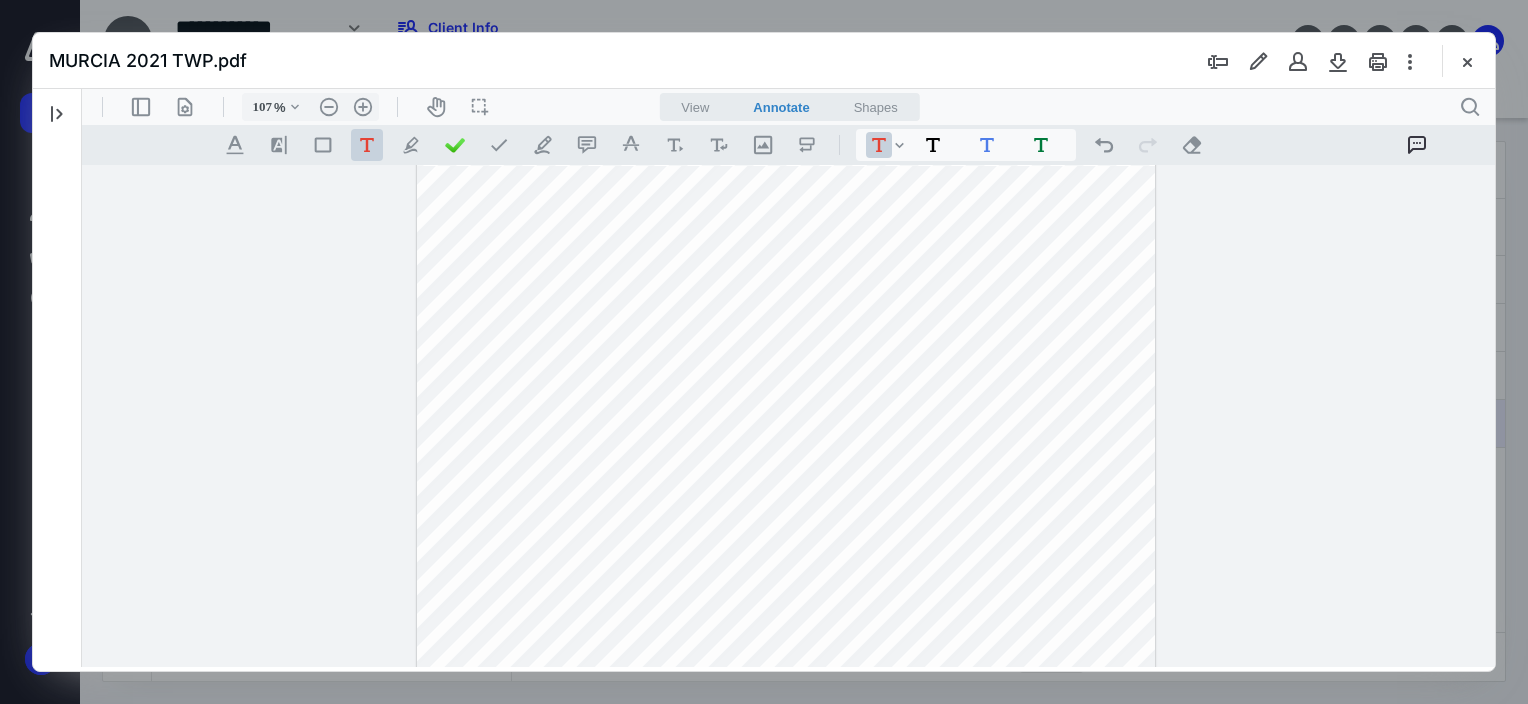 click on "**********" at bounding box center [786, 183] 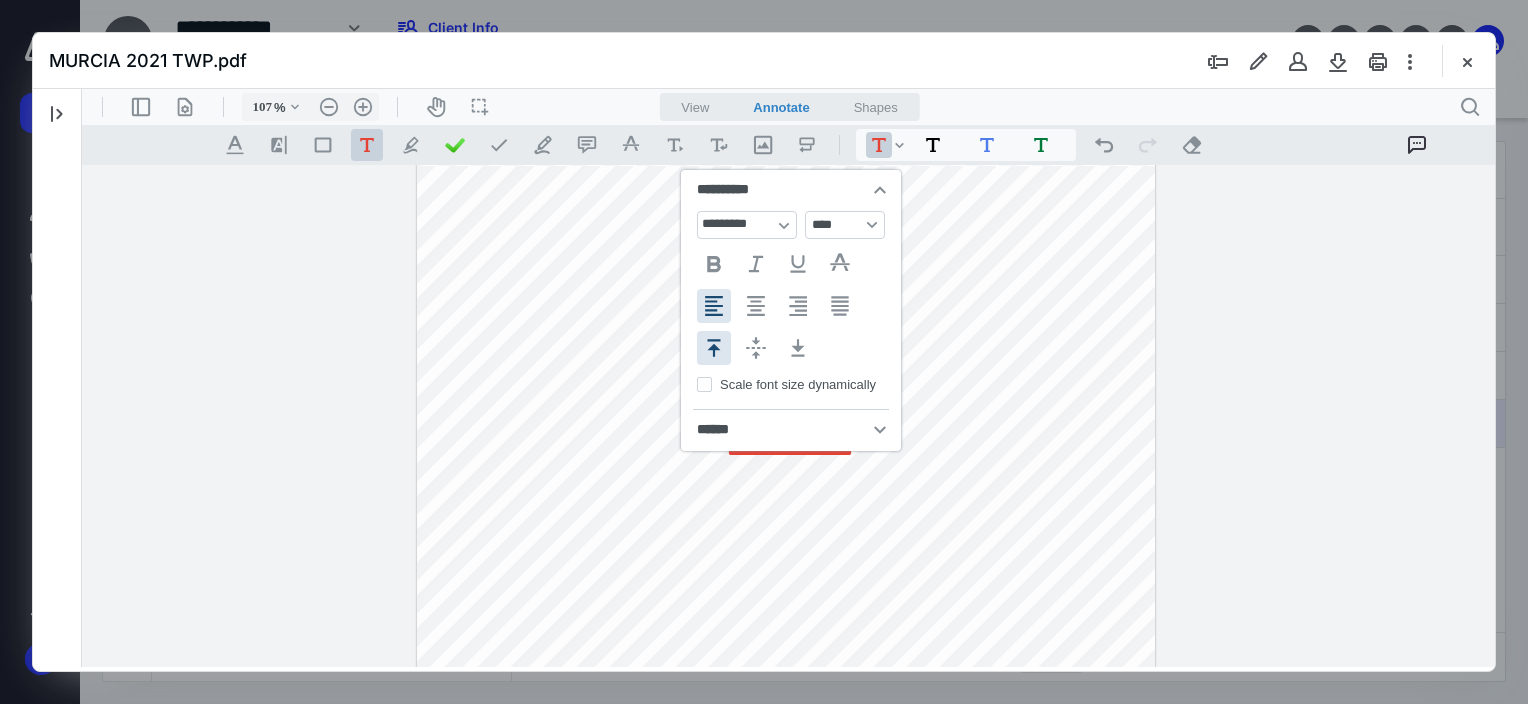 type 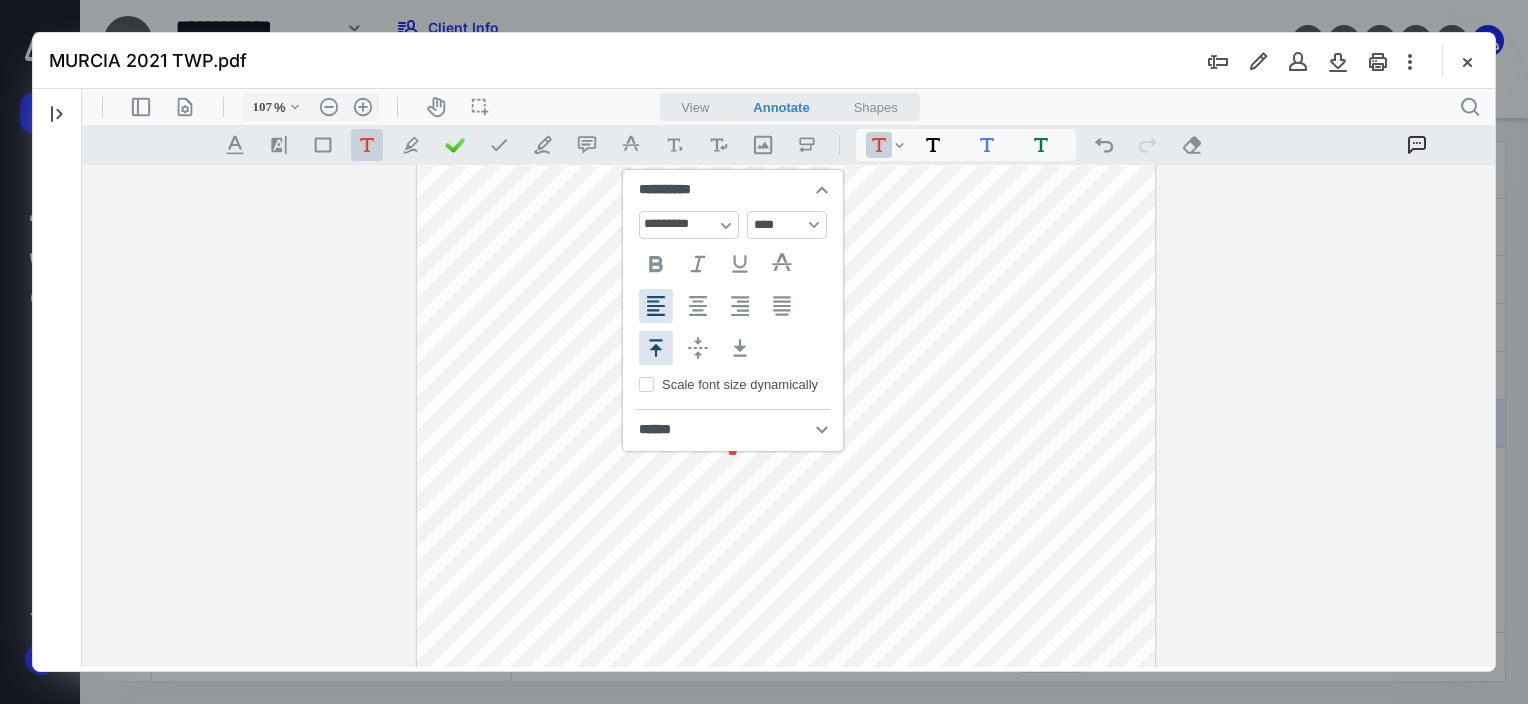 click on "**********" at bounding box center (786, 183) 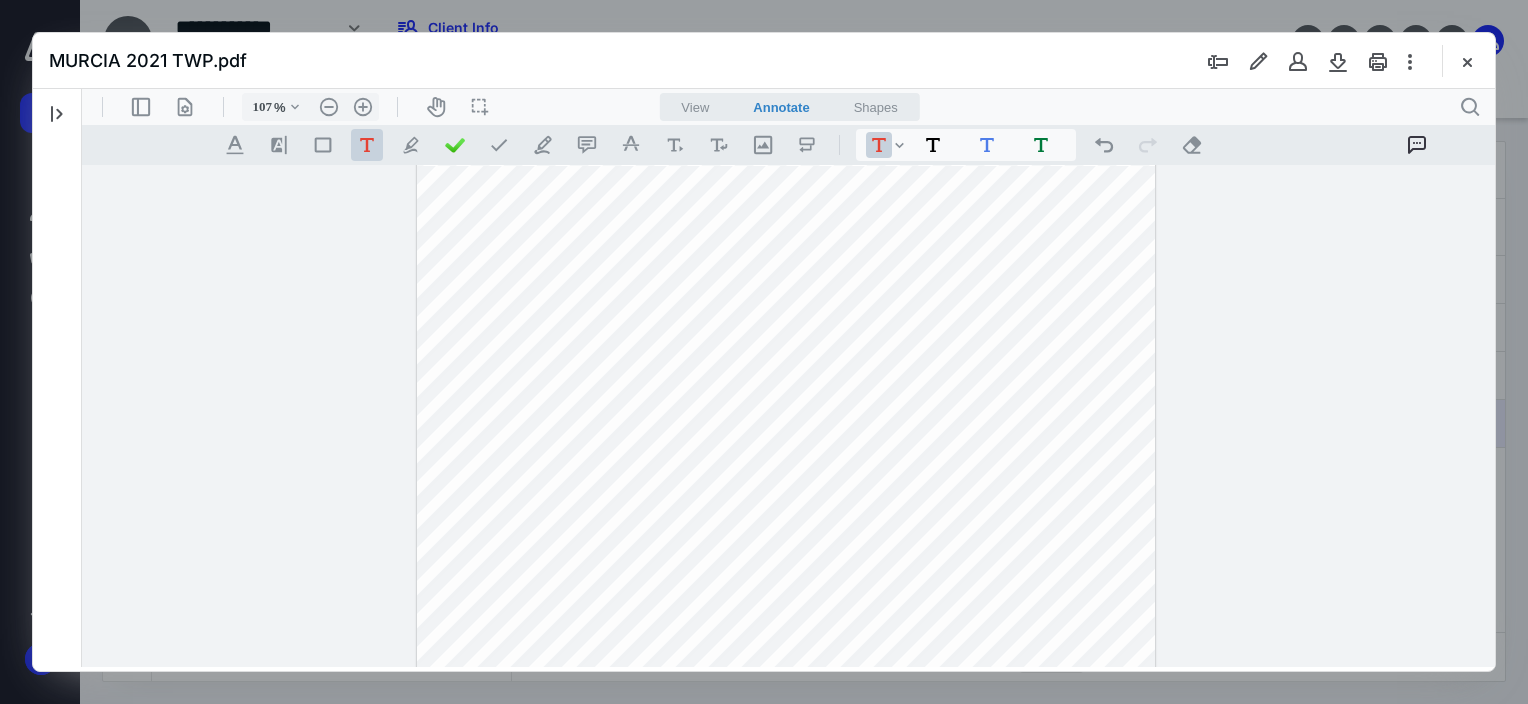click on "**********" at bounding box center (786, 183) 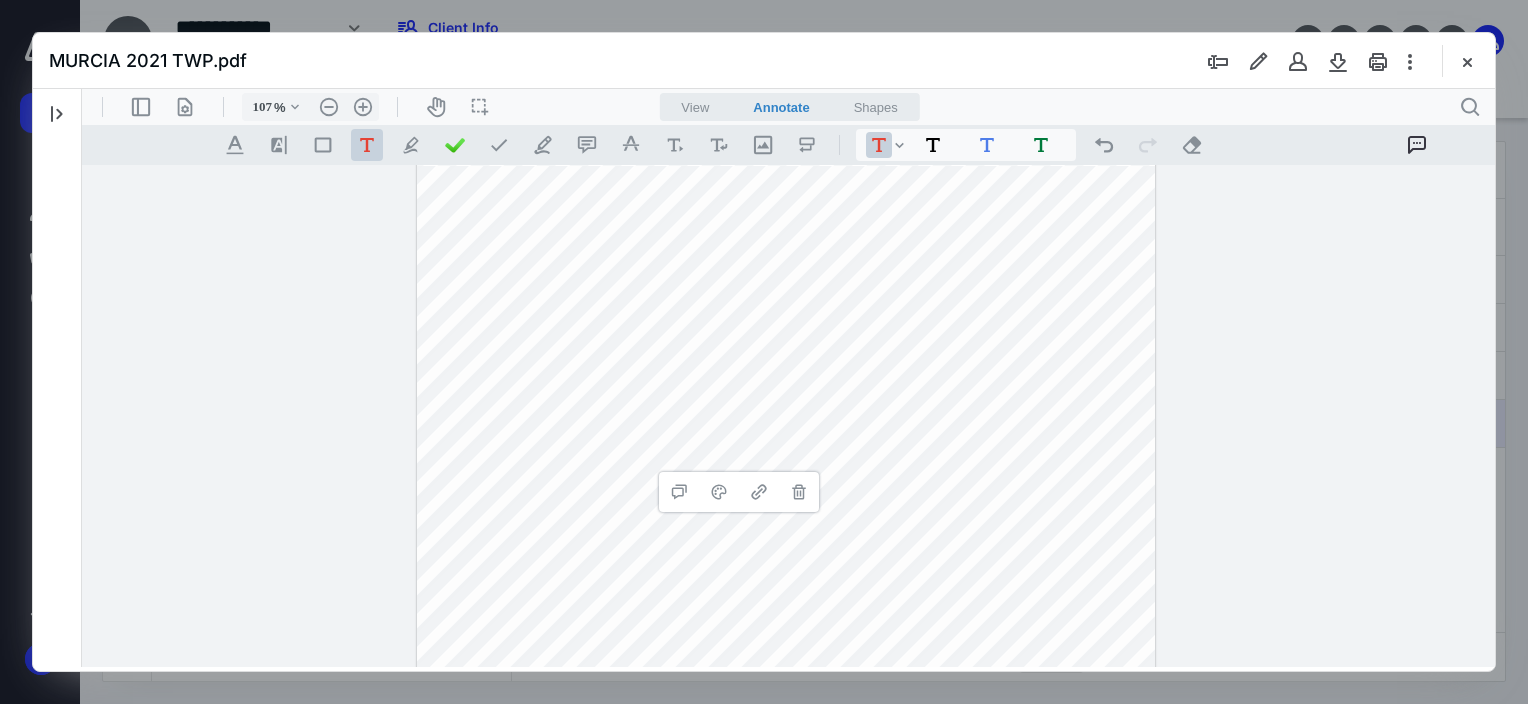 click on "**********" at bounding box center (786, 183) 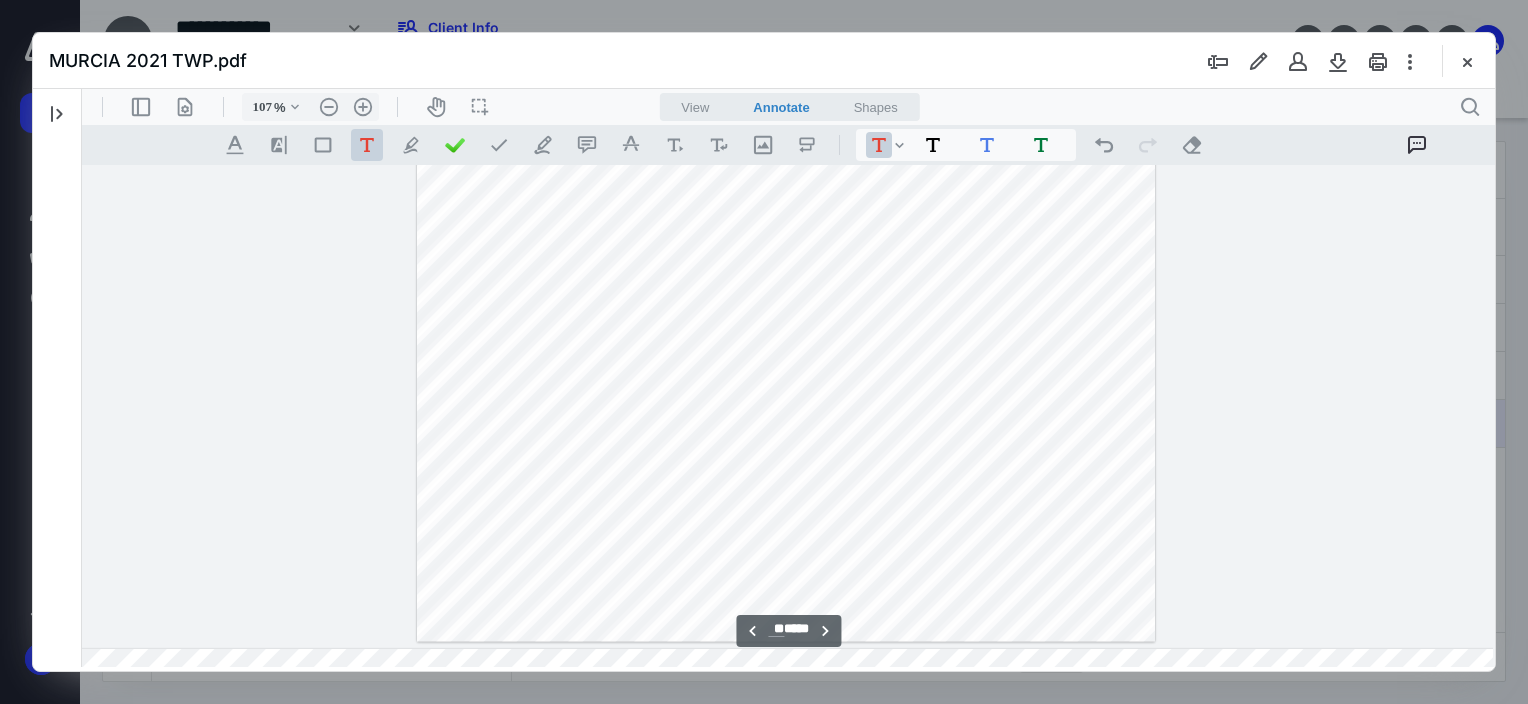 scroll, scrollTop: 34657, scrollLeft: 312, axis: both 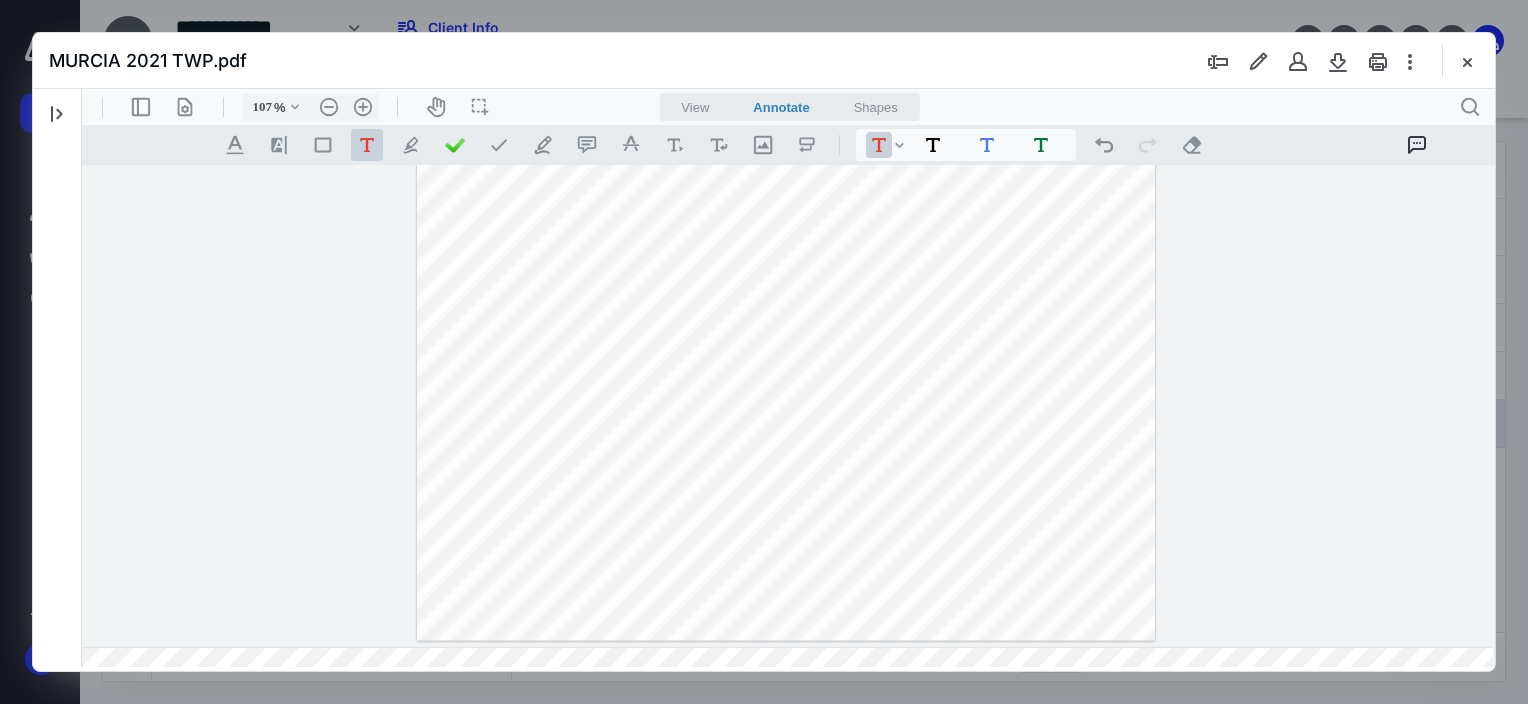 click on "**********" at bounding box center [786, -17] 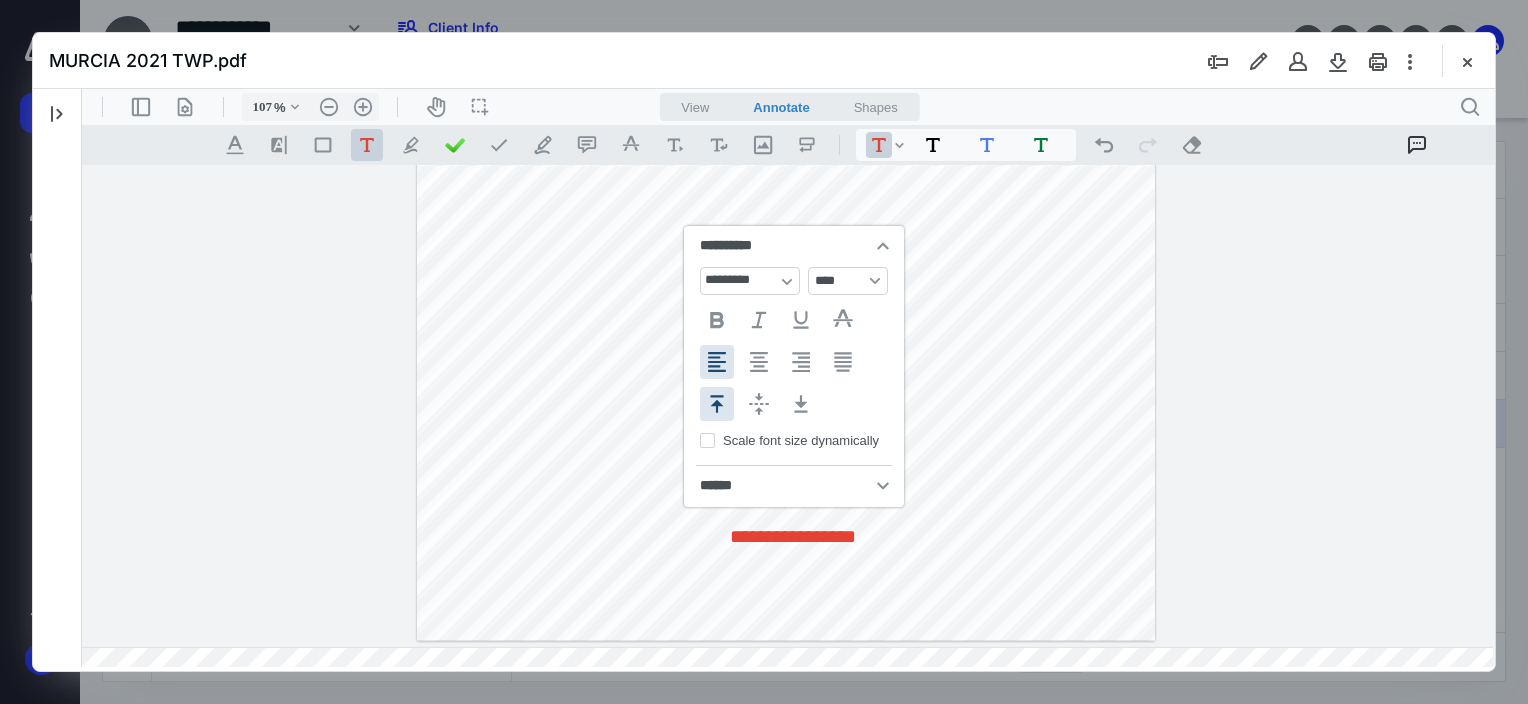 type 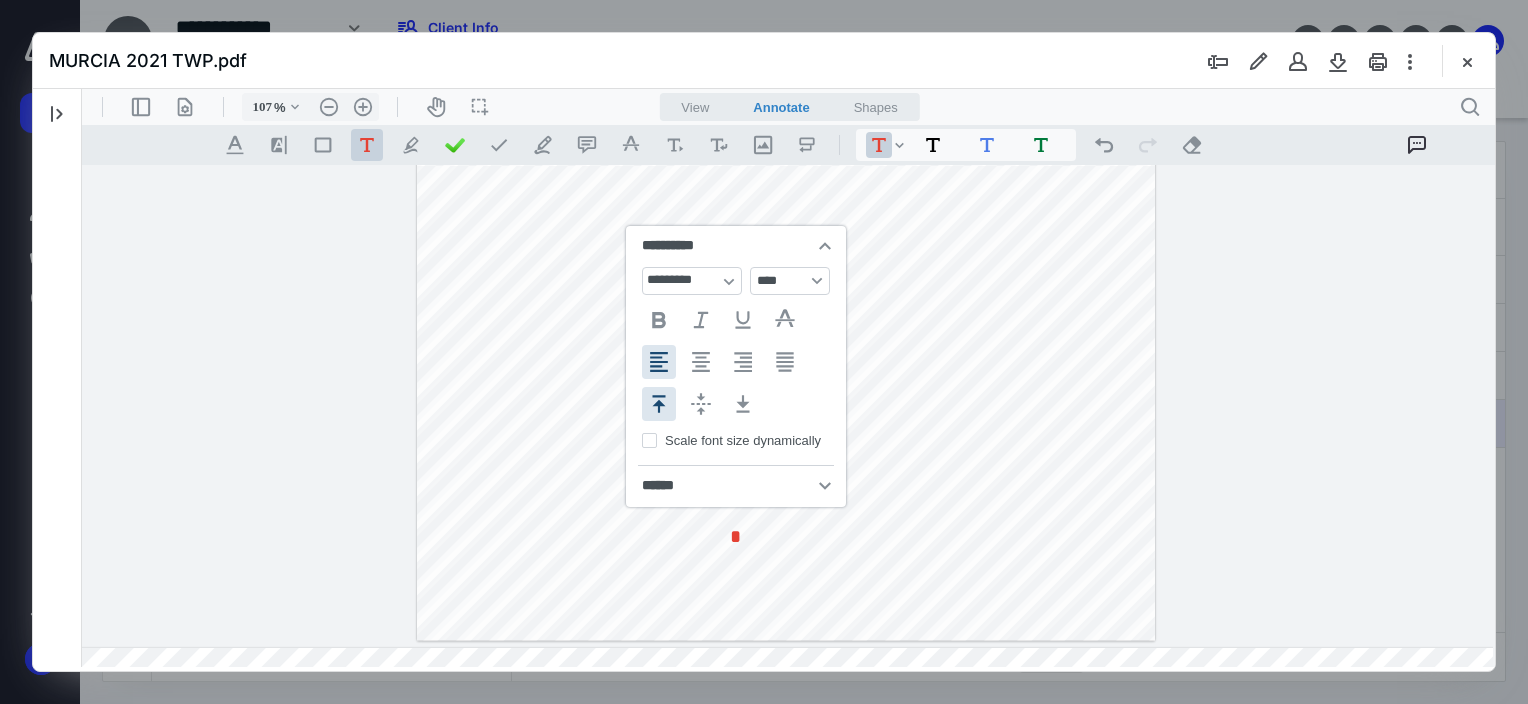 click on "******** ******** ****** ***** .cls-1{fill:#abb0c4;} icon - header - sidebar - line .cls-1{fill:#abb0c4;} icon - header - page manipulation - line 107 % .cls-1{fill:#abb0c4;} icon - chevron - down .cls-1{fill:#abb0c4;} icon - header - zoom - out - line Current zoom is   107 % .cls-1{fill:#abb0c4;} icon - header - zoom - in - line icon-header-pan20 icon / operation / multi select View Annotate Shapes Annotate .cls-1{fill:#abb0c4;} icon - chevron - down View Annotate Shapes .cls-1{fill:#abb0c4;} icon - header - search .cls-1{fill:#abb0c4;} icon - tool - text manipulation - underline .cls-1{fill:#8c8c8c;} icon - line - tool - highlight  .st0{fill:#868E96;}  .cls-1{fill:#abb0c4;} icon - tool - text - free text .cls-1{fill:#abb0c4;} icon - tool - pen - highlight .cls-1{fill:#abb0c4;} icon - tool - pen - line .cls-1{fill:#abb0c4;} icon - tool - comment - line .cls-1{fill:#abb0c4;} icon - tool - text manipulation - strikethrough .cls-1{fill:#abb0c4;} icon - tool - image - line  .st0{fill:#868E96;}
*" at bounding box center (789, 378) 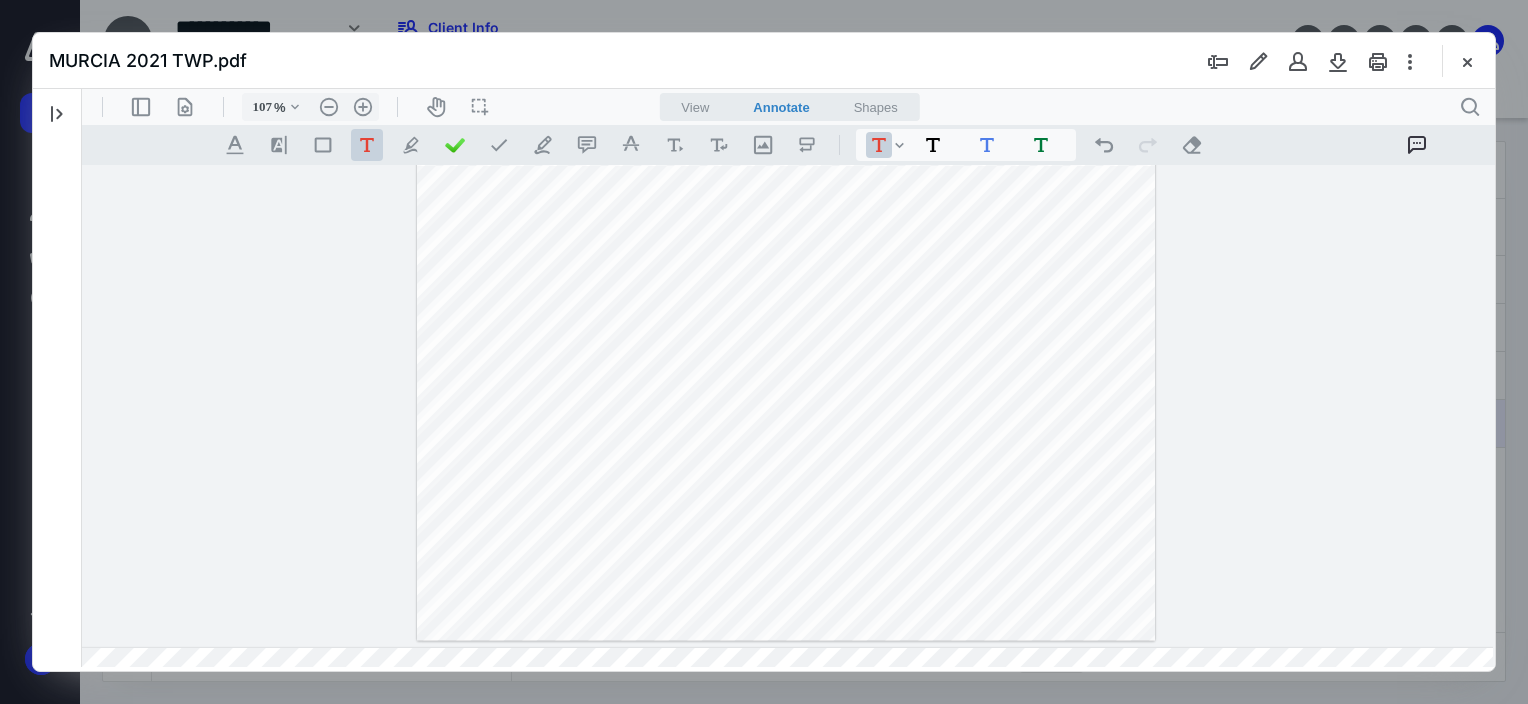 click on "**********" at bounding box center (786, -17) 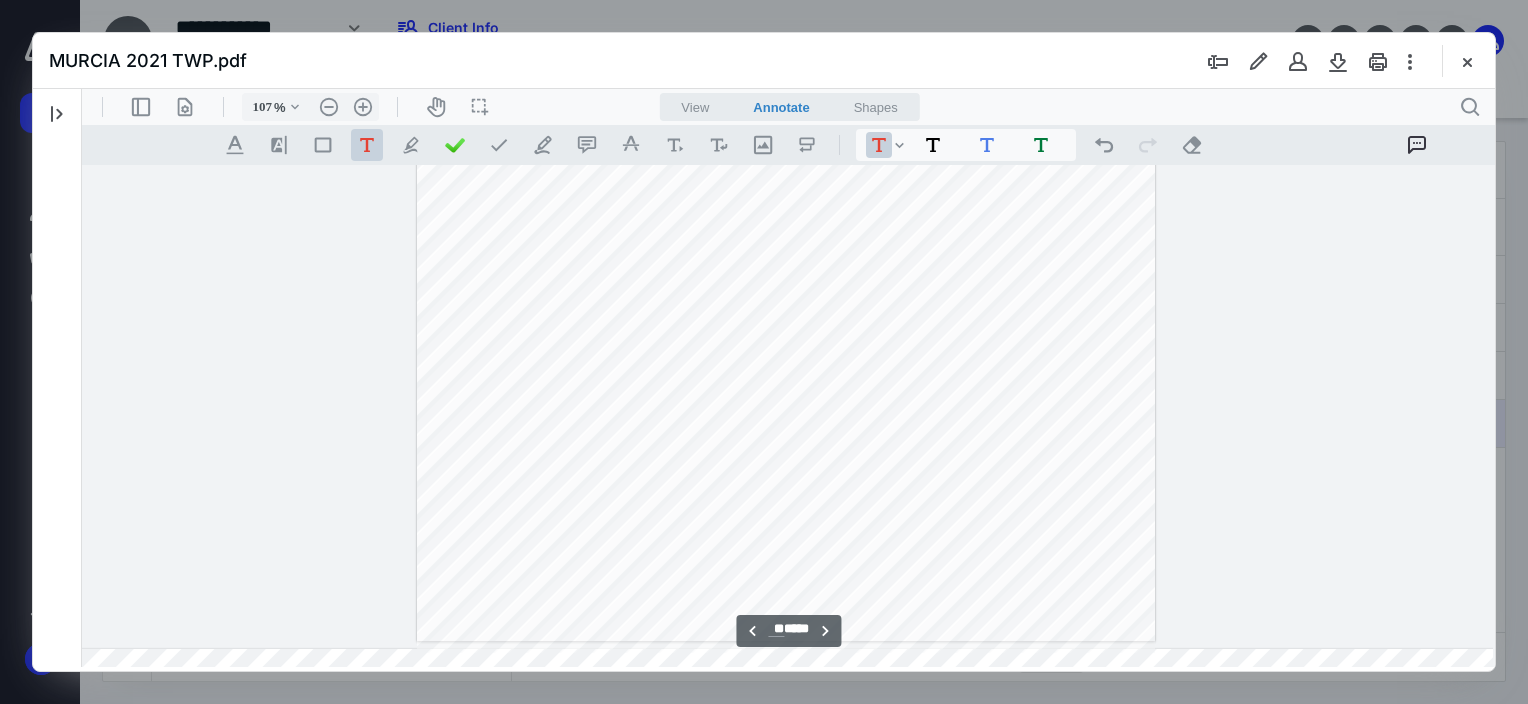 scroll, scrollTop: 34657, scrollLeft: 312, axis: both 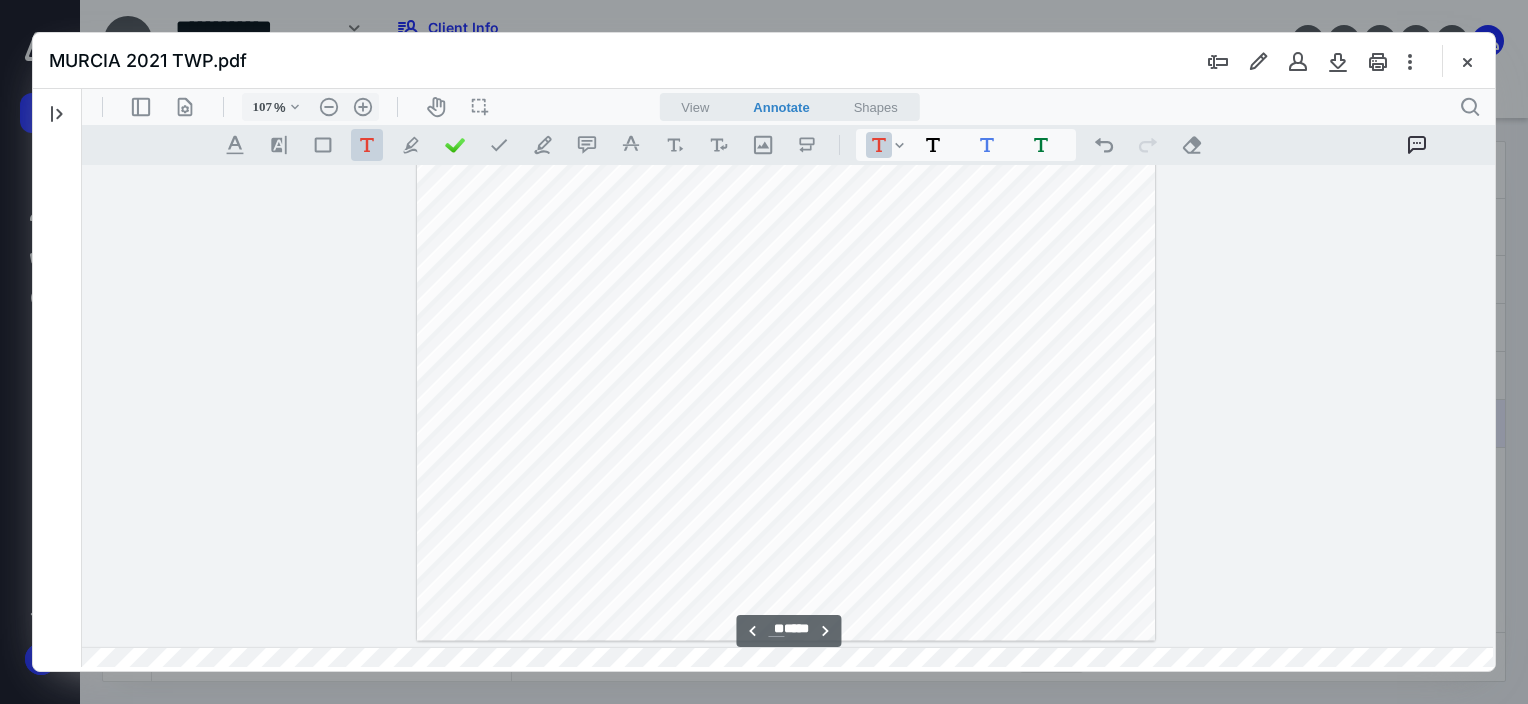 click on "**********" at bounding box center (786, -17) 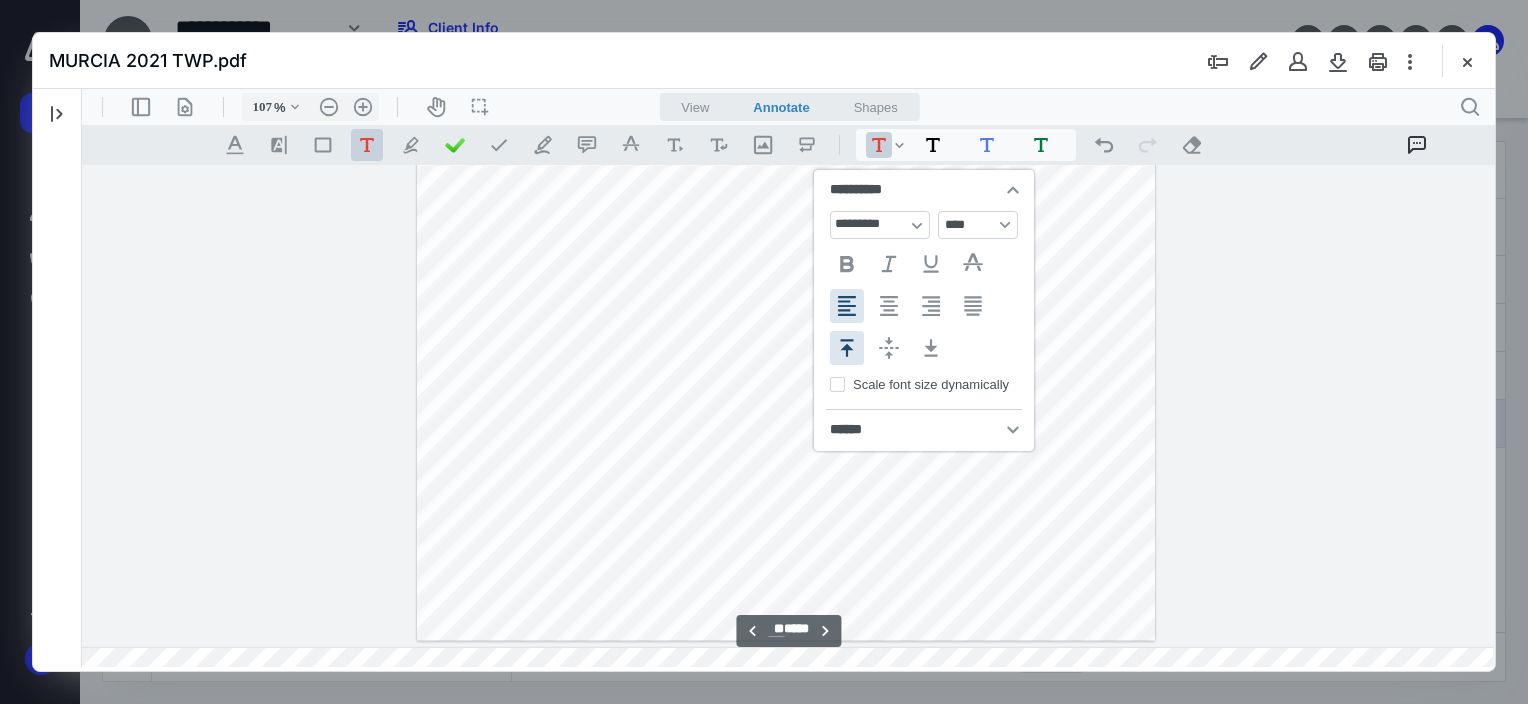 type 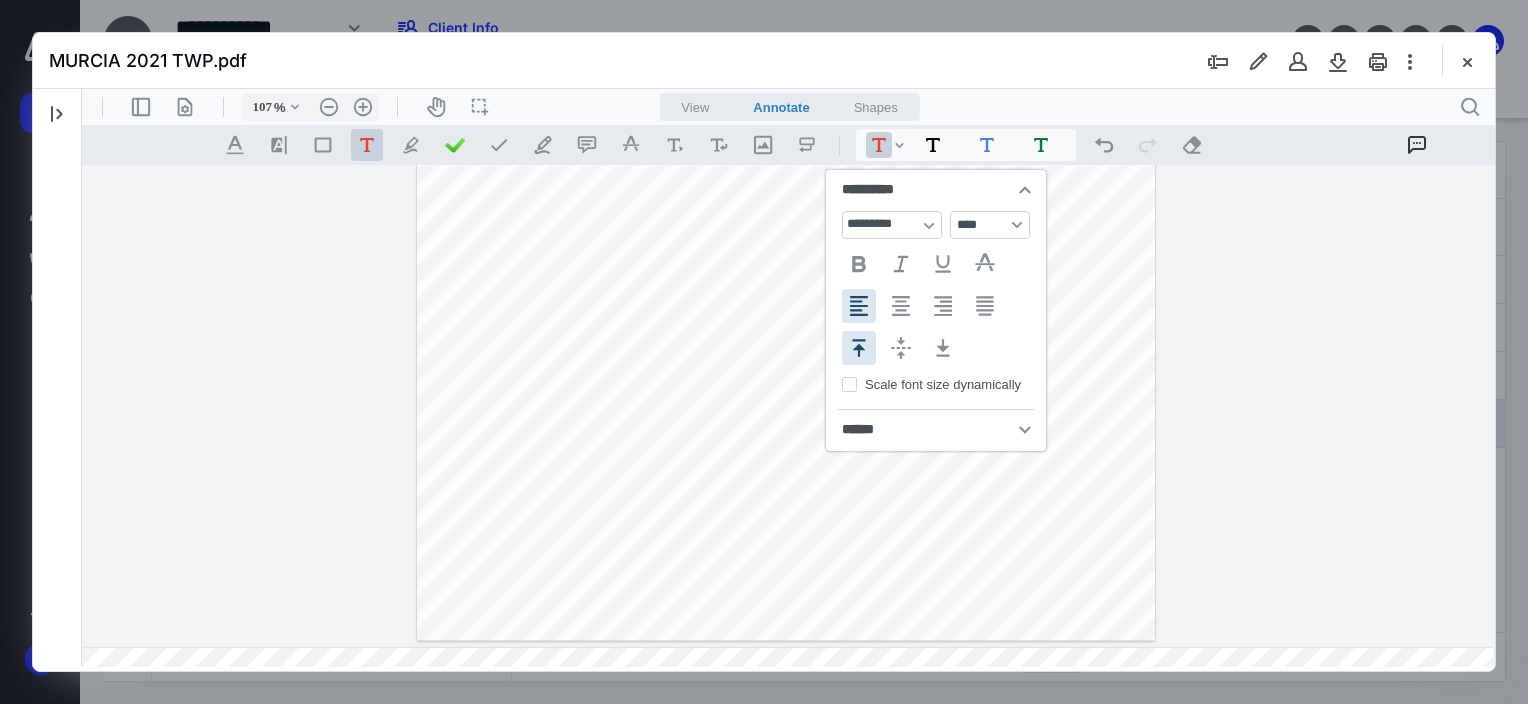 click on "**********" at bounding box center [786, -17] 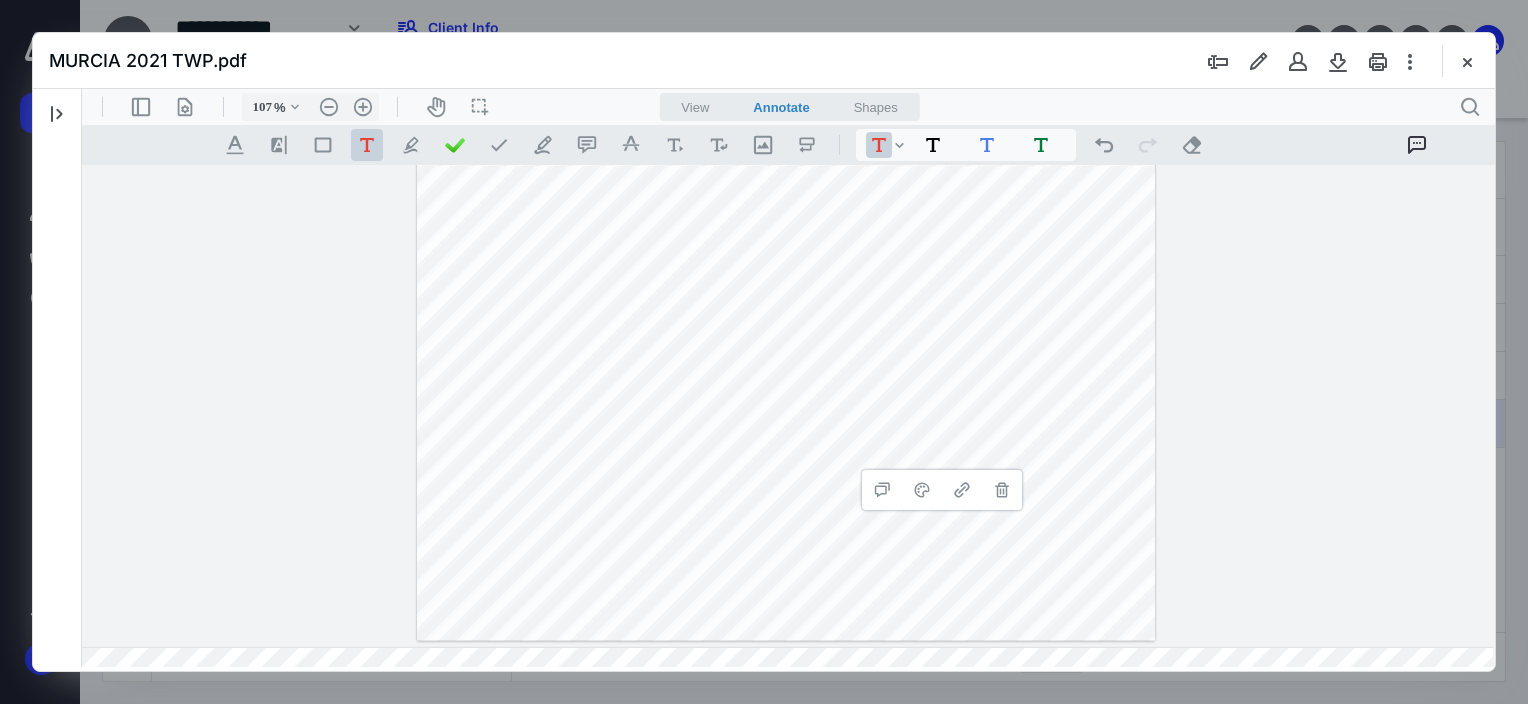 click on "**********" at bounding box center [786, -17] 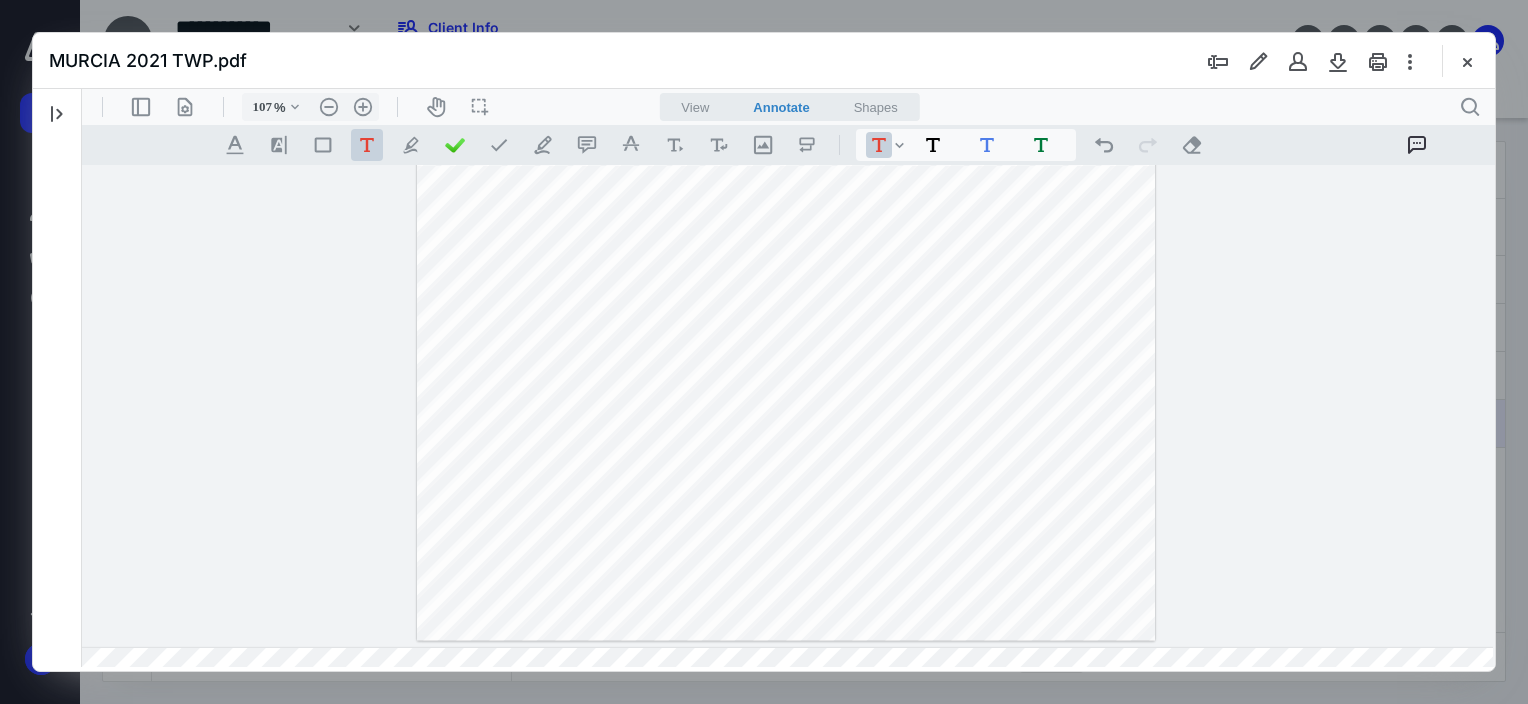drag, startPoint x: 937, startPoint y: 439, endPoint x: 1034, endPoint y: 429, distance: 97.5141 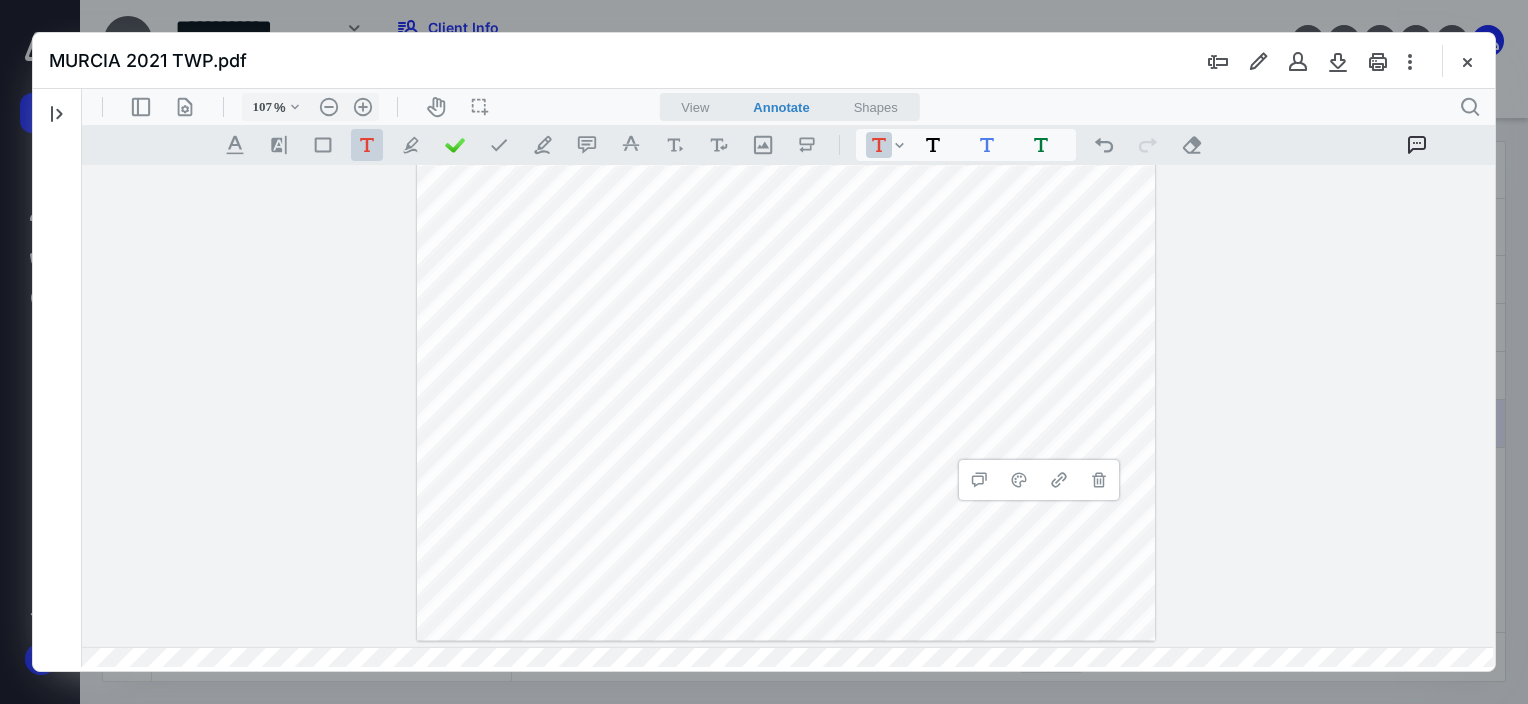 click on "**********" at bounding box center (786, -17) 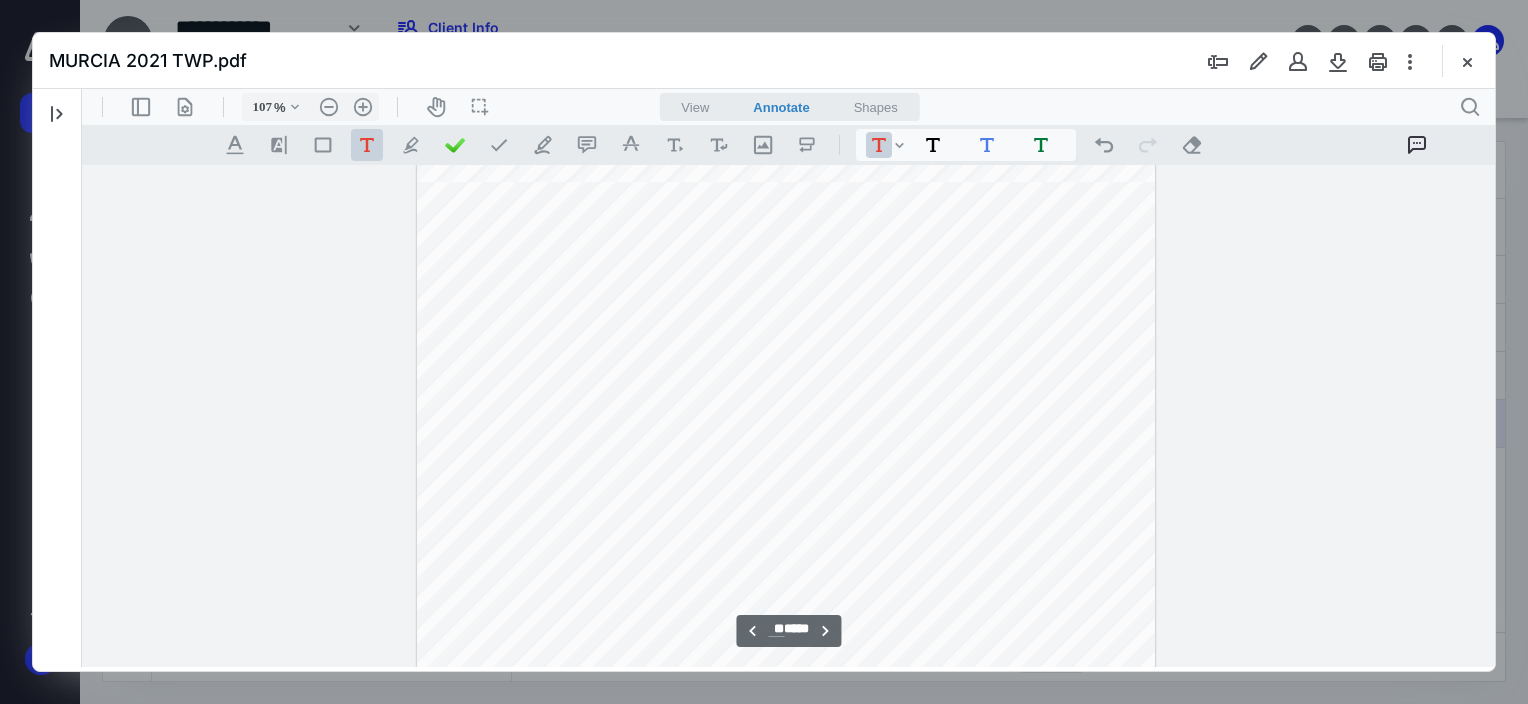scroll, scrollTop: 34657, scrollLeft: 312, axis: both 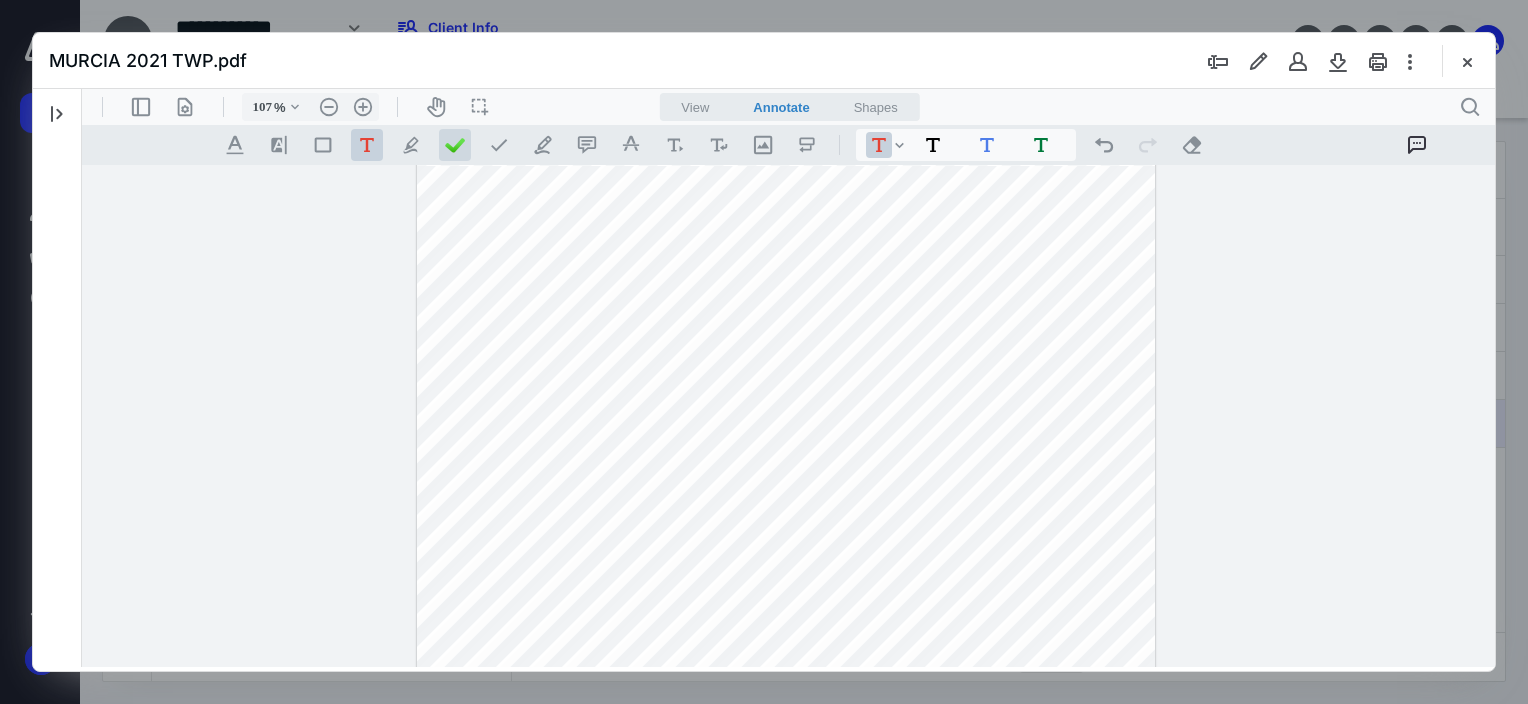 click at bounding box center (455, 145) 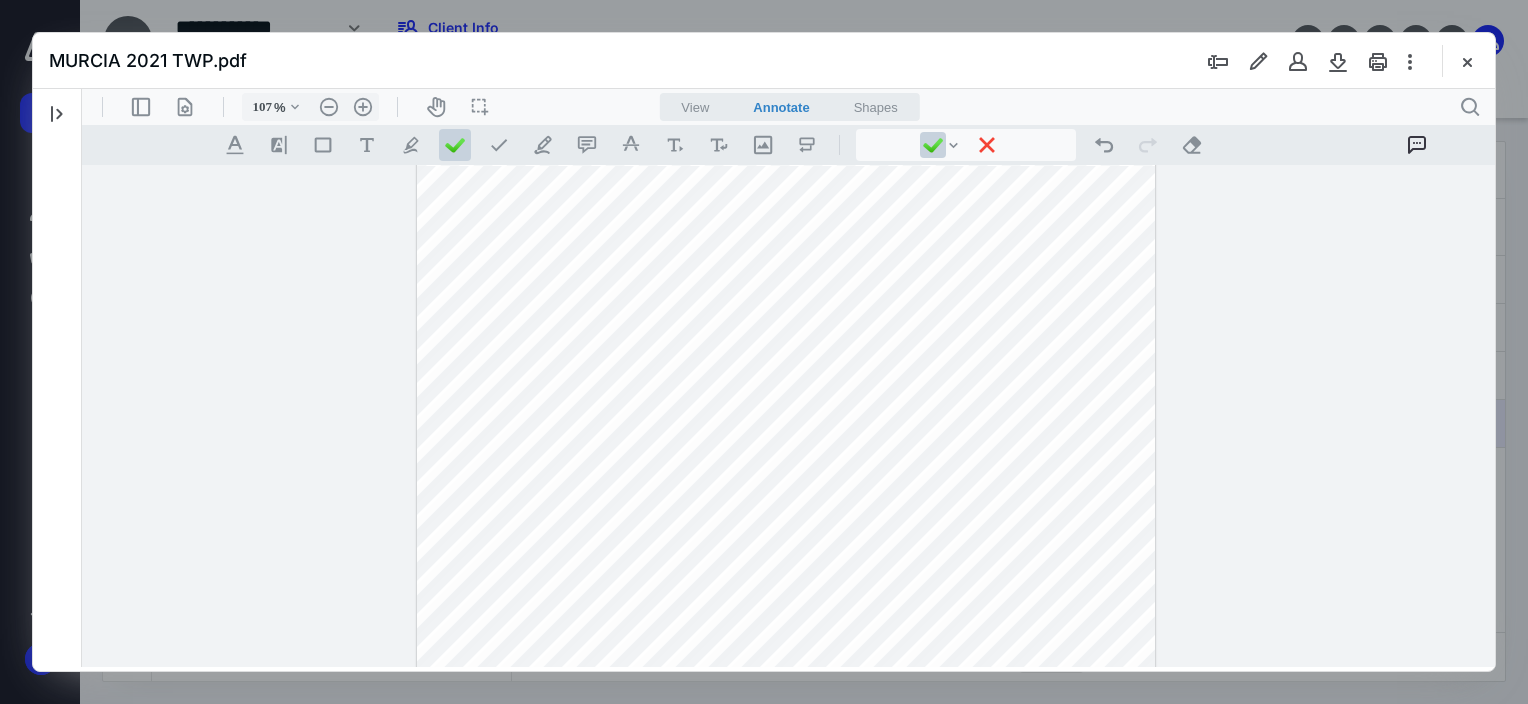 click on "**********" at bounding box center (786, 483) 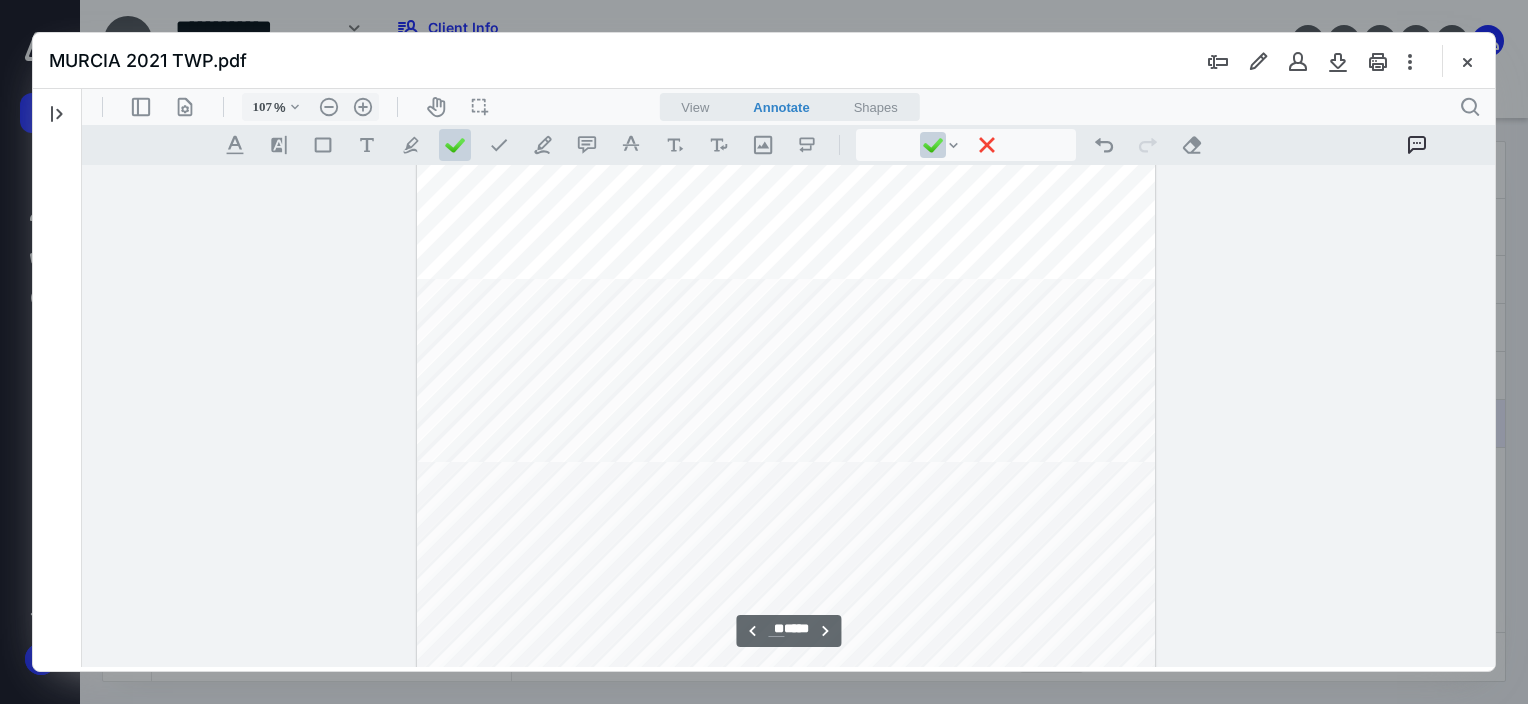 scroll, scrollTop: 34757, scrollLeft: 312, axis: both 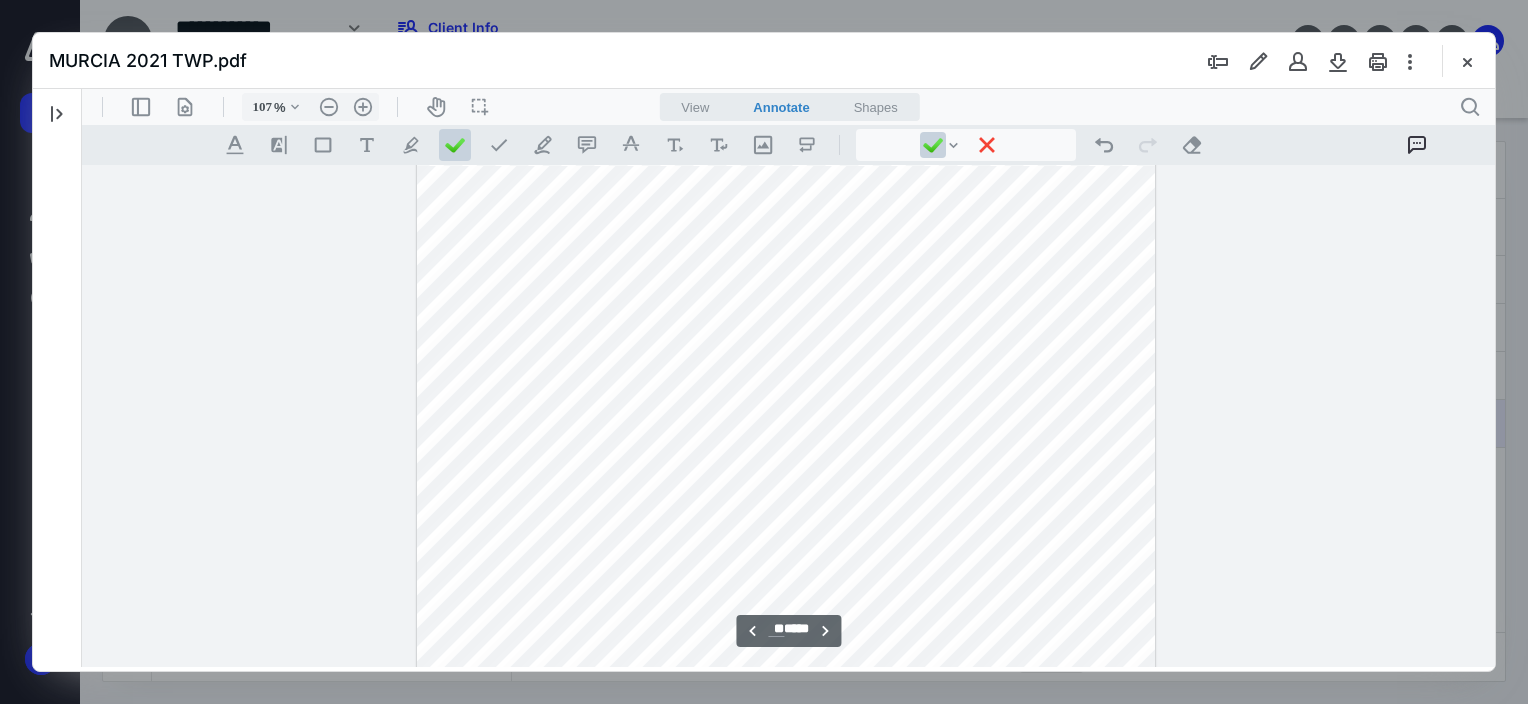 click on "**********" at bounding box center [786, 783] 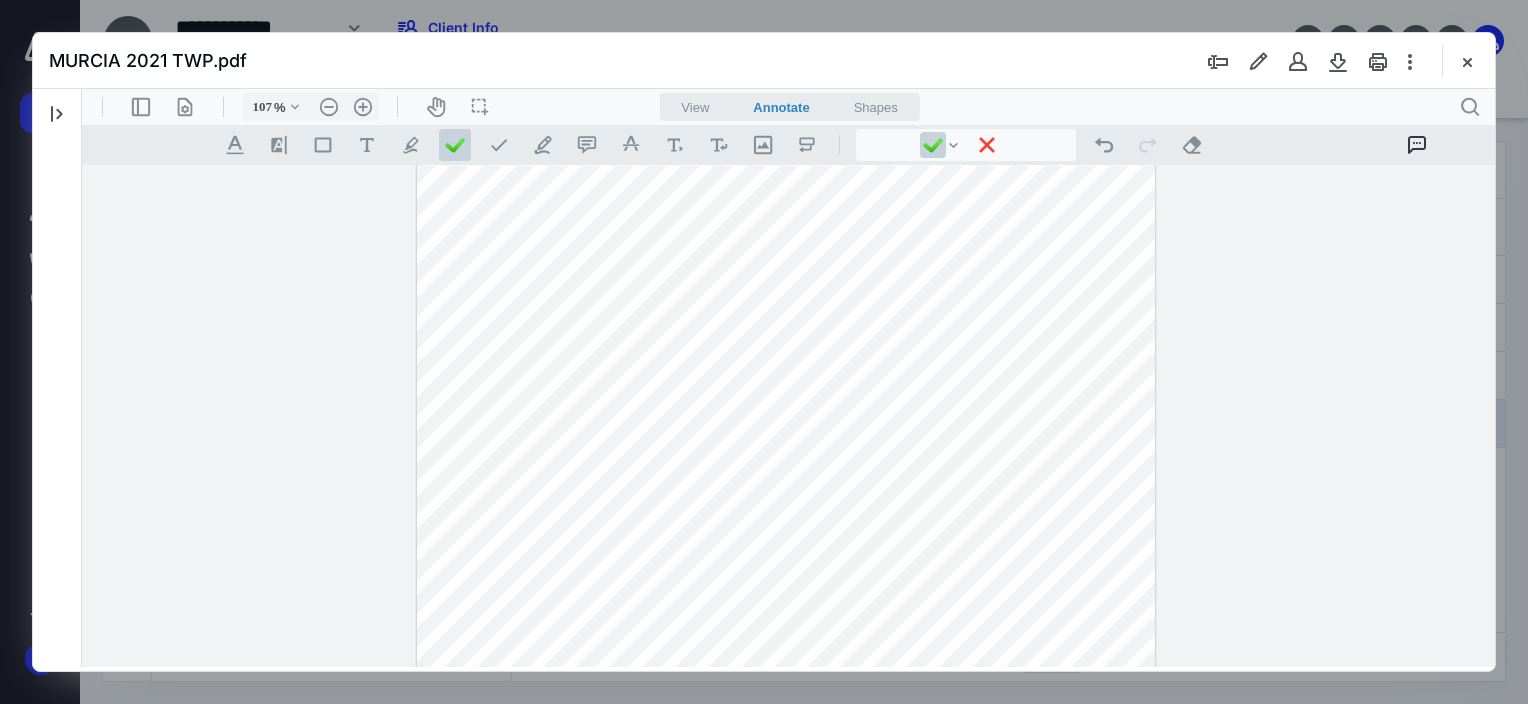 click on "**********" at bounding box center [786, 783] 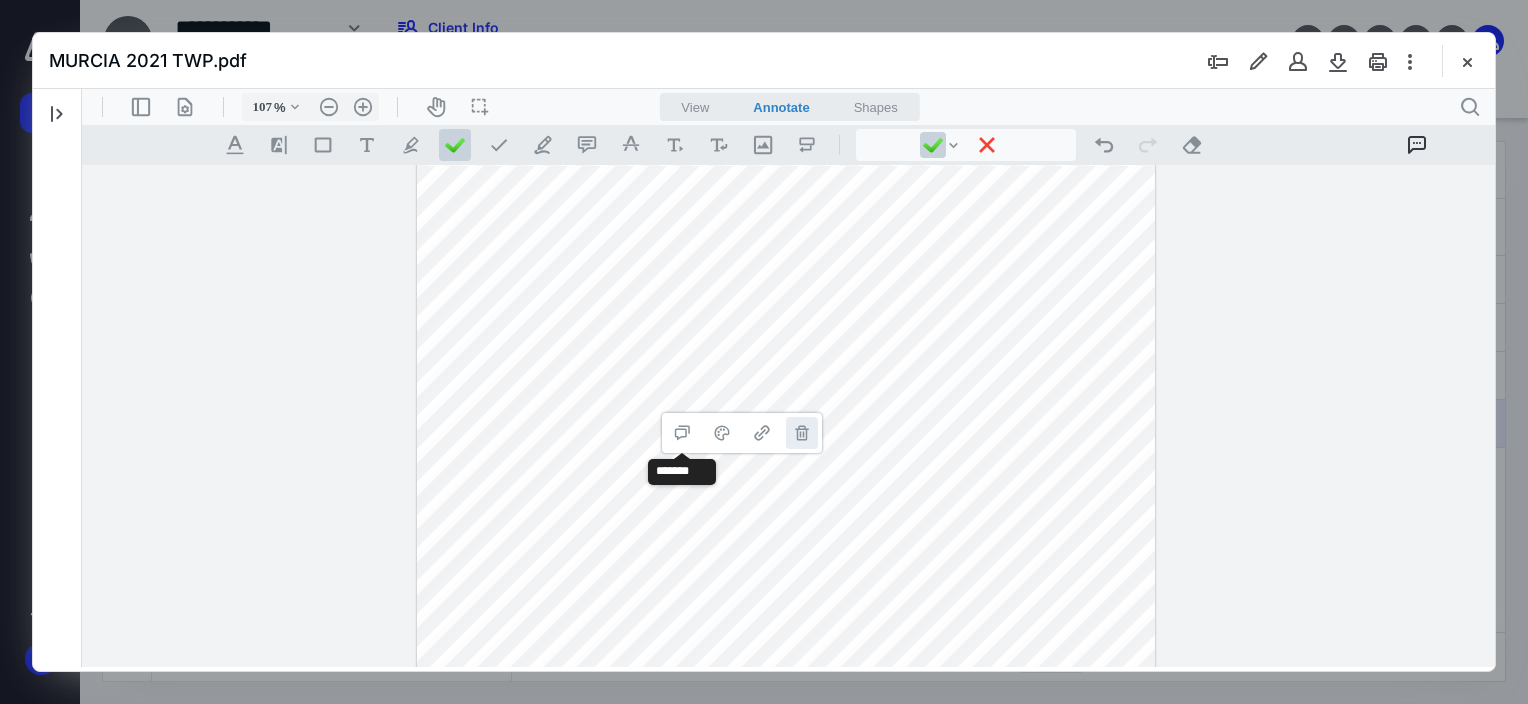 click on "**********" at bounding box center [802, 433] 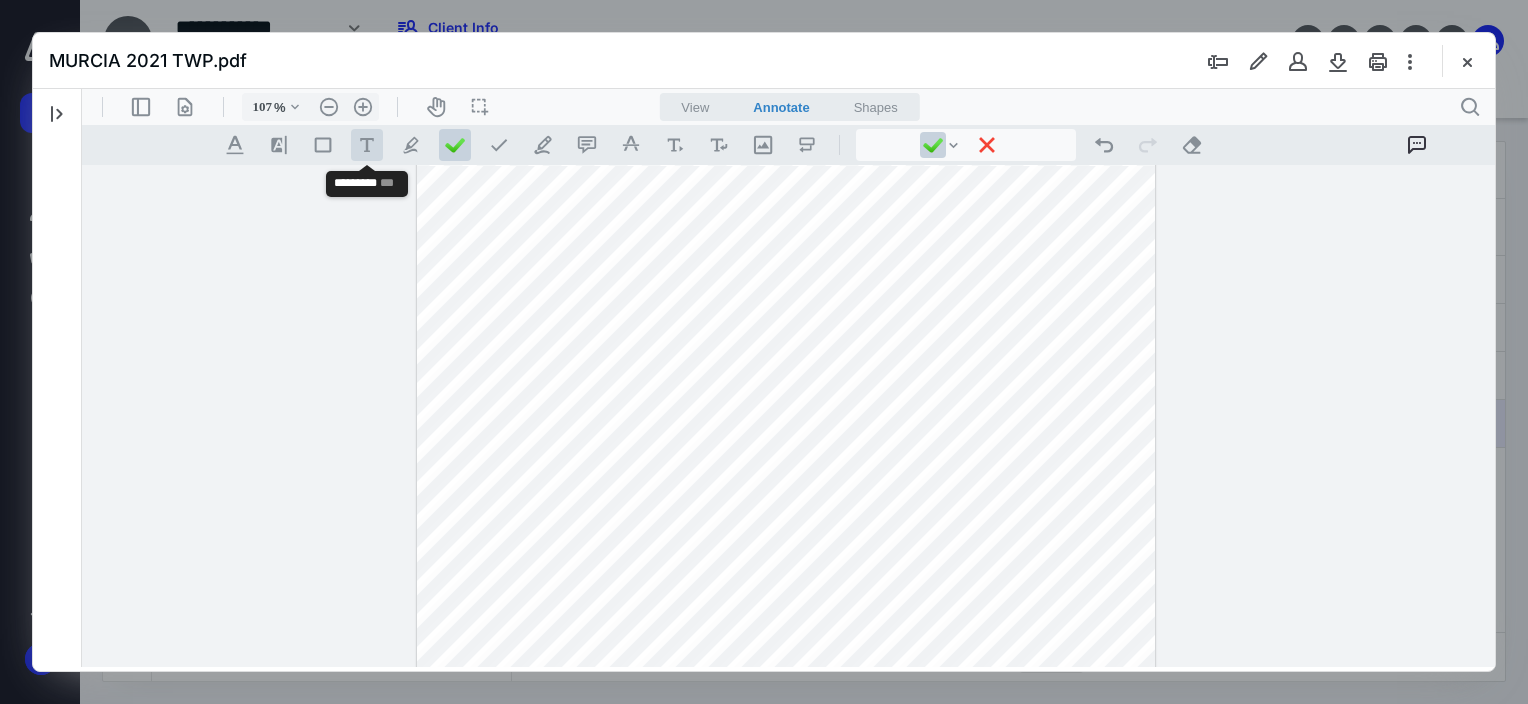 click on ".cls-1{fill:#abb0c4;} icon - tool - text - free text" at bounding box center (367, 145) 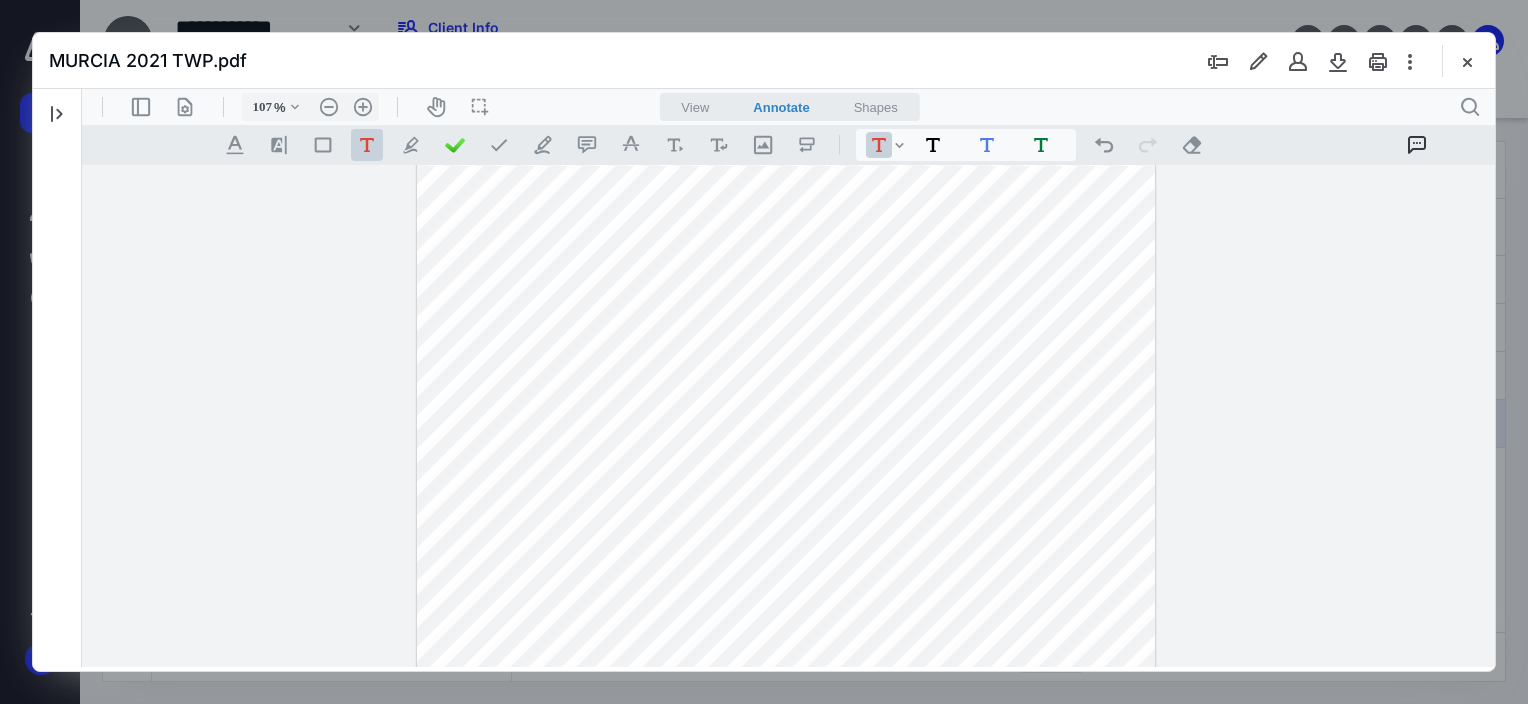 click on "**********" at bounding box center (786, 783) 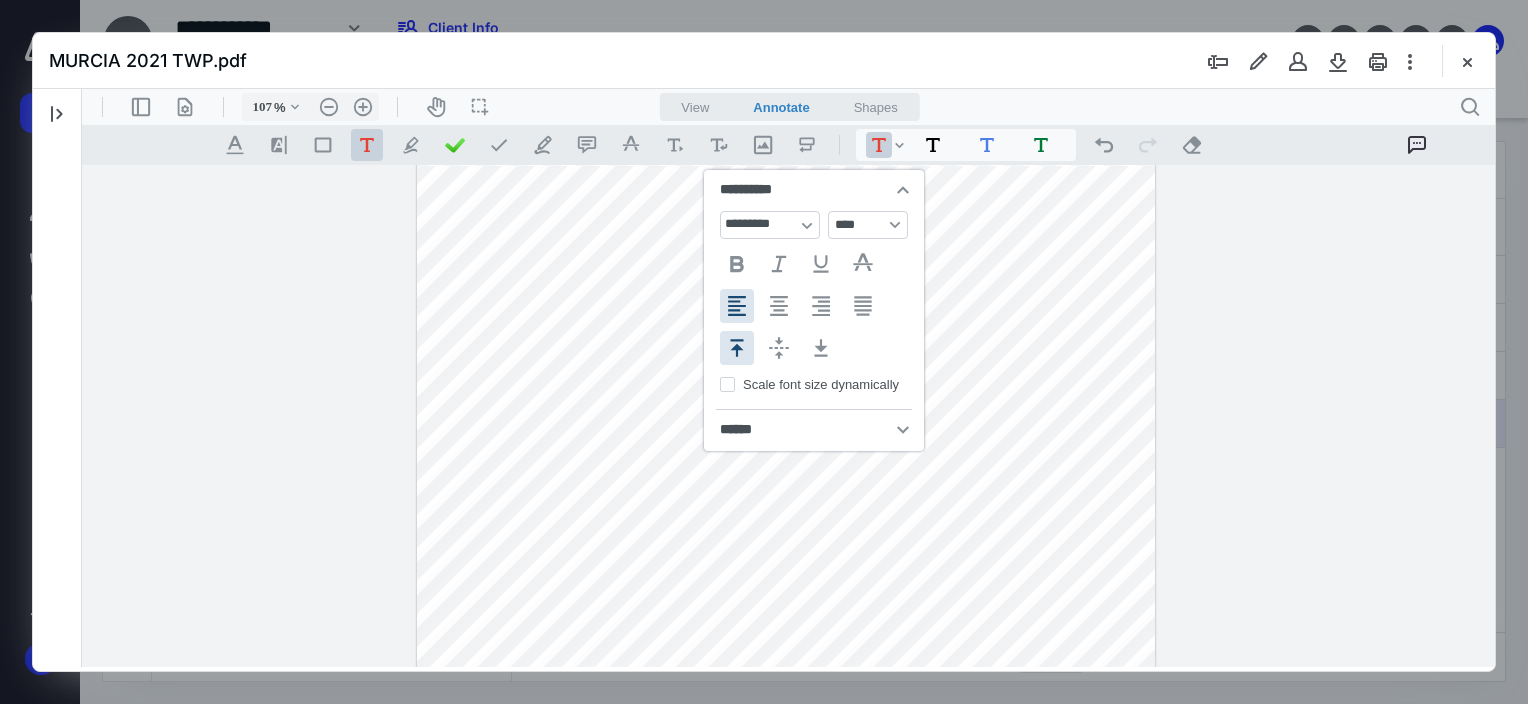 type 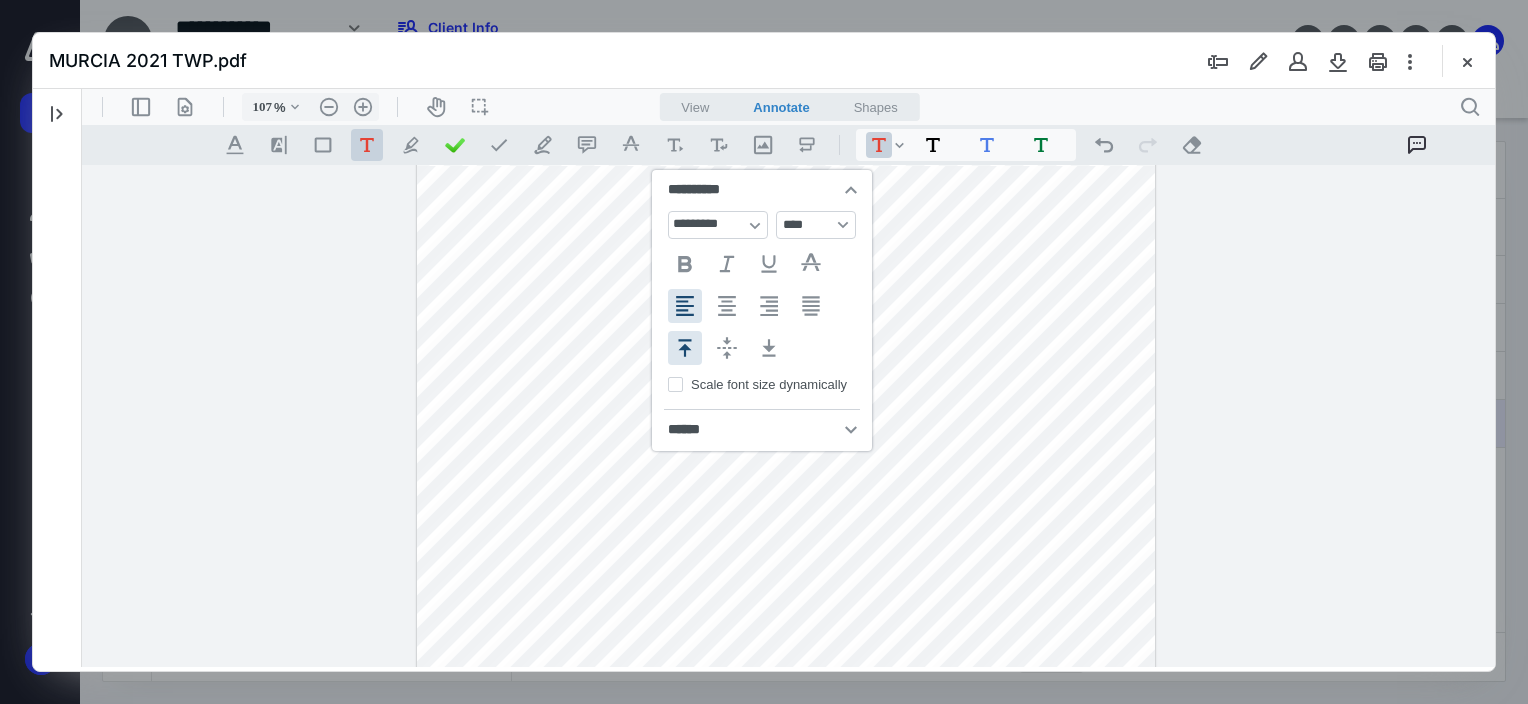 click on "**********" at bounding box center [786, 783] 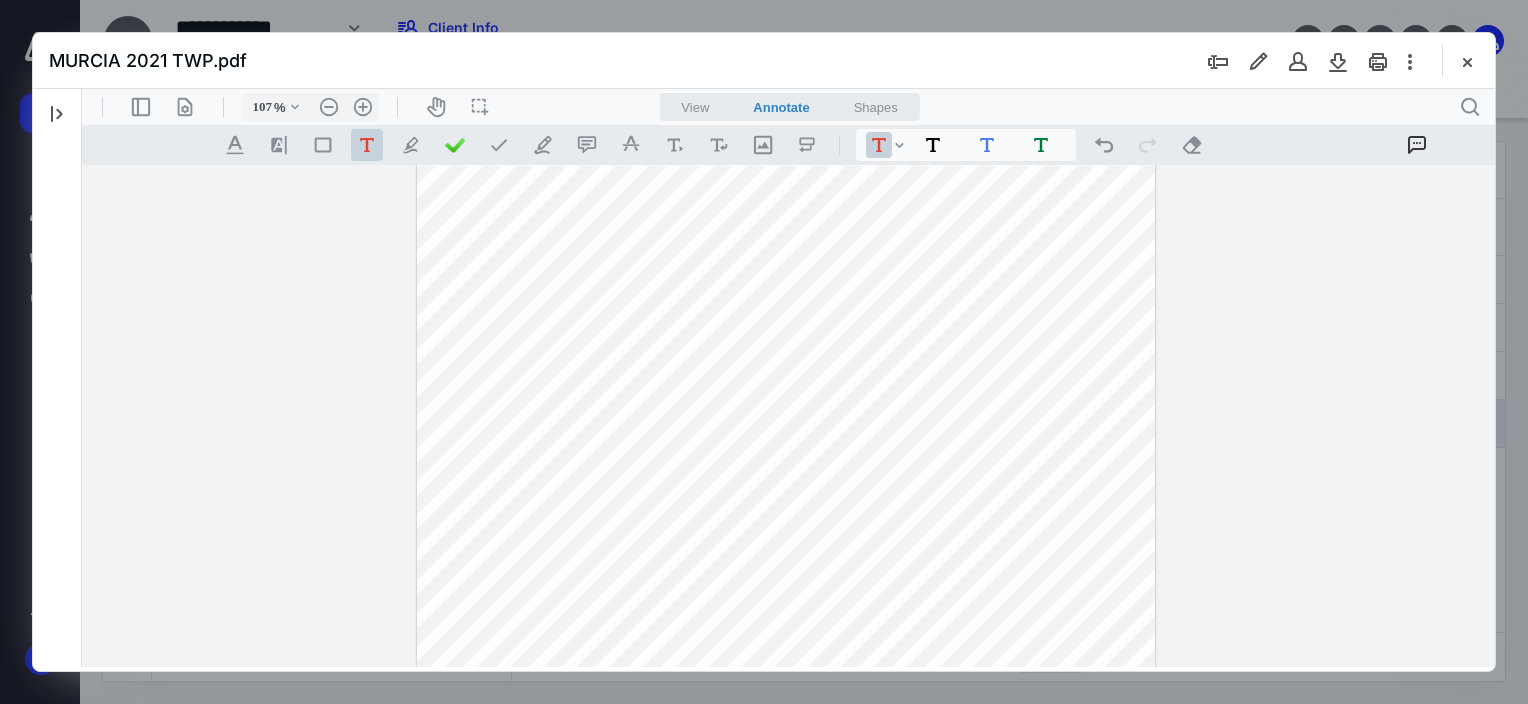 drag, startPoint x: 766, startPoint y: 401, endPoint x: 738, endPoint y: 391, distance: 29.732138 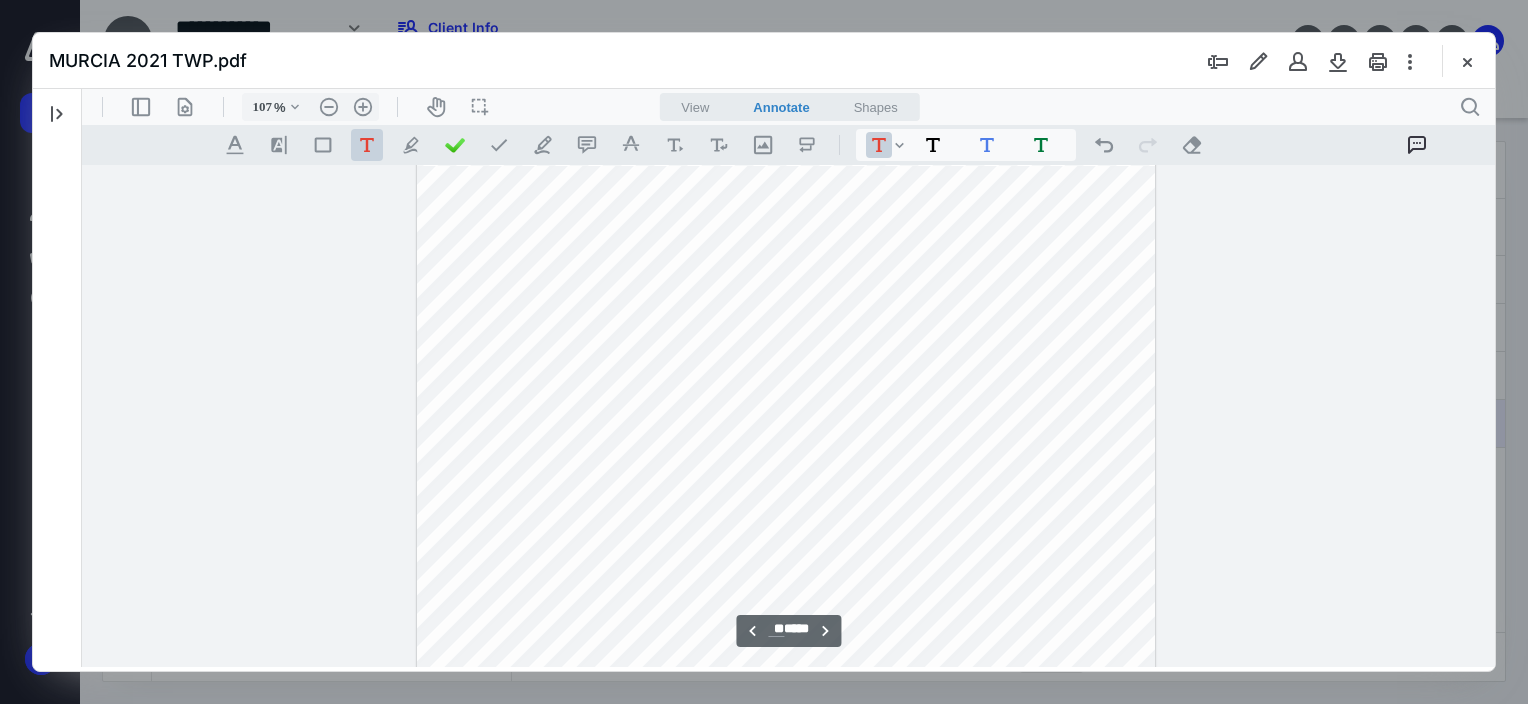 scroll, scrollTop: 34557, scrollLeft: 312, axis: both 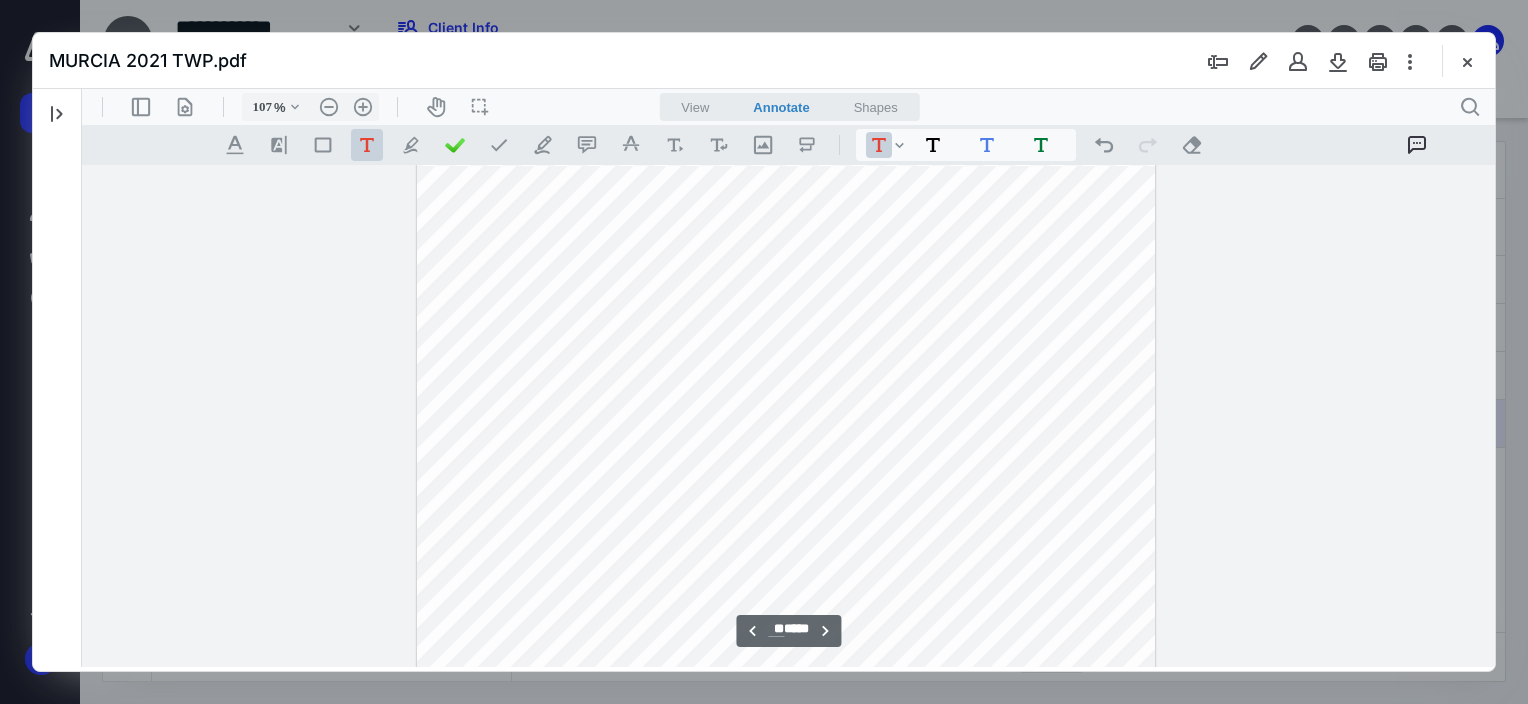 click on "**********" at bounding box center (786, 83) 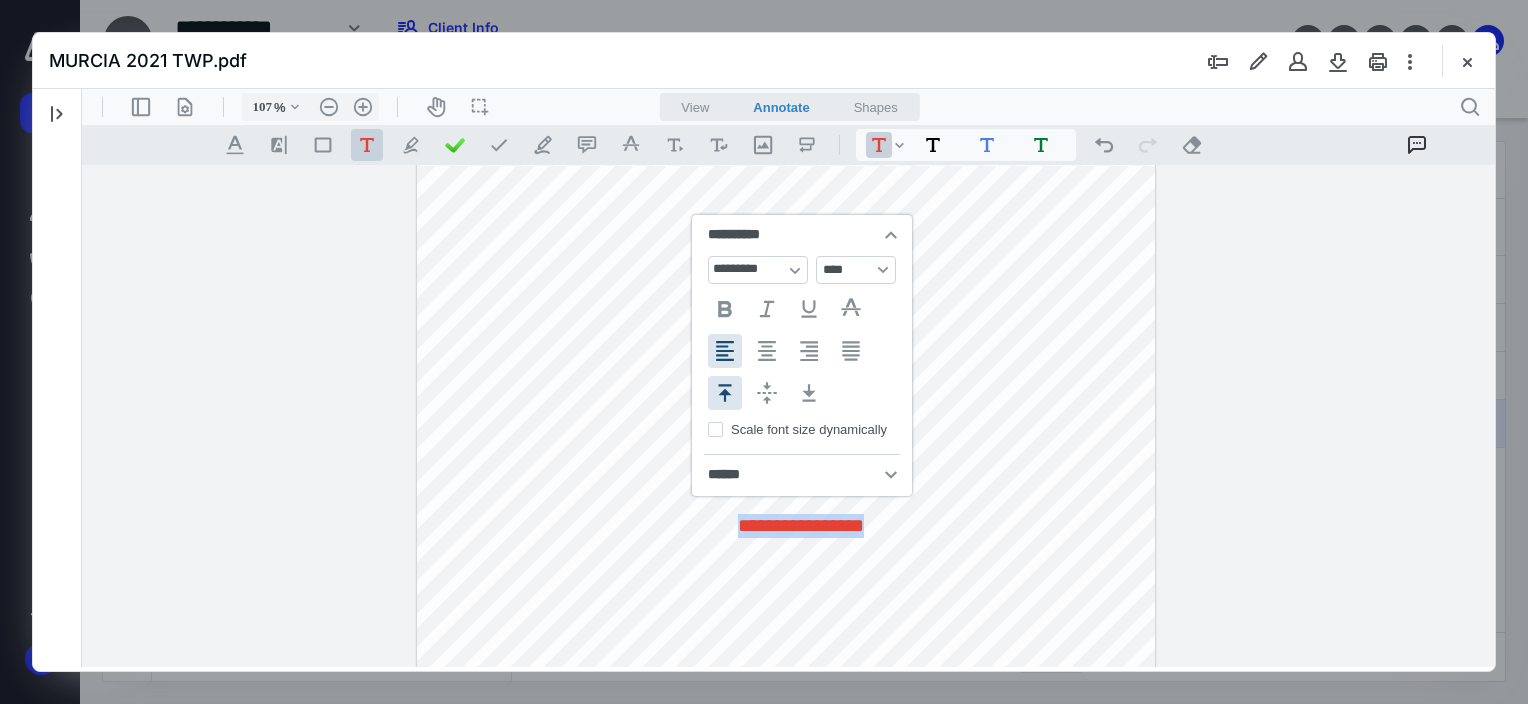 type 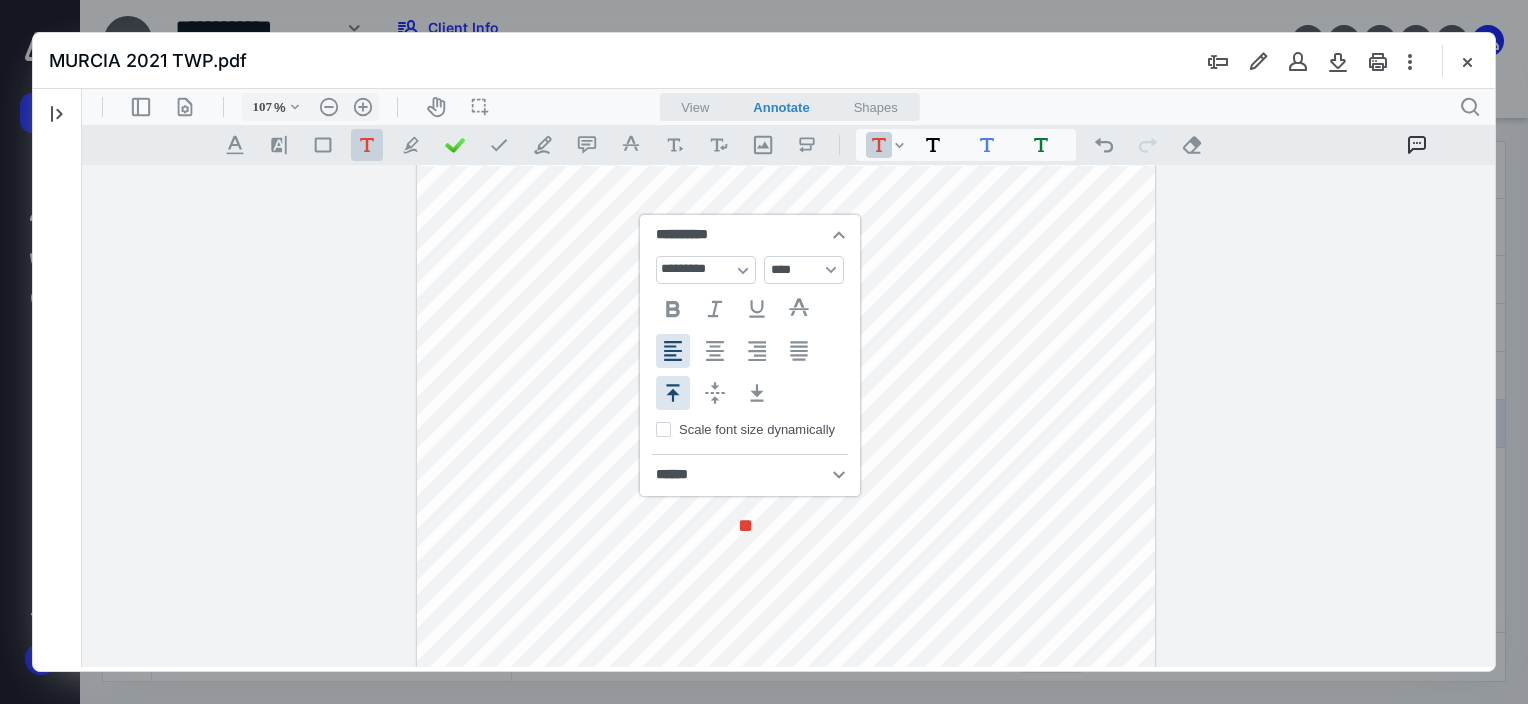 click on "**********" at bounding box center [786, 83] 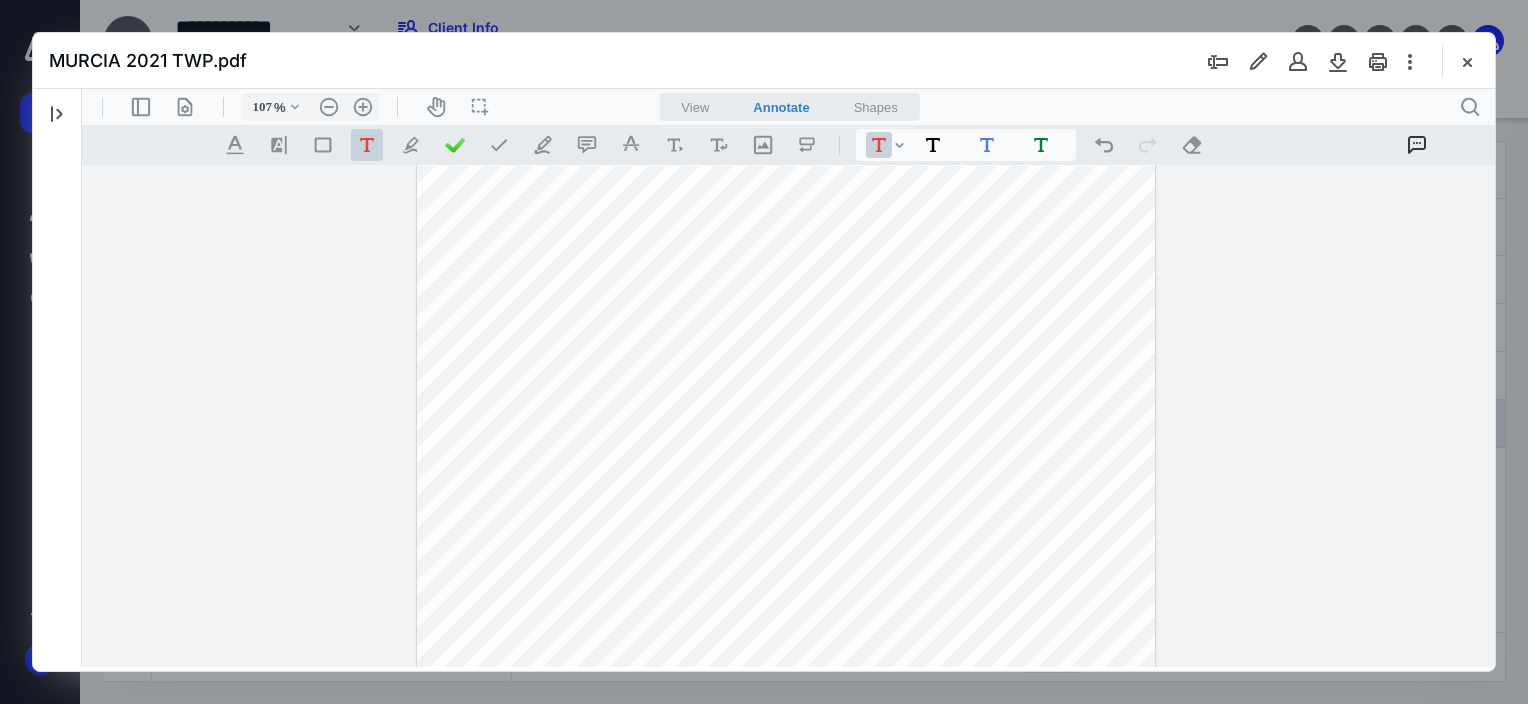 drag, startPoint x: 749, startPoint y: 519, endPoint x: 738, endPoint y: 515, distance: 11.7046995 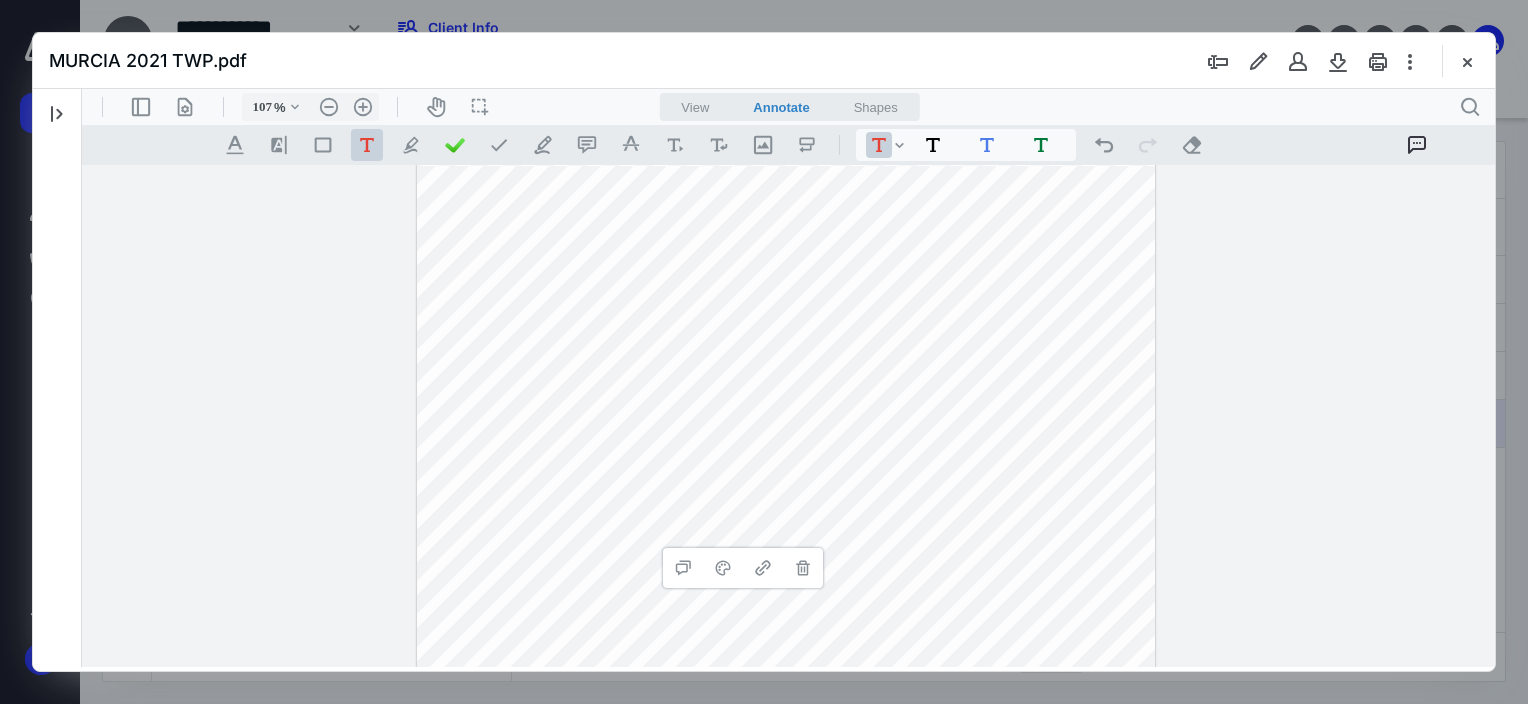 click on "**********" at bounding box center (786, 83) 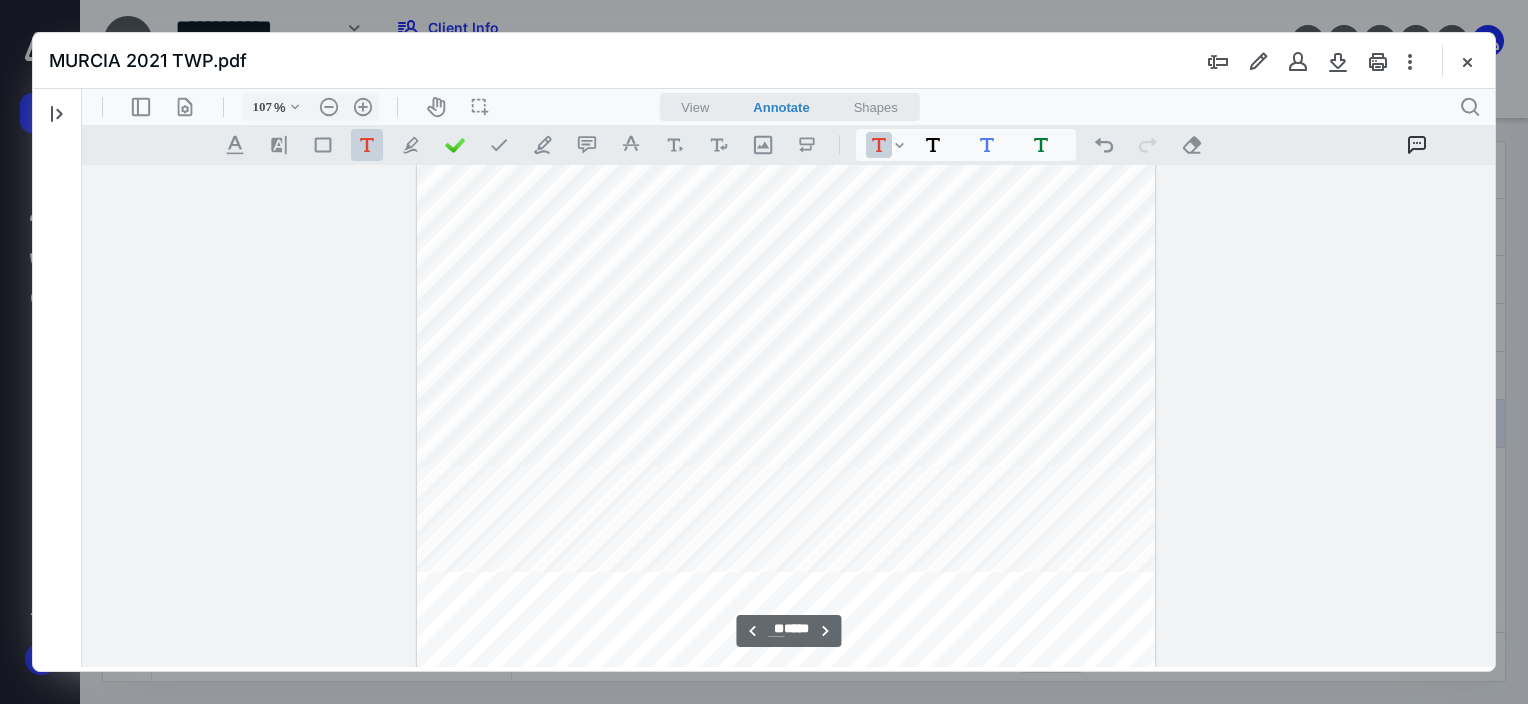 scroll, scrollTop: 34657, scrollLeft: 312, axis: both 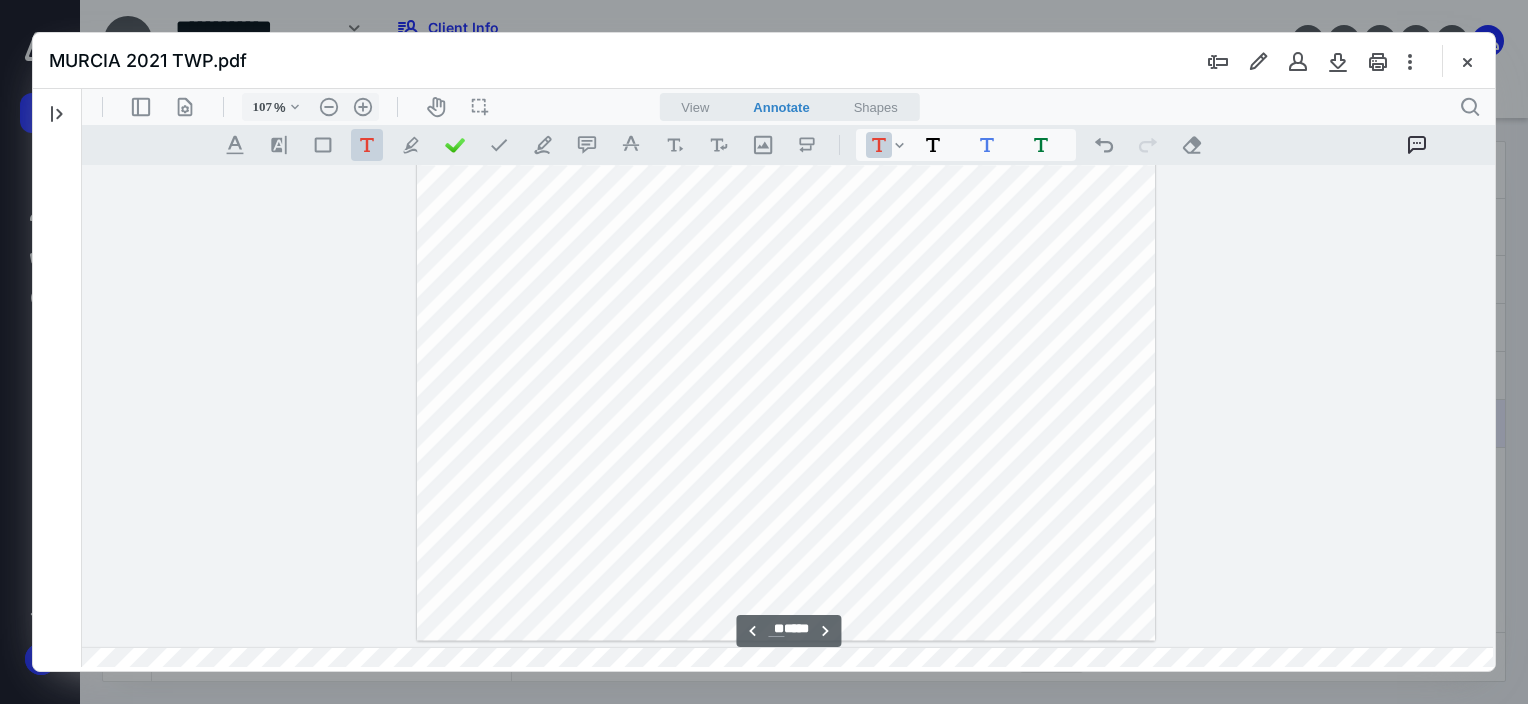 click on "**********" at bounding box center (786, -17) 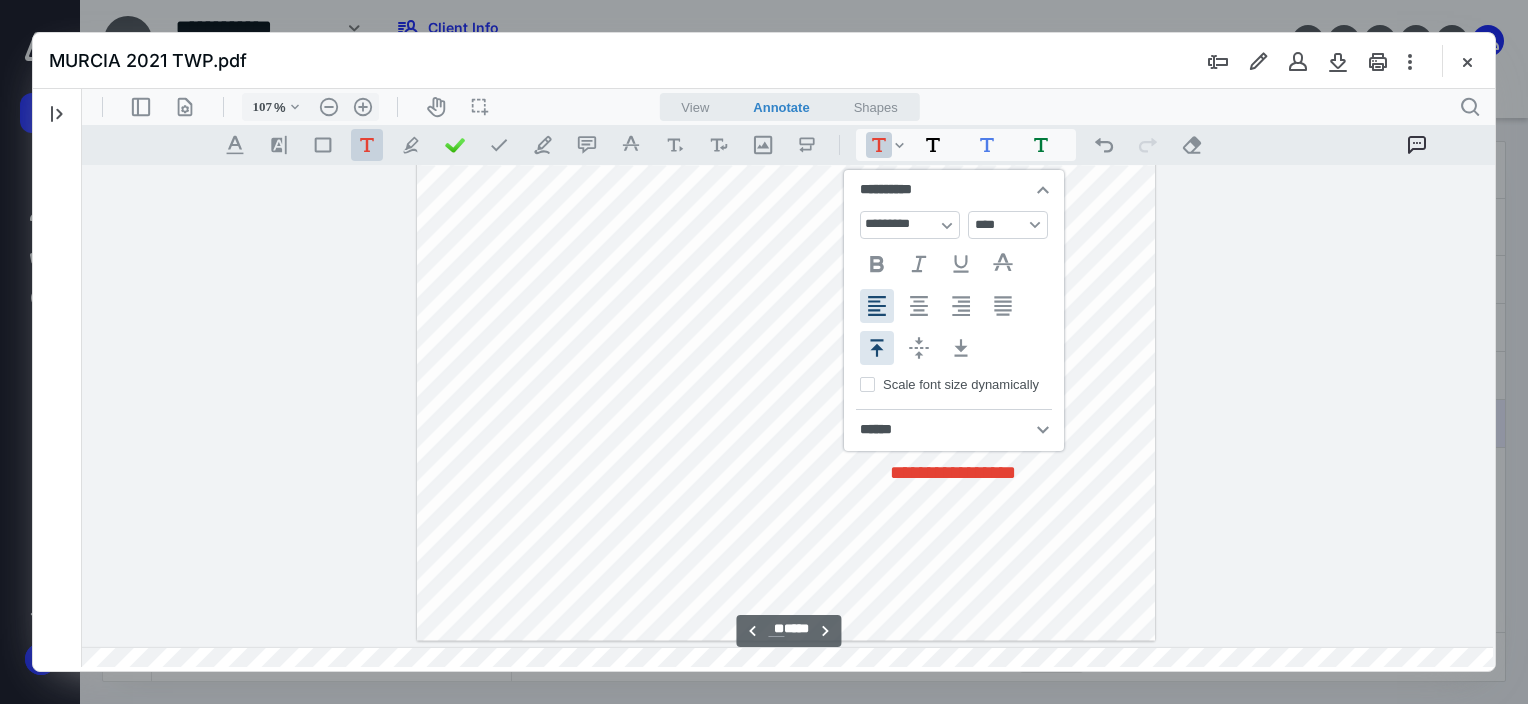 type 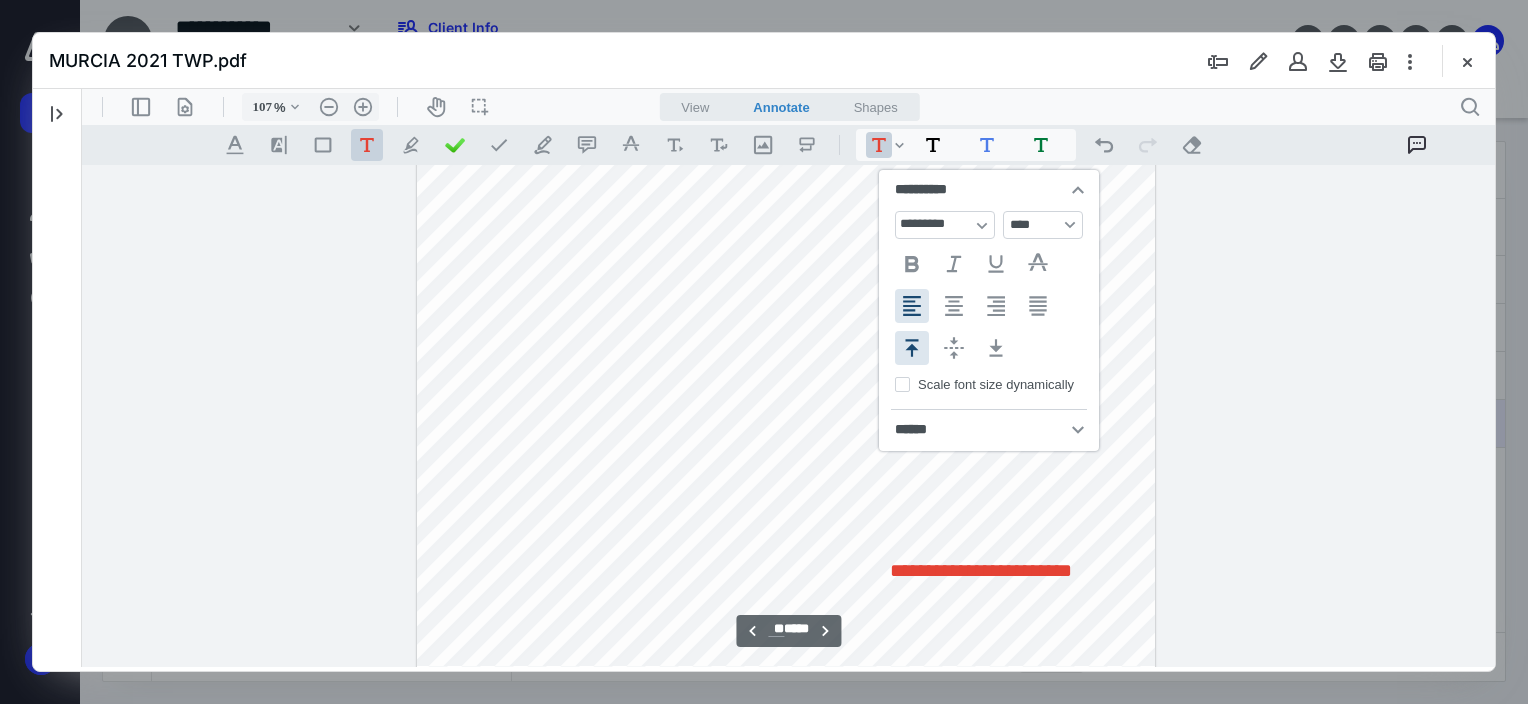 scroll, scrollTop: 34557, scrollLeft: 312, axis: both 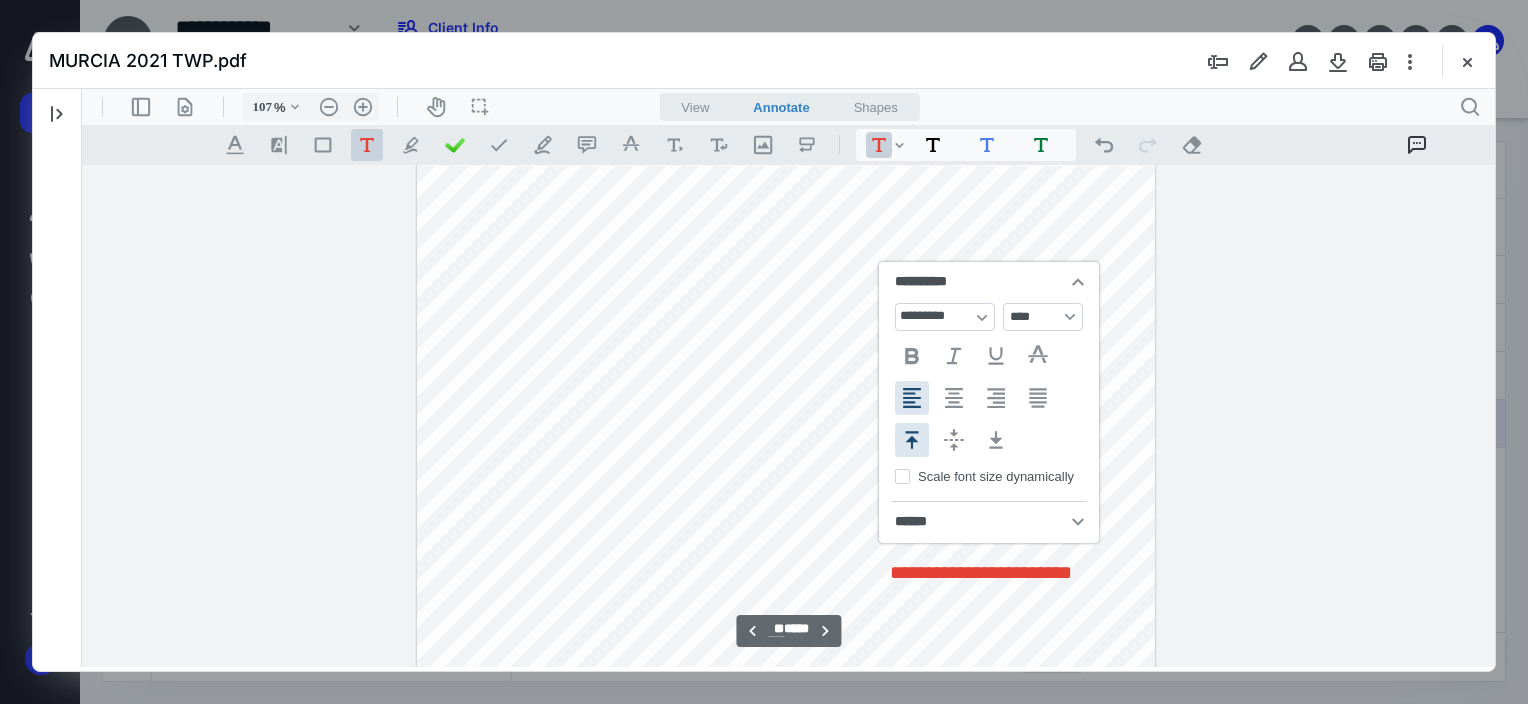 click on "**********" at bounding box center (786, 83) 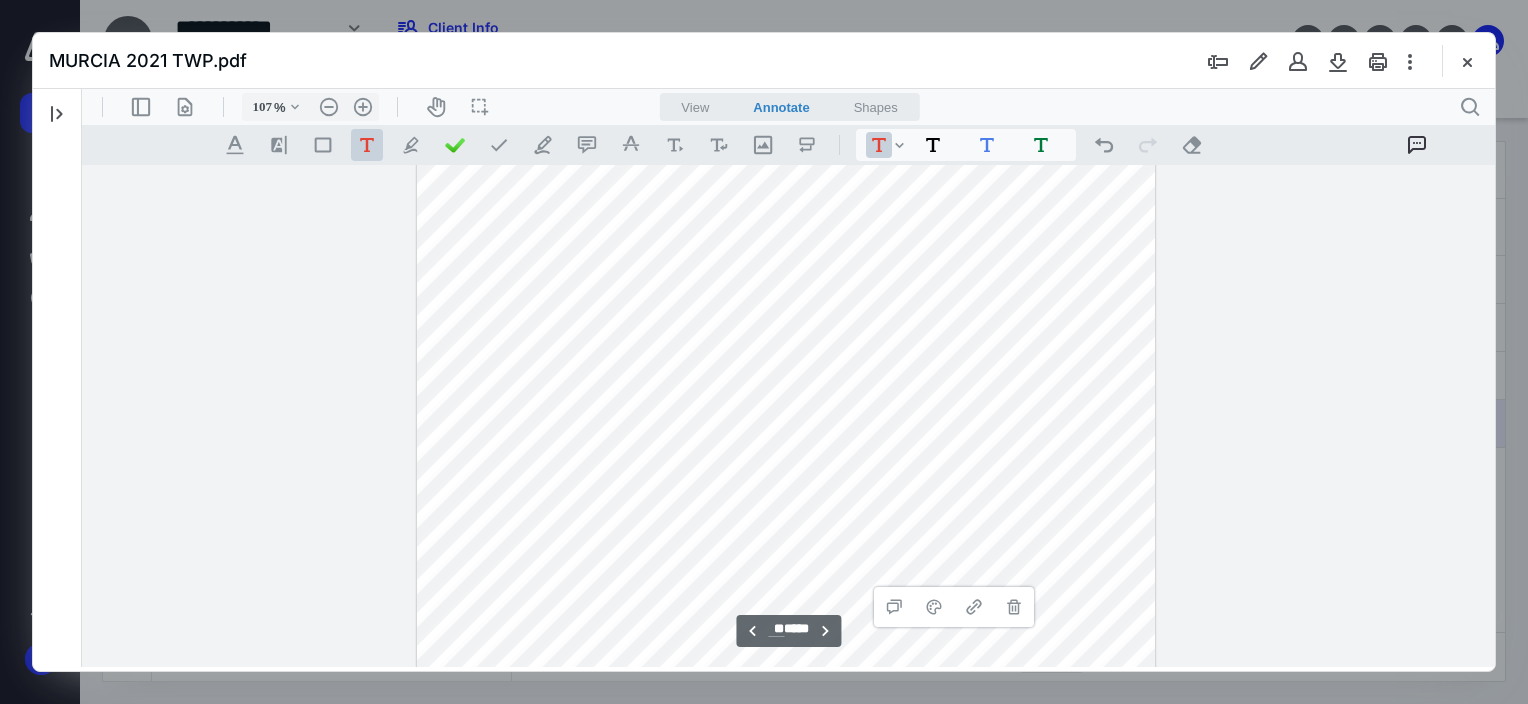 scroll, scrollTop: 34629, scrollLeft: 312, axis: both 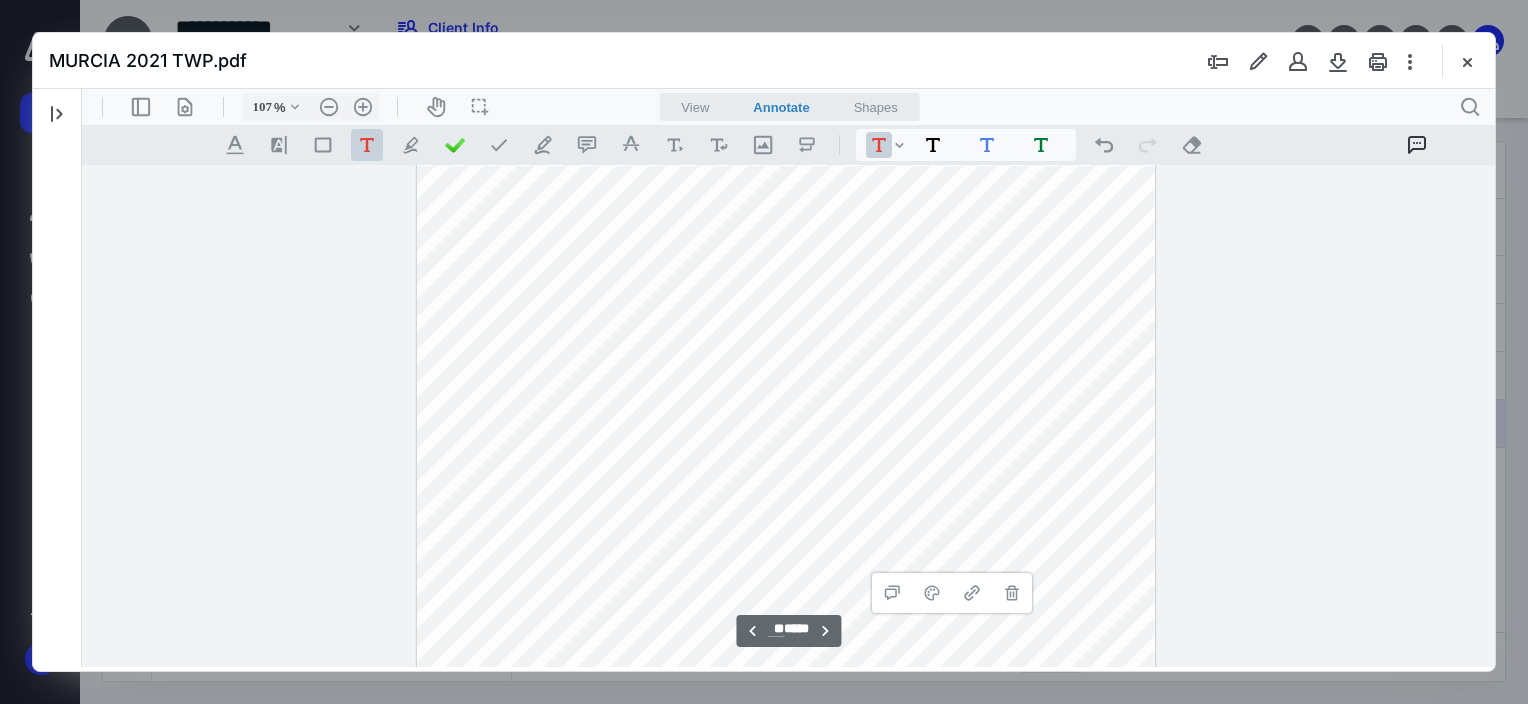 drag, startPoint x: 1063, startPoint y: 570, endPoint x: 1017, endPoint y: 492, distance: 90.55385 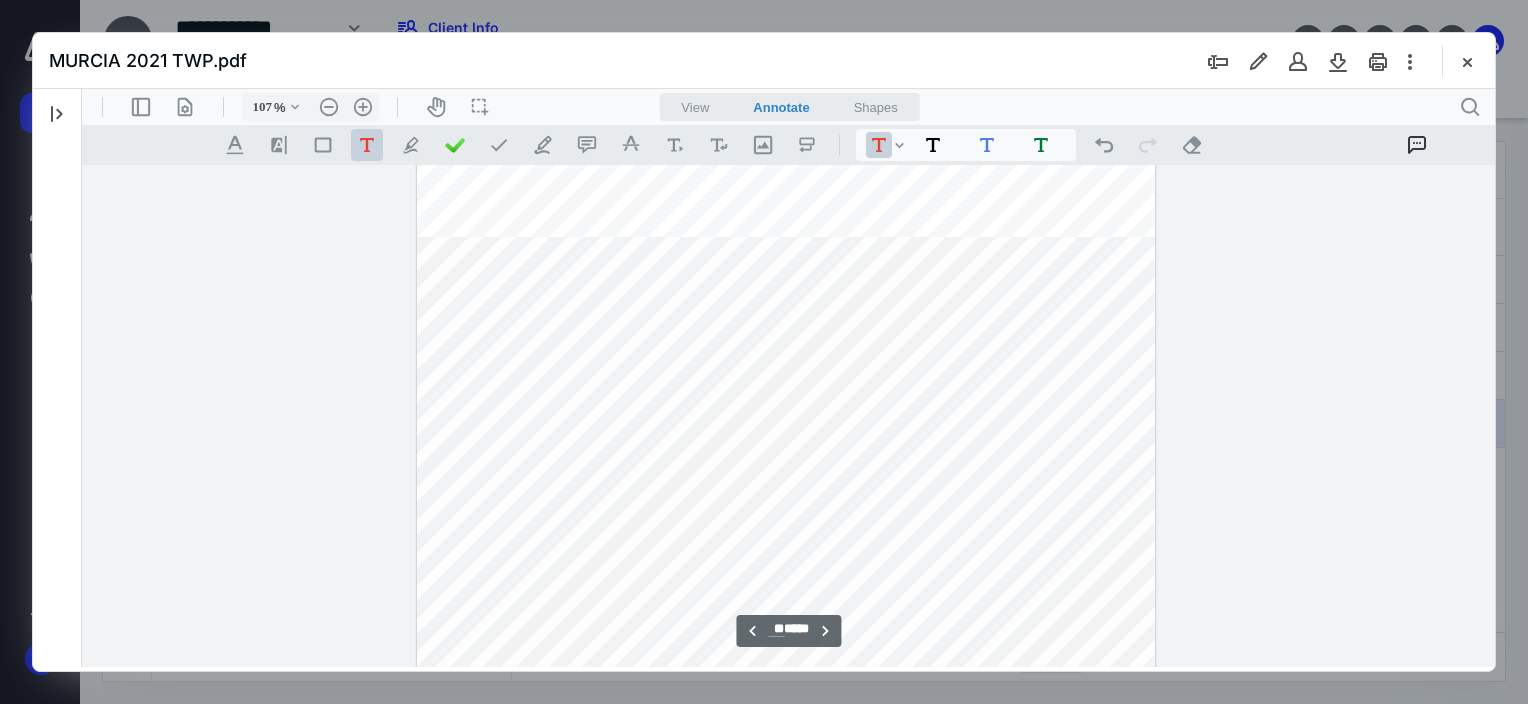 scroll, scrollTop: 34529, scrollLeft: 312, axis: both 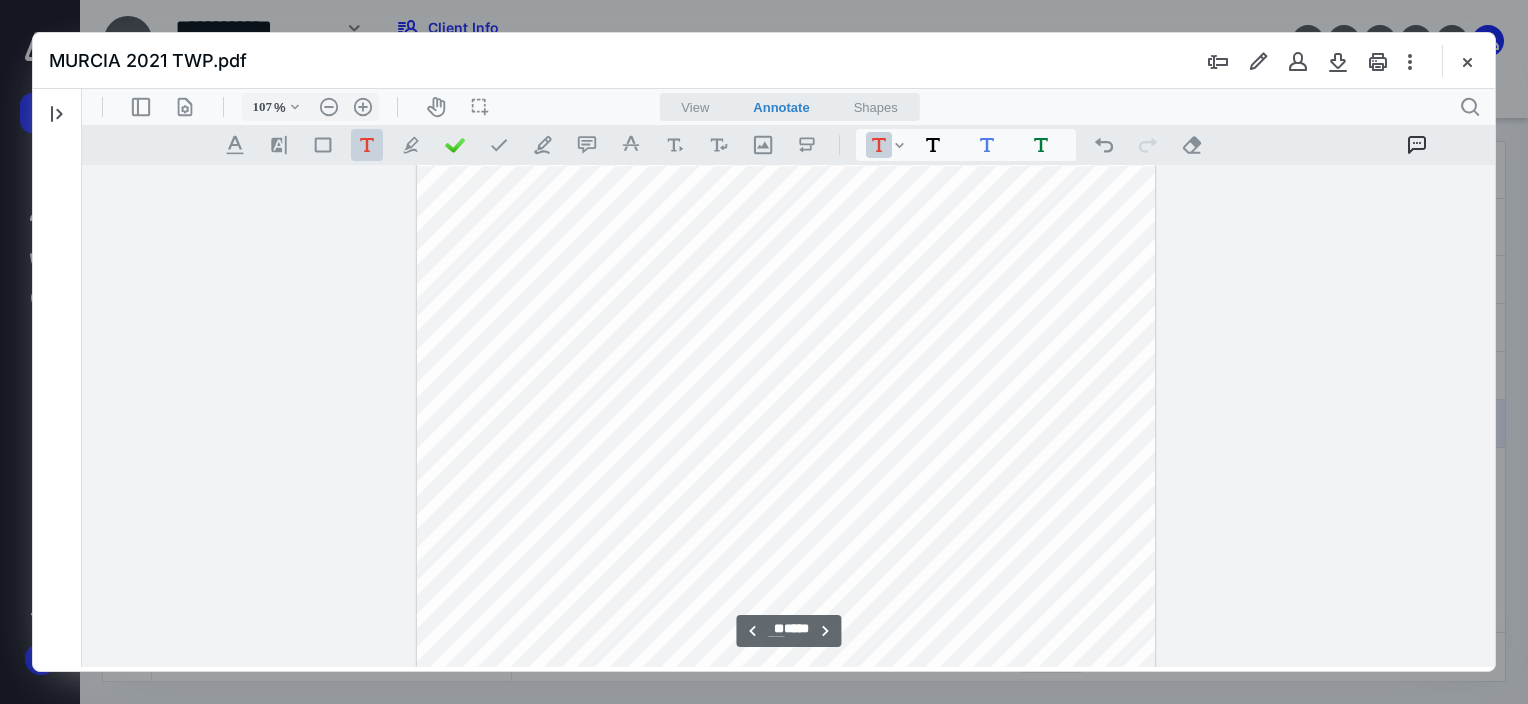 click on "**********" at bounding box center [786, 111] 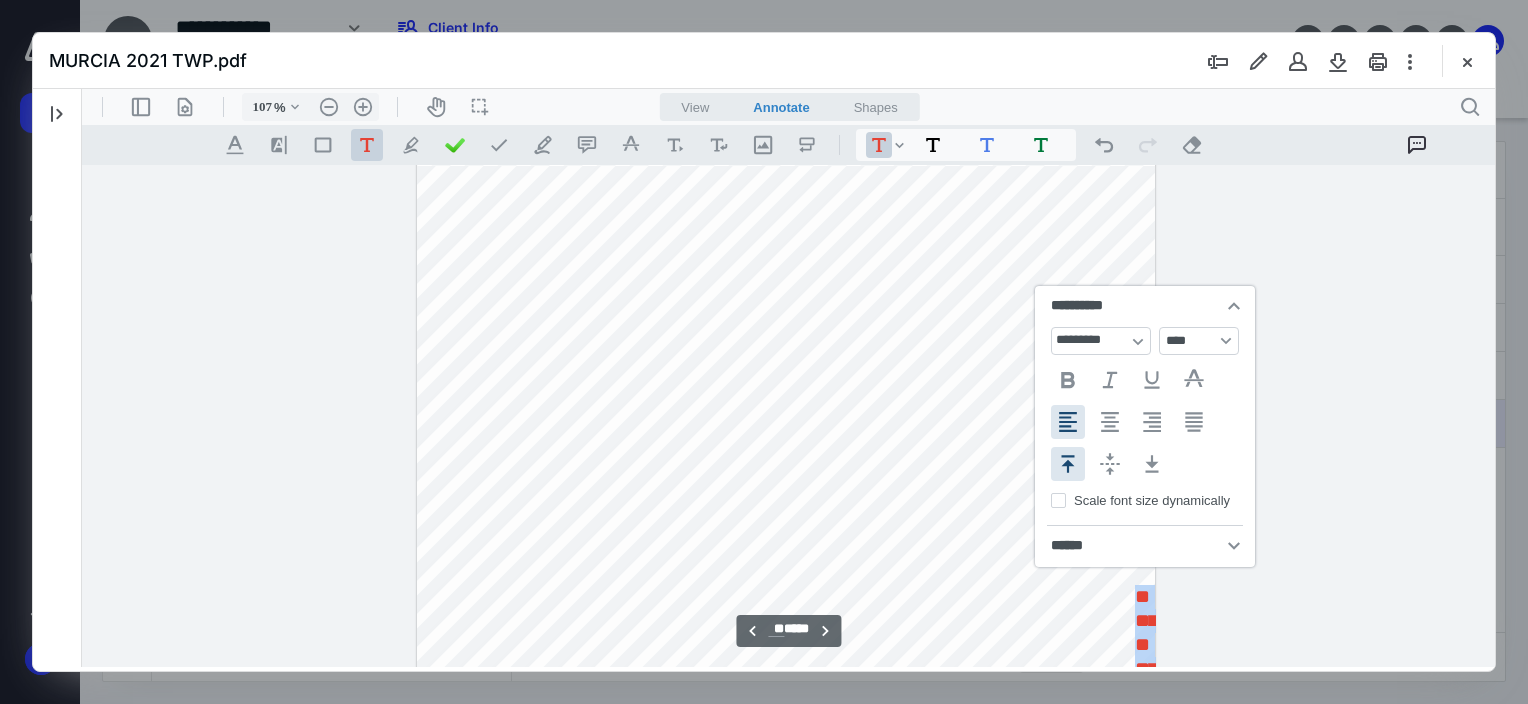 scroll, scrollTop: 0, scrollLeft: 0, axis: both 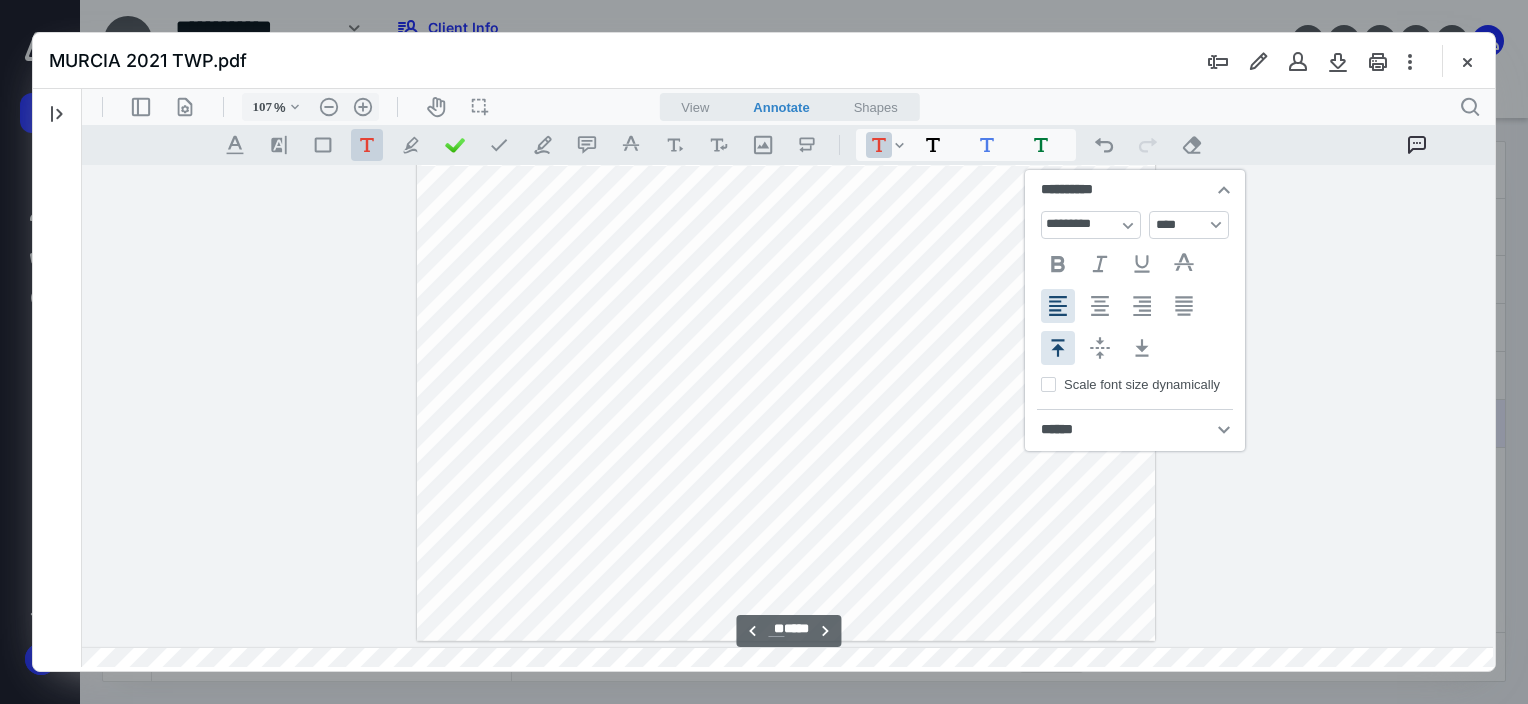 click on "**********" at bounding box center (786, -17) 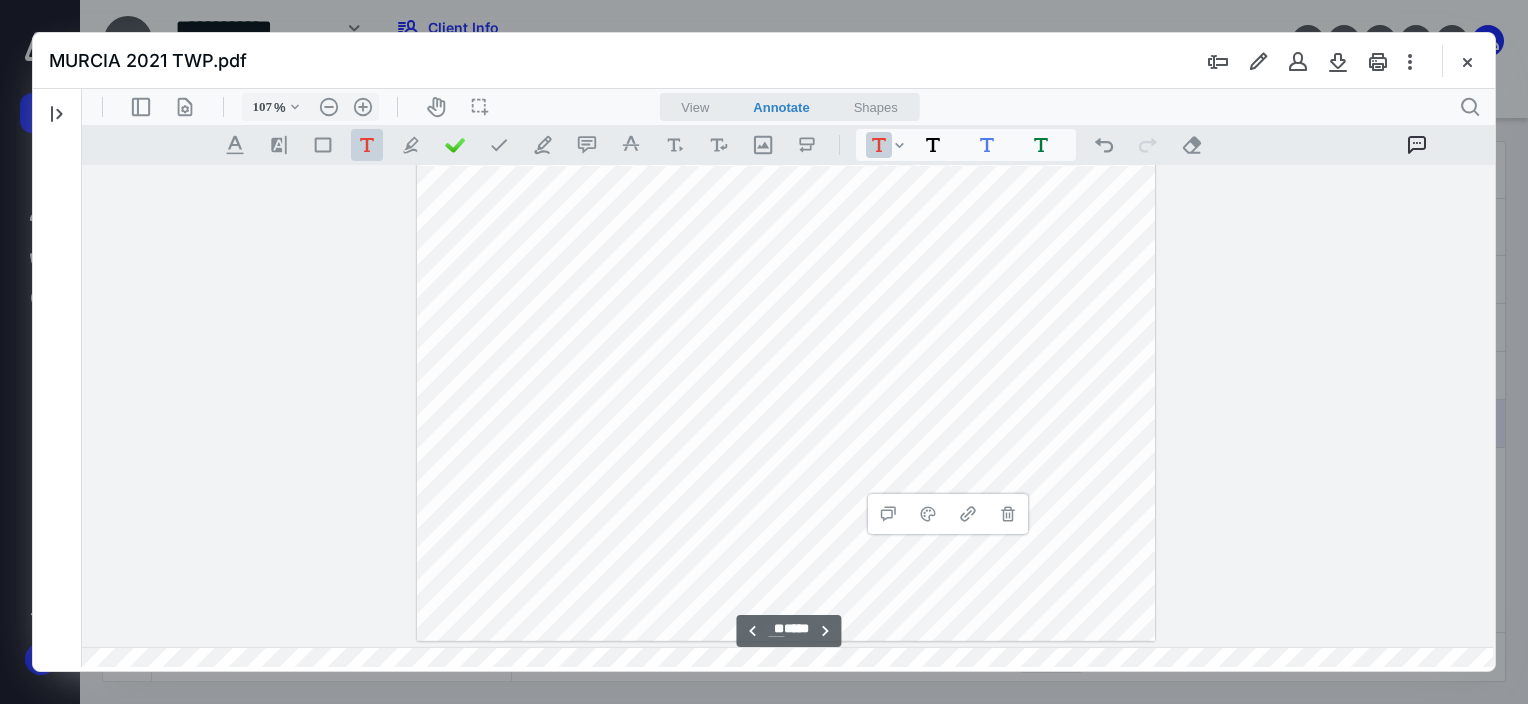 click on "**********" at bounding box center [786, -17] 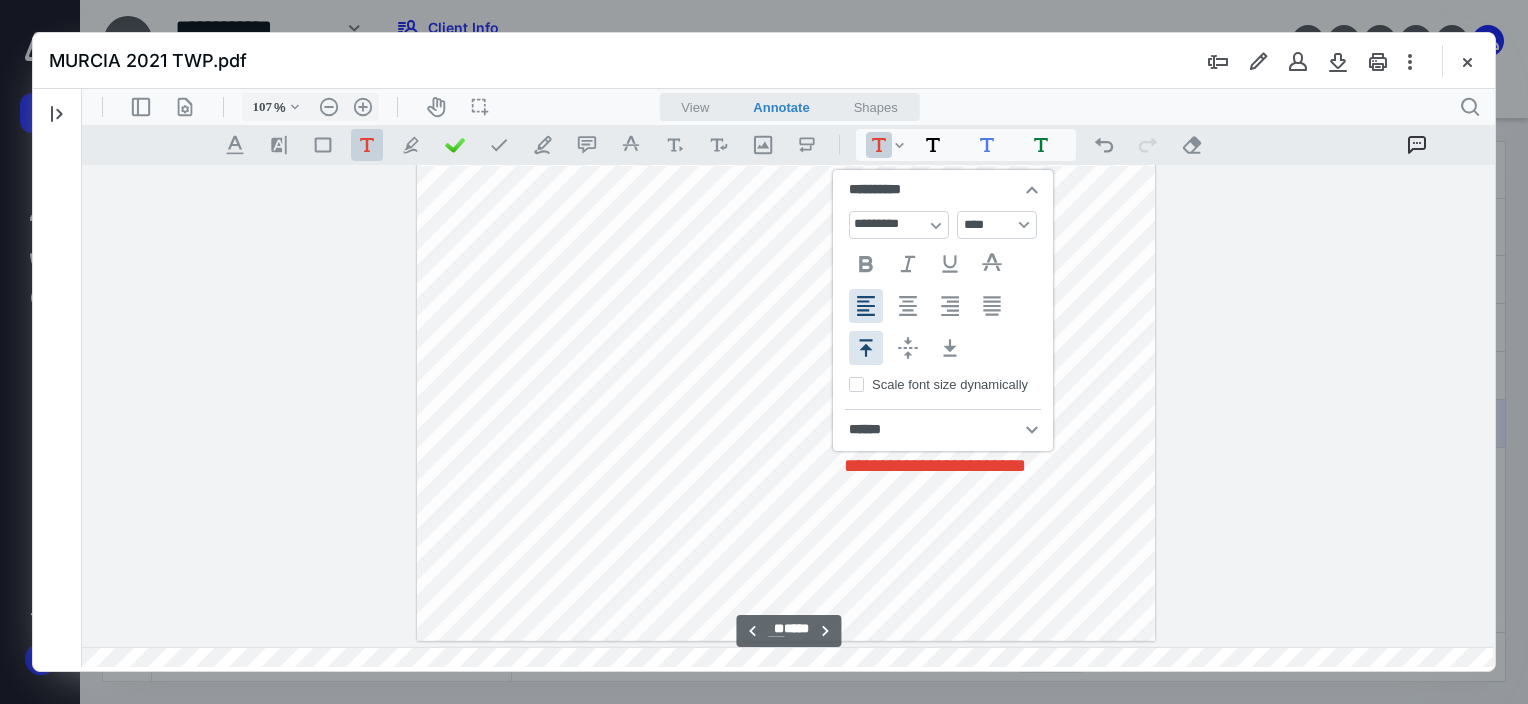 type 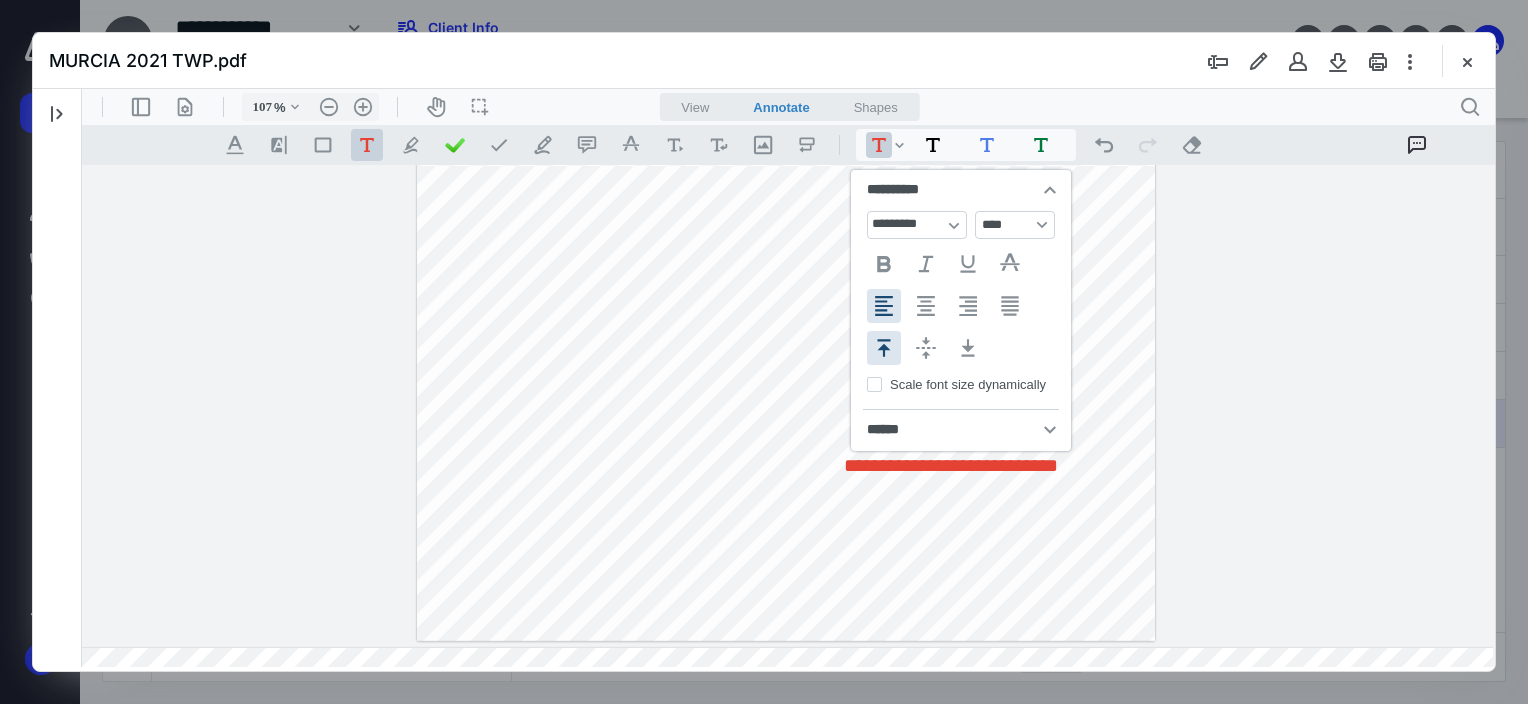 click on "**********" at bounding box center [786, -17] 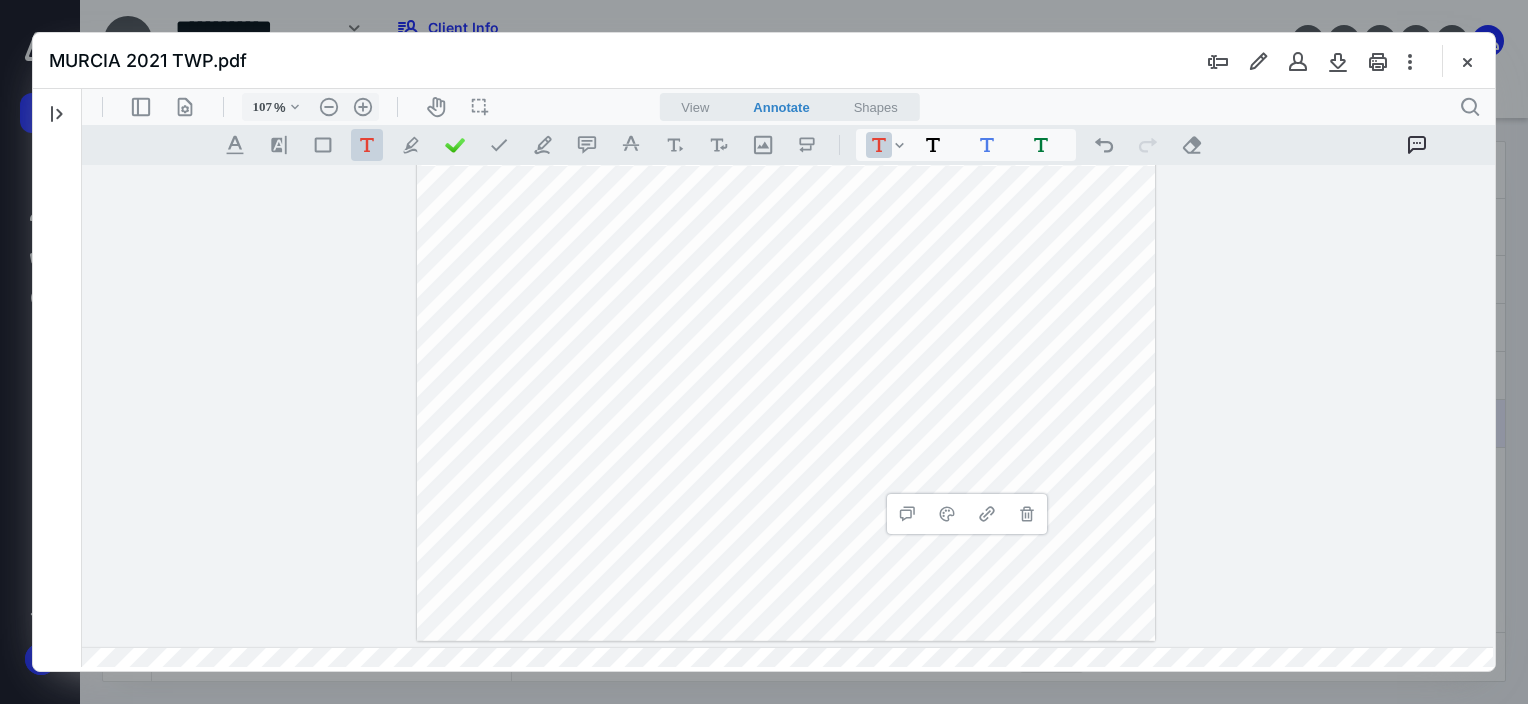 click on "**********" at bounding box center (786, -17) 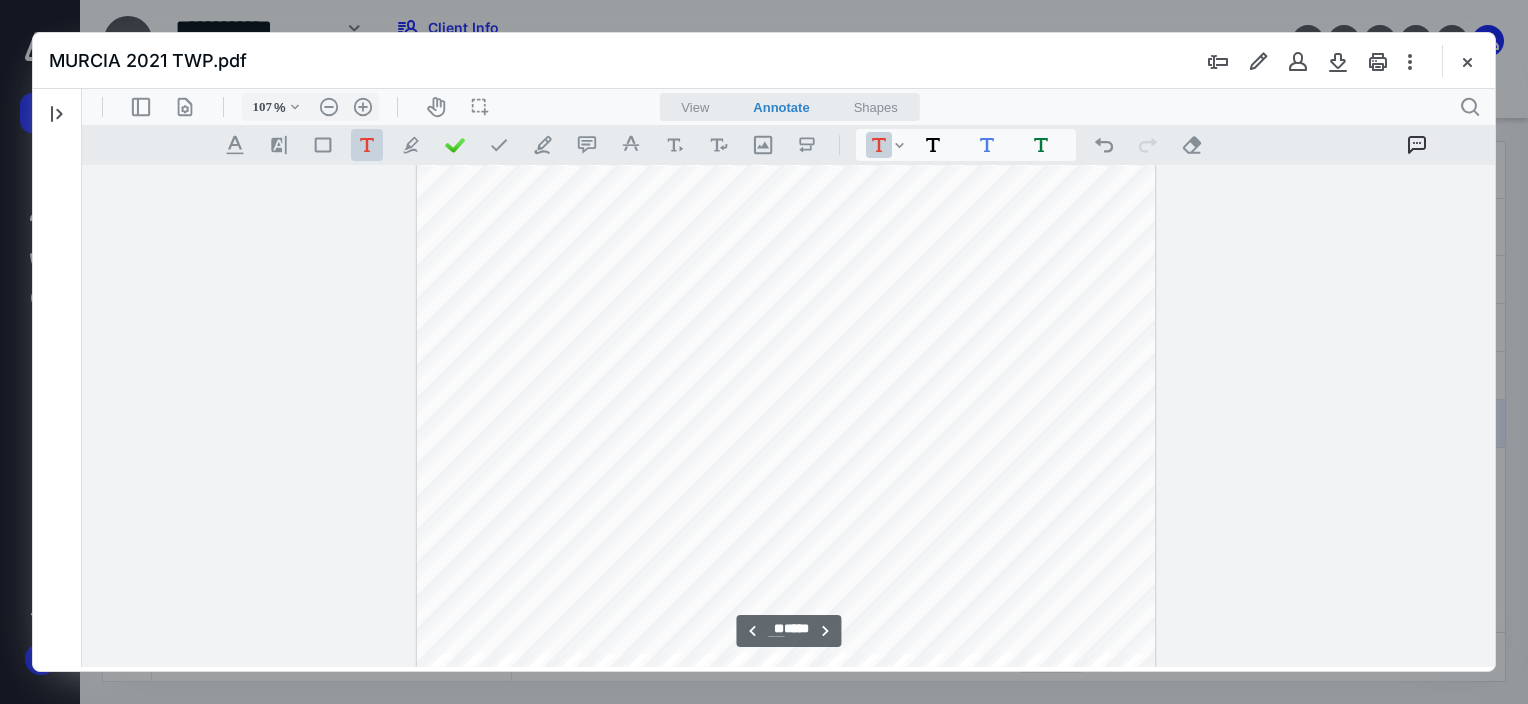 scroll, scrollTop: 33857, scrollLeft: 312, axis: both 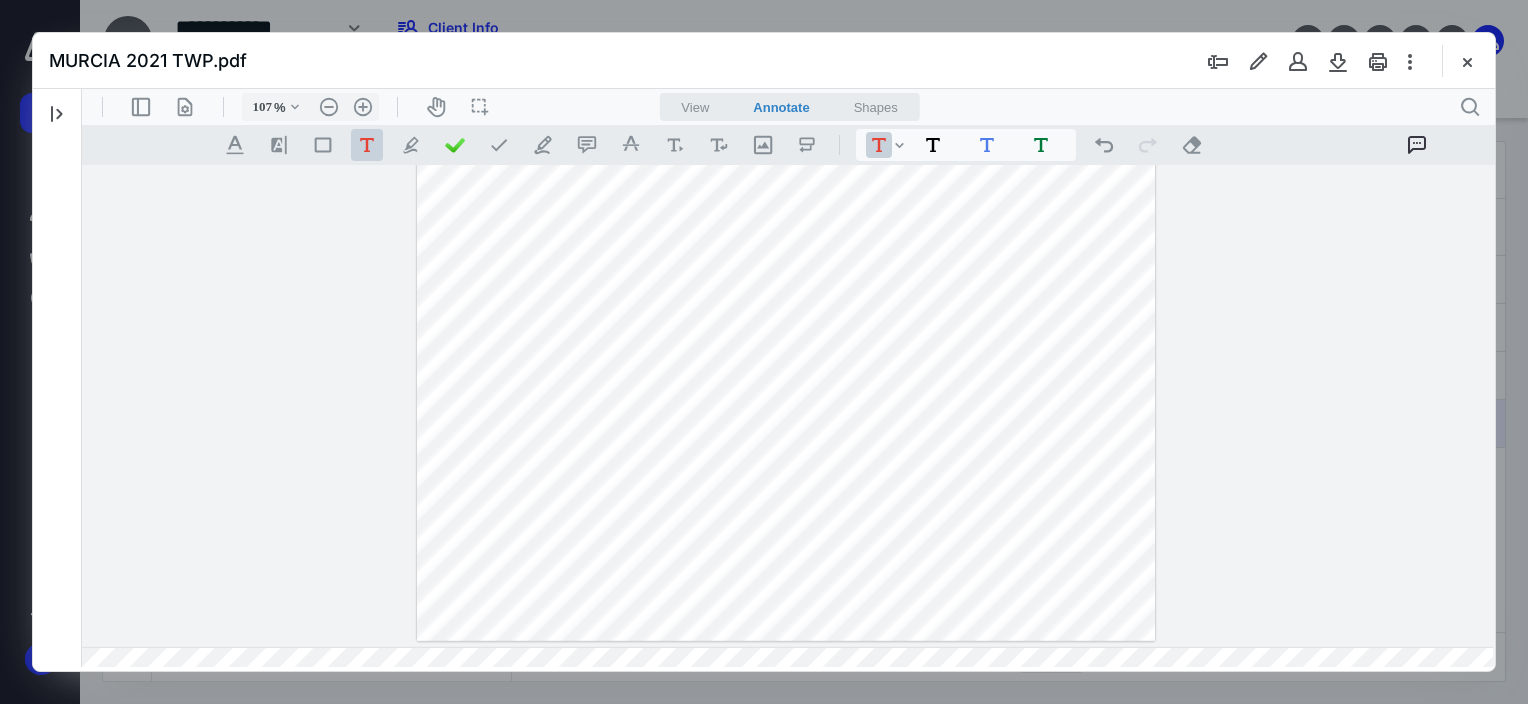 click on "**********" at bounding box center (786, -17) 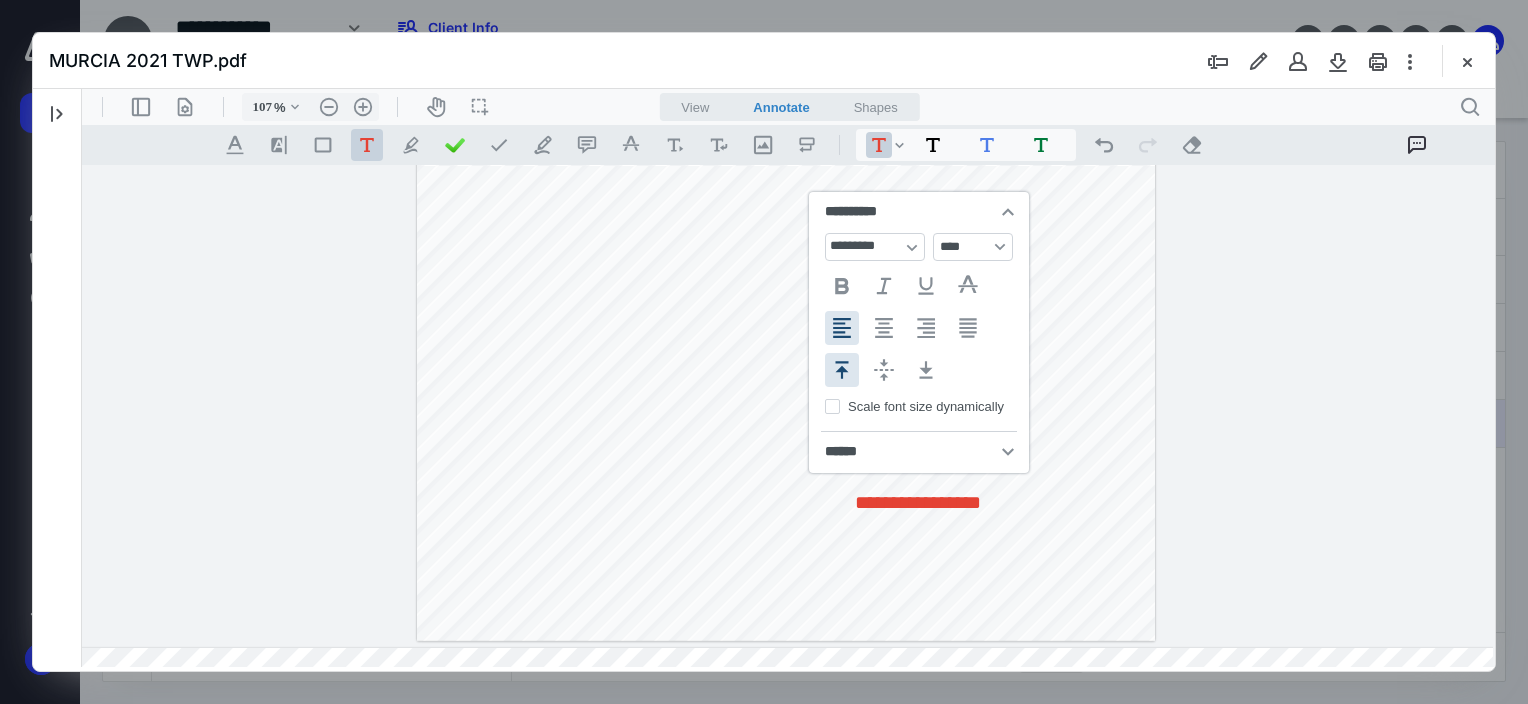 type 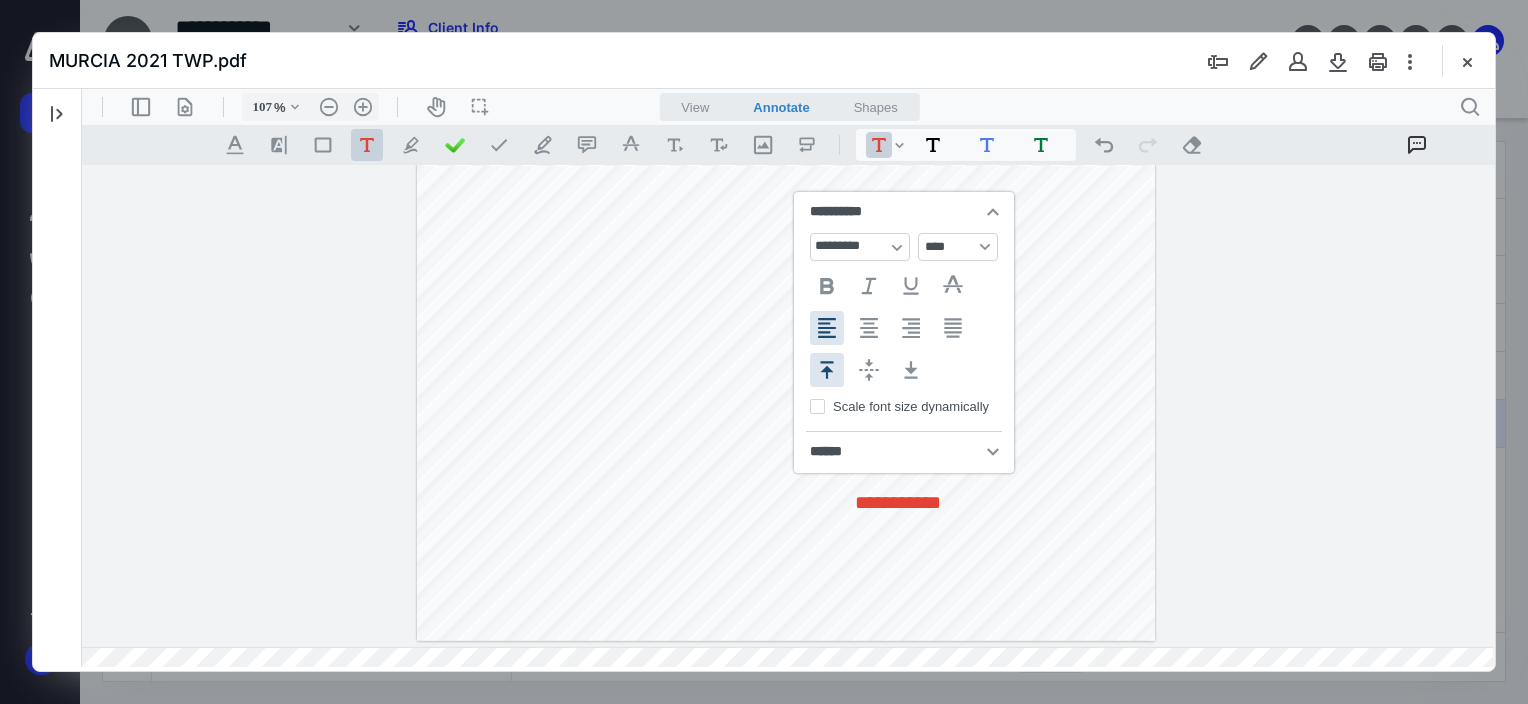 click on "**********" at bounding box center [786, -17] 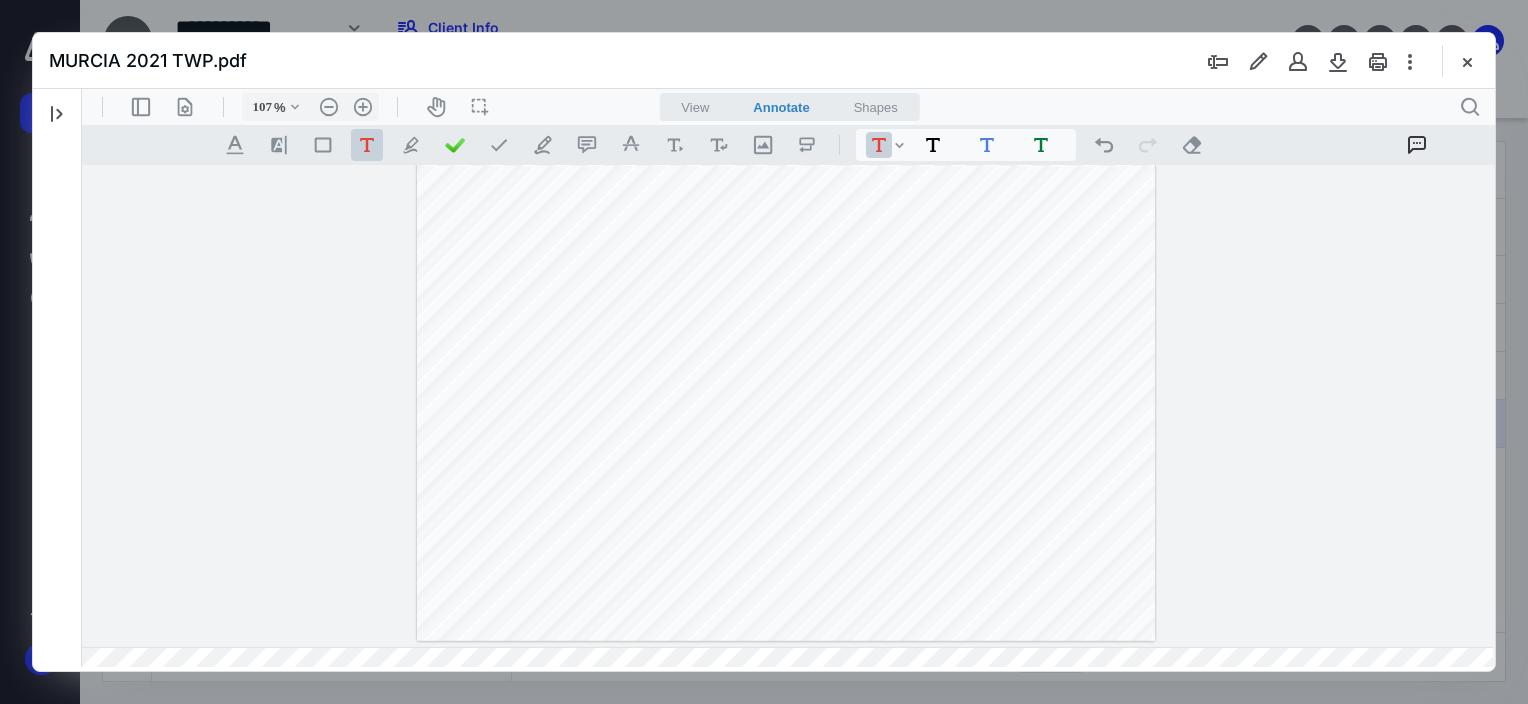 drag, startPoint x: 871, startPoint y: 499, endPoint x: 954, endPoint y: 493, distance: 83.21658 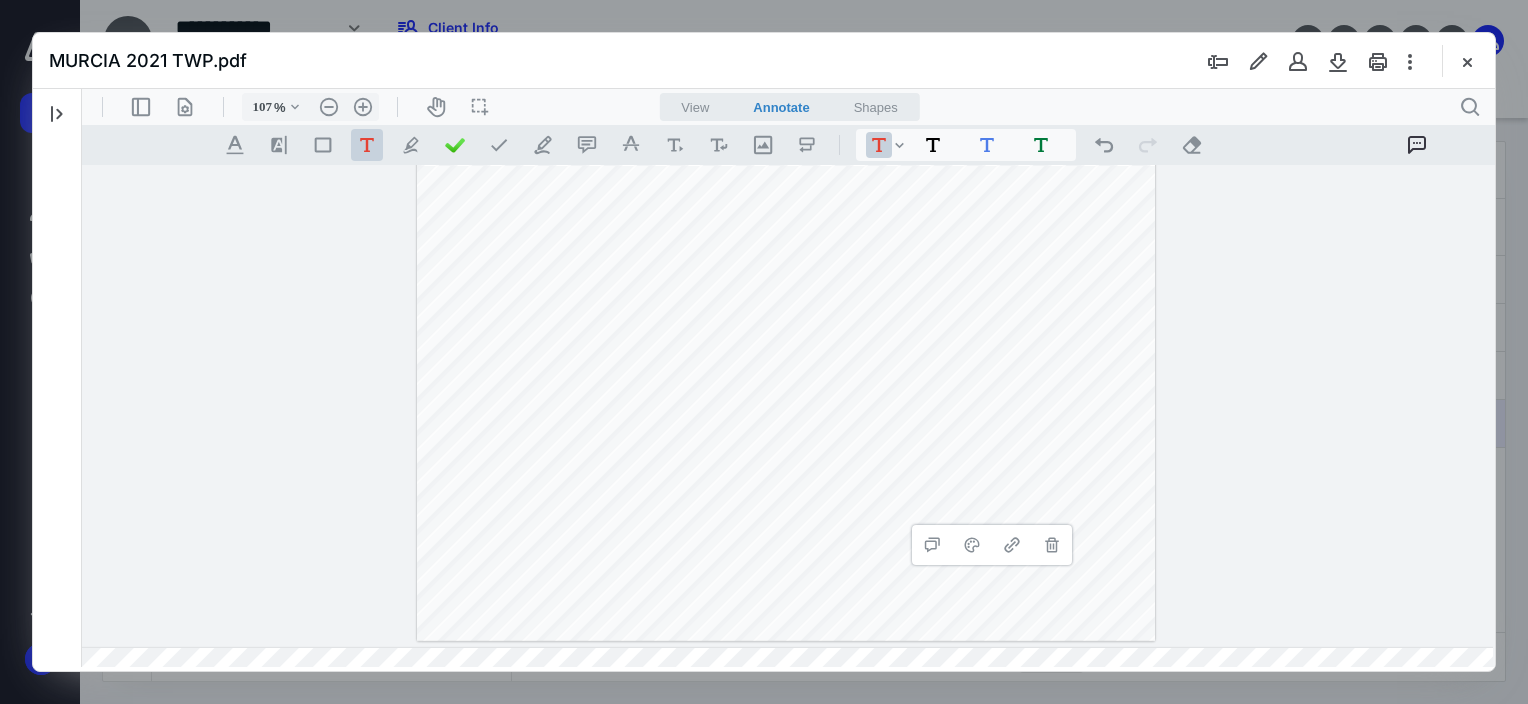 click on "**********" at bounding box center (786, -17) 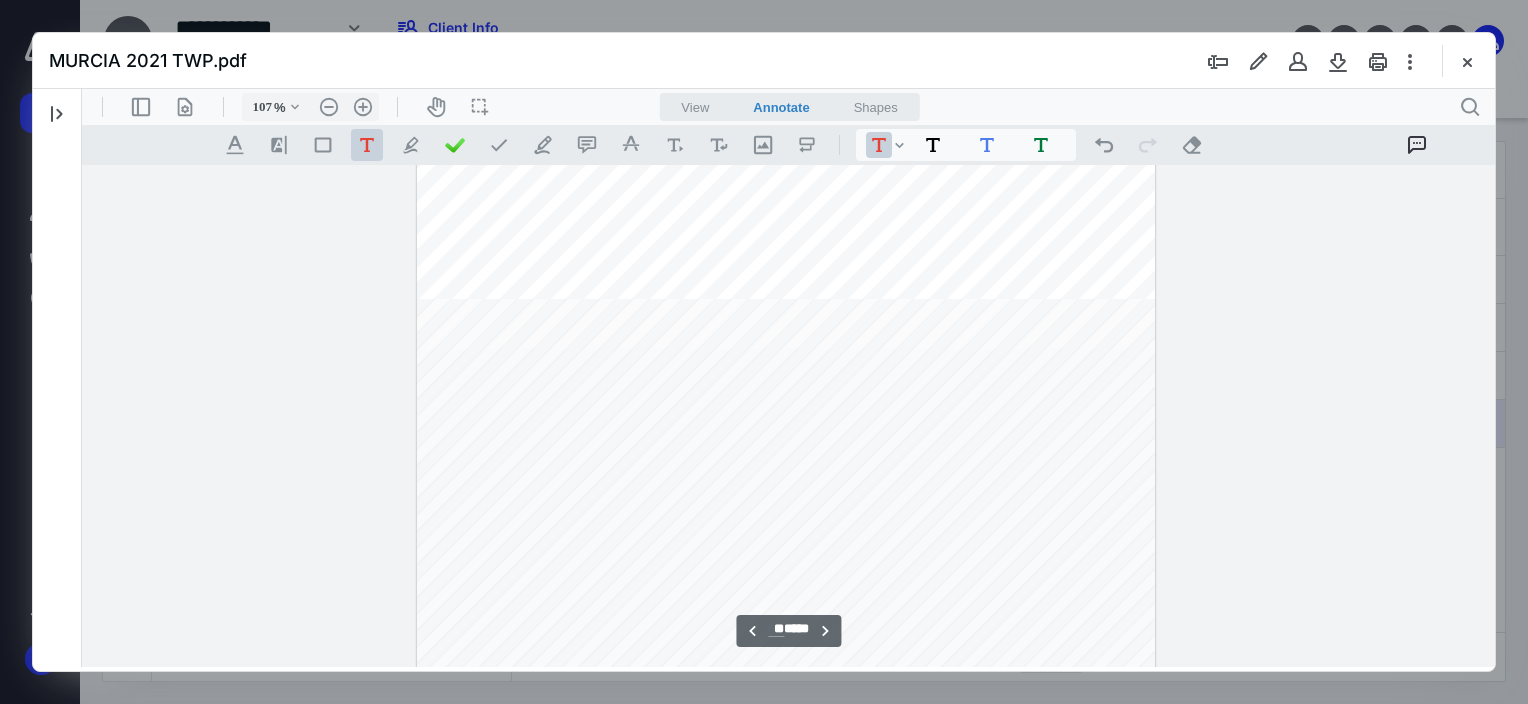 scroll, scrollTop: 33857, scrollLeft: 312, axis: both 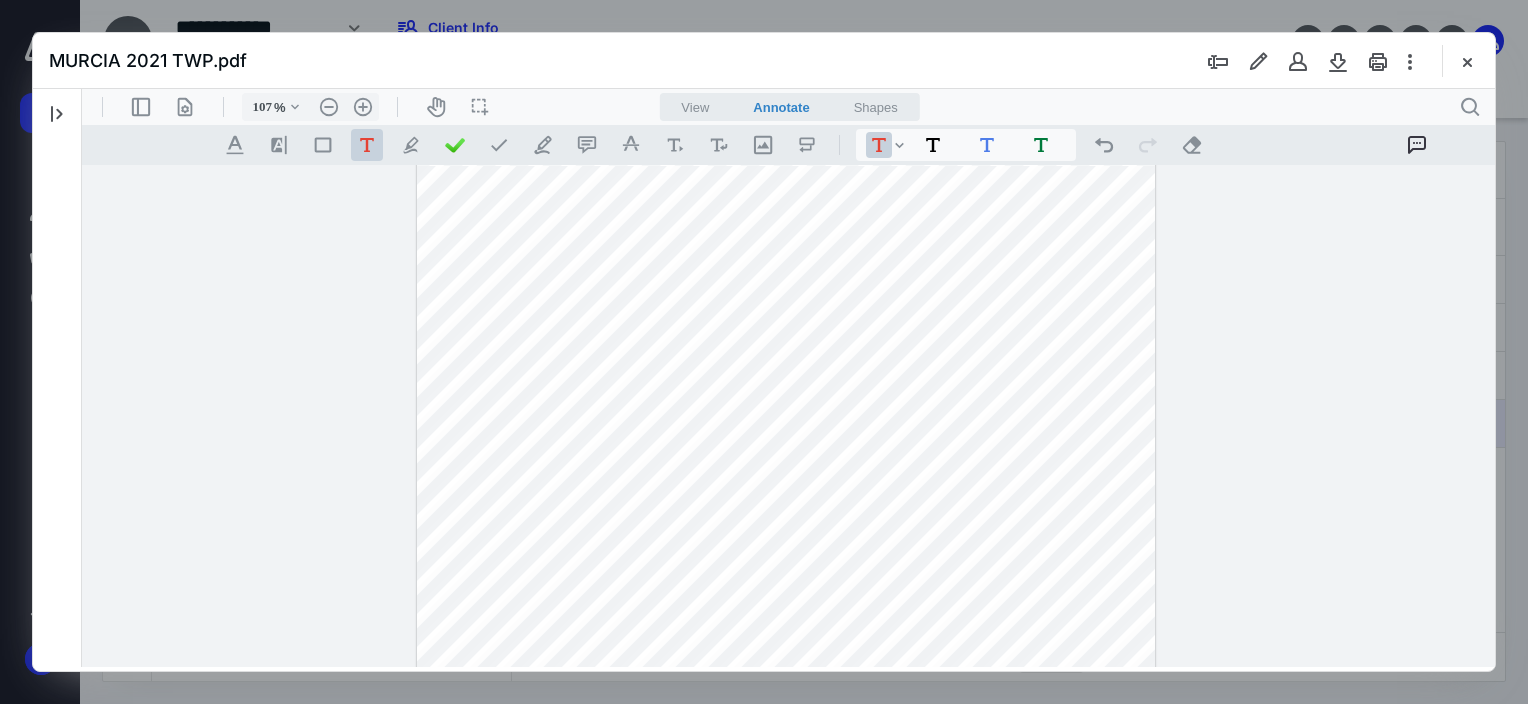 click on "**********" at bounding box center [786, 783] 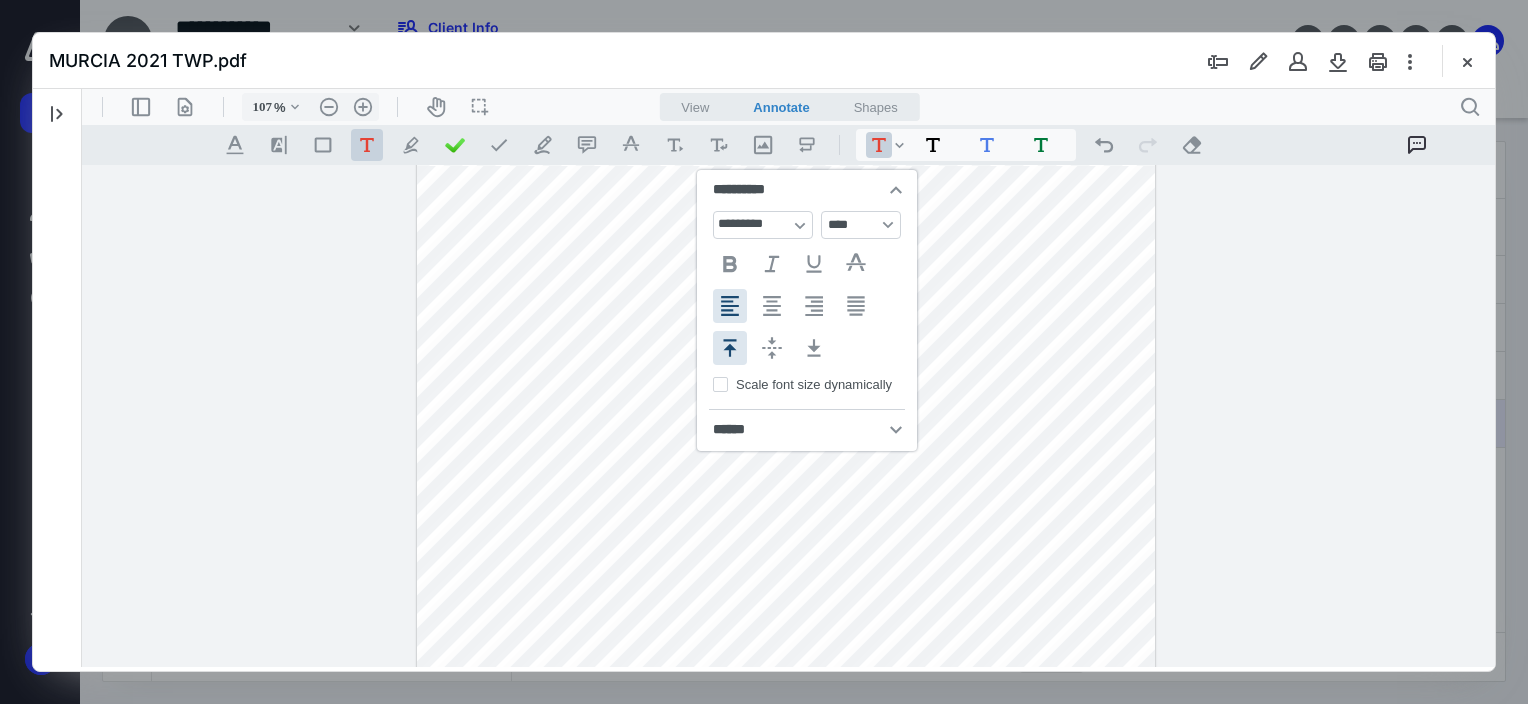 type 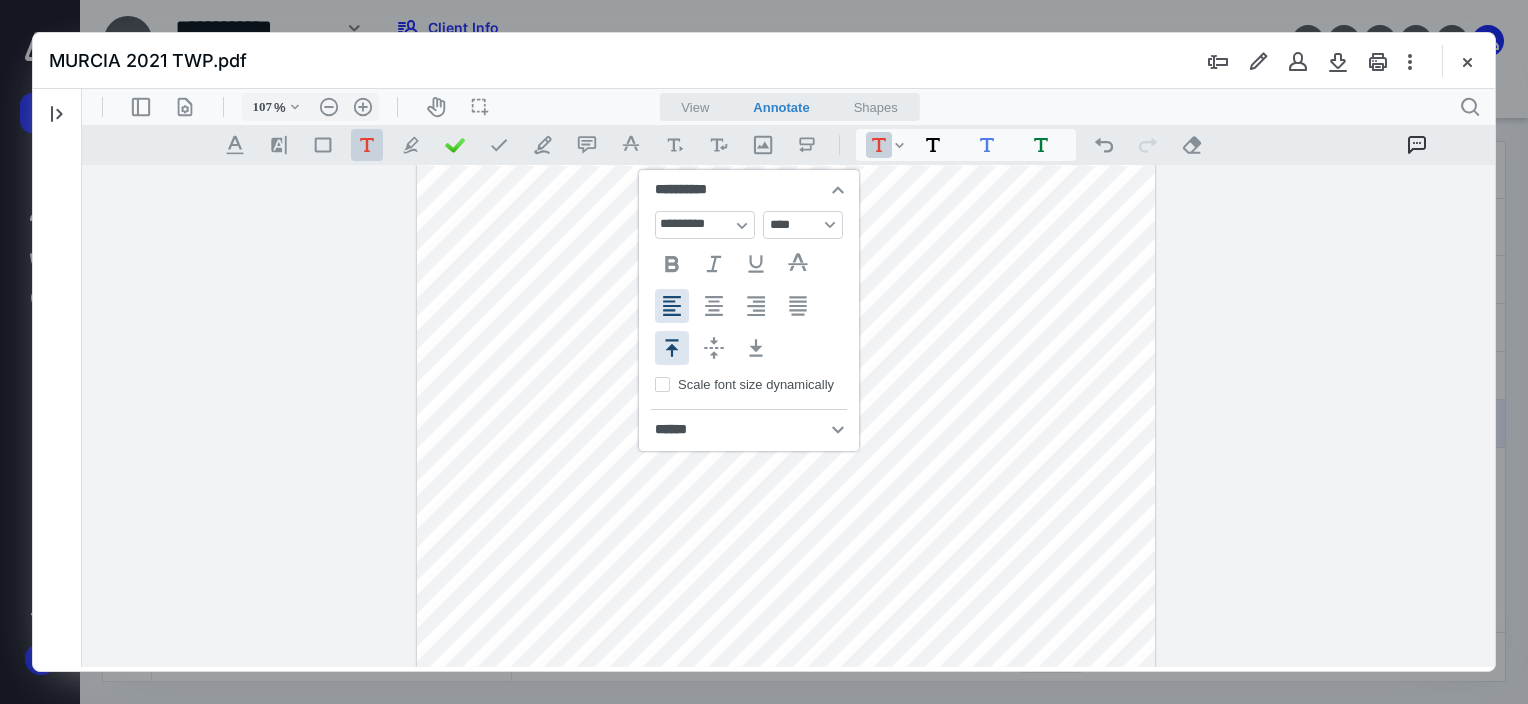 click on "**********" at bounding box center [786, 783] 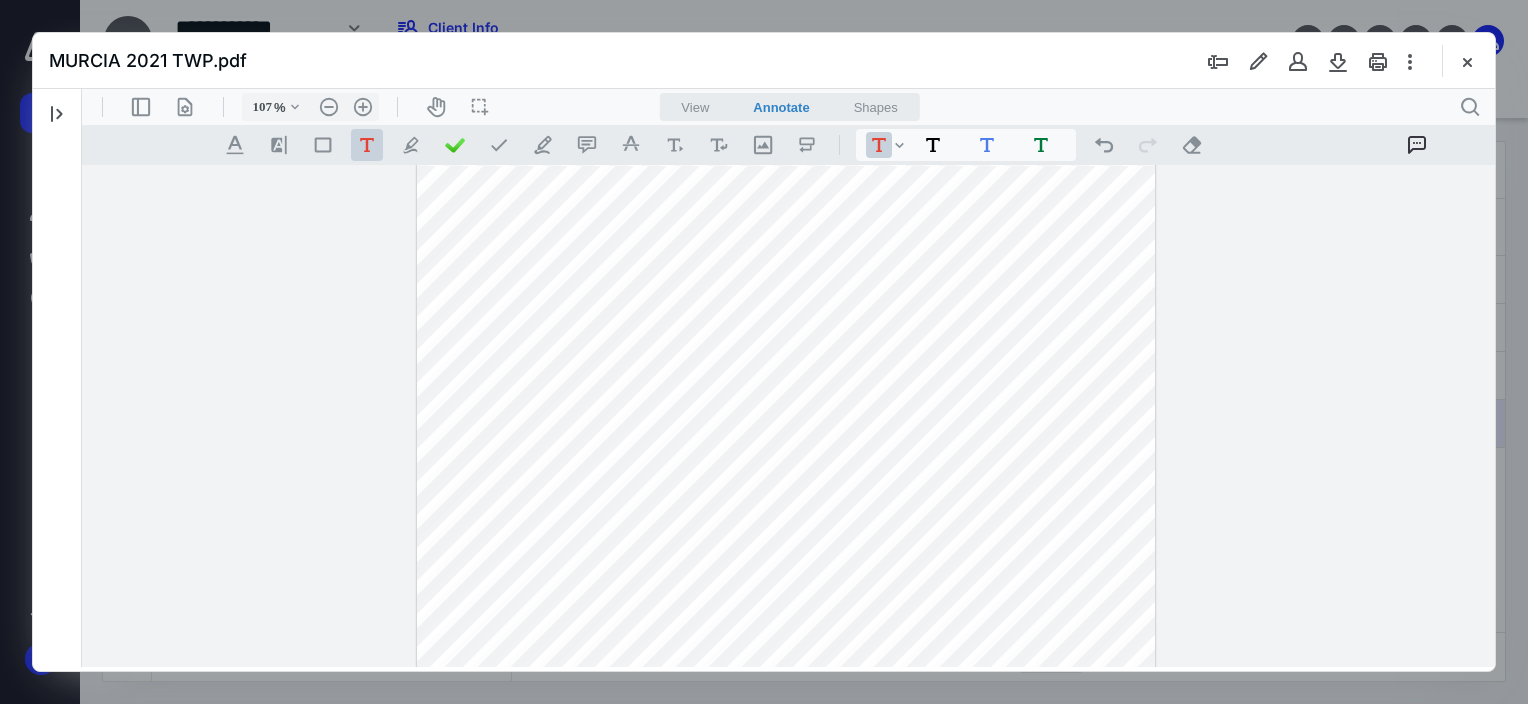 click on "**********" at bounding box center [786, 783] 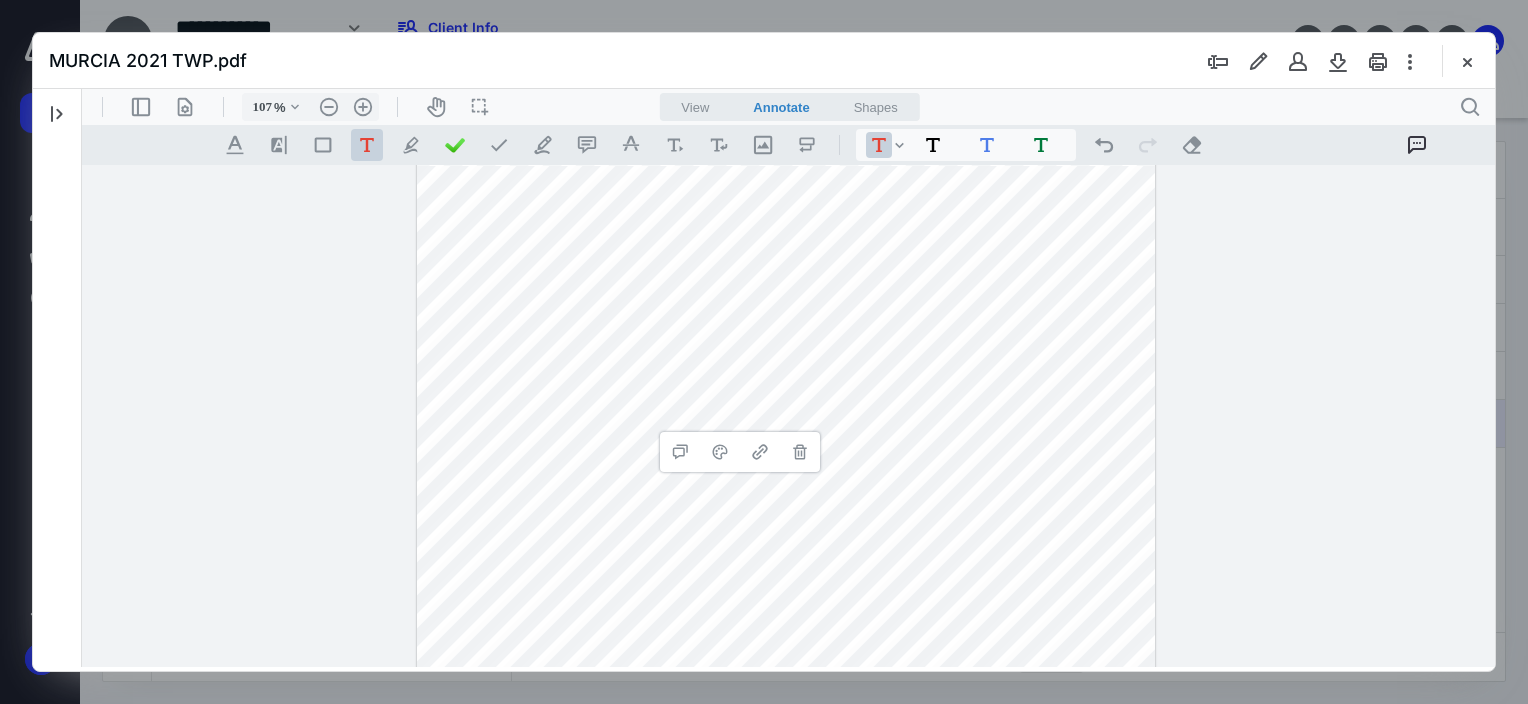 click on "**********" at bounding box center [786, 783] 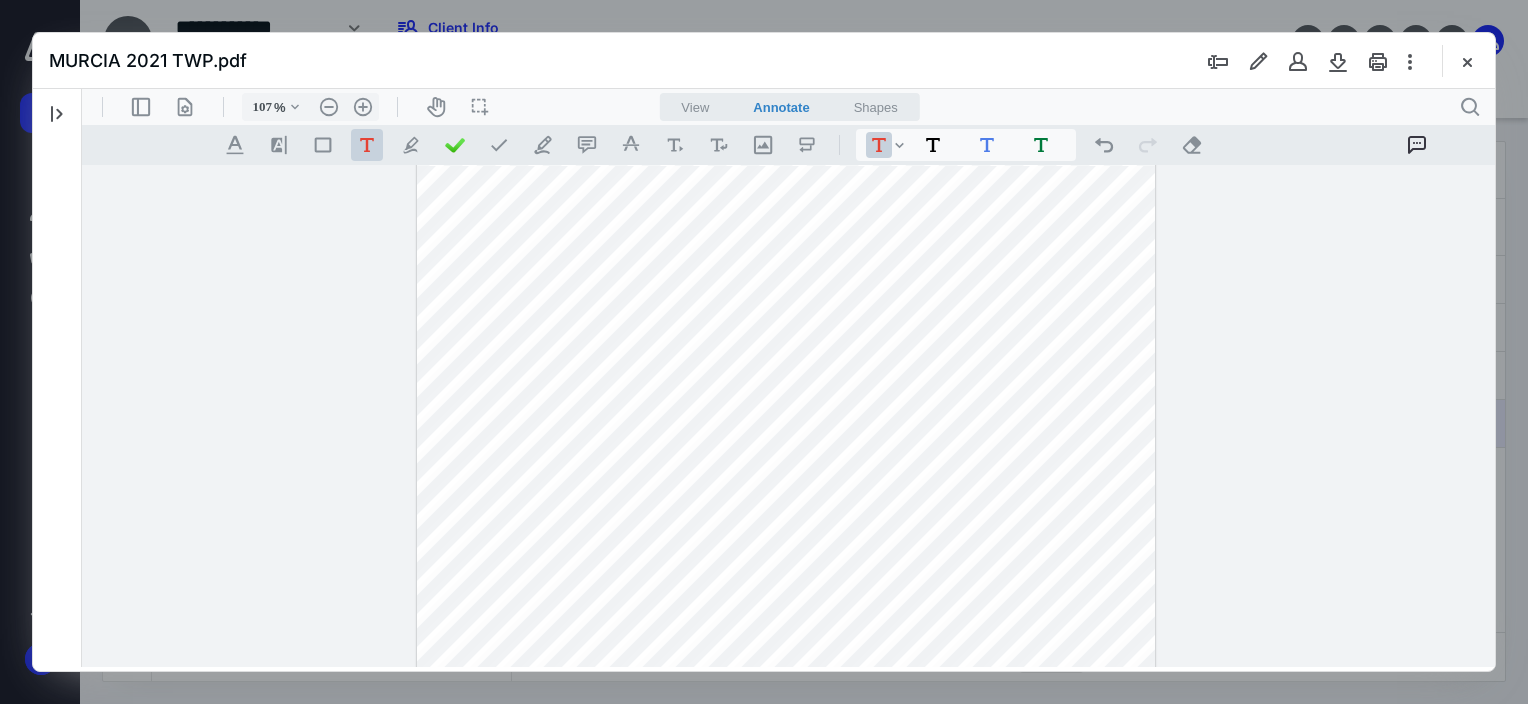 click on "**********" at bounding box center [786, 783] 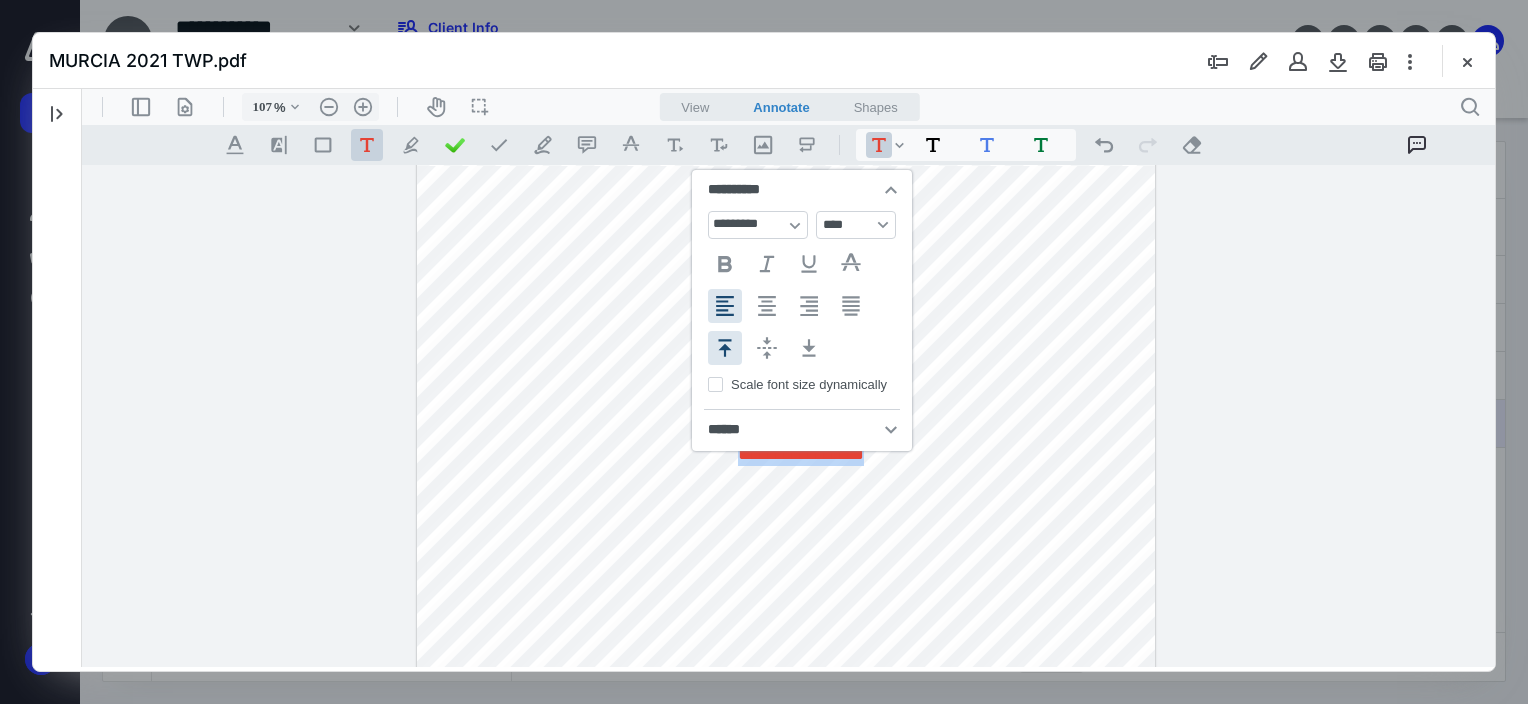 type 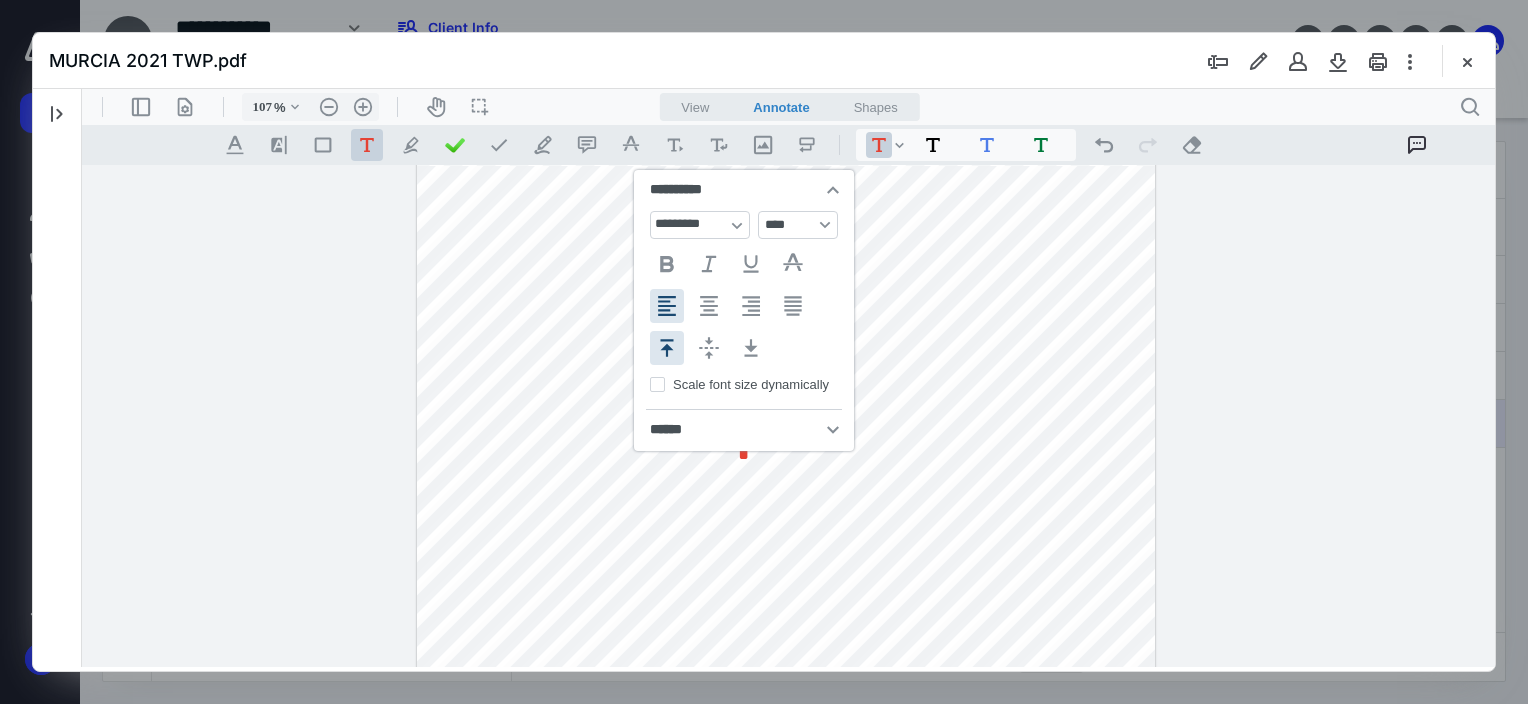 click on "******** ******** ****** ***** .cls-1{fill:#abb0c4;} icon - header - sidebar - line .cls-1{fill:#abb0c4;} icon - header - page manipulation - line 107 % .cls-1{fill:#abb0c4;} icon - chevron - down .cls-1{fill:#abb0c4;} icon - header - zoom - out - line Current zoom is   107 % .cls-1{fill:#abb0c4;} icon - header - zoom - in - line icon-header-pan20 icon / operation / multi select View Annotate Shapes Annotate .cls-1{fill:#abb0c4;} icon - chevron - down View Annotate Shapes .cls-1{fill:#abb0c4;} icon - header - search .cls-1{fill:#abb0c4;} icon - tool - text manipulation - underline .cls-1{fill:#8c8c8c;} icon - line - tool - highlight  .st0{fill:#868E96;}  .cls-1{fill:#abb0c4;} icon - tool - text - free text .cls-1{fill:#abb0c4;} icon - tool - pen - highlight .cls-1{fill:#abb0c4;} icon - tool - pen - line .cls-1{fill:#abb0c4;} icon - tool - comment - line .cls-1{fill:#abb0c4;} icon - tool - text manipulation - strikethrough .cls-1{fill:#abb0c4;} icon - tool - image - line  .st0{fill:#868E96;}
*" at bounding box center [789, 378] 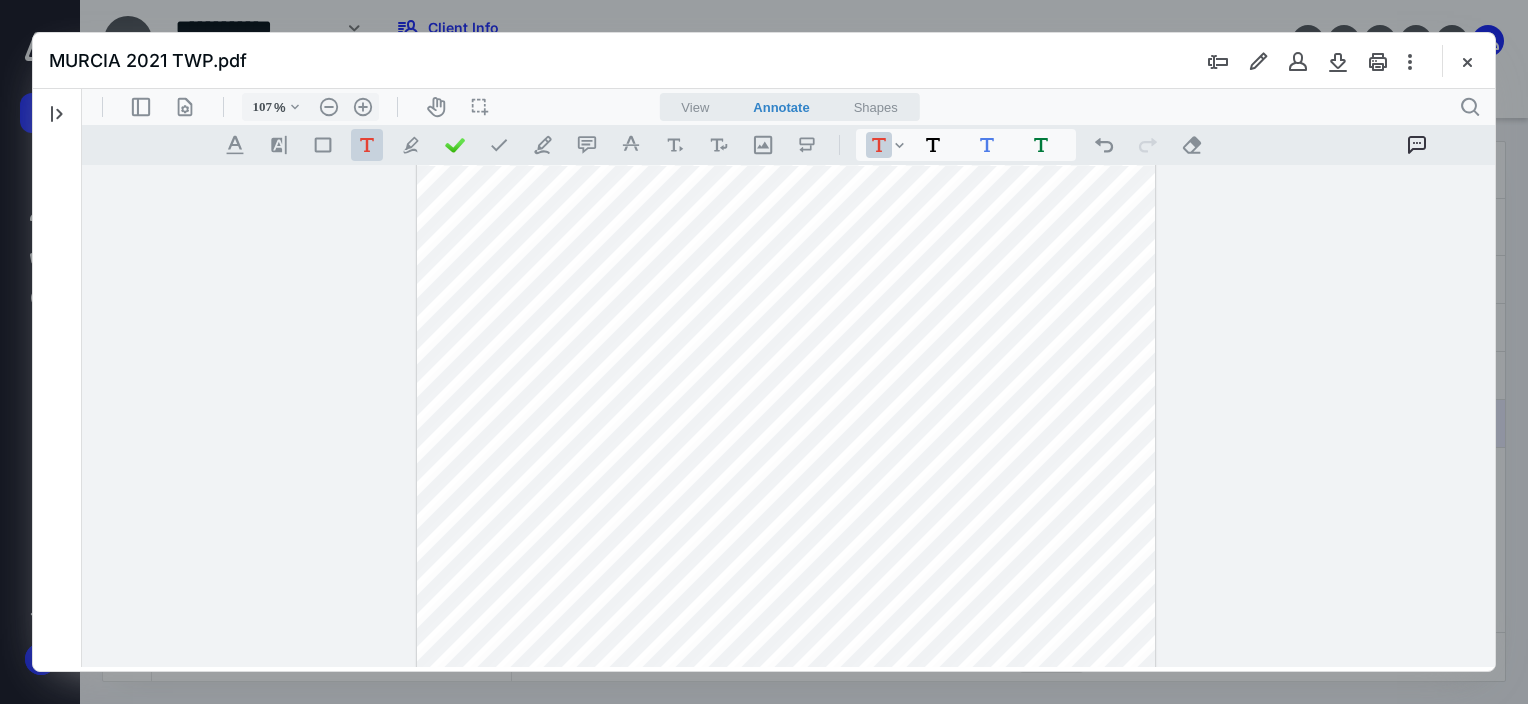 drag, startPoint x: 746, startPoint y: 445, endPoint x: 735, endPoint y: 447, distance: 11.18034 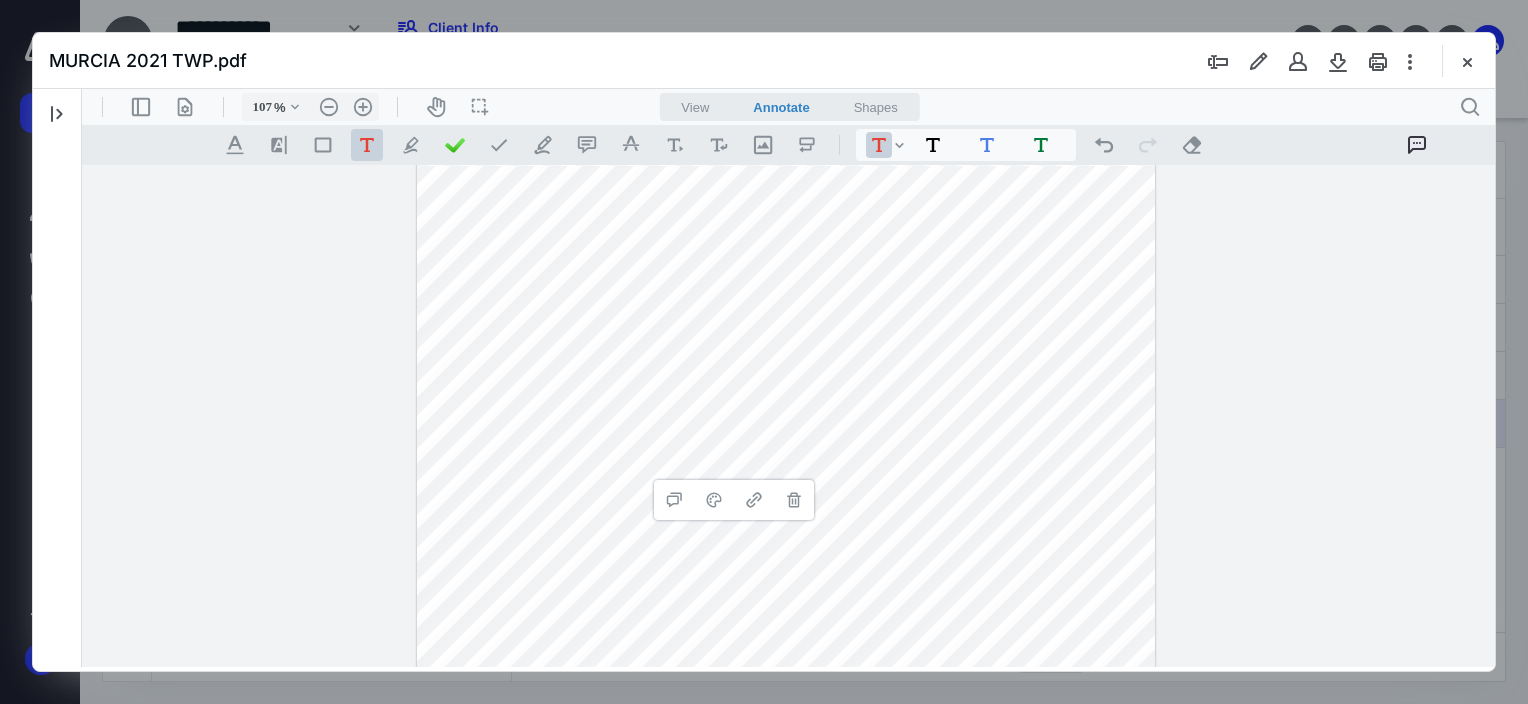 click on "**********" at bounding box center [786, 783] 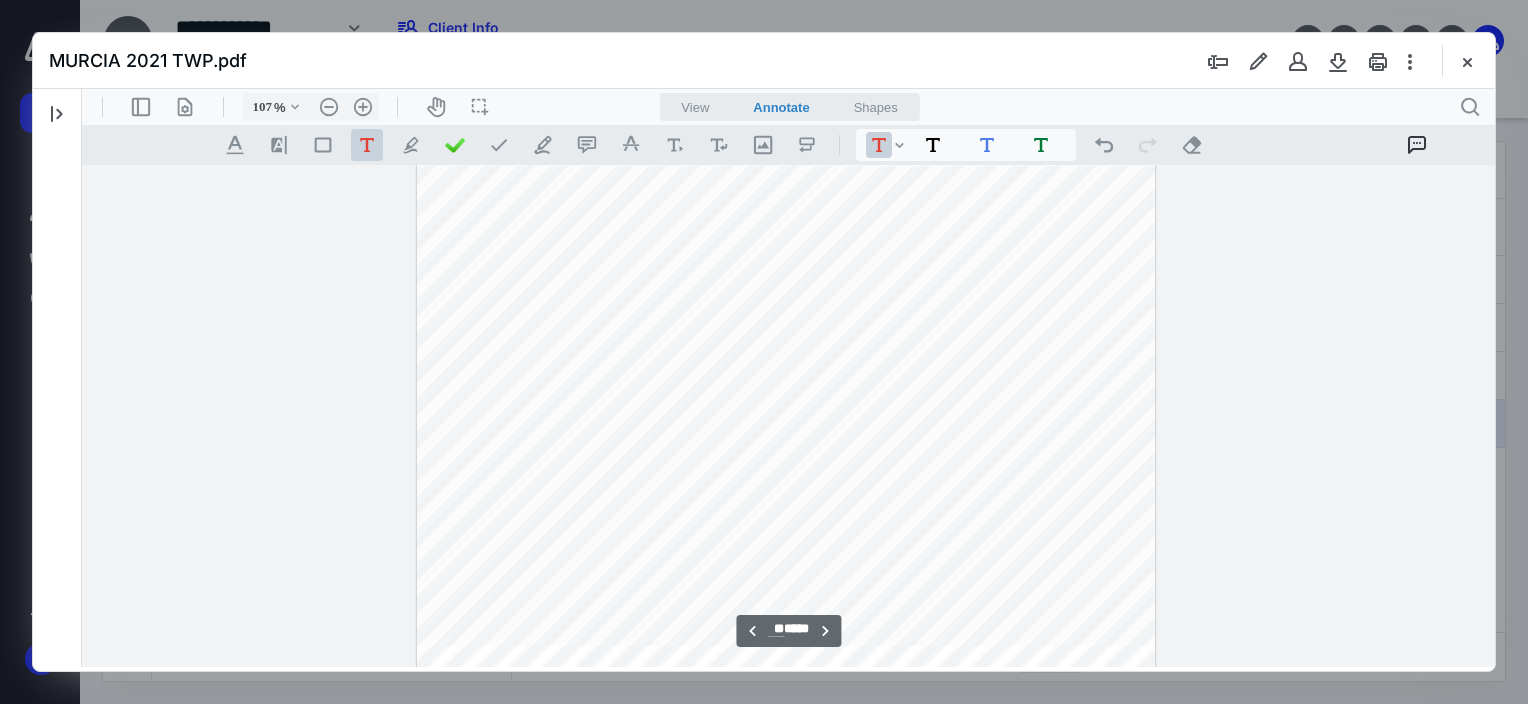 scroll, scrollTop: 34057, scrollLeft: 312, axis: both 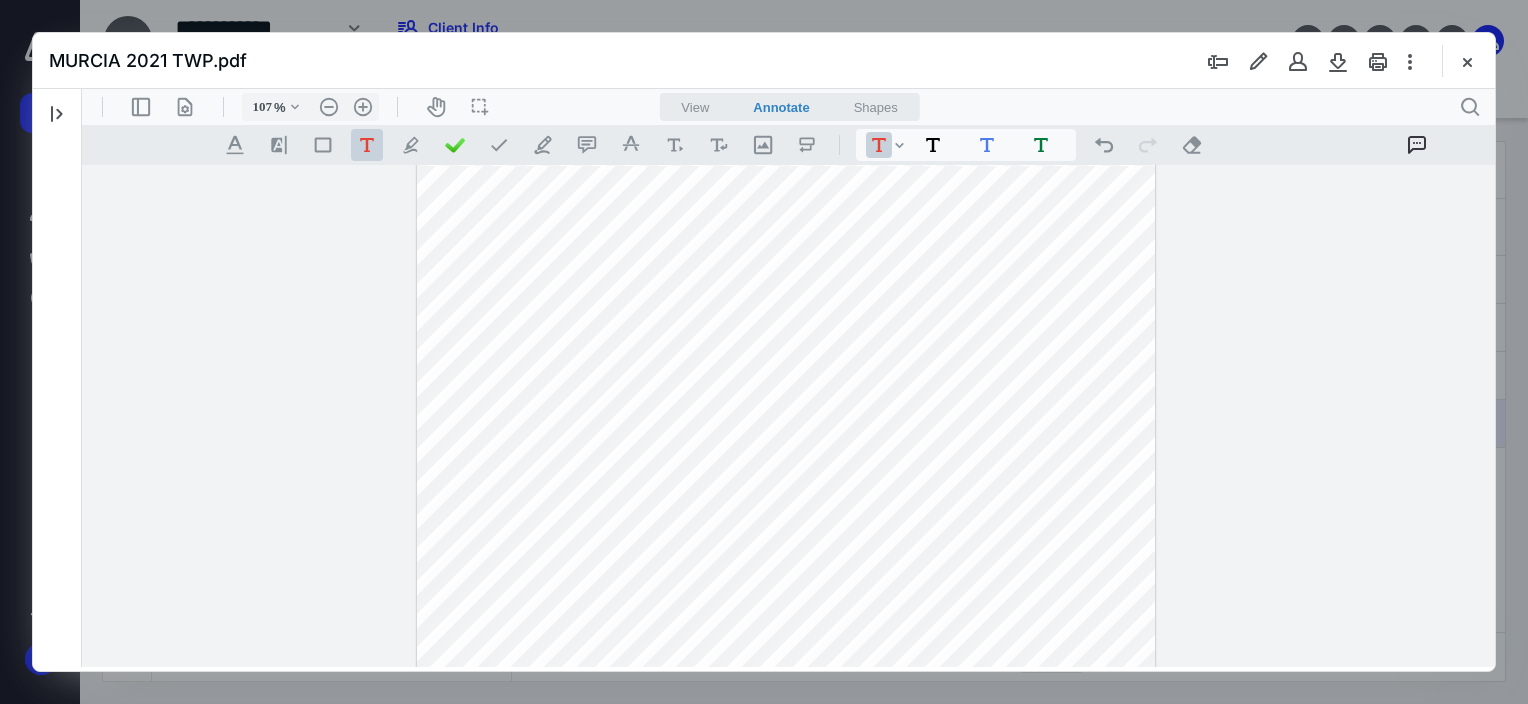 click on "**********" at bounding box center [786, 583] 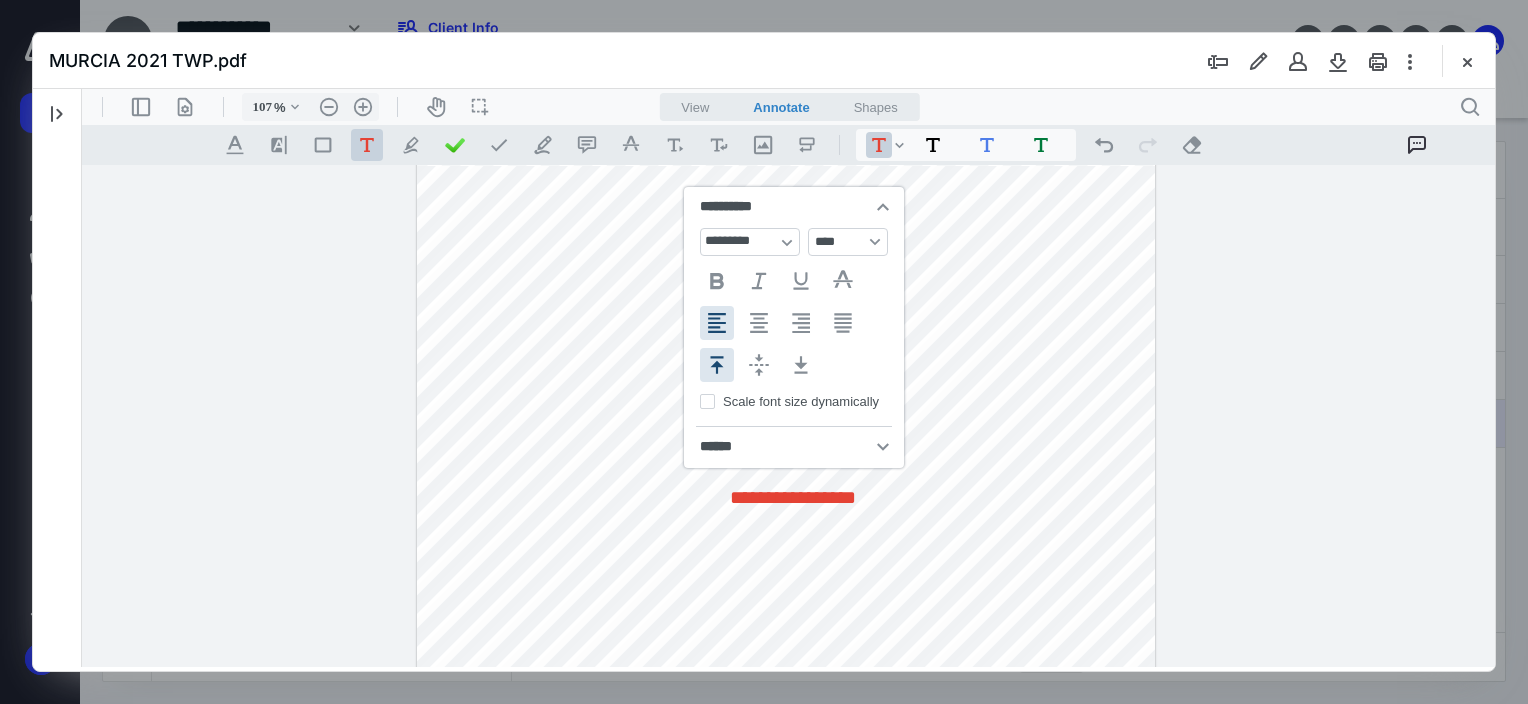 type 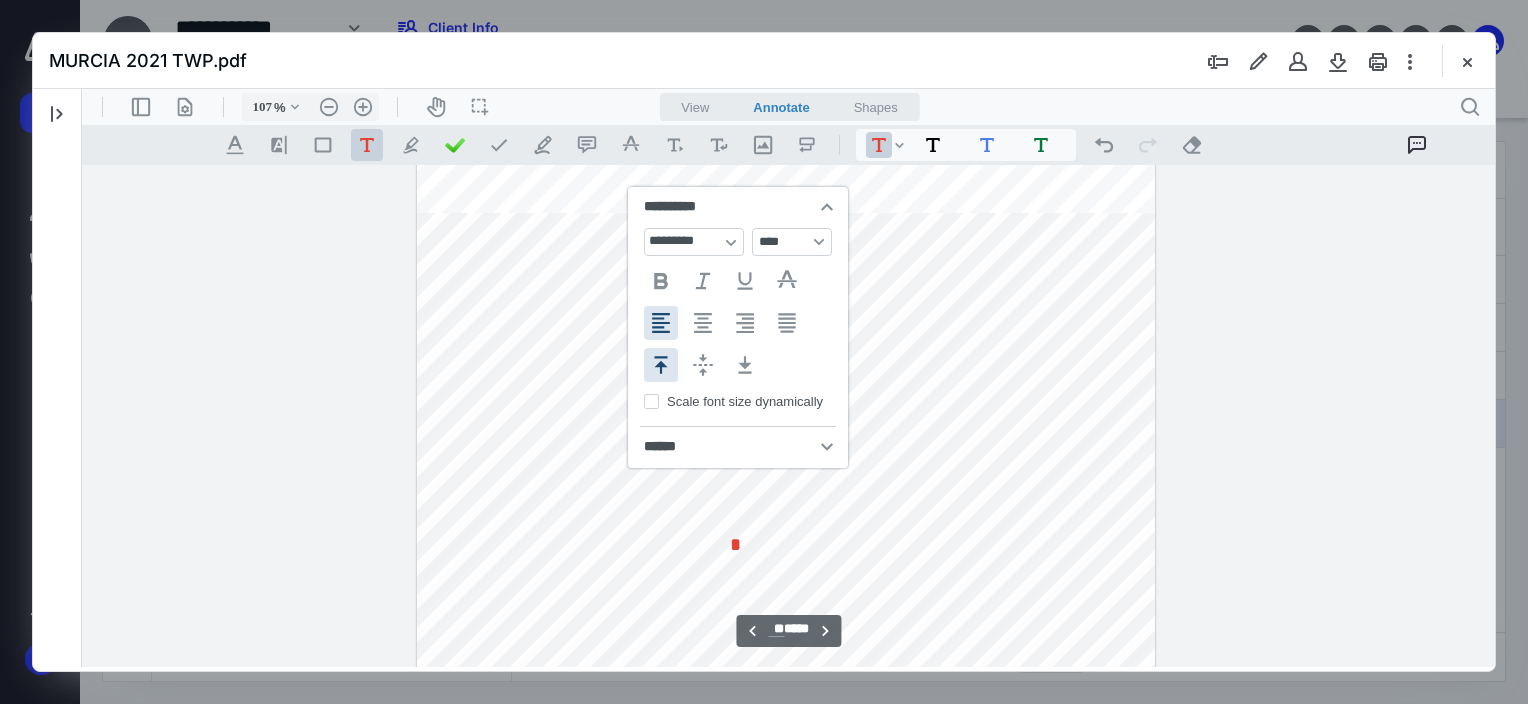 scroll, scrollTop: 33957, scrollLeft: 312, axis: both 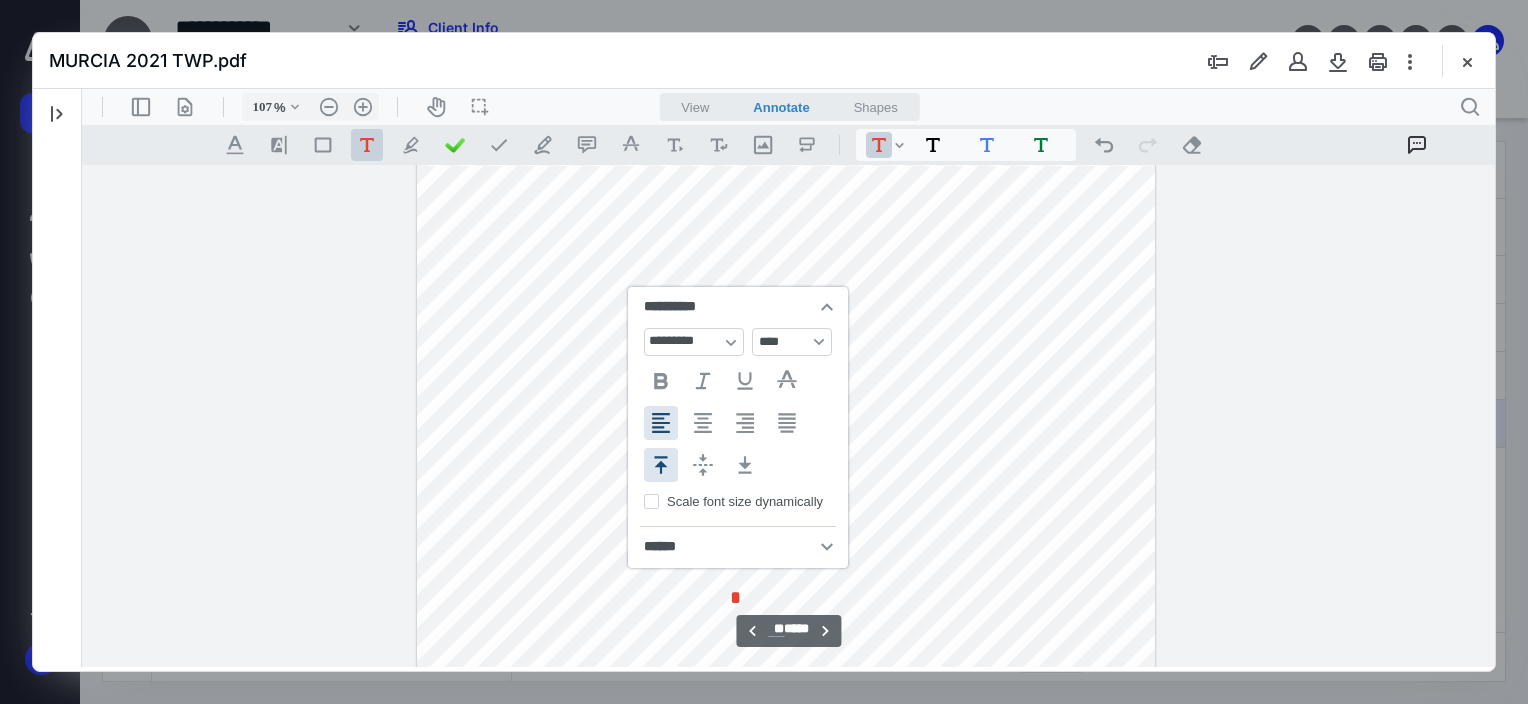click on "**********" at bounding box center [786, 683] 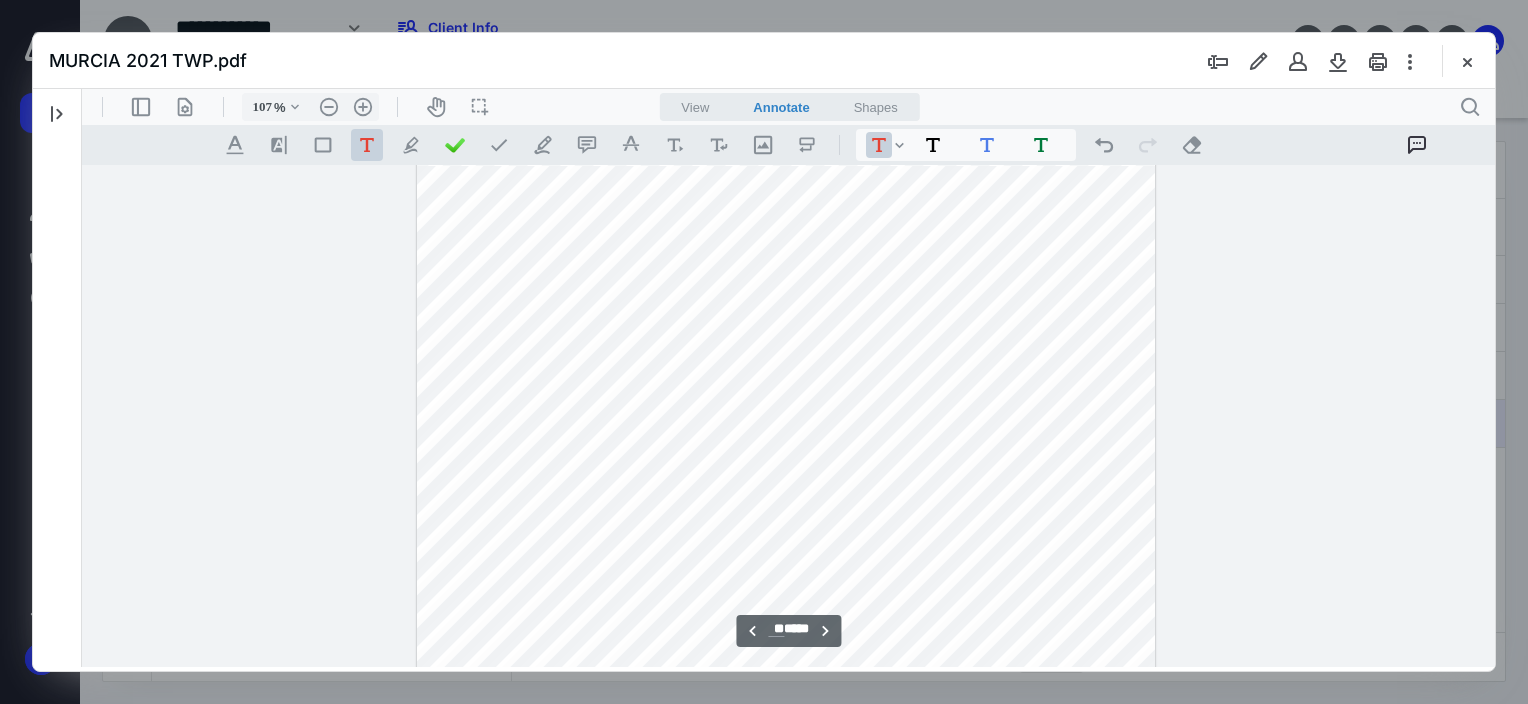 drag, startPoint x: 734, startPoint y: 590, endPoint x: 673, endPoint y: 589, distance: 61.008198 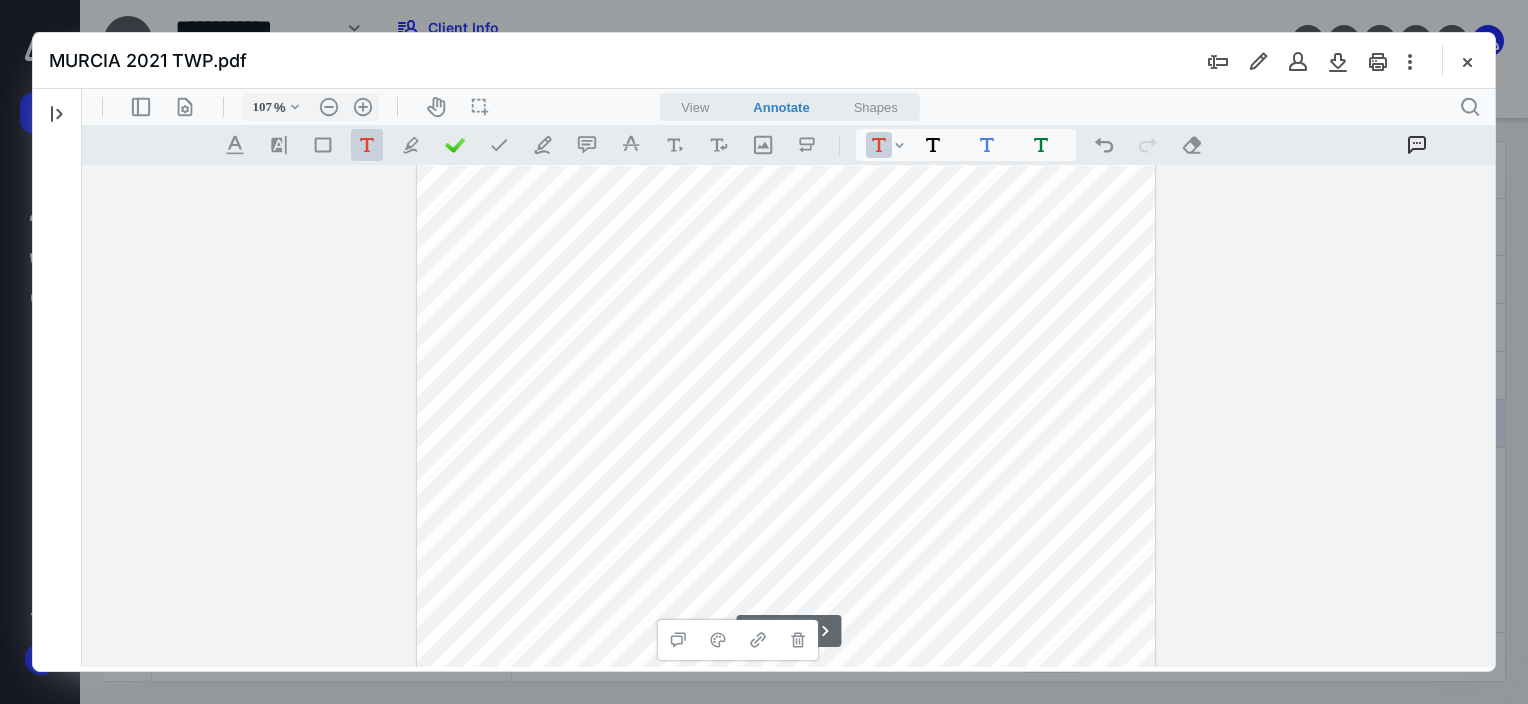 click on "**********" at bounding box center [786, 683] 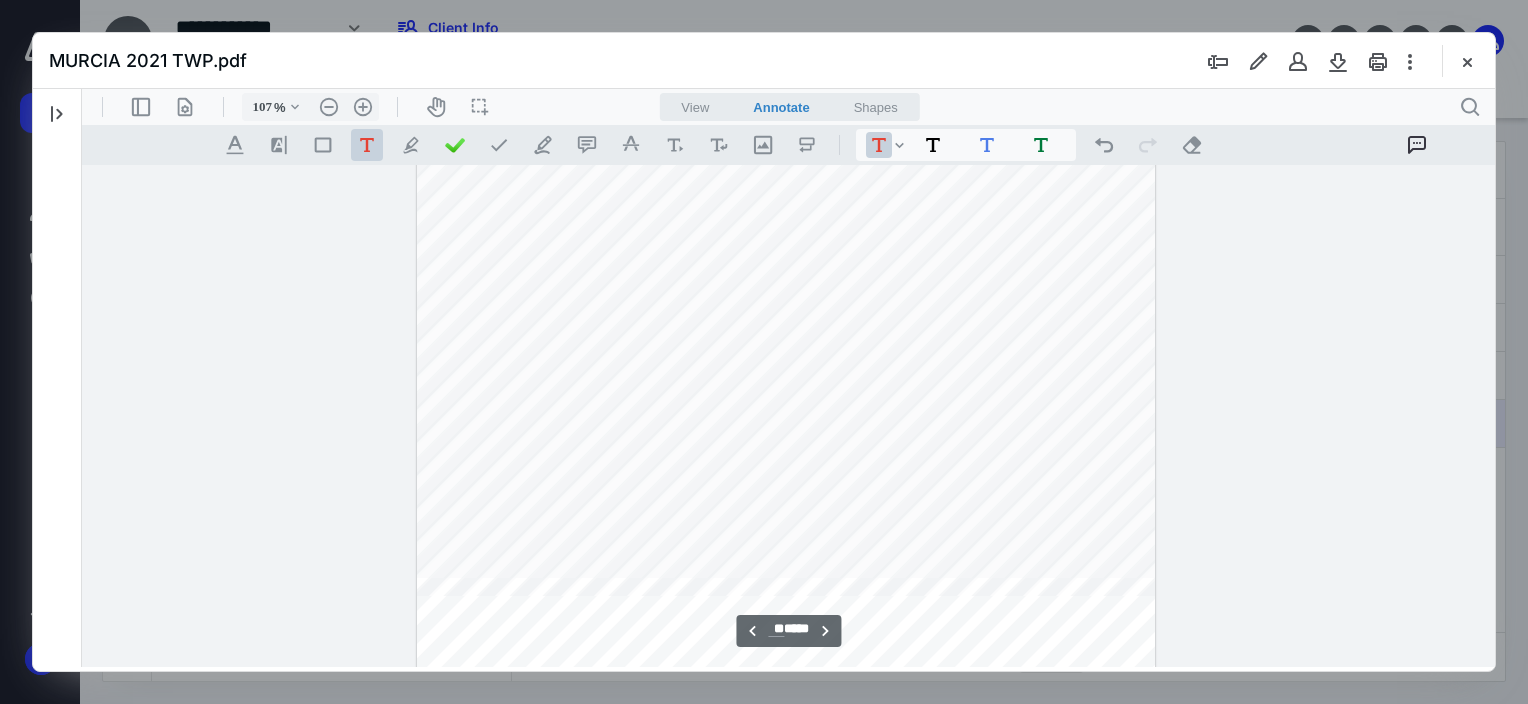scroll, scrollTop: 34257, scrollLeft: 312, axis: both 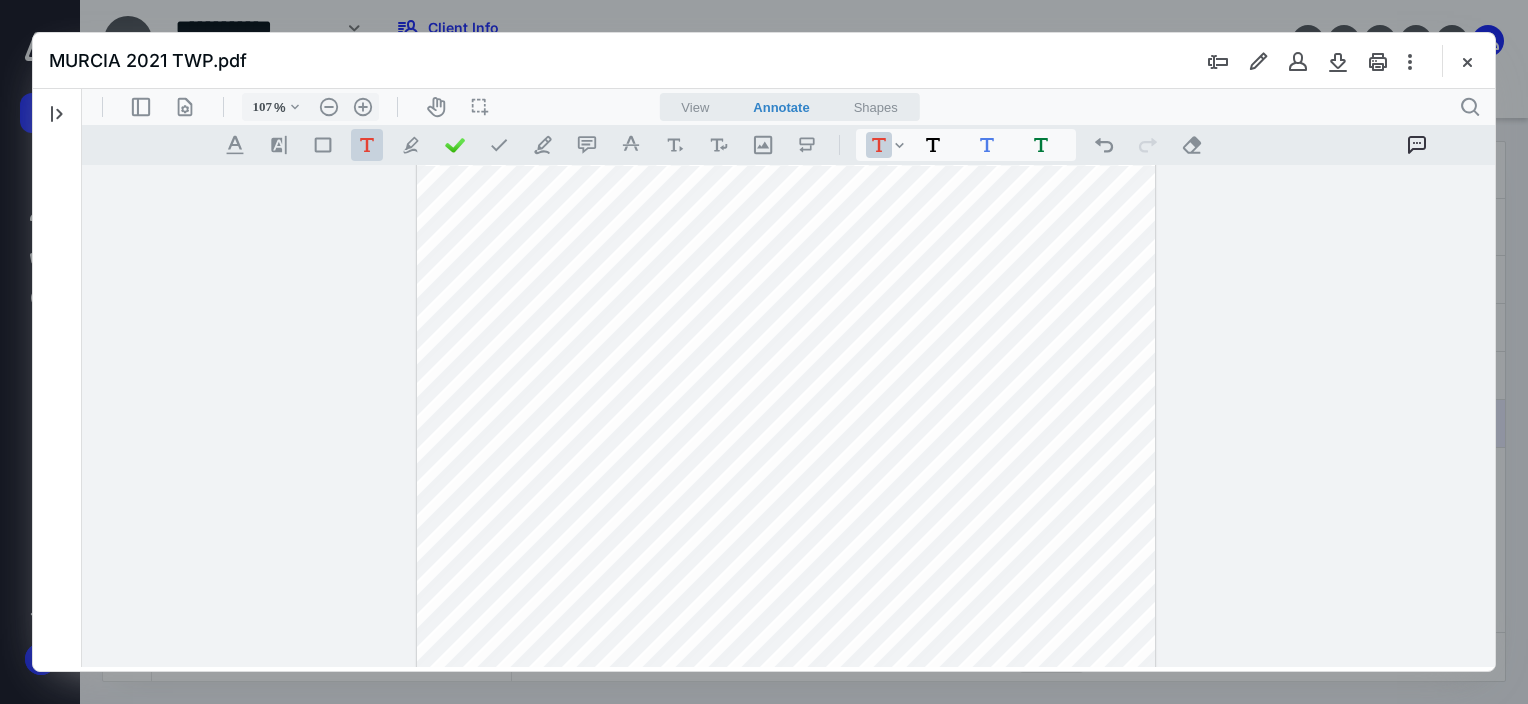 click on "**********" at bounding box center [786, 383] 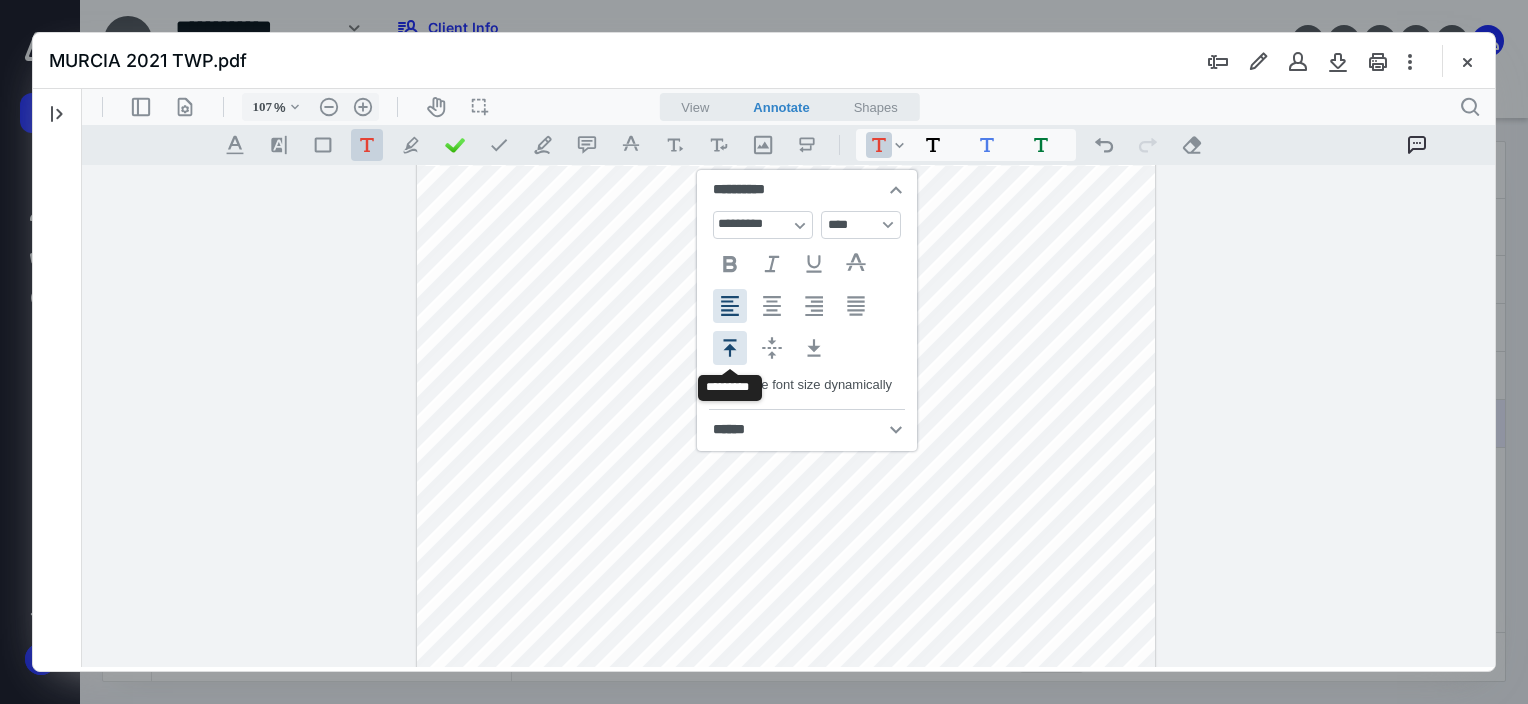 type 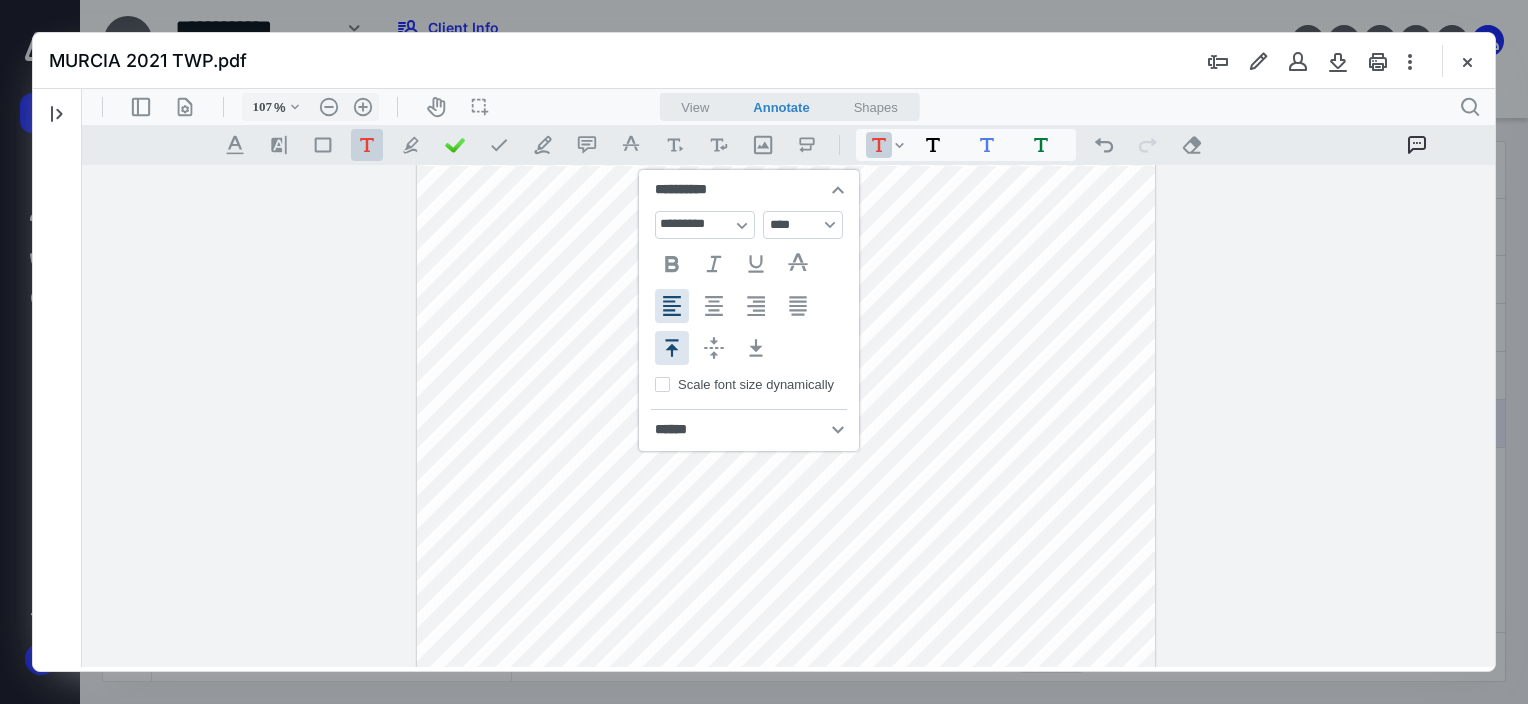 click on "**********" at bounding box center (786, 383) 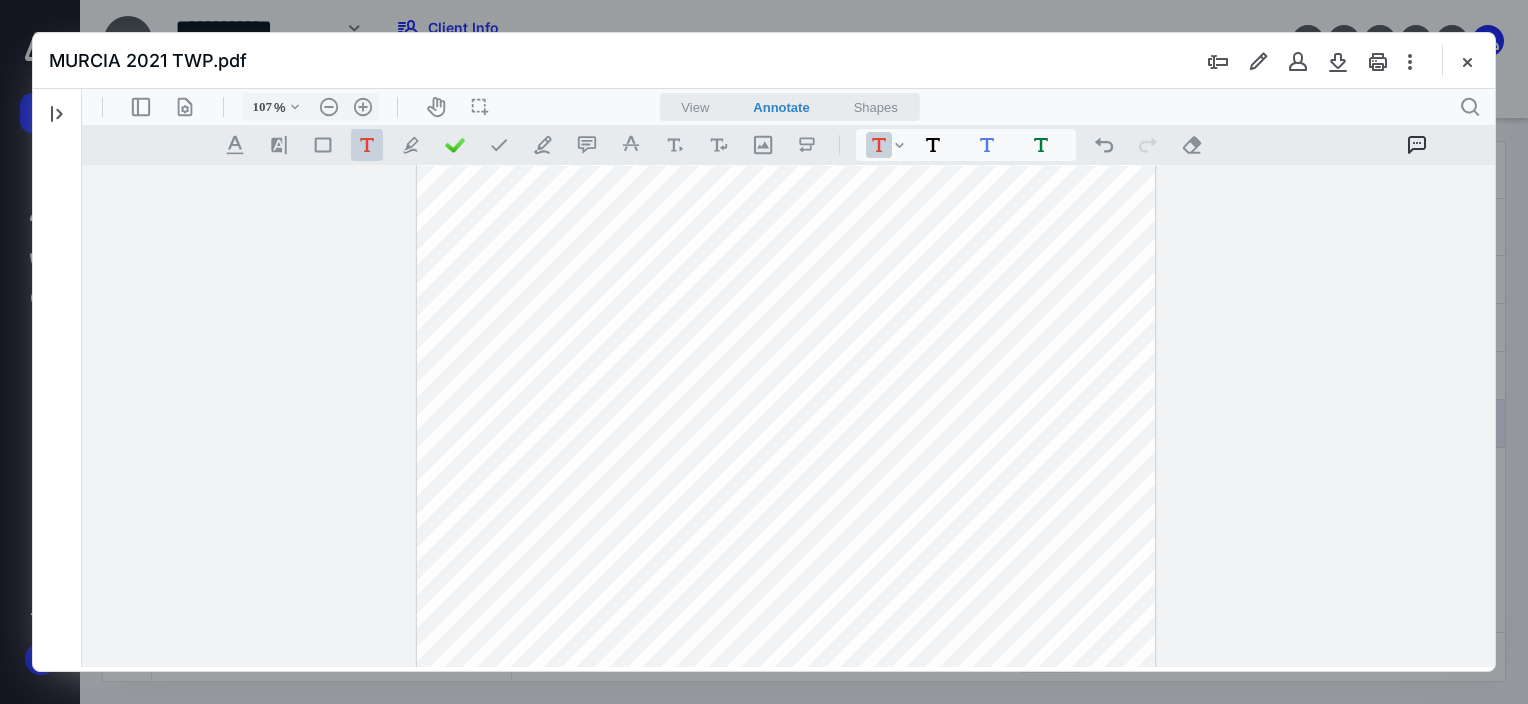 drag, startPoint x: 745, startPoint y: 353, endPoint x: 733, endPoint y: 347, distance: 13.416408 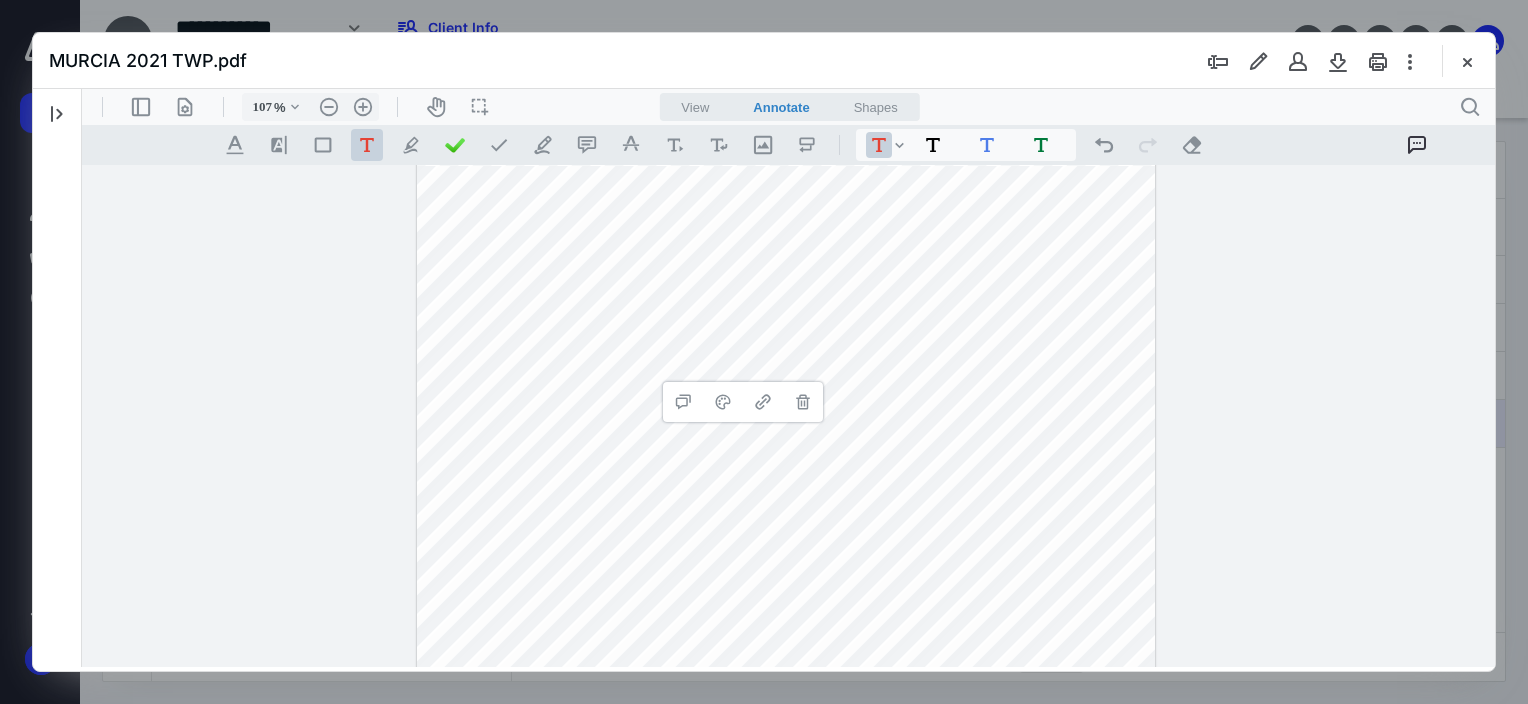 click on "**********" at bounding box center (786, 383) 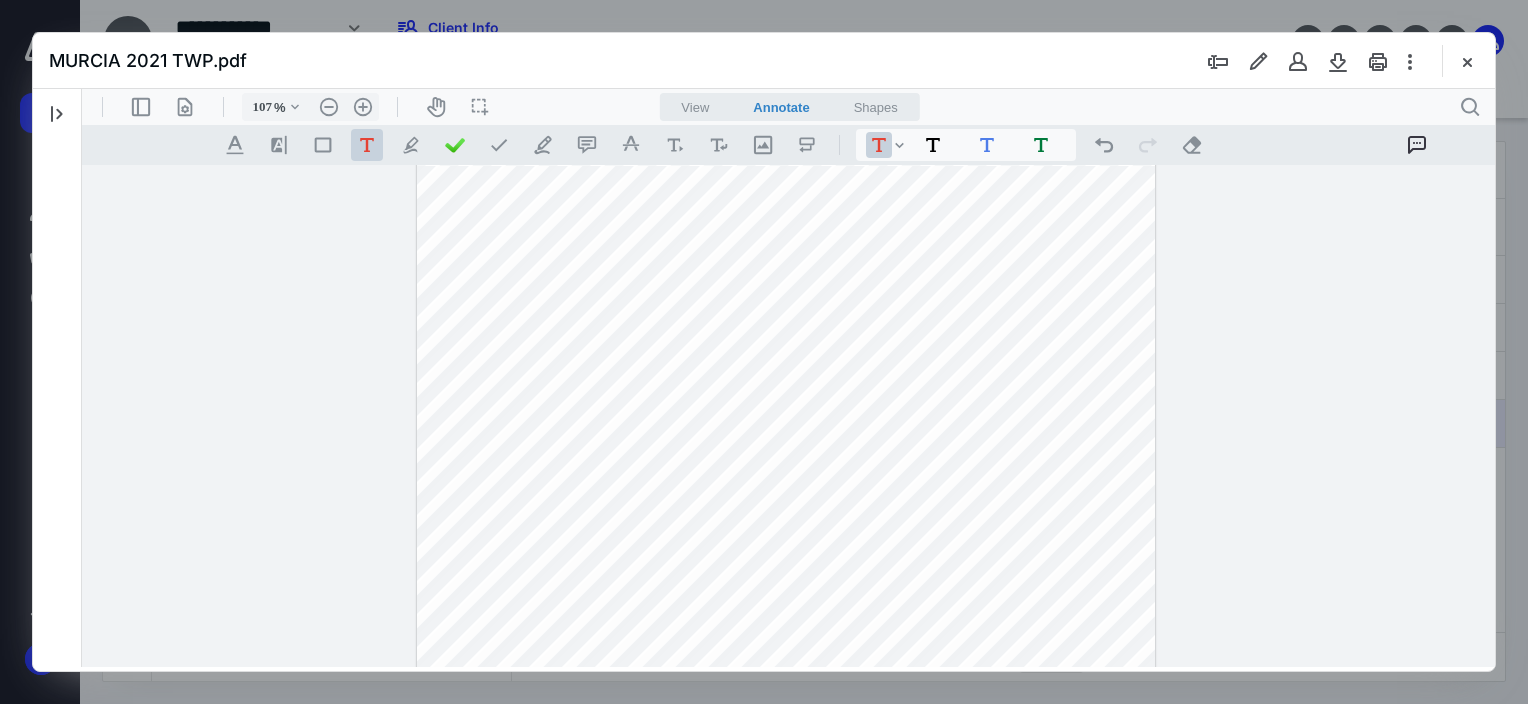 click on "**********" at bounding box center (786, 383) 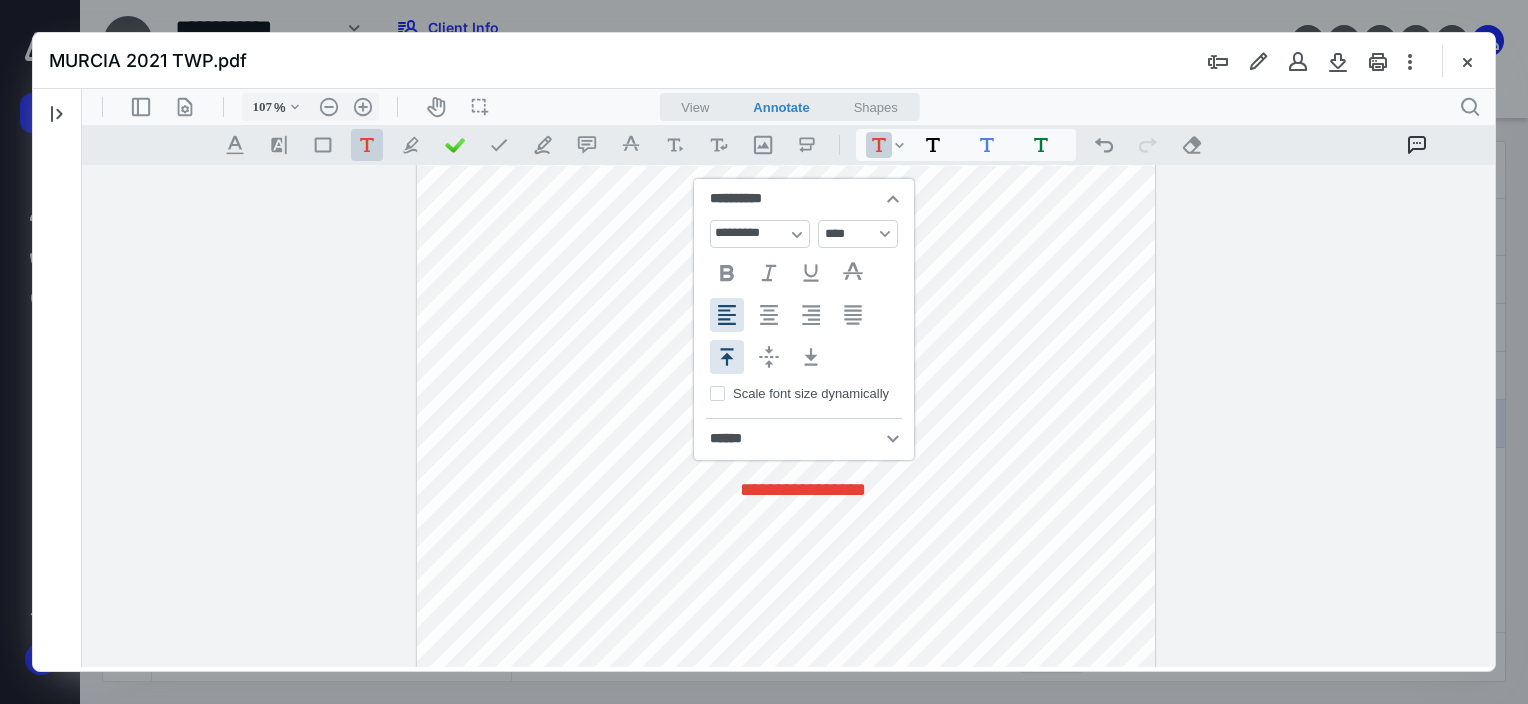 type 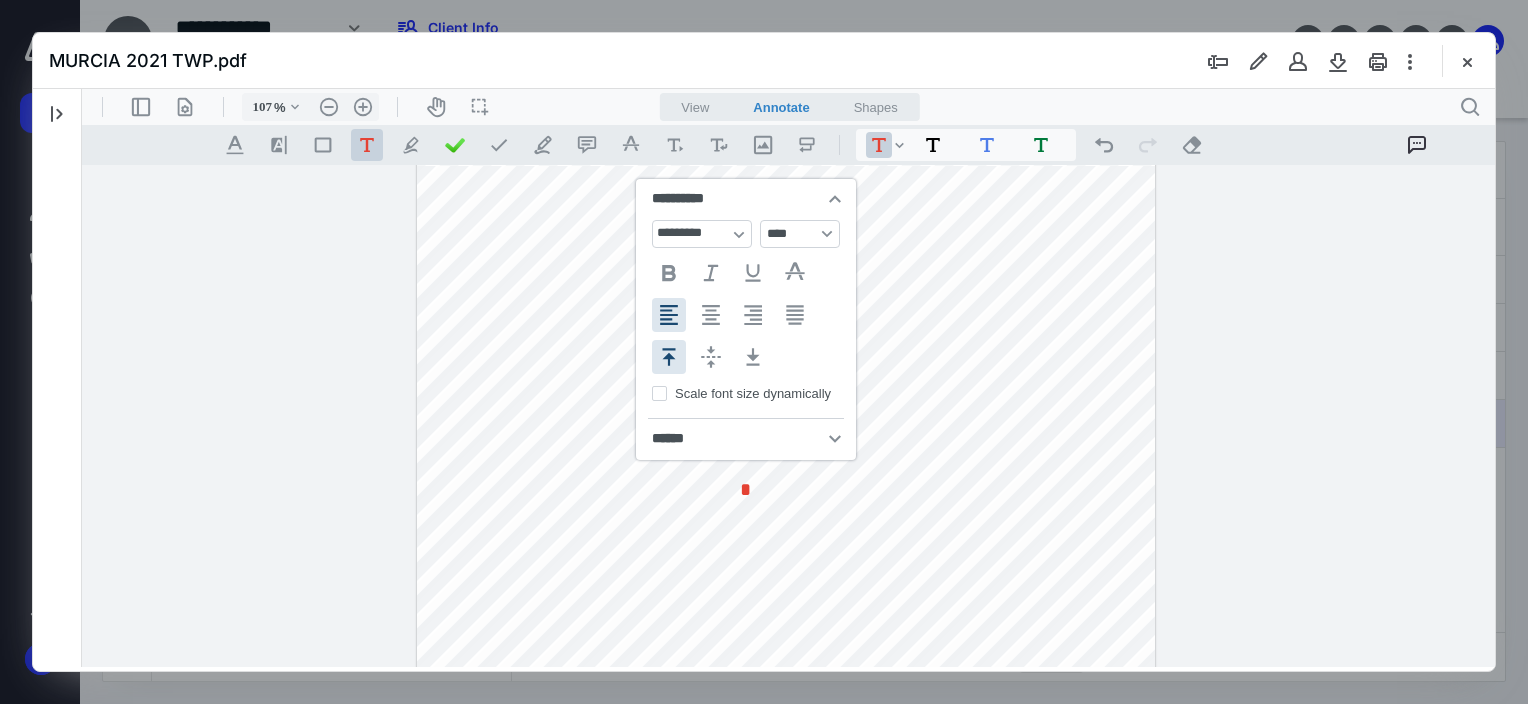 click on "**********" at bounding box center [786, 383] 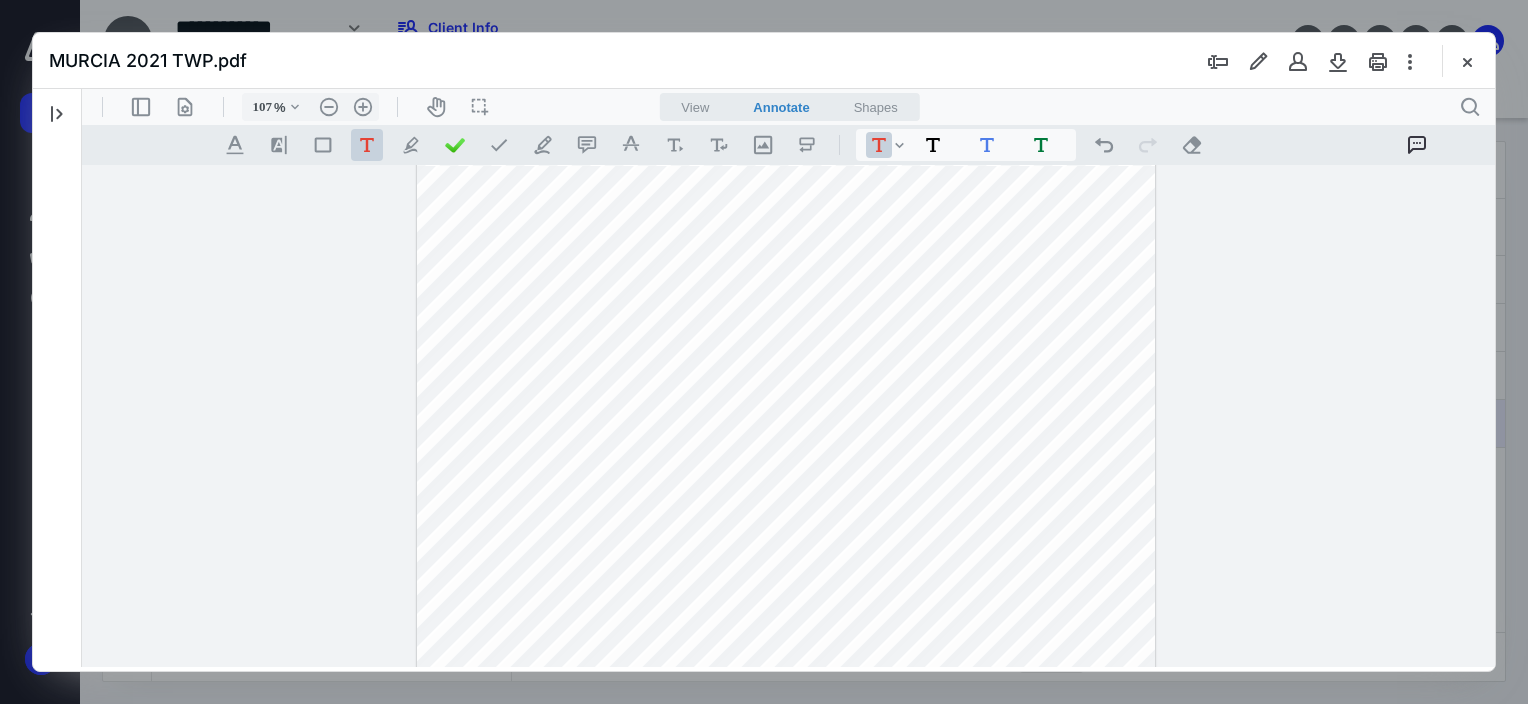 click on "**********" at bounding box center [786, 383] 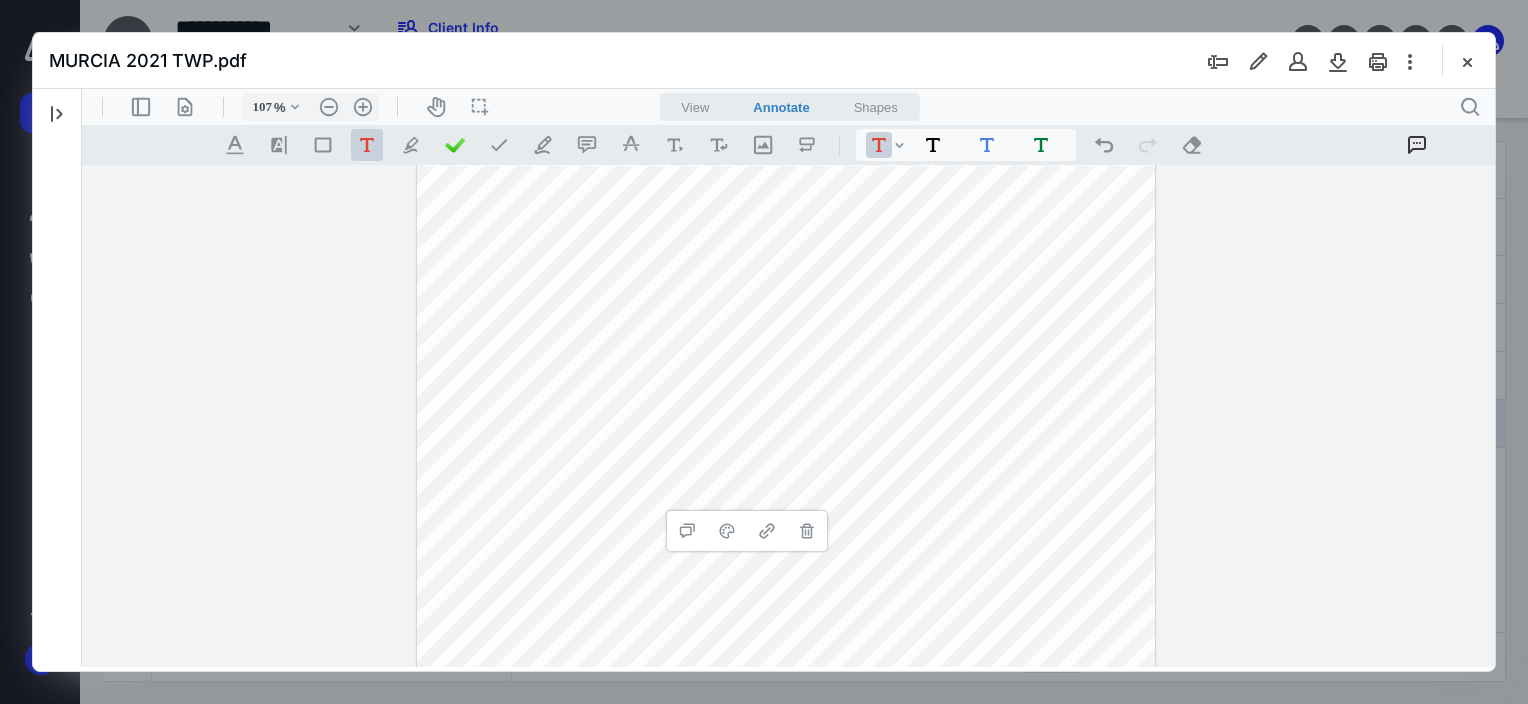 click on "**********" at bounding box center (786, 383) 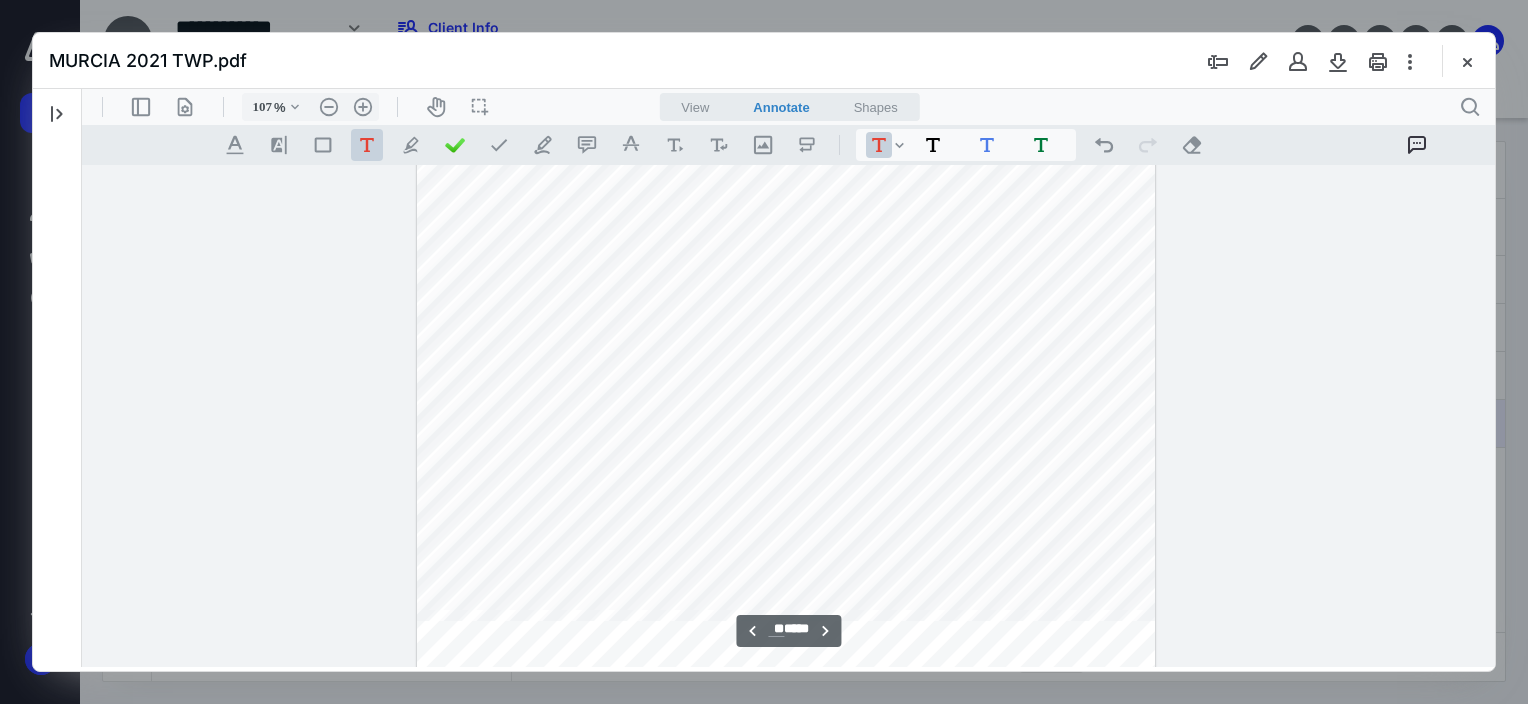 scroll, scrollTop: 34457, scrollLeft: 312, axis: both 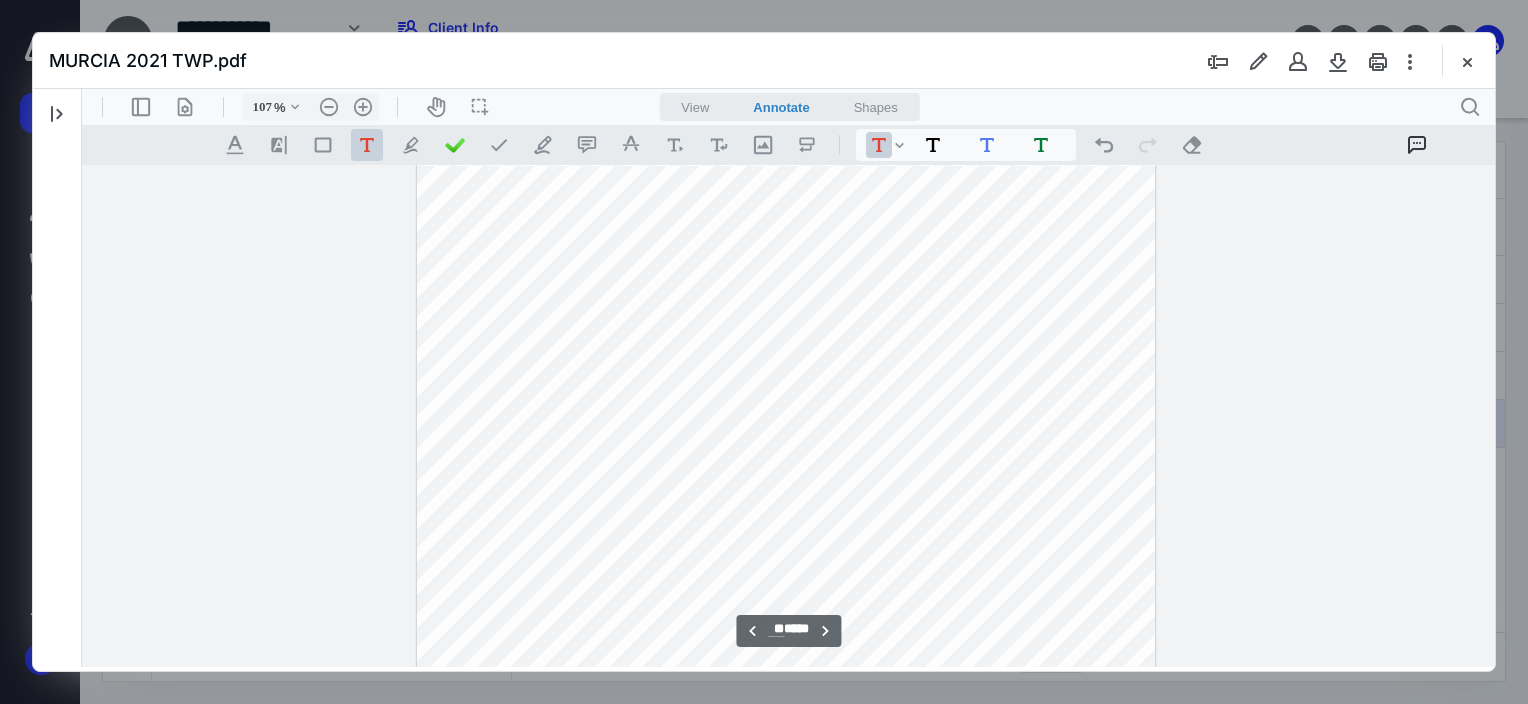 click on "**********" at bounding box center [786, 183] 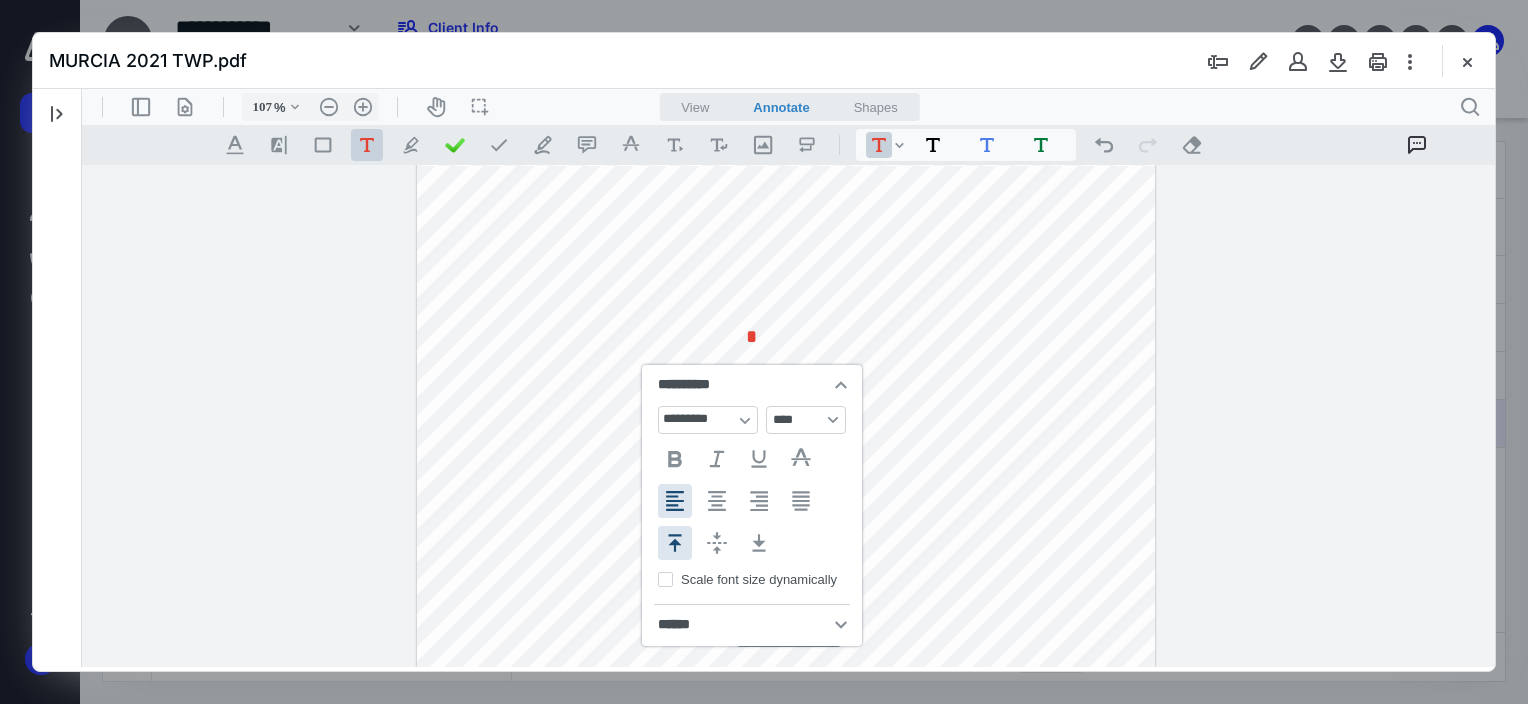 type 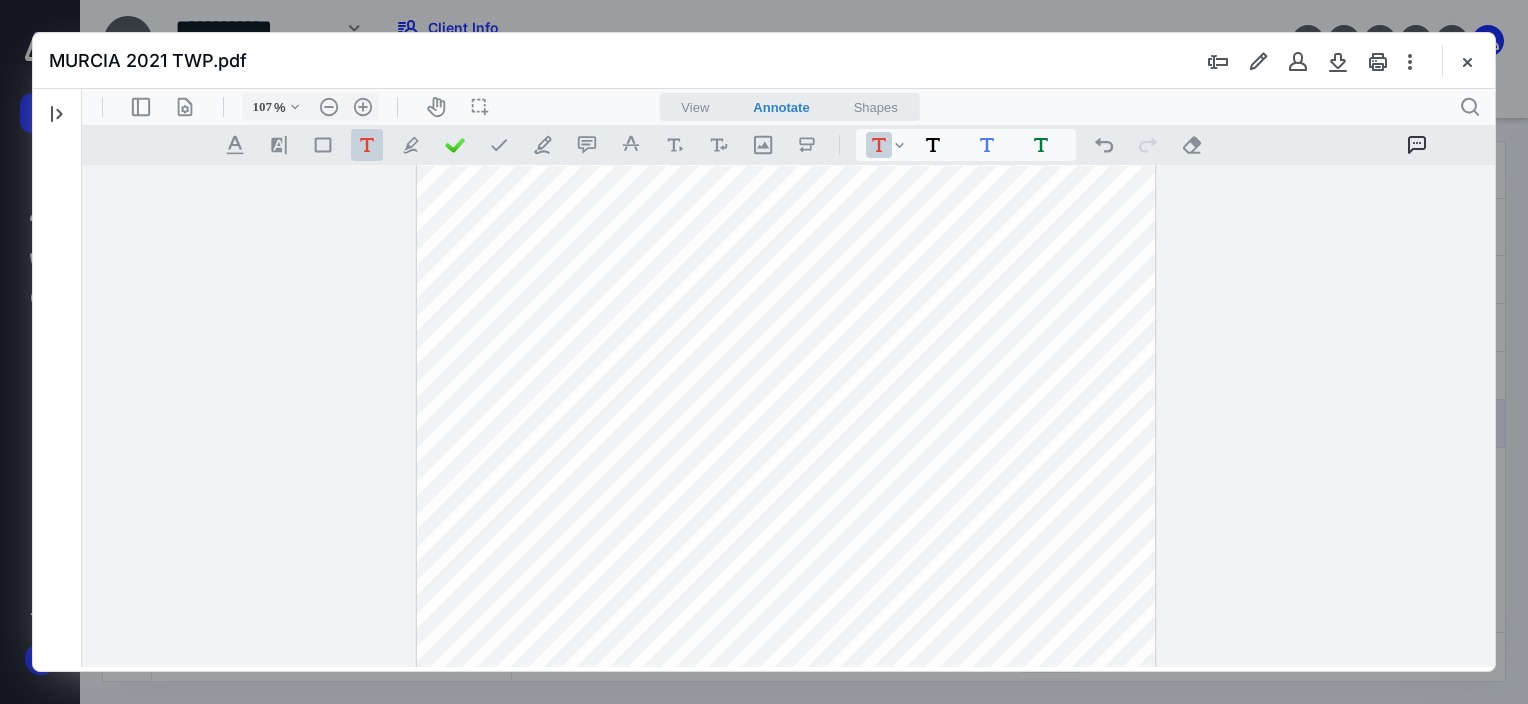 drag, startPoint x: 750, startPoint y: 326, endPoint x: 737, endPoint y: 322, distance: 13.601471 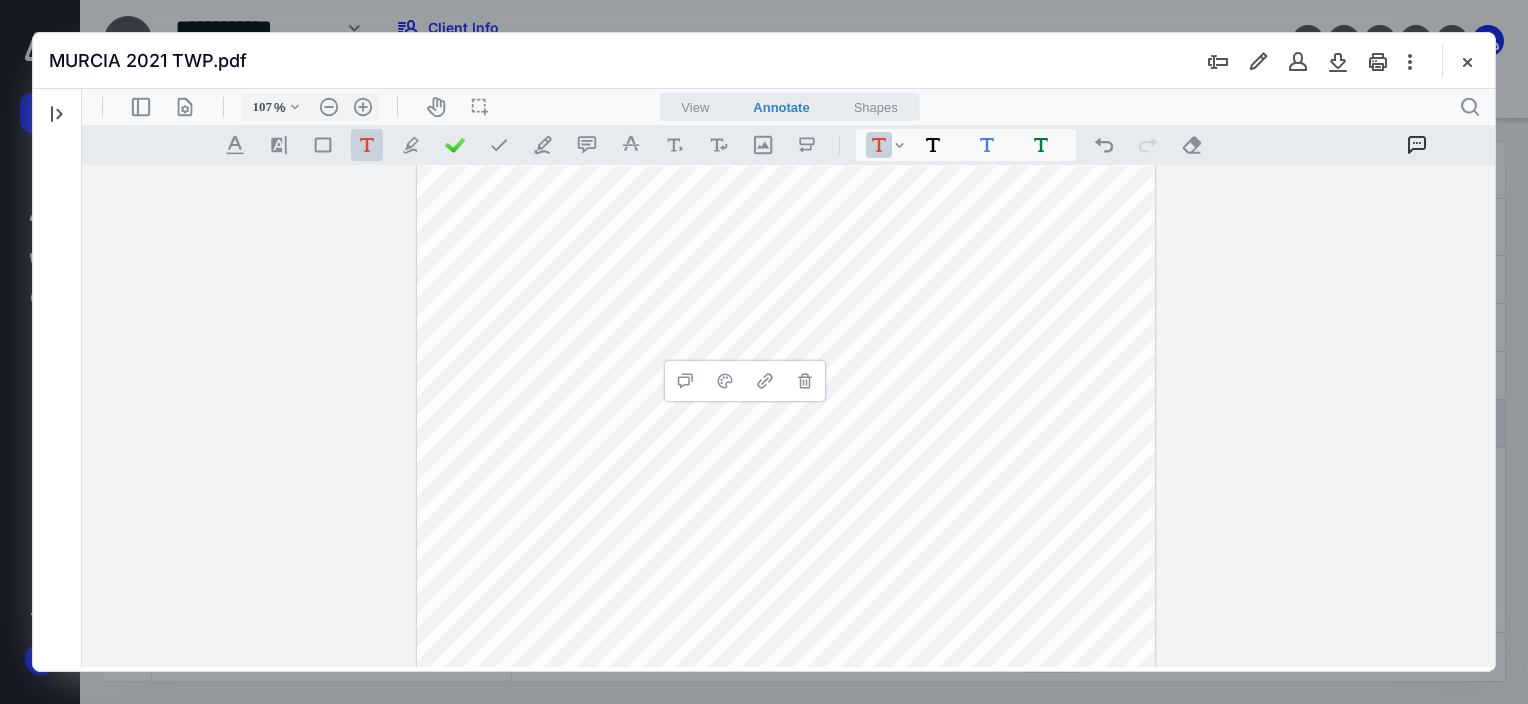 click on "**********" at bounding box center (786, 183) 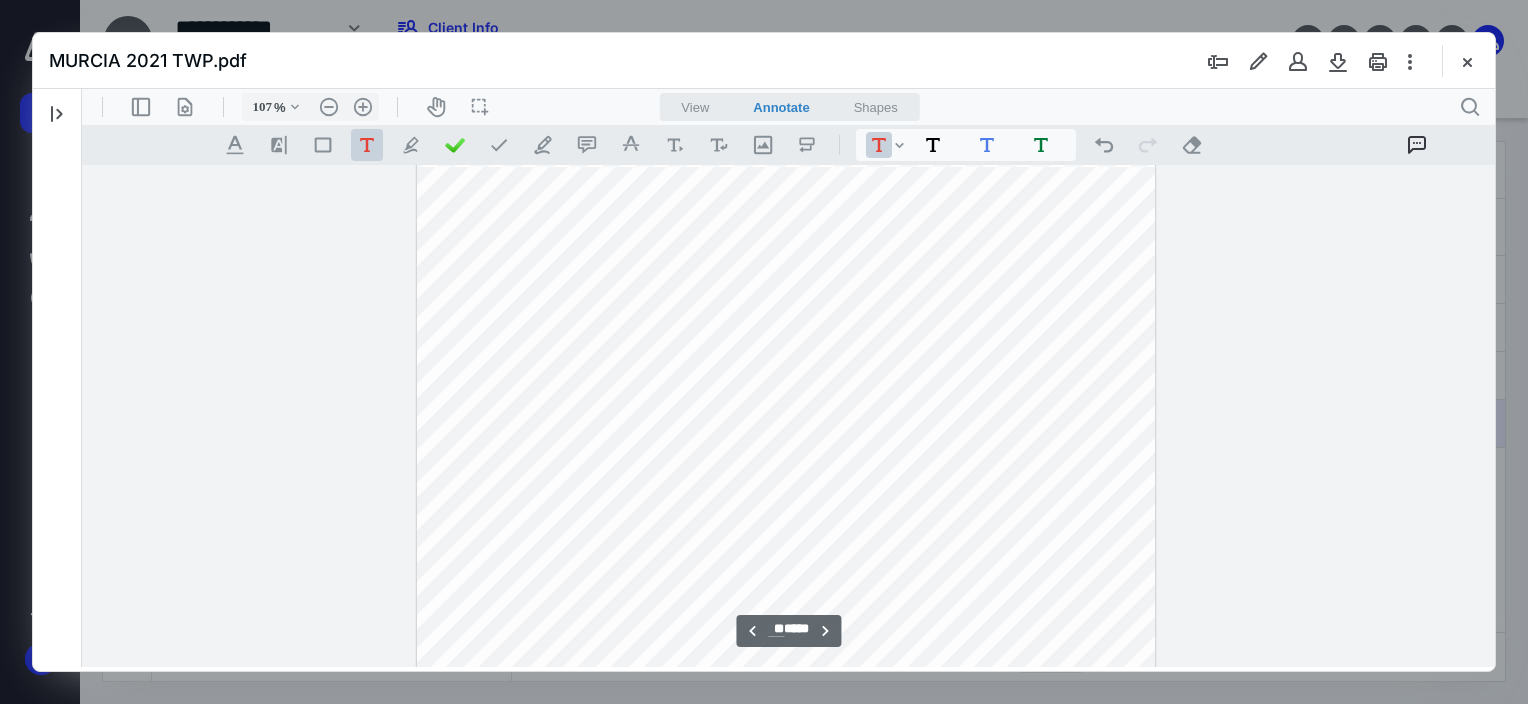 scroll, scrollTop: 34557, scrollLeft: 312, axis: both 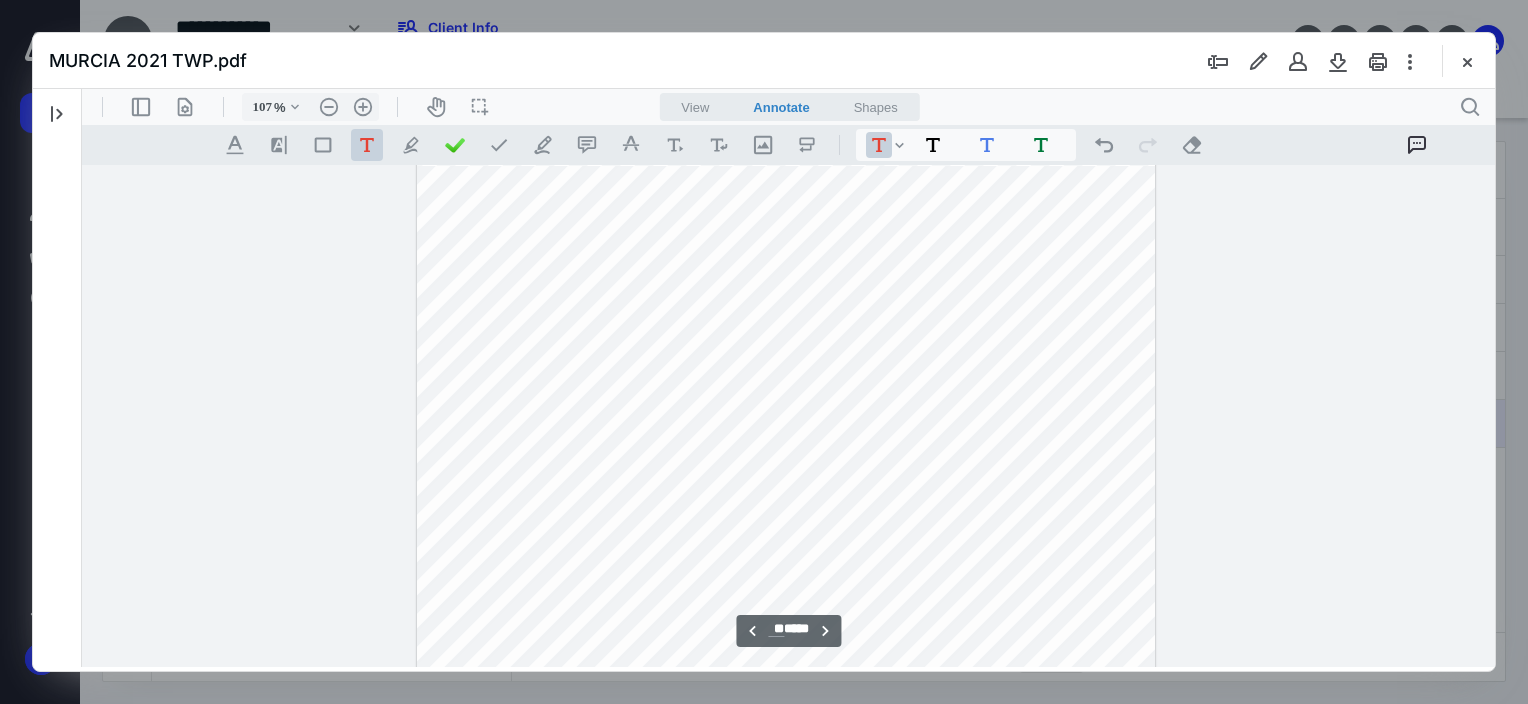 click on "**********" at bounding box center [786, 83] 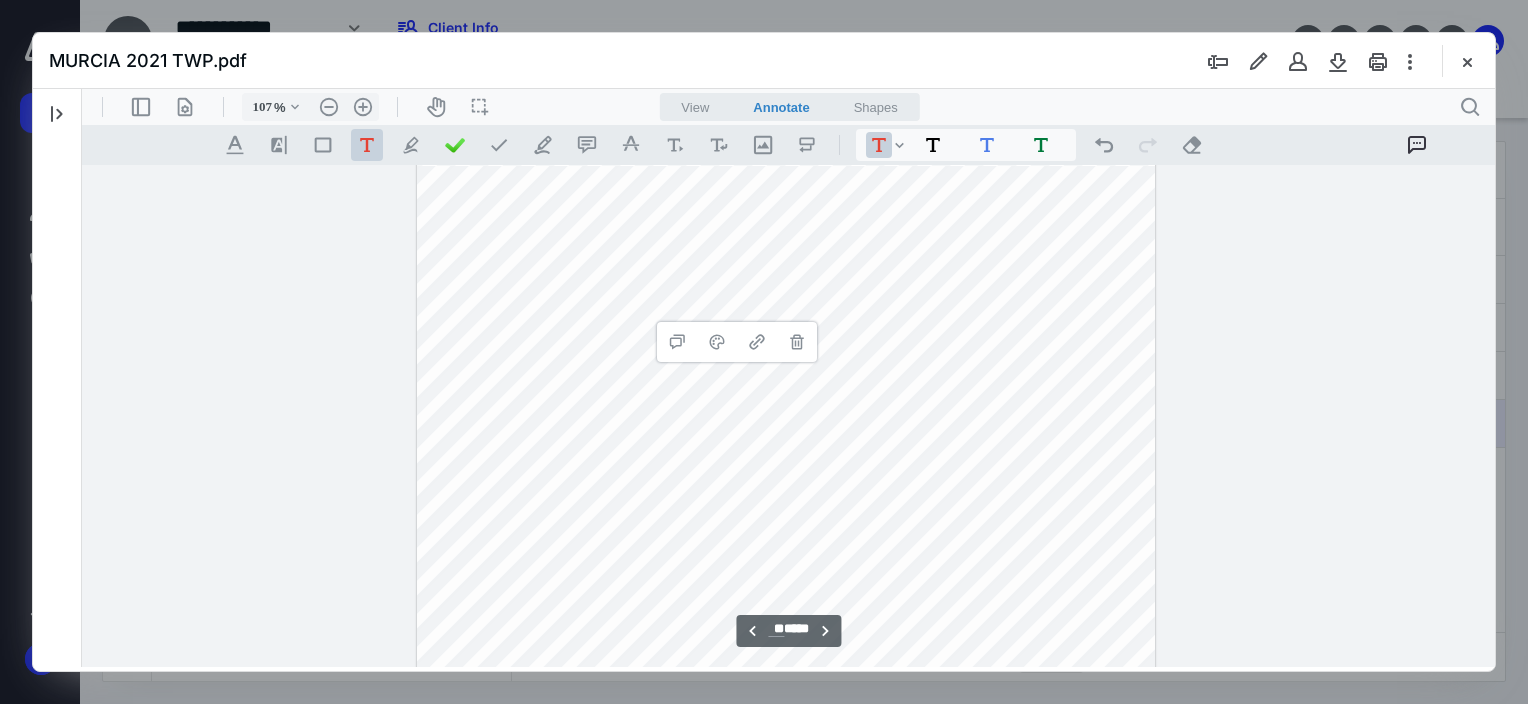 click on "**********" at bounding box center [786, 83] 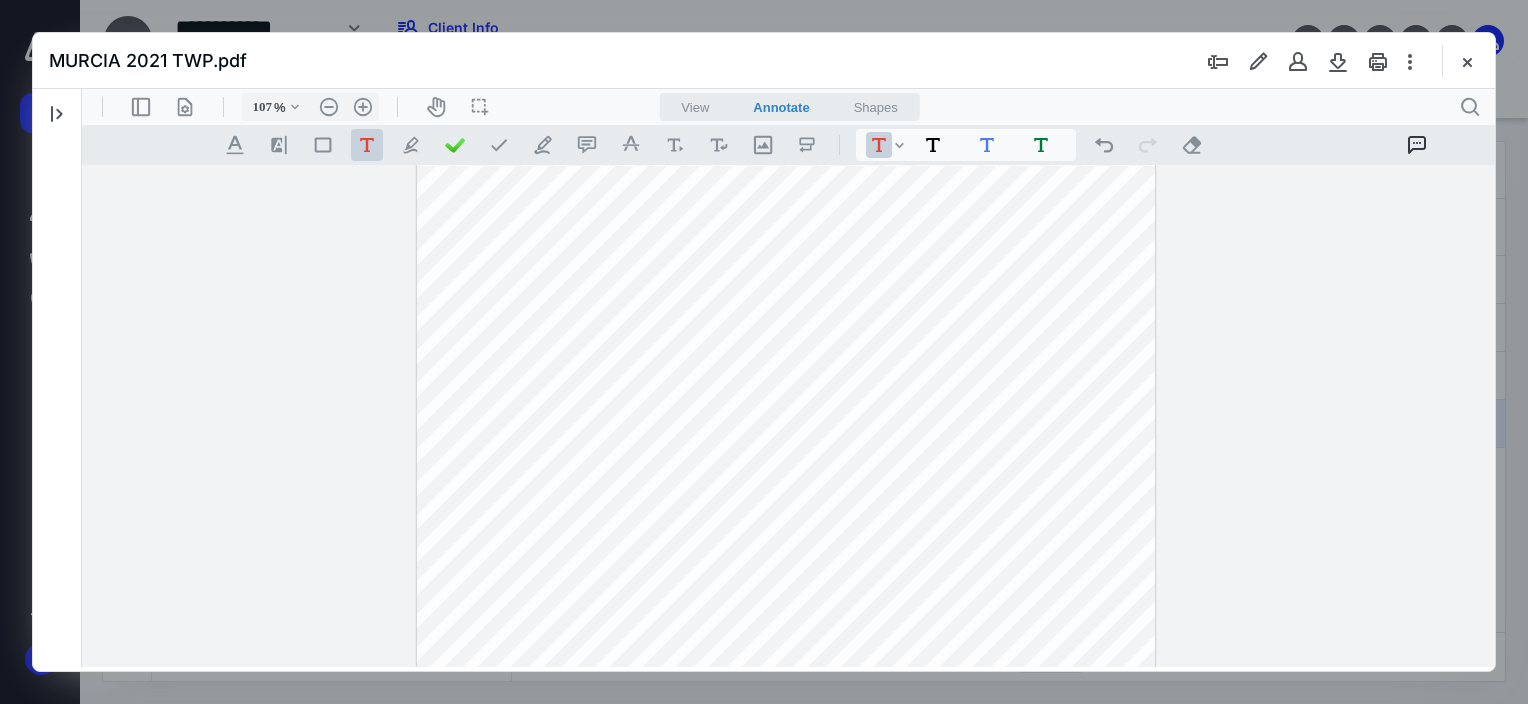 click on "**********" at bounding box center (786, 83) 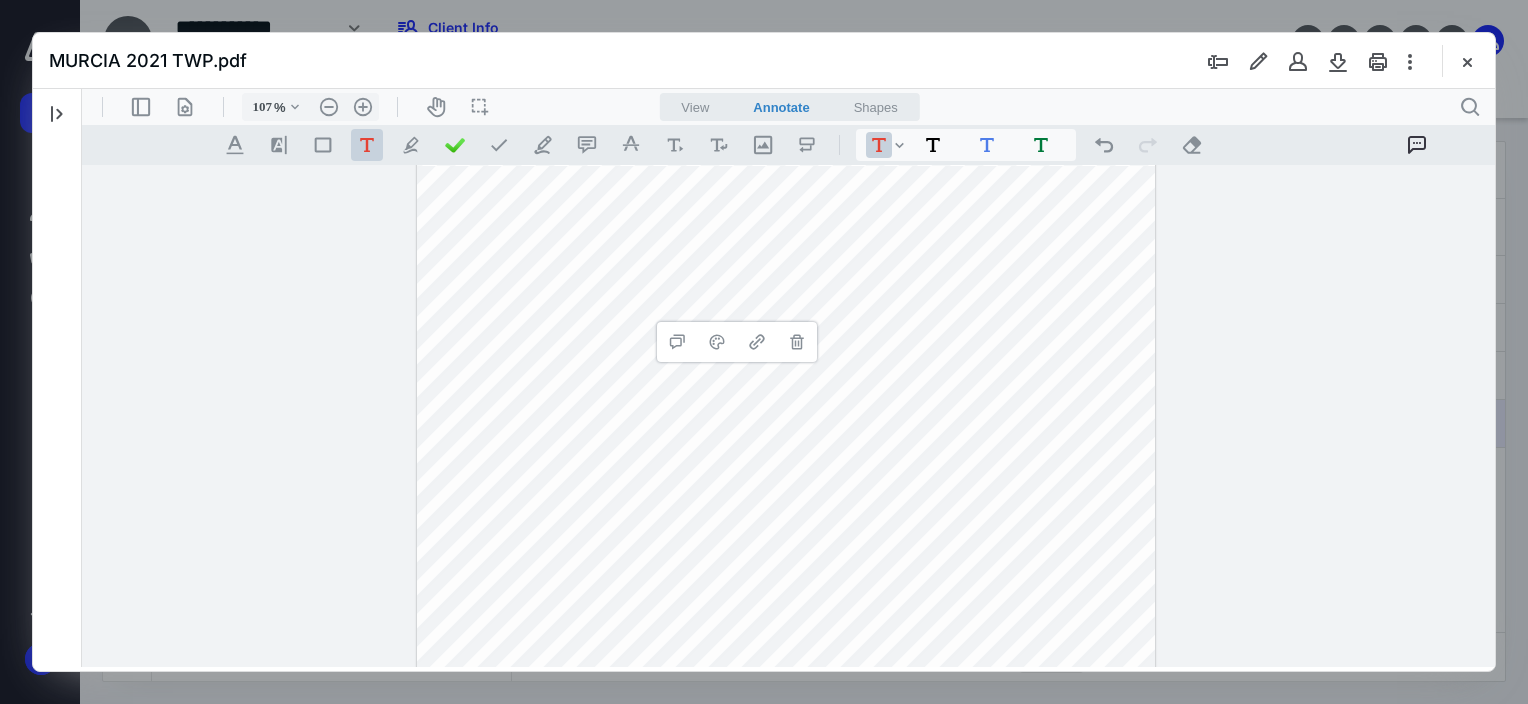 click on "**********" at bounding box center [786, 83] 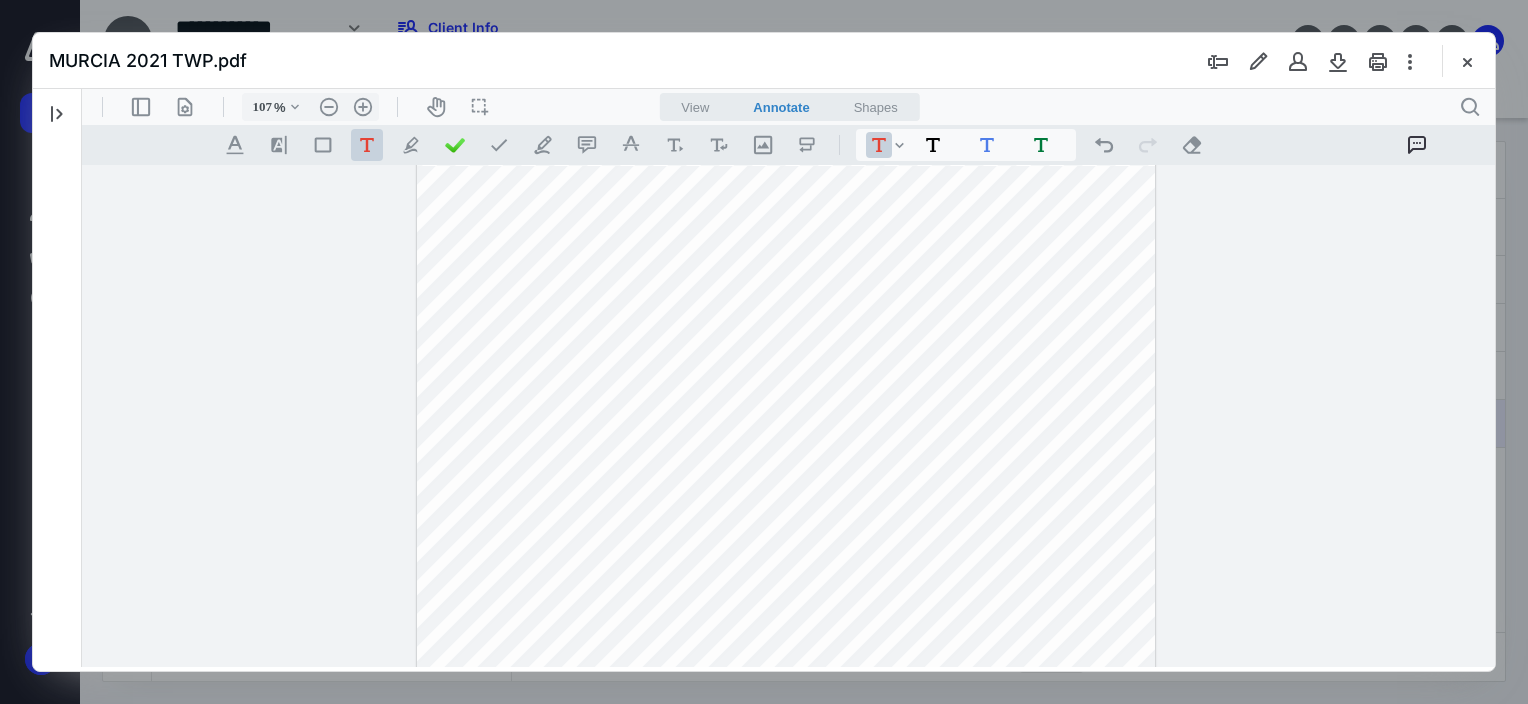 click on "**********" at bounding box center [786, 83] 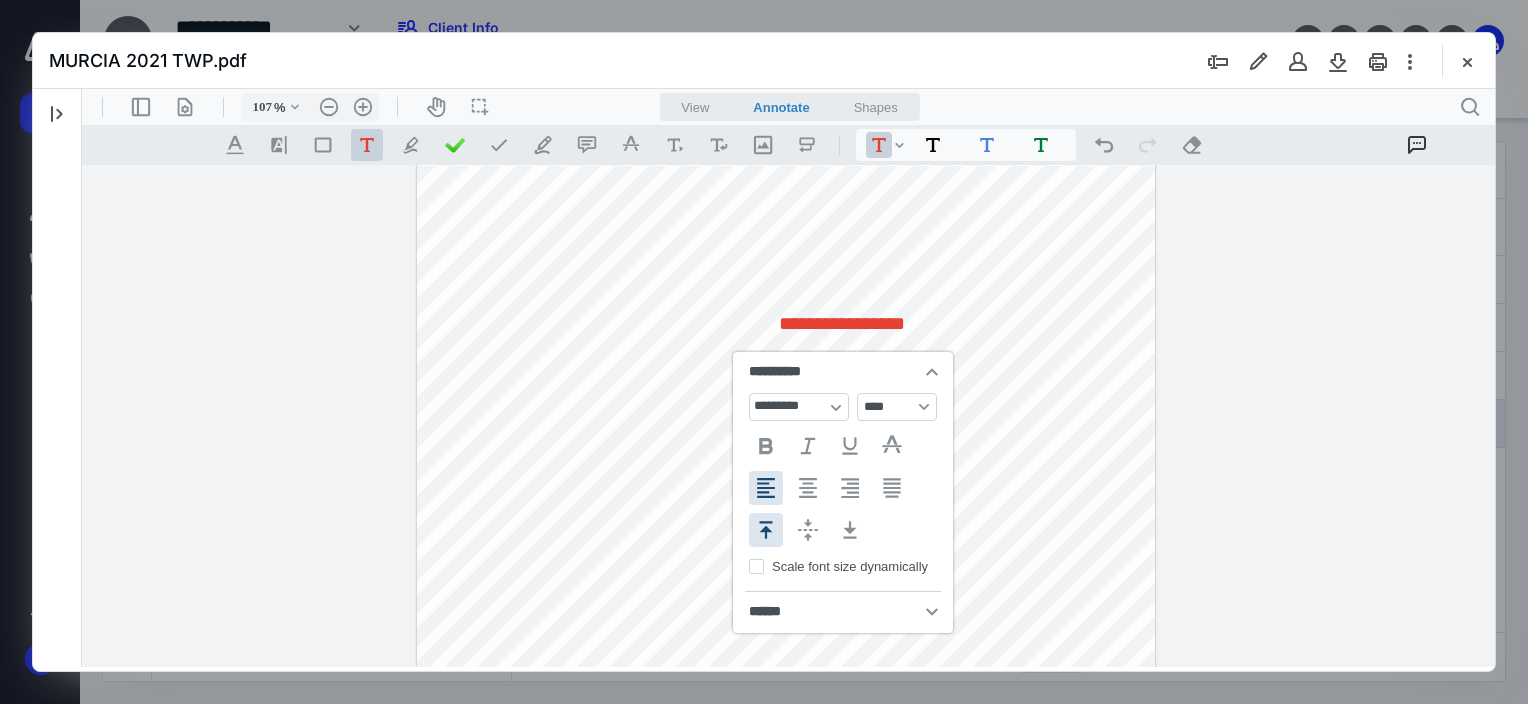 type 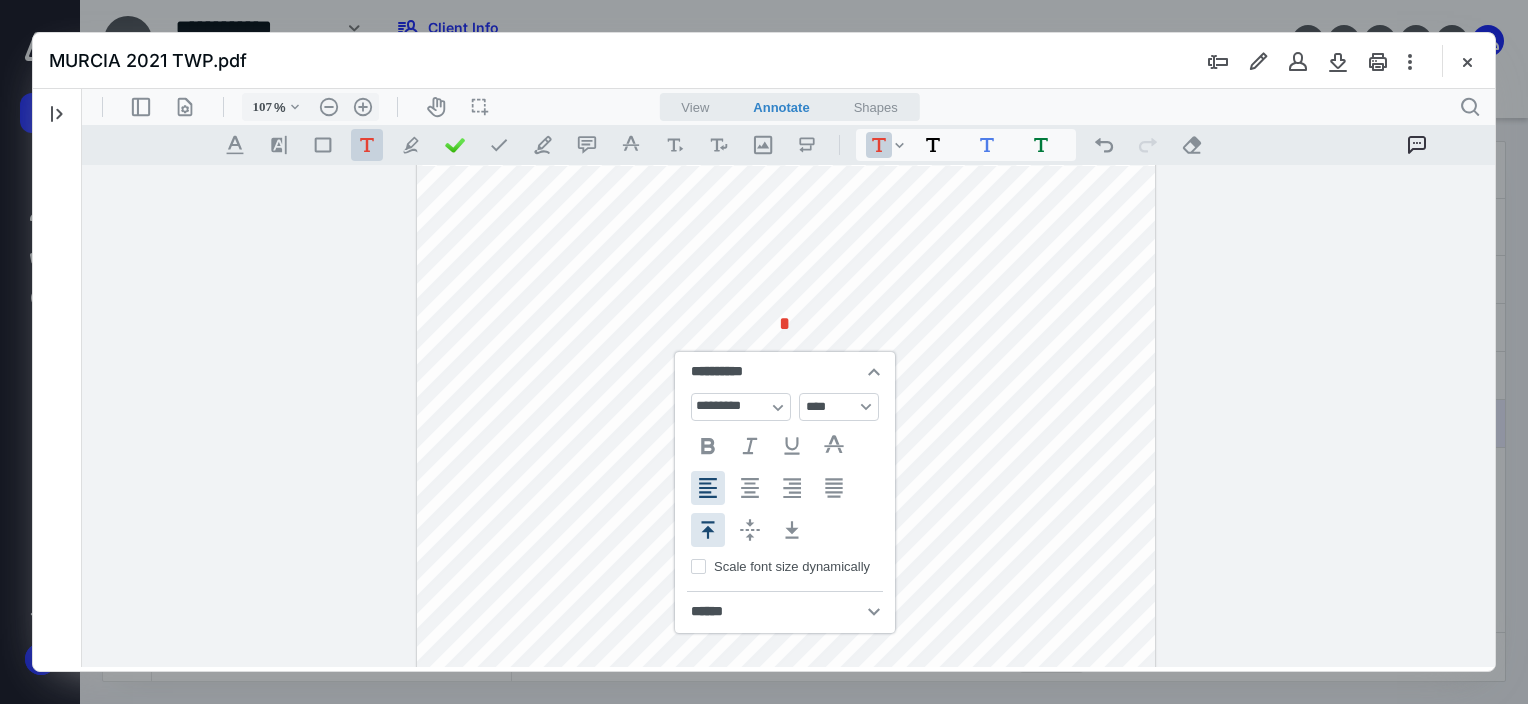 click on "**********" at bounding box center [786, 83] 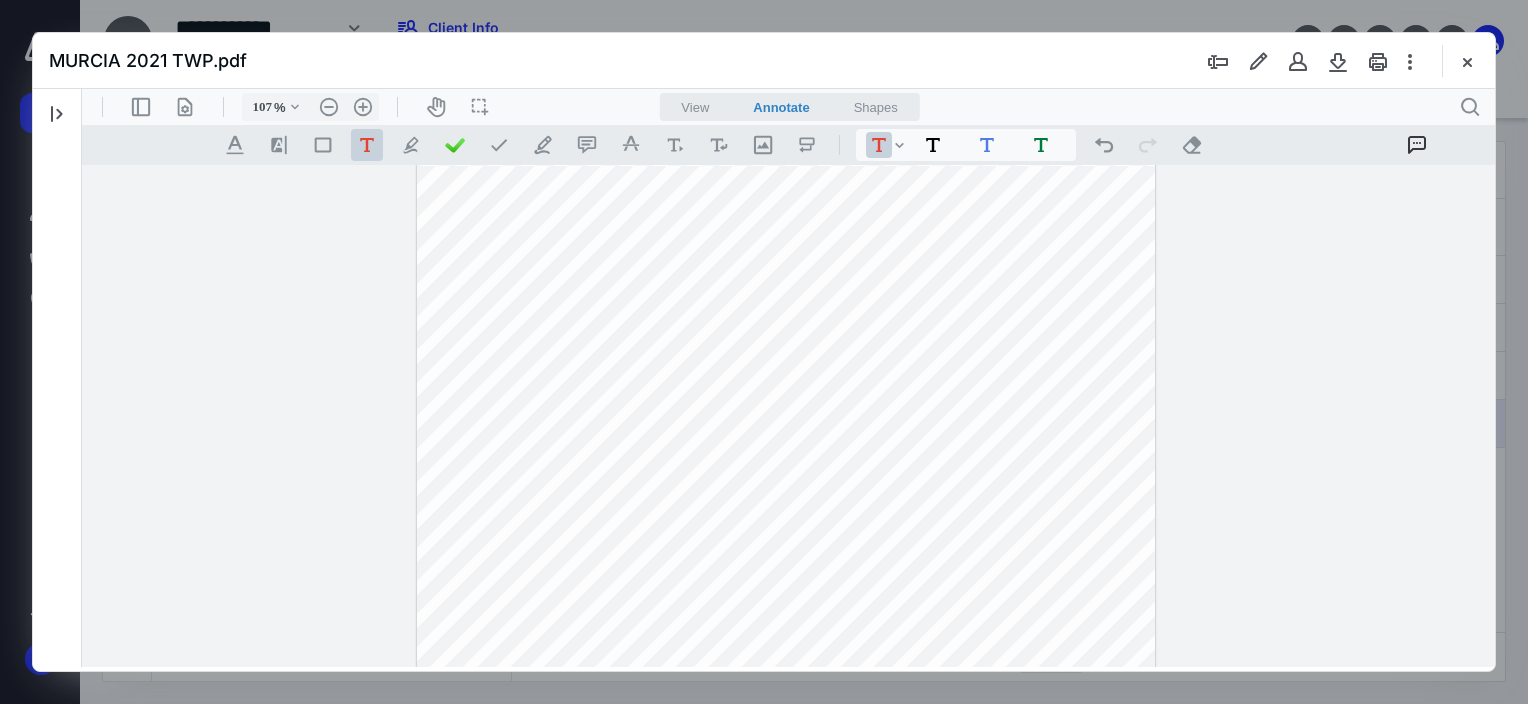 drag, startPoint x: 773, startPoint y: 320, endPoint x: 730, endPoint y: 307, distance: 44.922153 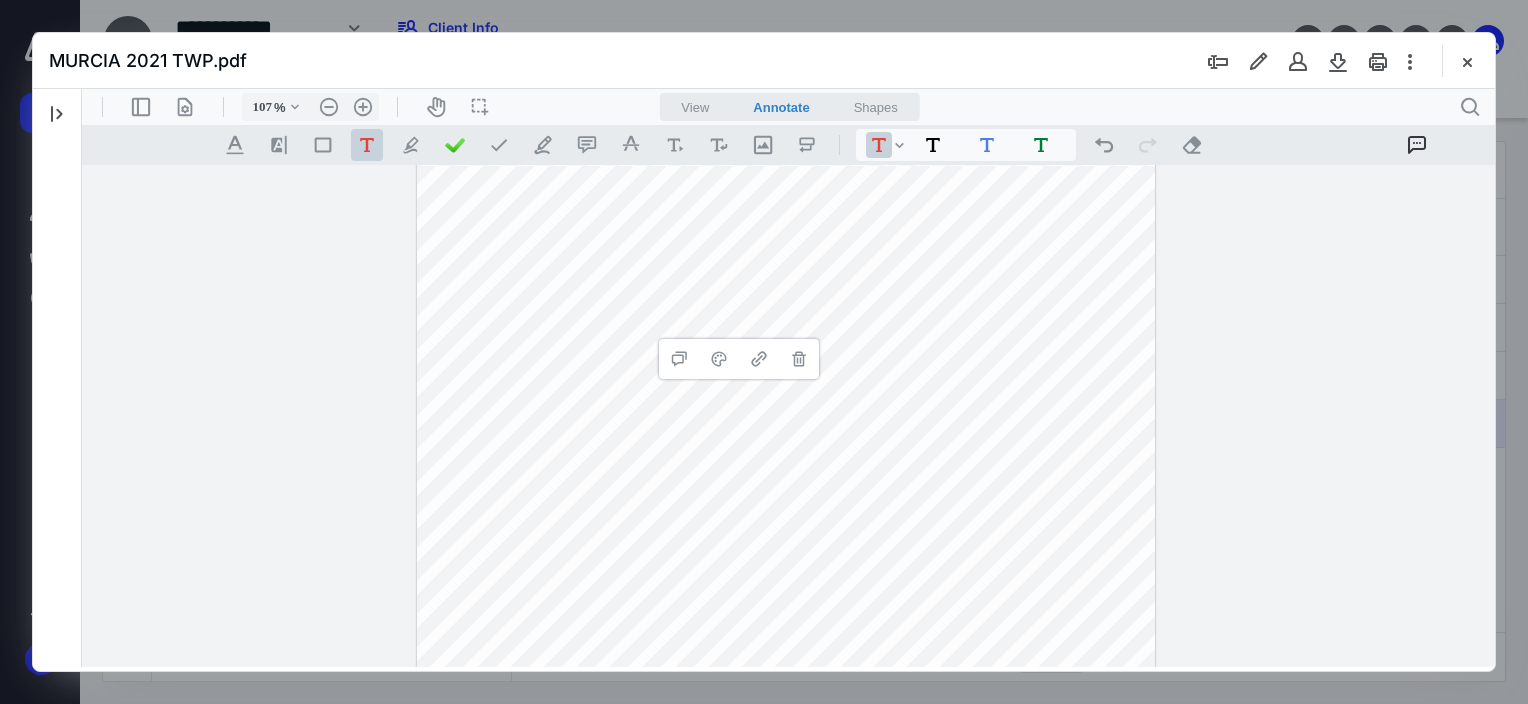 click on "**********" at bounding box center (786, 83) 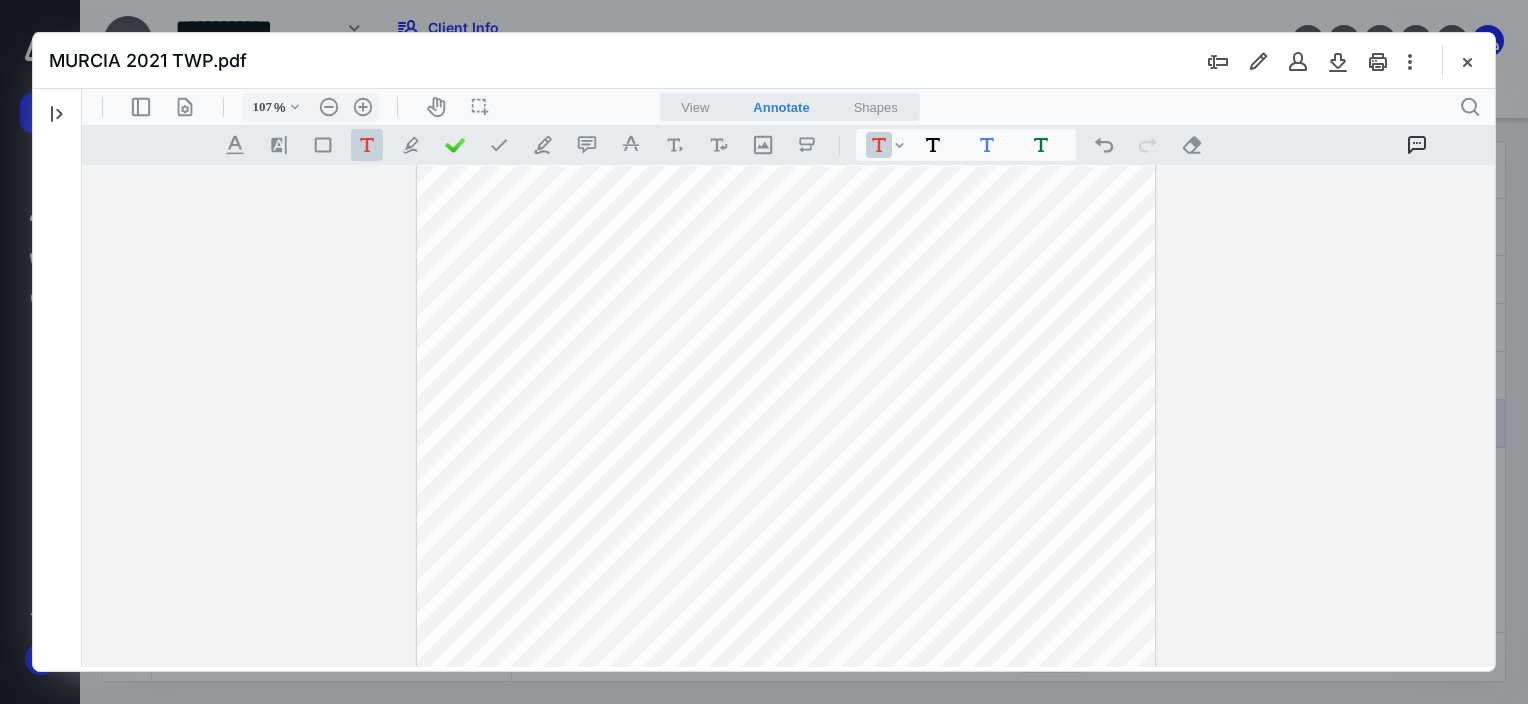 click on "**********" at bounding box center [786, 83] 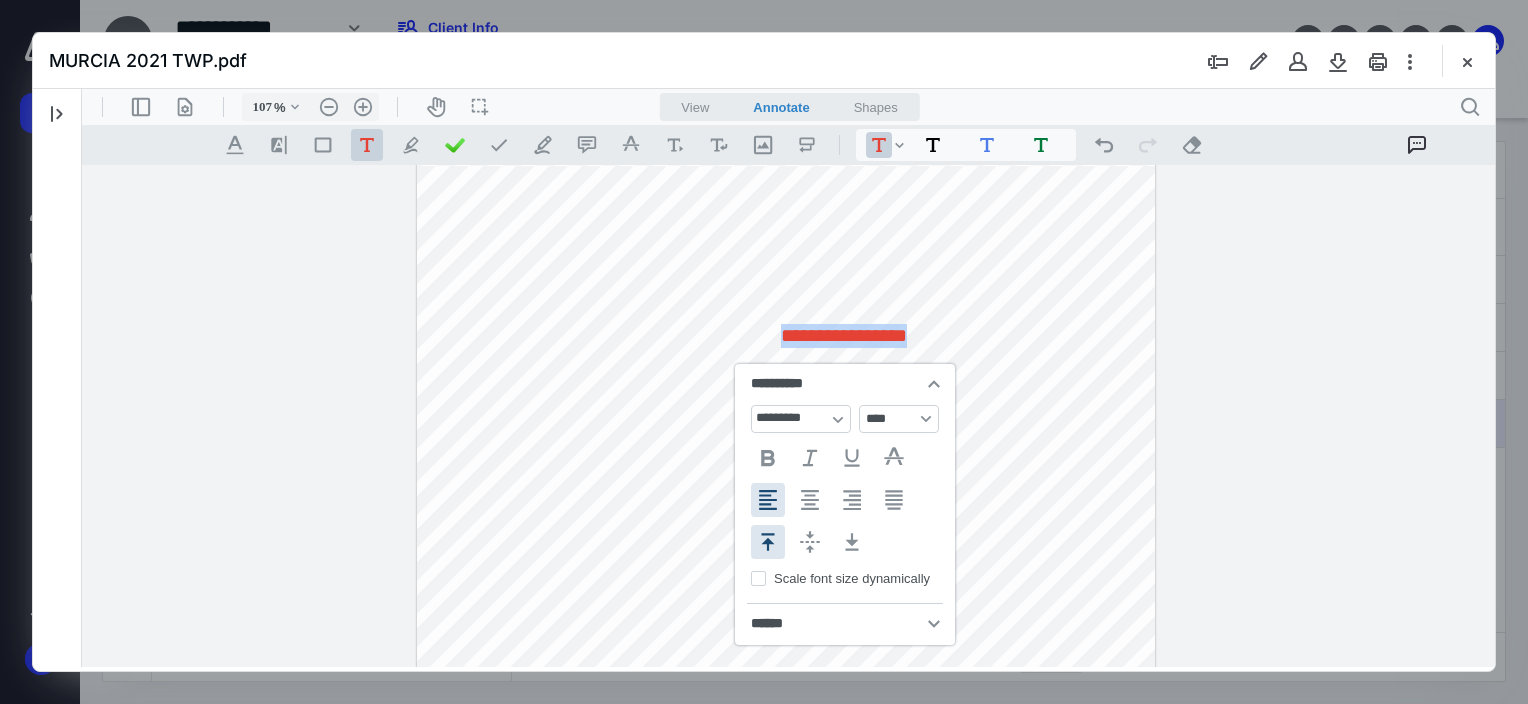 type 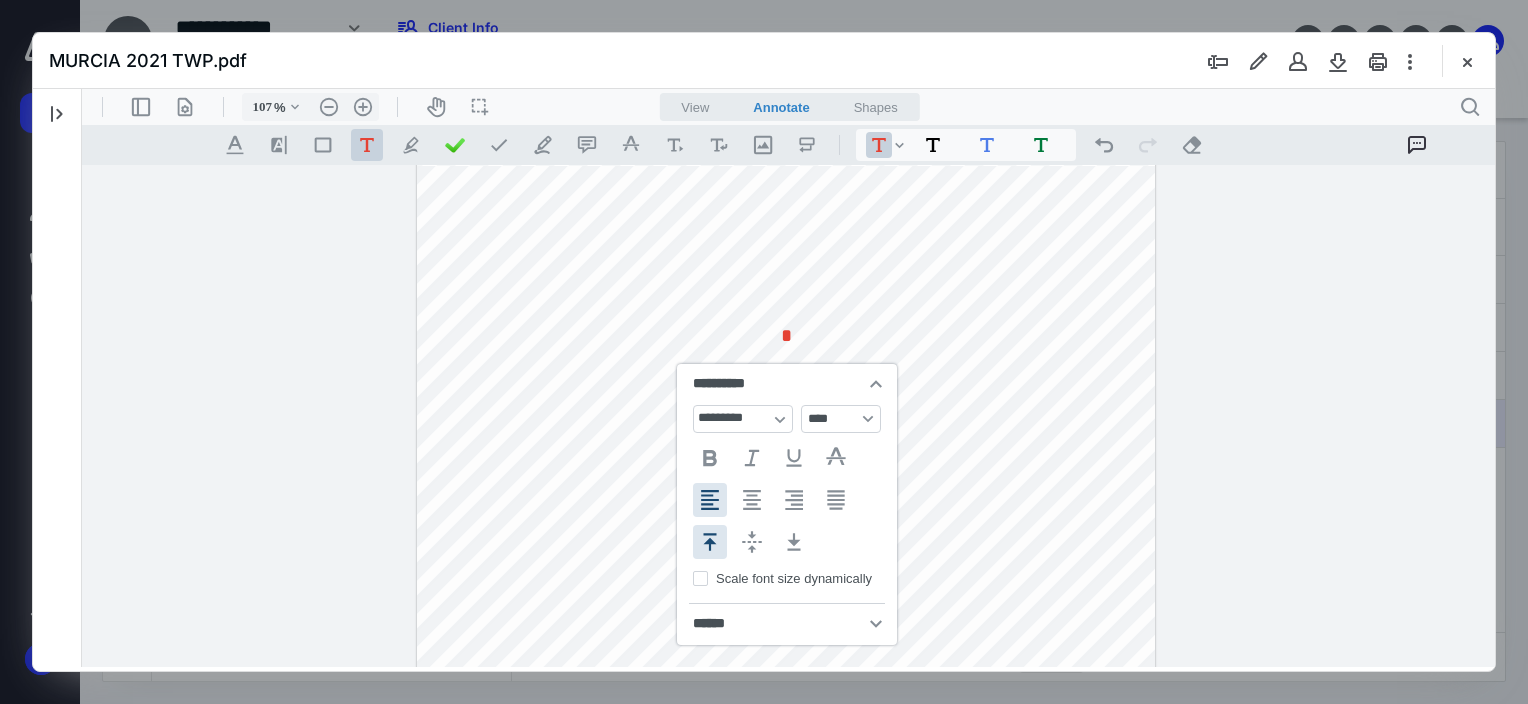 click on "**********" at bounding box center (786, 83) 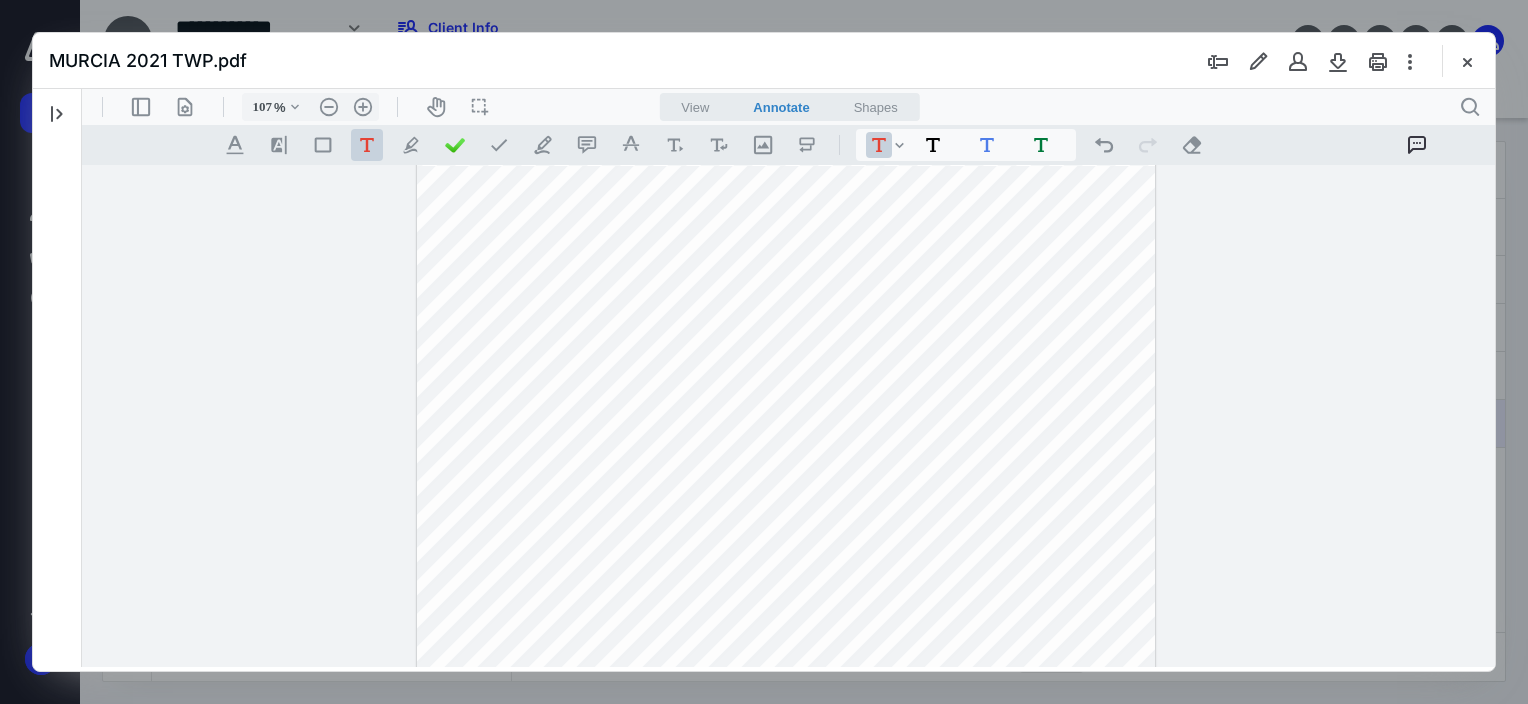 drag, startPoint x: 788, startPoint y: 338, endPoint x: 738, endPoint y: 330, distance: 50.635956 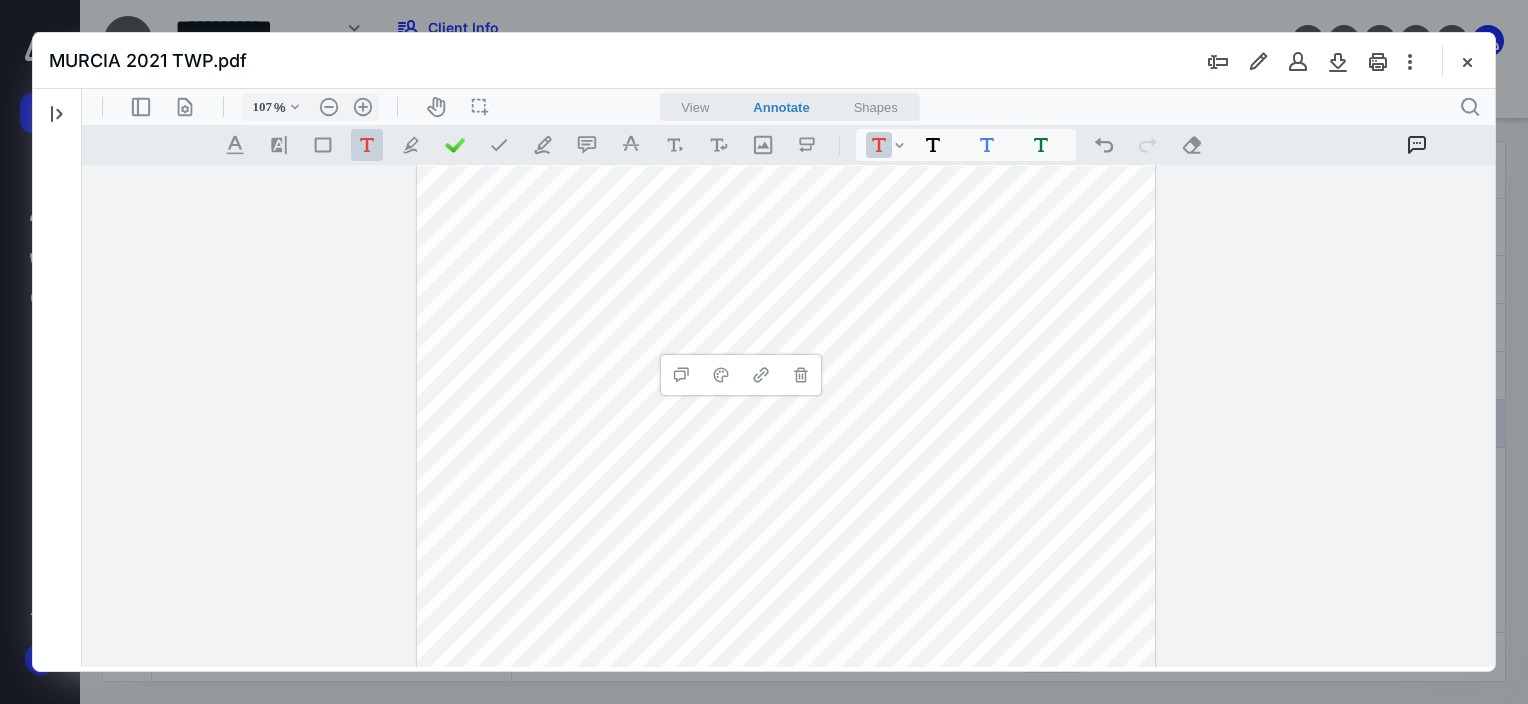 click on "**********" at bounding box center [786, 83] 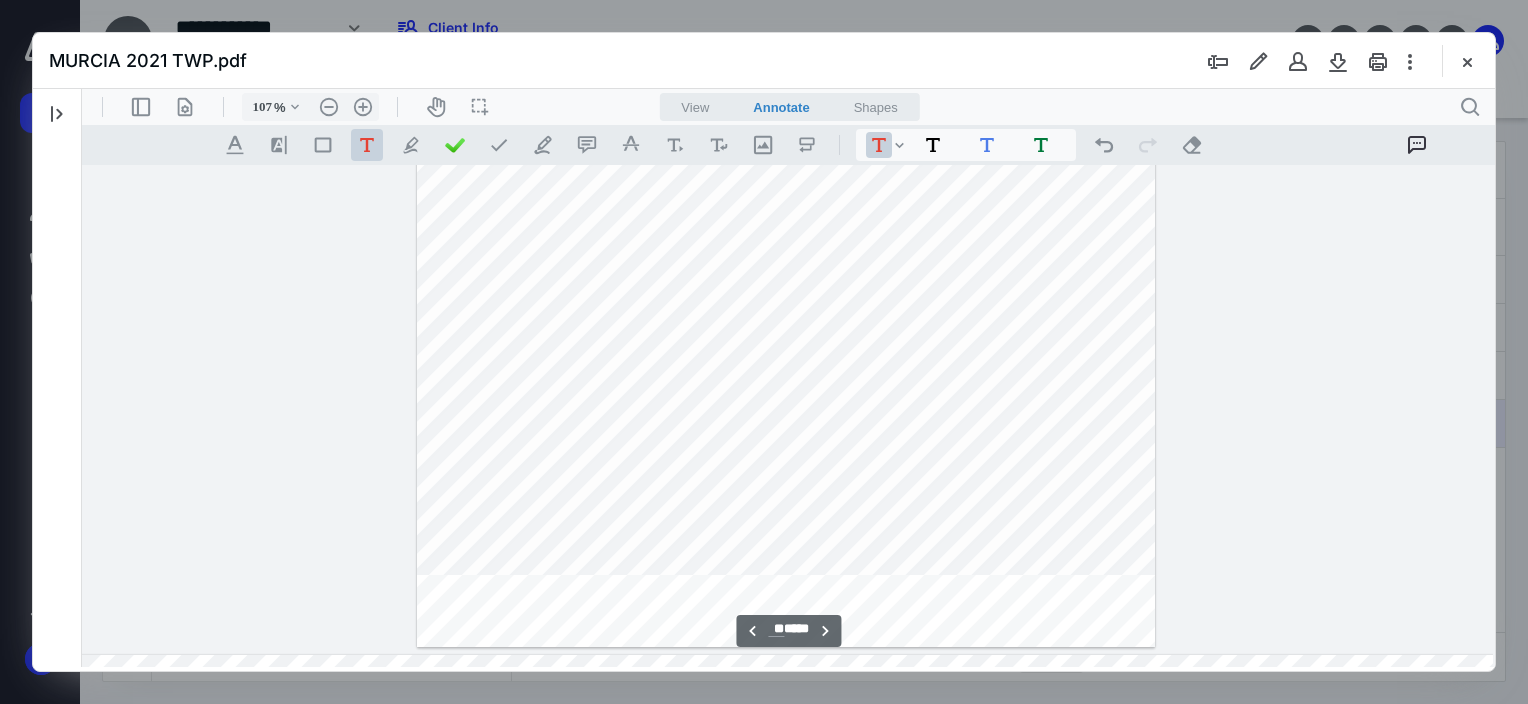 scroll, scrollTop: 34657, scrollLeft: 312, axis: both 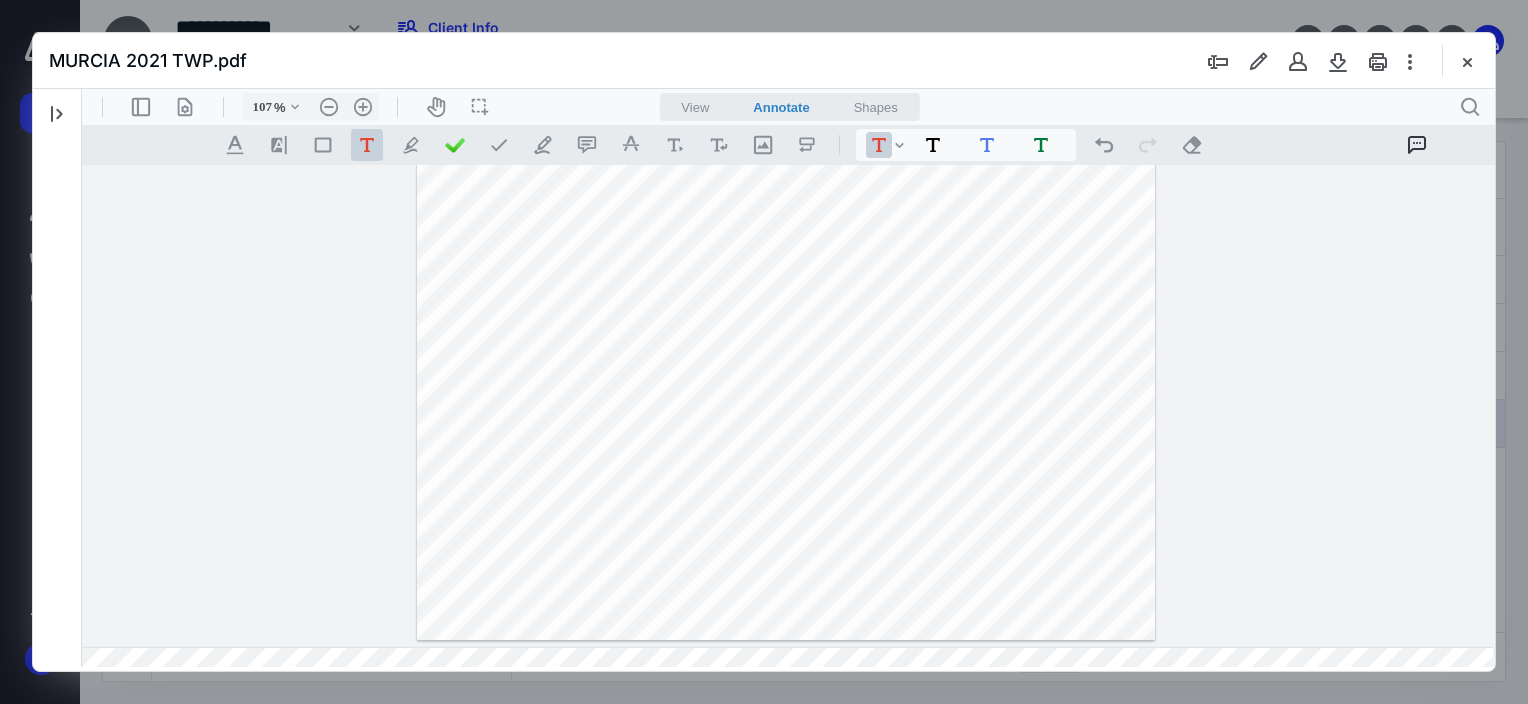 click on "**********" at bounding box center [786, -17] 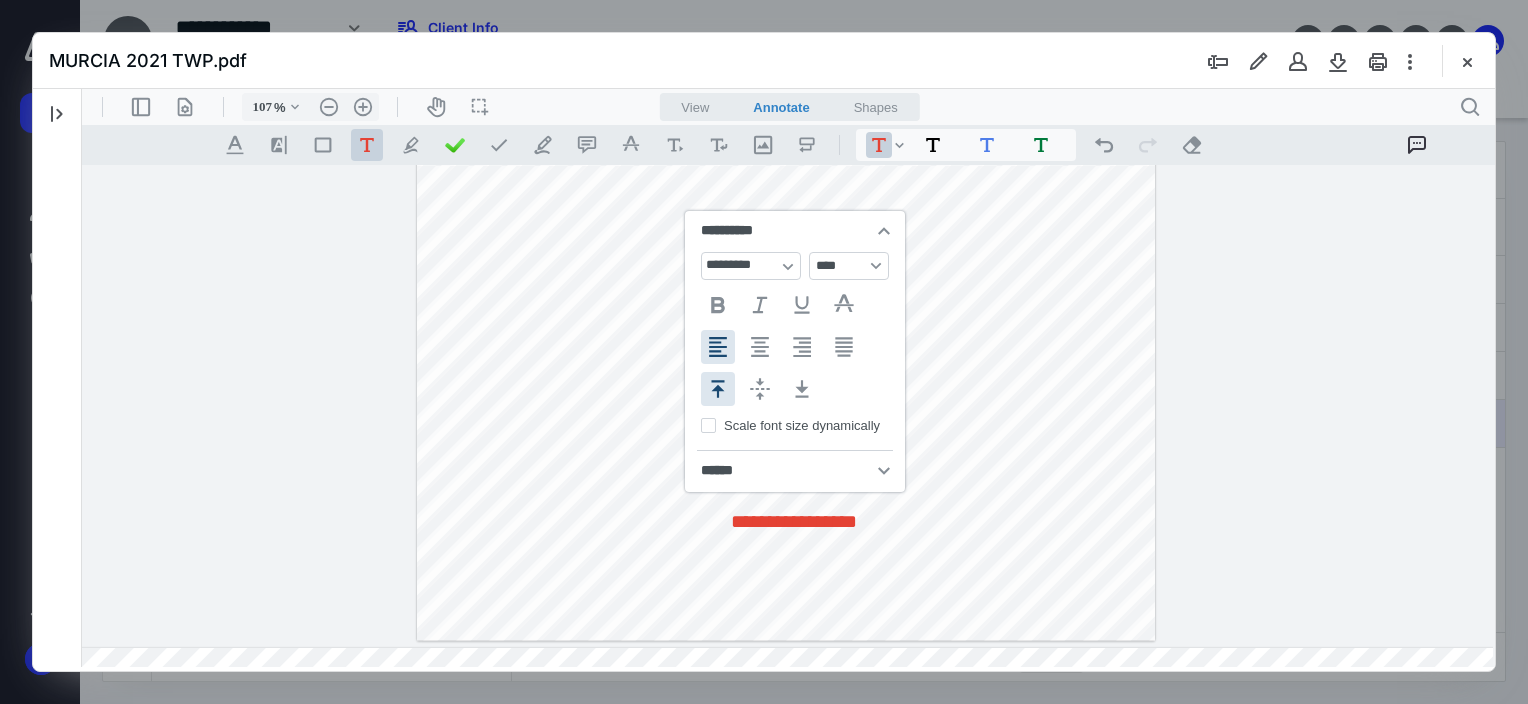 type 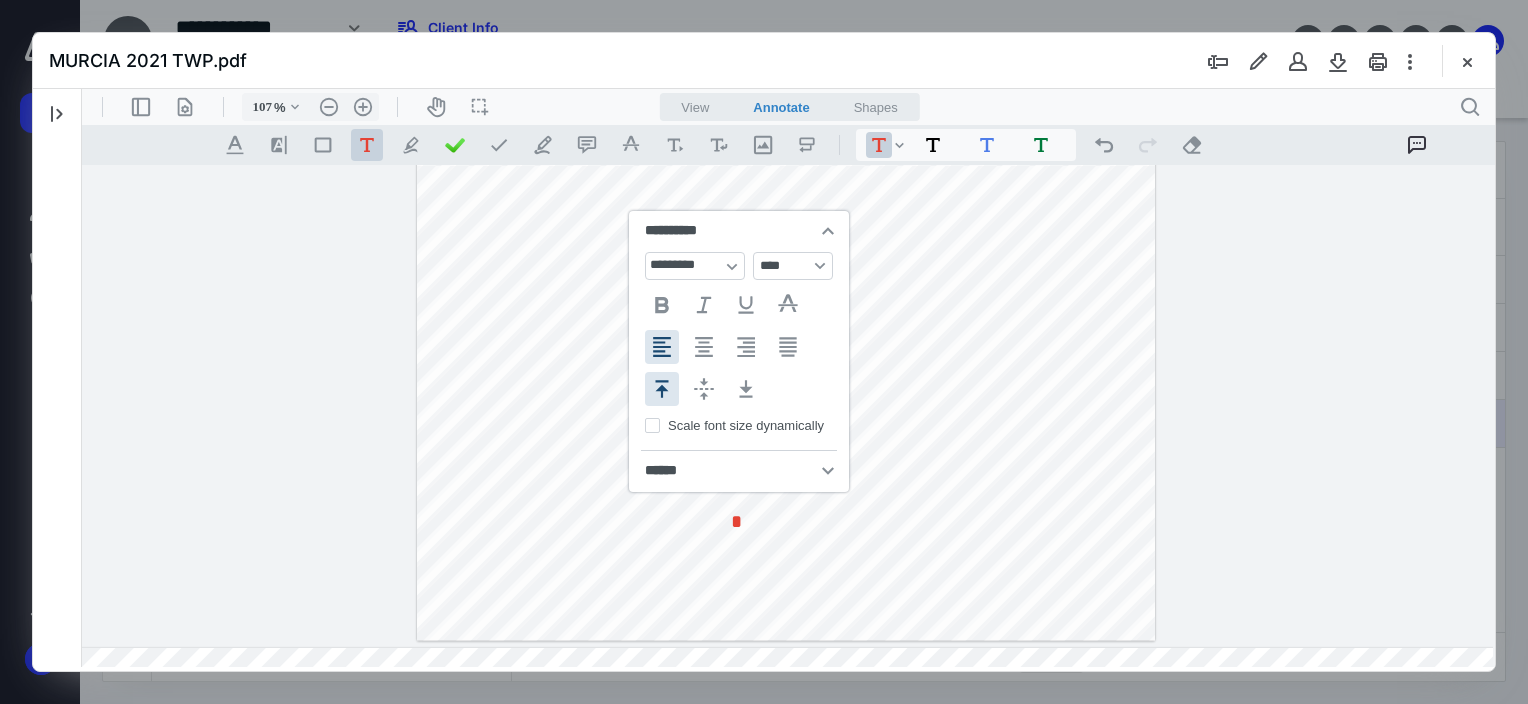 click on "**********" at bounding box center (786, -17) 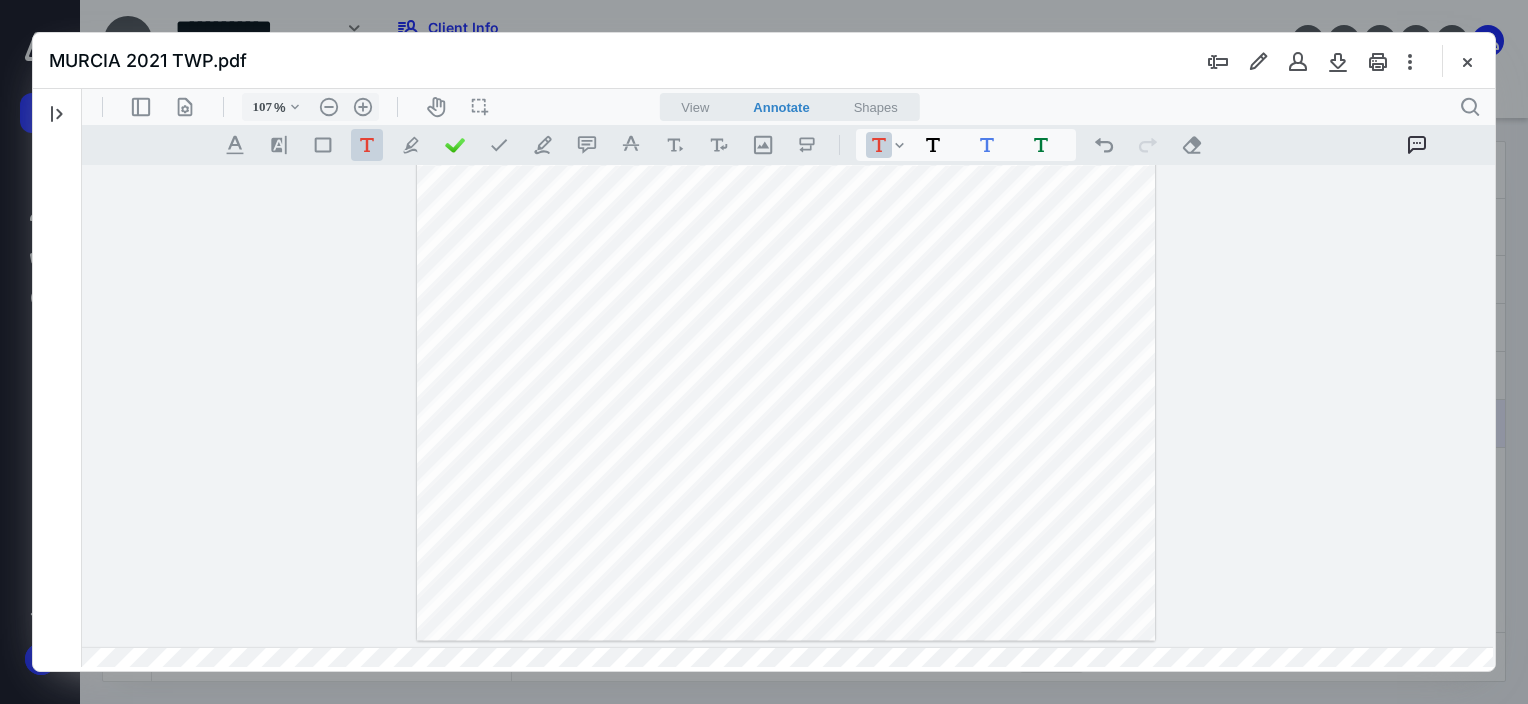 click on "**********" at bounding box center (786, -17) 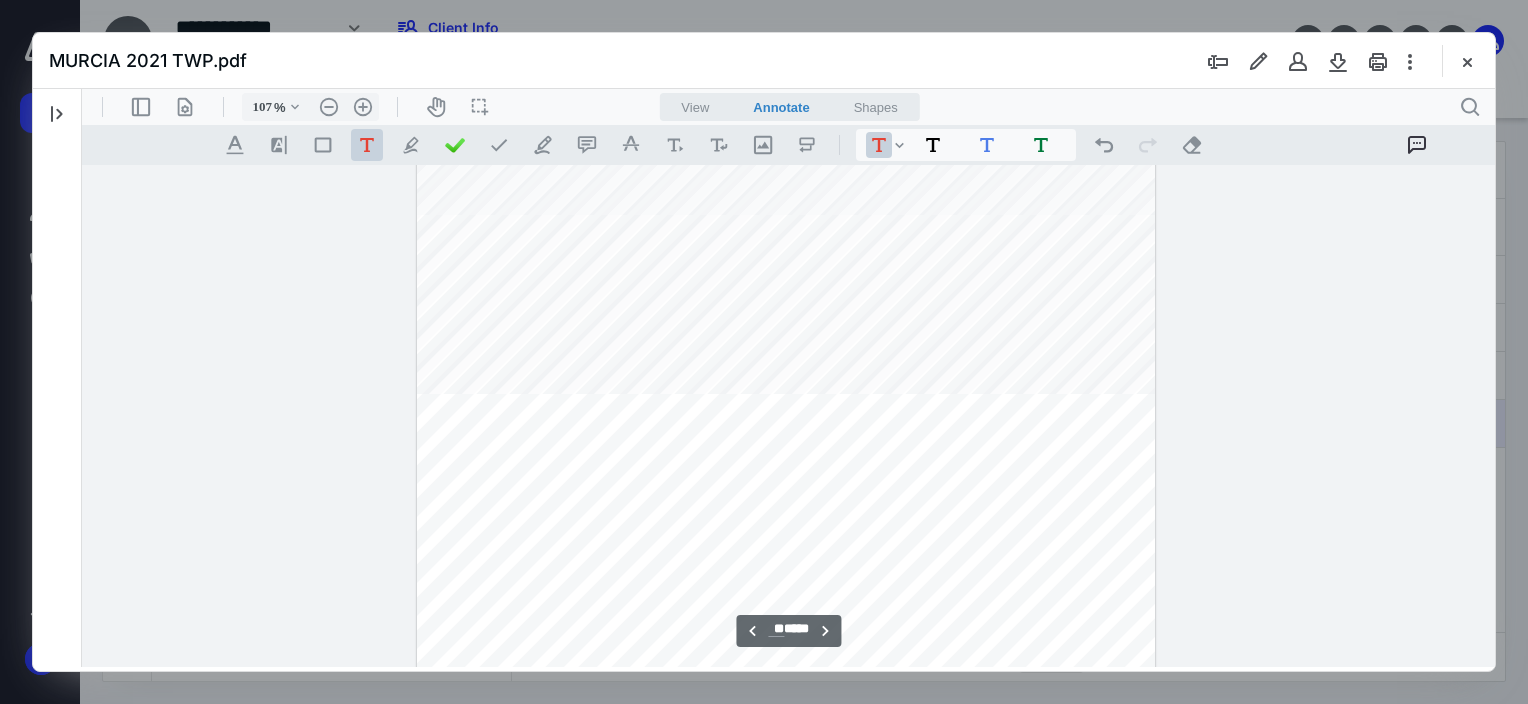 scroll, scrollTop: 34457, scrollLeft: 312, axis: both 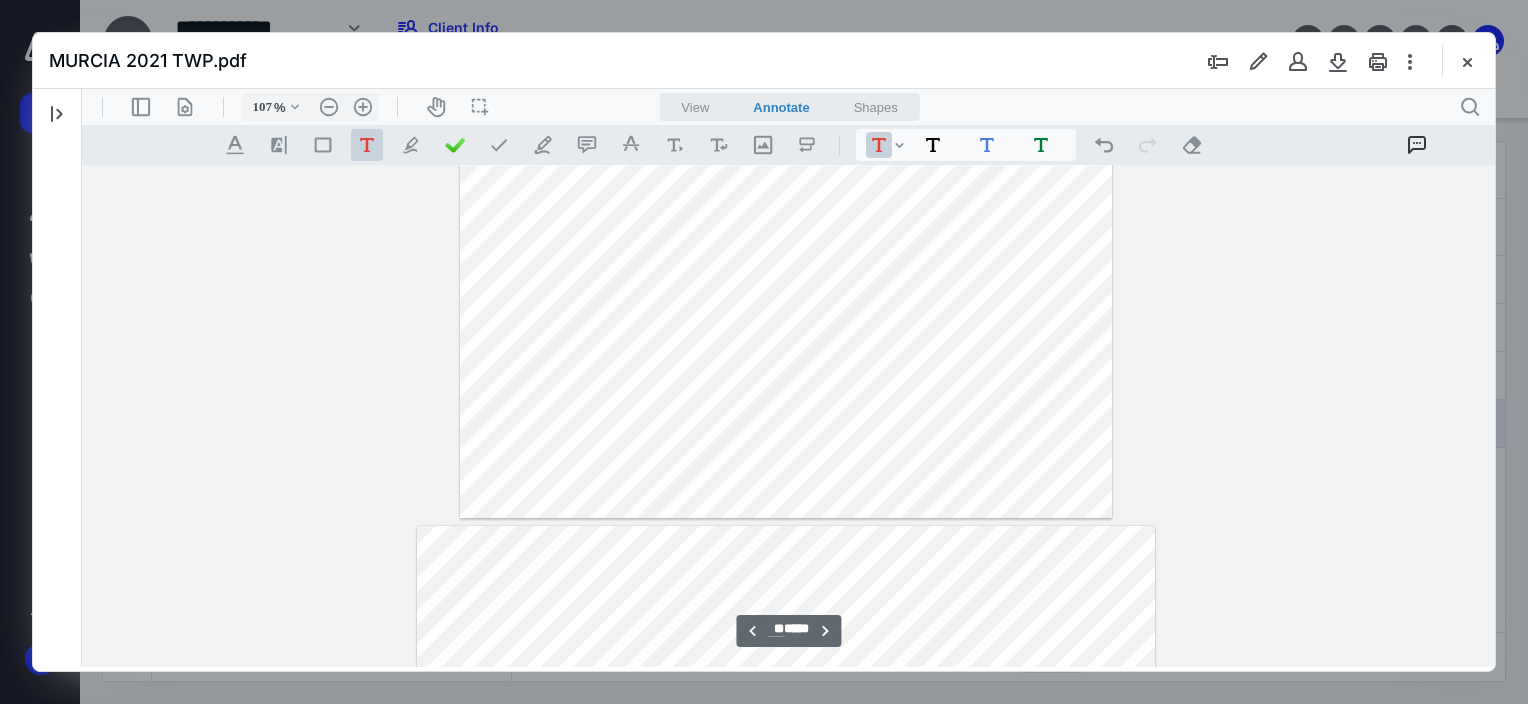 type on "**" 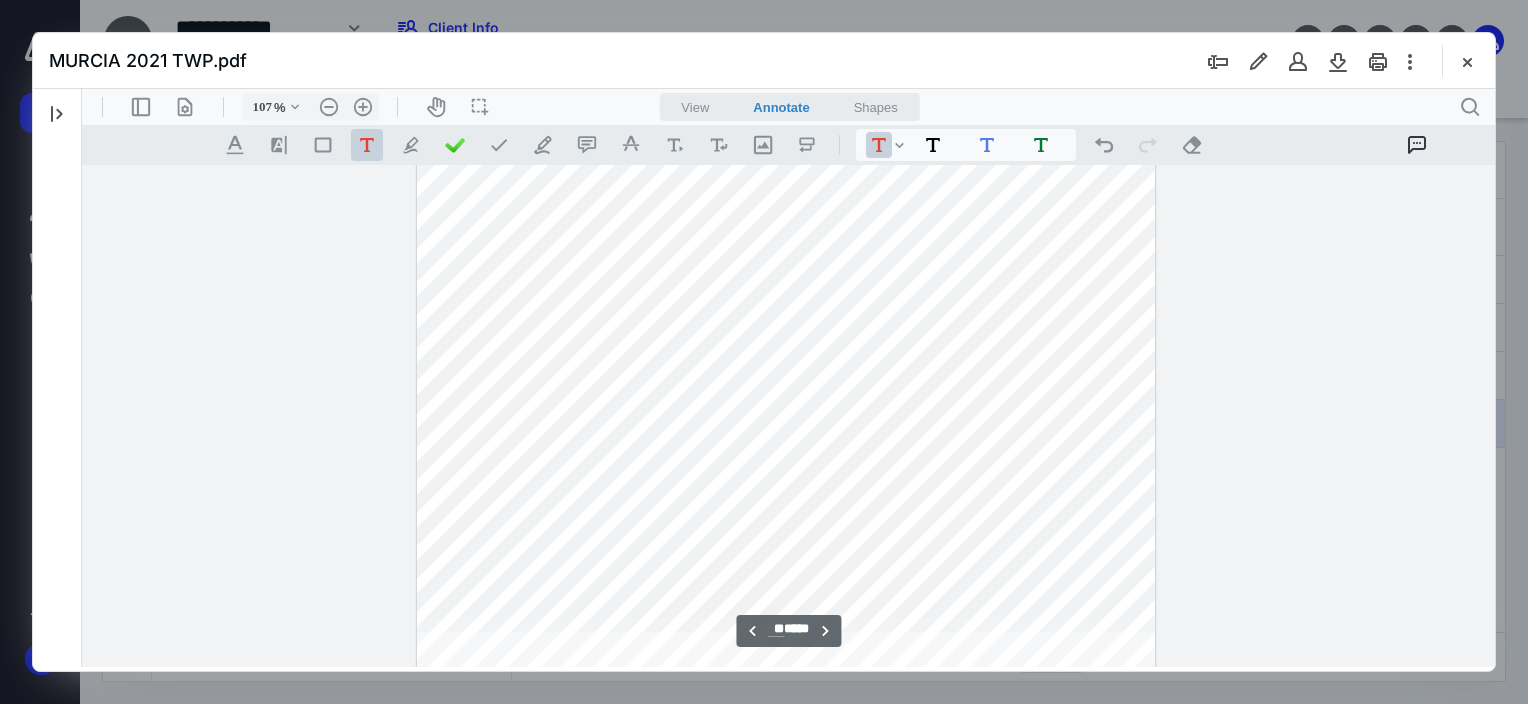 scroll, scrollTop: 33857, scrollLeft: 312, axis: both 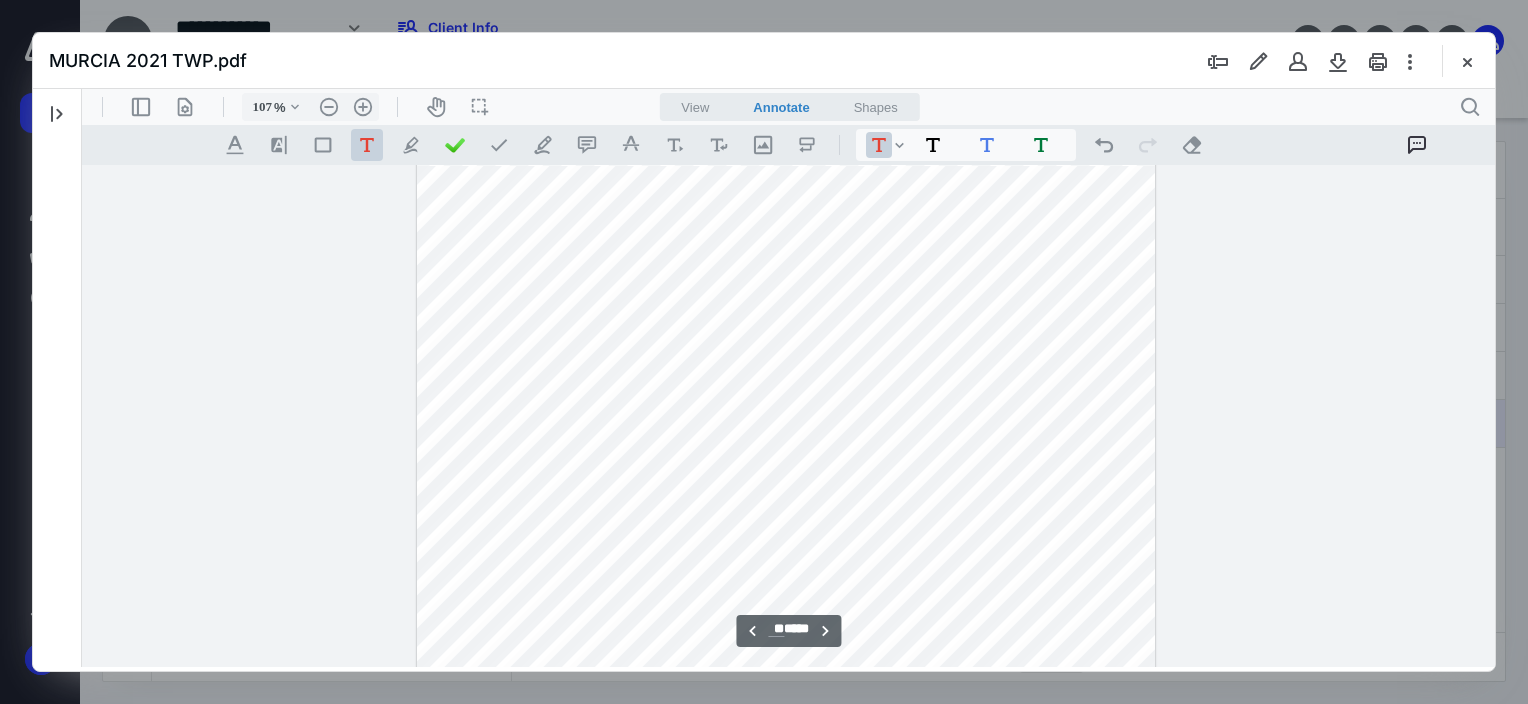 click on "**********" at bounding box center (786, 783) 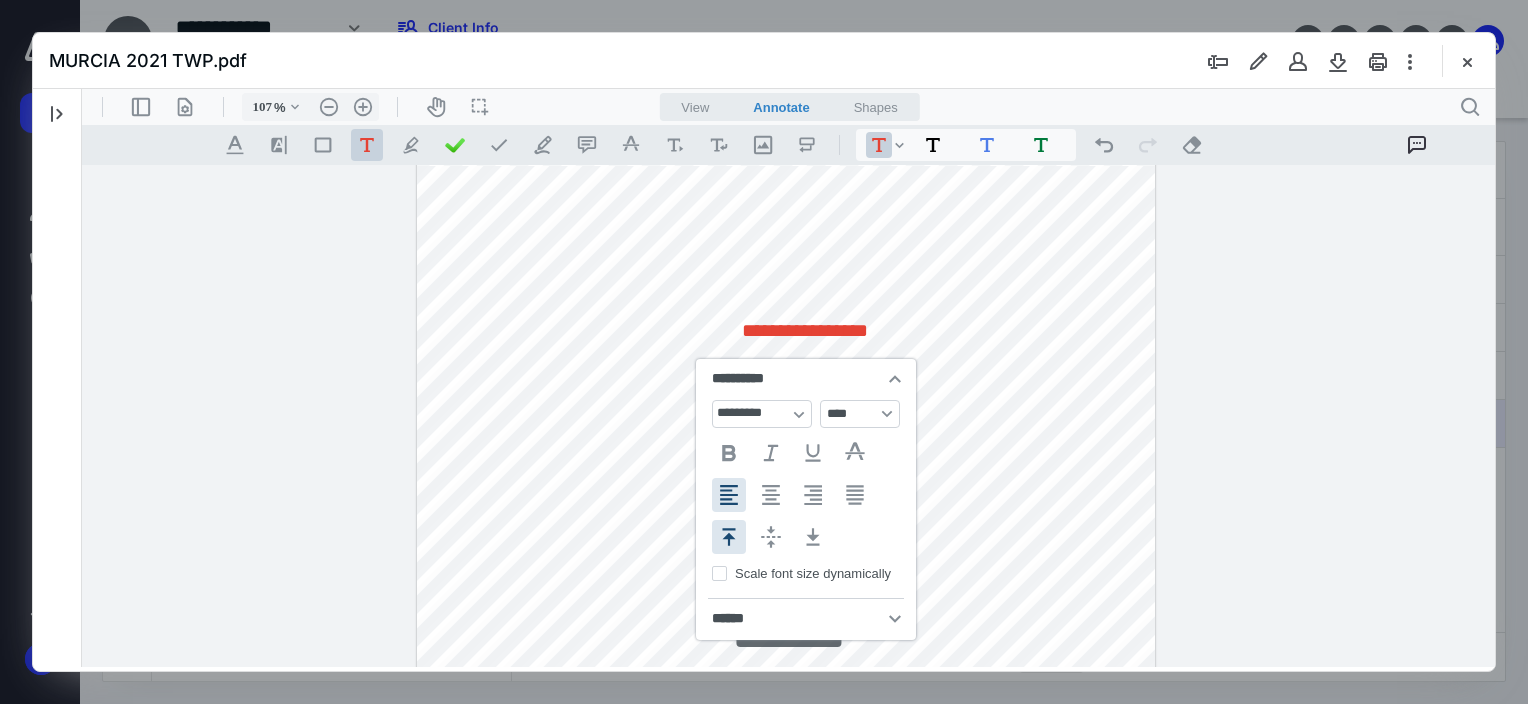 type 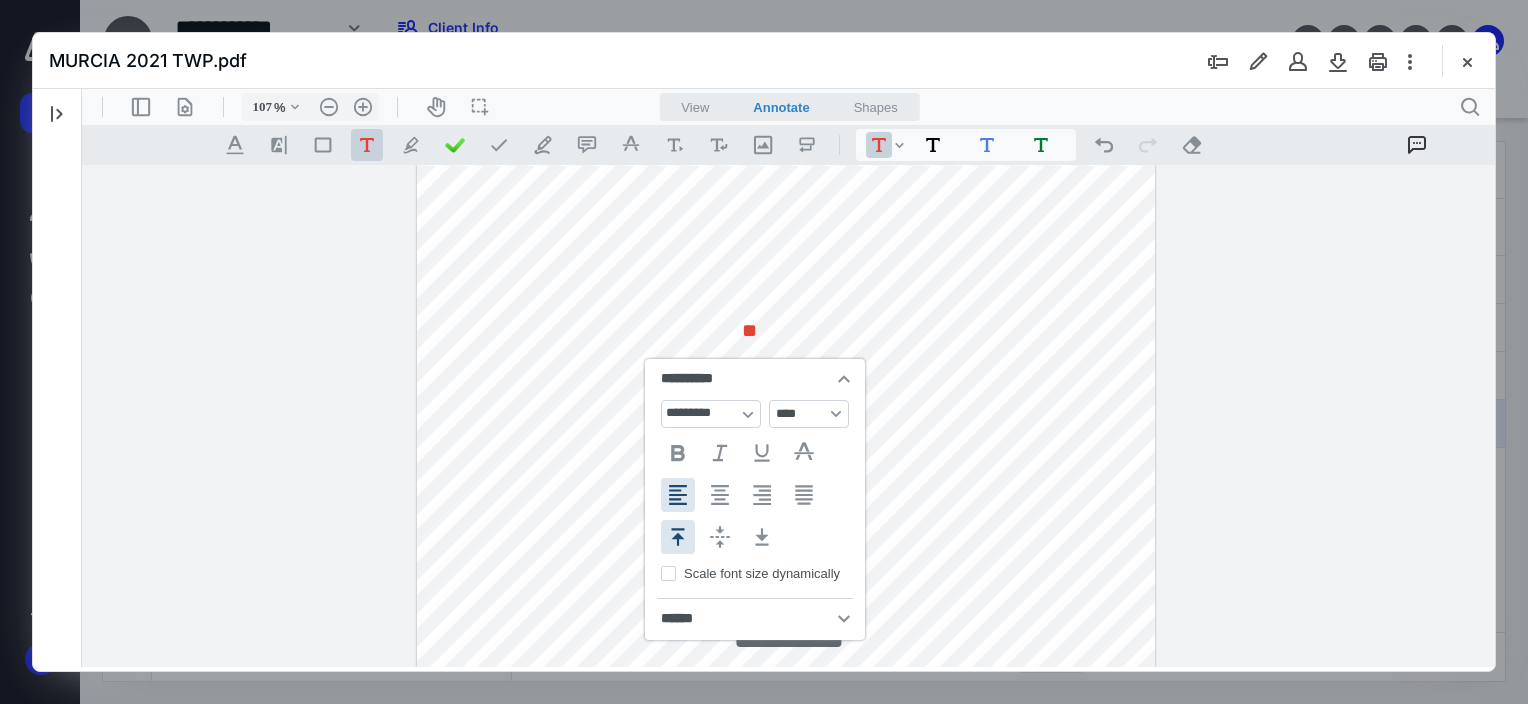 click on "**********" at bounding box center (786, 783) 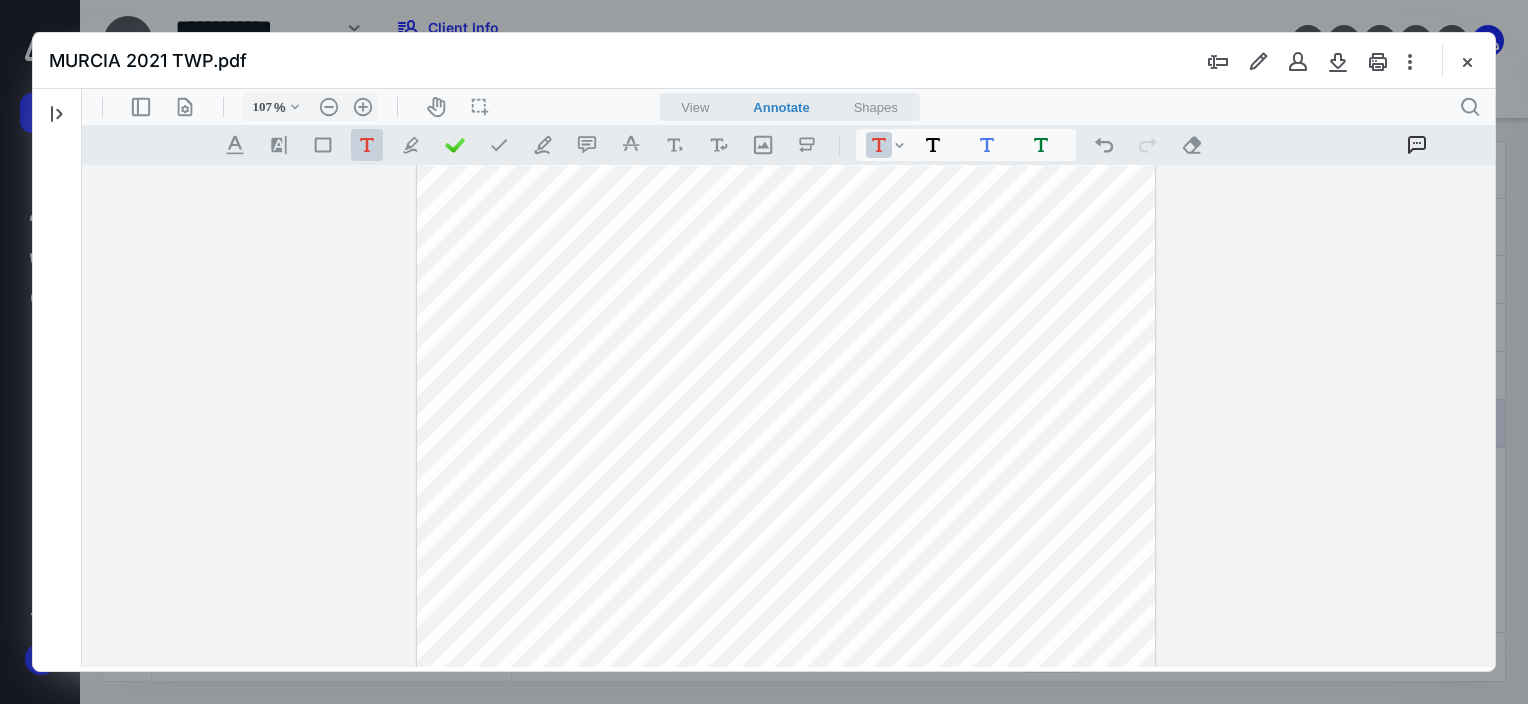 drag, startPoint x: 762, startPoint y: 330, endPoint x: 745, endPoint y: 321, distance: 19.235384 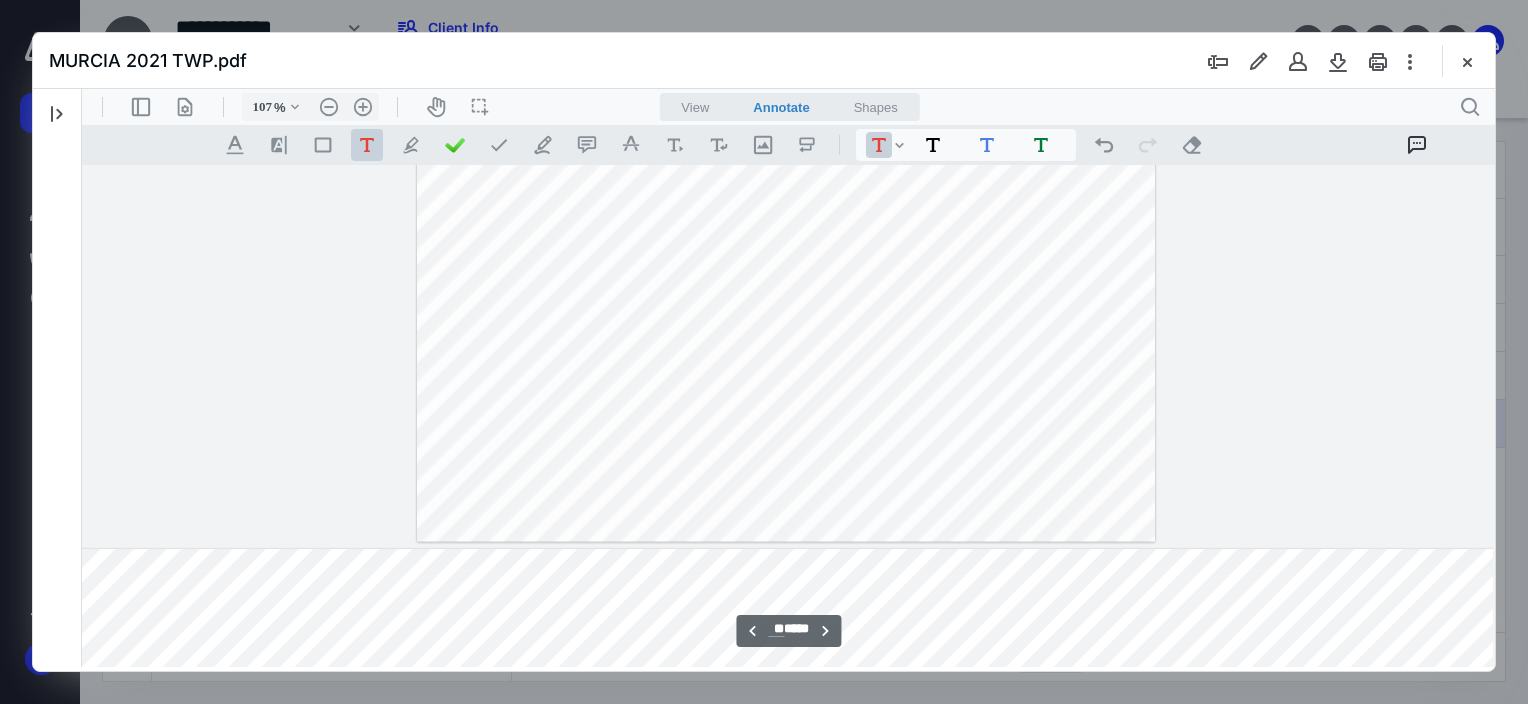scroll, scrollTop: 34757, scrollLeft: 312, axis: both 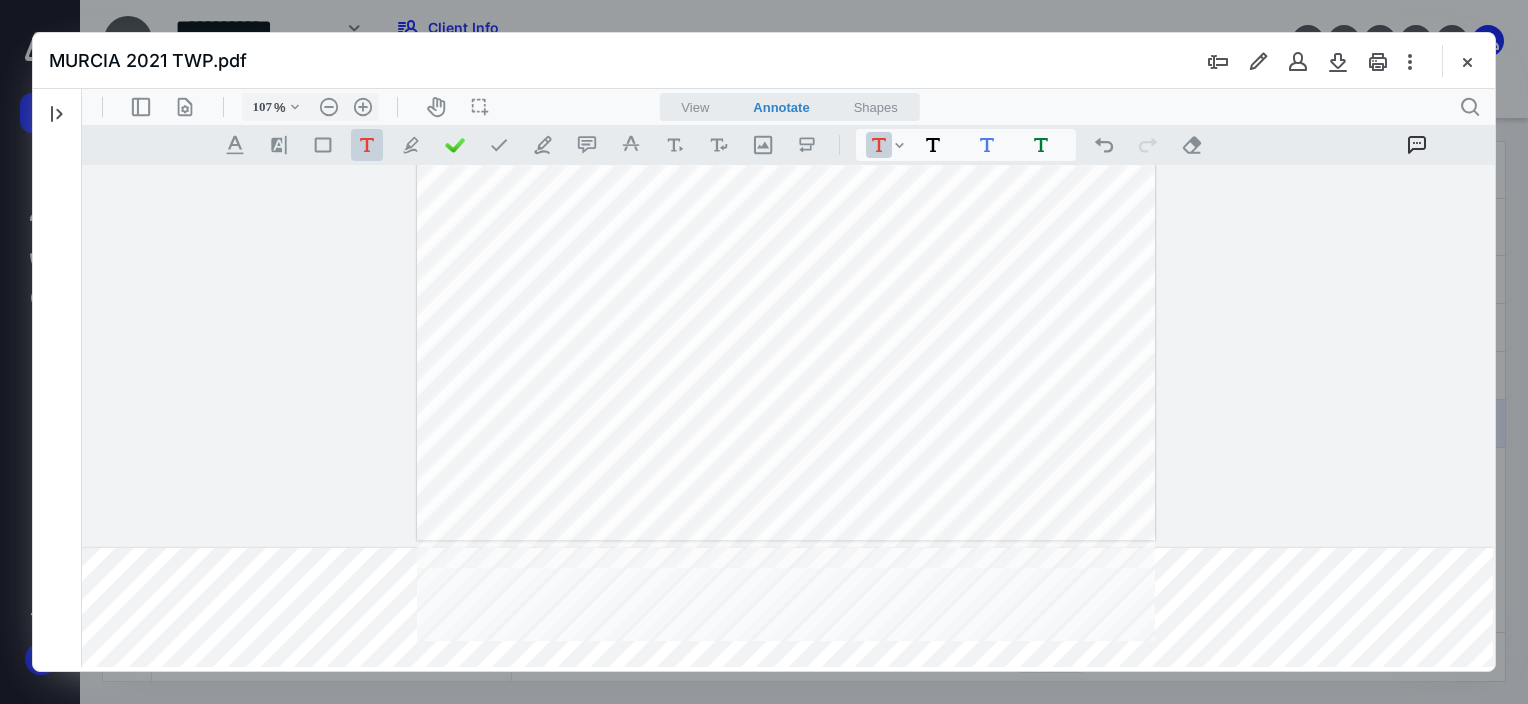 click on "**********" at bounding box center [786, -117] 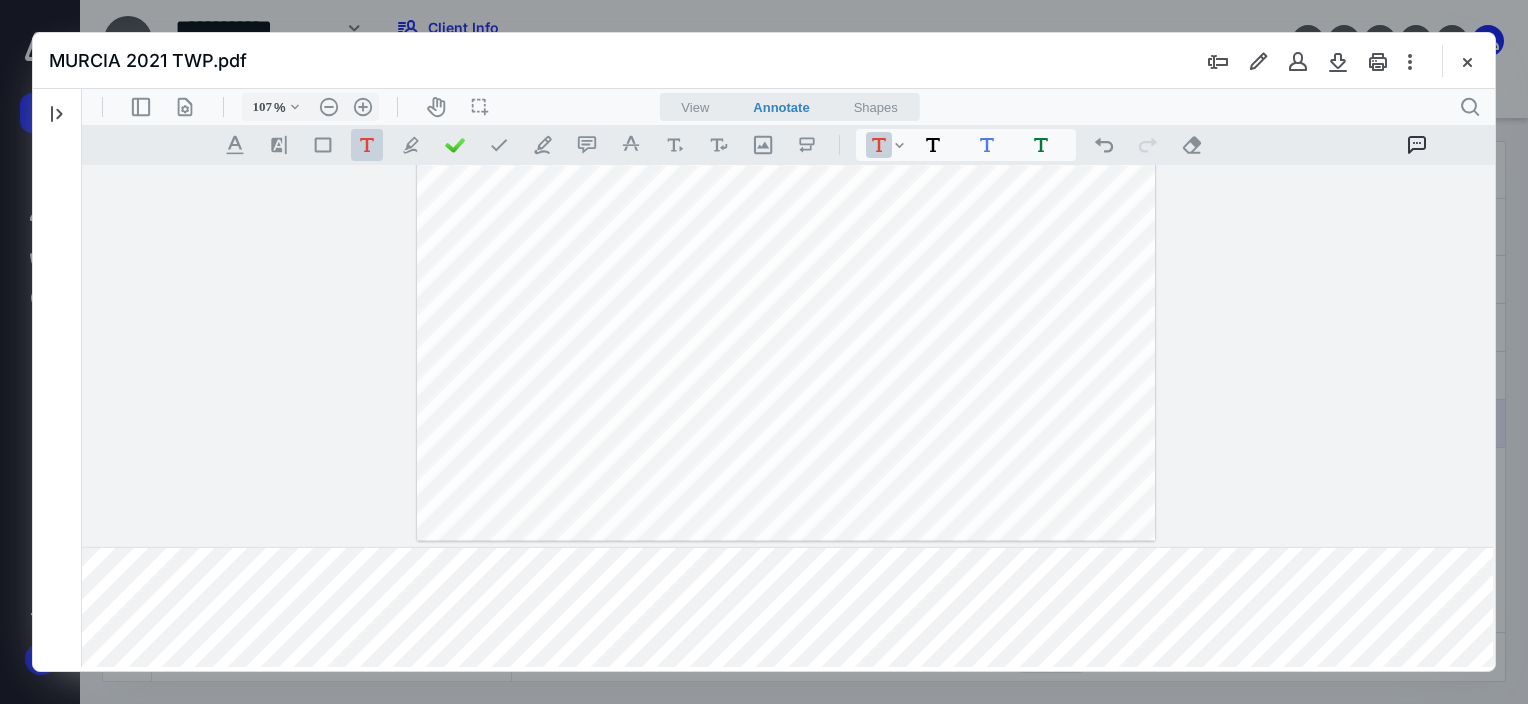 click on "**********" at bounding box center [786, -117] 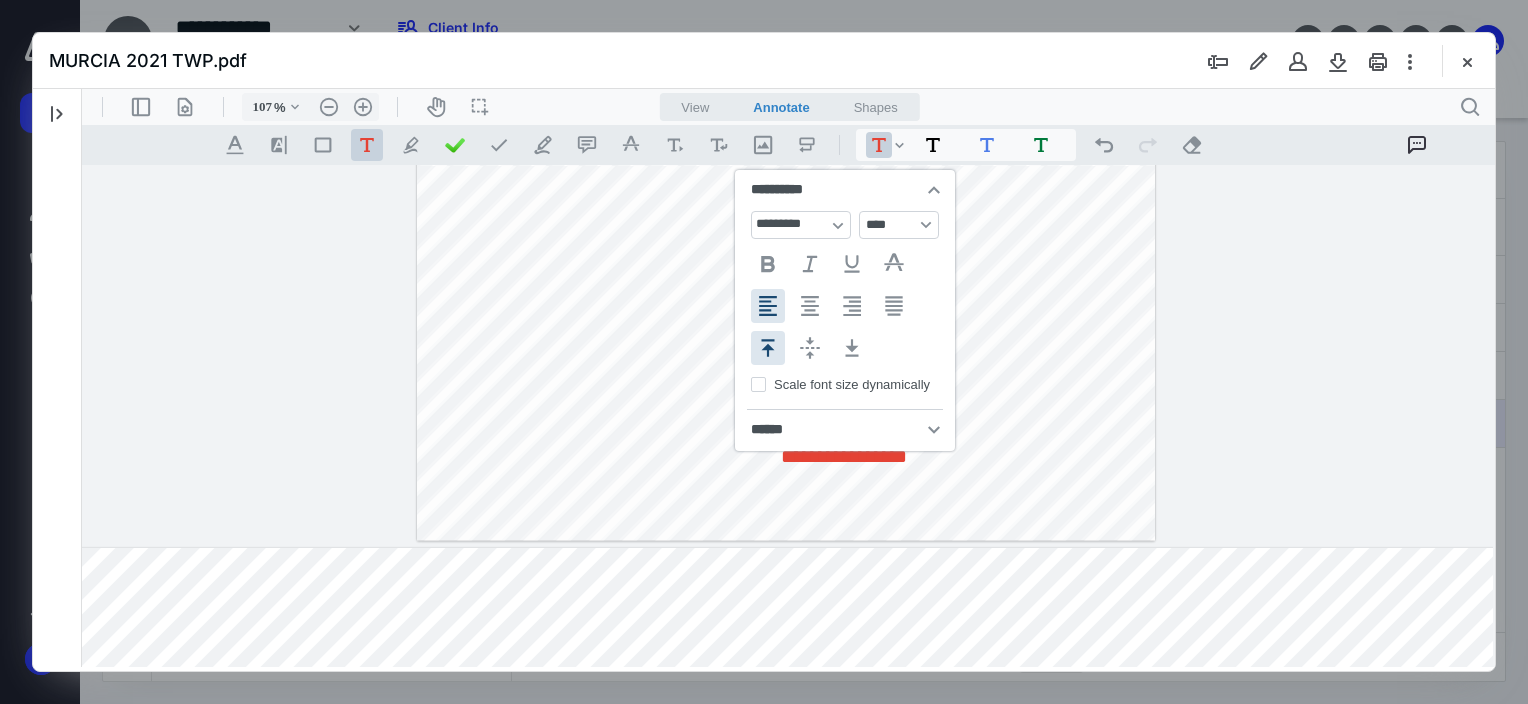 type 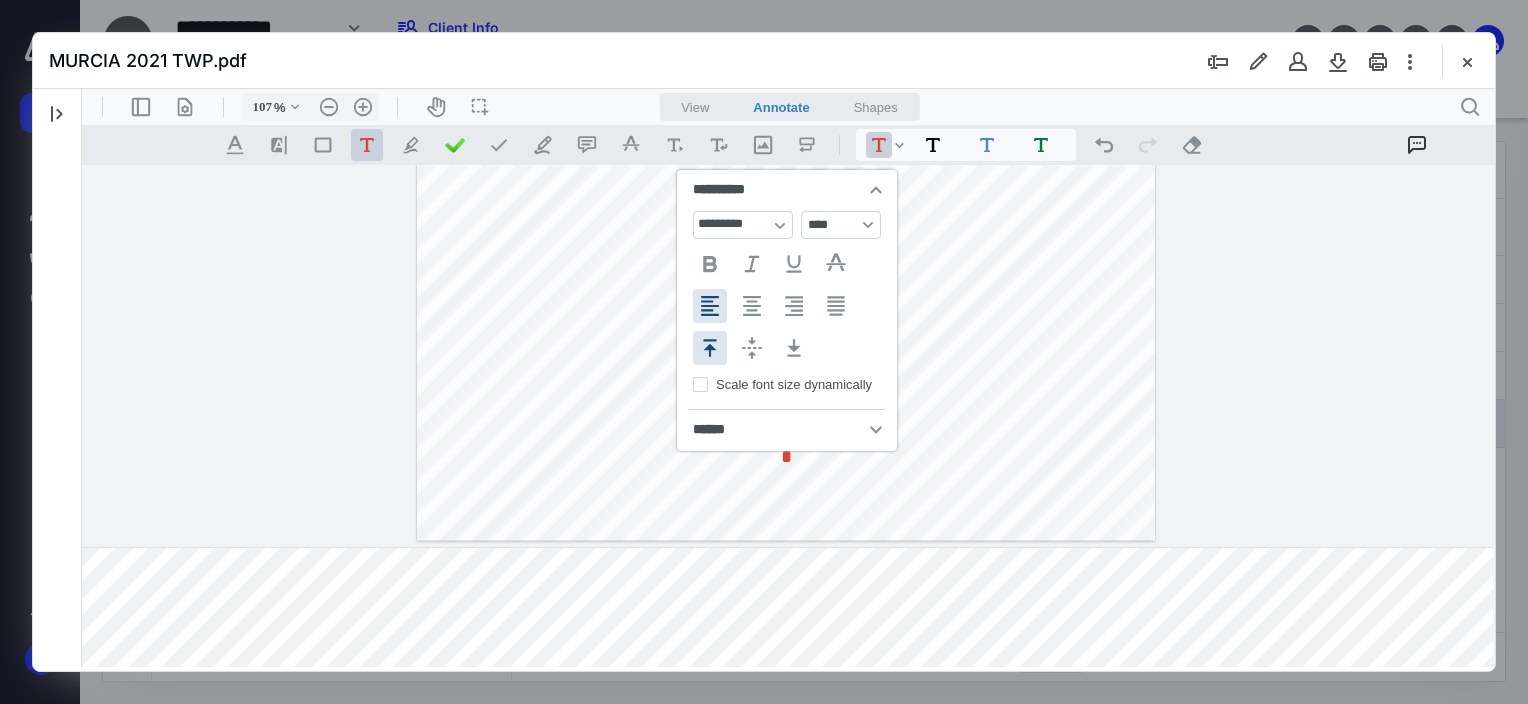 click on "**********" at bounding box center [786, -117] 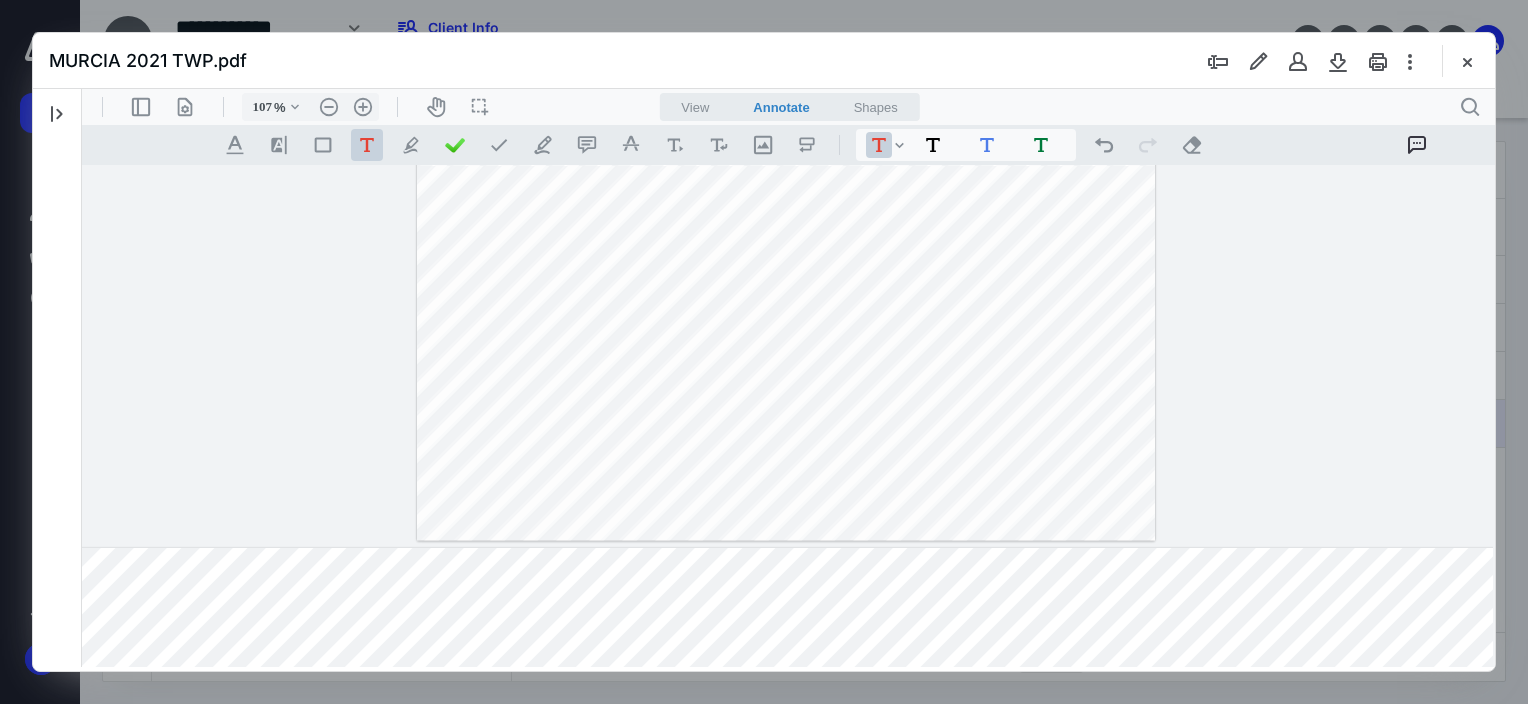 drag, startPoint x: 797, startPoint y: 453, endPoint x: 746, endPoint y: 442, distance: 52.17279 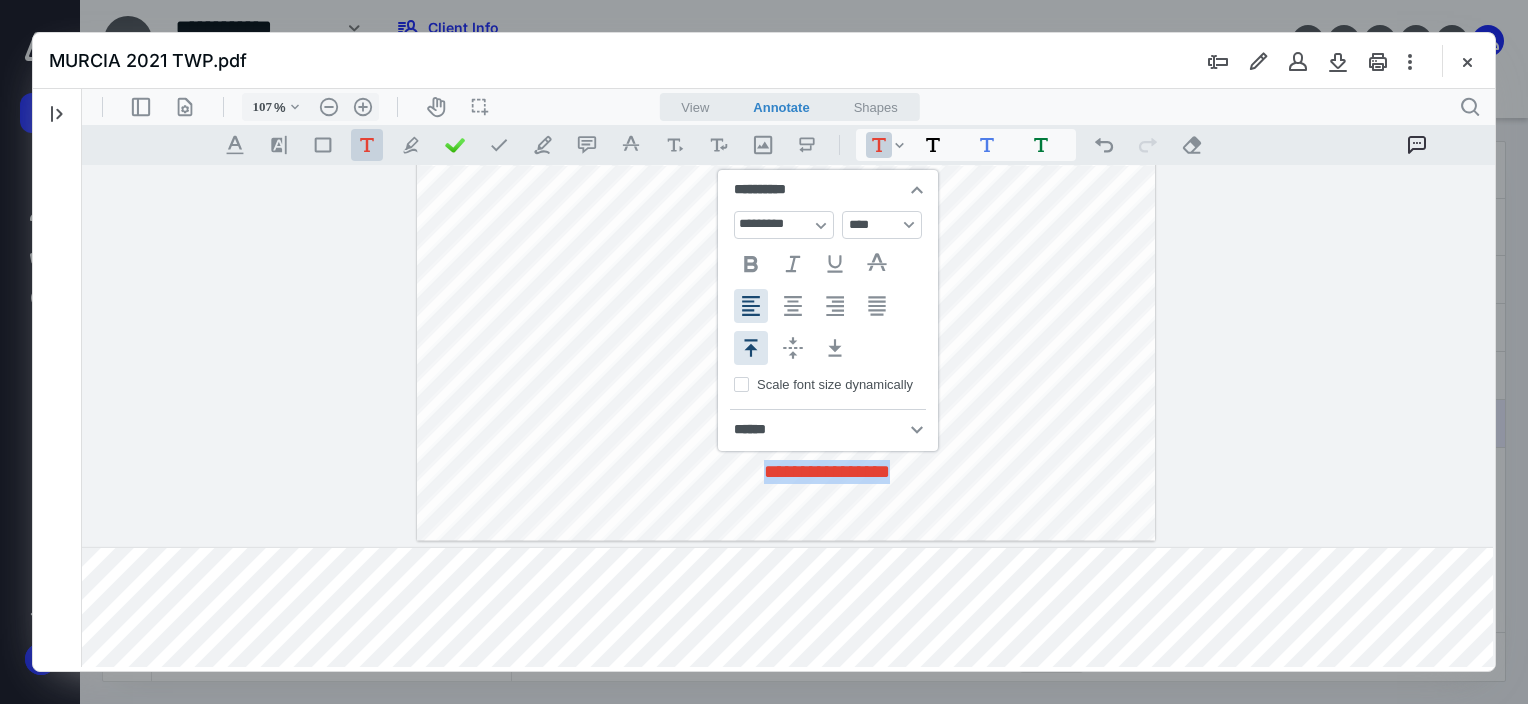 type 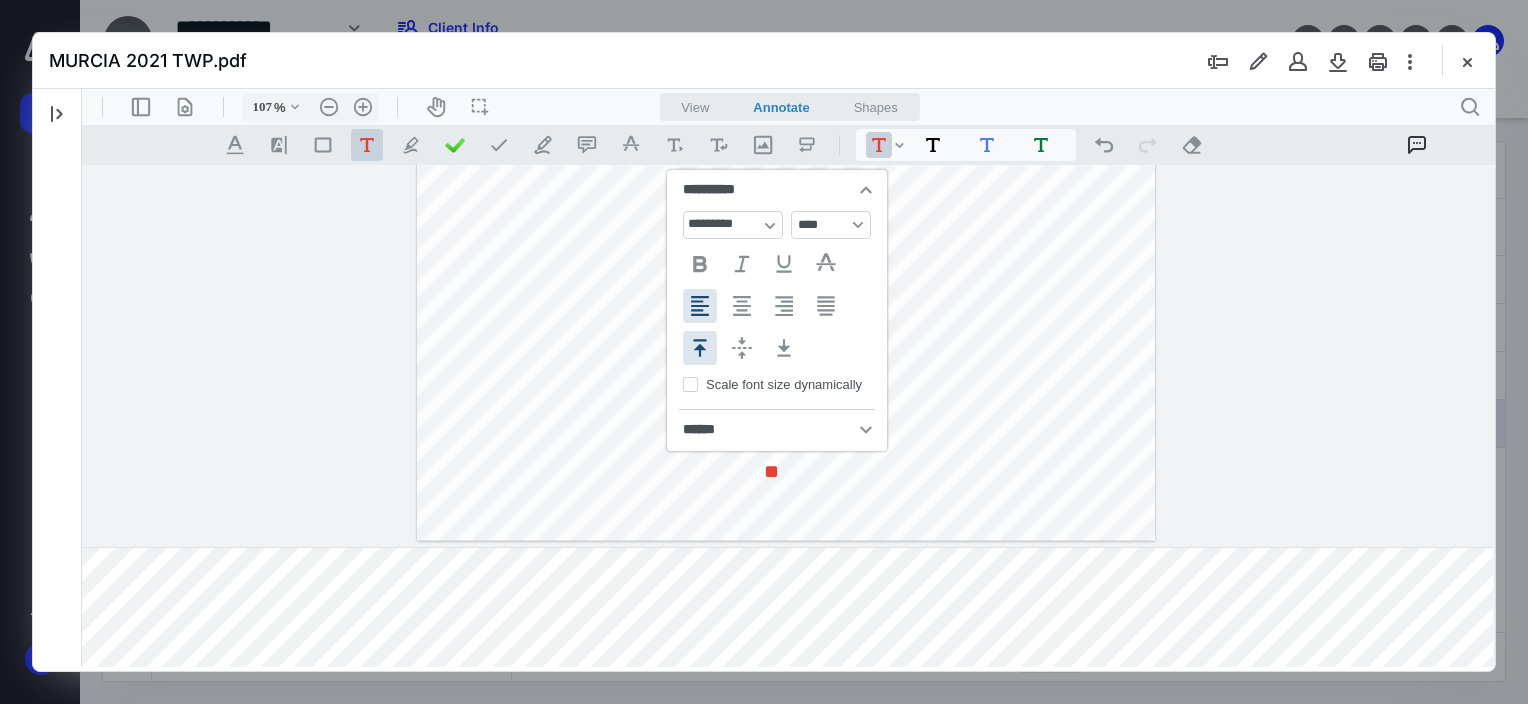 drag, startPoint x: 822, startPoint y: 498, endPoint x: 785, endPoint y: 477, distance: 42.544094 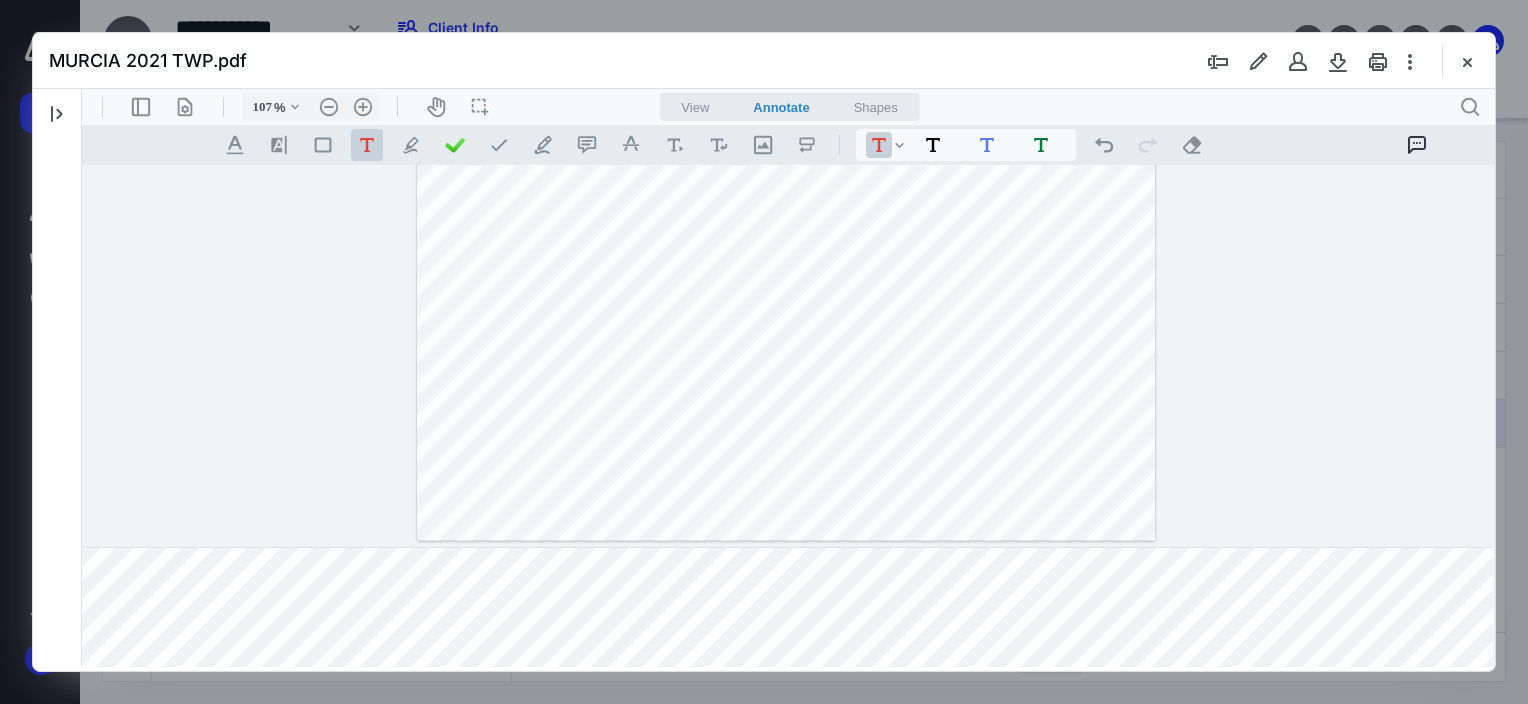 drag, startPoint x: 778, startPoint y: 471, endPoint x: 757, endPoint y: 470, distance: 21.023796 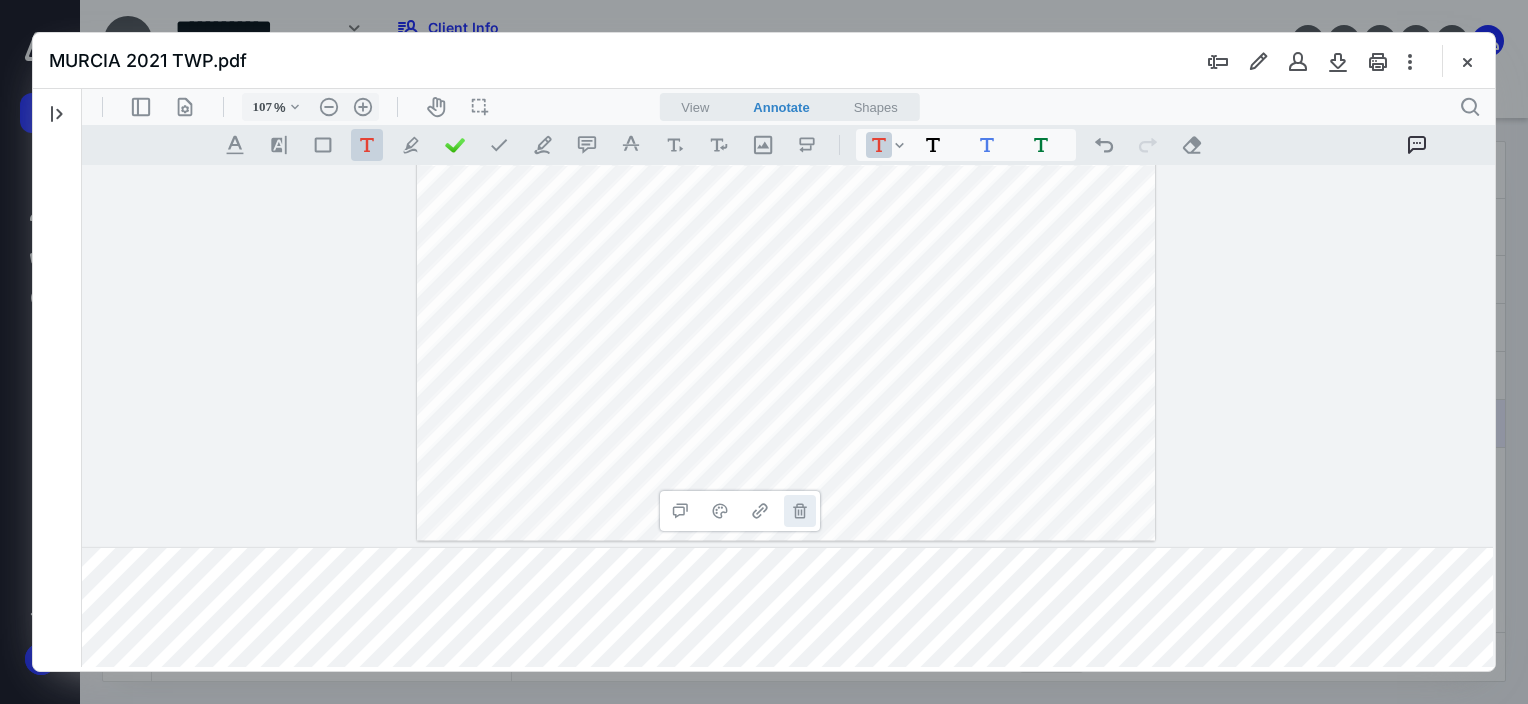click on "**********" at bounding box center (800, 511) 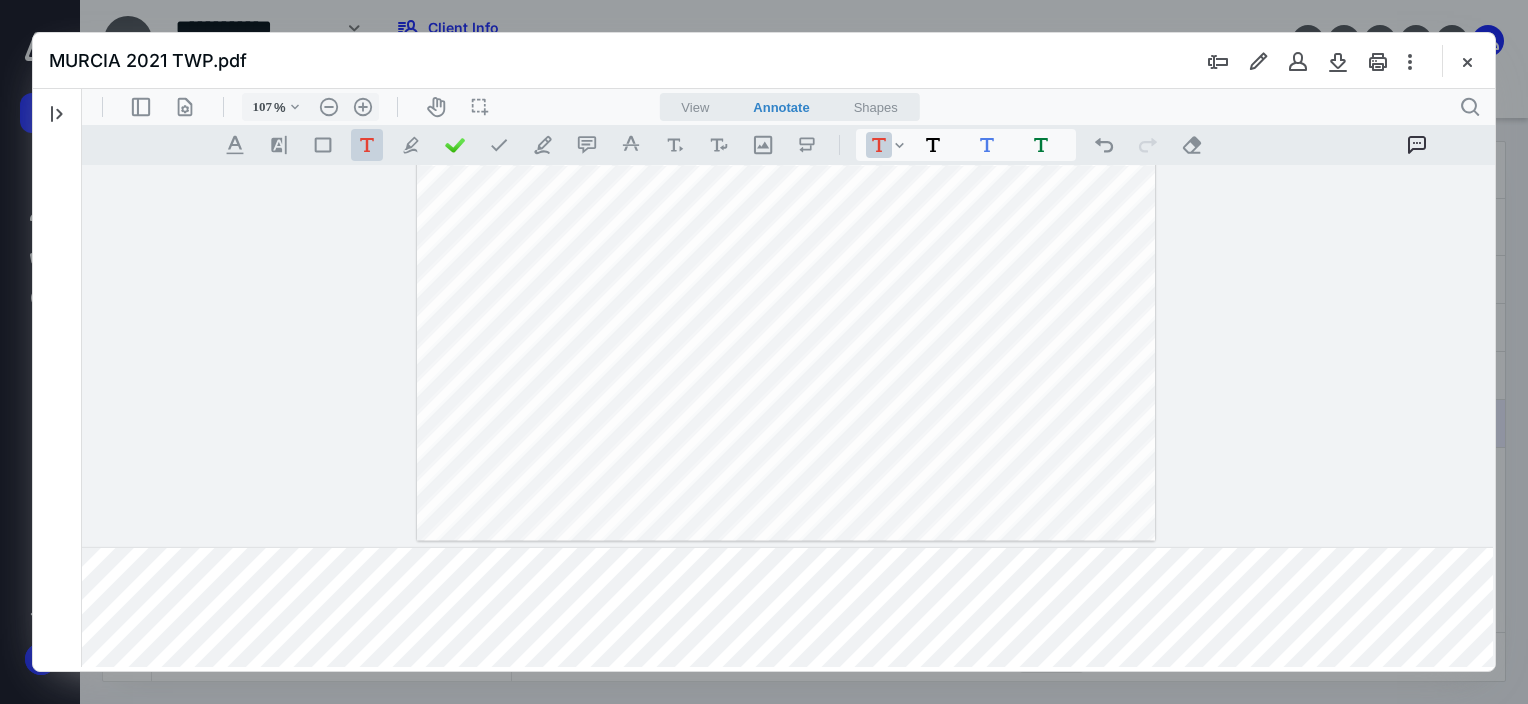 click on "**********" at bounding box center [786, -117] 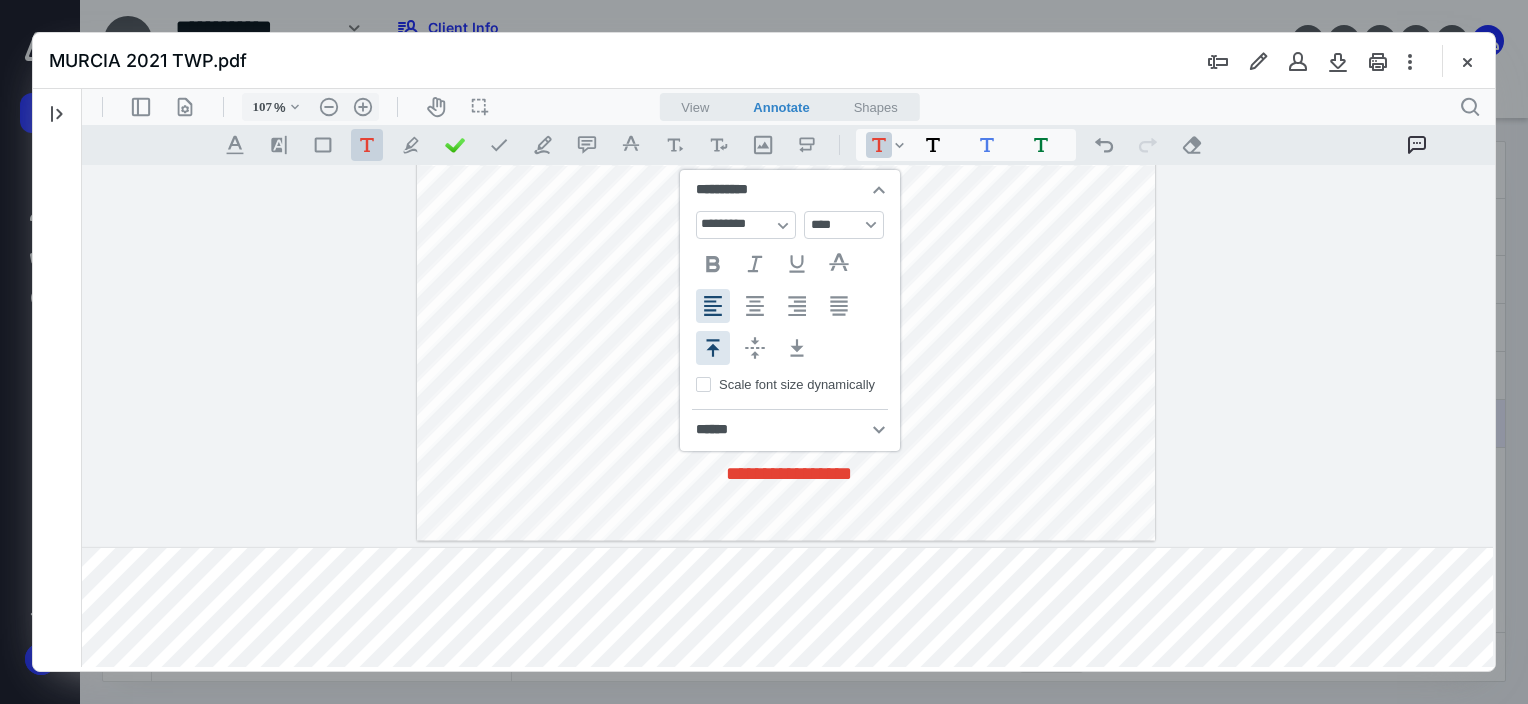 type 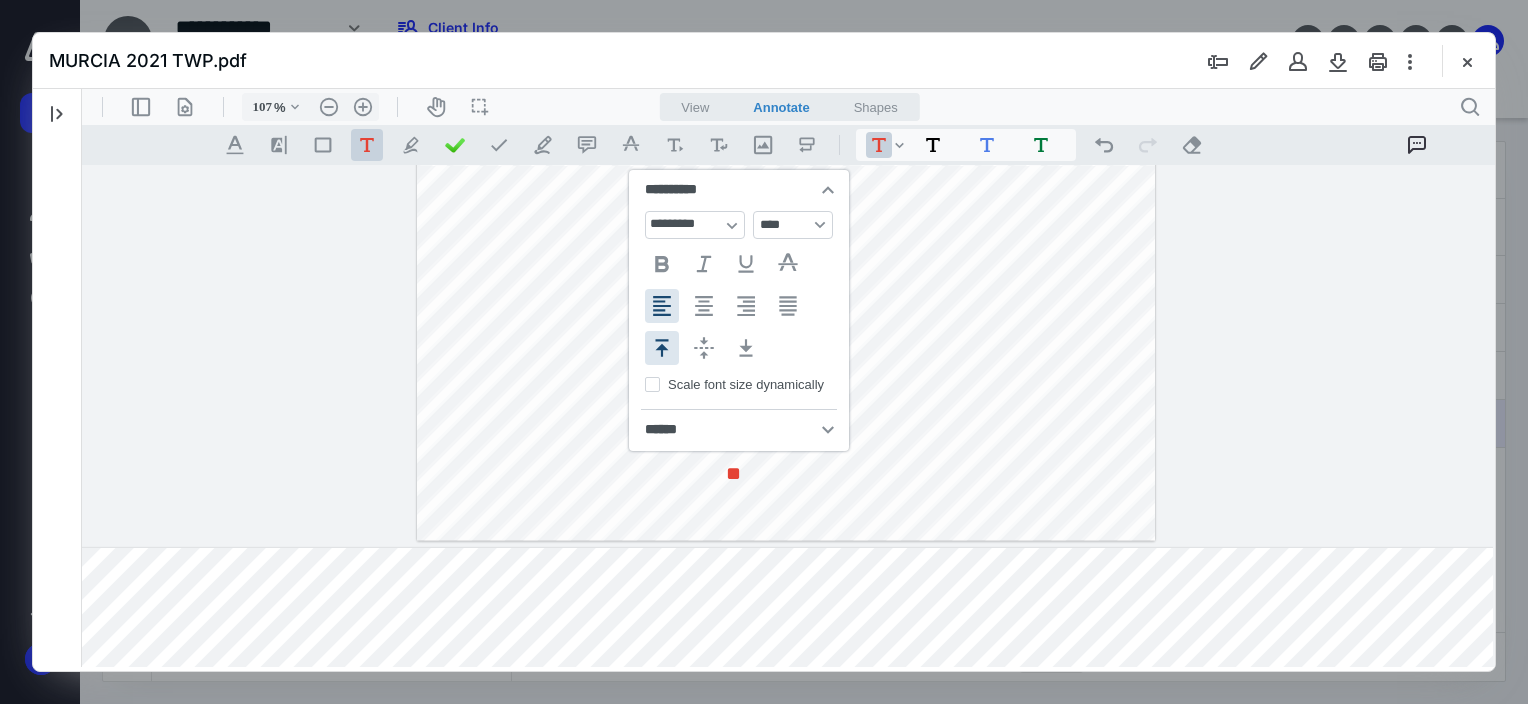 drag, startPoint x: 790, startPoint y: 491, endPoint x: 766, endPoint y: 479, distance: 26.832815 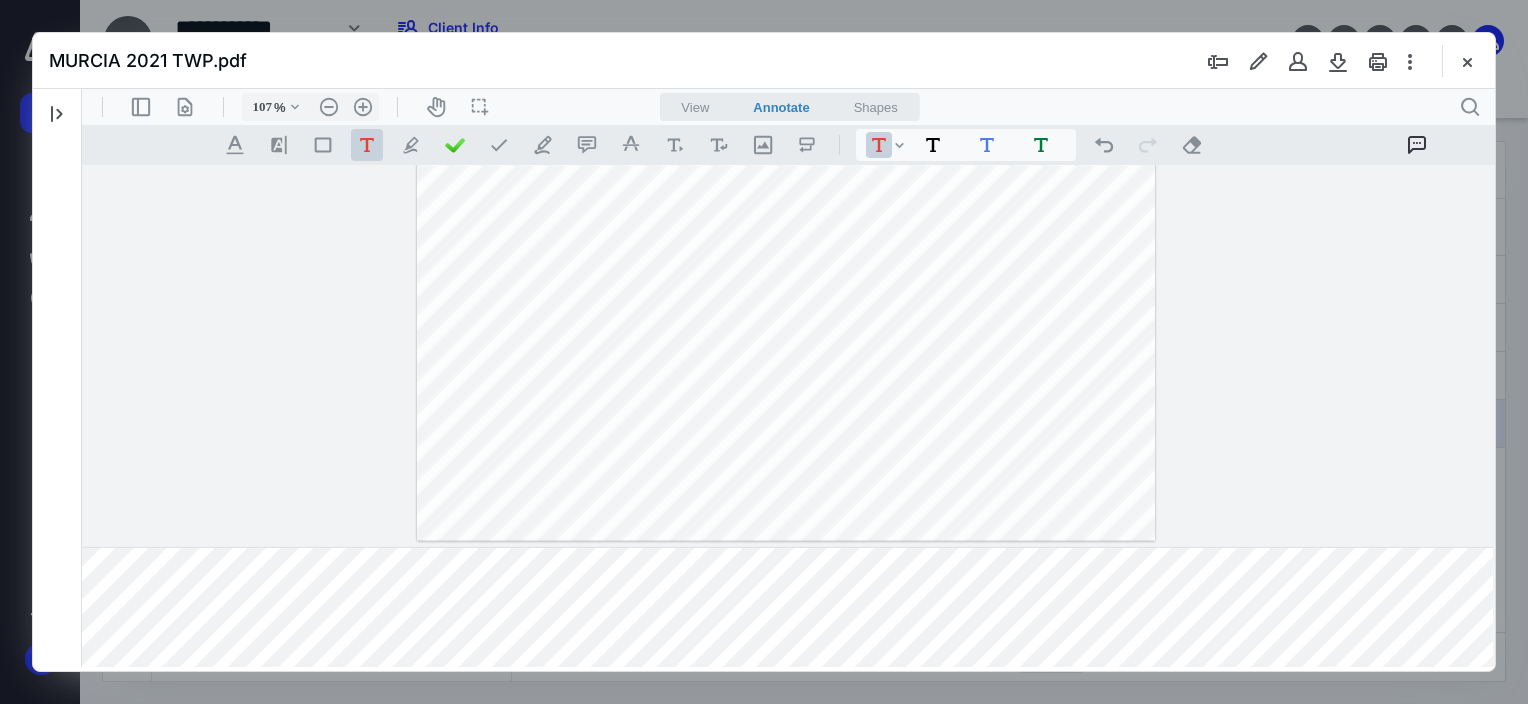 click on "**********" at bounding box center (786, -117) 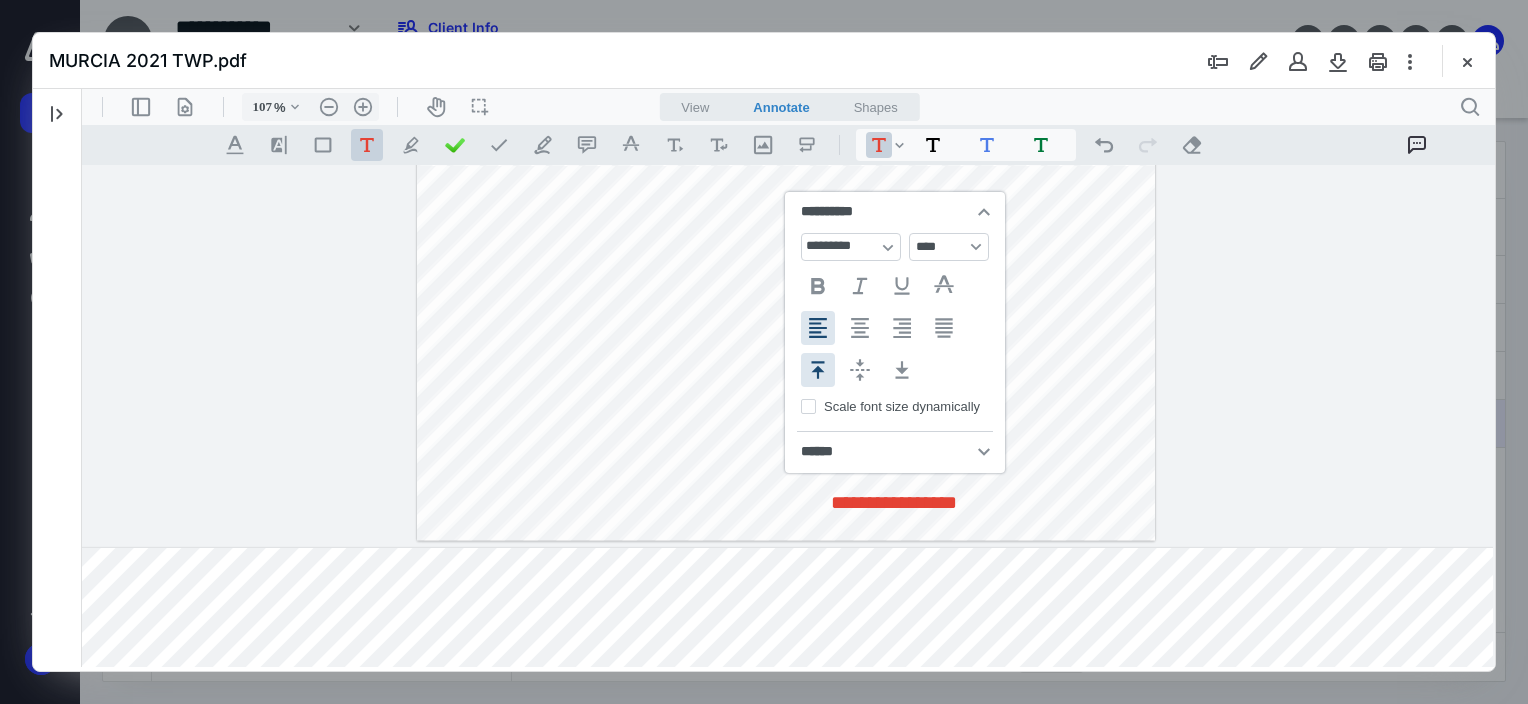 type 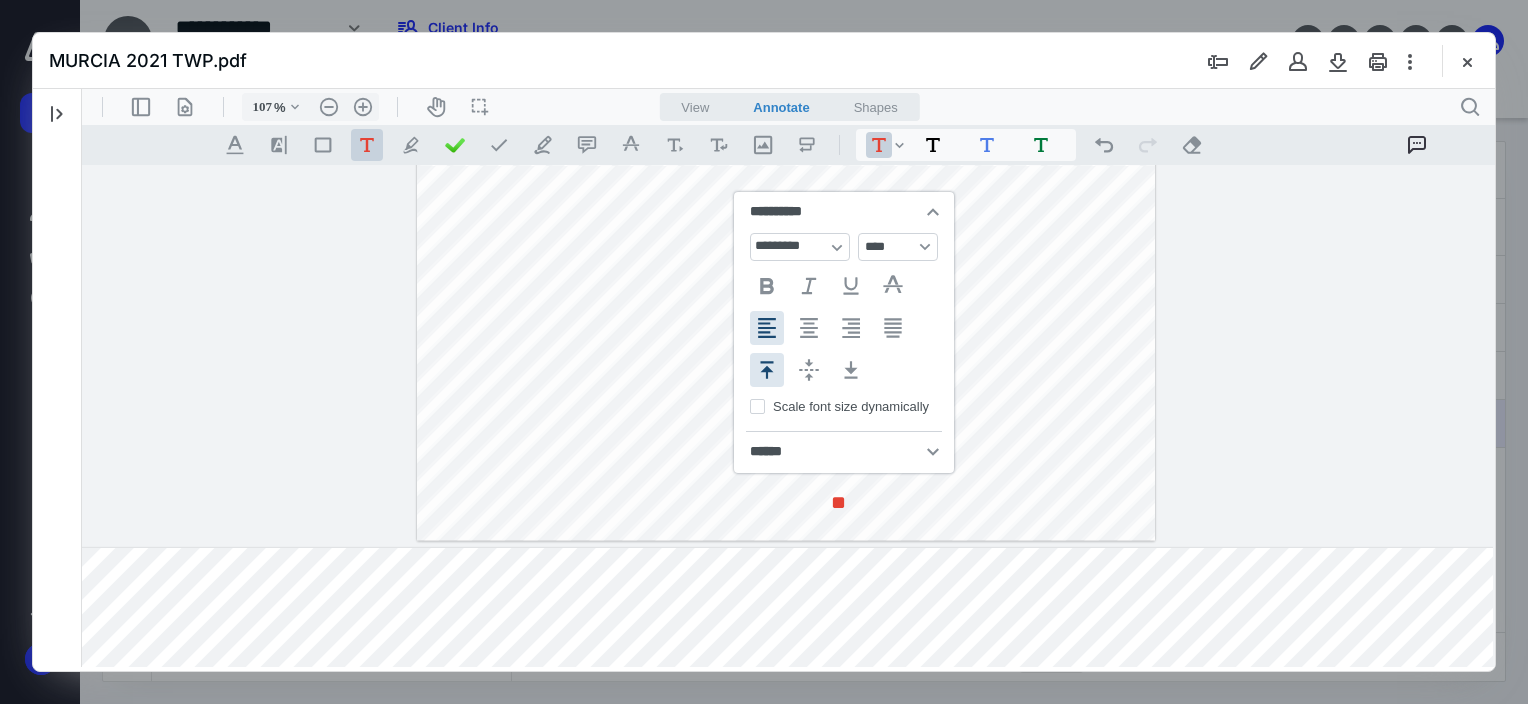 drag, startPoint x: 884, startPoint y: 528, endPoint x: 858, endPoint y: 502, distance: 36.769554 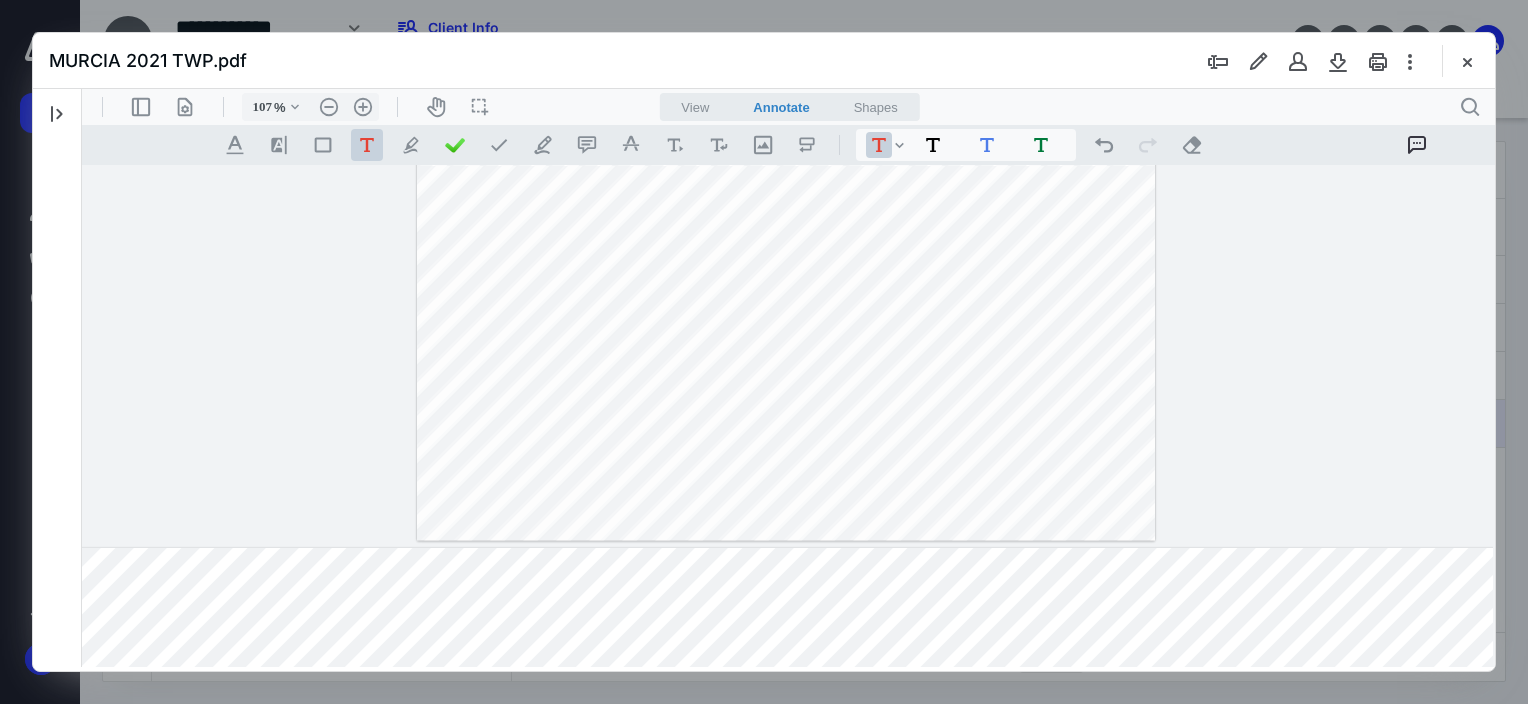 drag, startPoint x: 843, startPoint y: 496, endPoint x: 738, endPoint y: 472, distance: 107.70794 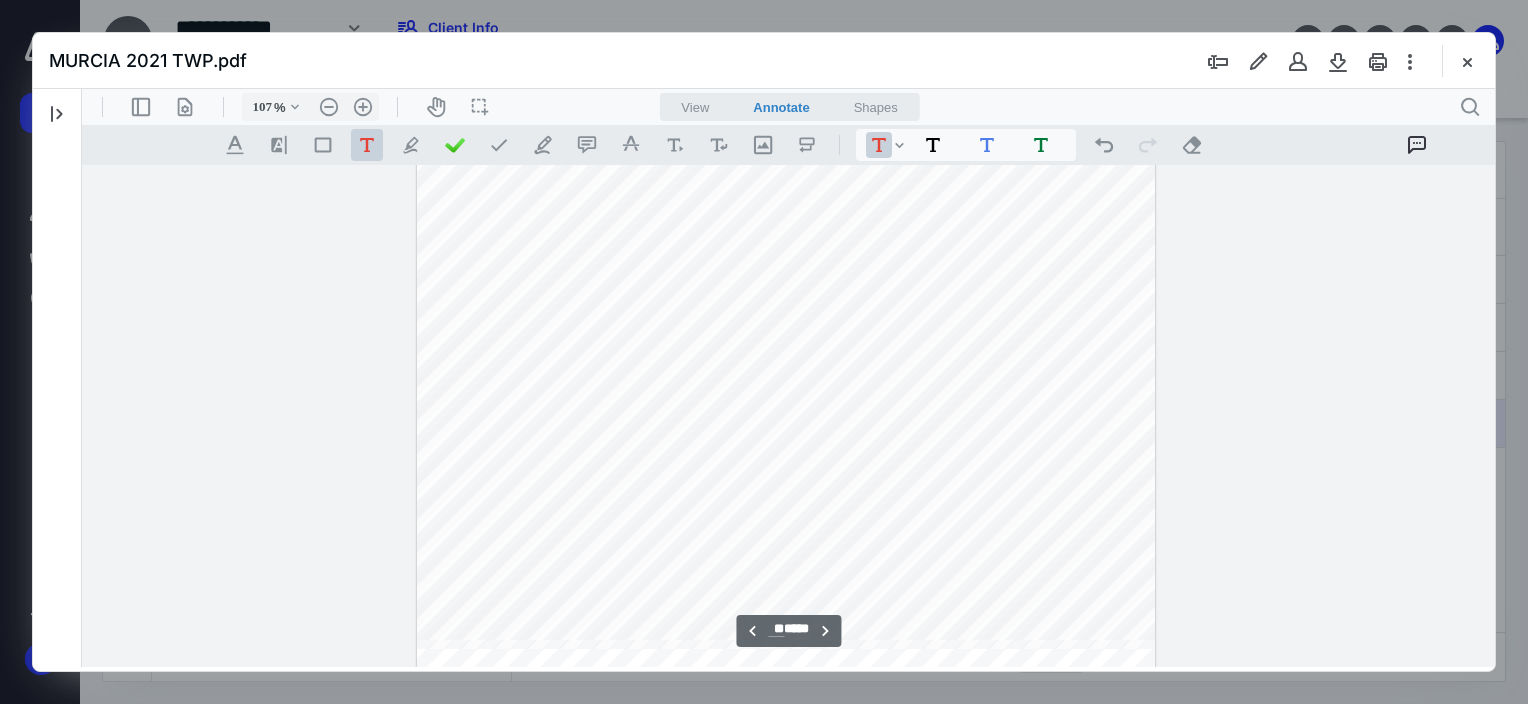 scroll, scrollTop: 33957, scrollLeft: 312, axis: both 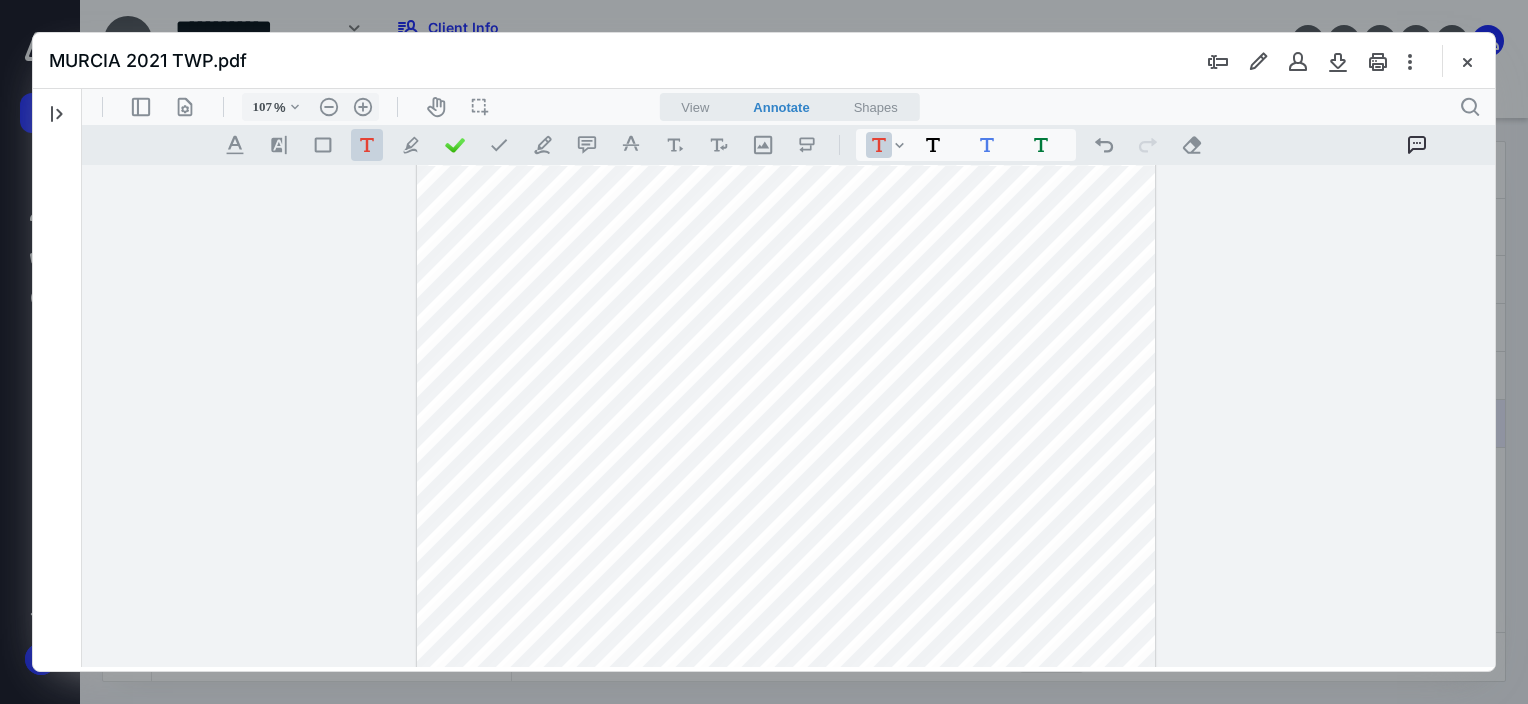 click on "**********" at bounding box center [786, 683] 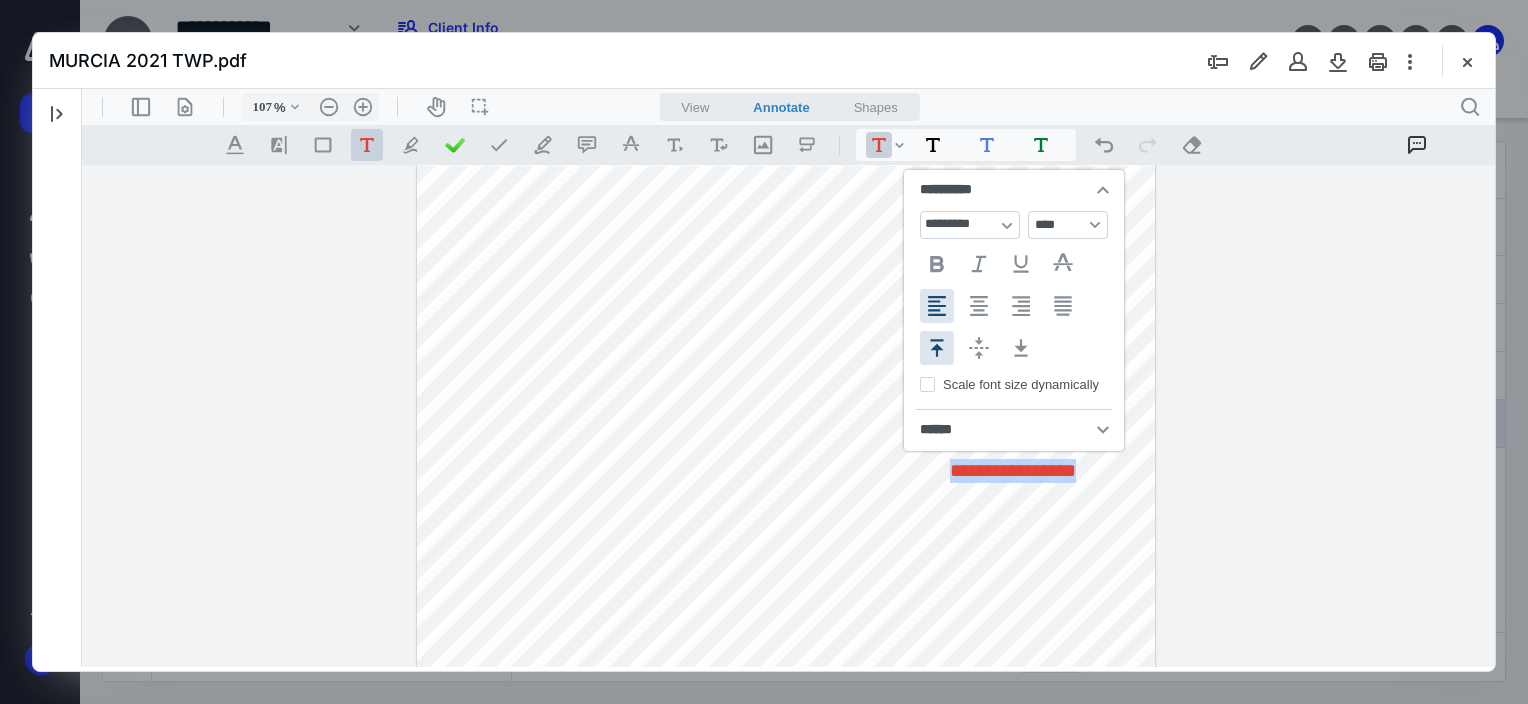 type 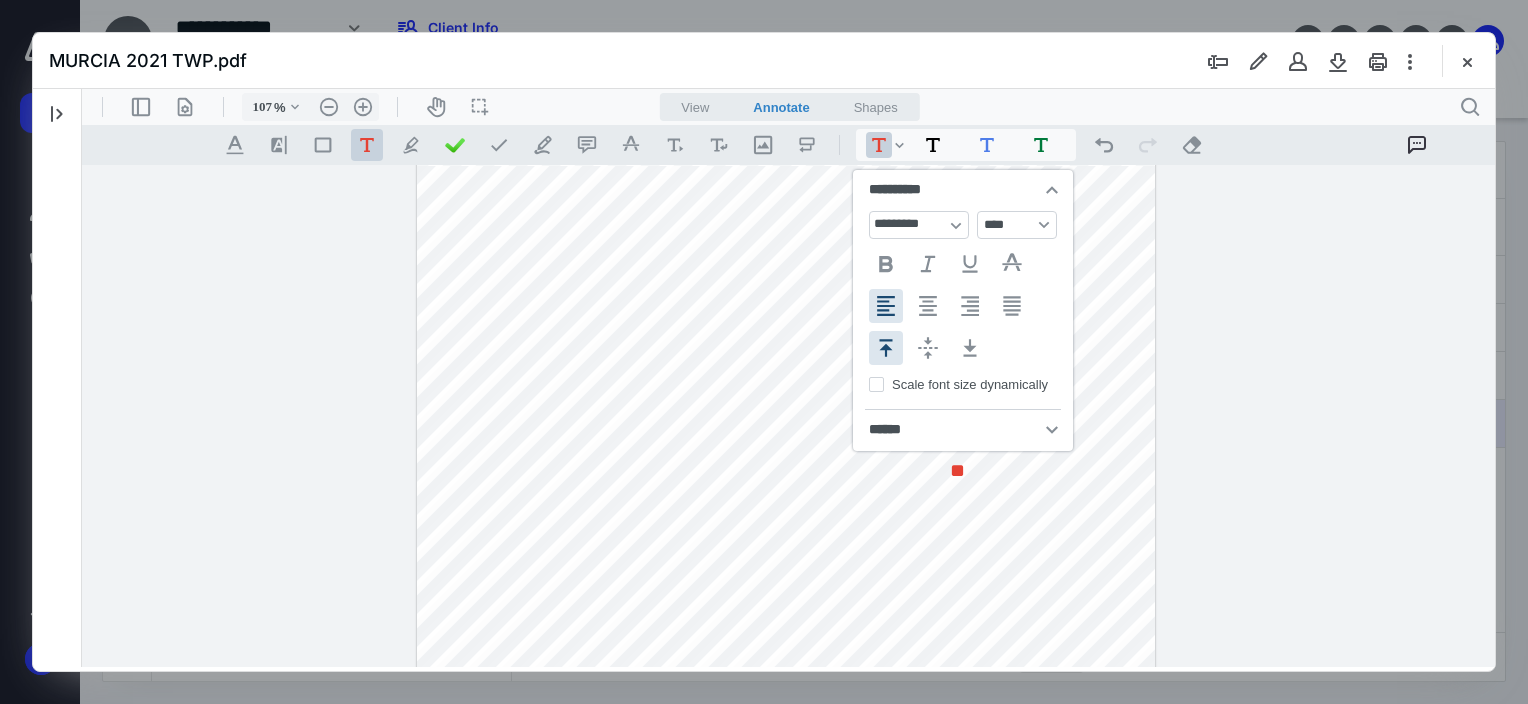 click on "******** ******** ****** ***** .cls-1{fill:#abb0c4;} icon - header - sidebar - line .cls-1{fill:#abb0c4;} icon - header - page manipulation - line 107 % .cls-1{fill:#abb0c4;} icon - chevron - down .cls-1{fill:#abb0c4;} icon - header - zoom - out - line Current zoom is   107 % .cls-1{fill:#abb0c4;} icon - header - zoom - in - line icon-header-pan20 icon / operation / multi select View Annotate Shapes Annotate .cls-1{fill:#abb0c4;} icon - chevron - down View Annotate Shapes .cls-1{fill:#abb0c4;} icon - header - search .cls-1{fill:#abb0c4;} icon - tool - text manipulation - underline .cls-1{fill:#8c8c8c;} icon - line - tool - highlight  .st0{fill:#868E96;}  .cls-1{fill:#abb0c4;} icon - tool - text - free text .cls-1{fill:#abb0c4;} icon - tool - pen - highlight .cls-1{fill:#abb0c4;} icon - tool - pen - line .cls-1{fill:#abb0c4;} icon - tool - comment - line .cls-1{fill:#abb0c4;} icon - tool - text manipulation - strikethrough .cls-1{fill:#abb0c4;} icon - tool - image - line  .st0{fill:#868E96;}
*" at bounding box center [789, 378] 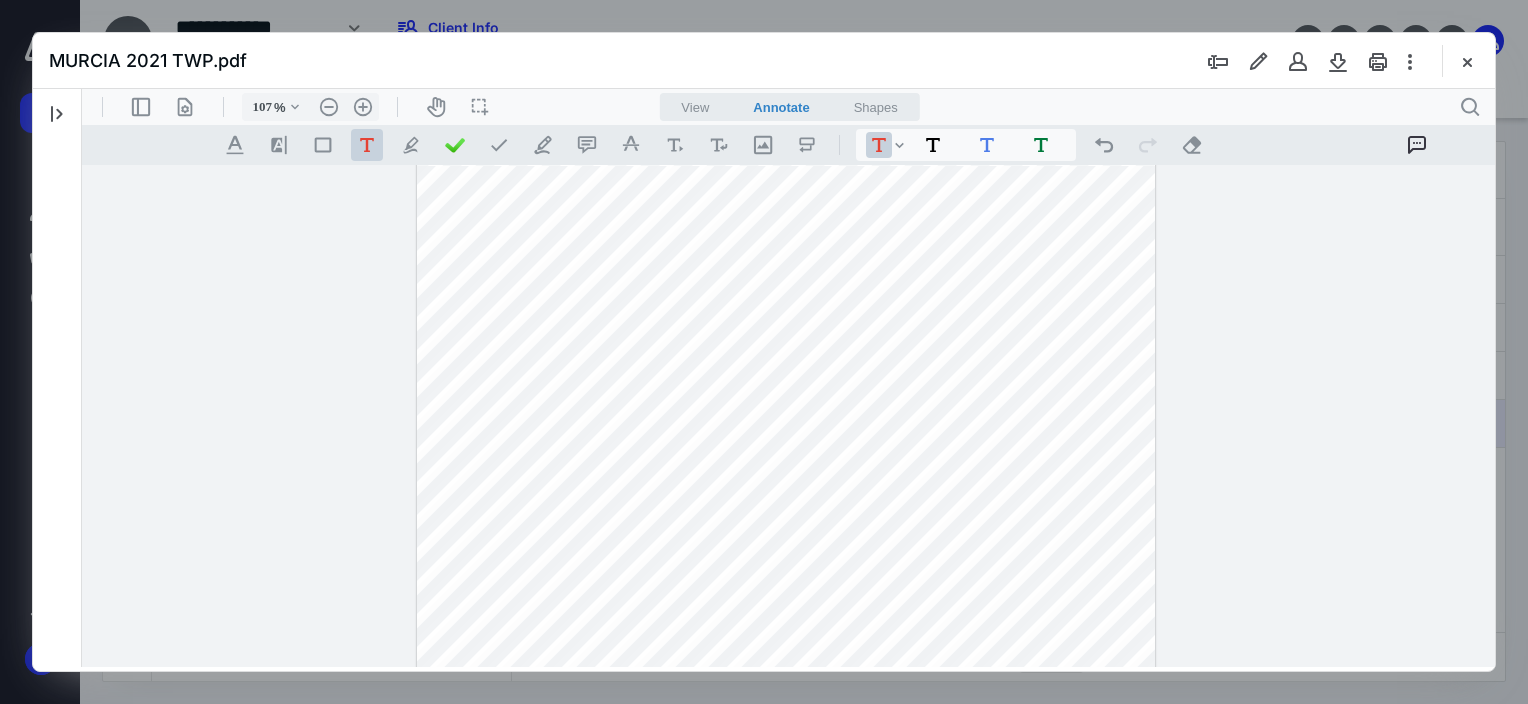 drag, startPoint x: 966, startPoint y: 473, endPoint x: 1023, endPoint y: 465, distance: 57.558666 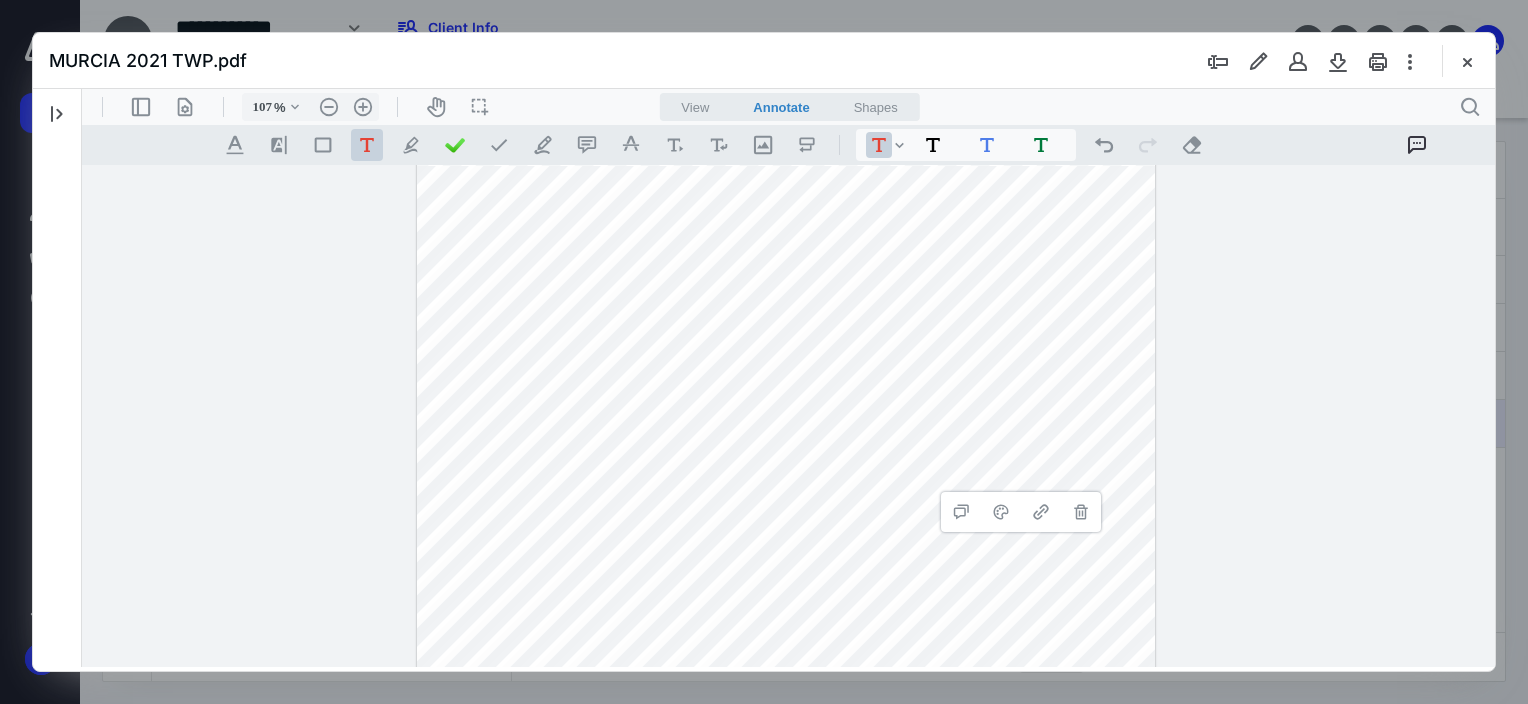 click on "**********" at bounding box center (786, 683) 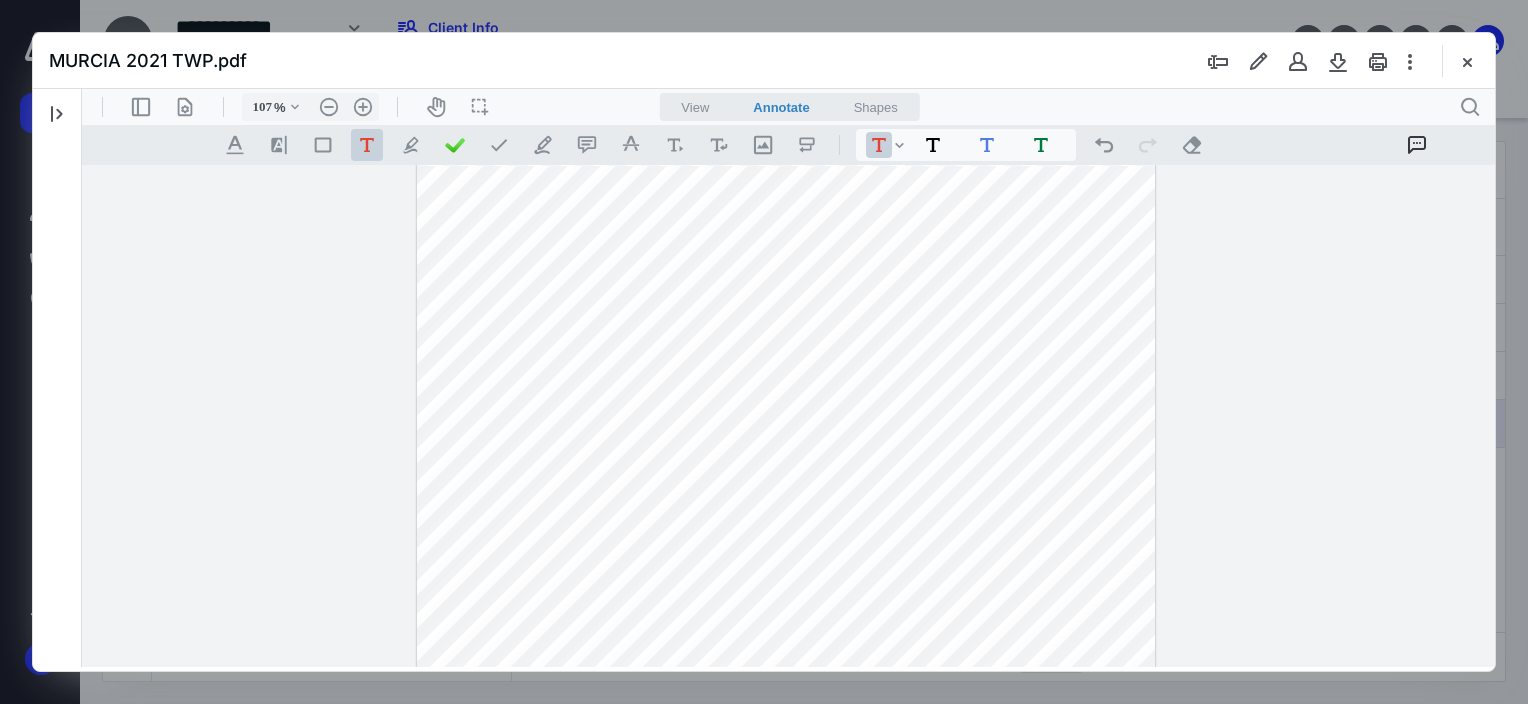click on "**********" at bounding box center (786, 683) 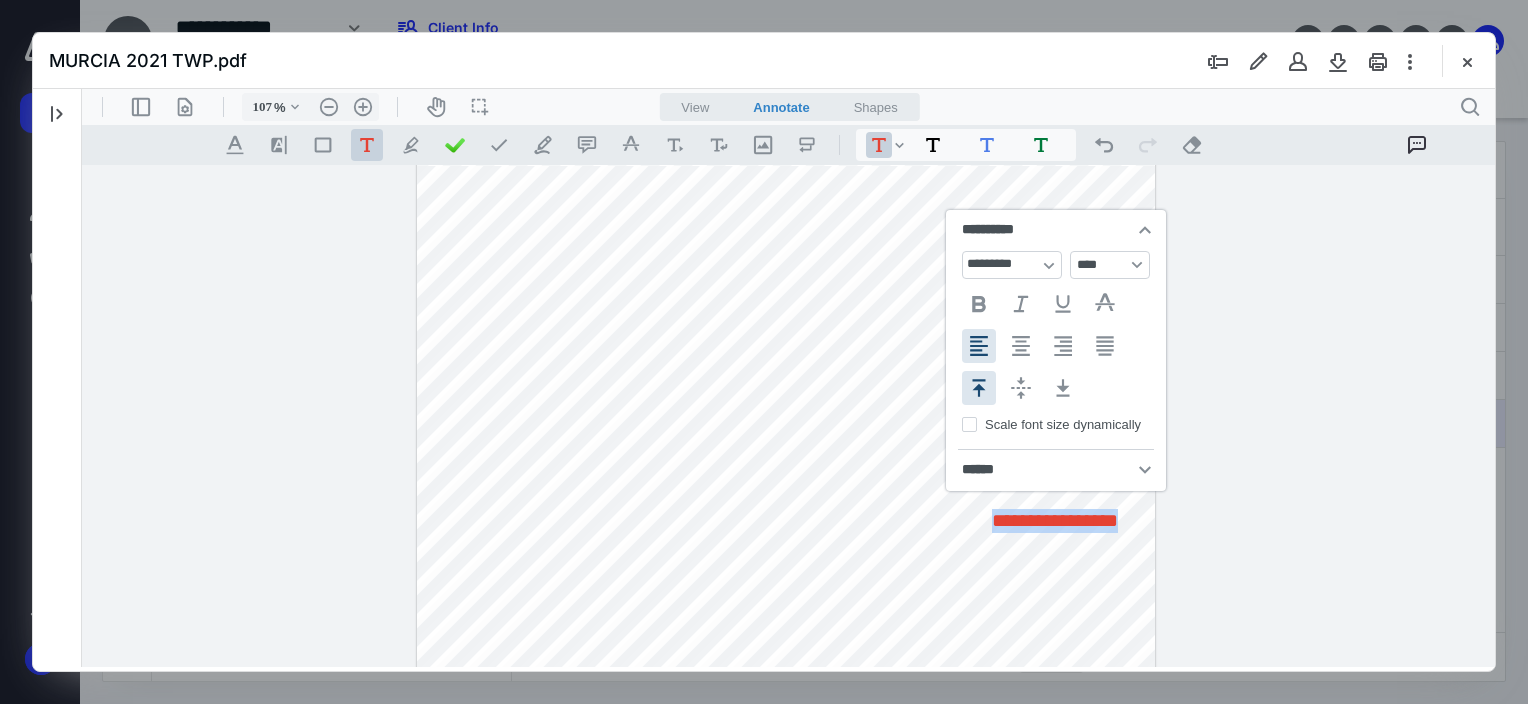 type 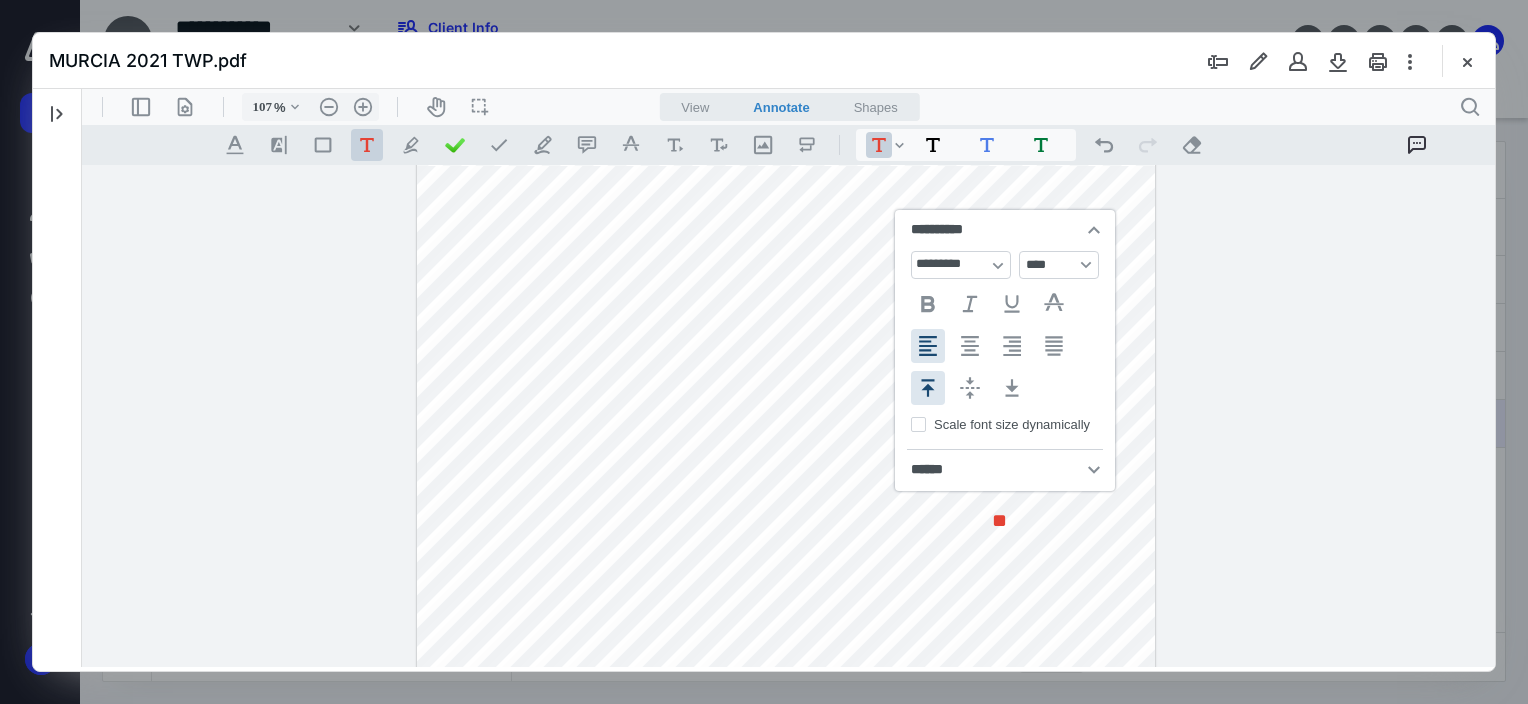 click on "******** ******** ****** ***** .cls-1{fill:#abb0c4;} icon - header - sidebar - line .cls-1{fill:#abb0c4;} icon - header - page manipulation - line 107 % .cls-1{fill:#abb0c4;} icon - chevron - down .cls-1{fill:#abb0c4;} icon - header - zoom - out - line Current zoom is   107 % .cls-1{fill:#abb0c4;} icon - header - zoom - in - line icon-header-pan20 icon / operation / multi select View Annotate Shapes Annotate .cls-1{fill:#abb0c4;} icon - chevron - down View Annotate Shapes .cls-1{fill:#abb0c4;} icon - header - search .cls-1{fill:#abb0c4;} icon - tool - text manipulation - underline .cls-1{fill:#8c8c8c;} icon - line - tool - highlight  .st0{fill:#868E96;}  .cls-1{fill:#abb0c4;} icon - tool - text - free text .cls-1{fill:#abb0c4;} icon - tool - pen - highlight .cls-1{fill:#abb0c4;} icon - tool - pen - line .cls-1{fill:#abb0c4;} icon - tool - comment - line .cls-1{fill:#abb0c4;} icon - tool - text manipulation - strikethrough .cls-1{fill:#abb0c4;} icon - tool - image - line  .st0{fill:#868E96;}
*" at bounding box center [789, 378] 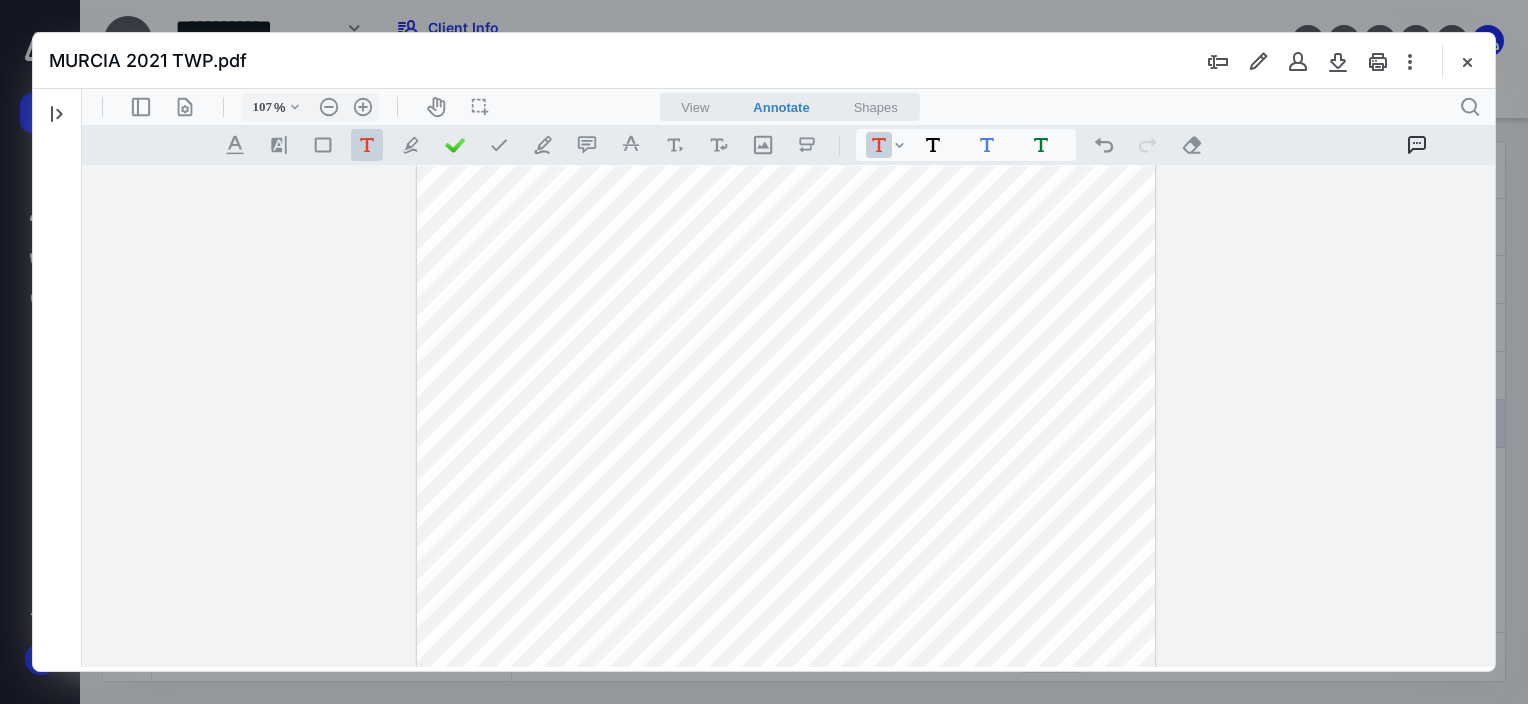 drag, startPoint x: 1014, startPoint y: 523, endPoint x: 1030, endPoint y: 513, distance: 18.867962 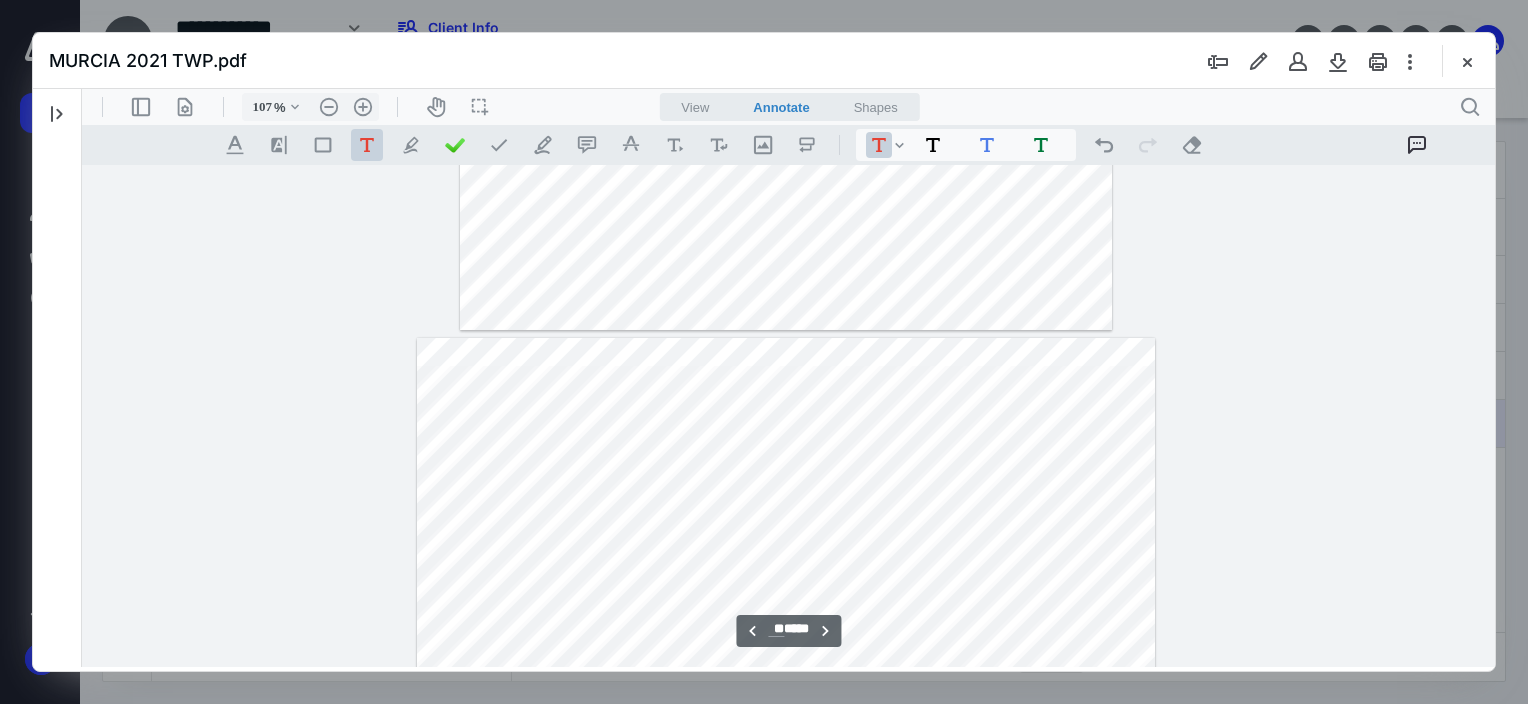 scroll, scrollTop: 33557, scrollLeft: 312, axis: both 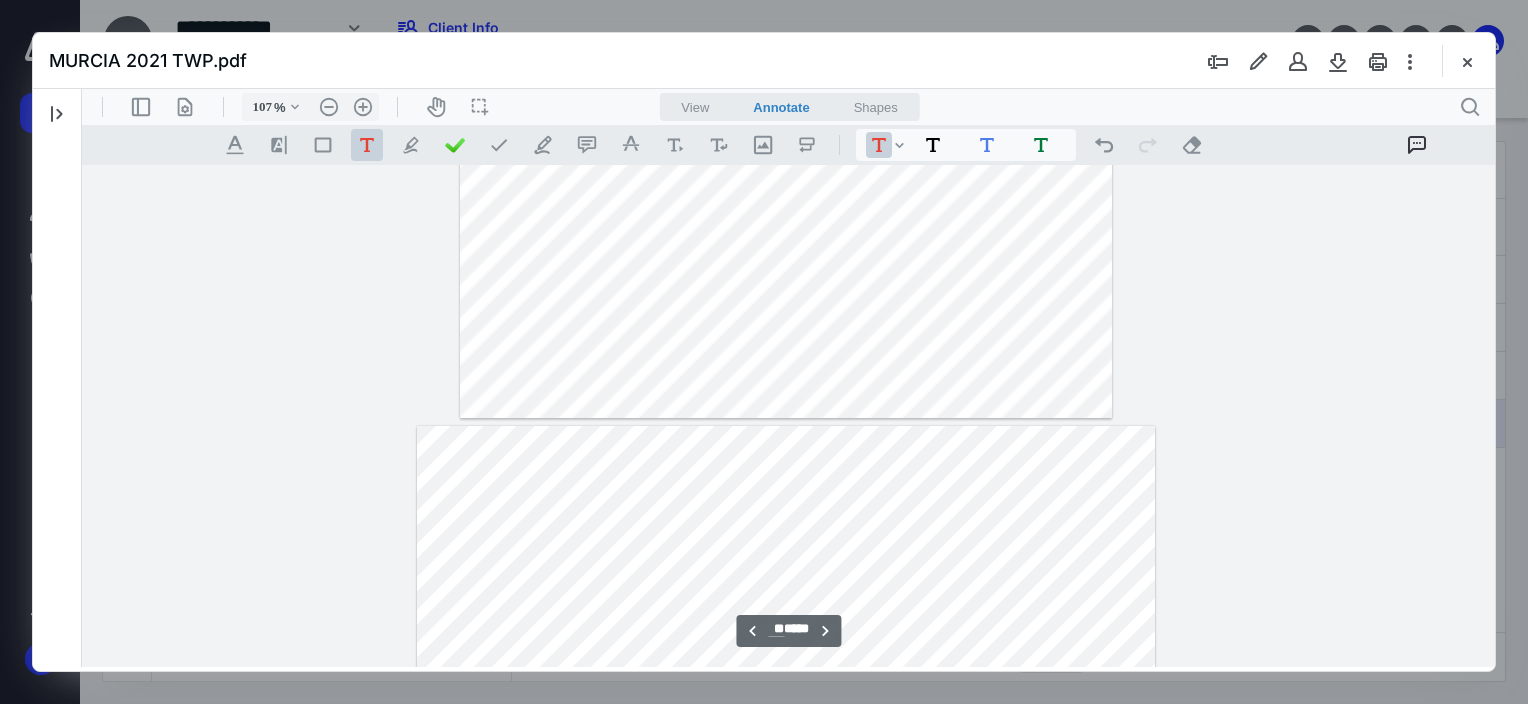 type on "**" 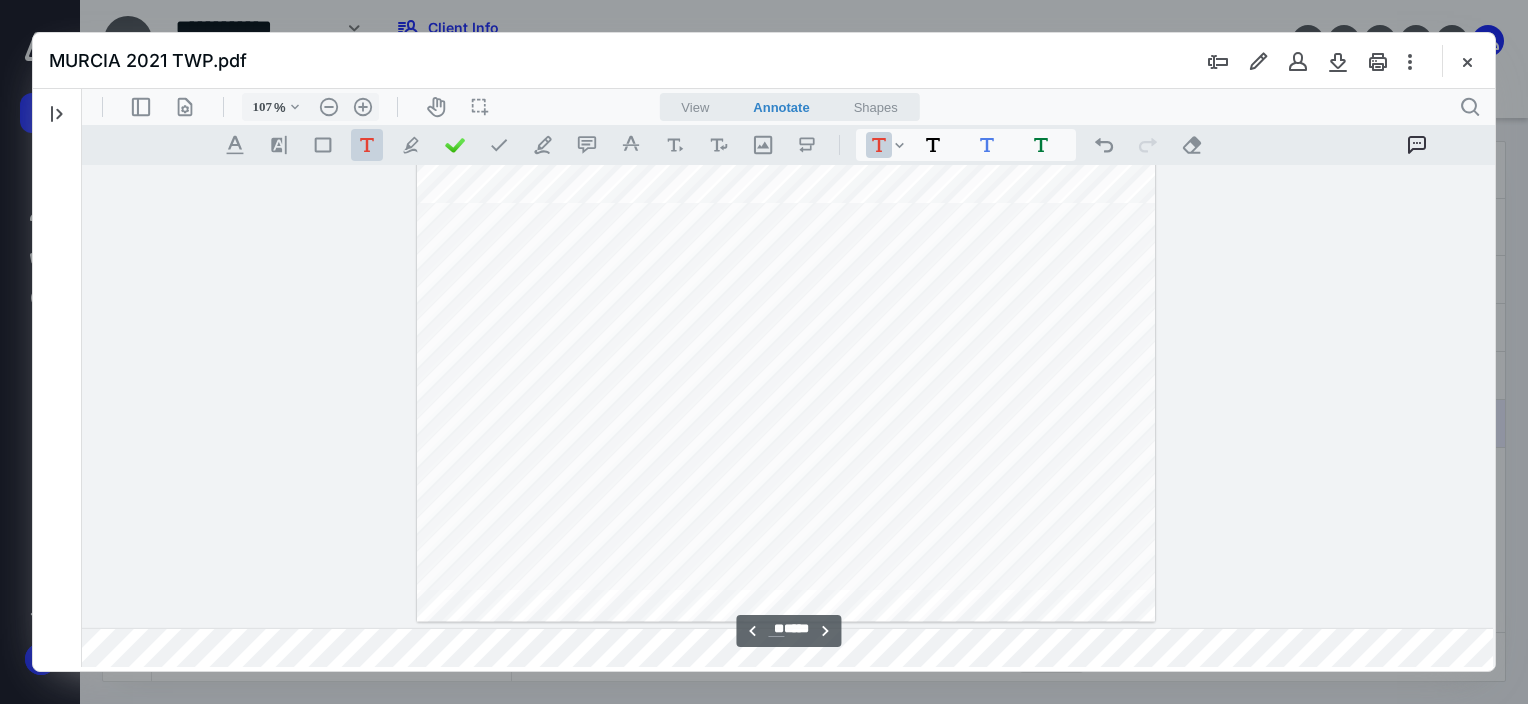 scroll, scrollTop: 34757, scrollLeft: 312, axis: both 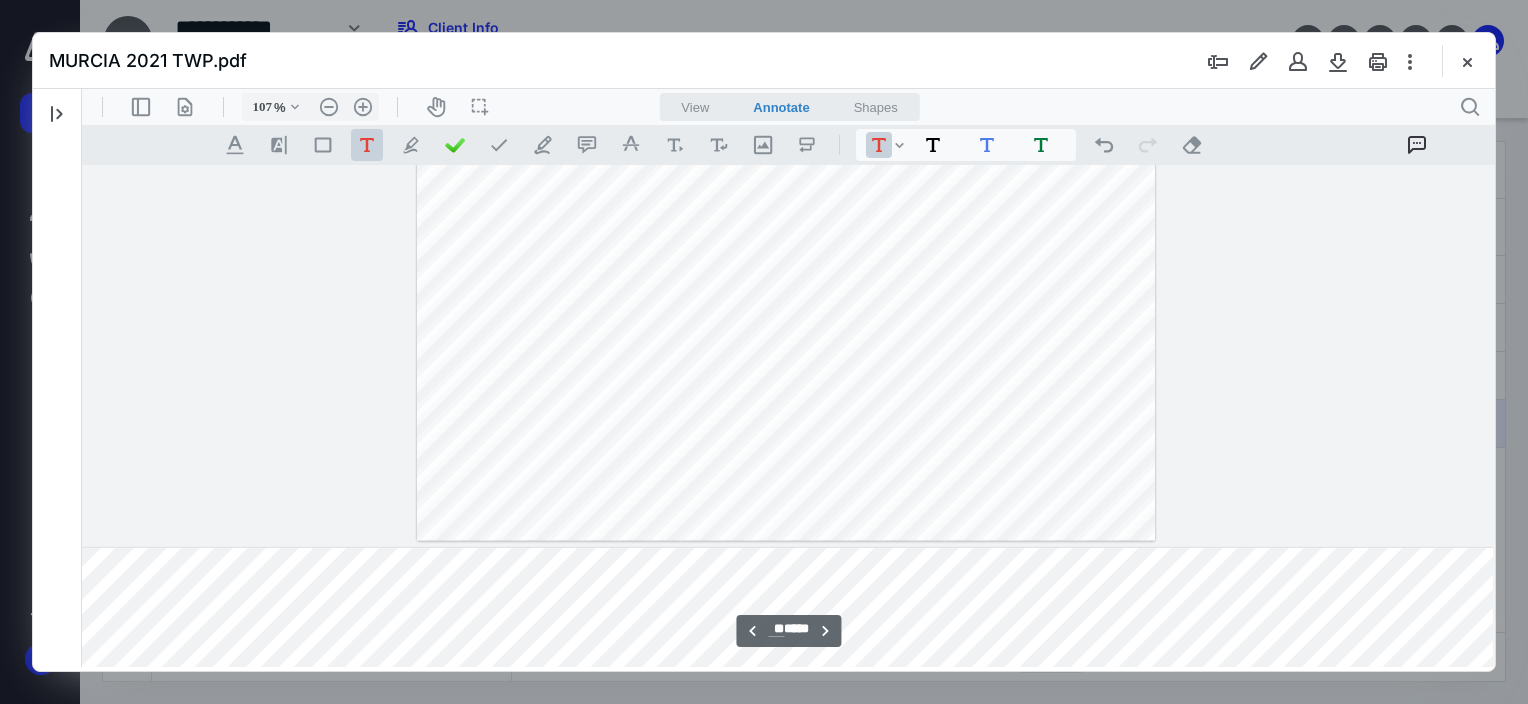 click on "**********" at bounding box center [786, -117] 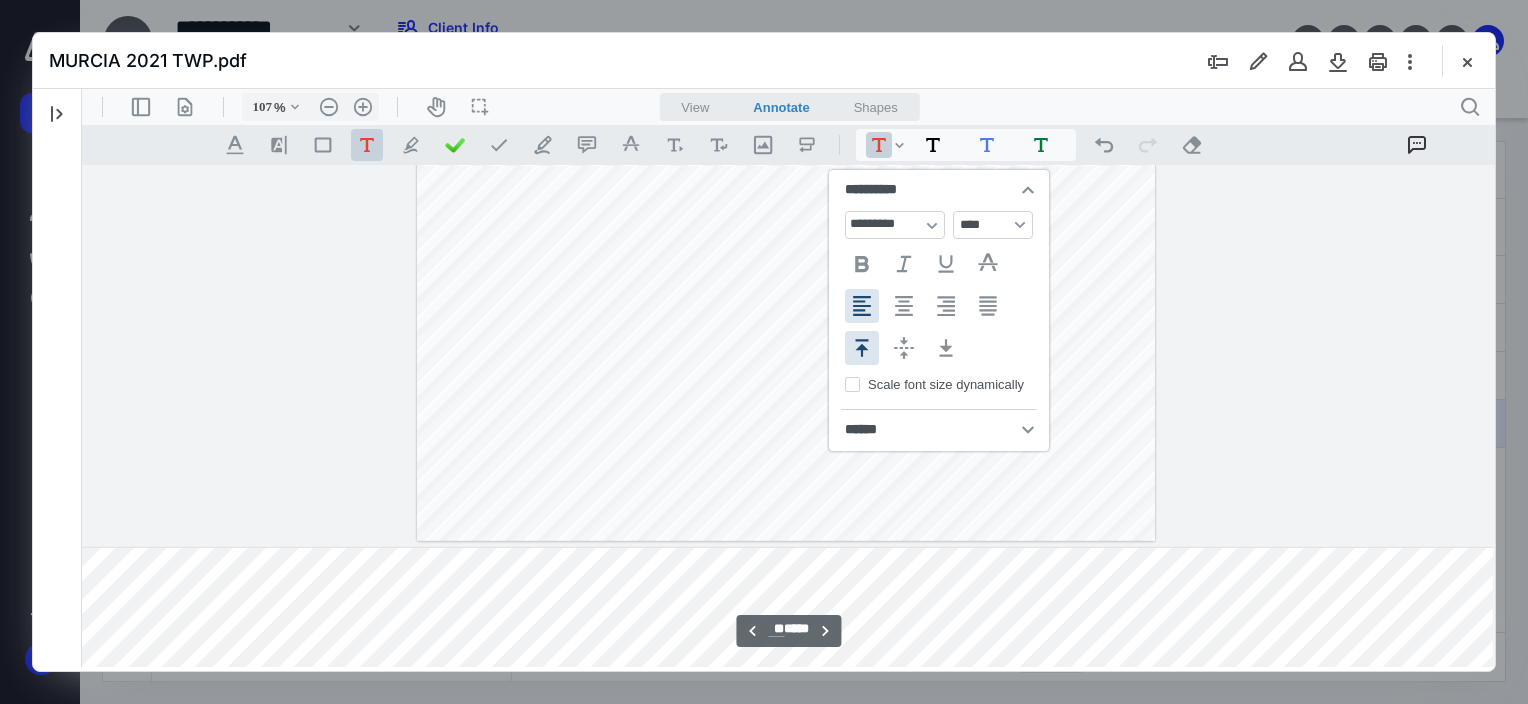 type 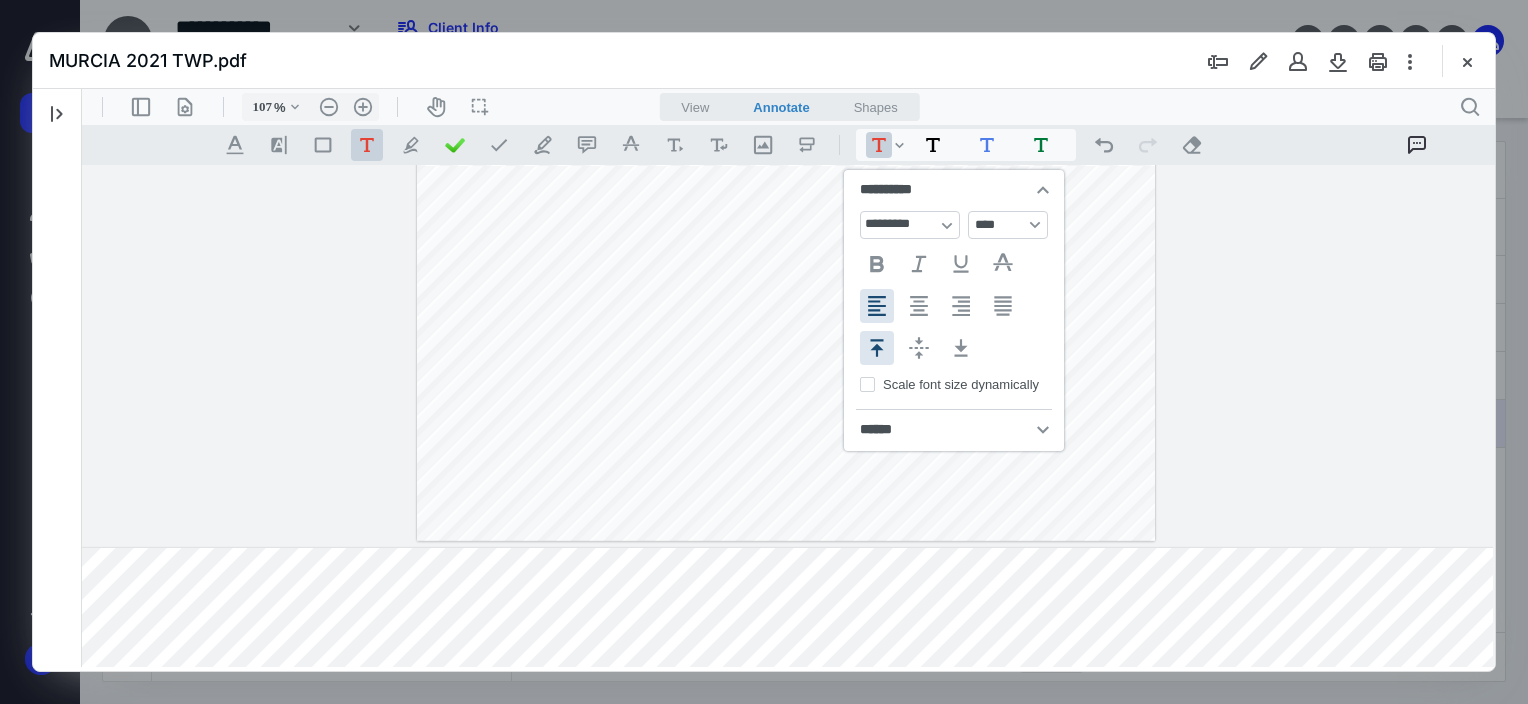 click on "**********" at bounding box center [786, -117] 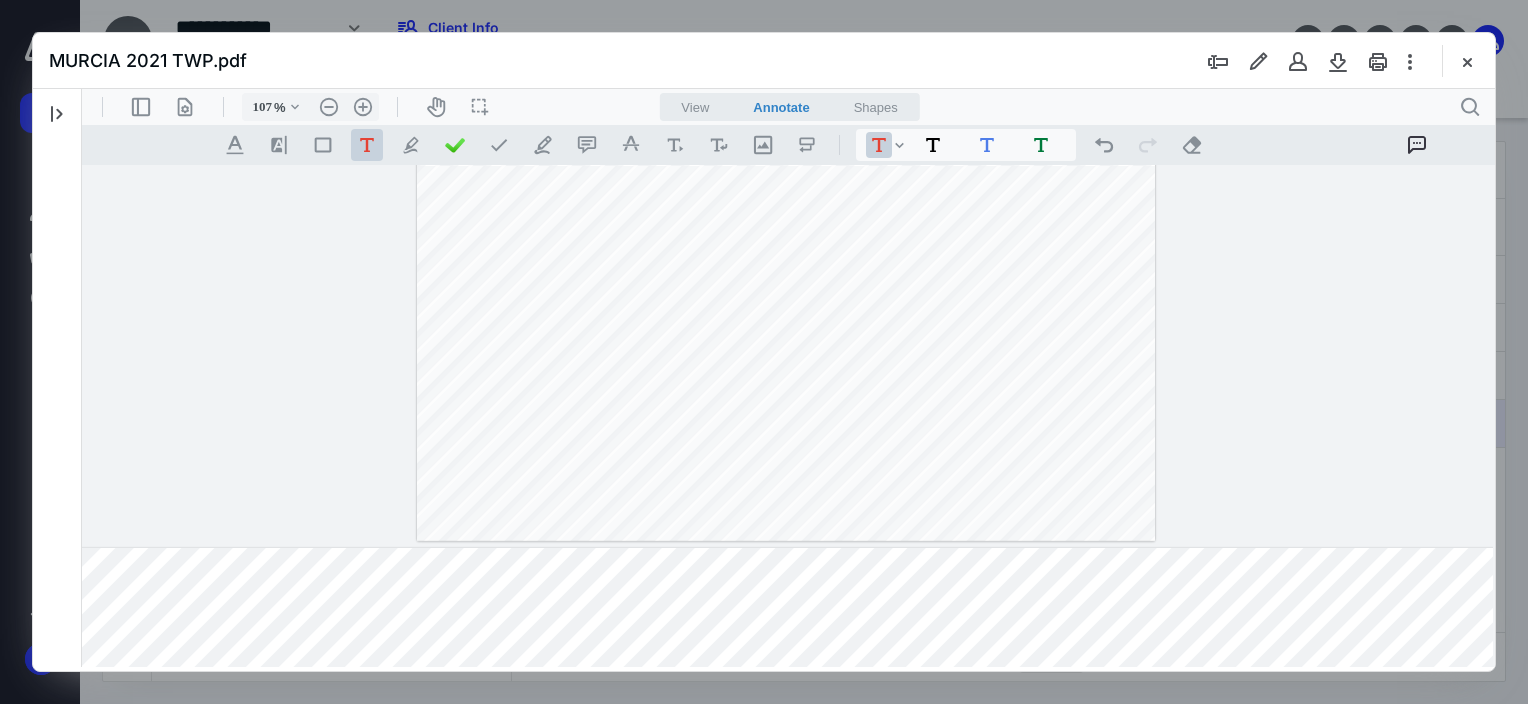 click on "**********" at bounding box center (786, -117) 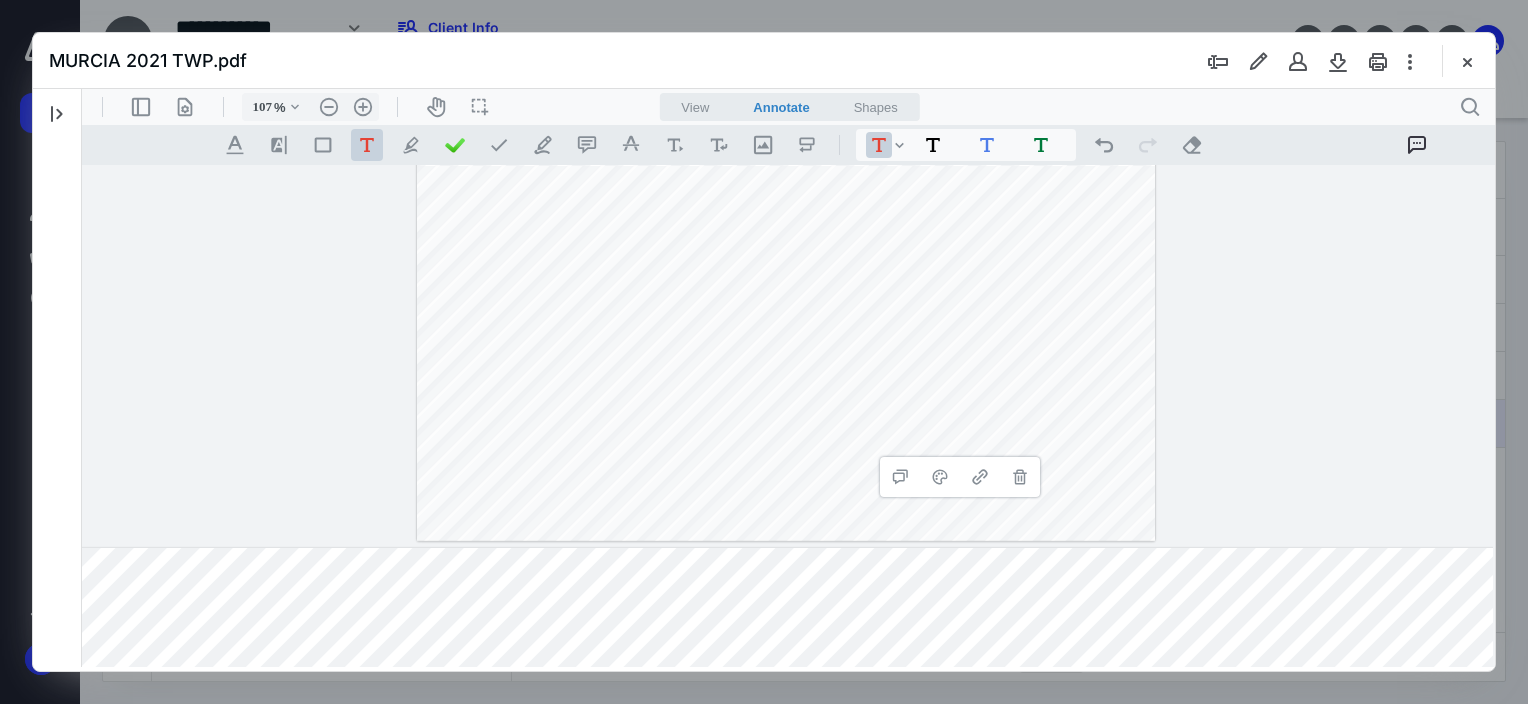 click on "**********" at bounding box center (786, -117) 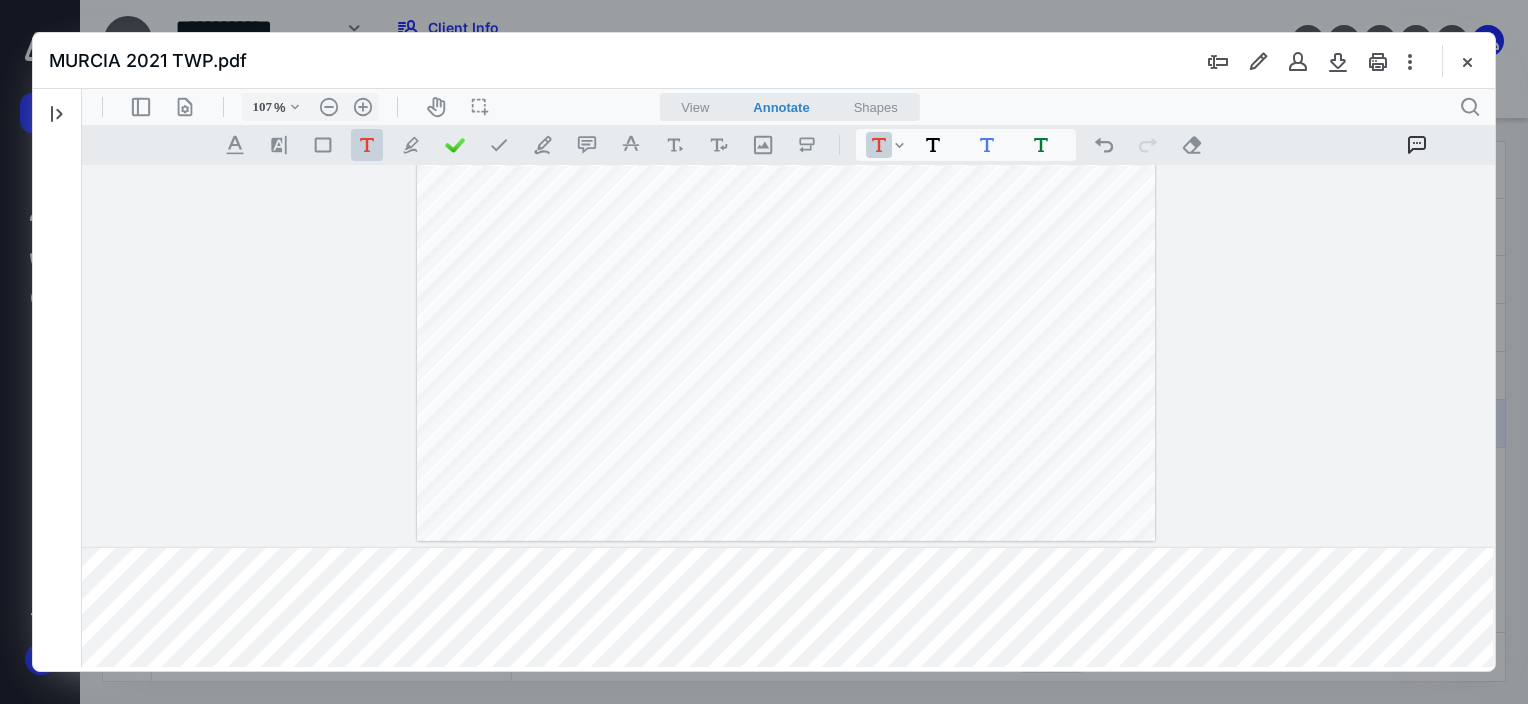 click on "**********" at bounding box center [786, -117] 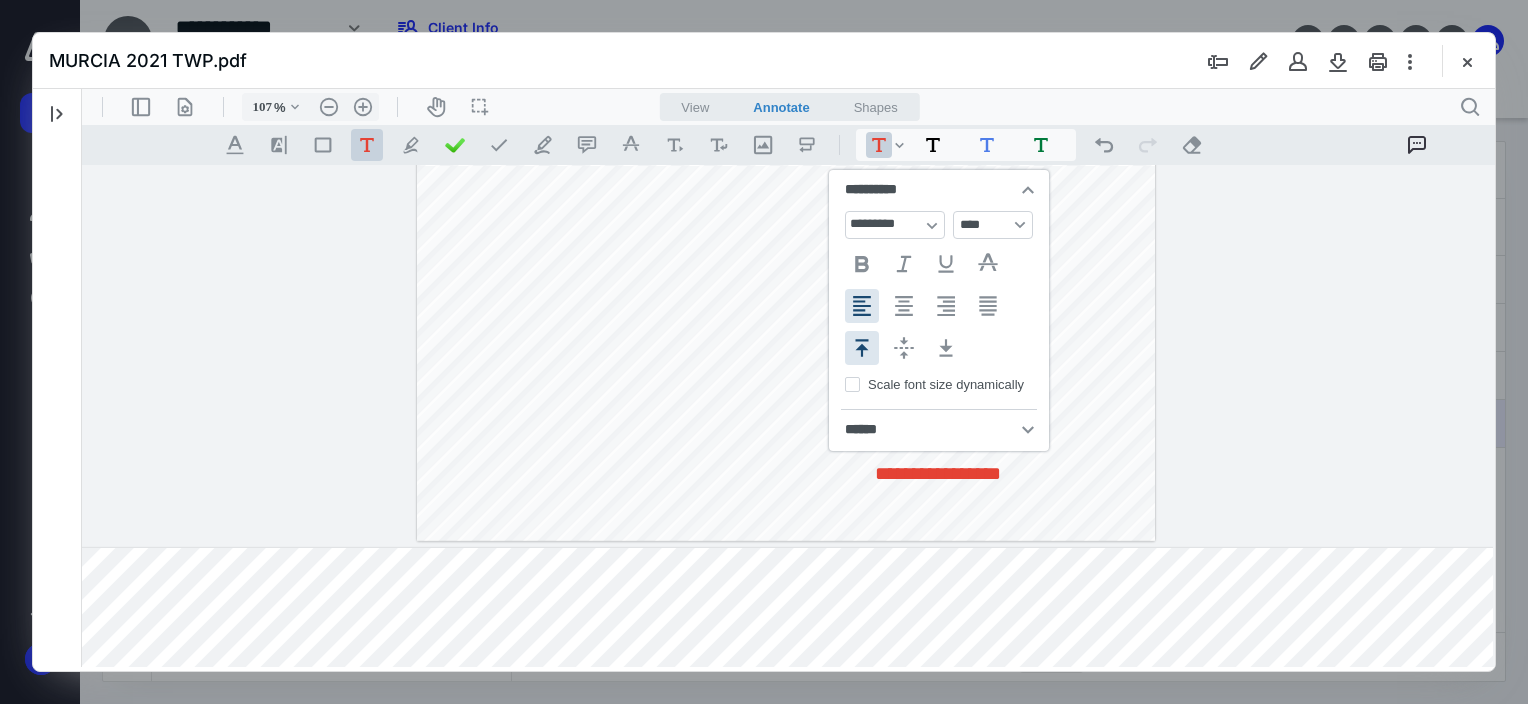 type 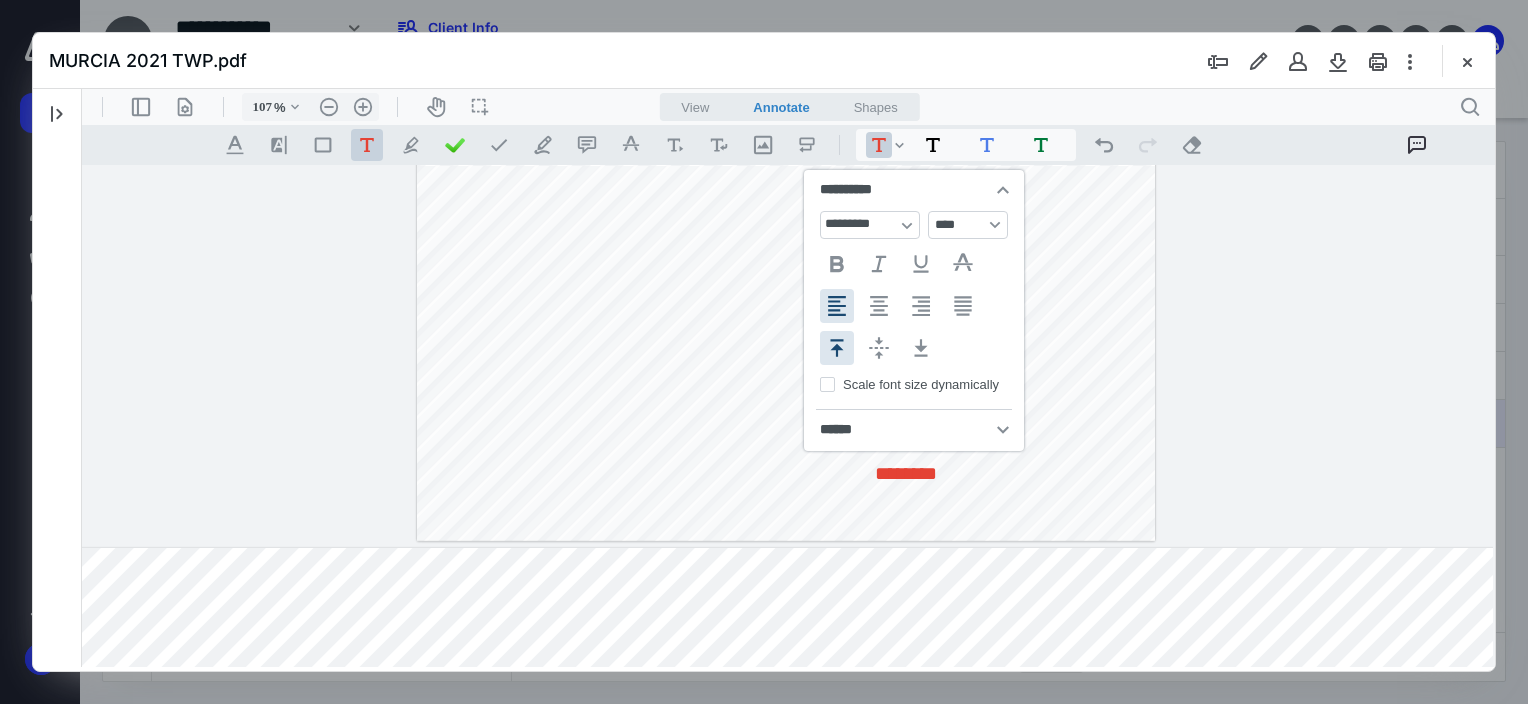 click on "**********" at bounding box center [786, -117] 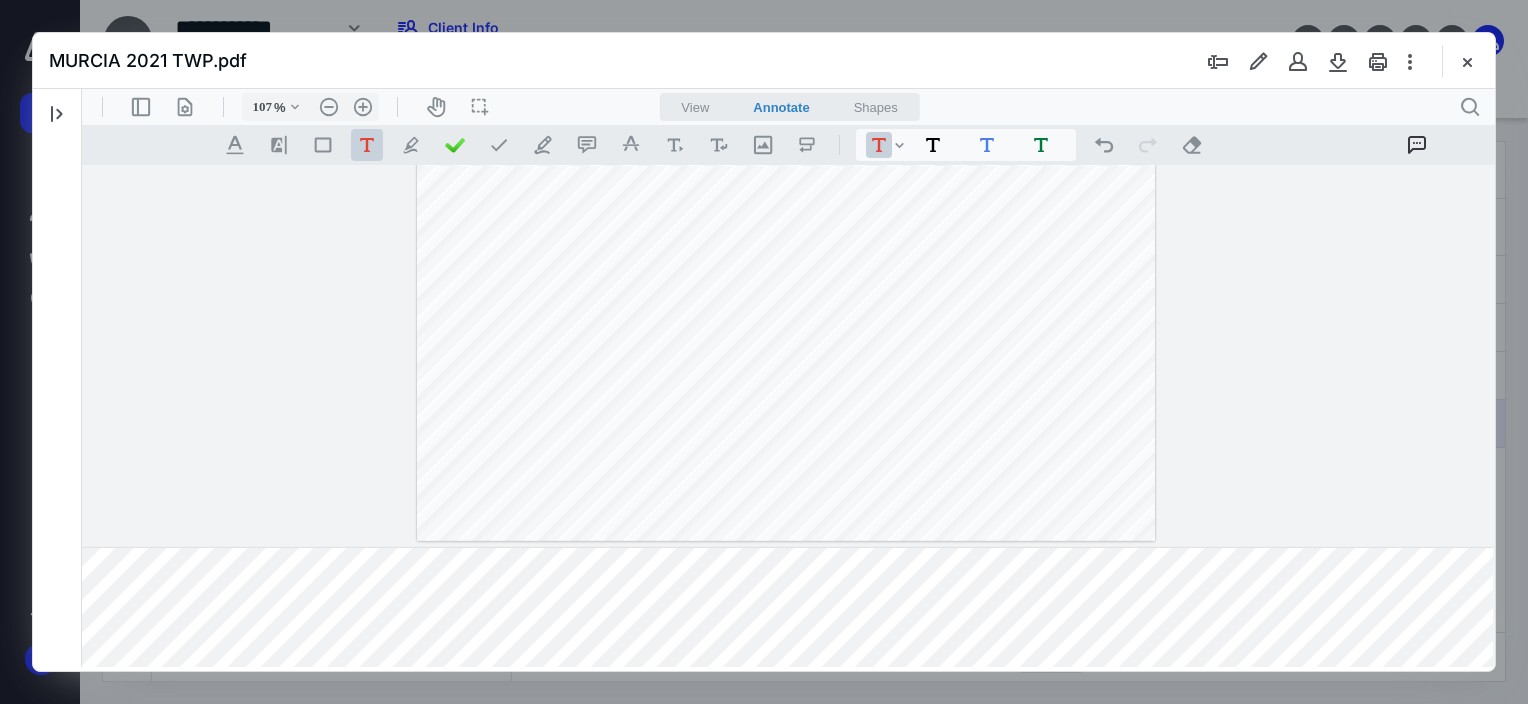 drag, startPoint x: 891, startPoint y: 466, endPoint x: 899, endPoint y: 455, distance: 13.601471 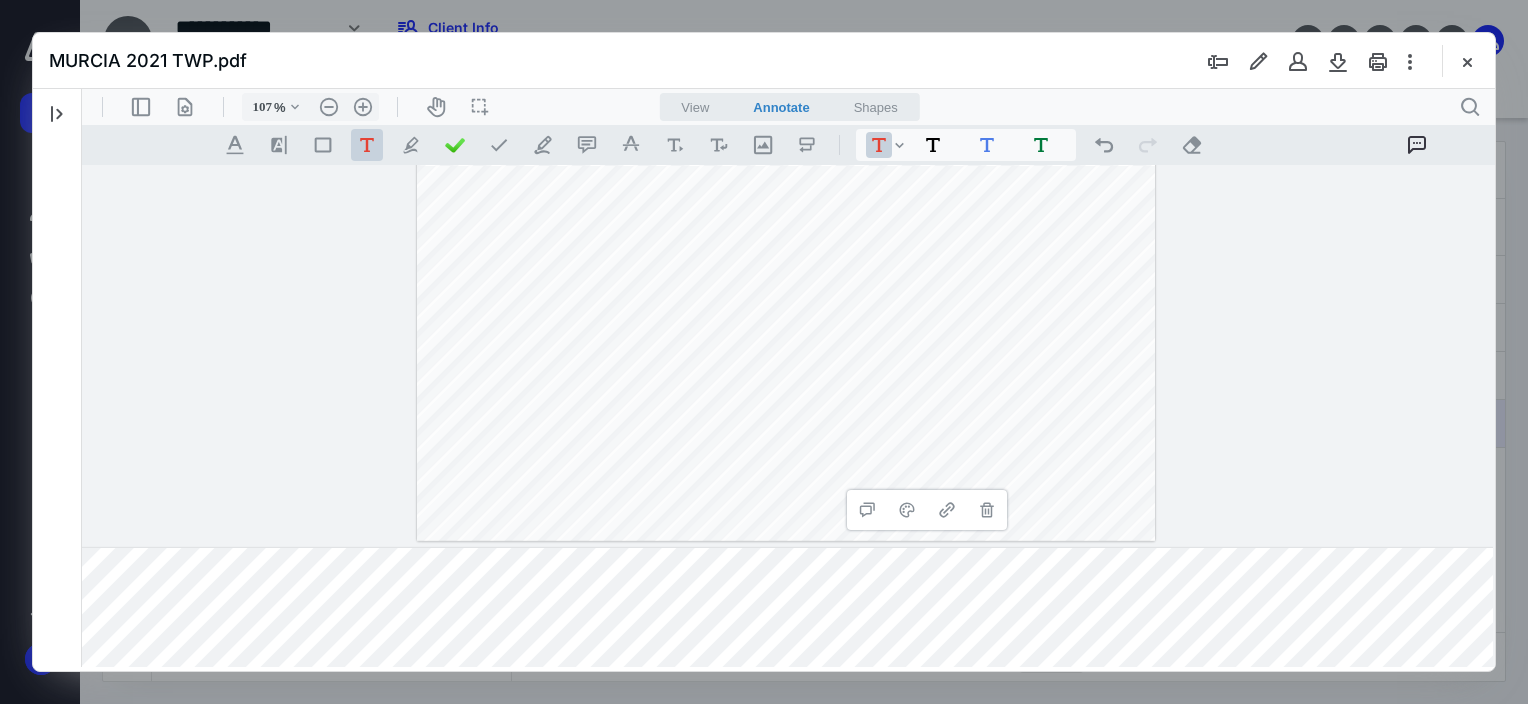 click on "**********" at bounding box center (786, -117) 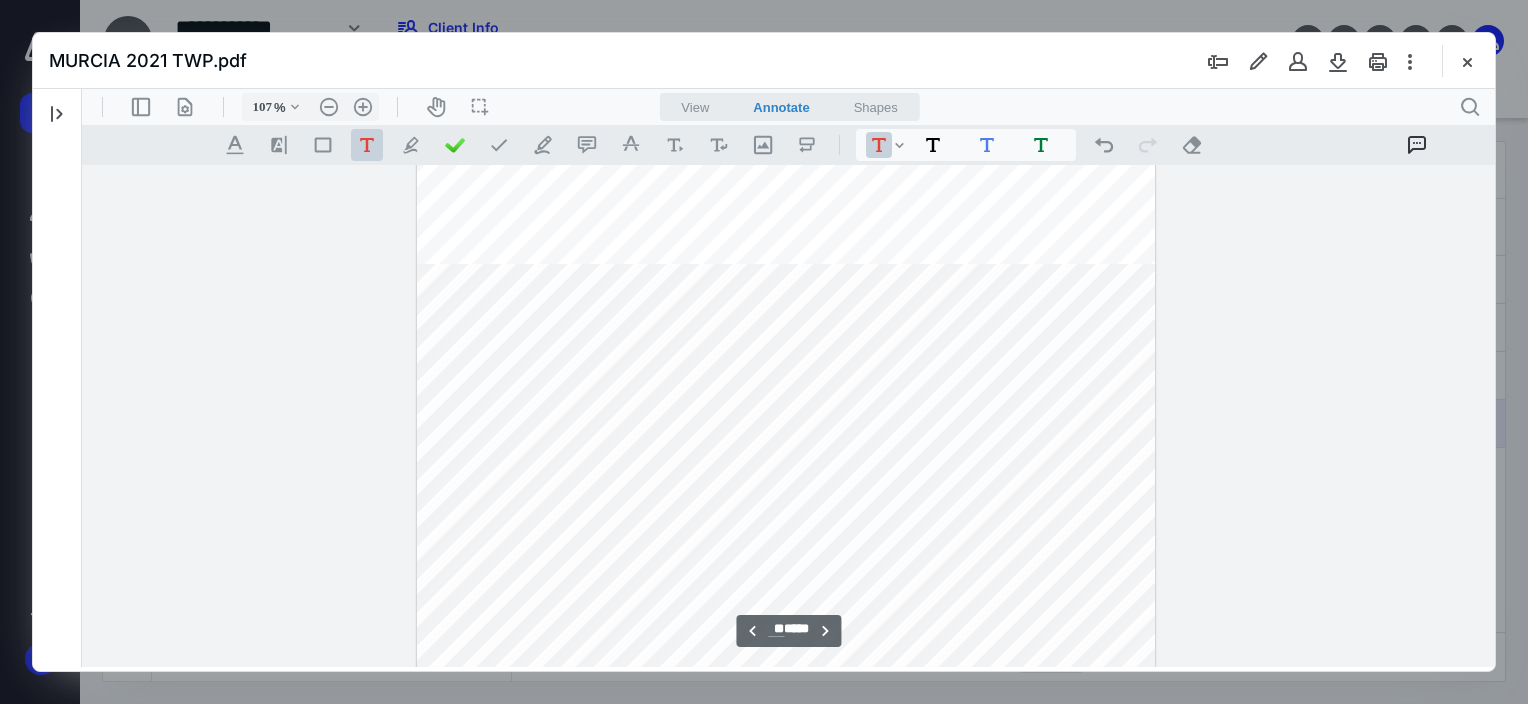 scroll, scrollTop: 34157, scrollLeft: 312, axis: both 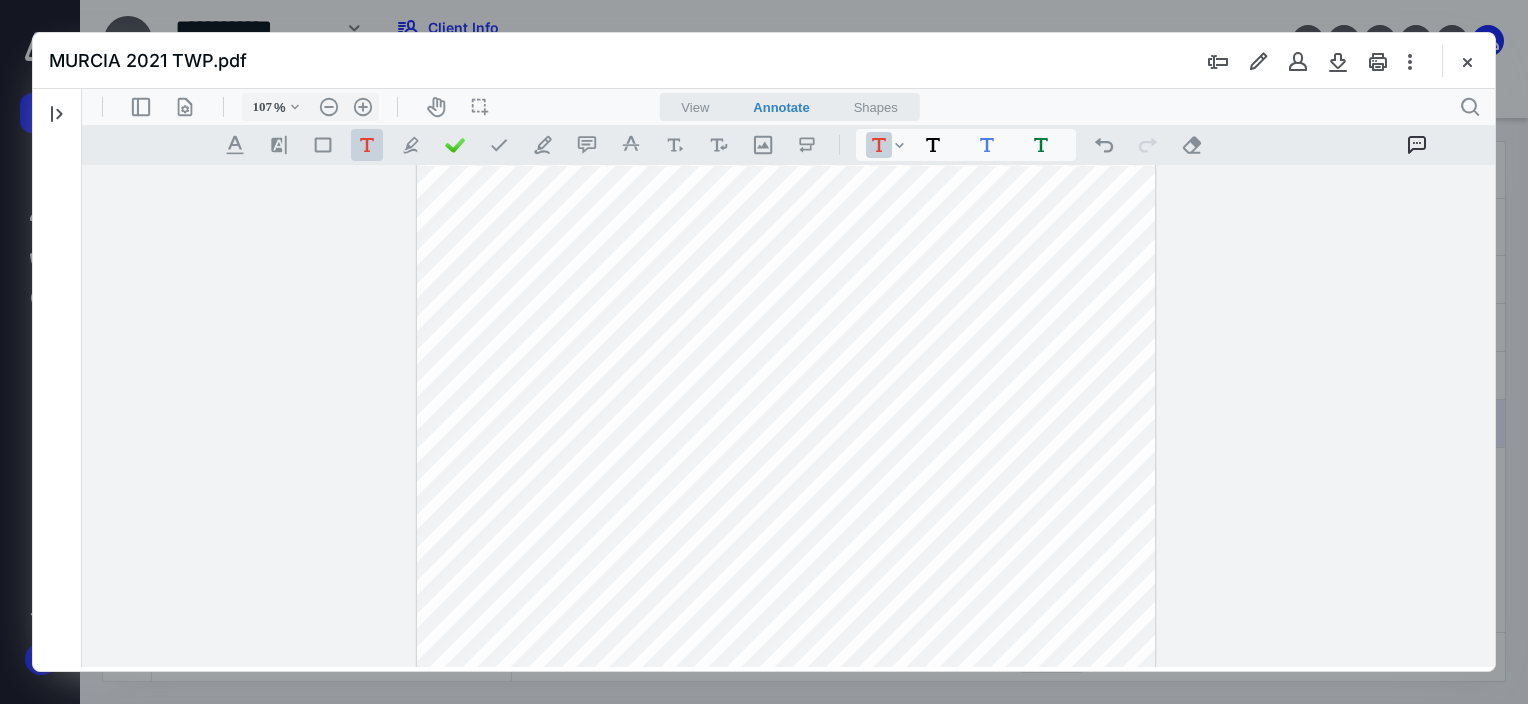 click on "**********" at bounding box center [786, 483] 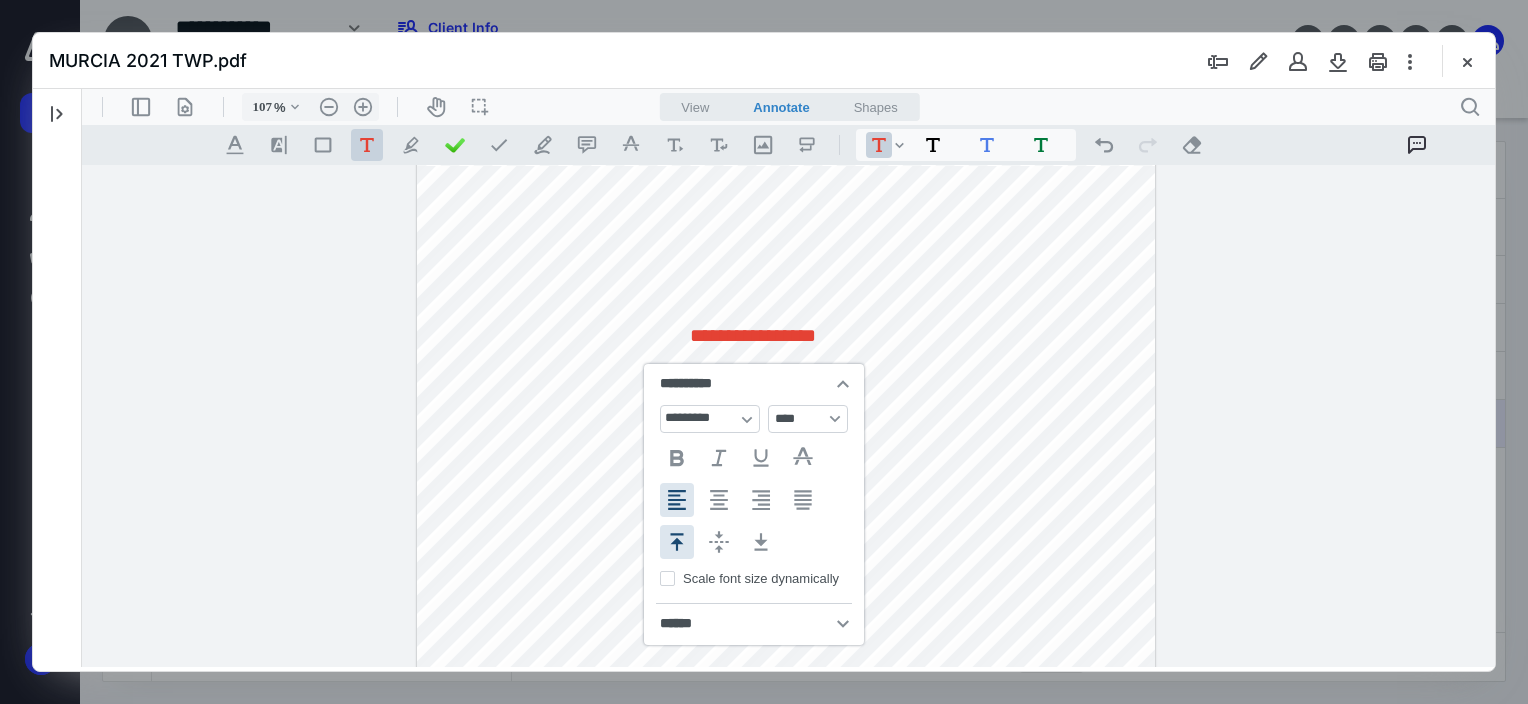 type 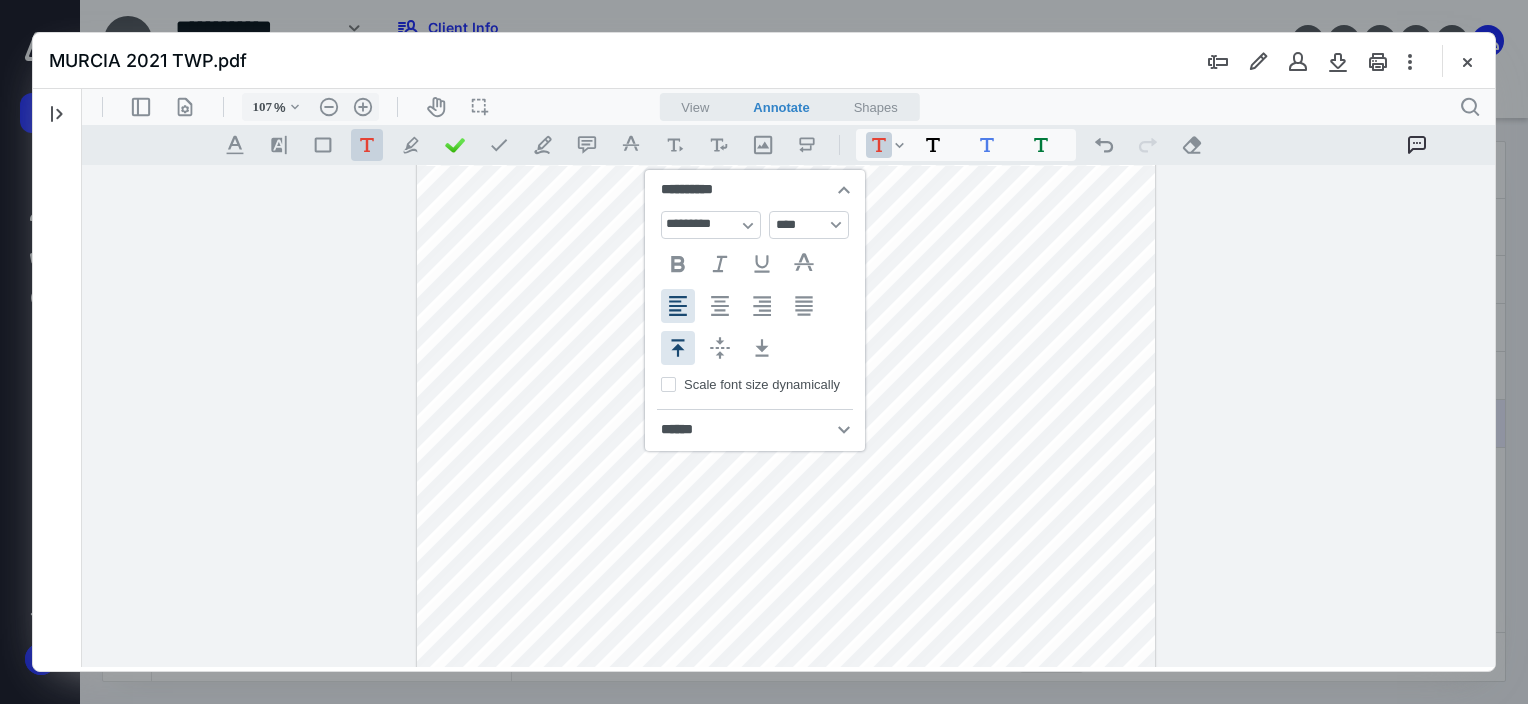 click on "**********" at bounding box center (786, 483) 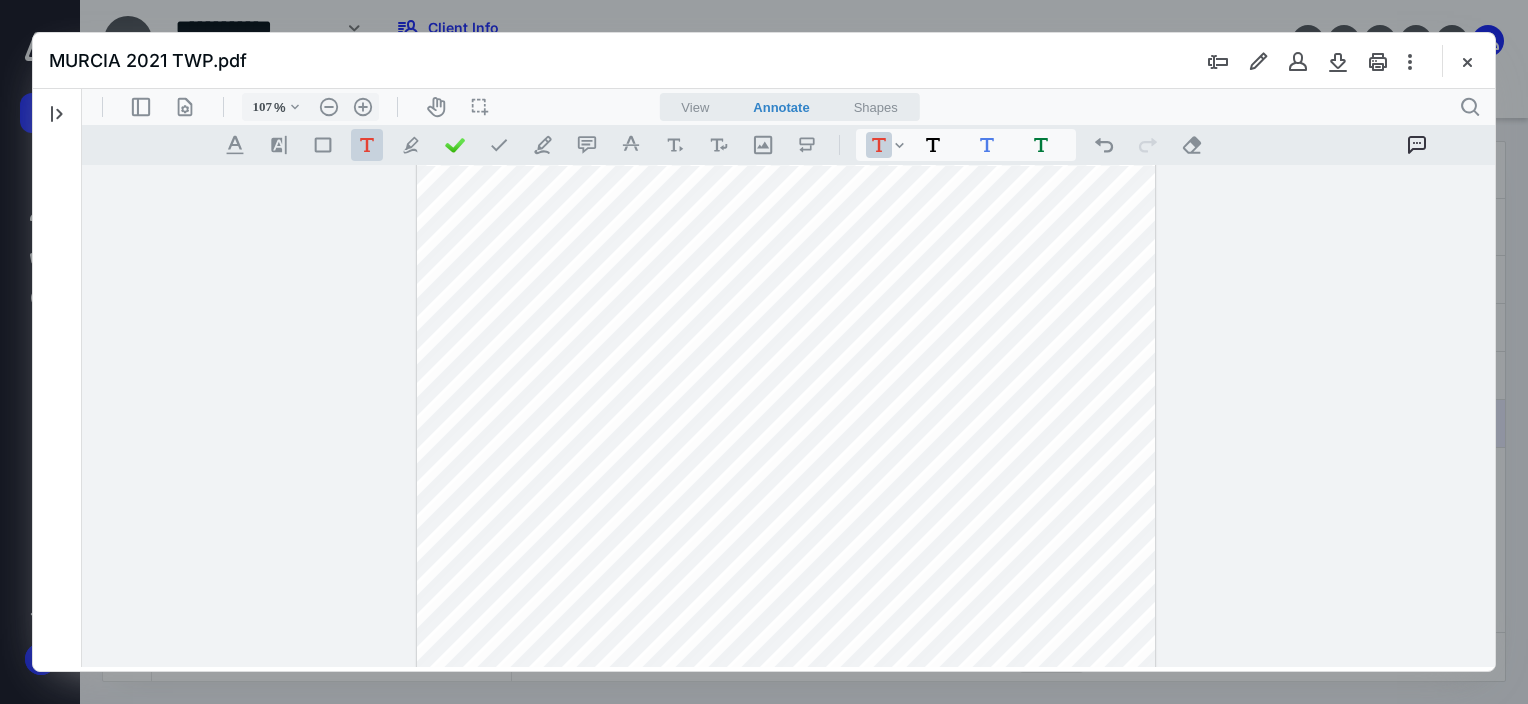 drag, startPoint x: 763, startPoint y: 345, endPoint x: 792, endPoint y: 376, distance: 42.44997 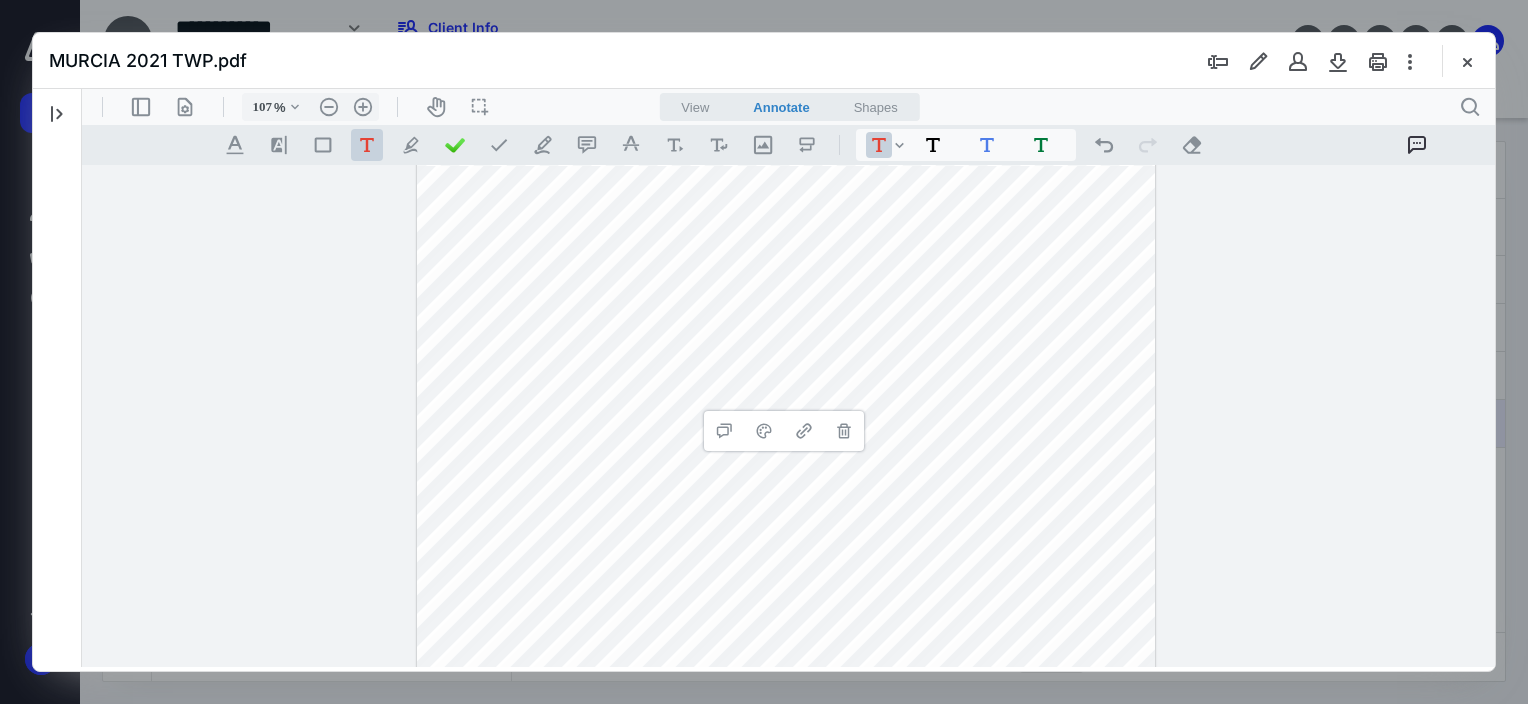 click on "**********" at bounding box center [786, 483] 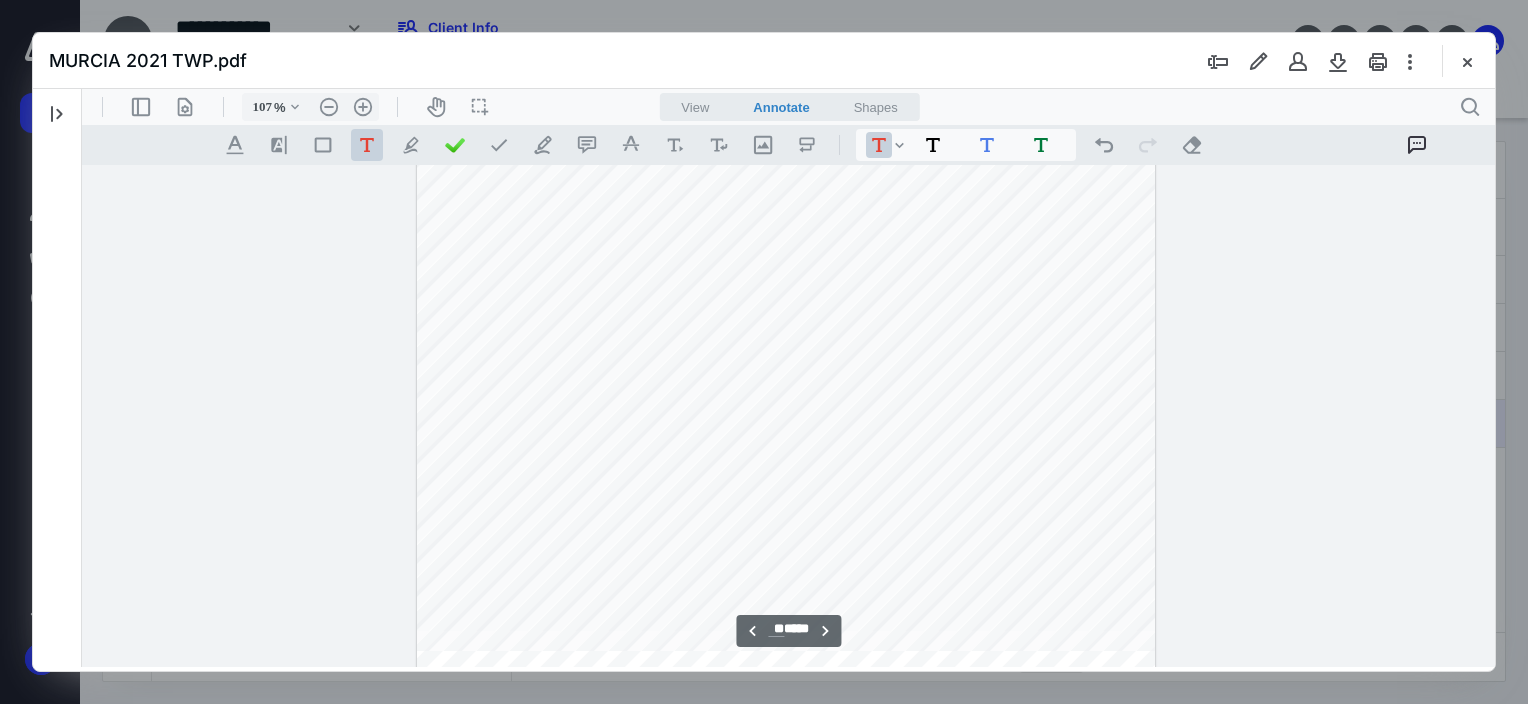 scroll, scrollTop: 34557, scrollLeft: 312, axis: both 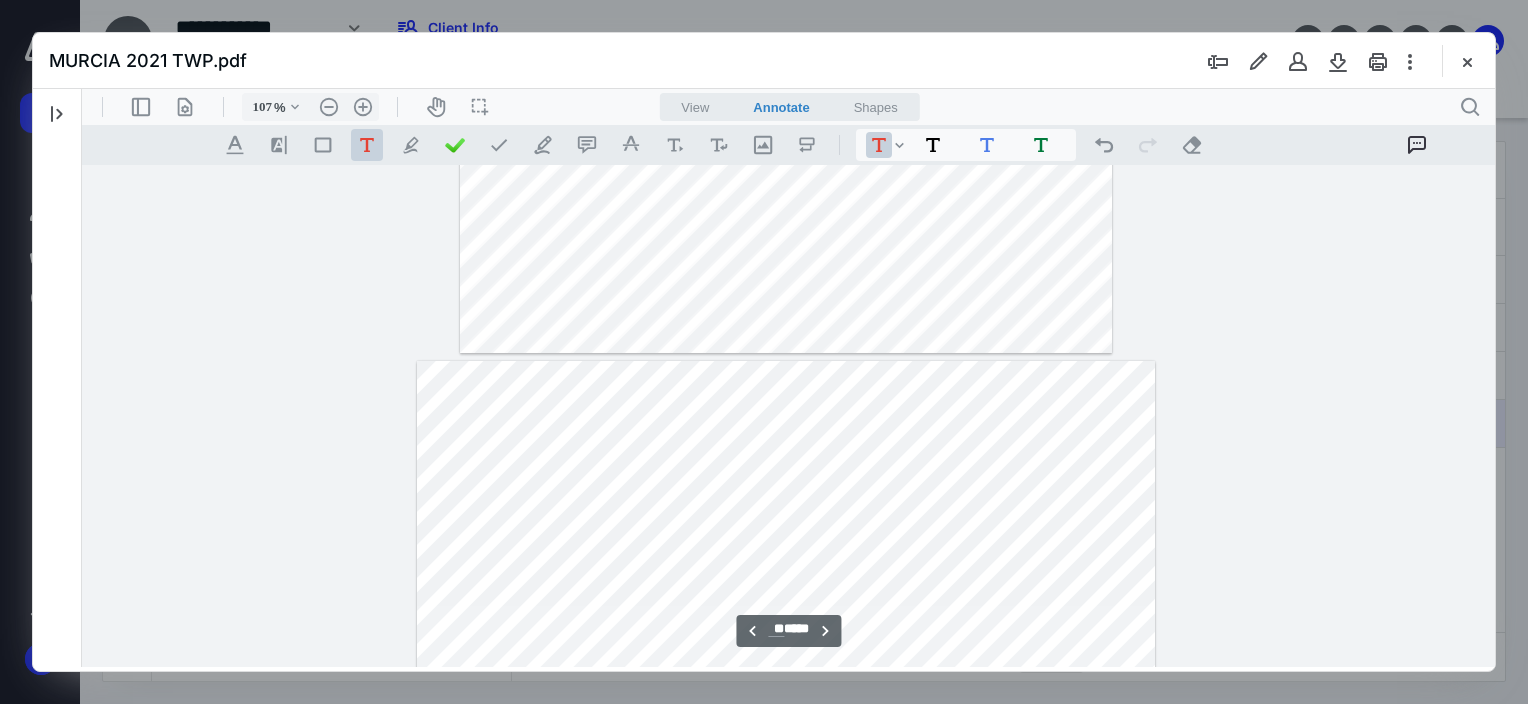 type on "**" 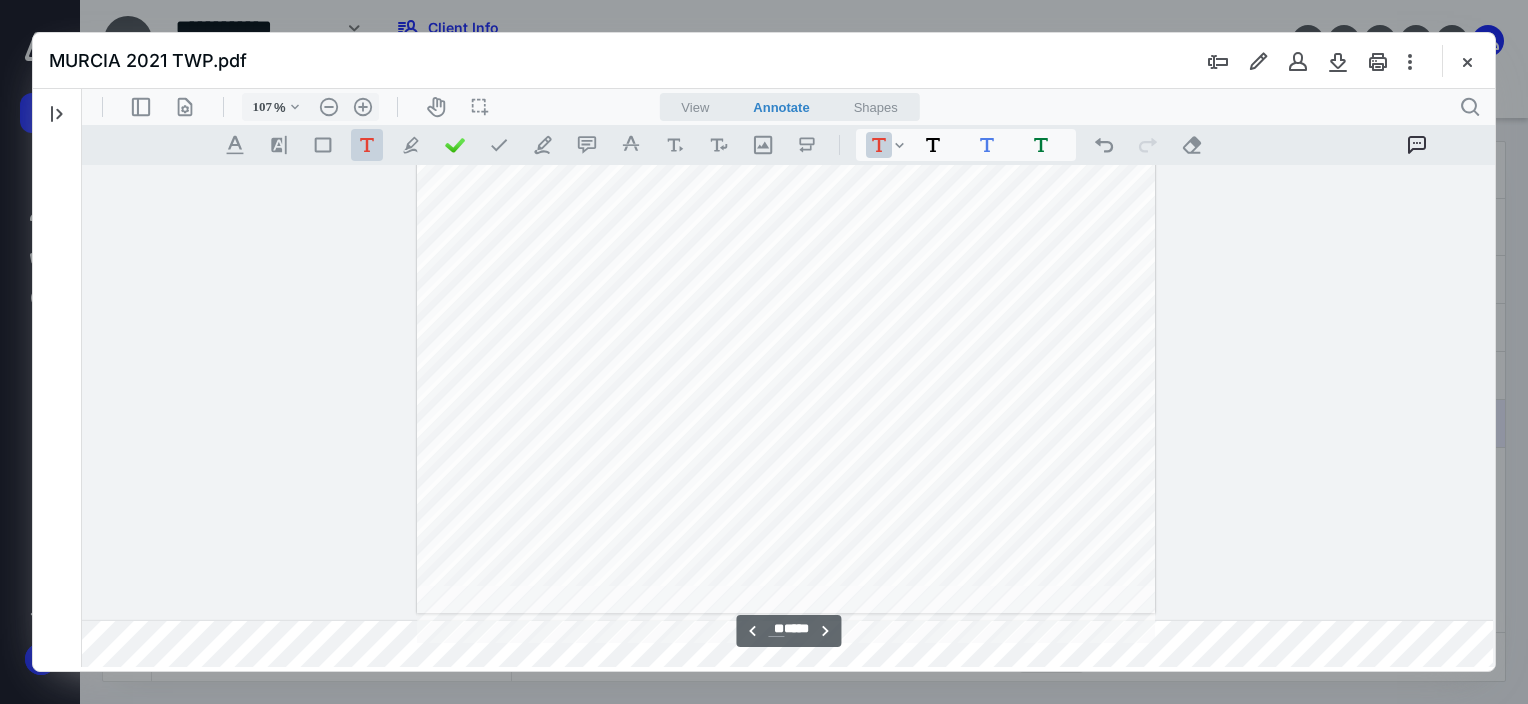 scroll, scrollTop: 34757, scrollLeft: 312, axis: both 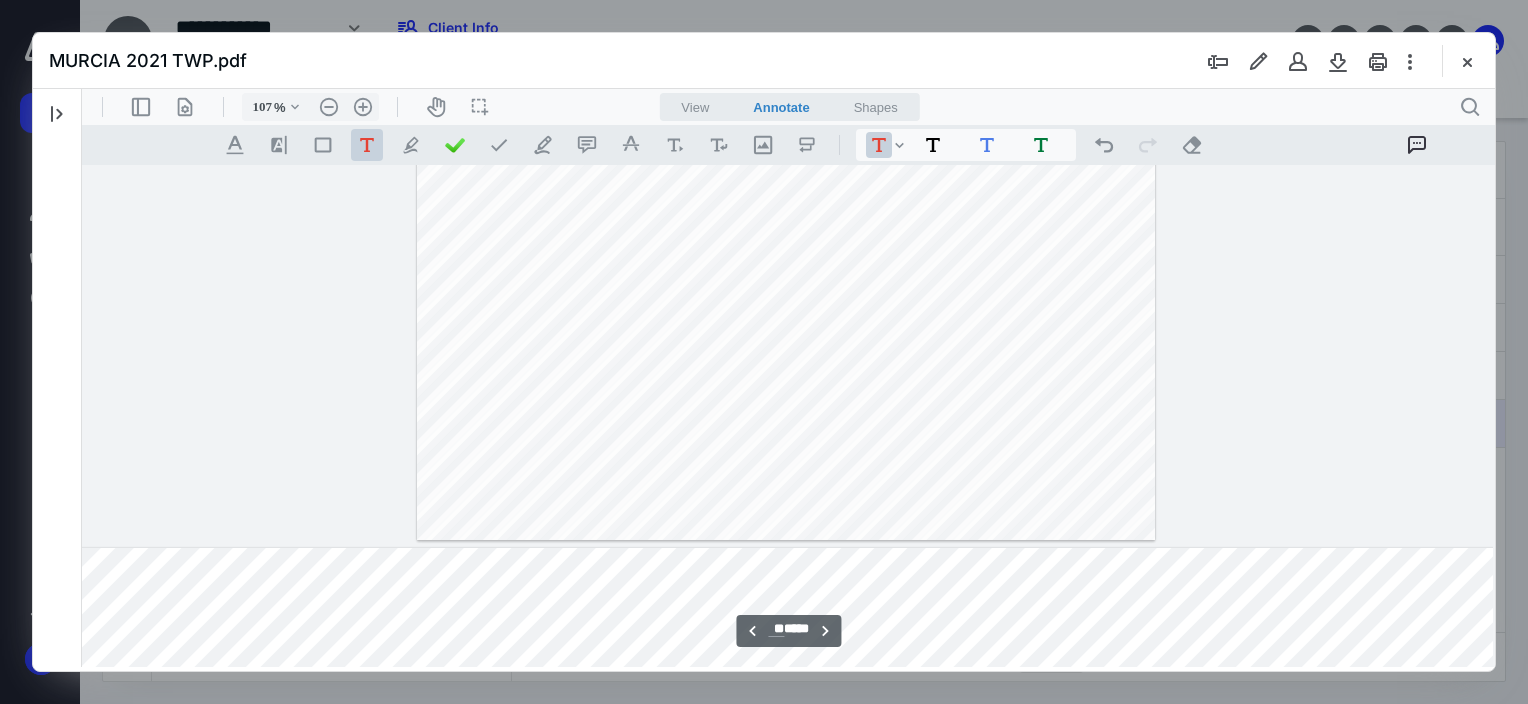 click on "**********" at bounding box center [786, -117] 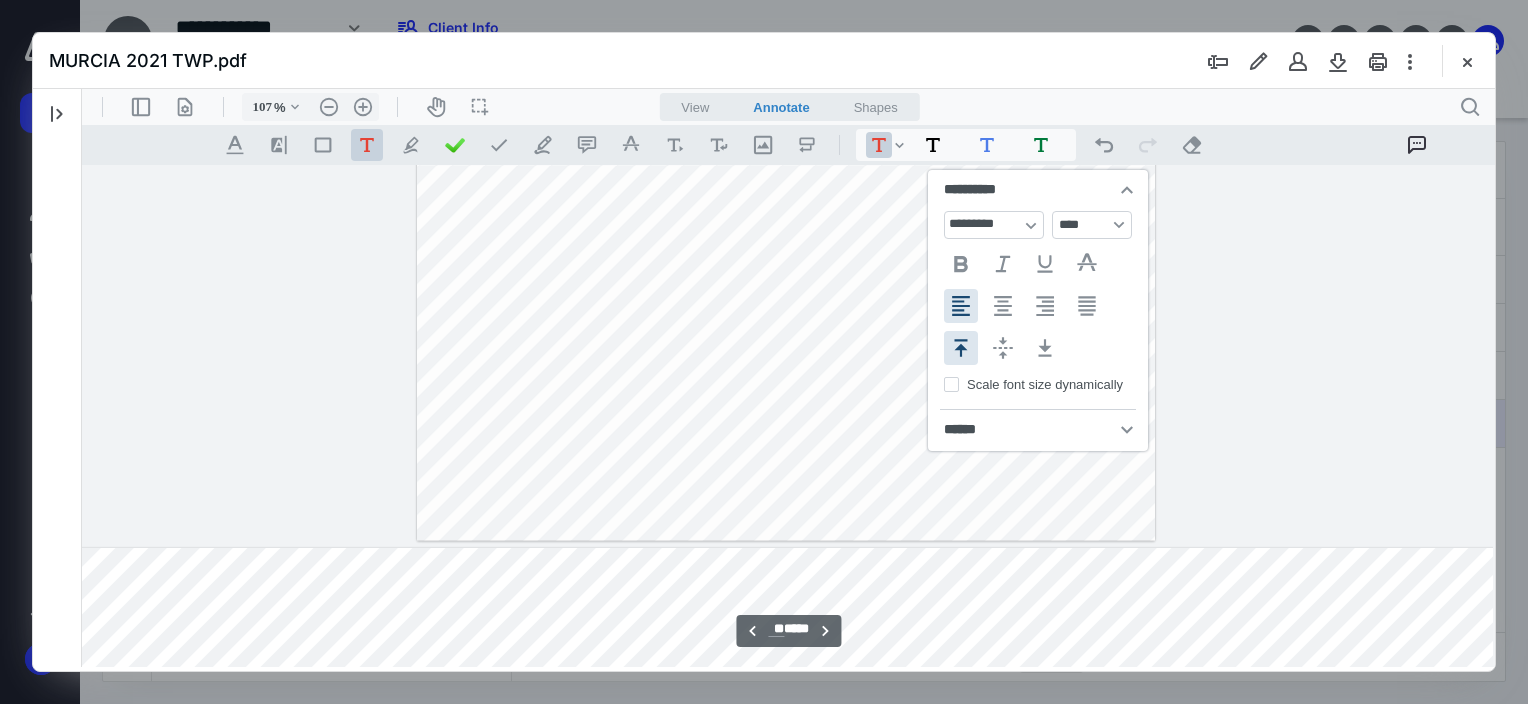 click on "**********" at bounding box center (786, -117) 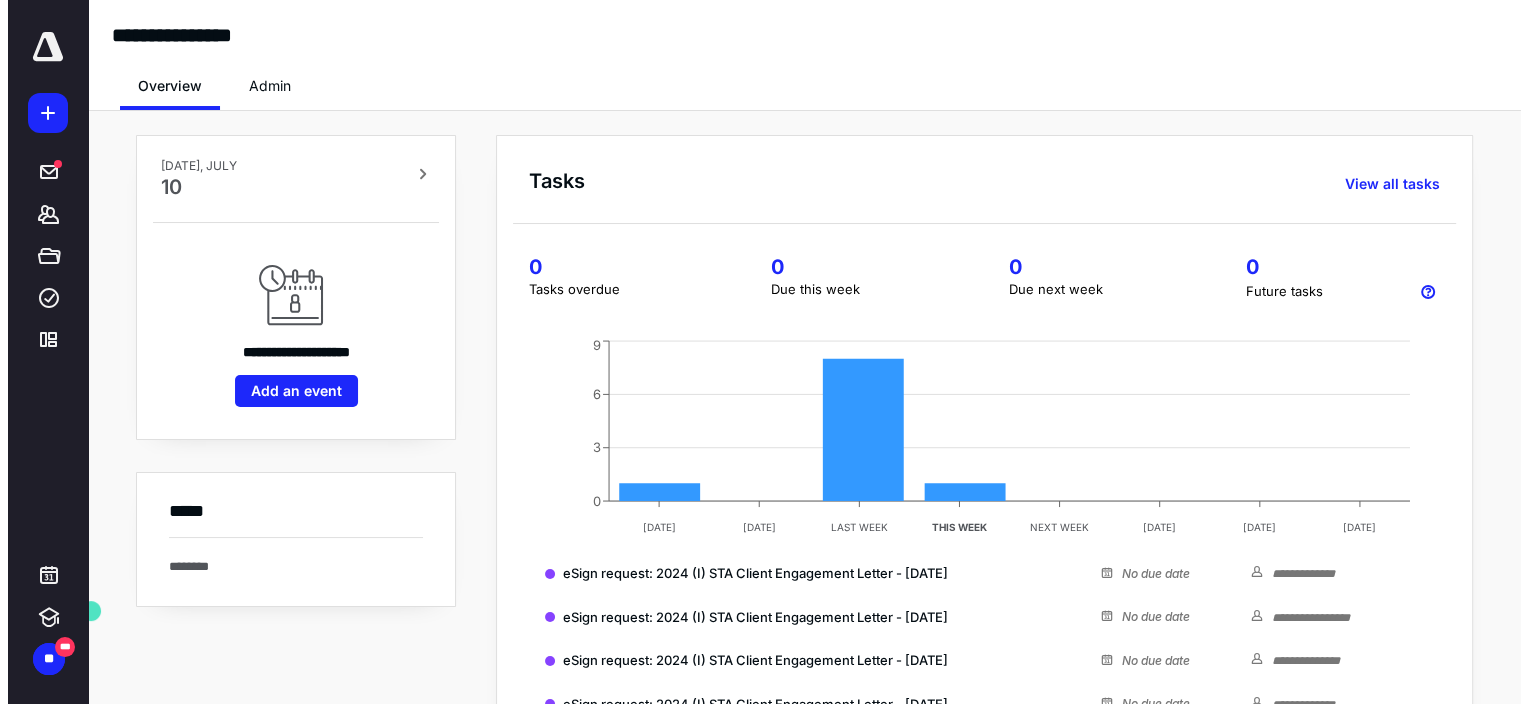 scroll, scrollTop: 0, scrollLeft: 0, axis: both 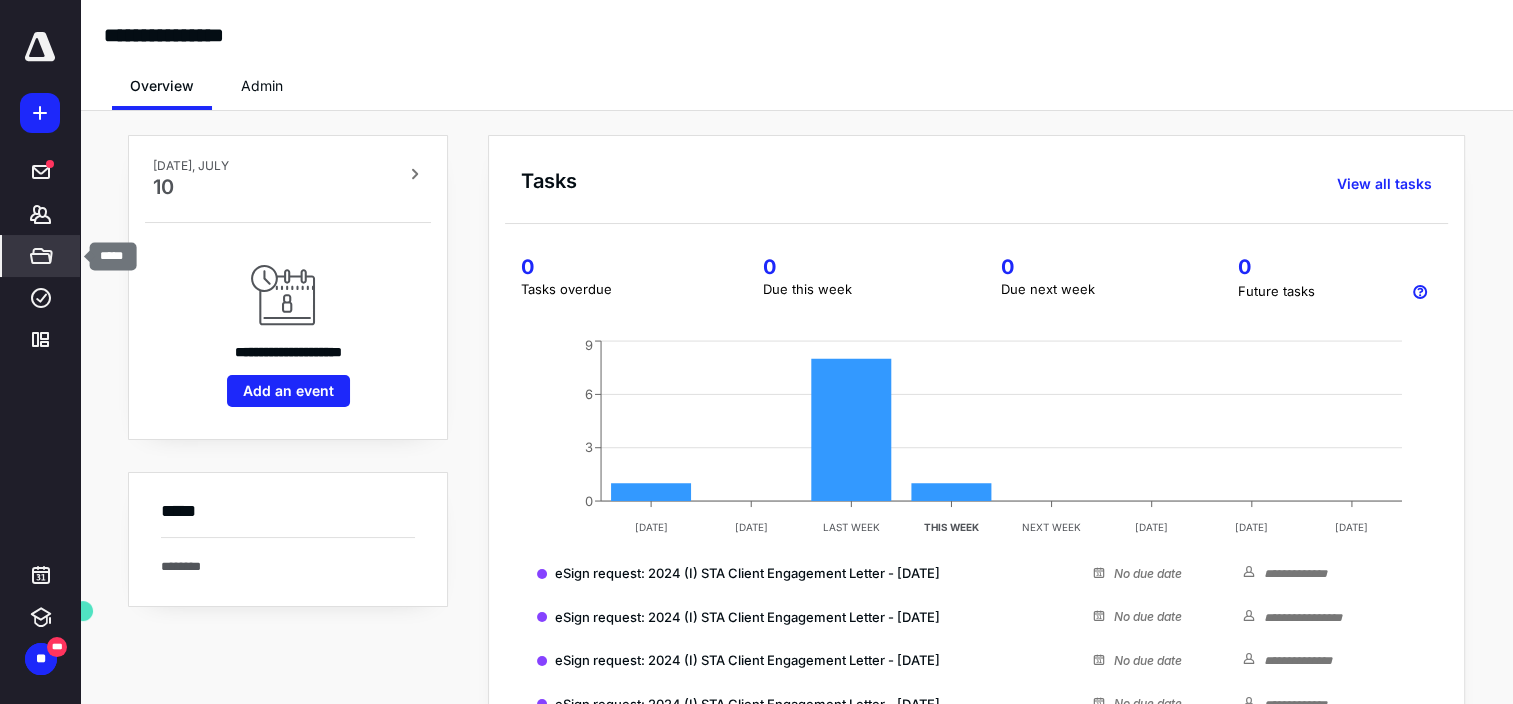 click on "*****" at bounding box center [41, 256] 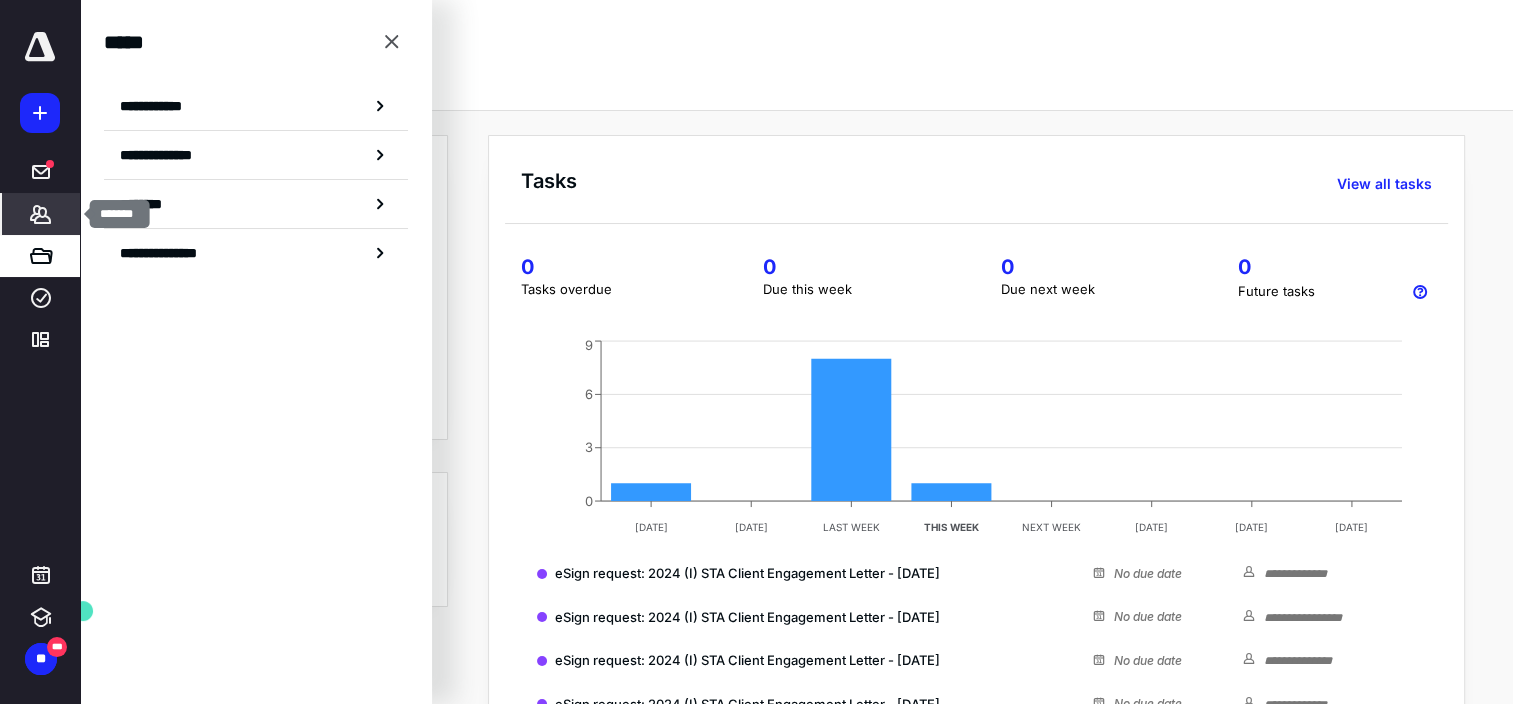 click 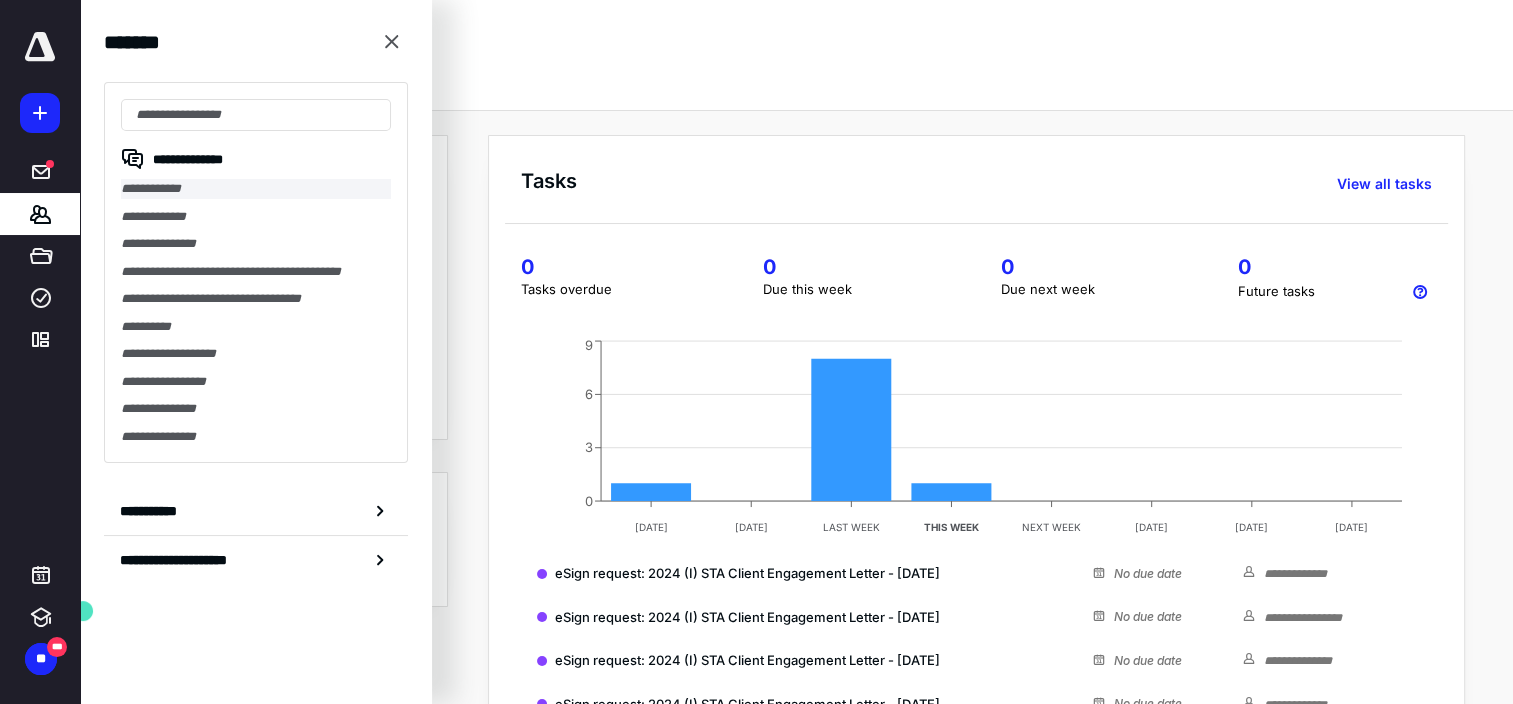 click on "**********" at bounding box center [256, 189] 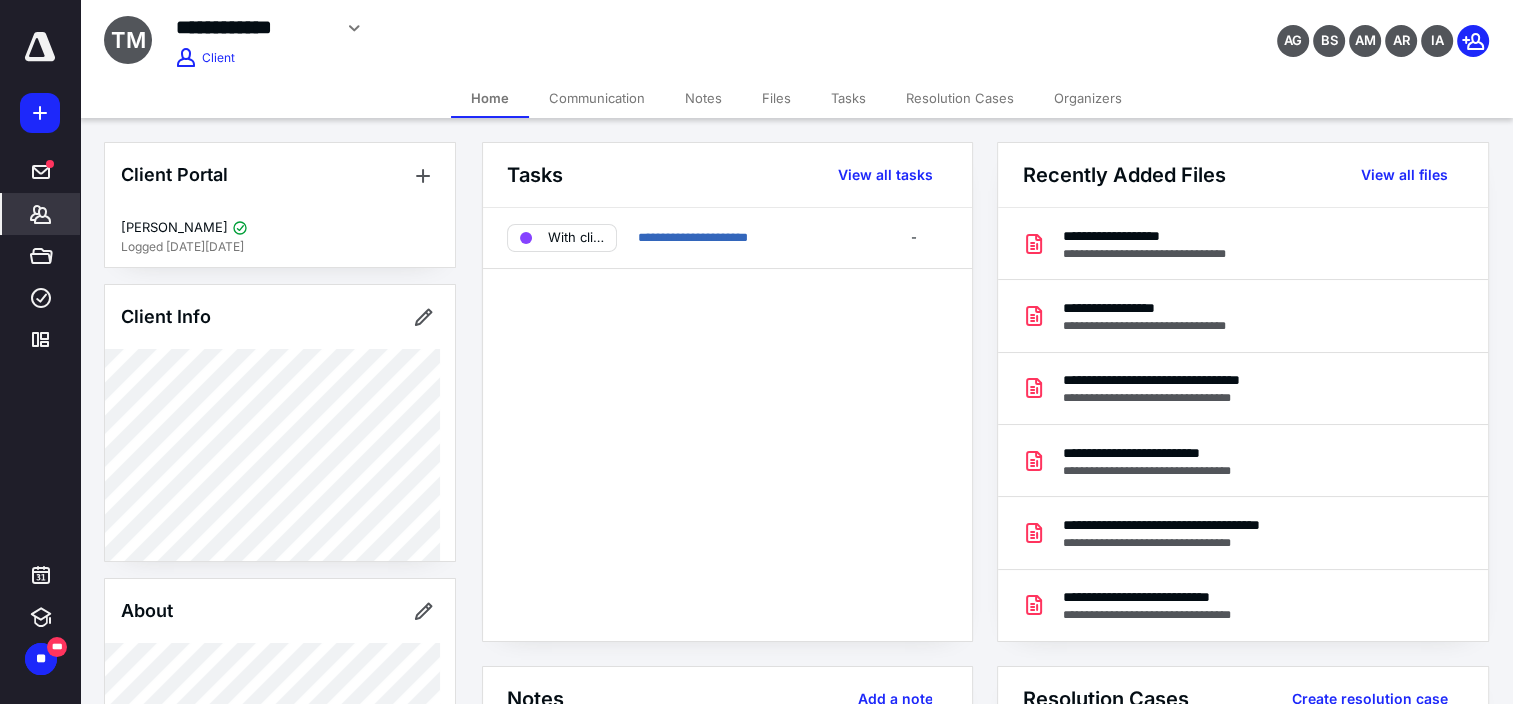 click on "Files" at bounding box center (776, 98) 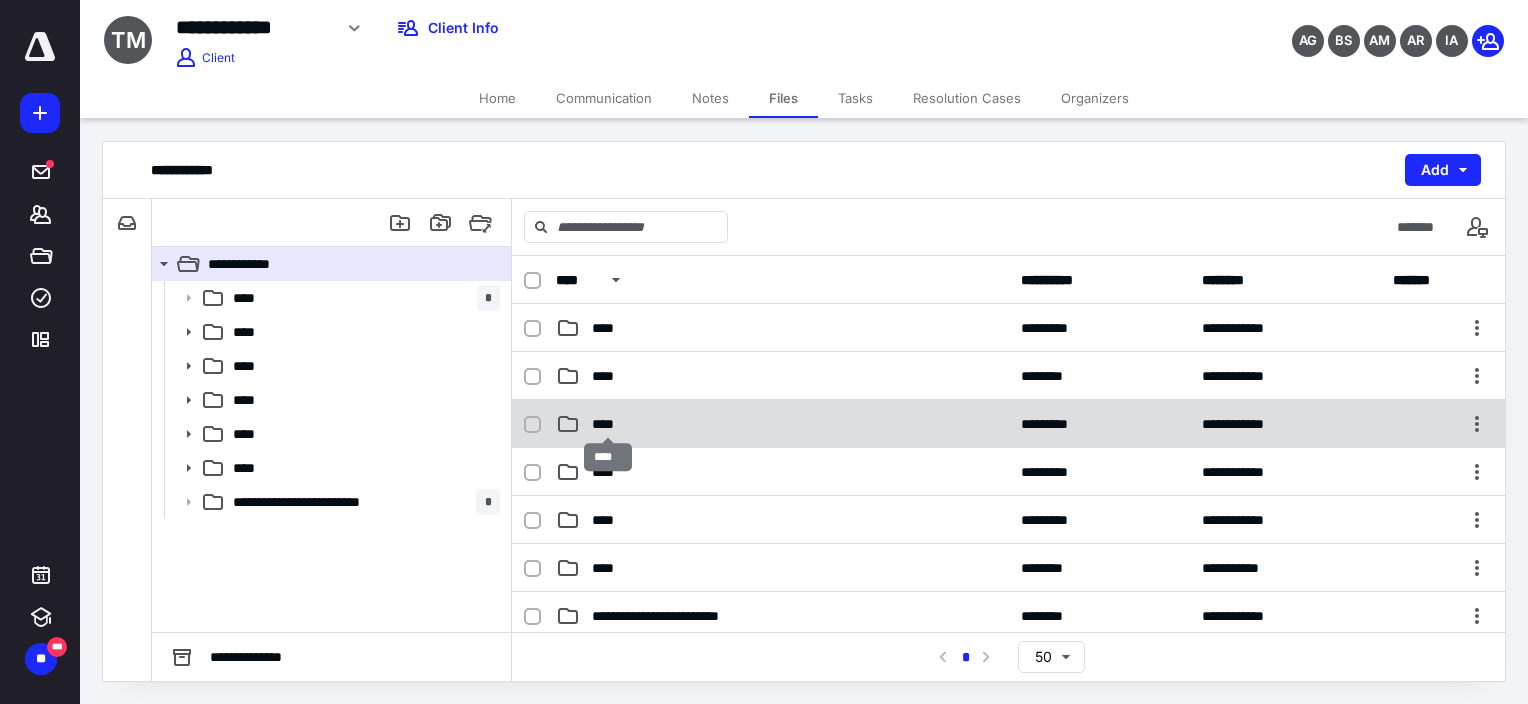 click on "****" at bounding box center [608, 424] 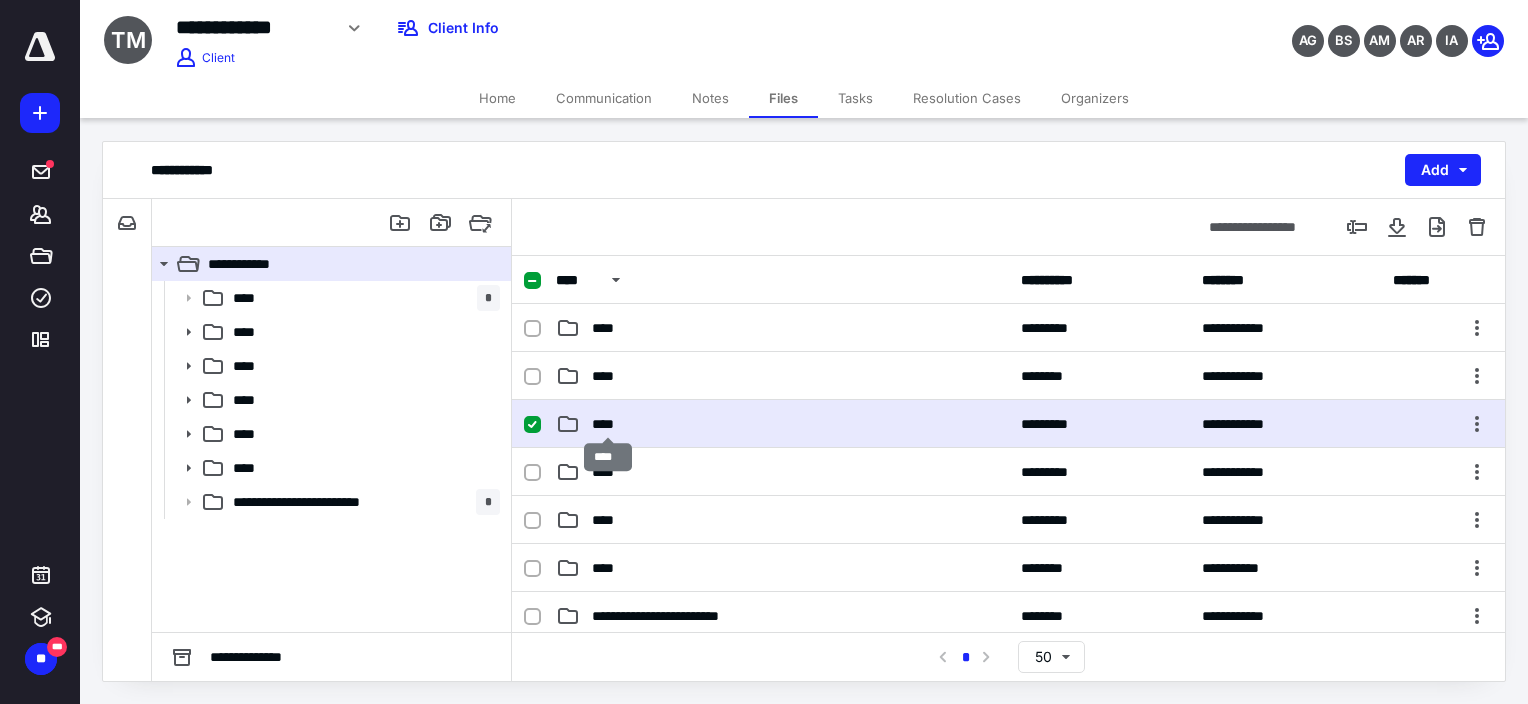 click on "****" at bounding box center (608, 424) 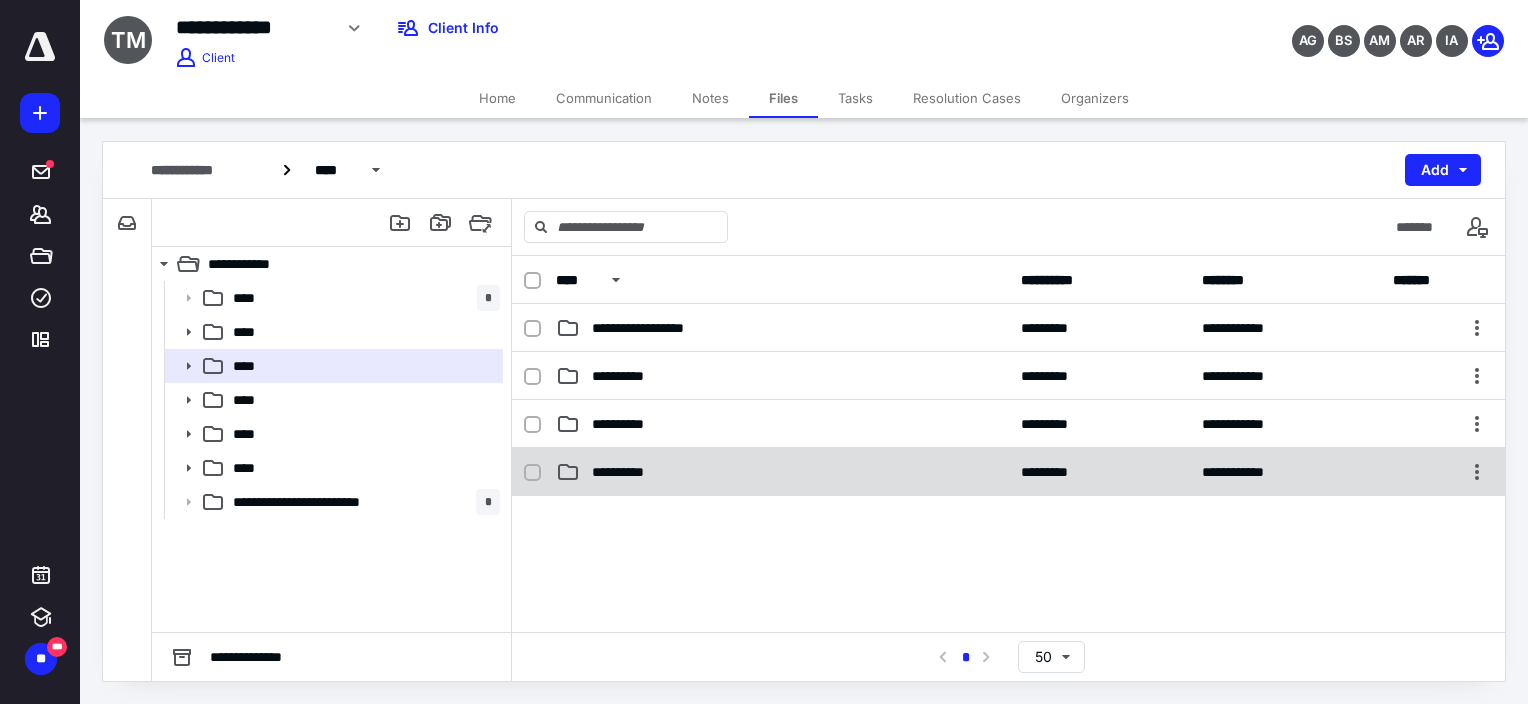 click on "**********" at bounding box center [1008, 472] 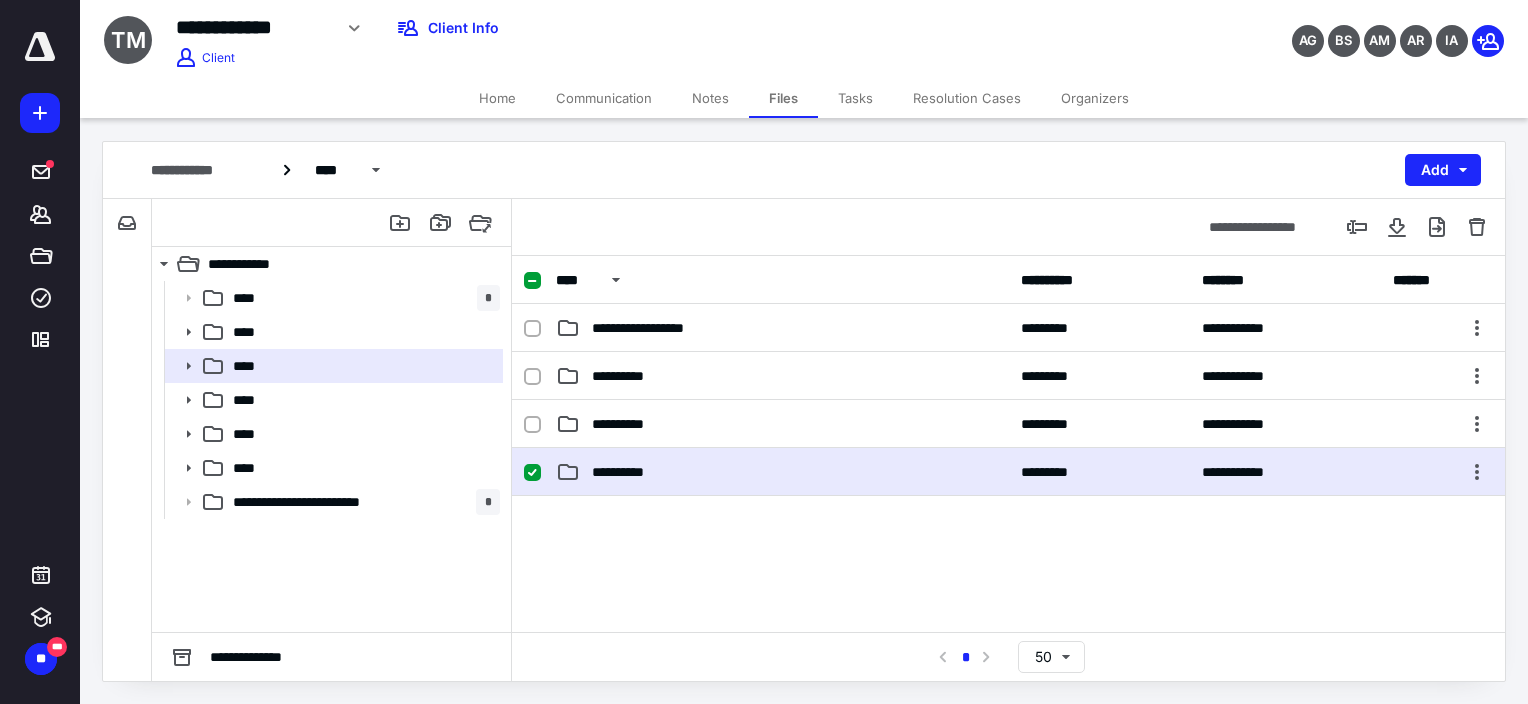 click on "**********" at bounding box center [1008, 472] 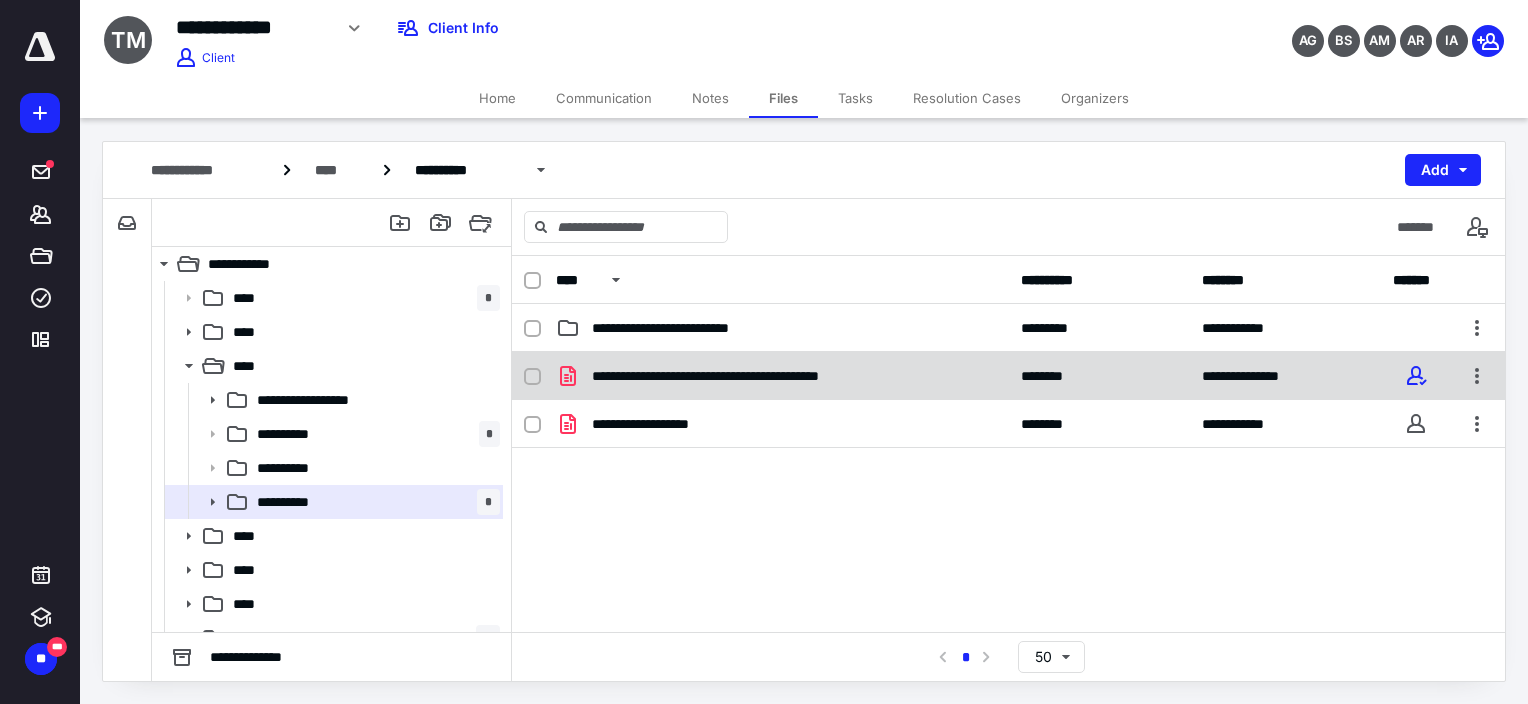 click on "**********" at bounding box center [1008, 376] 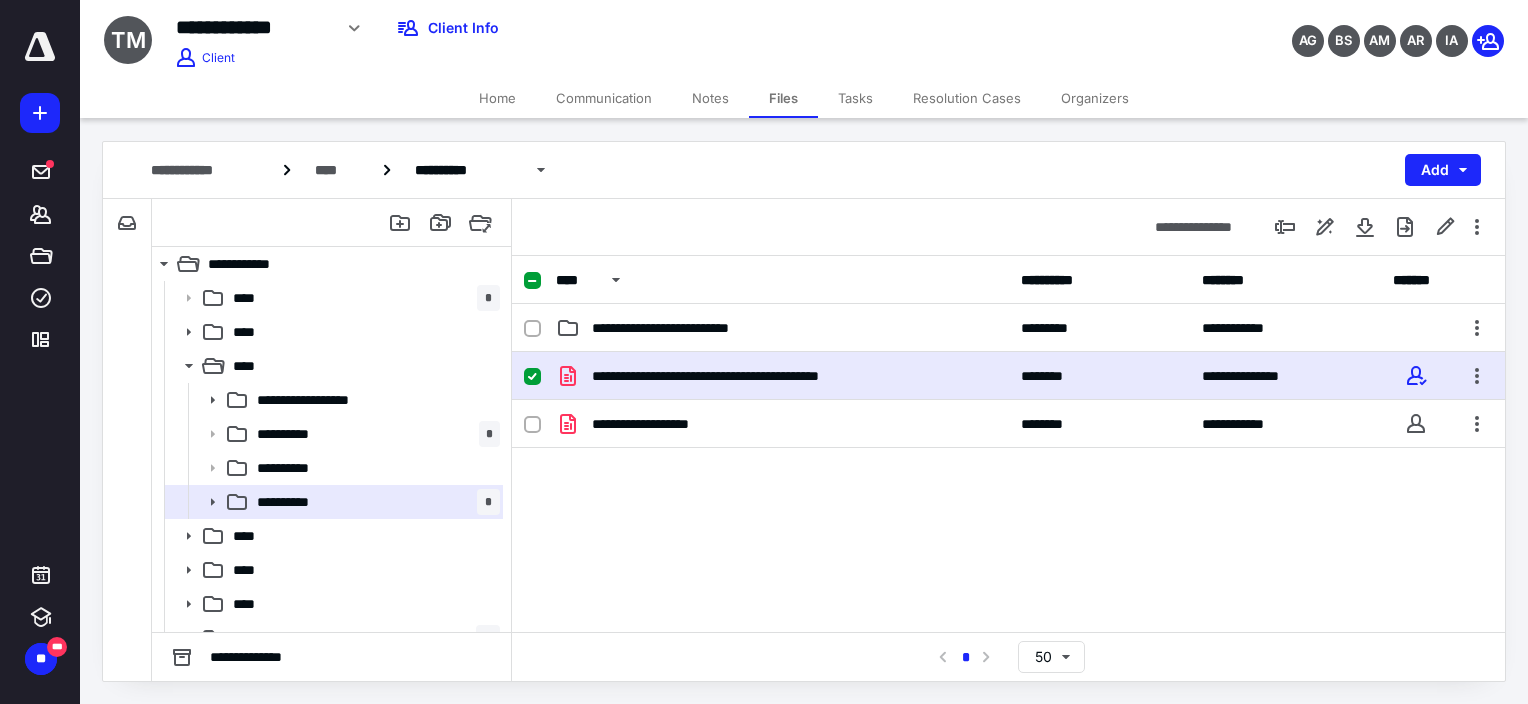 click on "**********" at bounding box center [1008, 376] 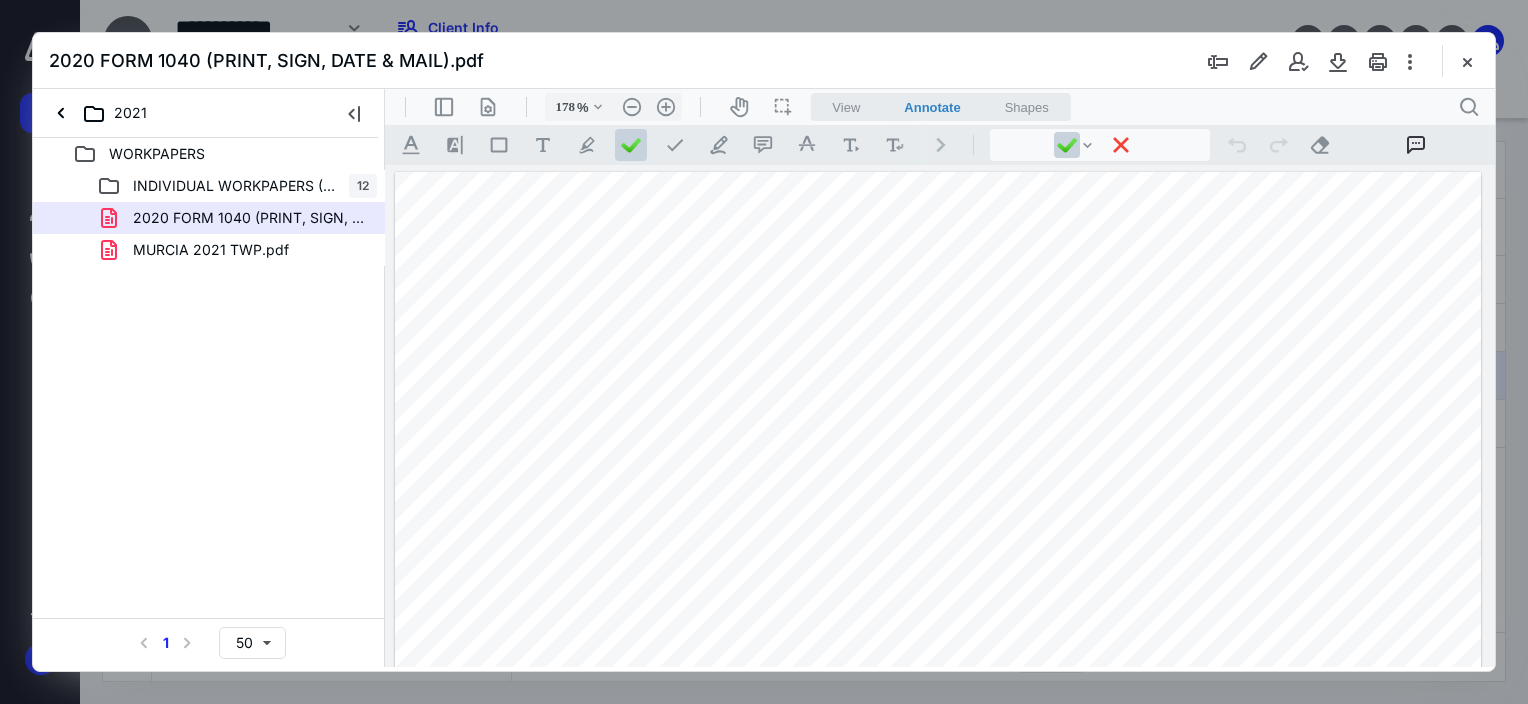 scroll, scrollTop: 0, scrollLeft: 0, axis: both 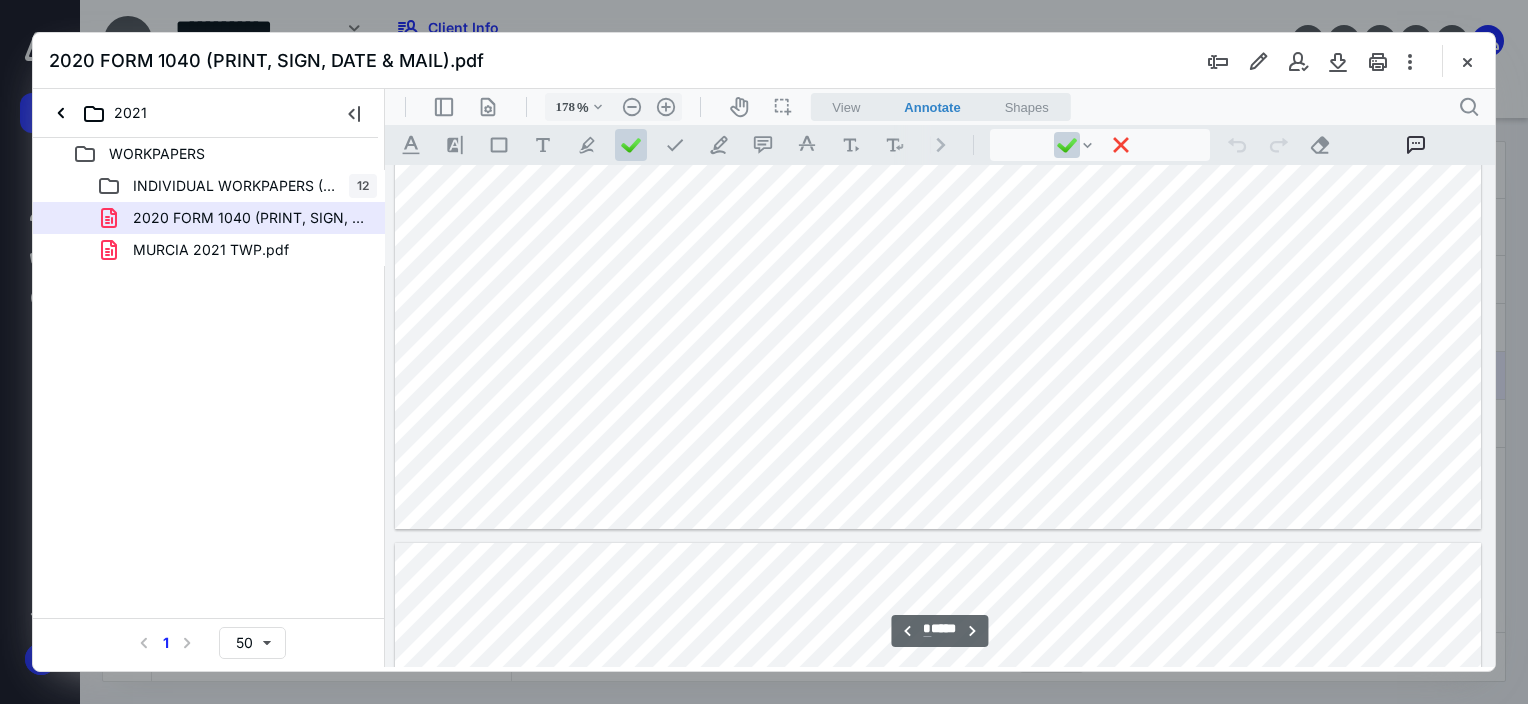 type on "**" 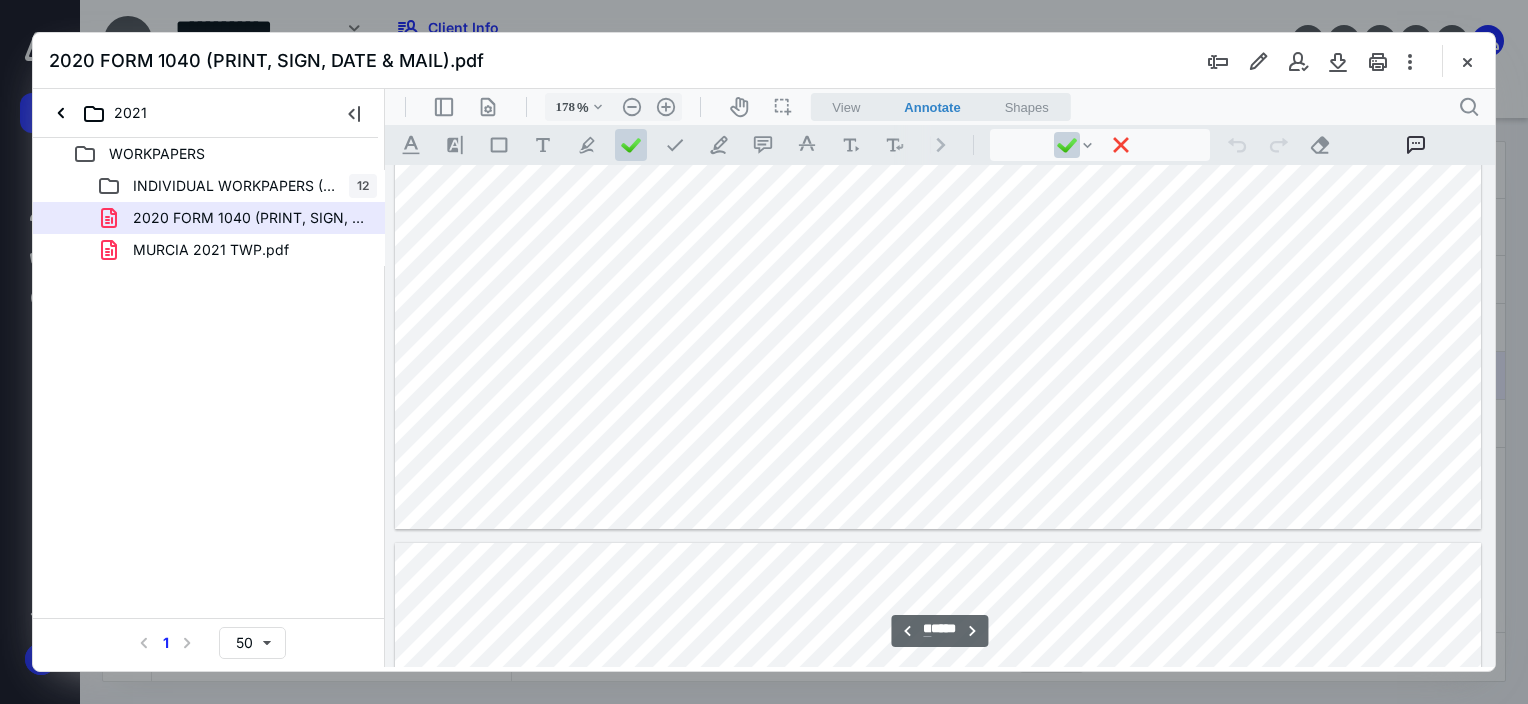 scroll, scrollTop: 12800, scrollLeft: 0, axis: vertical 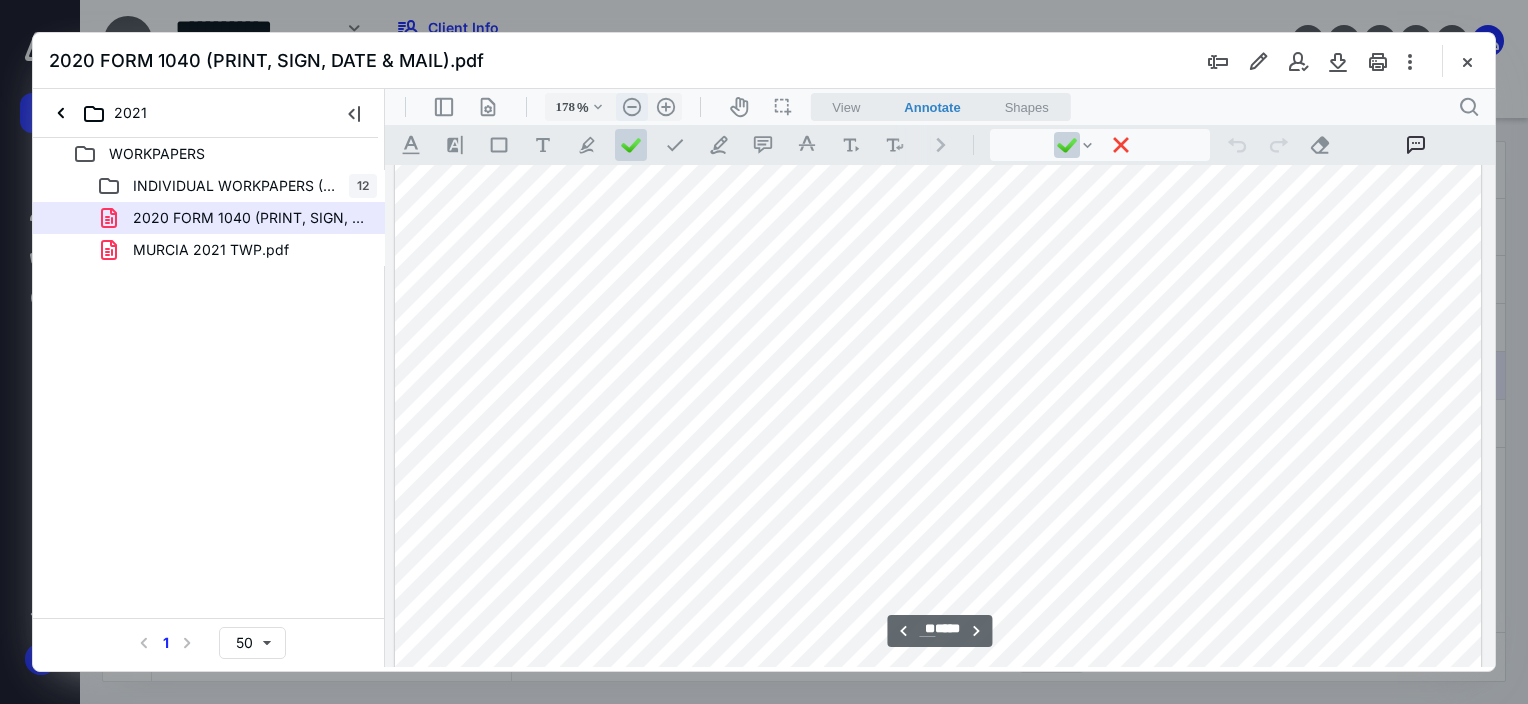 click on ".cls-1{fill:#abb0c4;} icon - header - zoom - out - line" at bounding box center (632, 107) 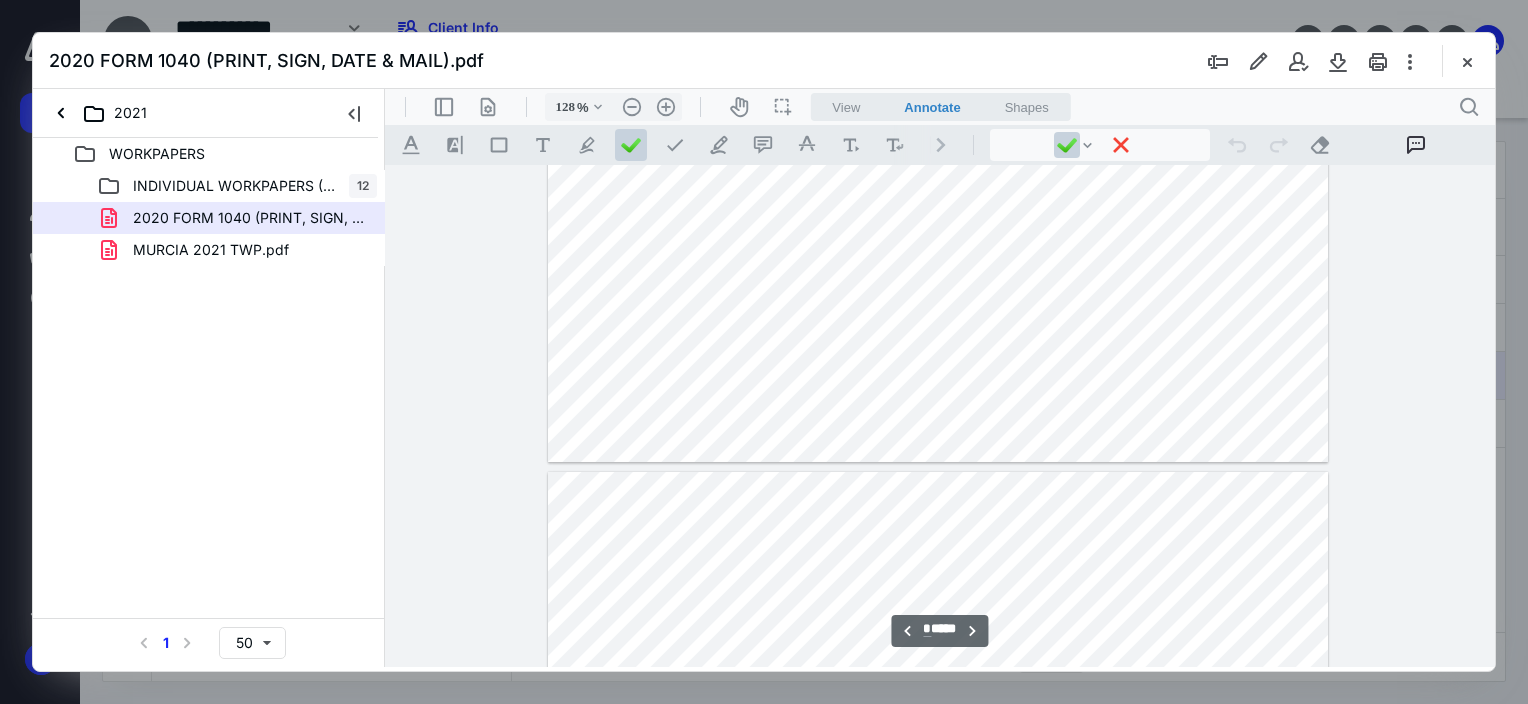 scroll, scrollTop: 8792, scrollLeft: 0, axis: vertical 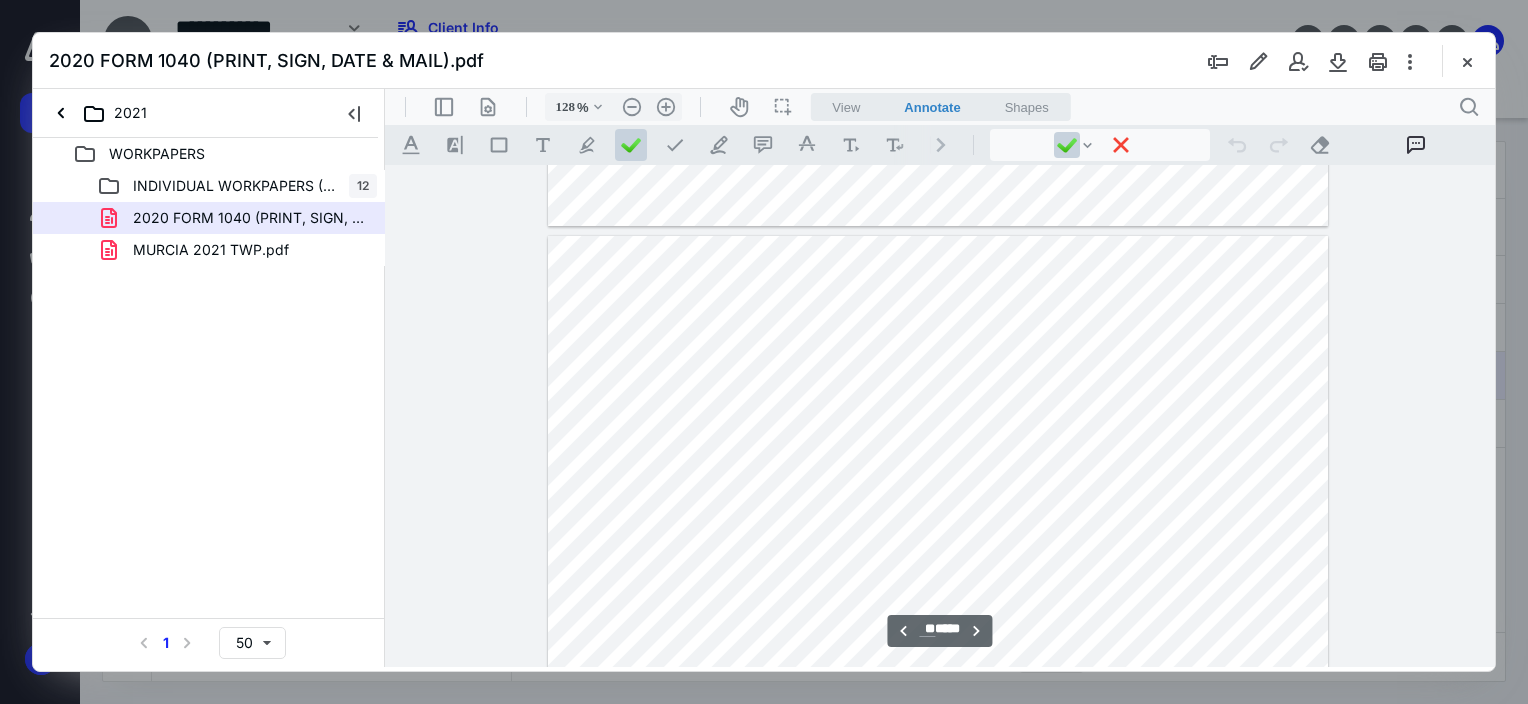 type on "**" 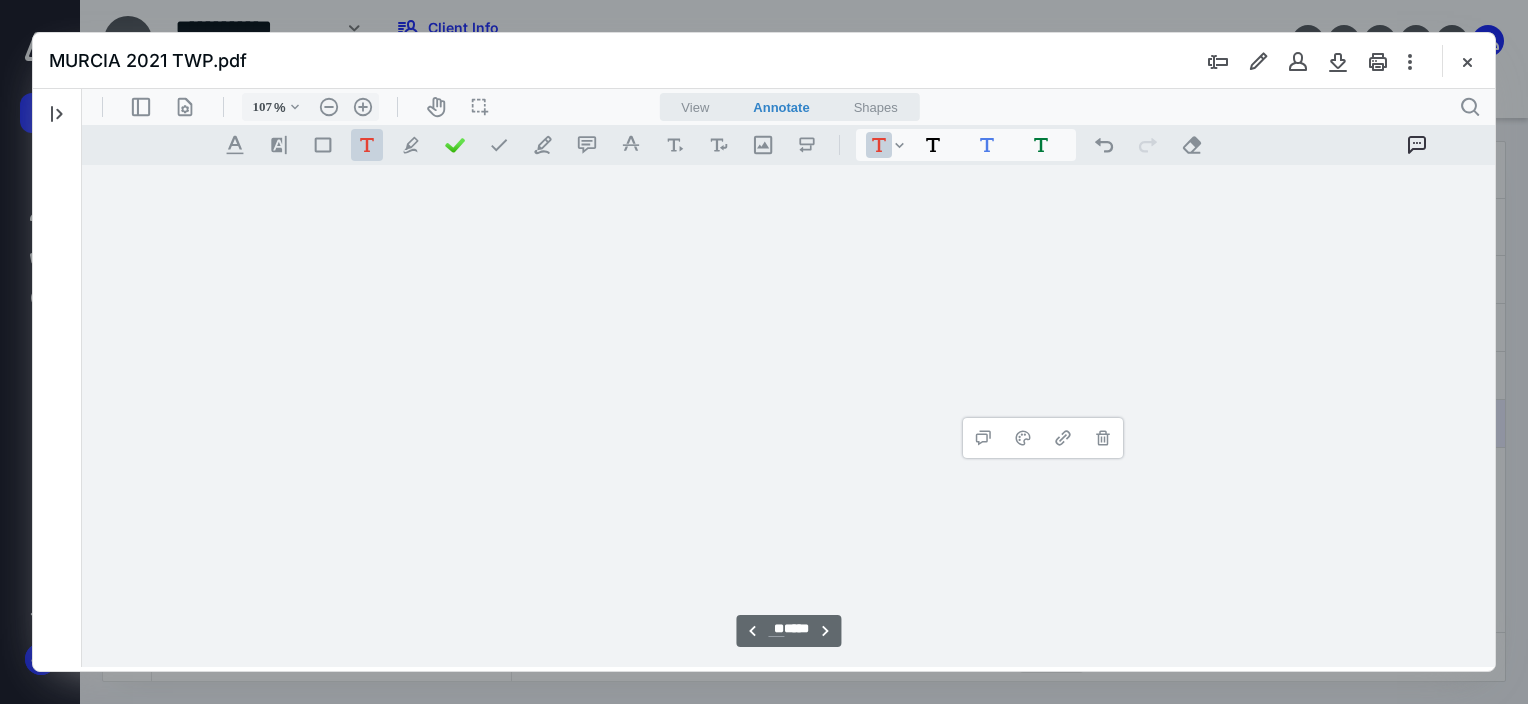 scroll, scrollTop: 0, scrollLeft: 0, axis: both 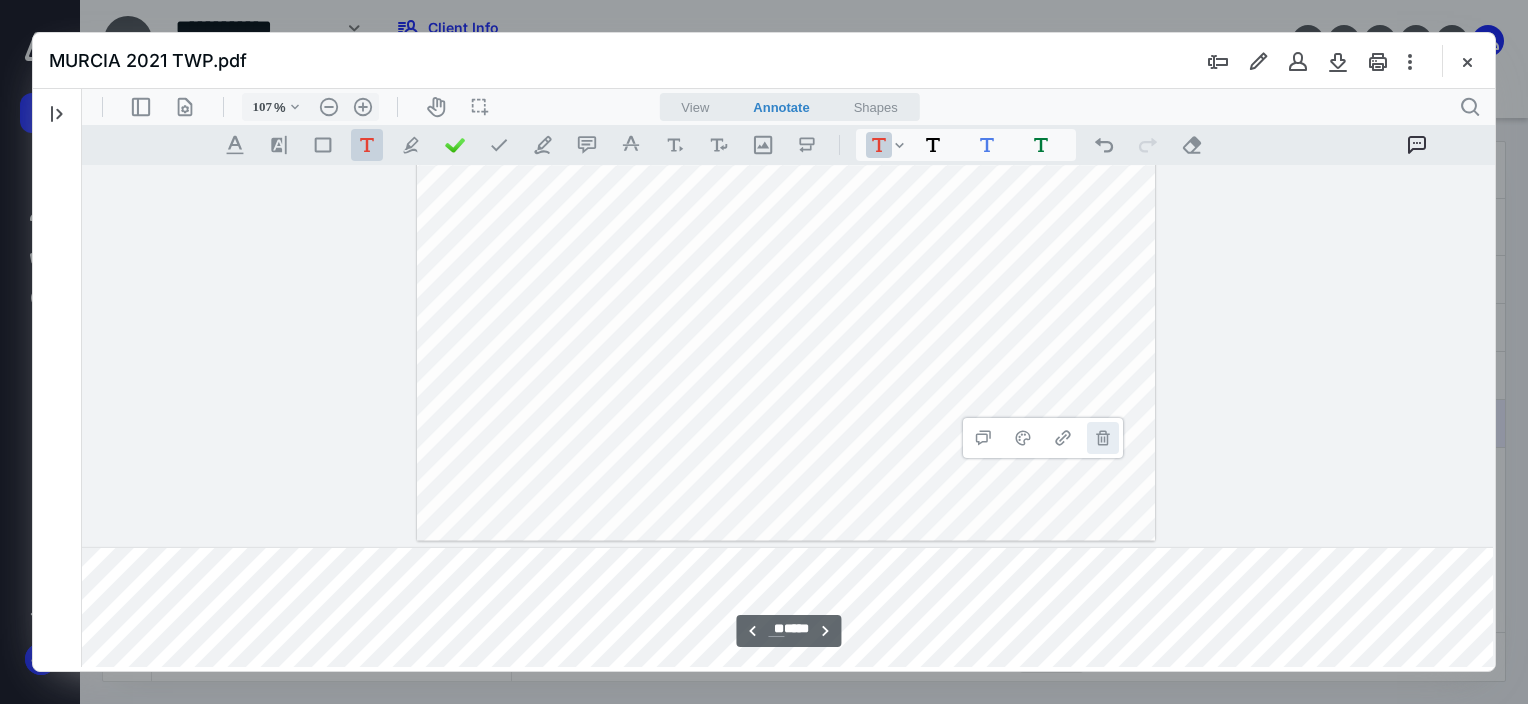 click on "**********" at bounding box center [1103, 438] 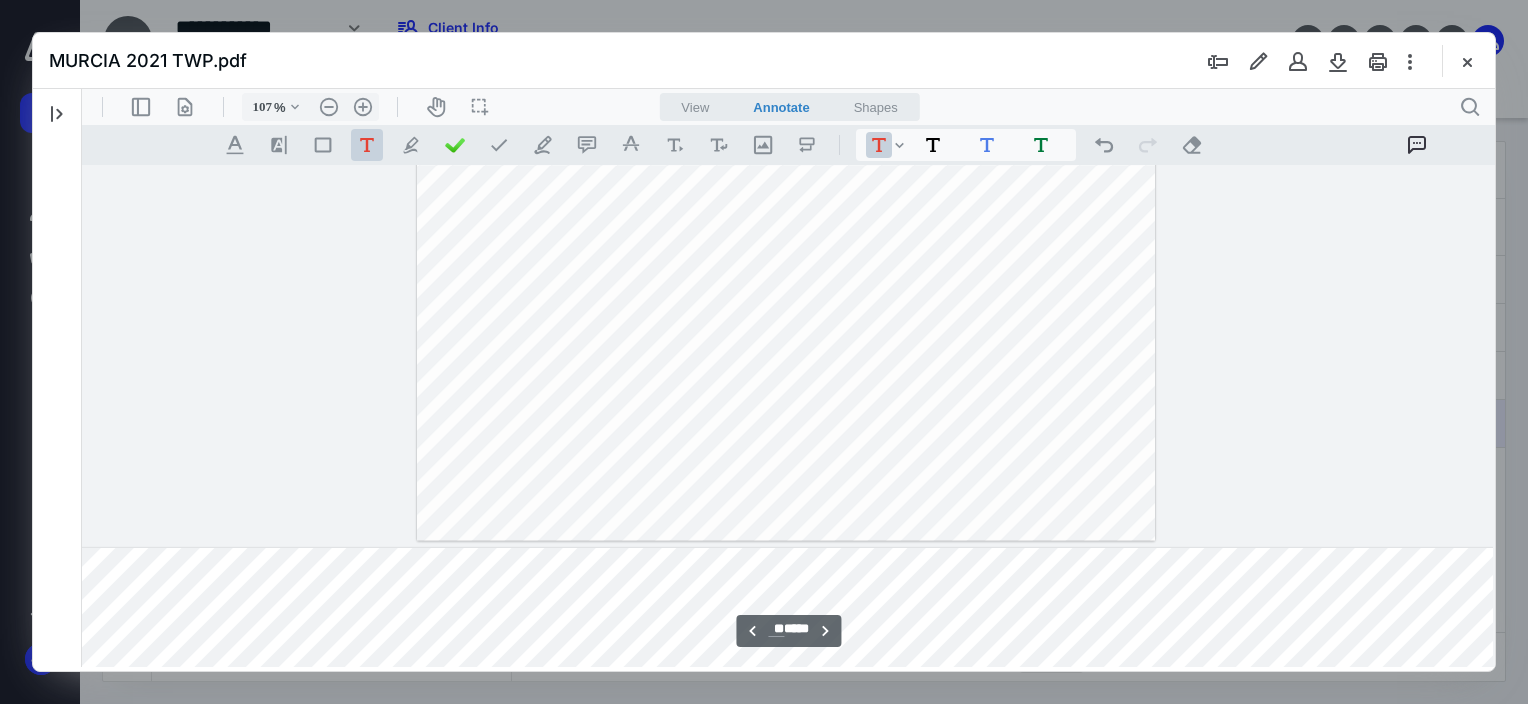click on "**********" at bounding box center (786, -117) 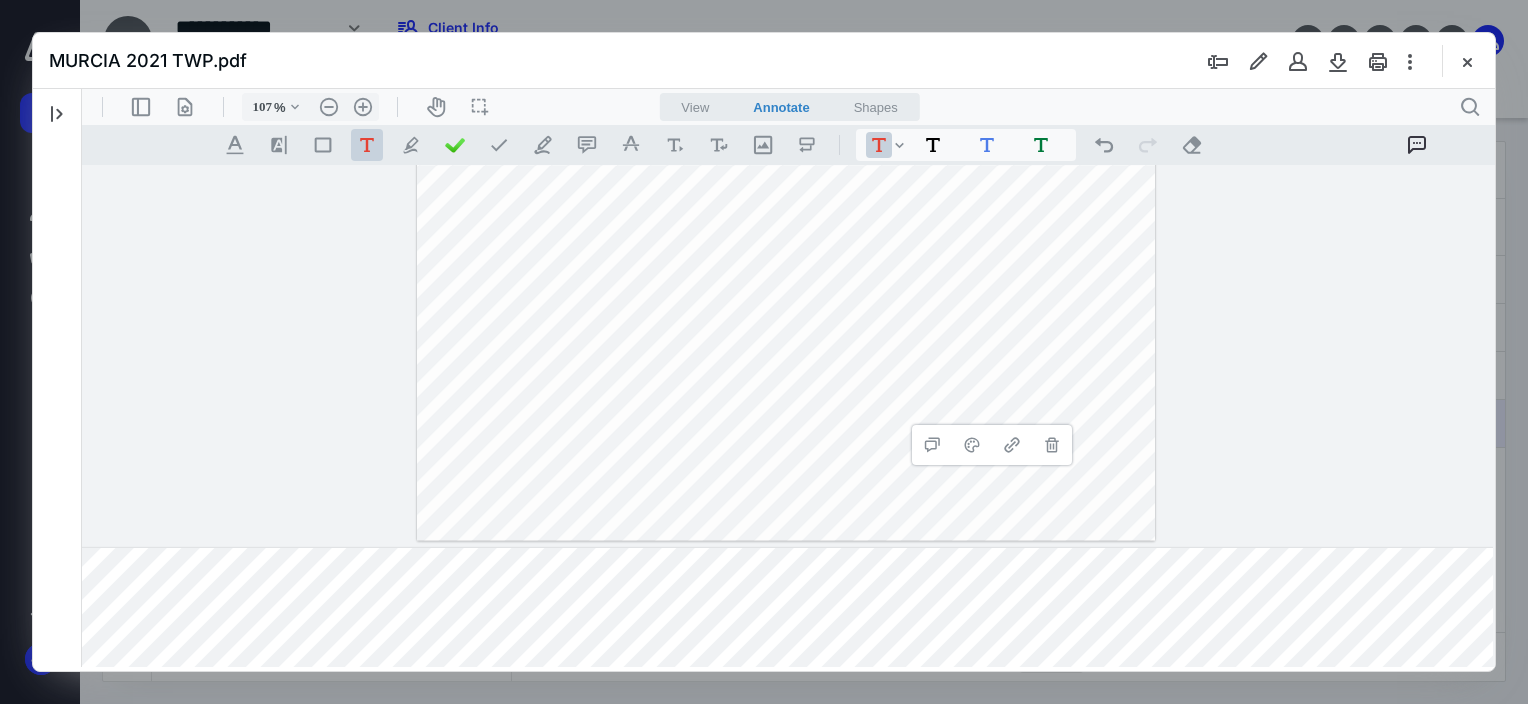 click on "**********" at bounding box center [786, -117] 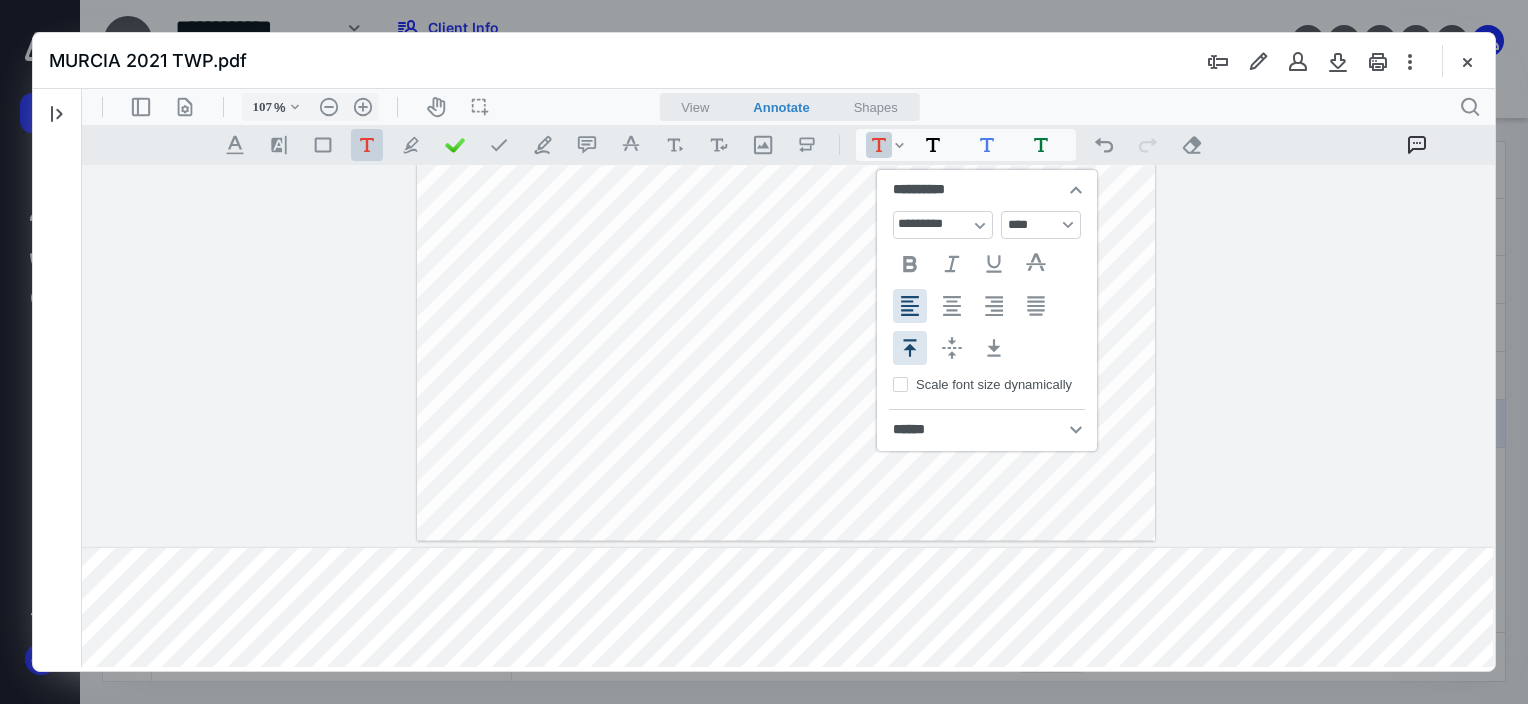 type 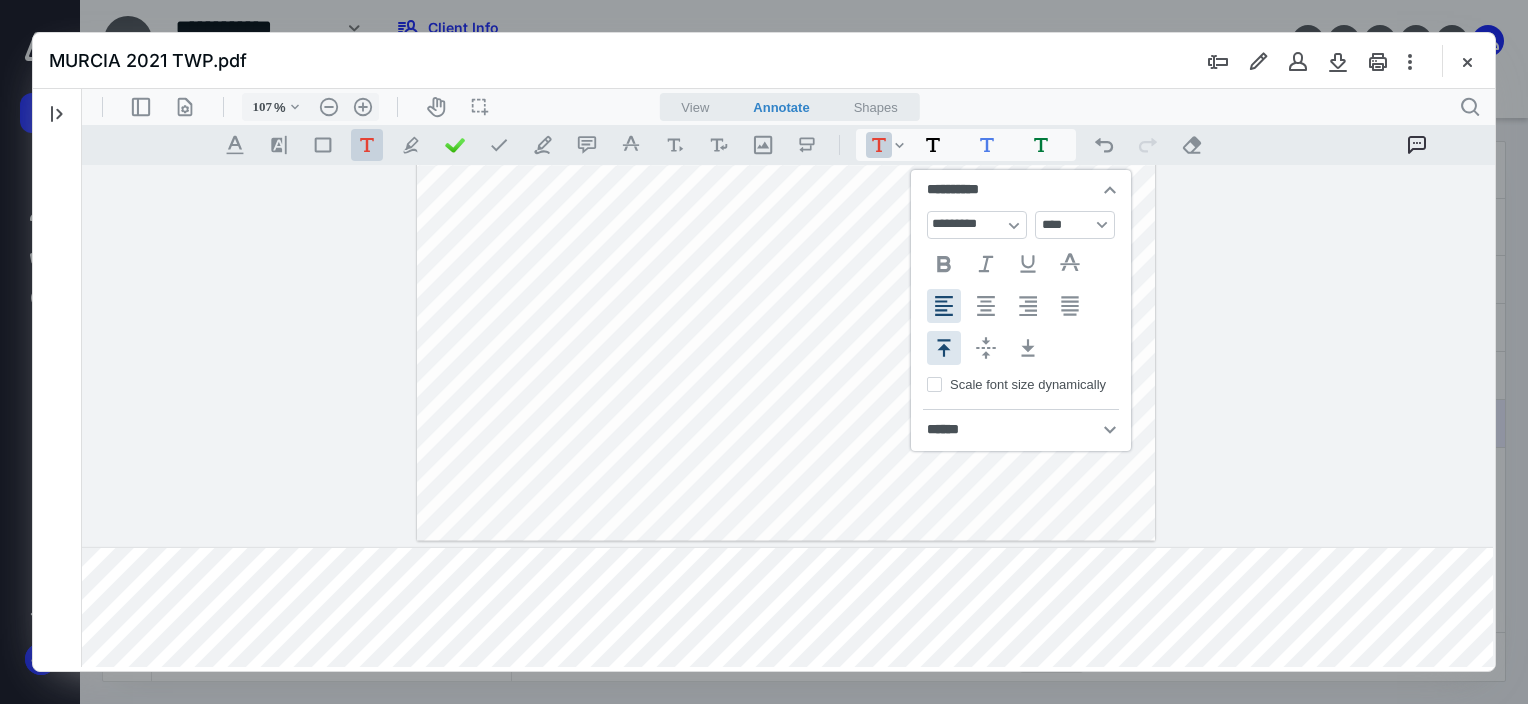click on "**********" at bounding box center (786, -117) 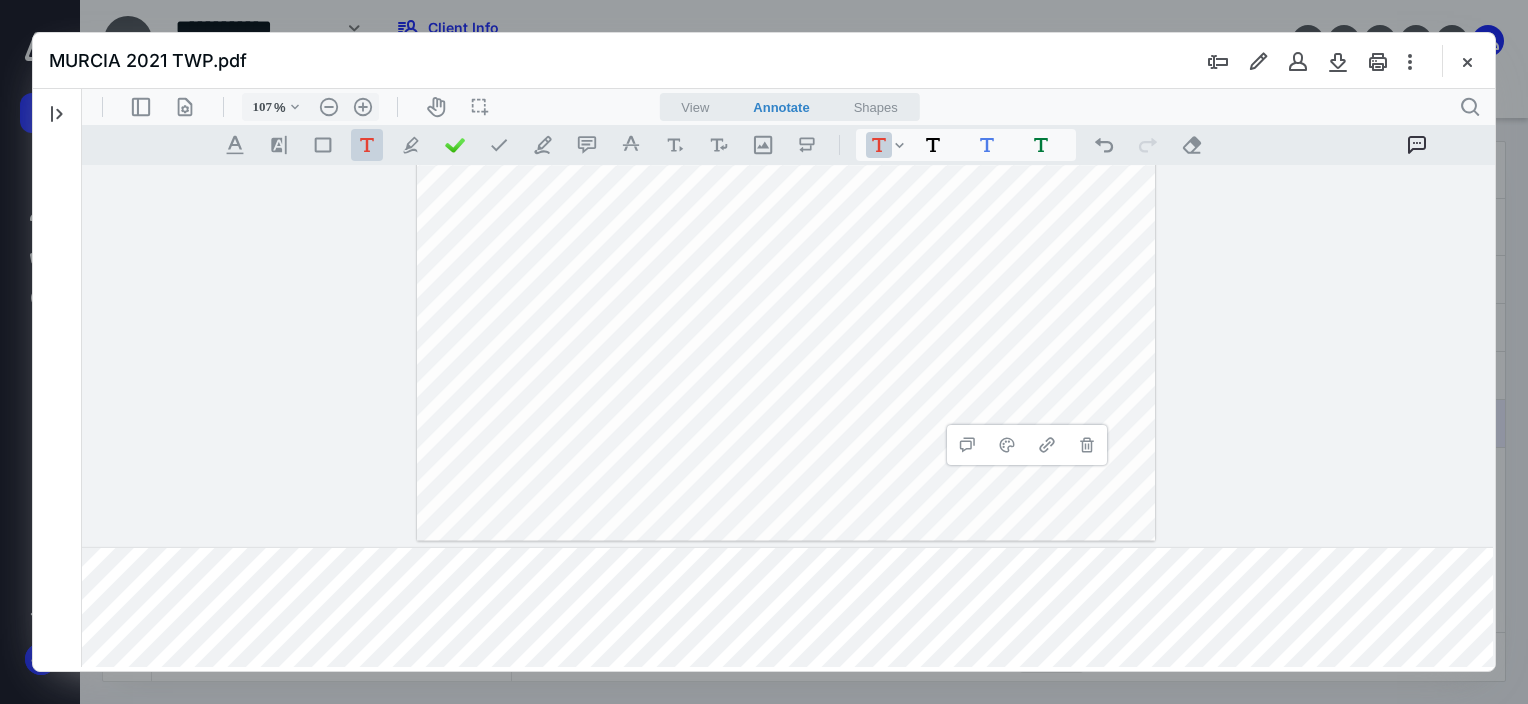 click on "**********" at bounding box center (786, -117) 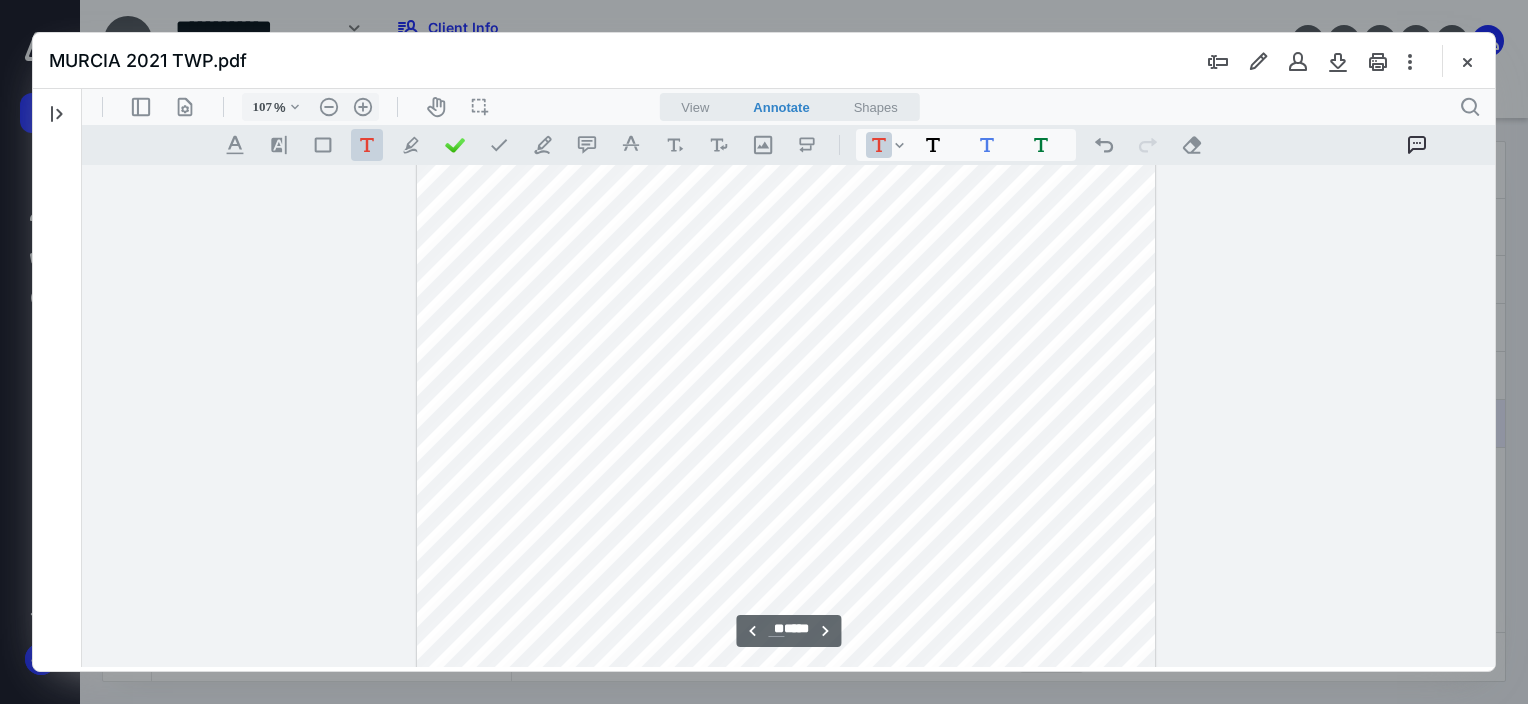 scroll, scrollTop: 33857, scrollLeft: 312, axis: both 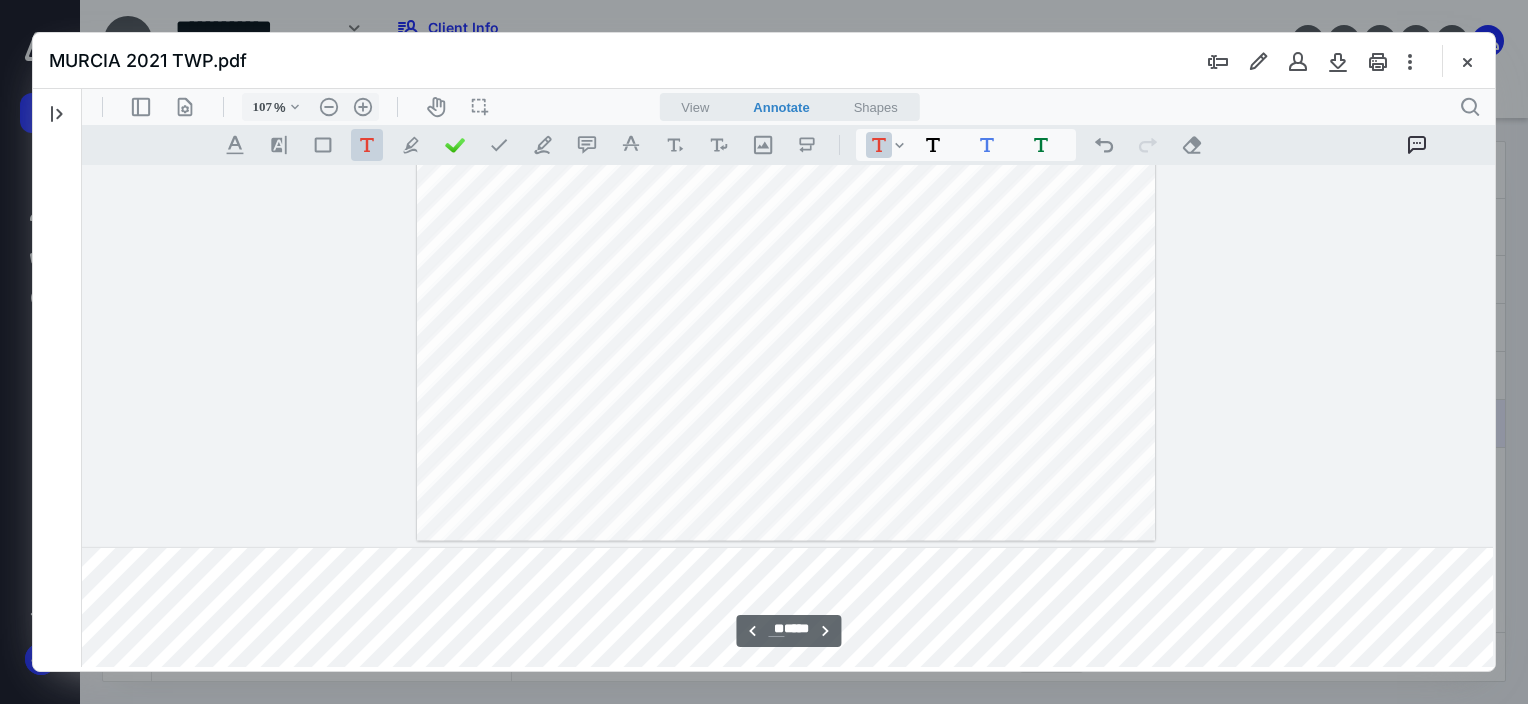 click on "**********" at bounding box center (786, -117) 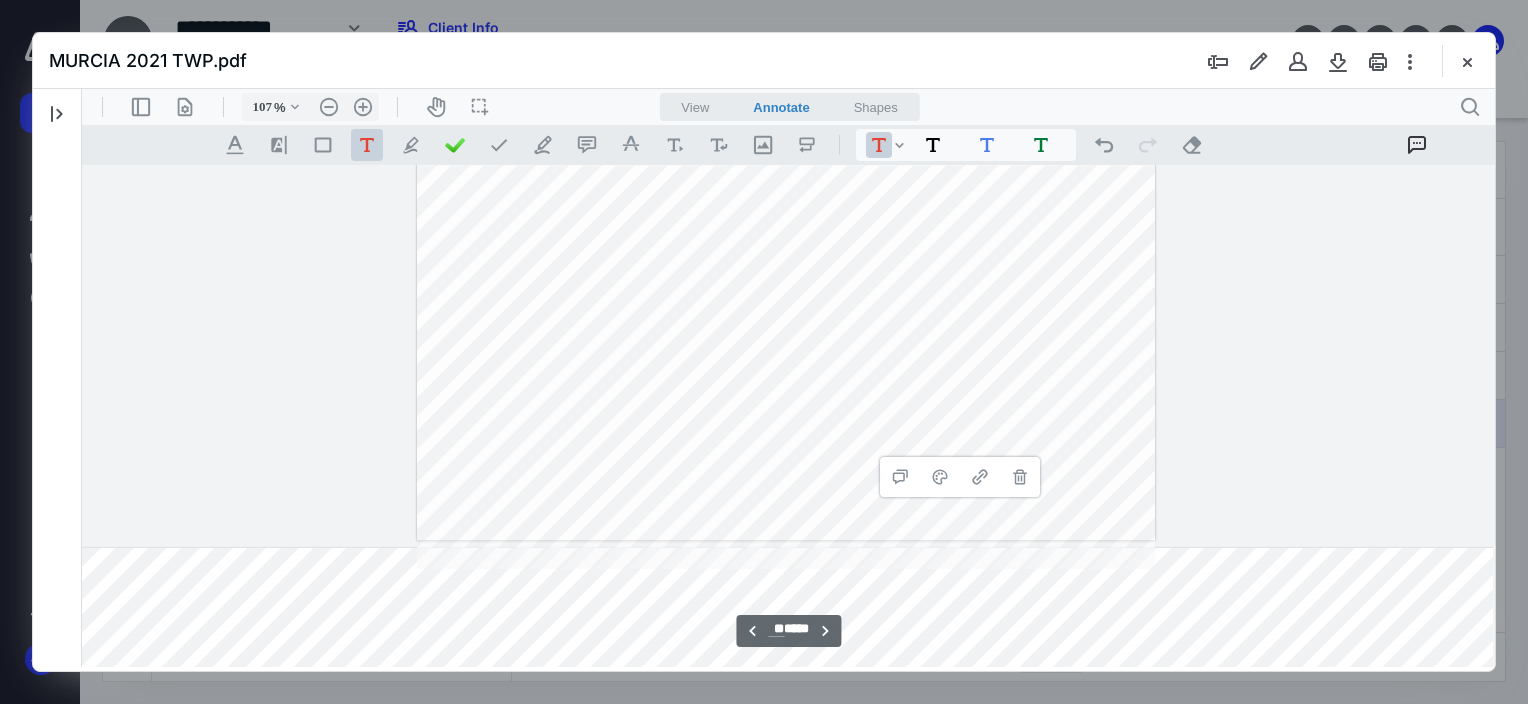 click on "**********" at bounding box center [786, -117] 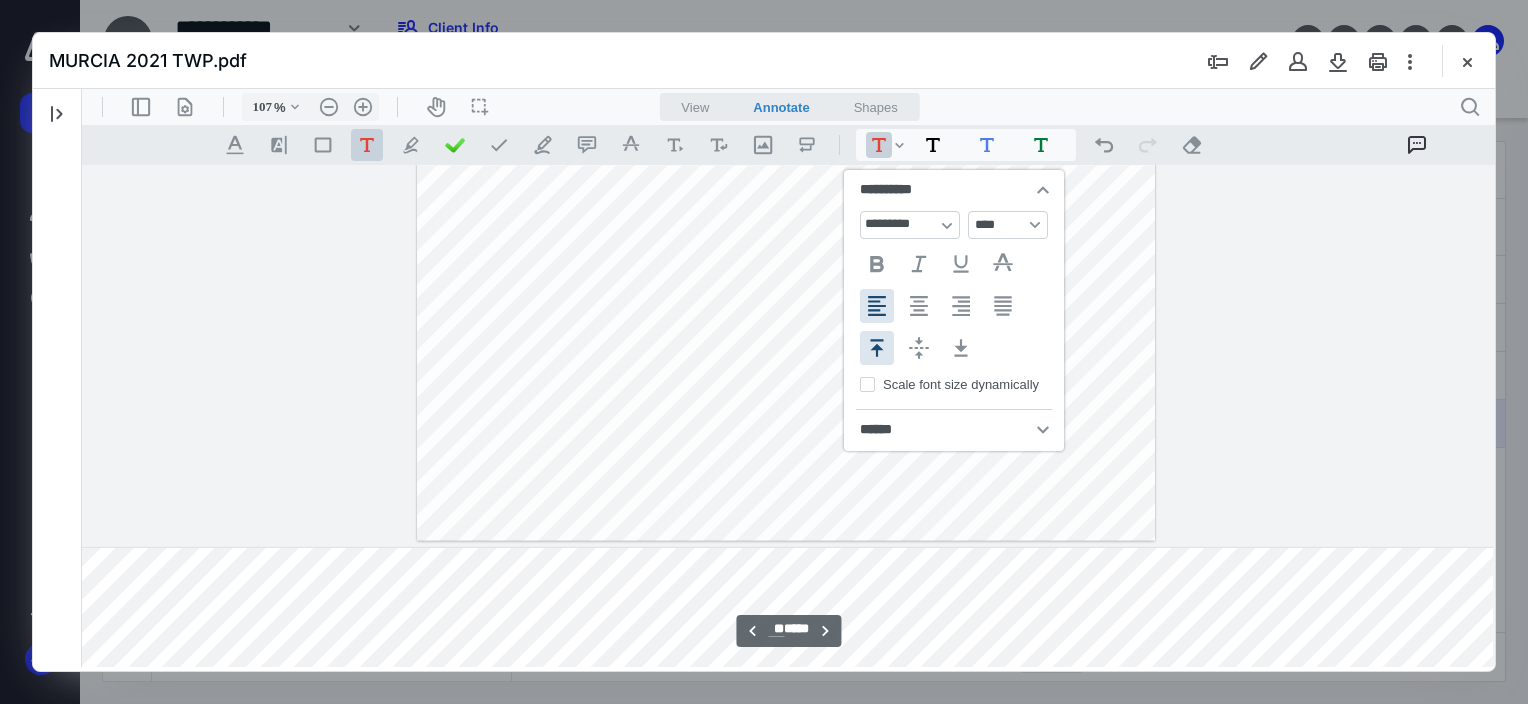 click on "**********" at bounding box center (786, -117) 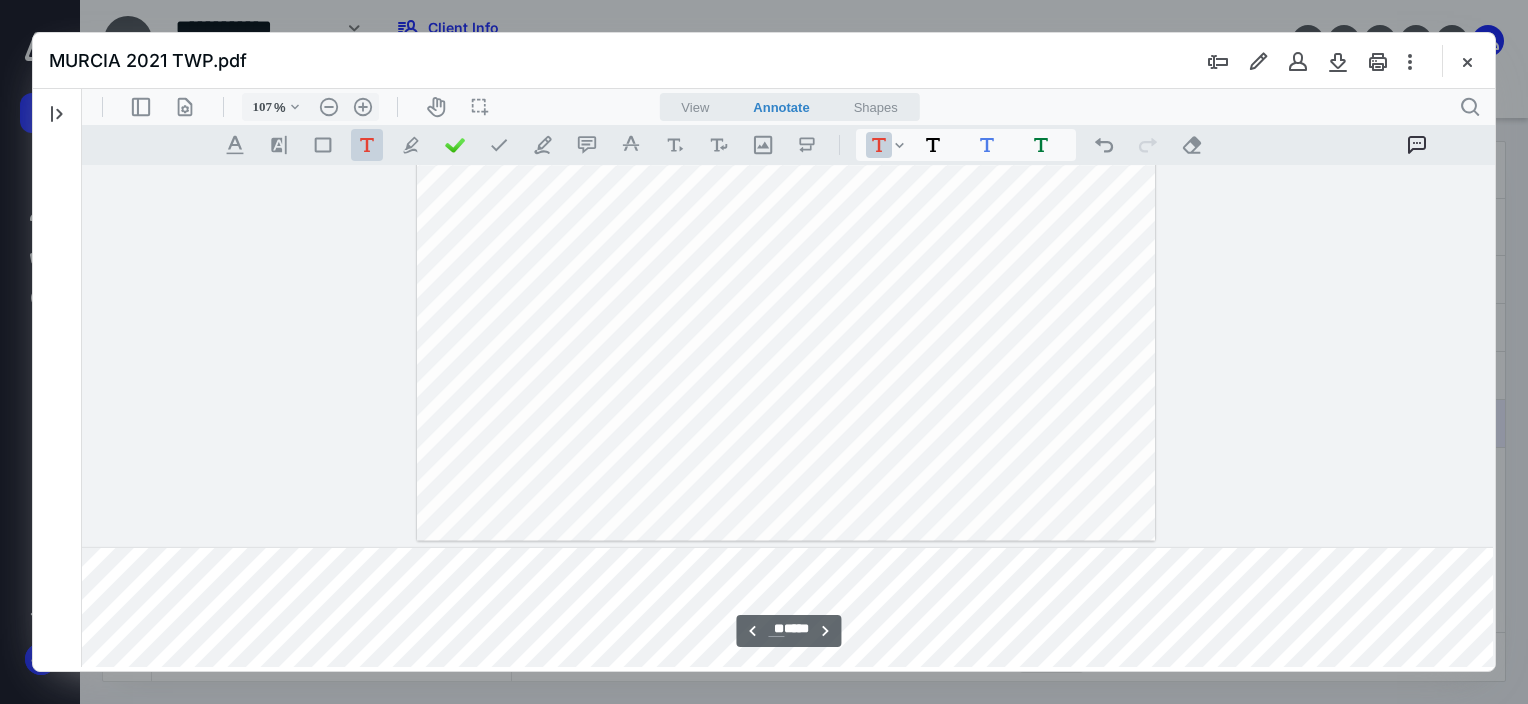 click on "**********" at bounding box center [786, -117] 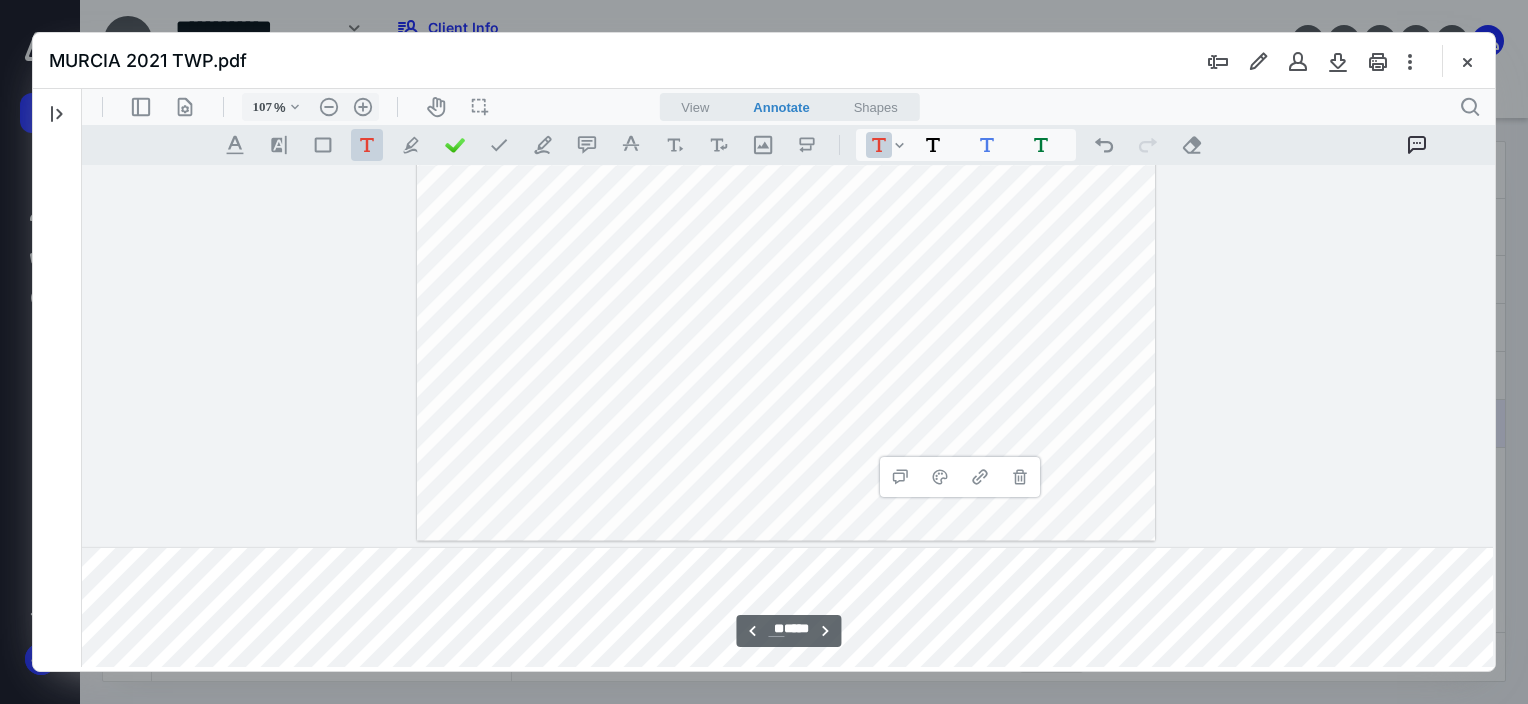 click on "**********" at bounding box center (786, -117) 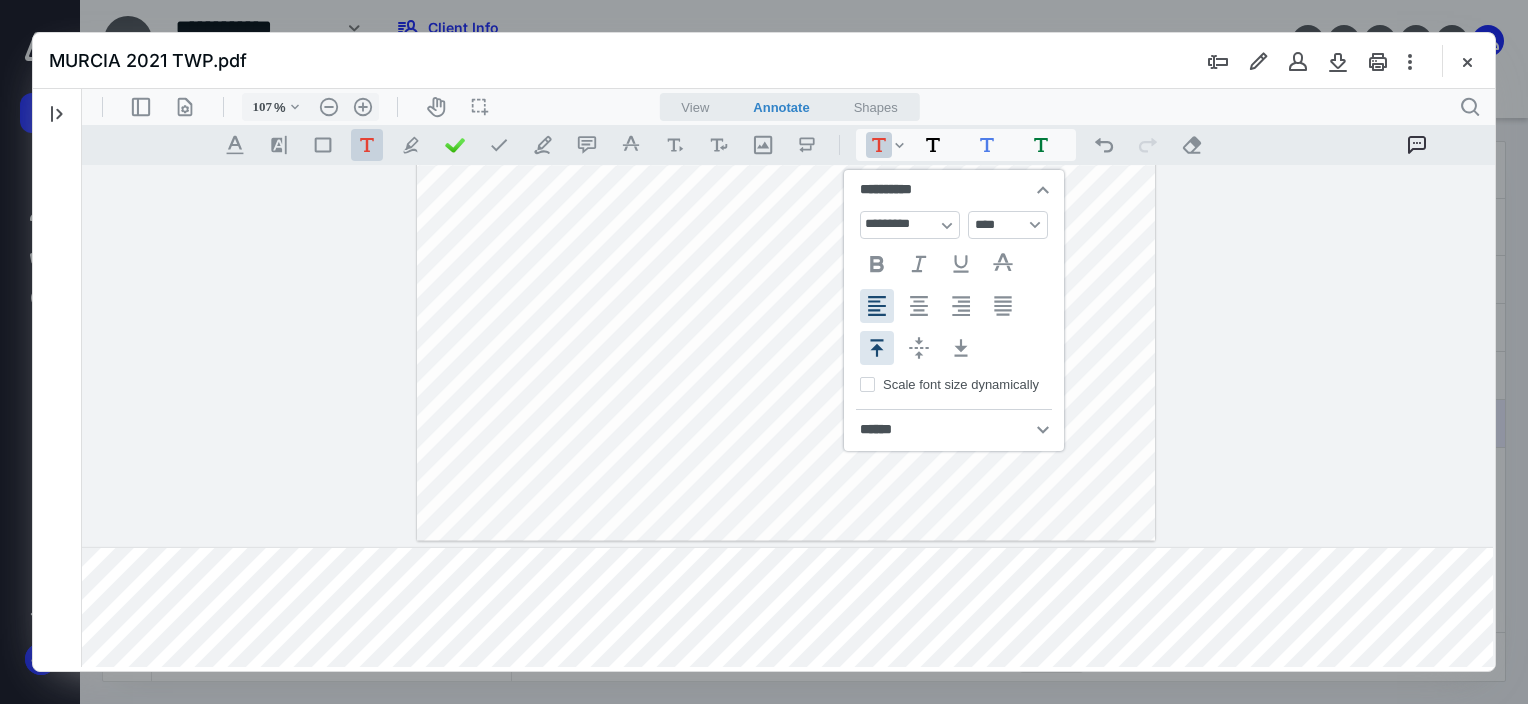 type 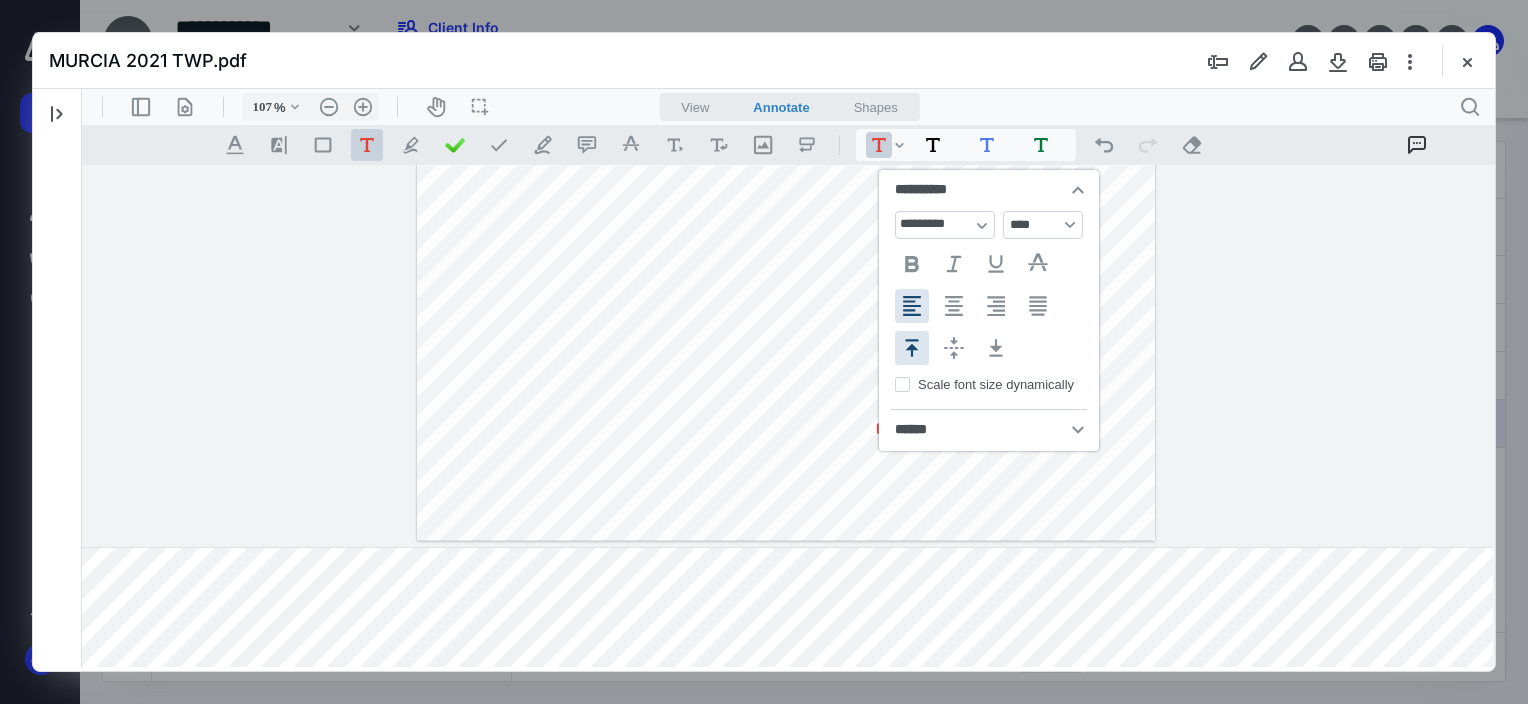 click on "**********" at bounding box center (786, -117) 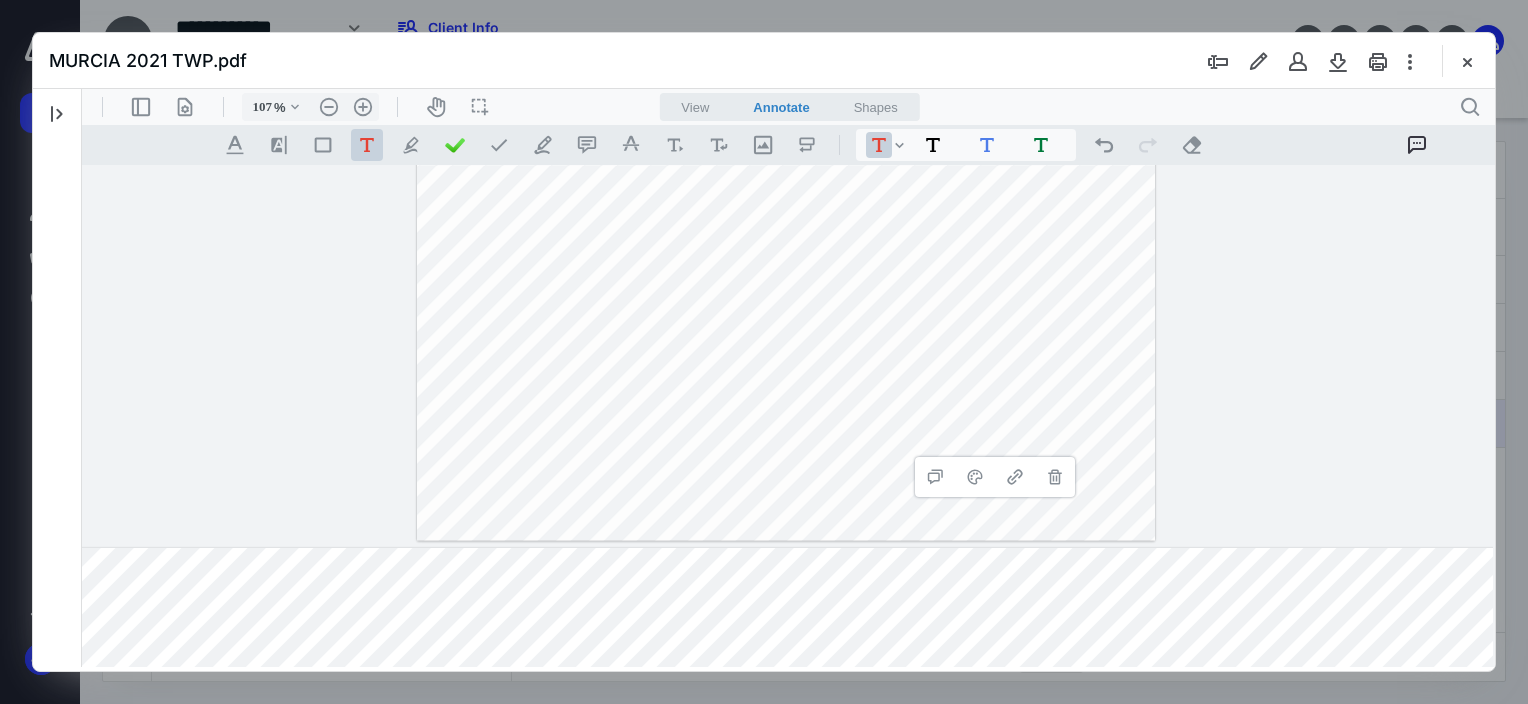 click on "**********" at bounding box center [786, -117] 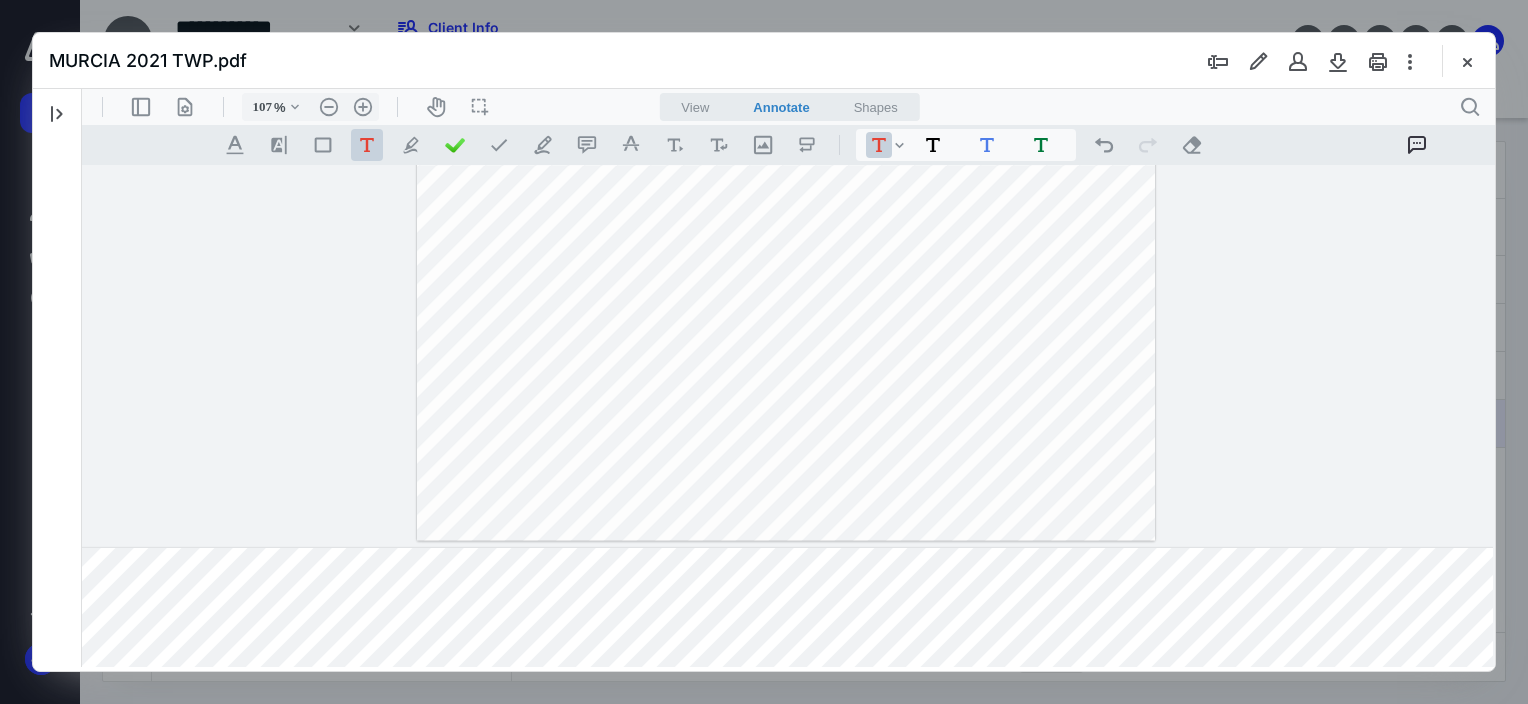 click on "MURCIA 2021 TWP.pdf" at bounding box center (764, 61) 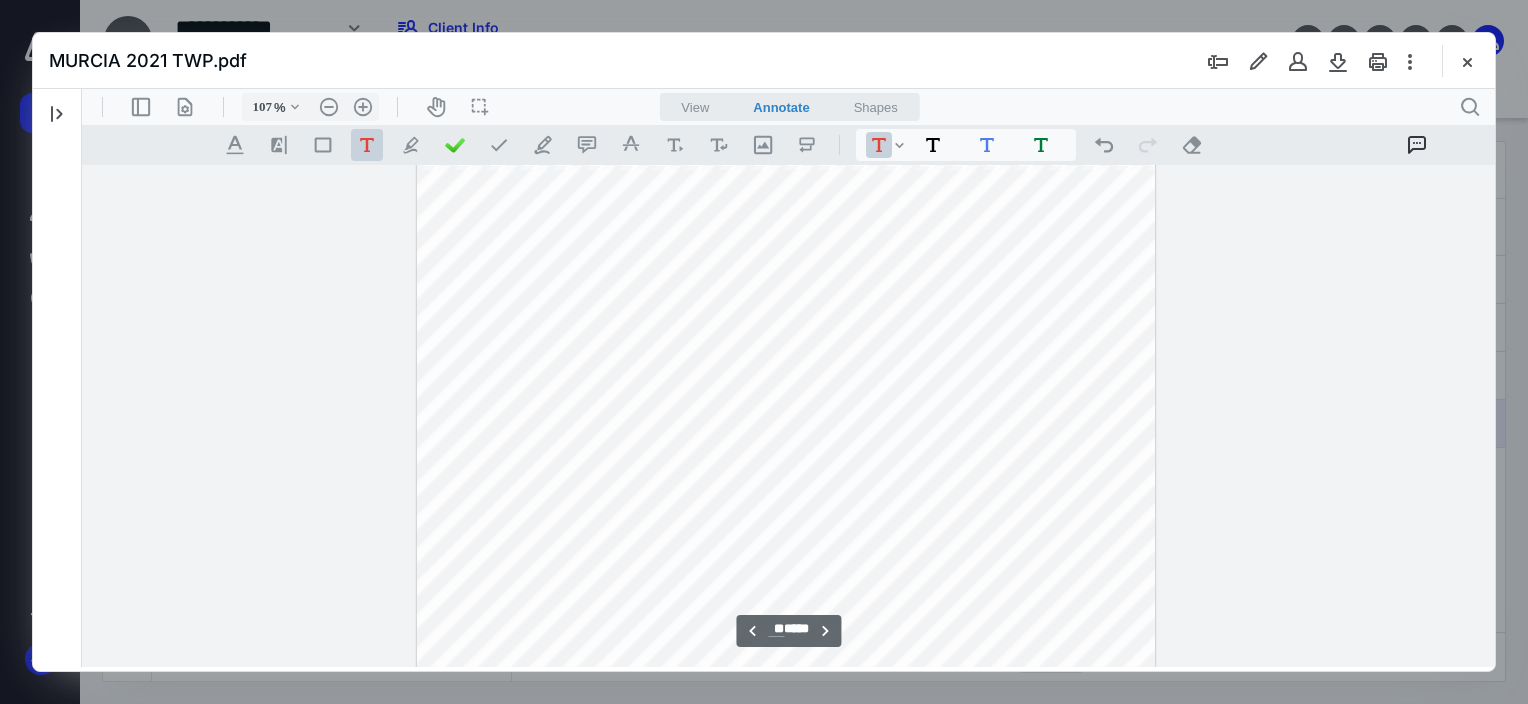 scroll, scrollTop: 34157, scrollLeft: 312, axis: both 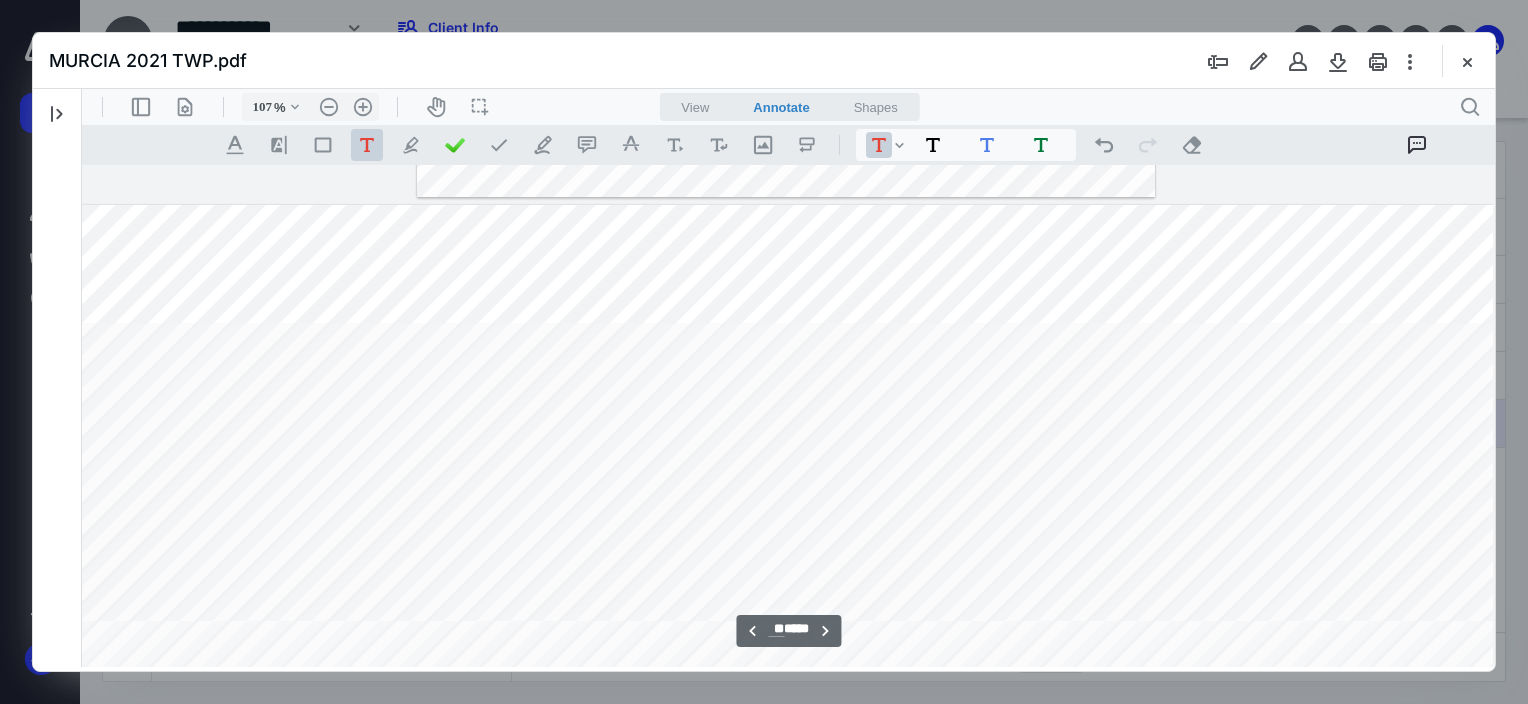 type on "**" 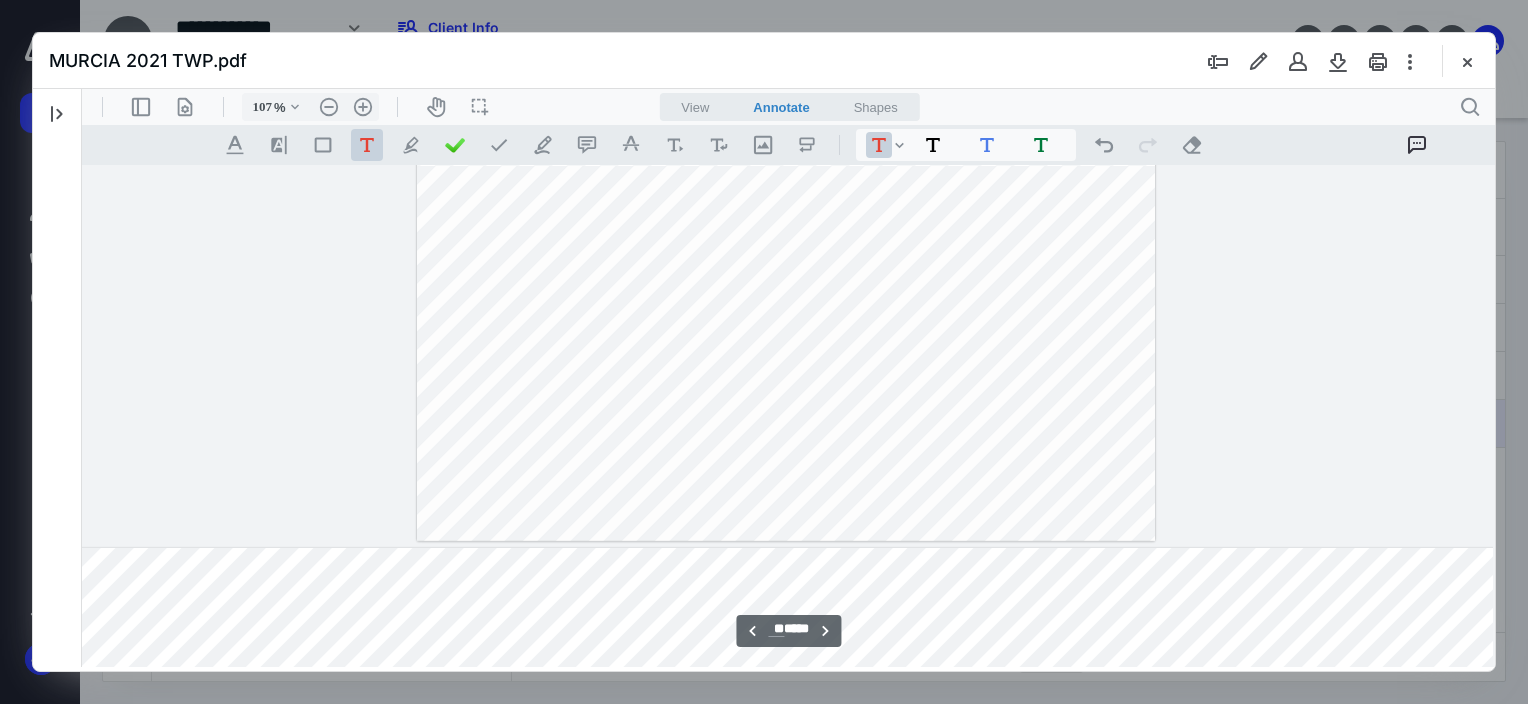 click on "**********" at bounding box center (786, -117) 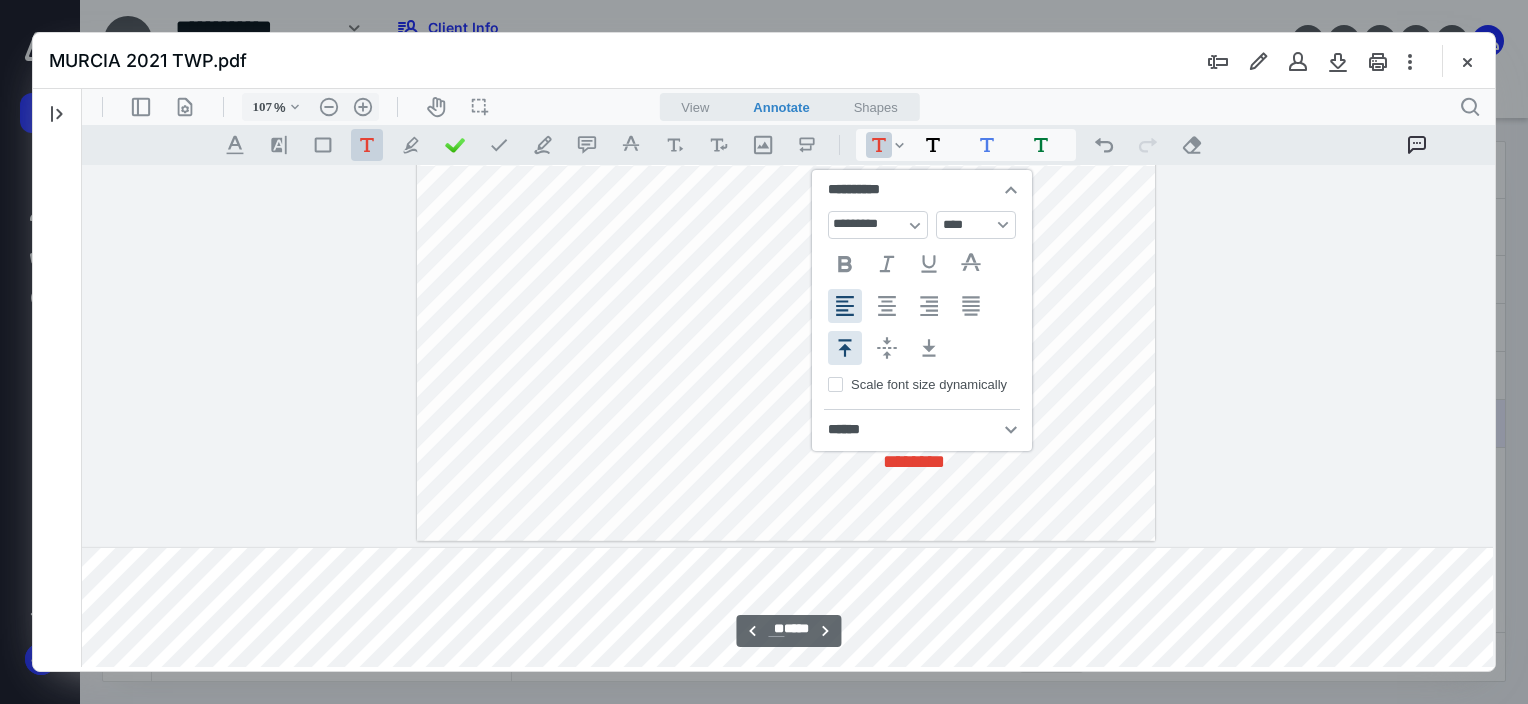 type 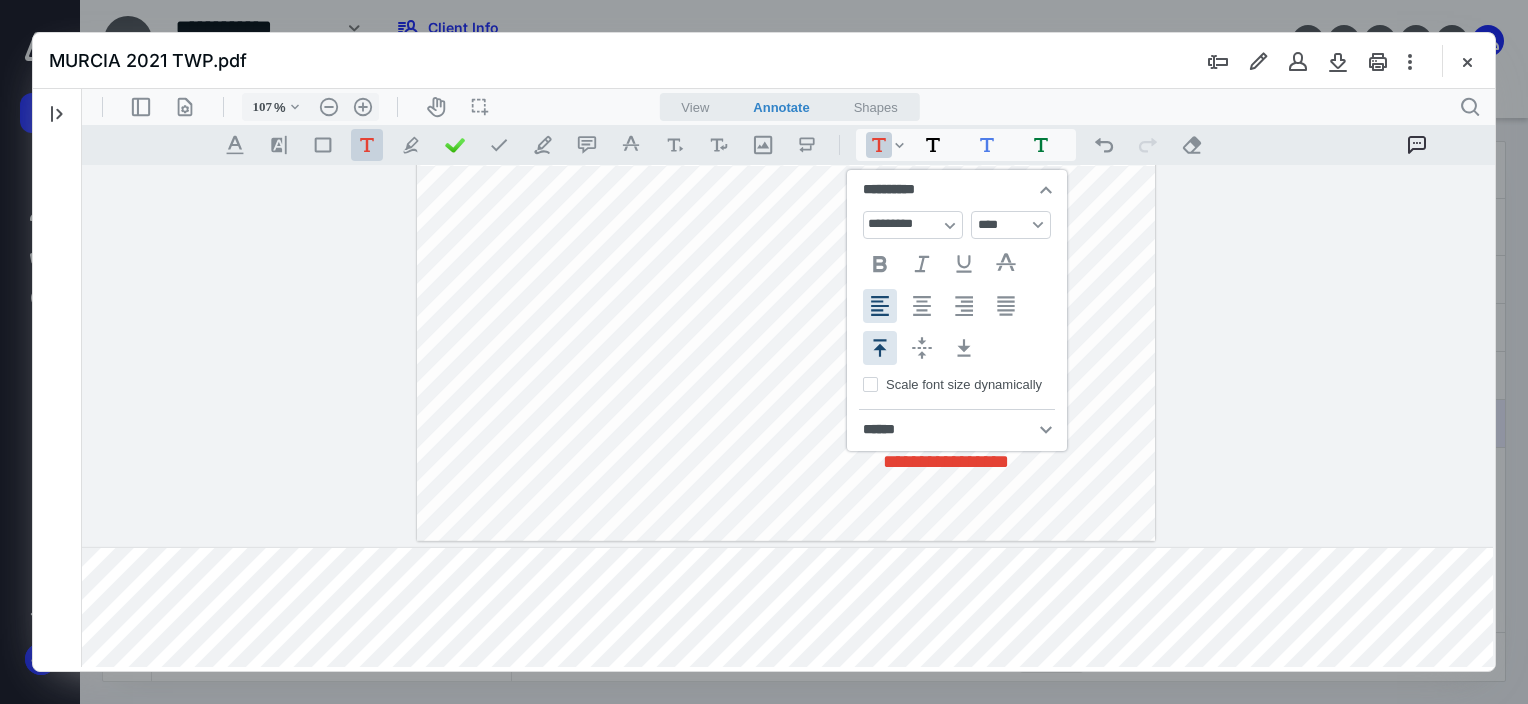 click on "**********" at bounding box center (786, -117) 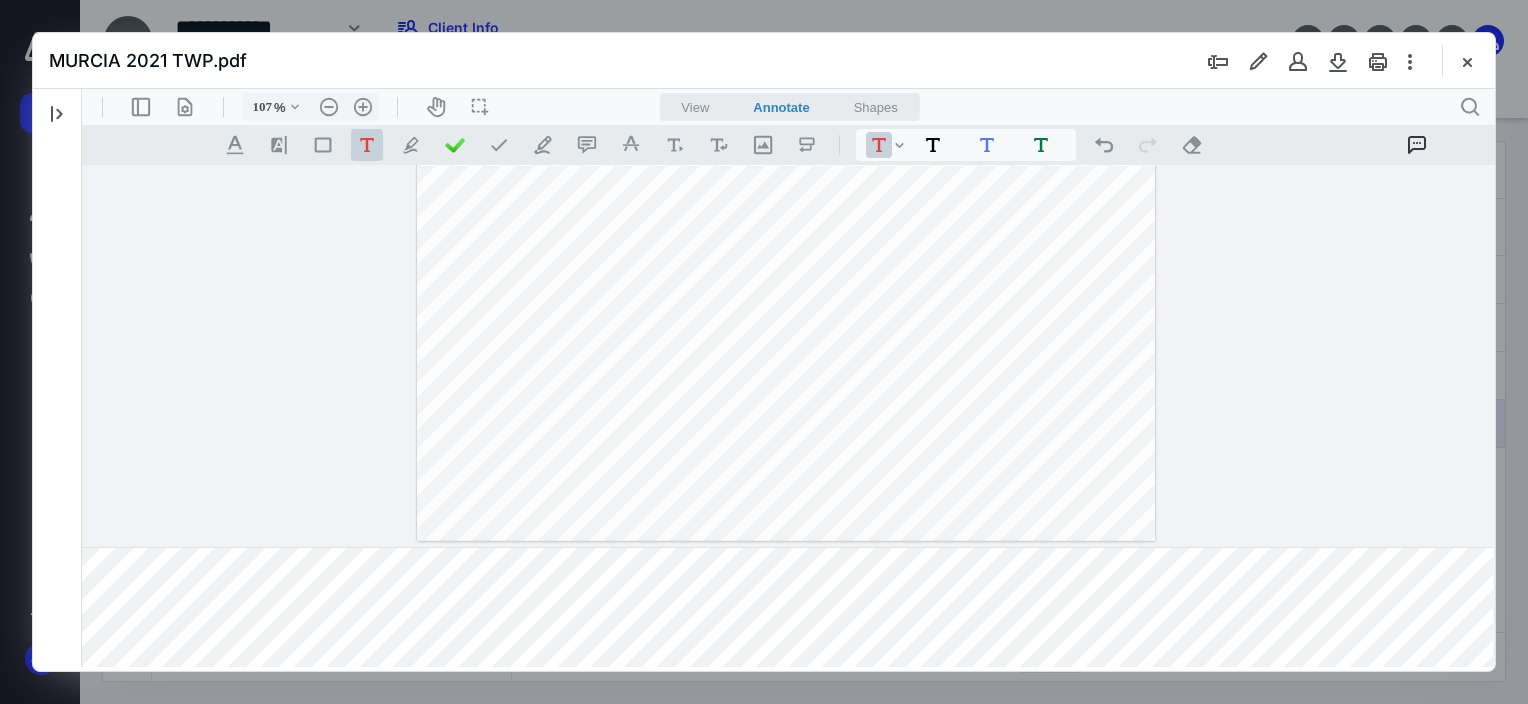 click on "**********" at bounding box center [786, -117] 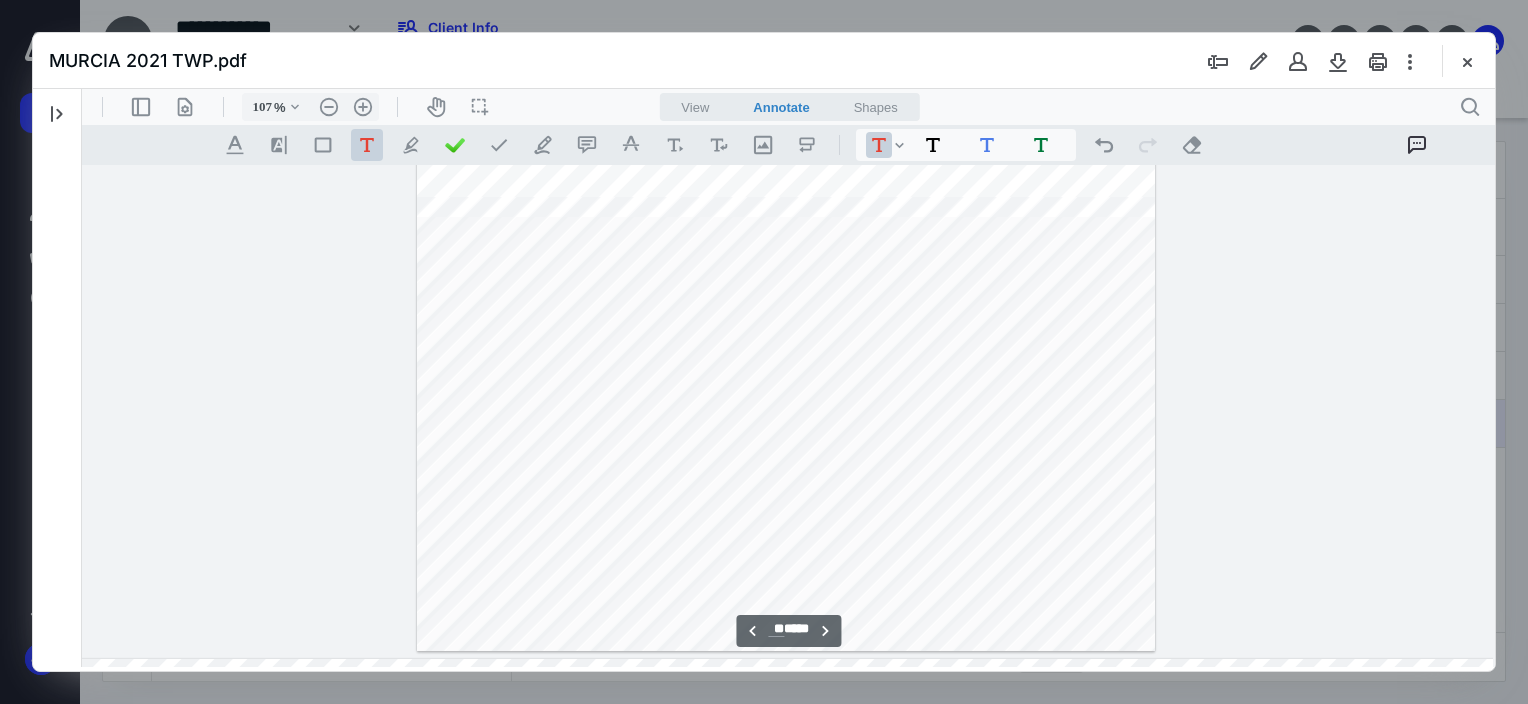 scroll, scrollTop: 34557, scrollLeft: 312, axis: both 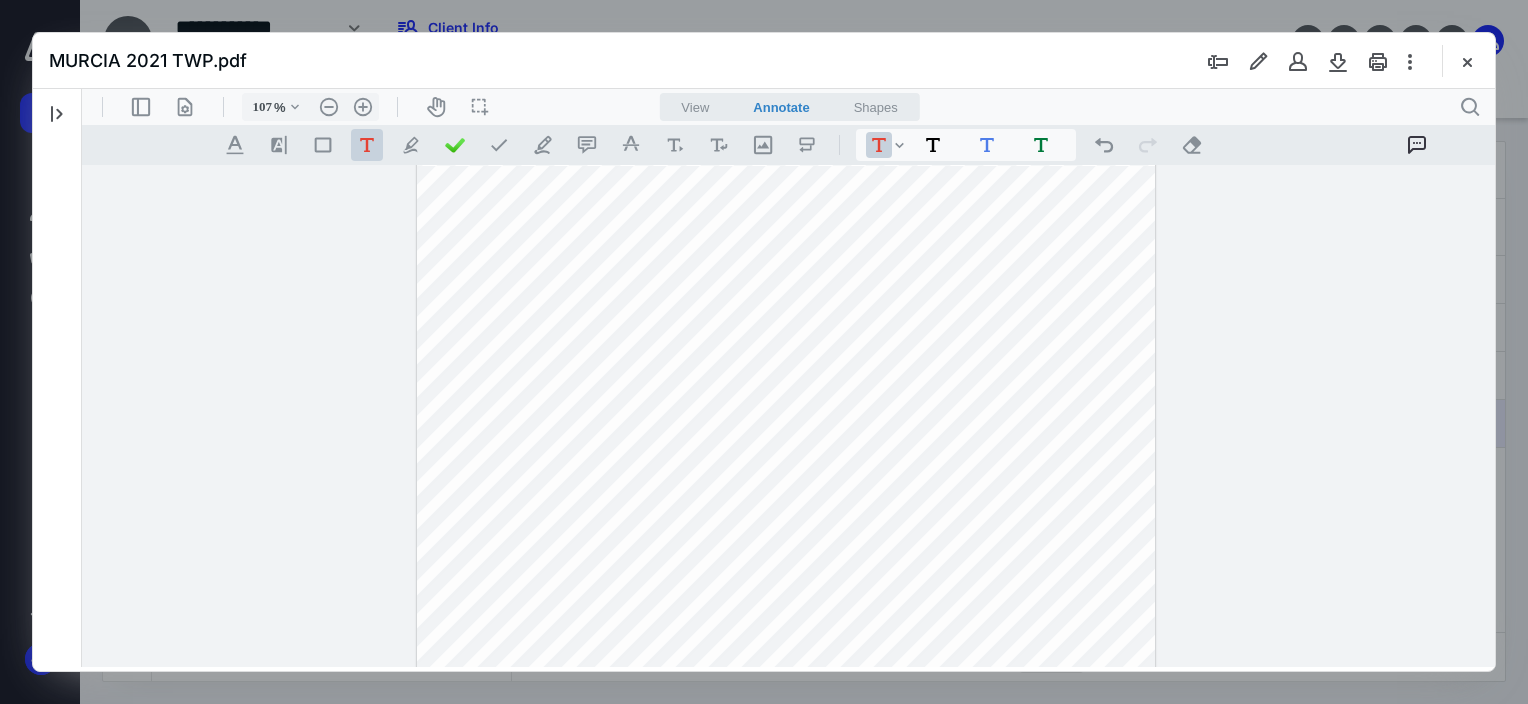 click on "**********" at bounding box center (786, 83) 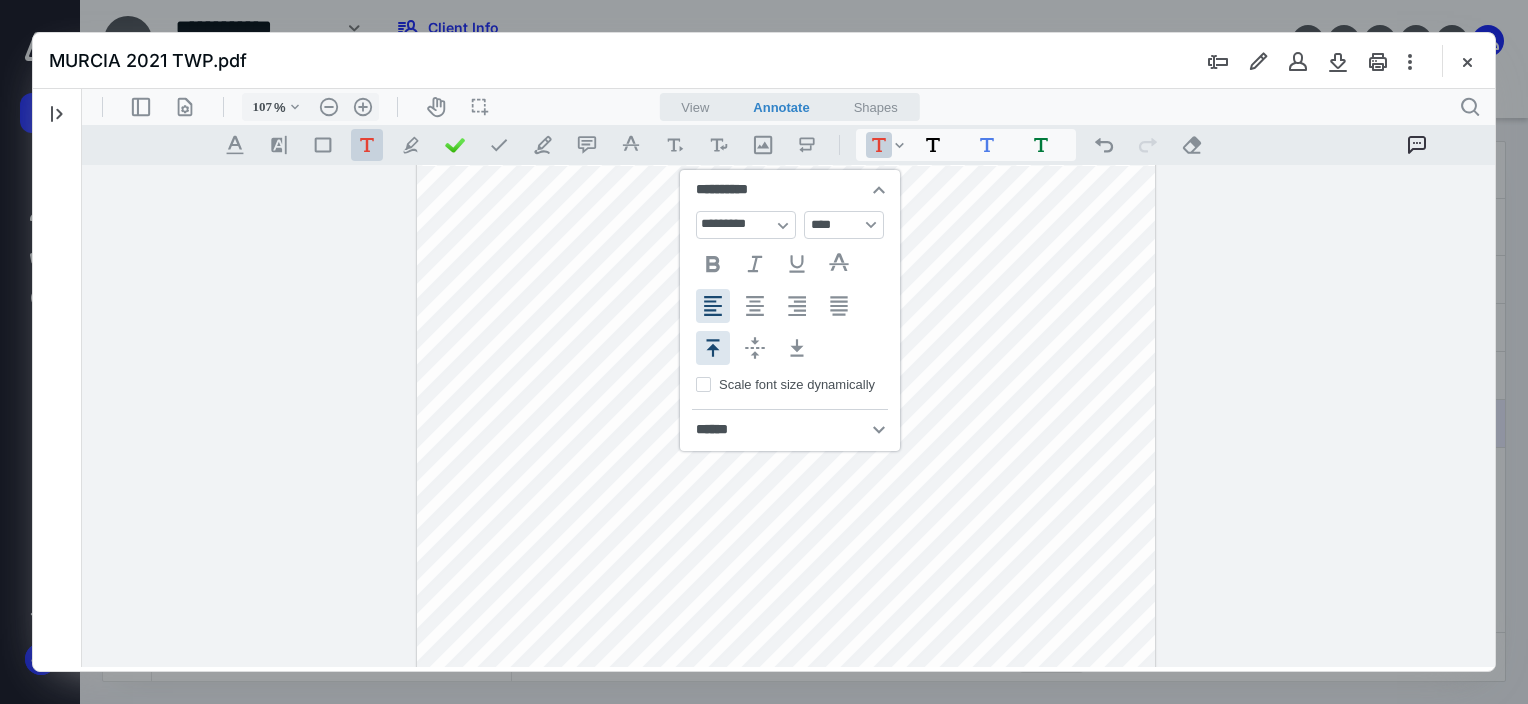 type 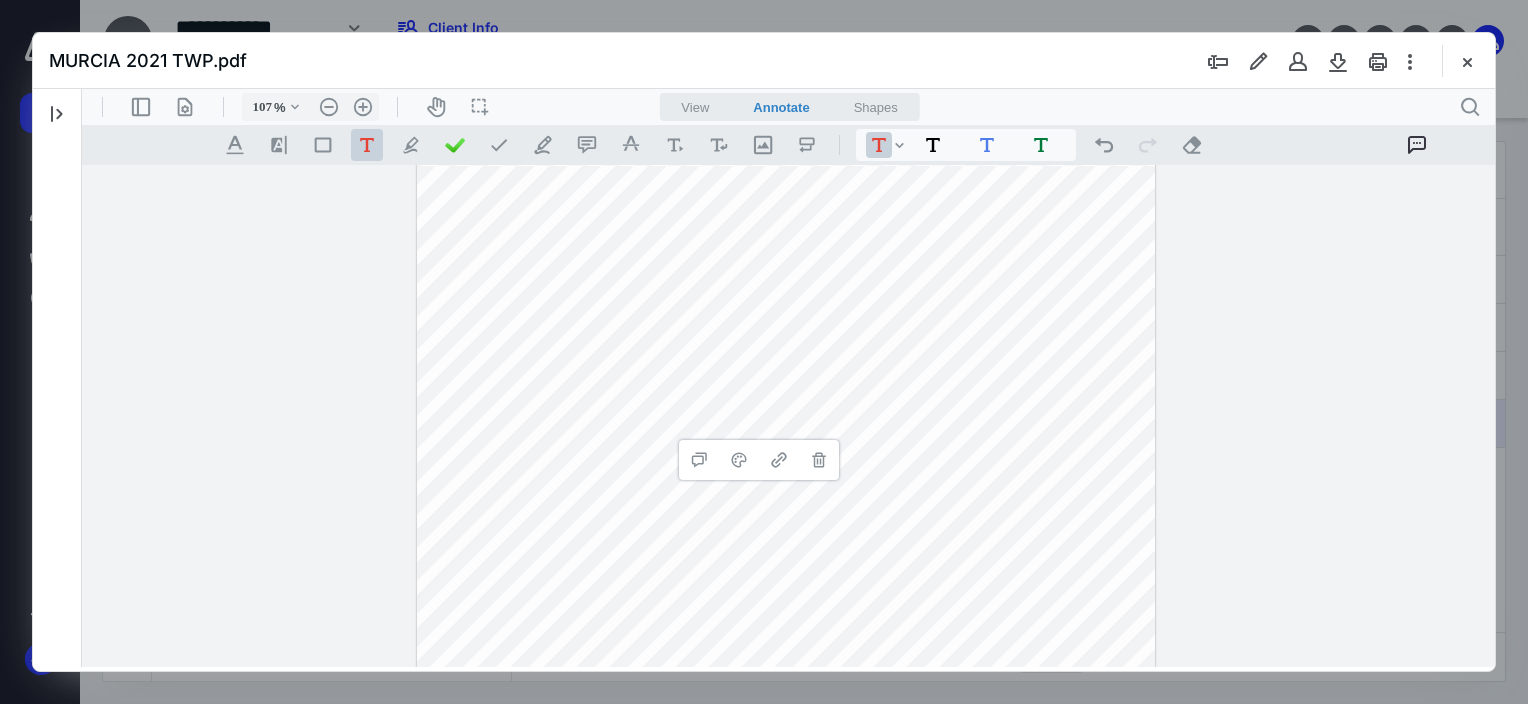 click on "**********" at bounding box center [786, 83] 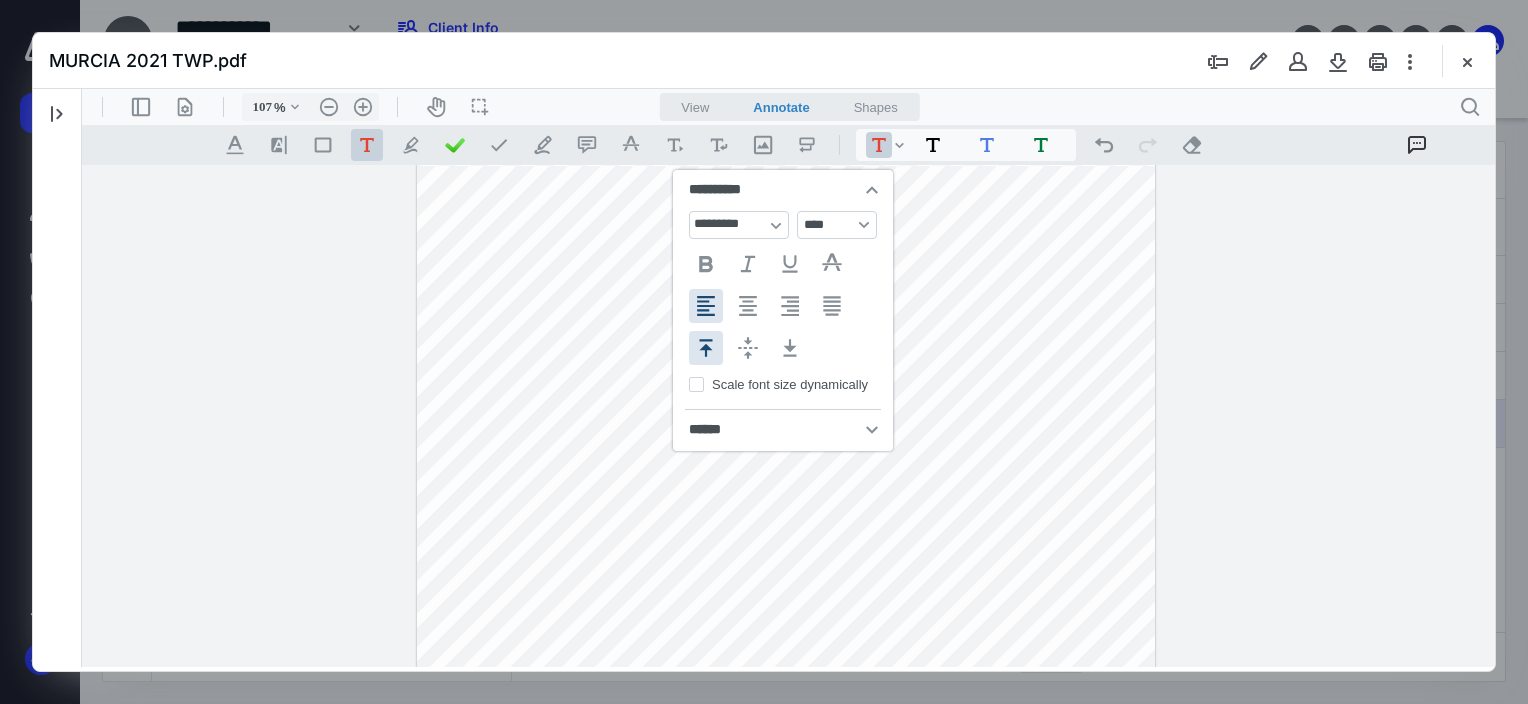 click on "**********" at bounding box center [786, 83] 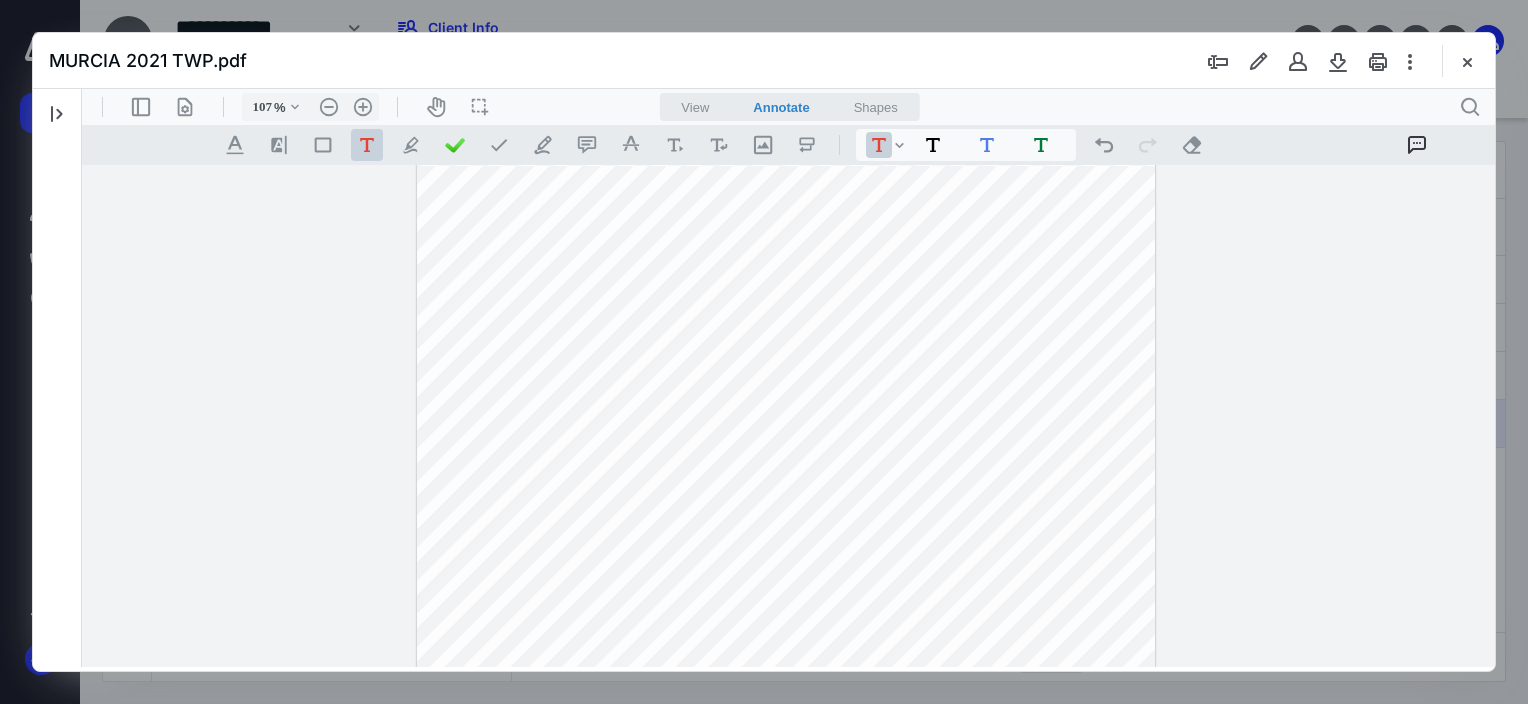 click on "**********" at bounding box center [786, 83] 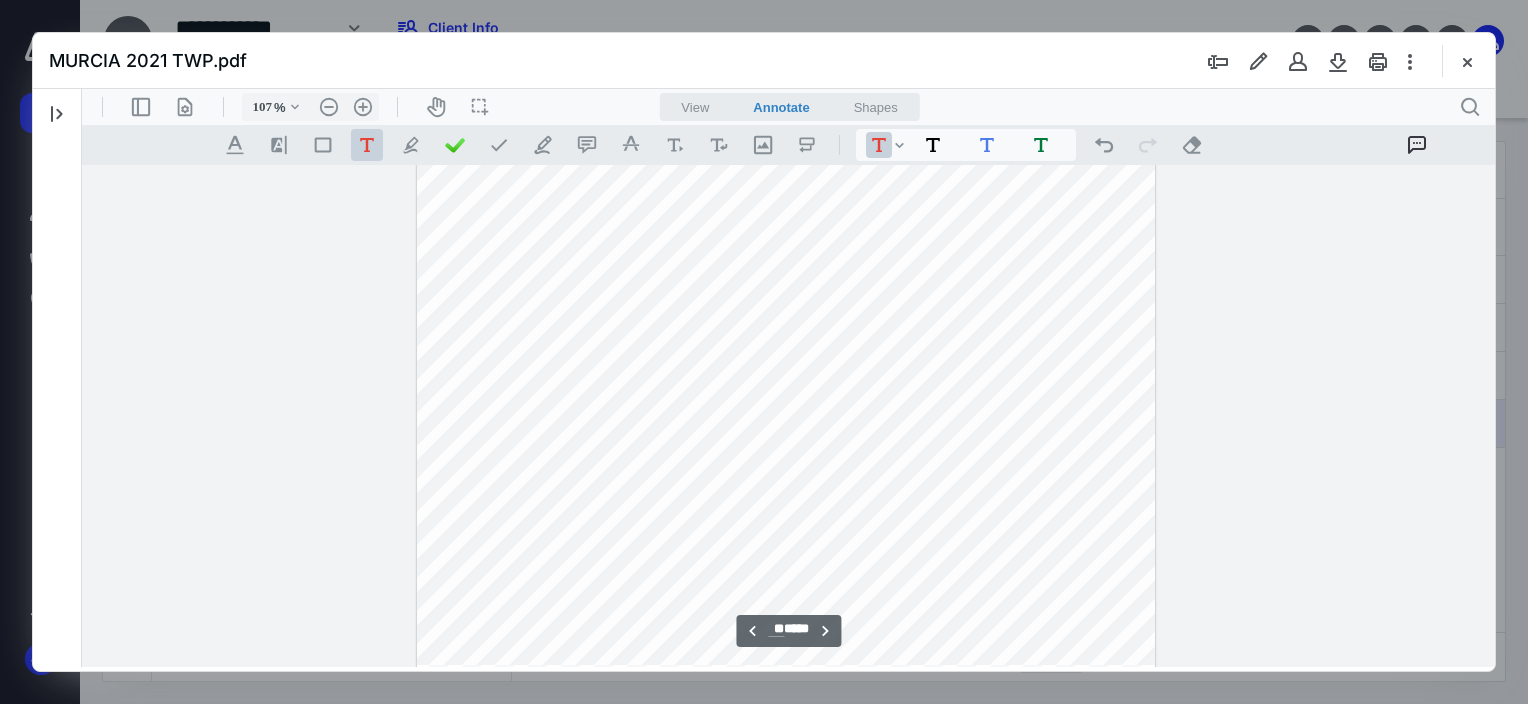 scroll, scrollTop: 34457, scrollLeft: 312, axis: both 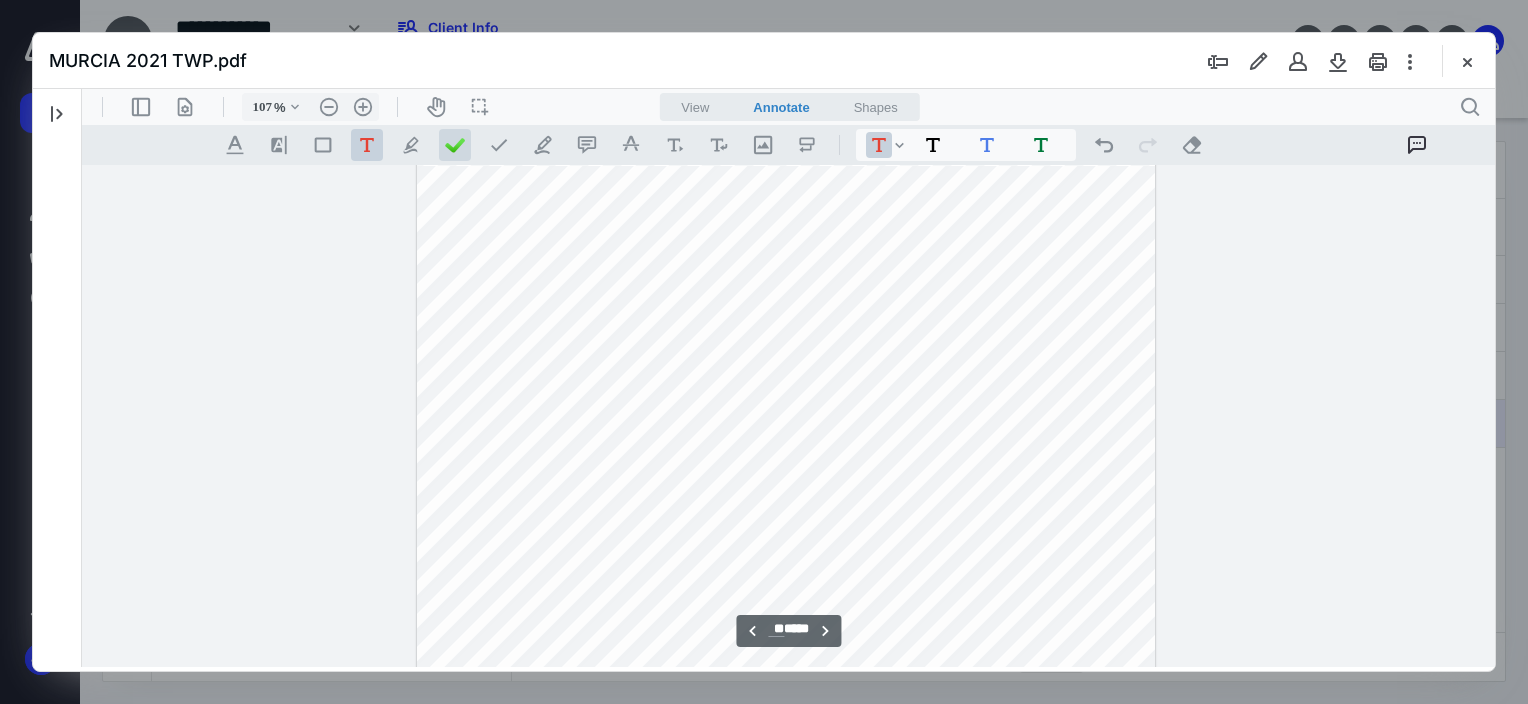 click at bounding box center (455, 145) 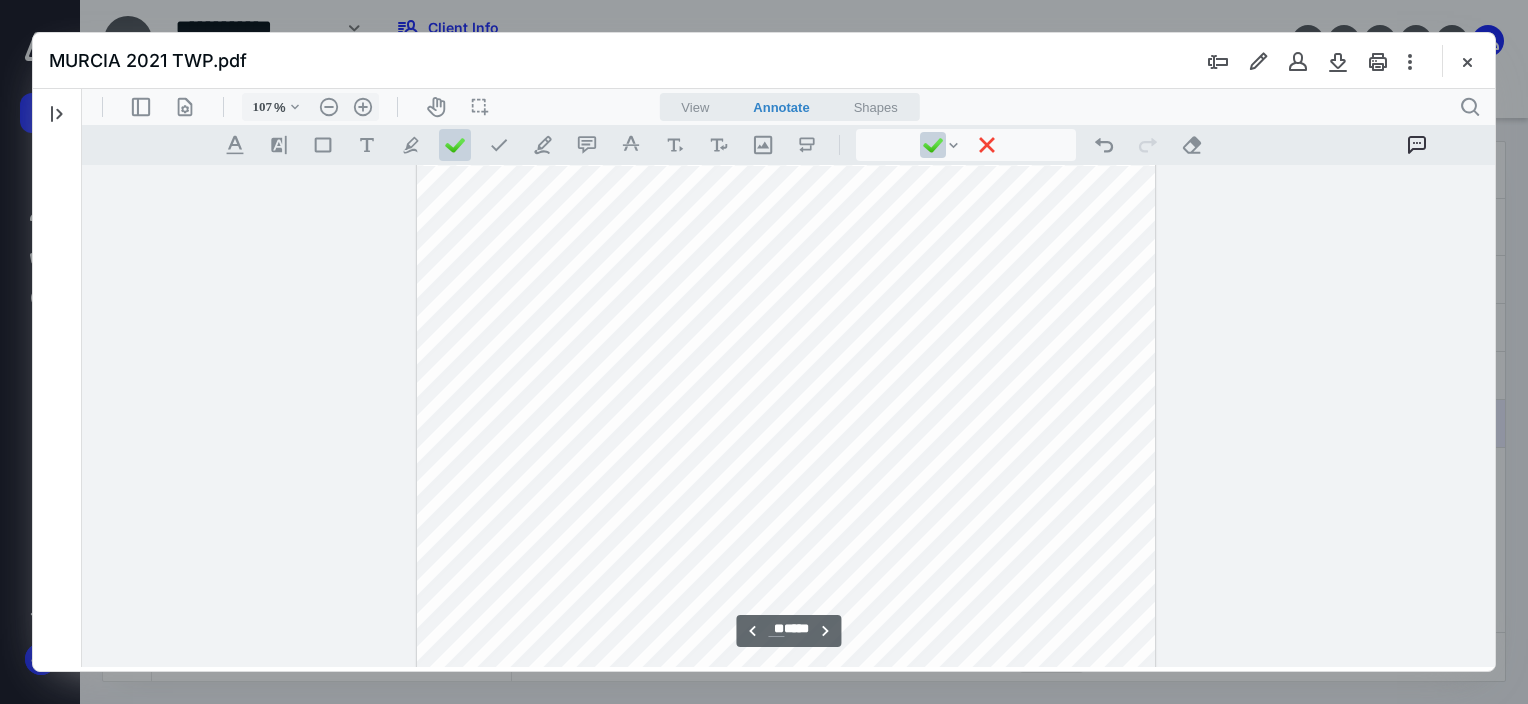 click on "**********" at bounding box center (786, 183) 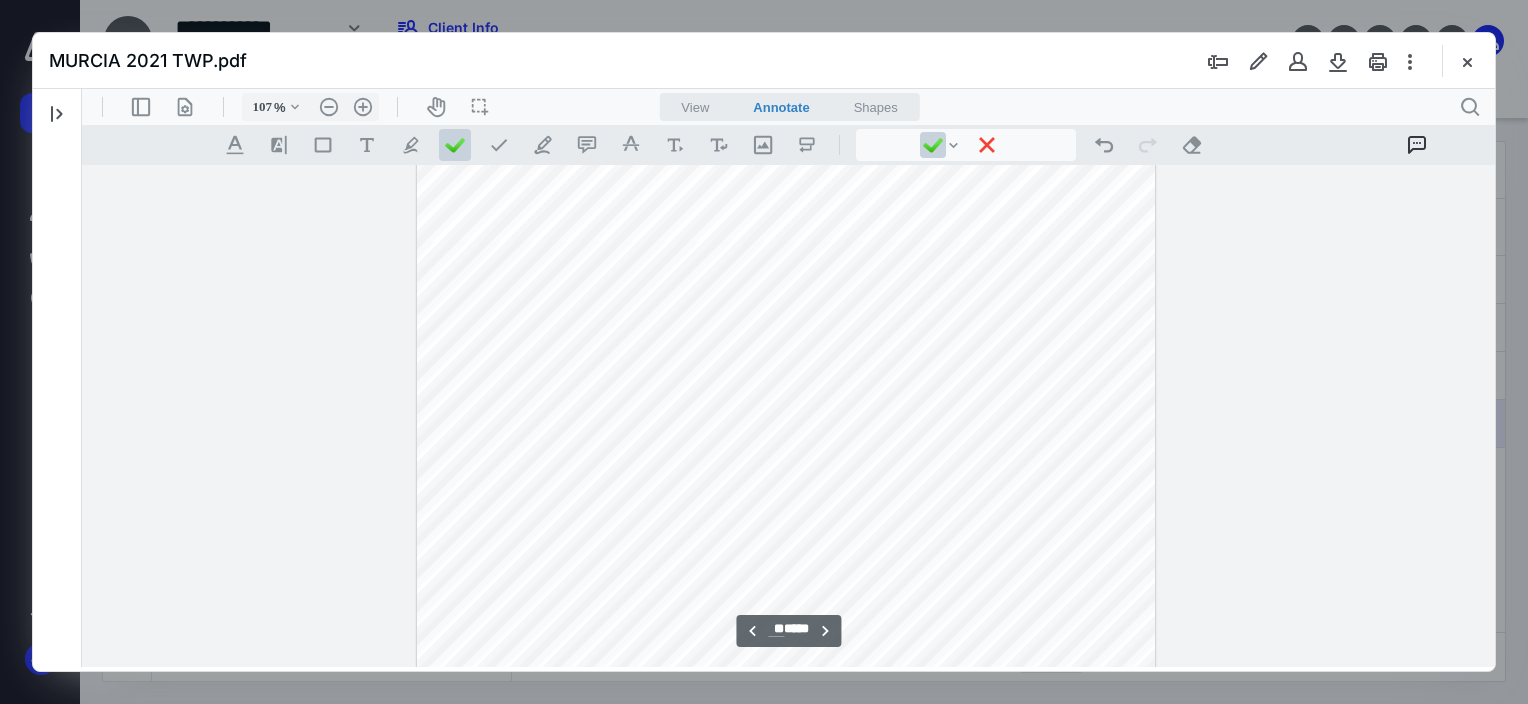 scroll, scrollTop: 34257, scrollLeft: 312, axis: both 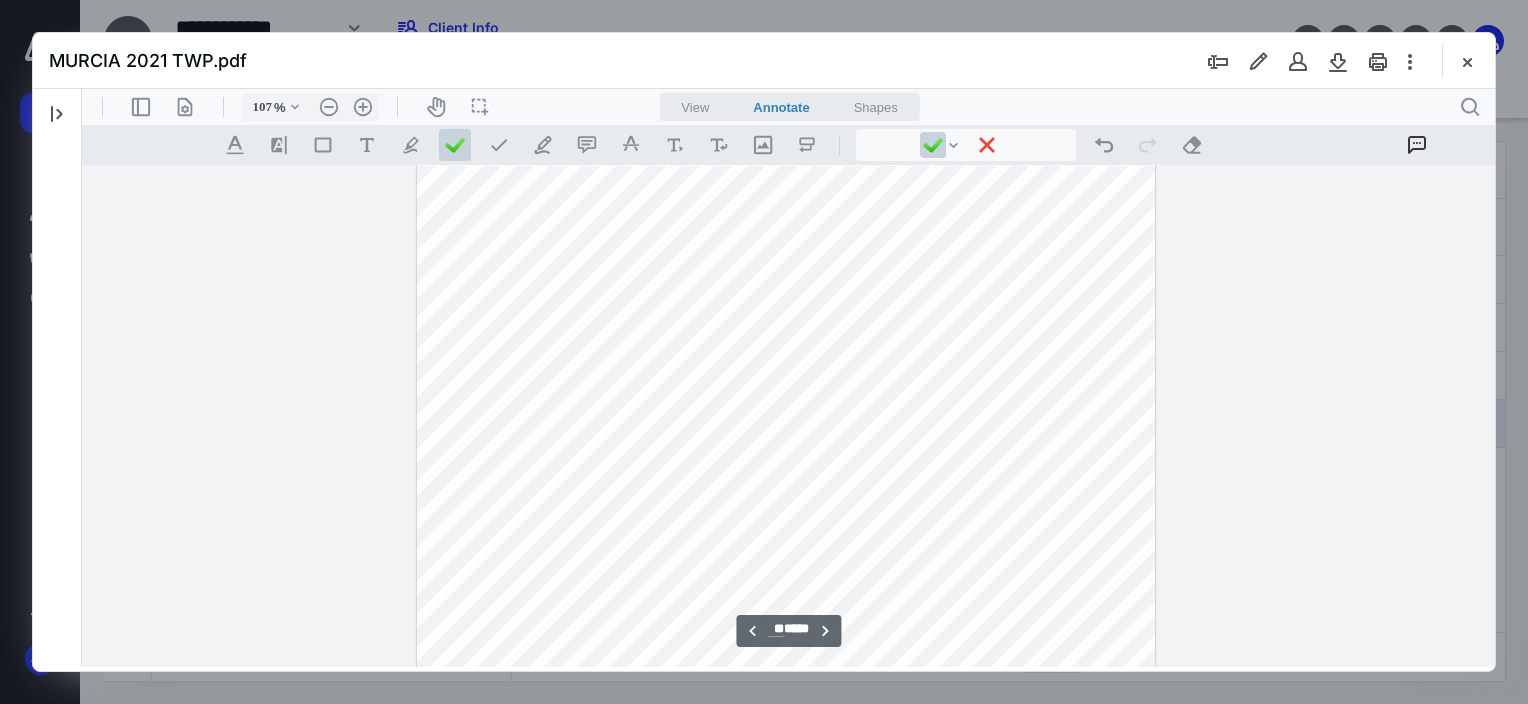 click on "**********" at bounding box center (786, 383) 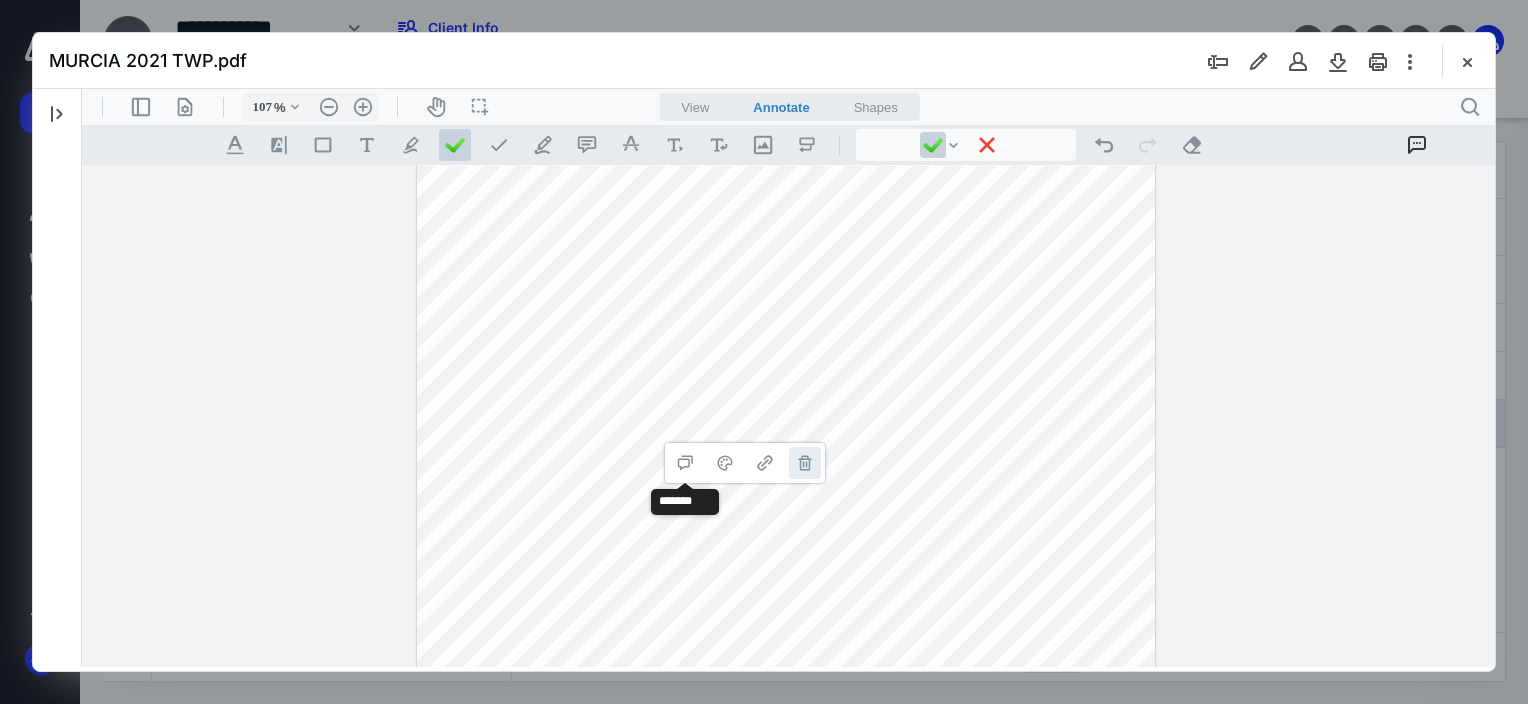 click on "**********" at bounding box center [805, 463] 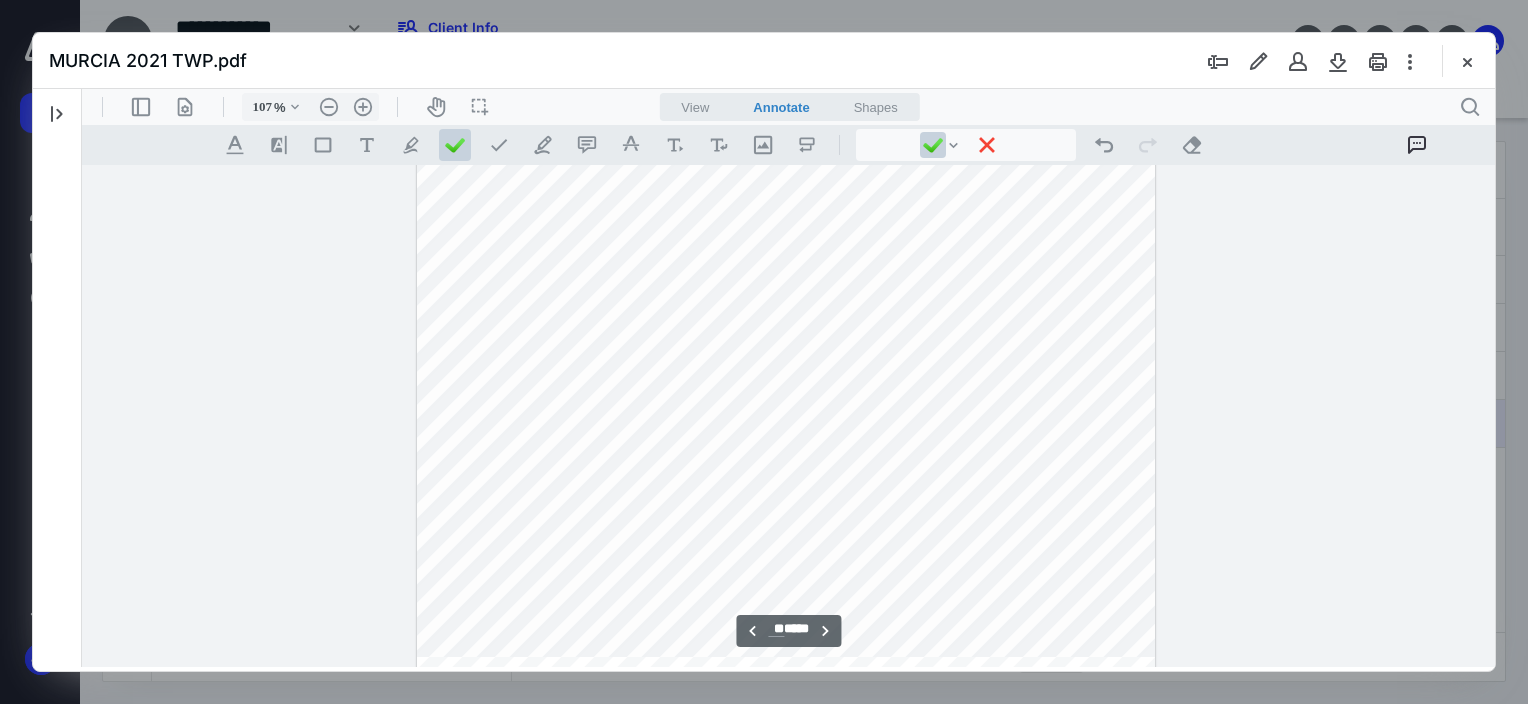 scroll, scrollTop: 34557, scrollLeft: 312, axis: both 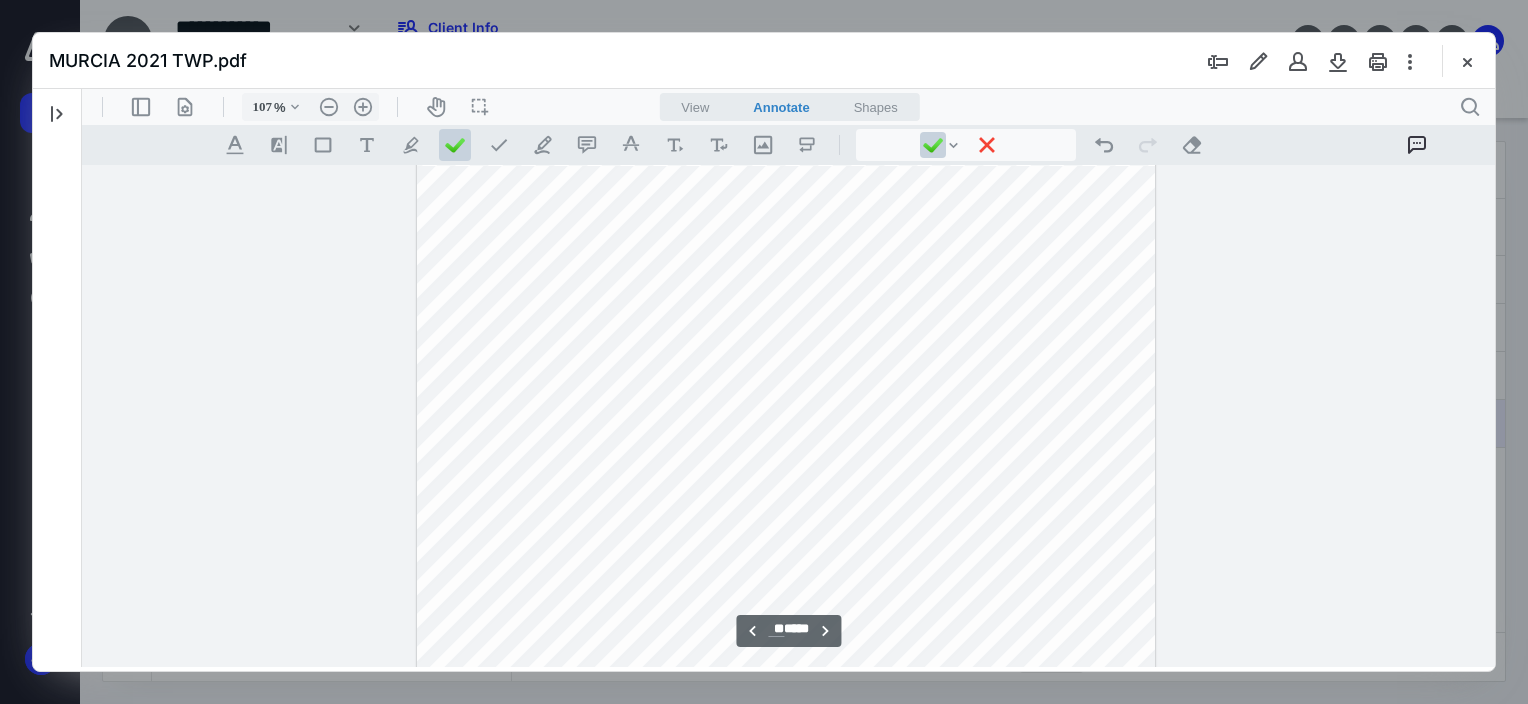 click on "**********" at bounding box center [786, 83] 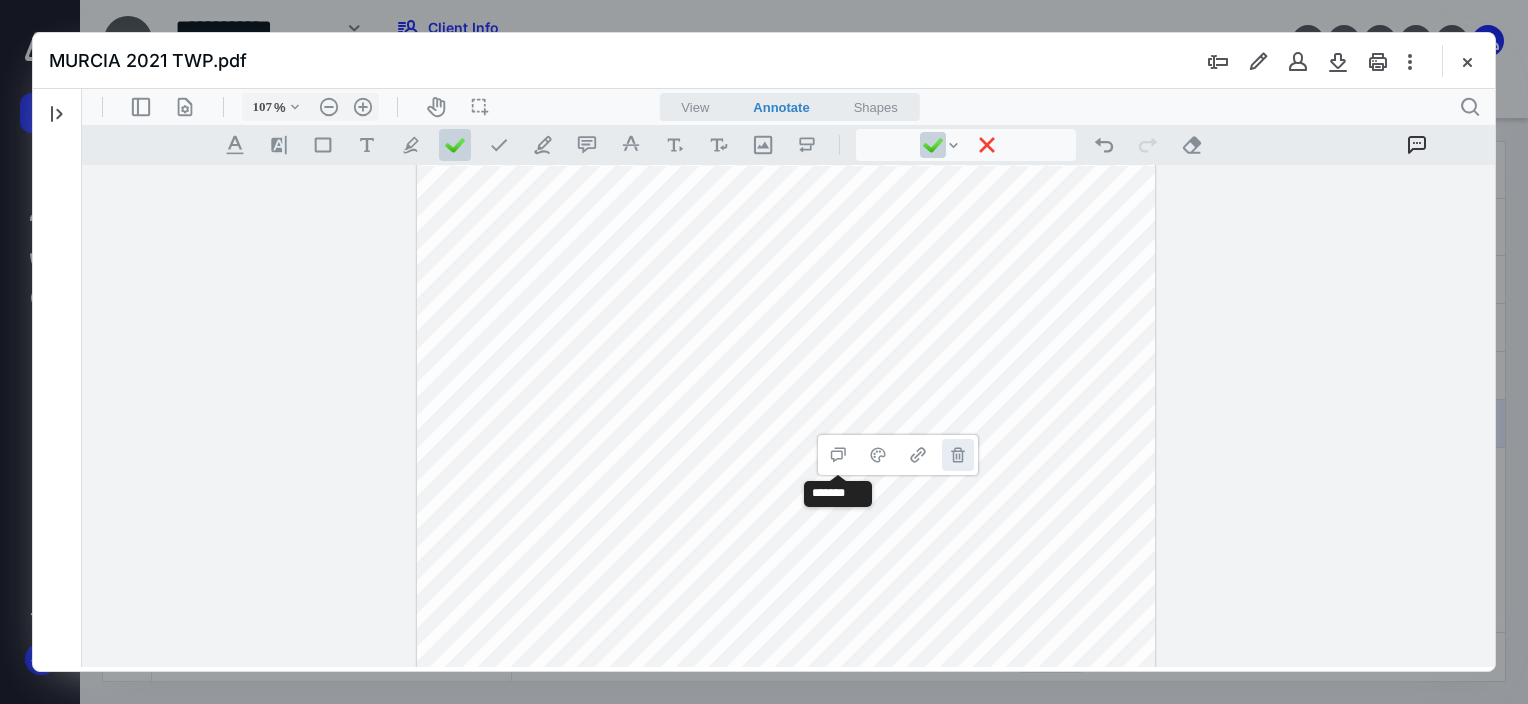 click on "**********" at bounding box center (958, 455) 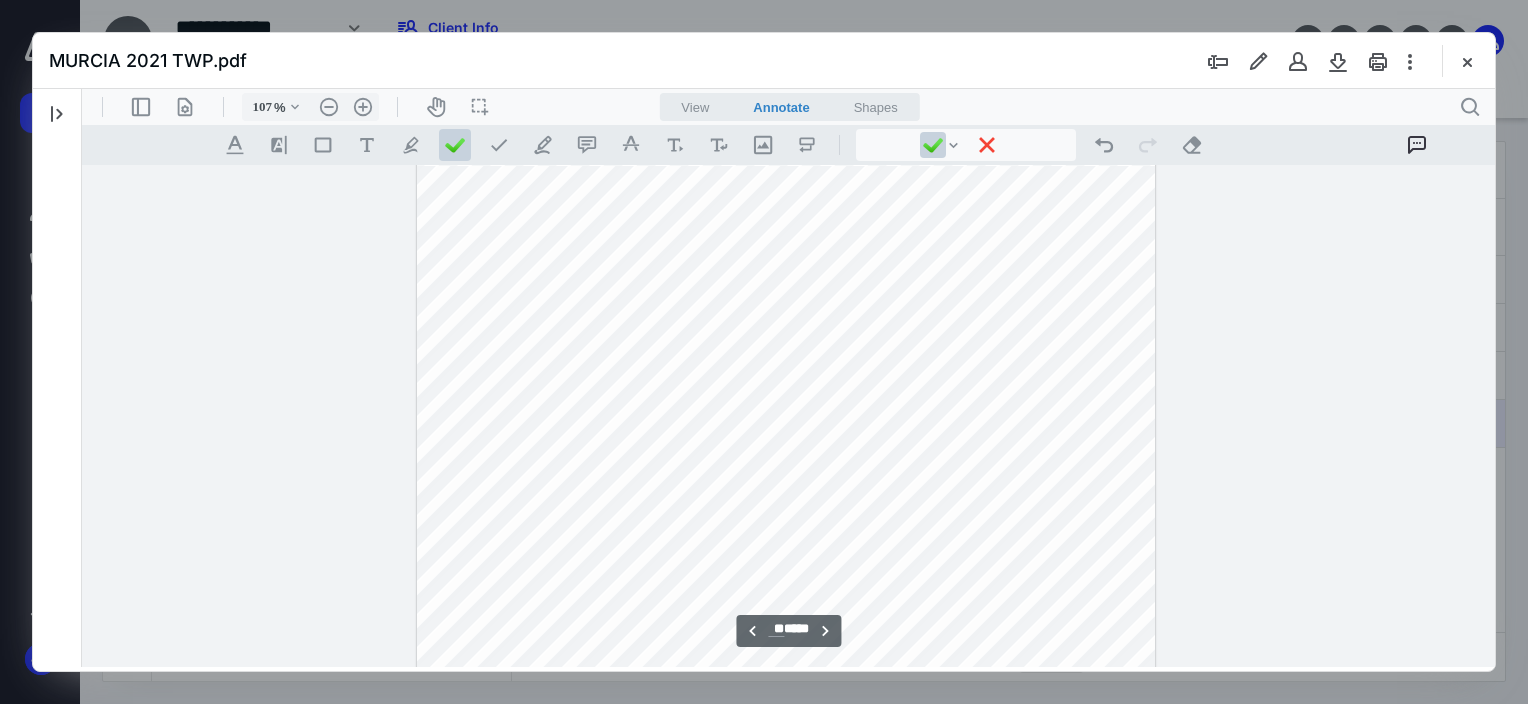 scroll, scrollTop: 34257, scrollLeft: 312, axis: both 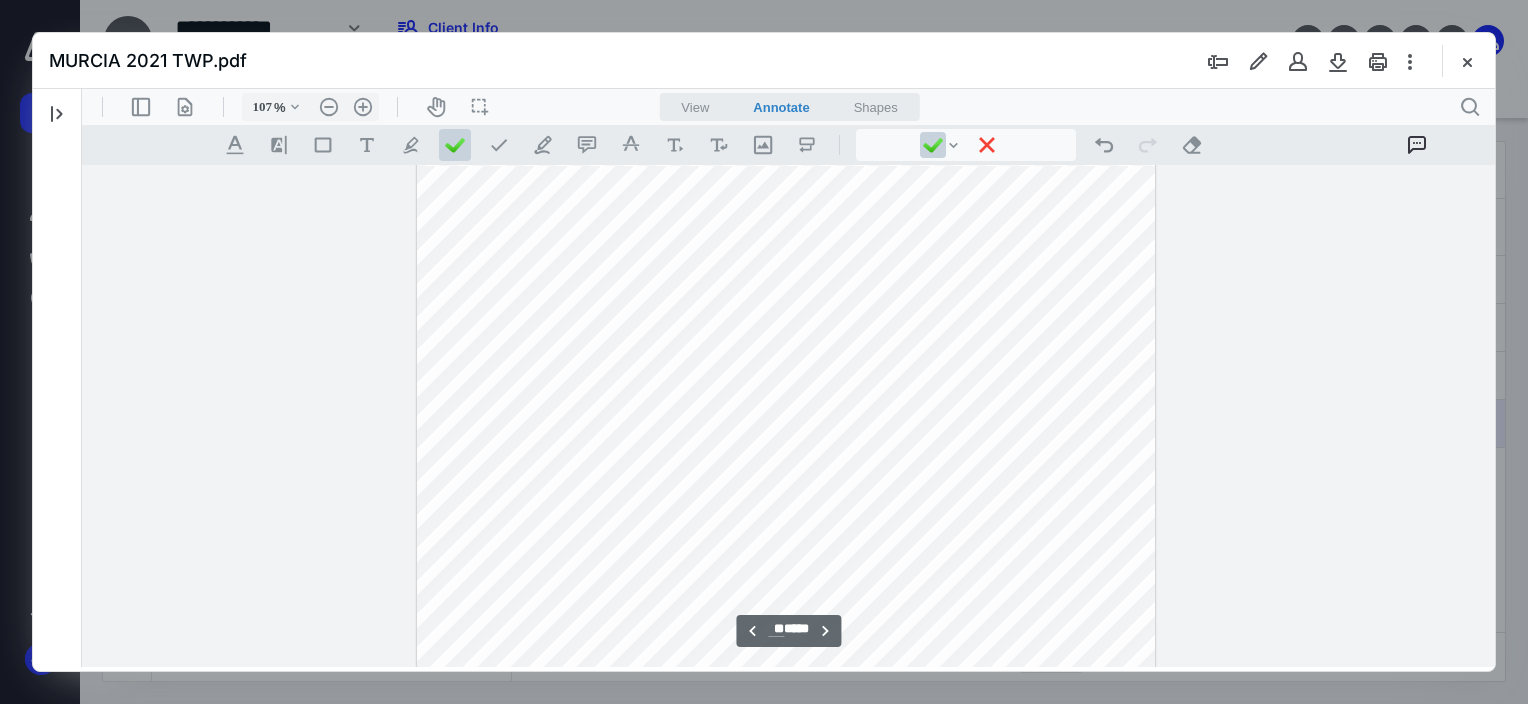 click on "**********" at bounding box center [786, 383] 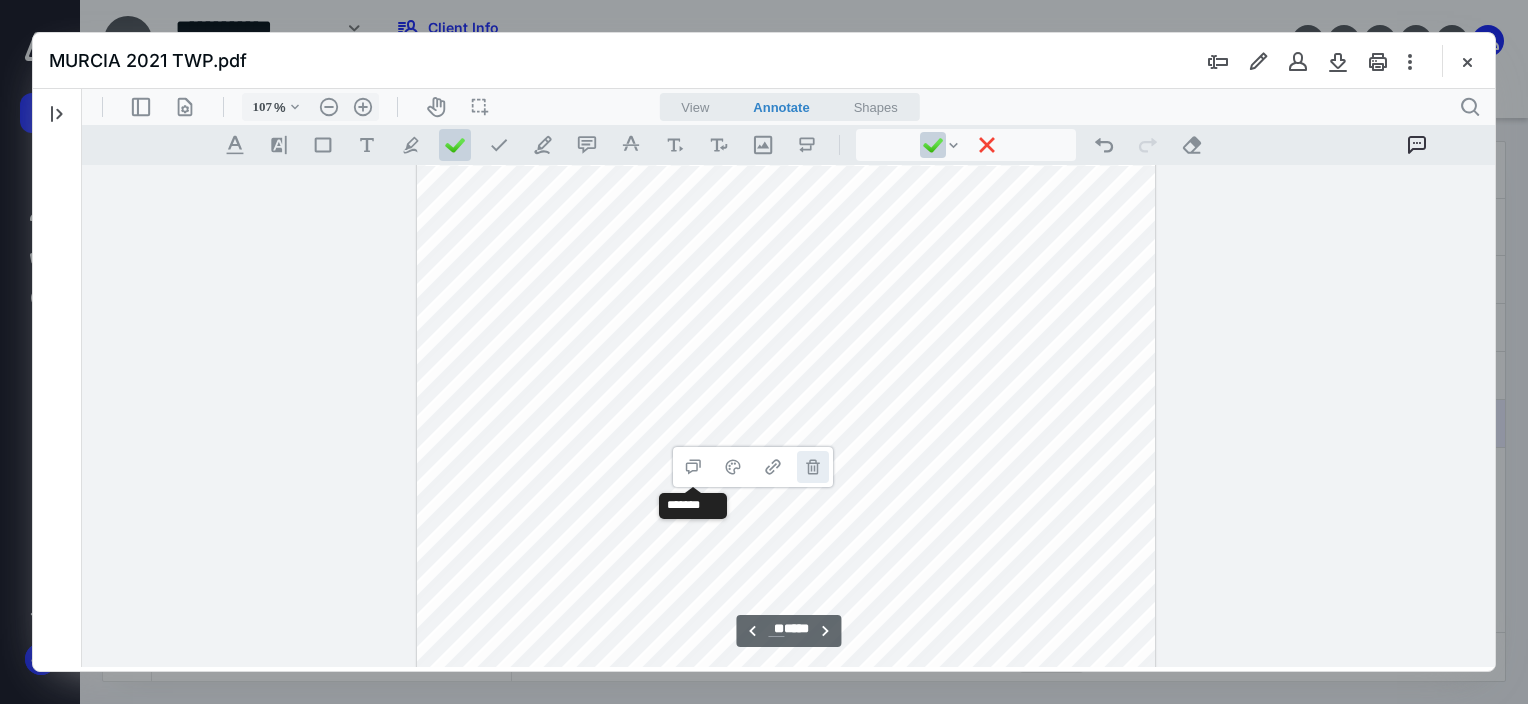 click on "**********" at bounding box center [813, 467] 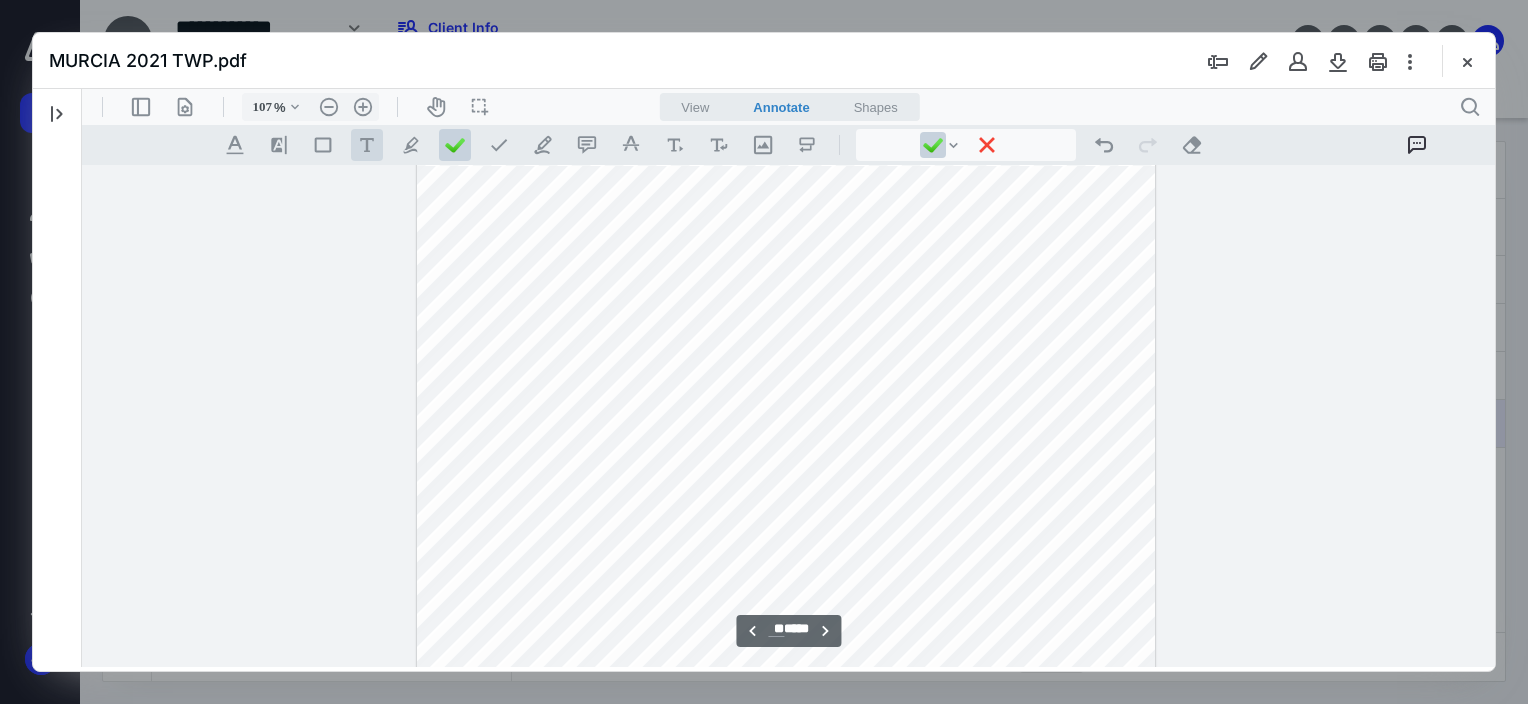 click on ".cls-1{fill:#abb0c4;} icon - tool - text - free text" at bounding box center (367, 145) 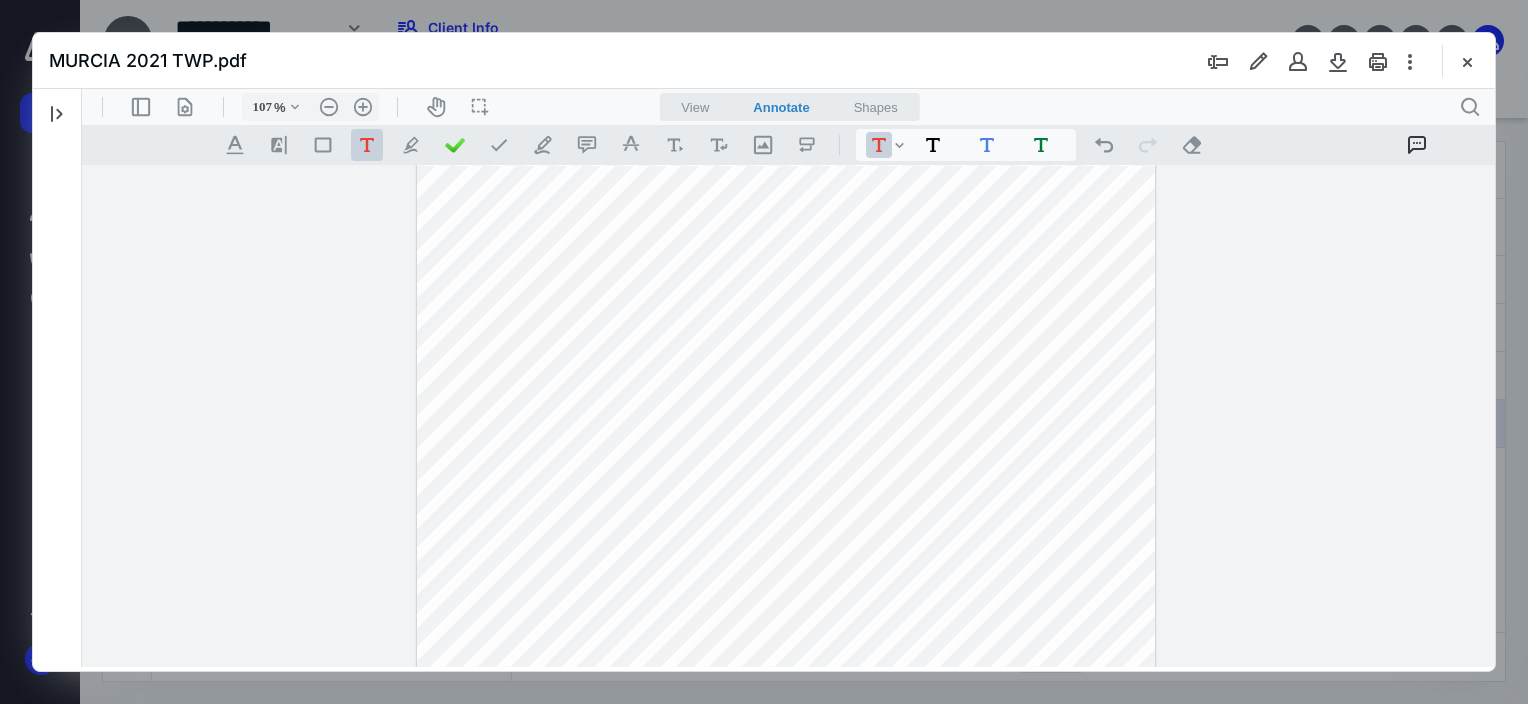 click on "**********" at bounding box center (786, 383) 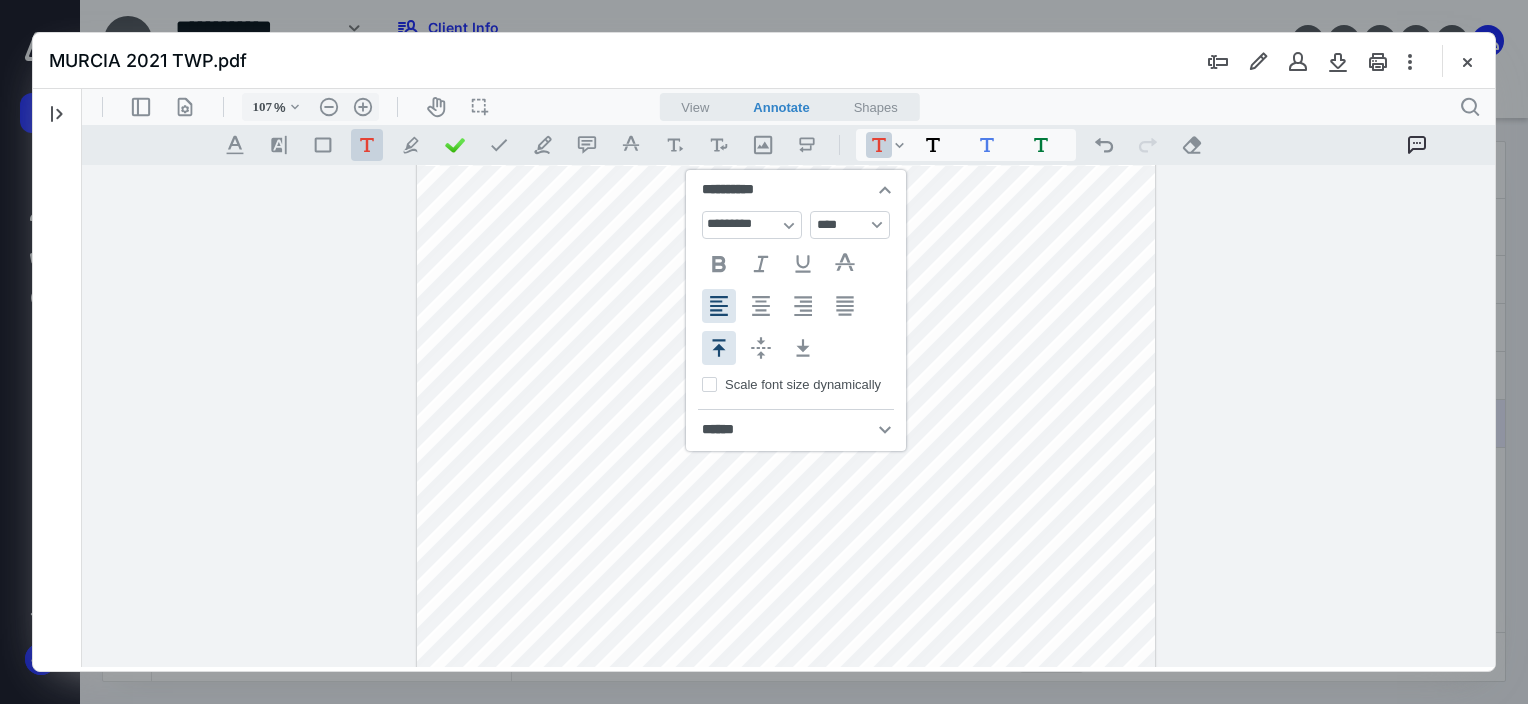 type 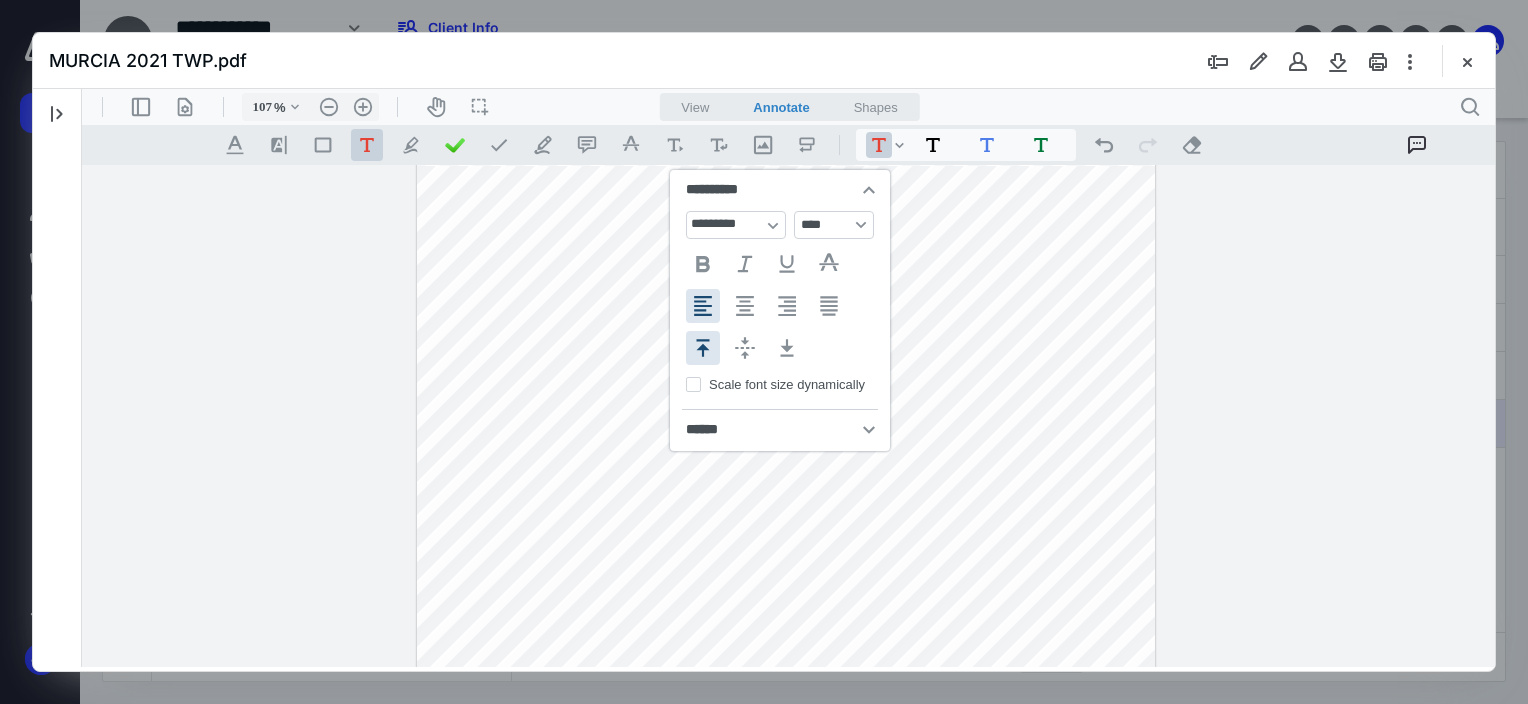 click on "**********" at bounding box center [786, 383] 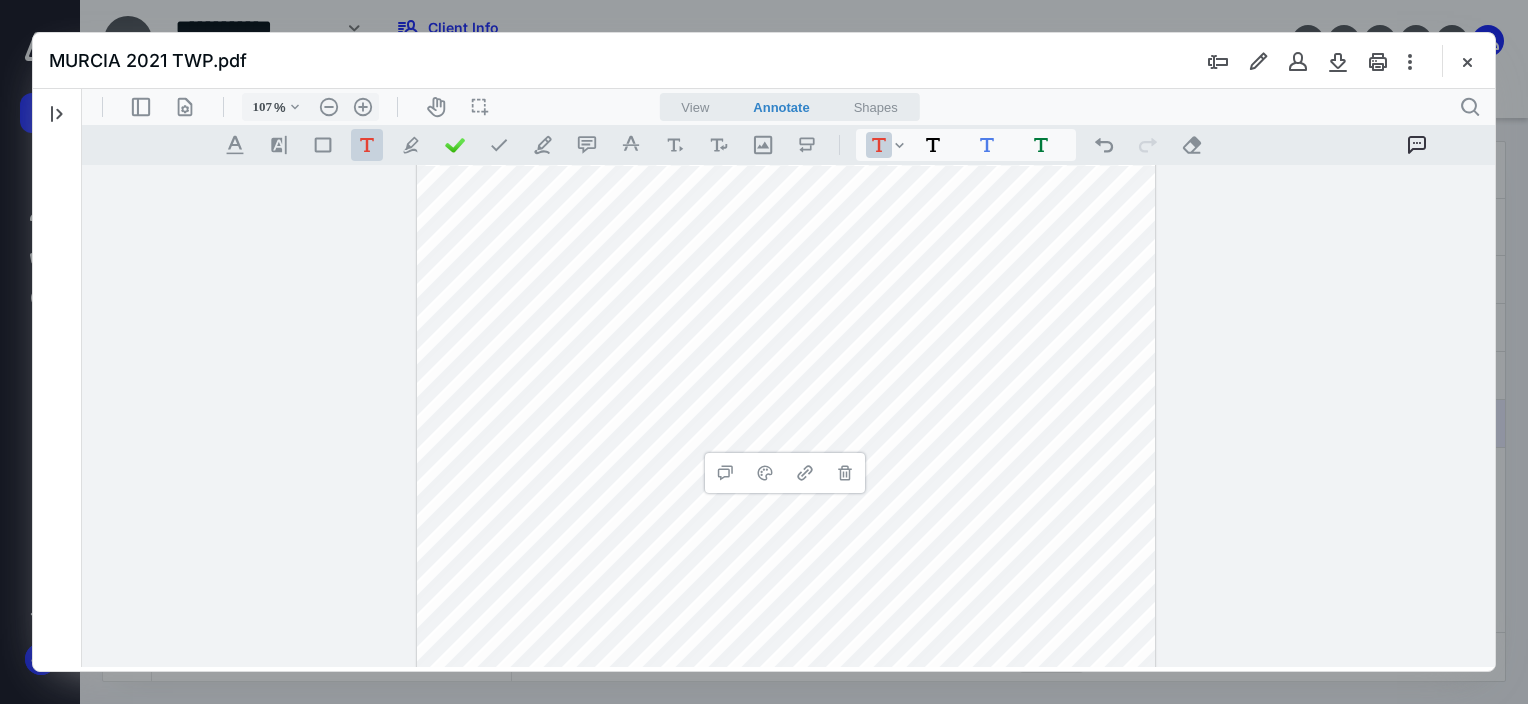 click on "**********" at bounding box center [786, 383] 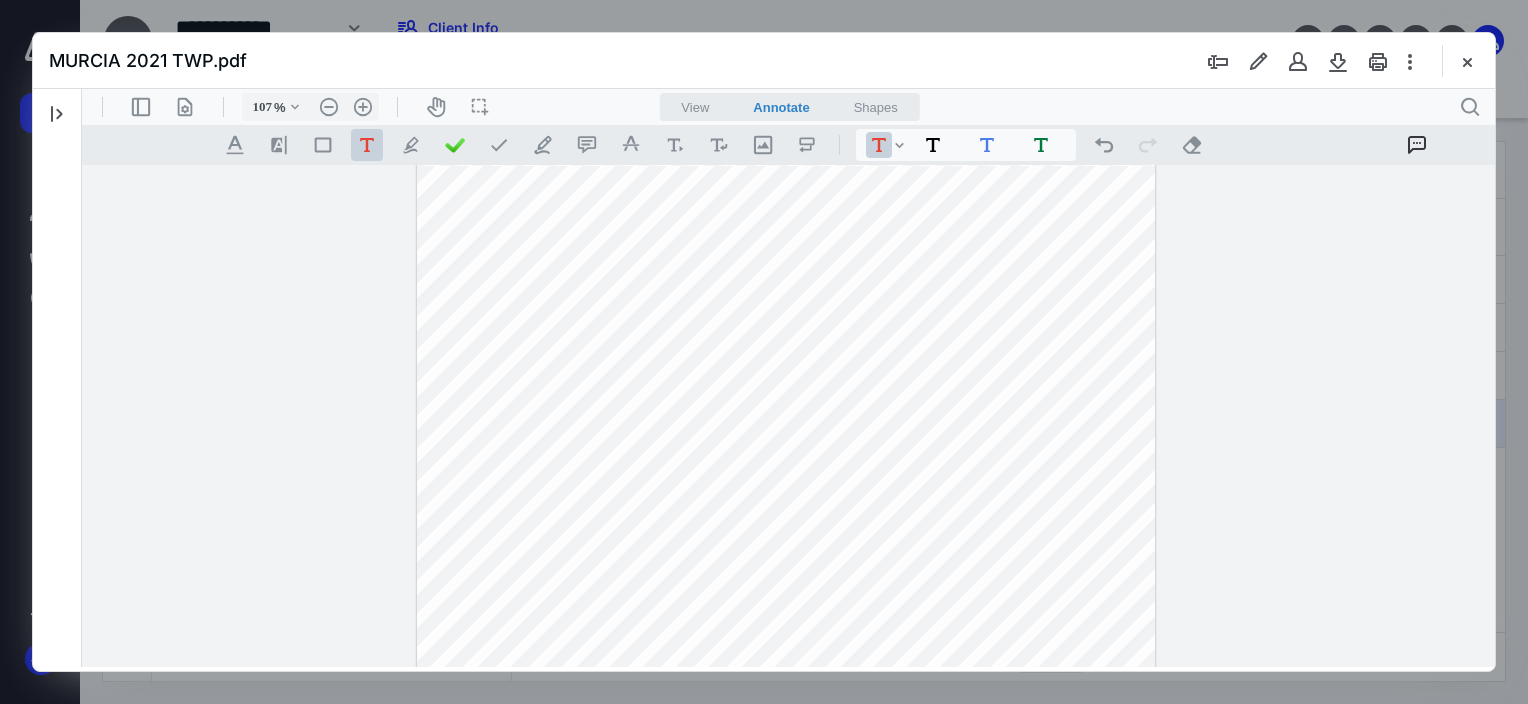 click on "**********" at bounding box center [786, 383] 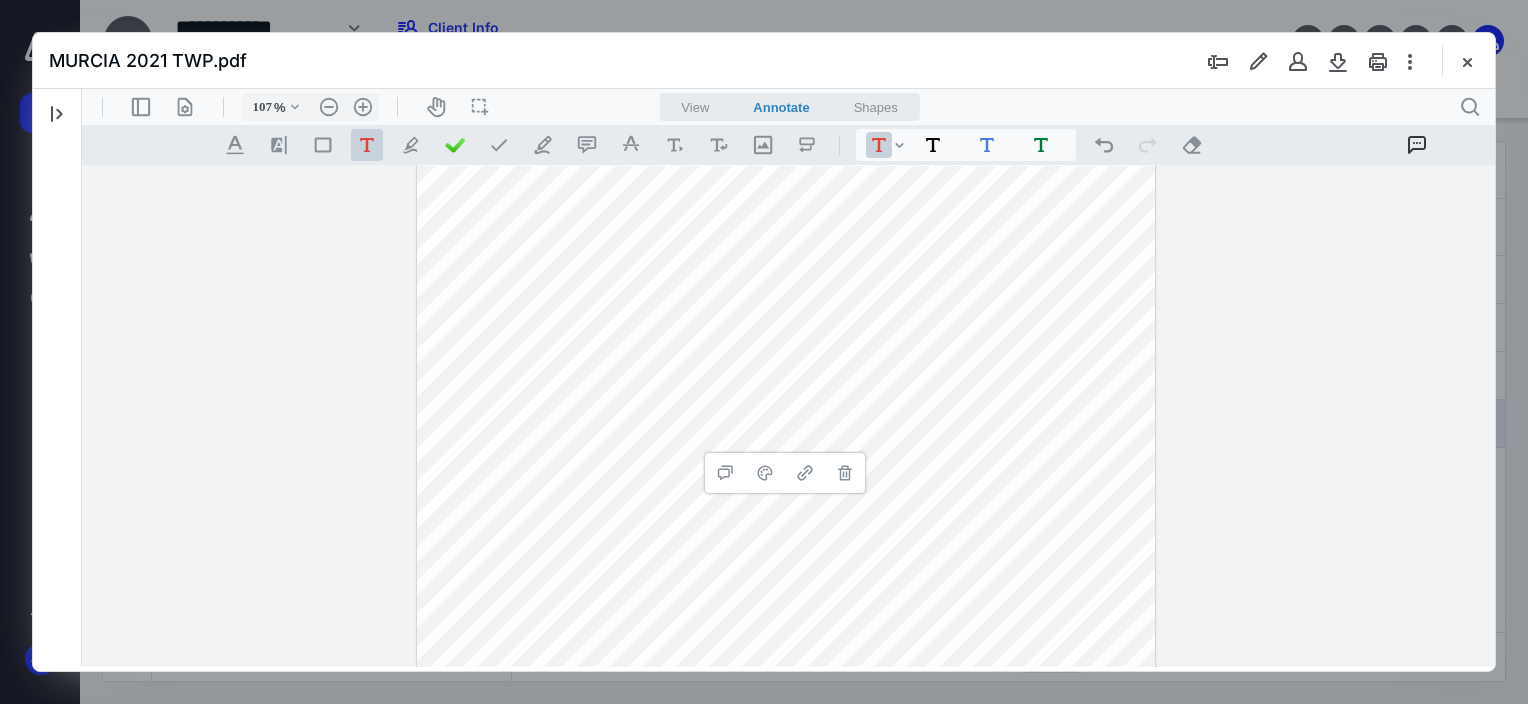 scroll, scrollTop: 34257, scrollLeft: 352, axis: both 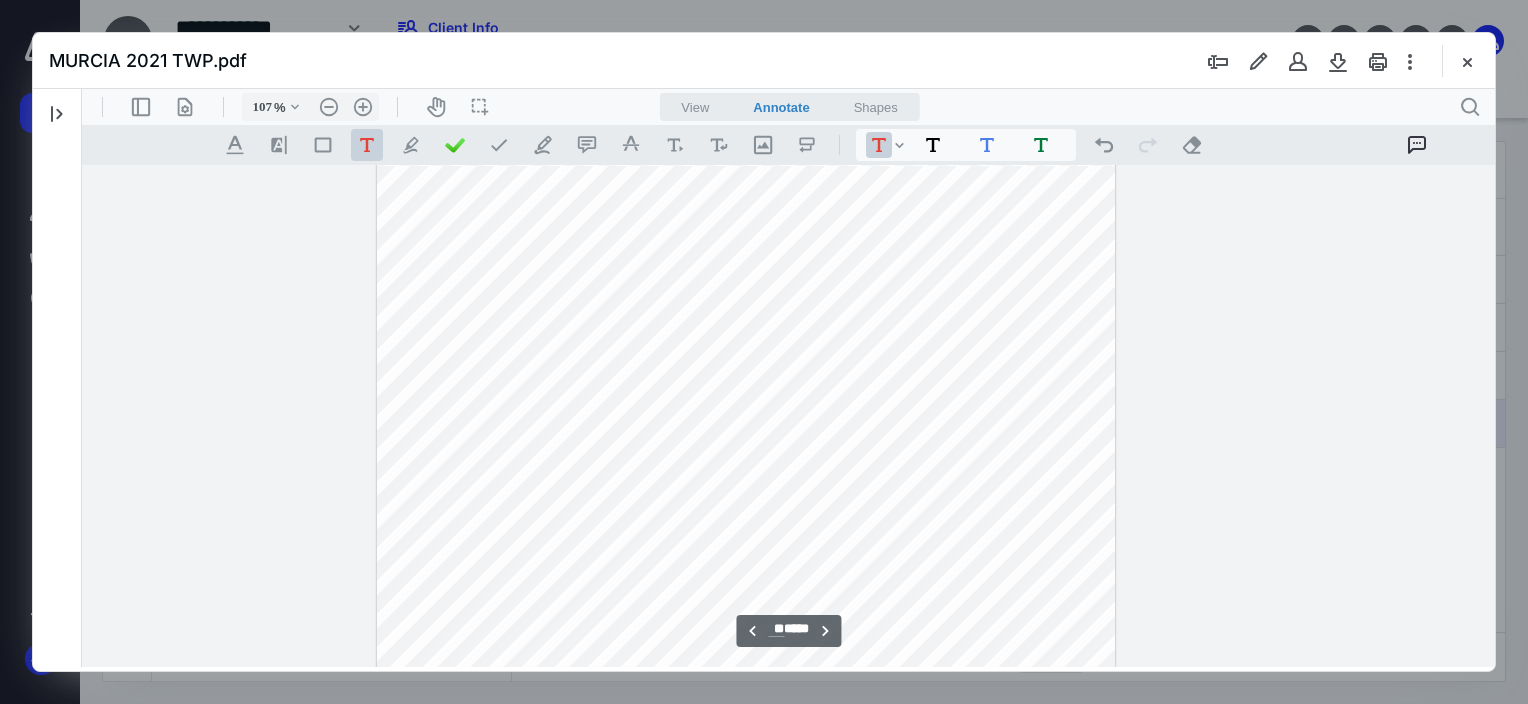 click on "**********" at bounding box center [746, 383] 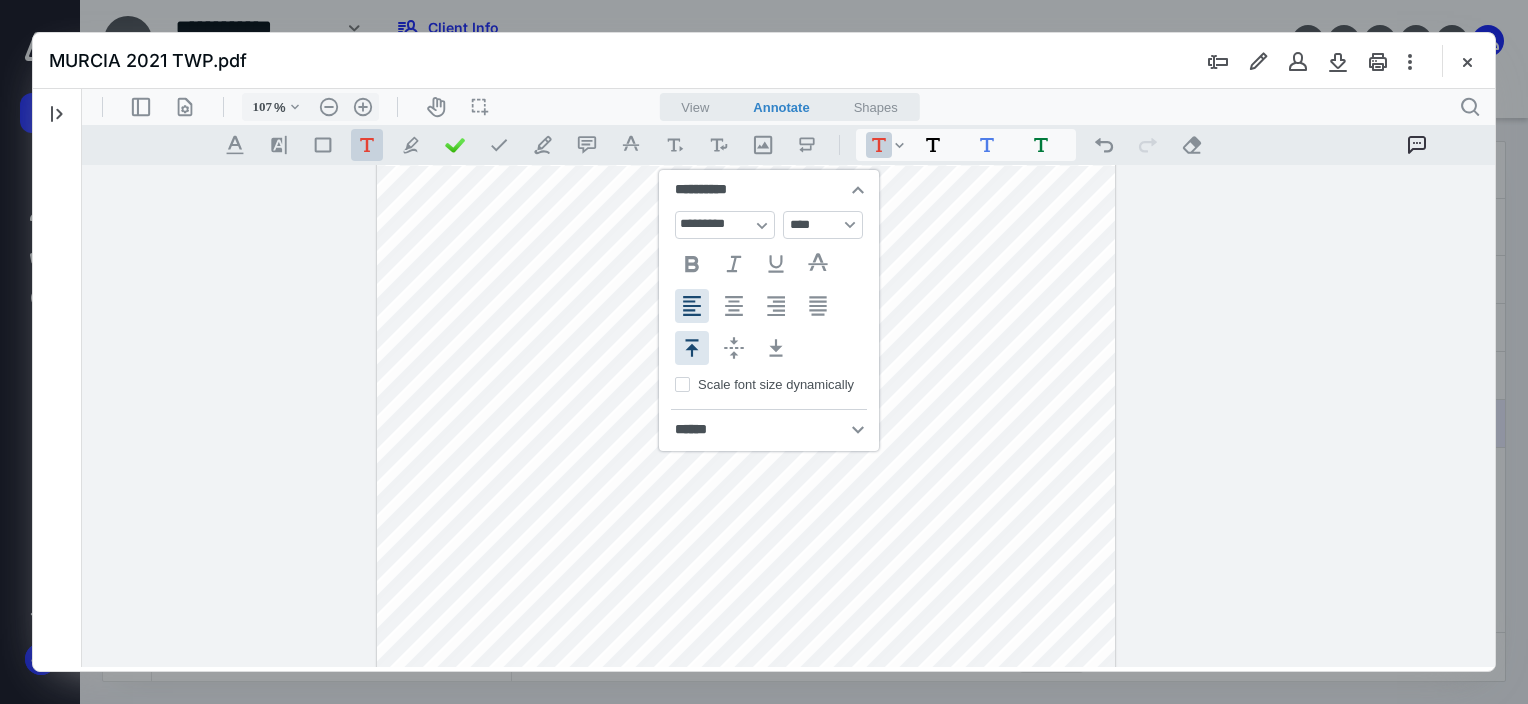 click on "**********" at bounding box center [746, 383] 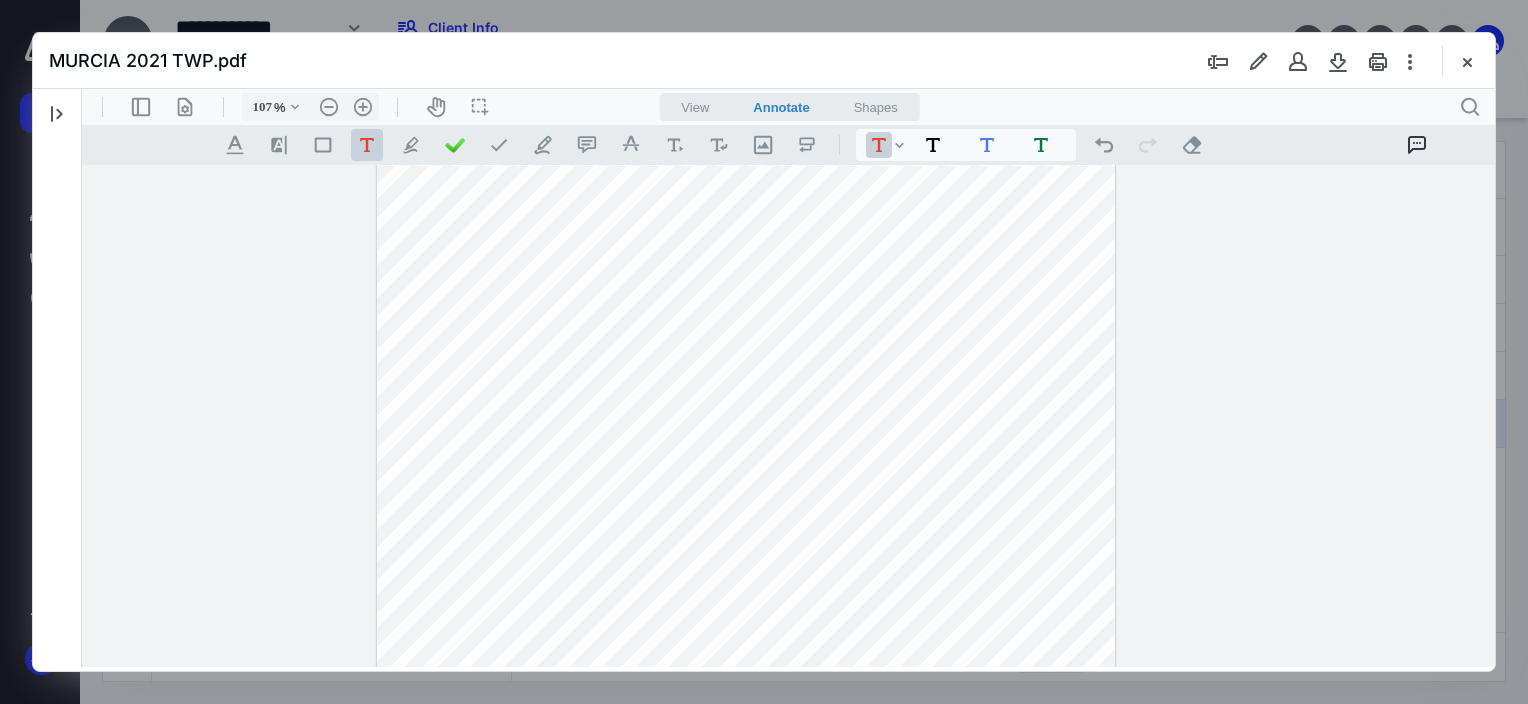 drag, startPoint x: 794, startPoint y: 417, endPoint x: 843, endPoint y: 454, distance: 61.400326 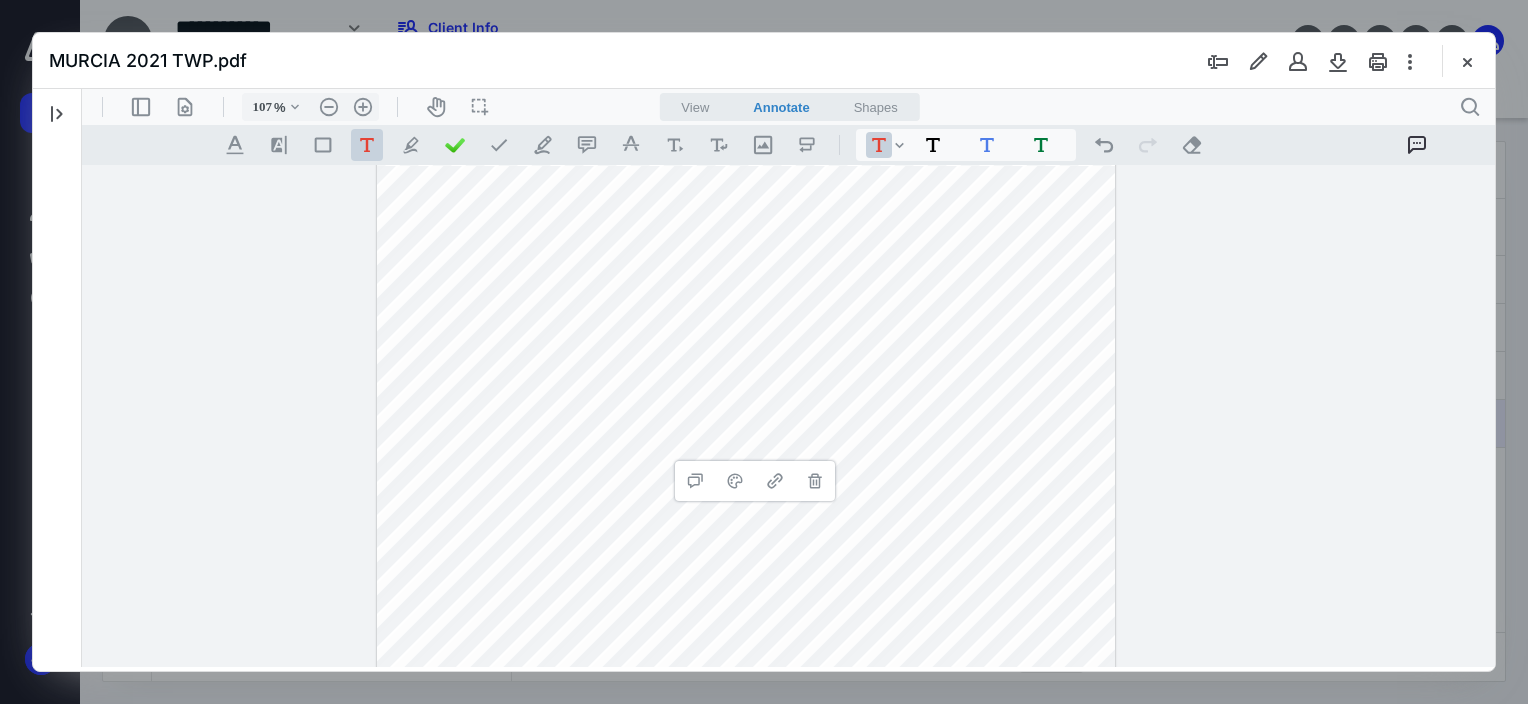 click on "**********" at bounding box center [746, 383] 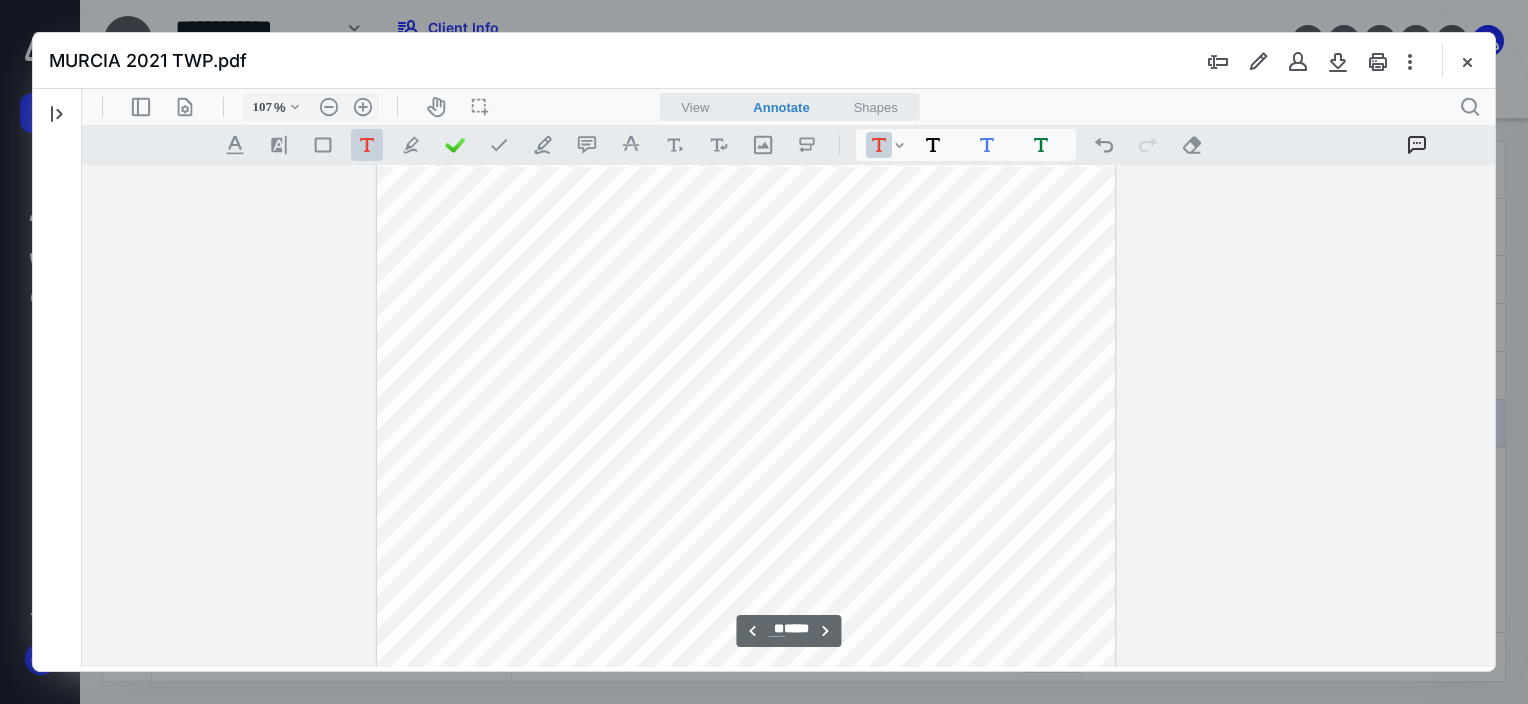 scroll, scrollTop: 34157, scrollLeft: 352, axis: both 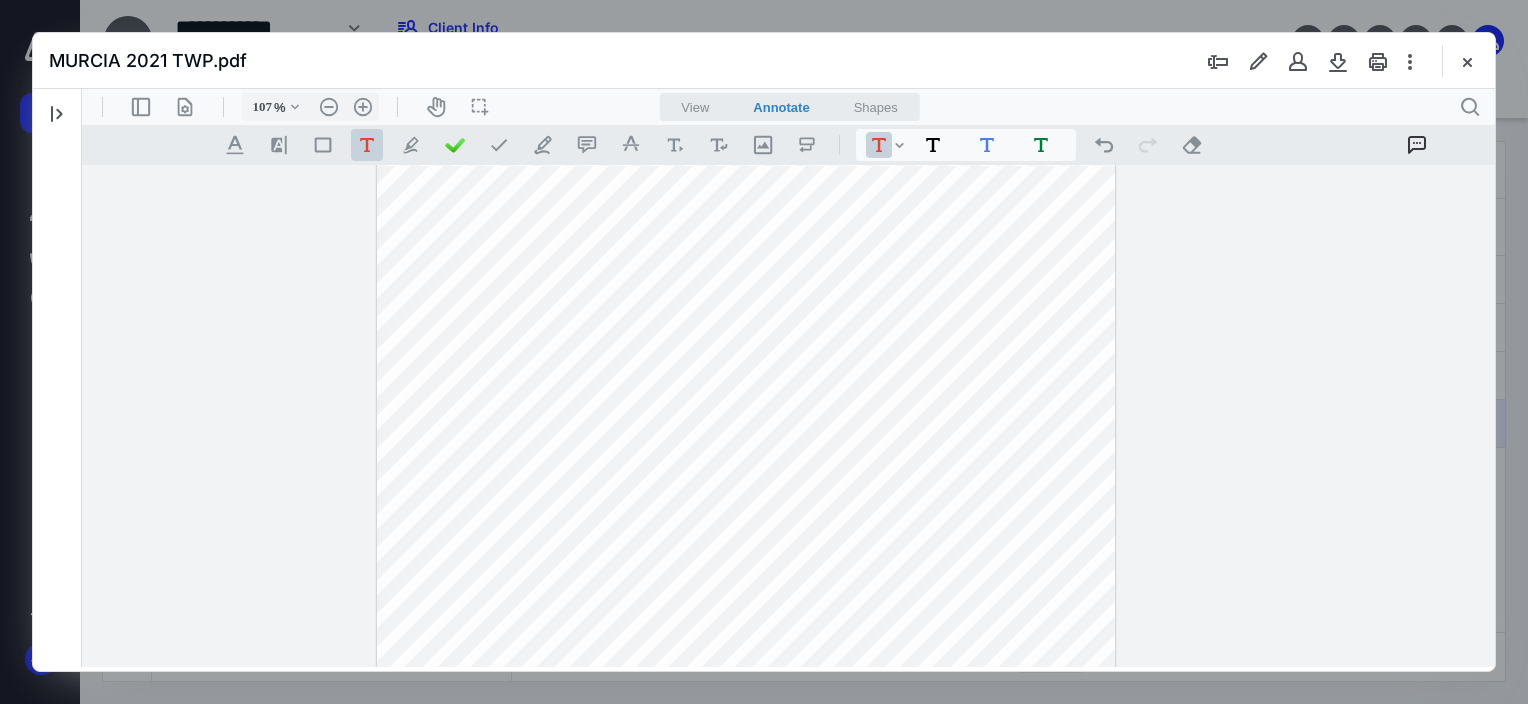 click on "**********" at bounding box center (746, 483) 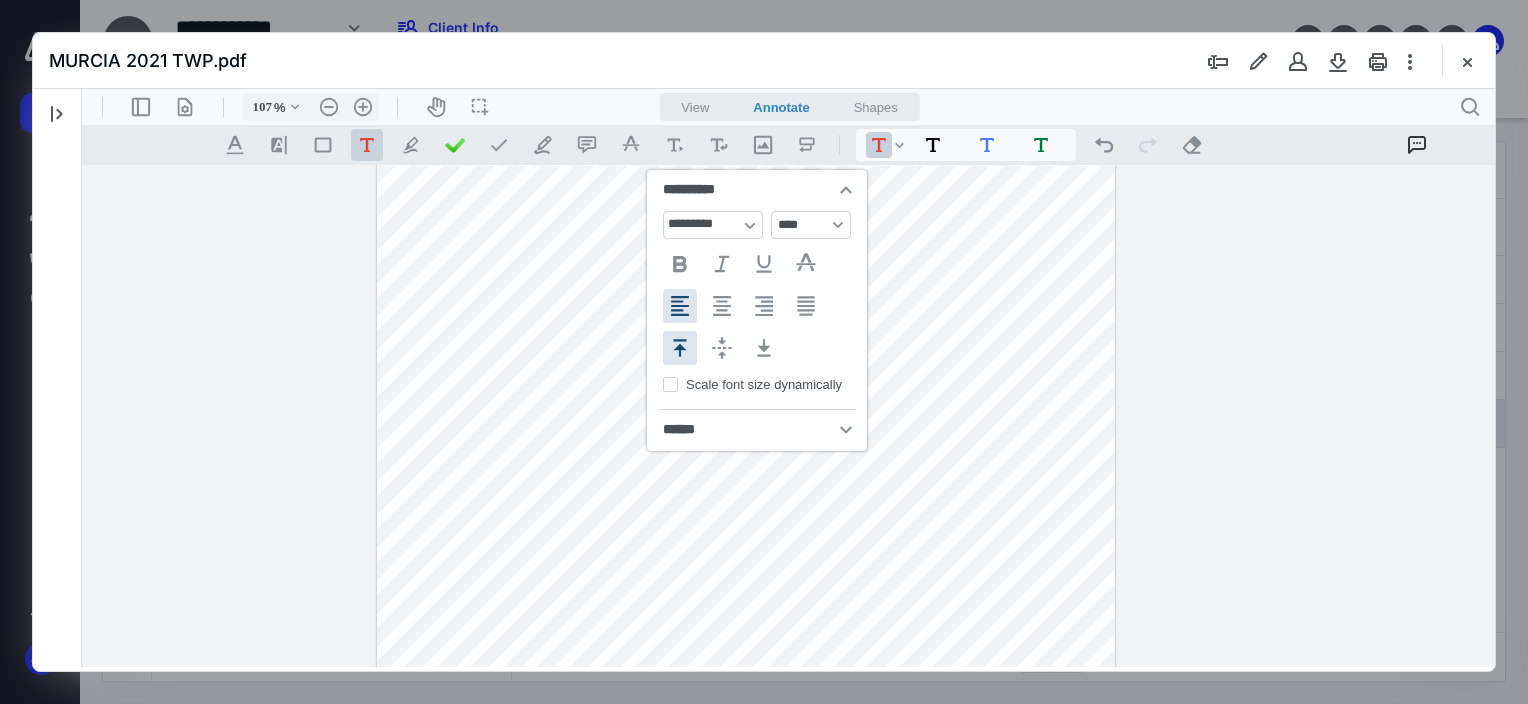 type 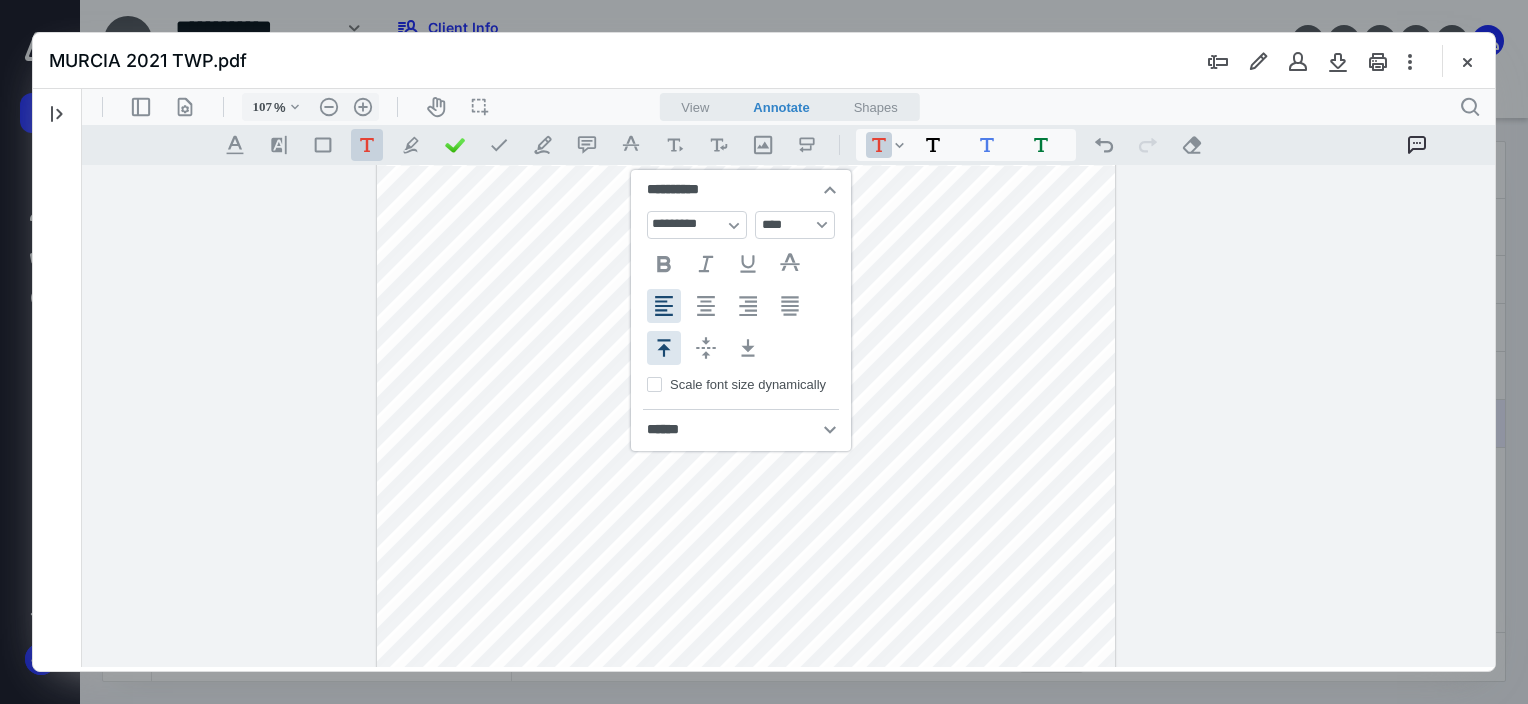 click on "**********" at bounding box center [746, 483] 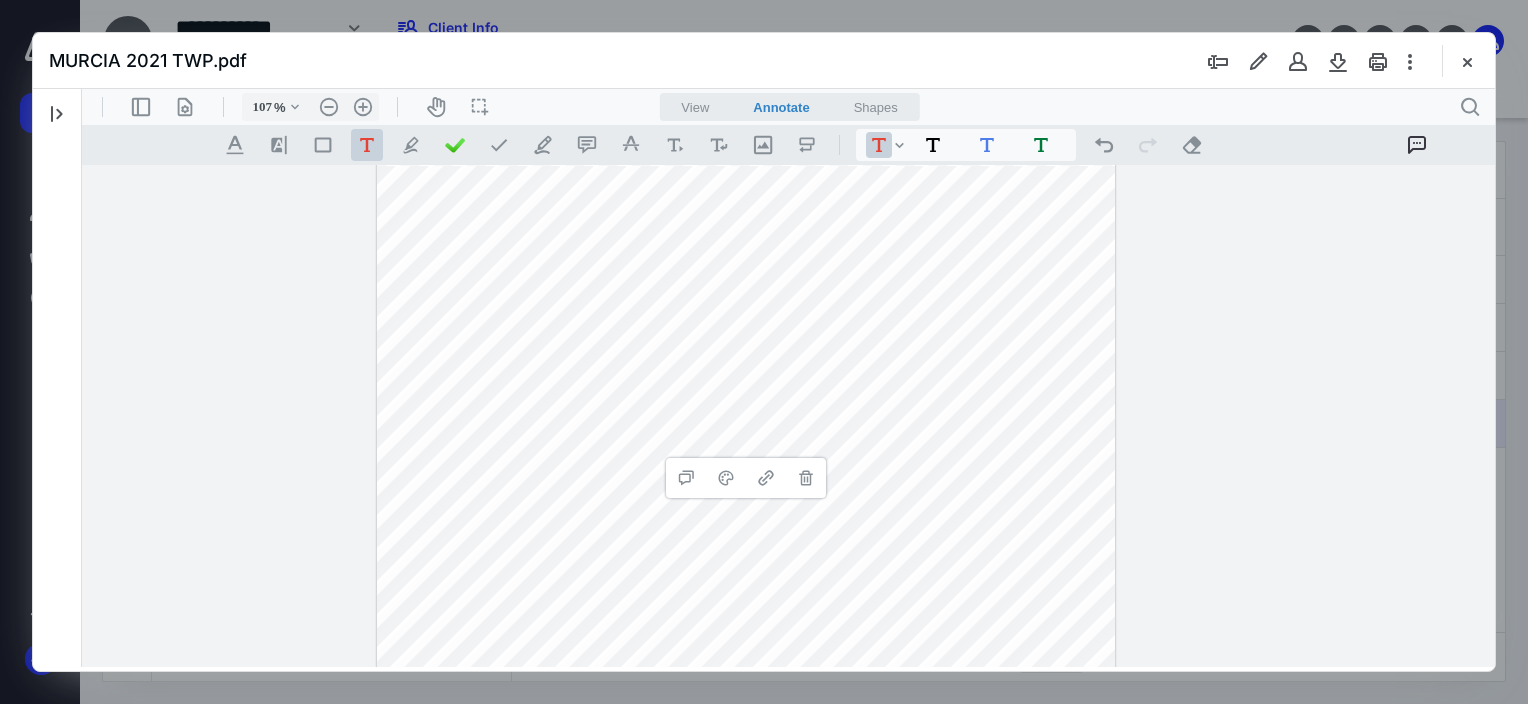 click on "**********" at bounding box center (746, 483) 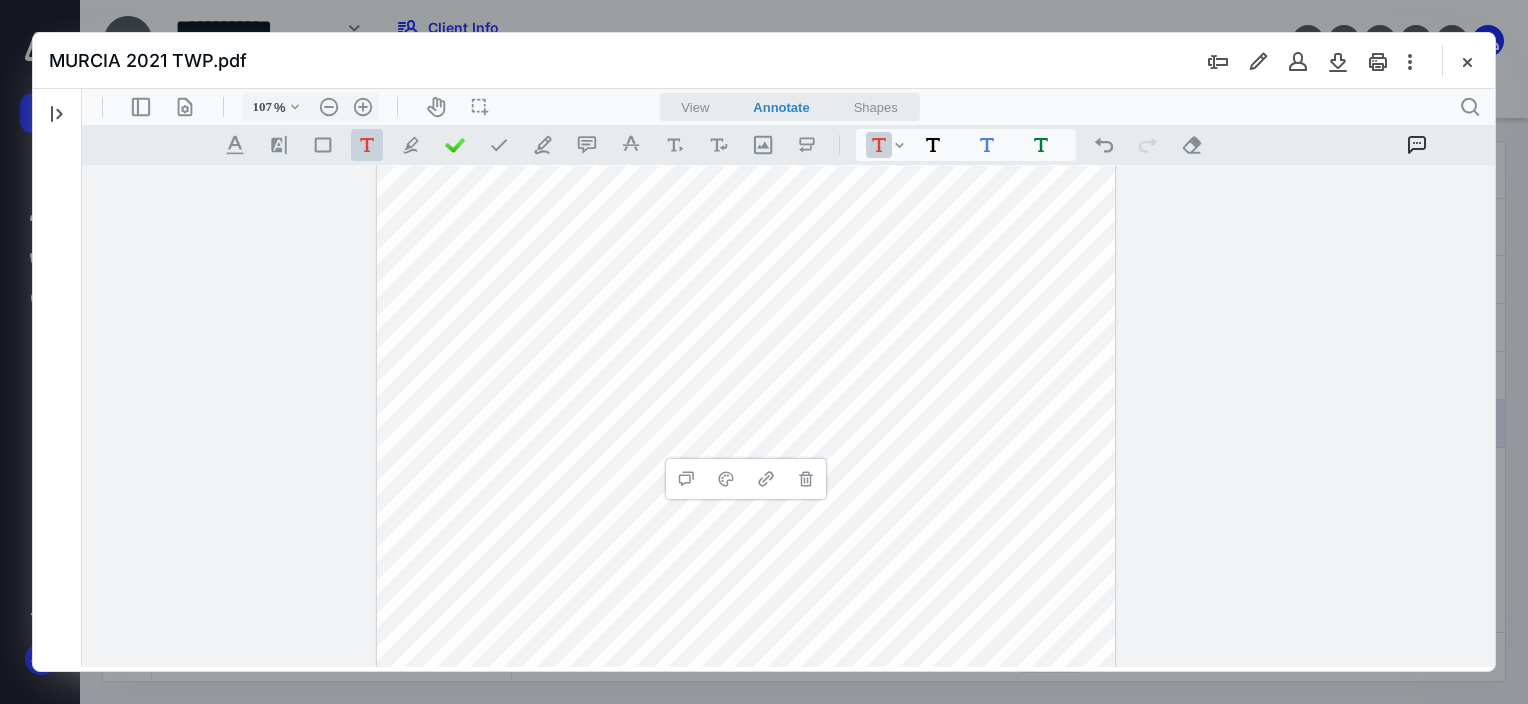 click on "**********" at bounding box center (746, 483) 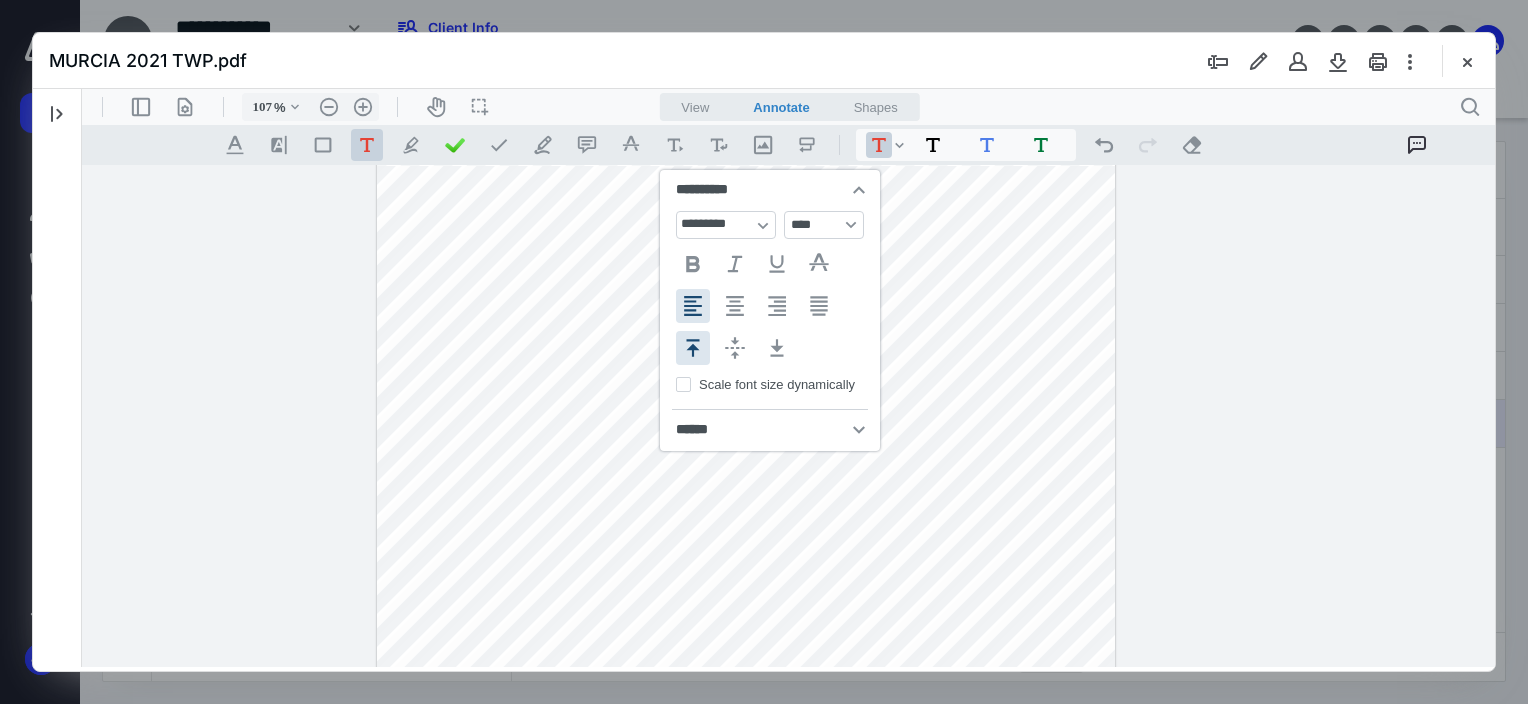 click on "**********" at bounding box center (746, 483) 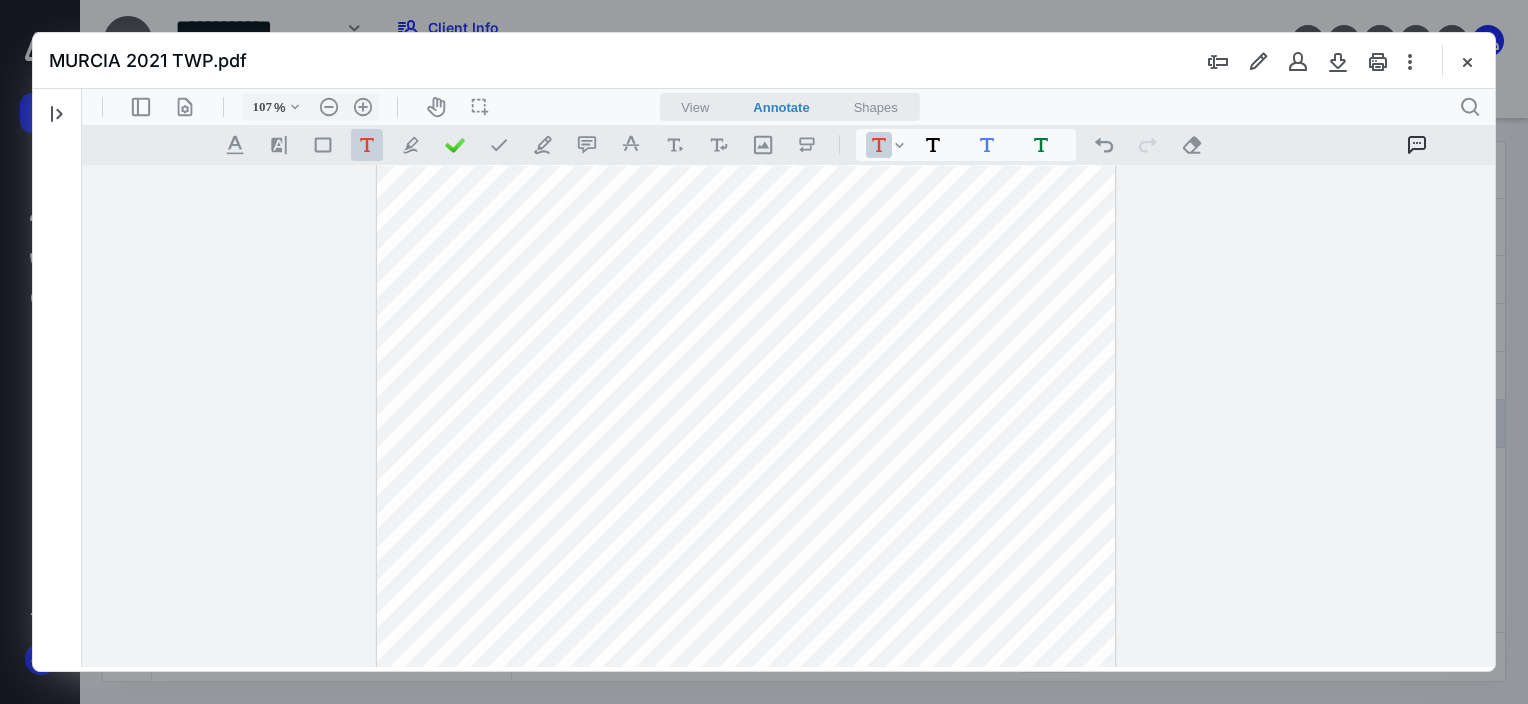 drag, startPoint x: 758, startPoint y: 427, endPoint x: 746, endPoint y: 433, distance: 13.416408 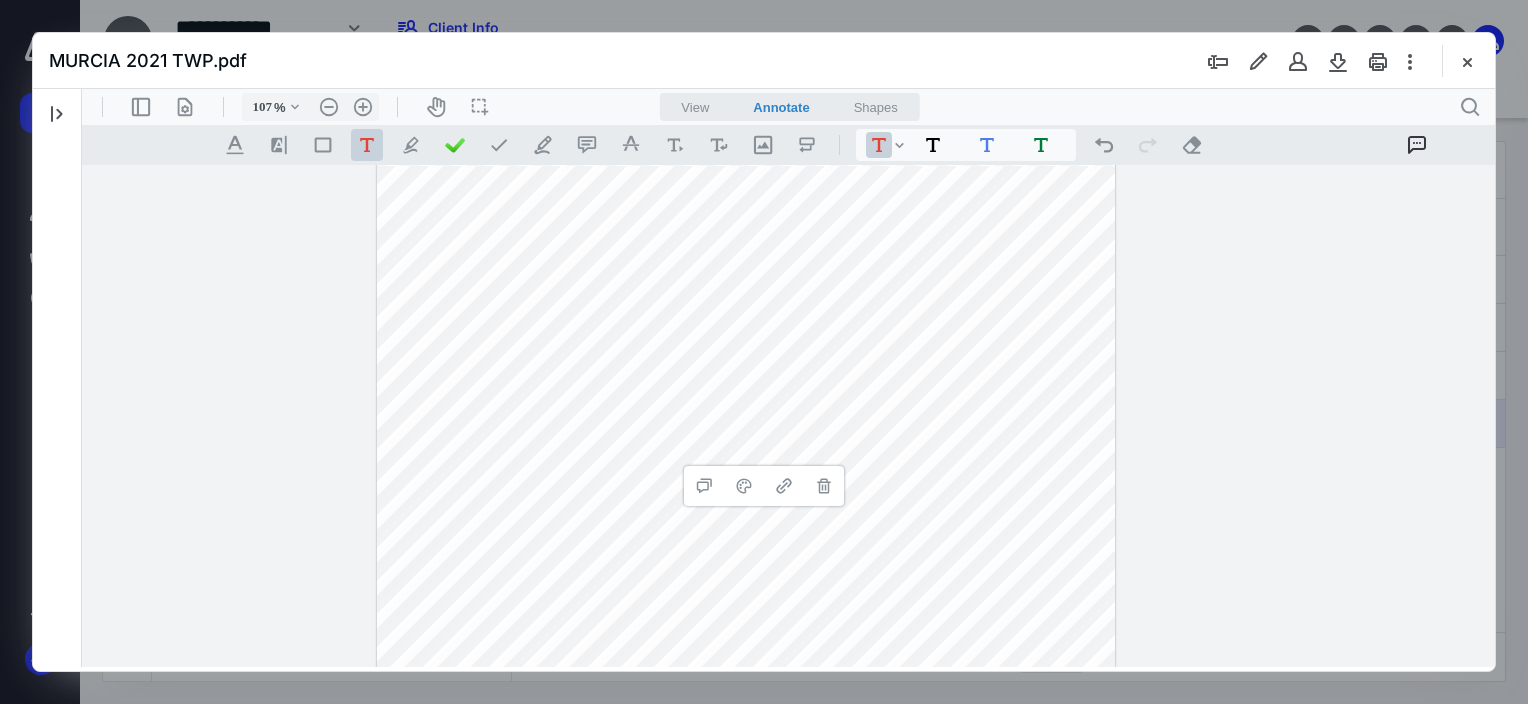 click on "**********" at bounding box center [746, 483] 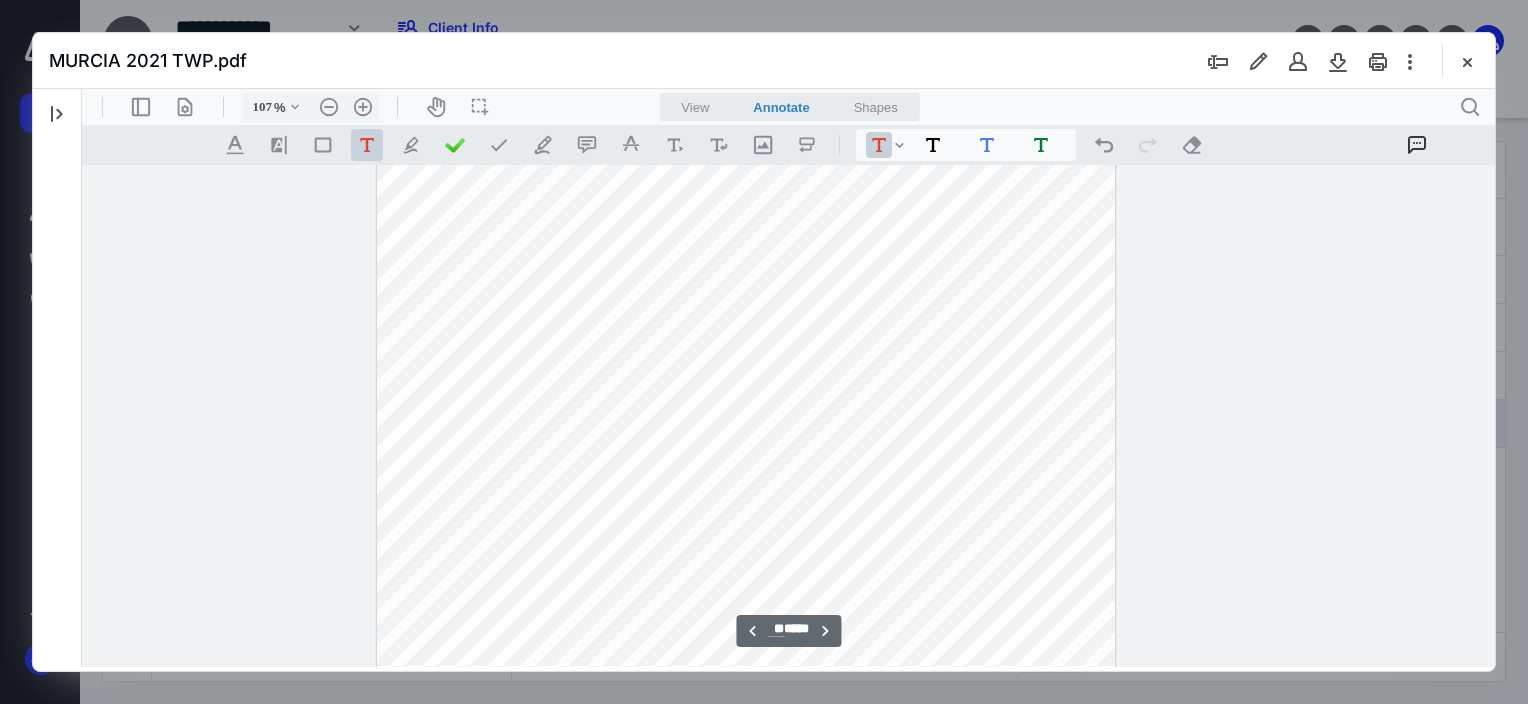 scroll, scrollTop: 34357, scrollLeft: 352, axis: both 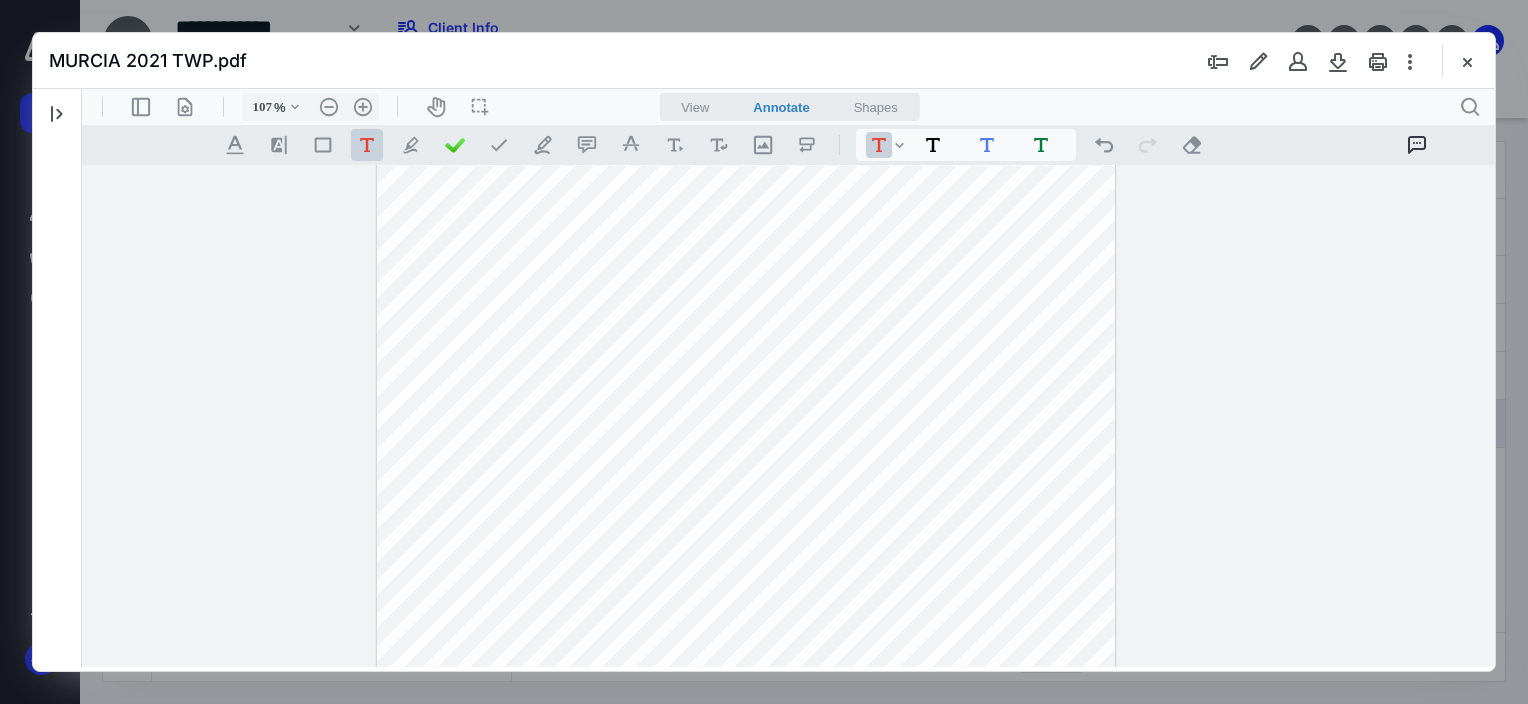 click on "**********" at bounding box center [746, 183] 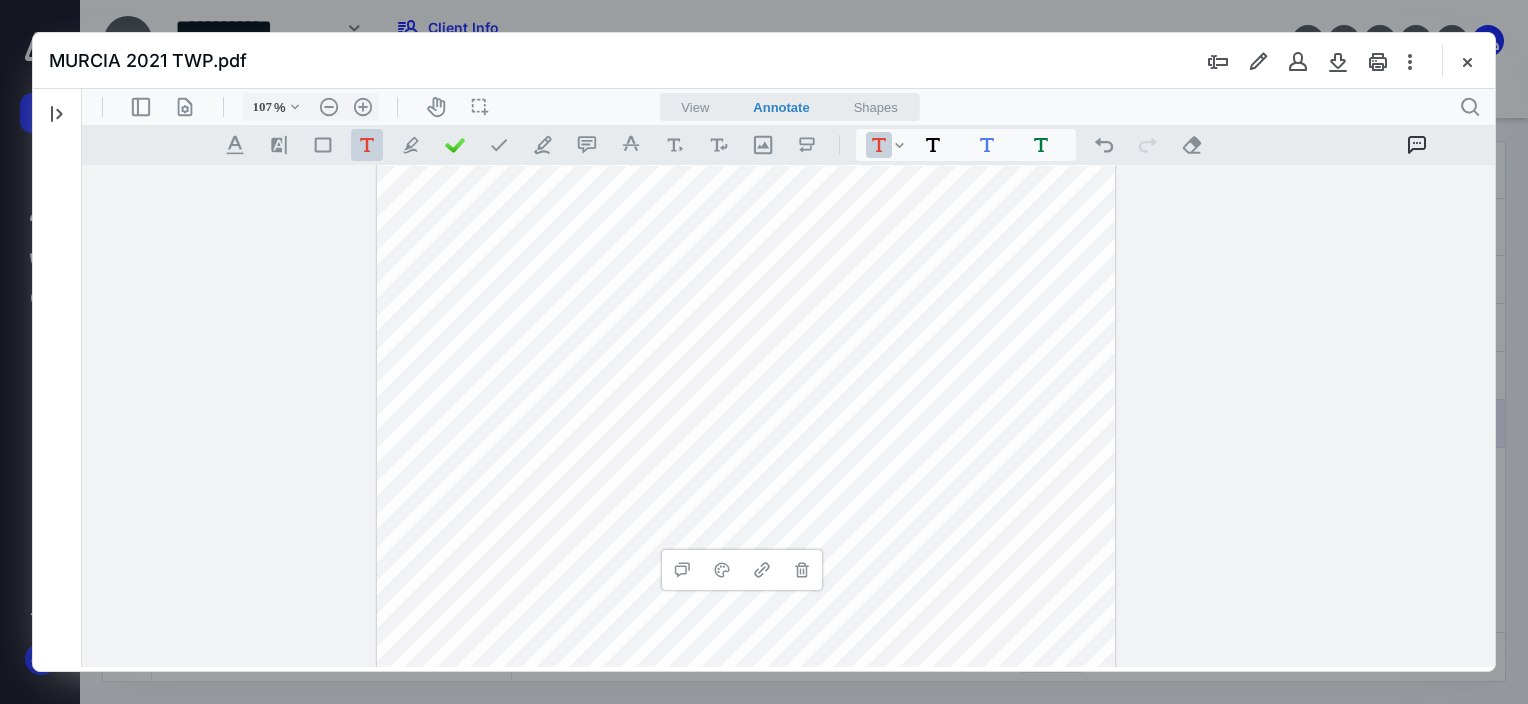 click on "**********" at bounding box center (746, 183) 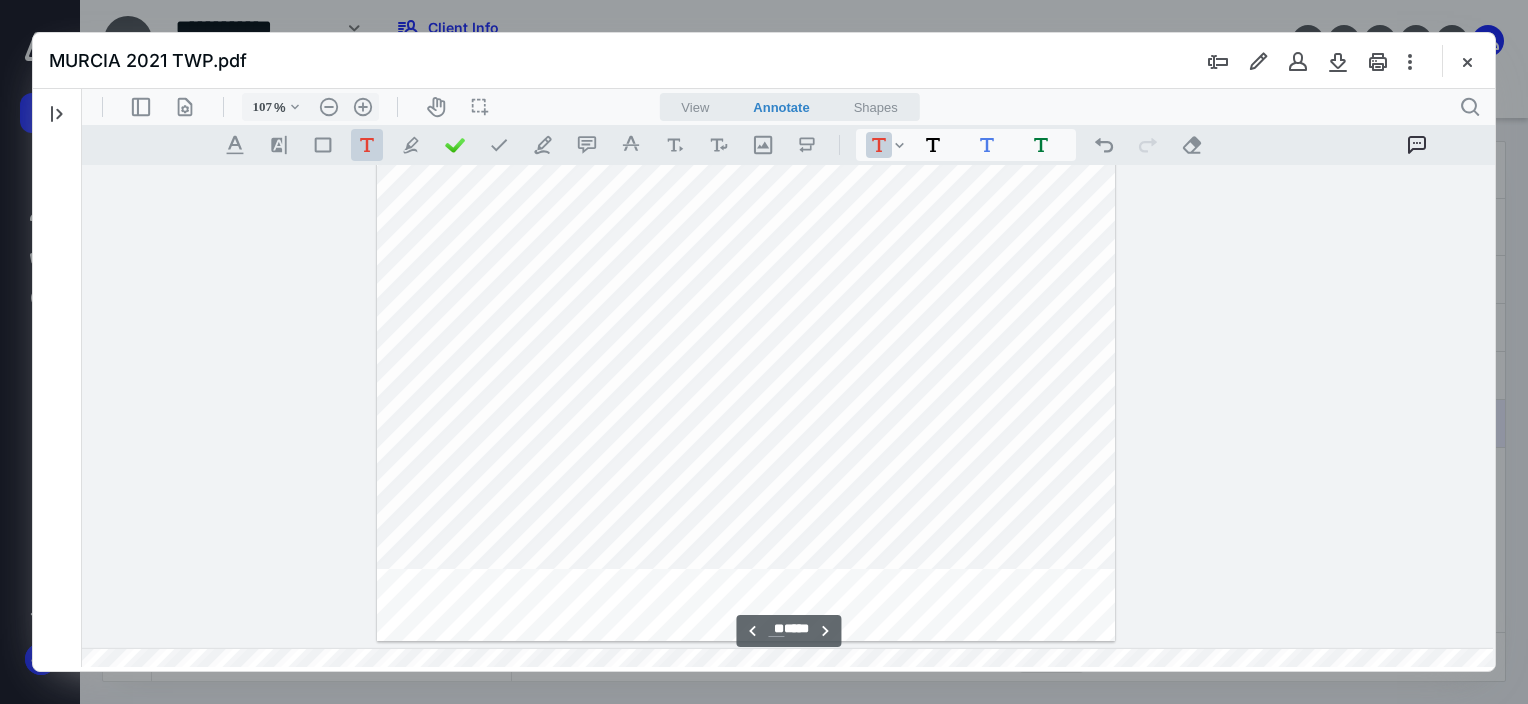 scroll, scrollTop: 34657, scrollLeft: 352, axis: both 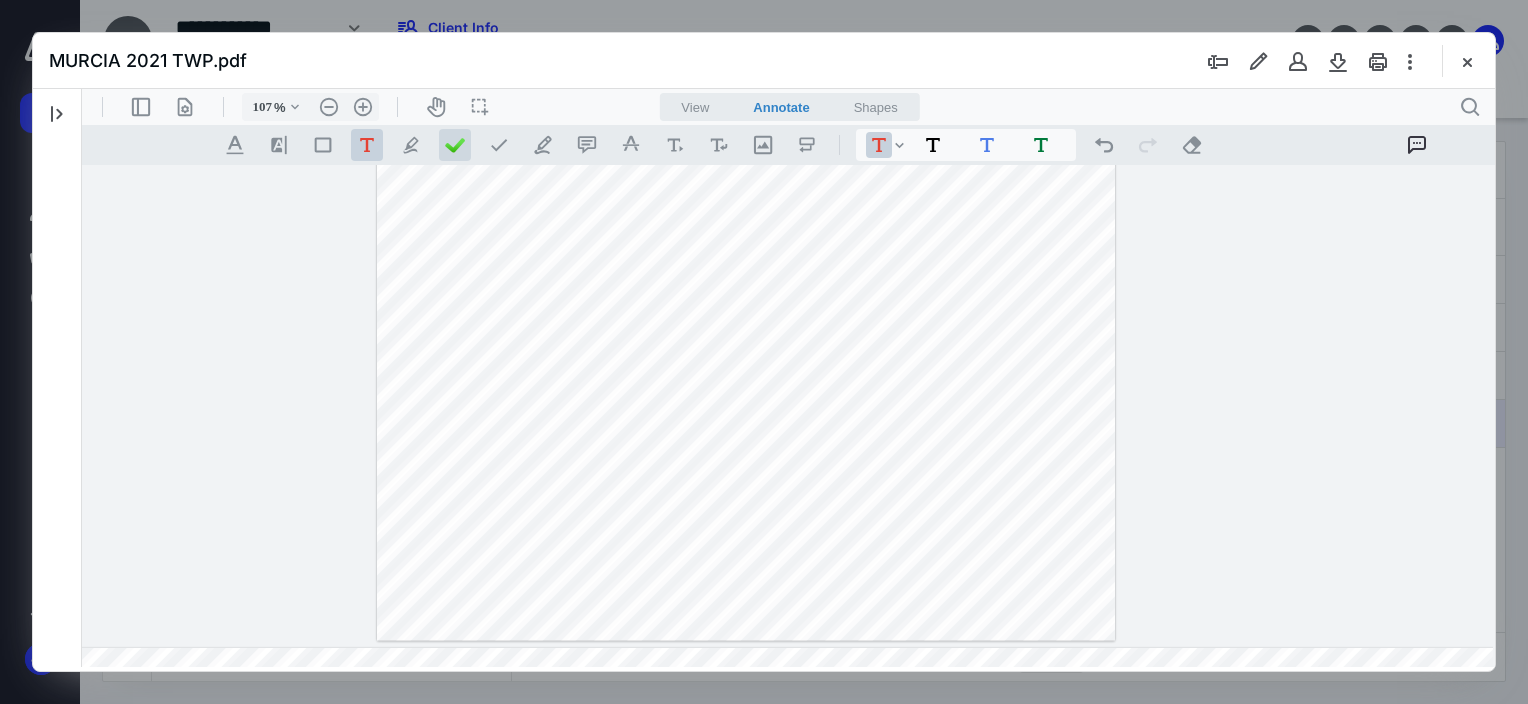 click at bounding box center [455, 145] 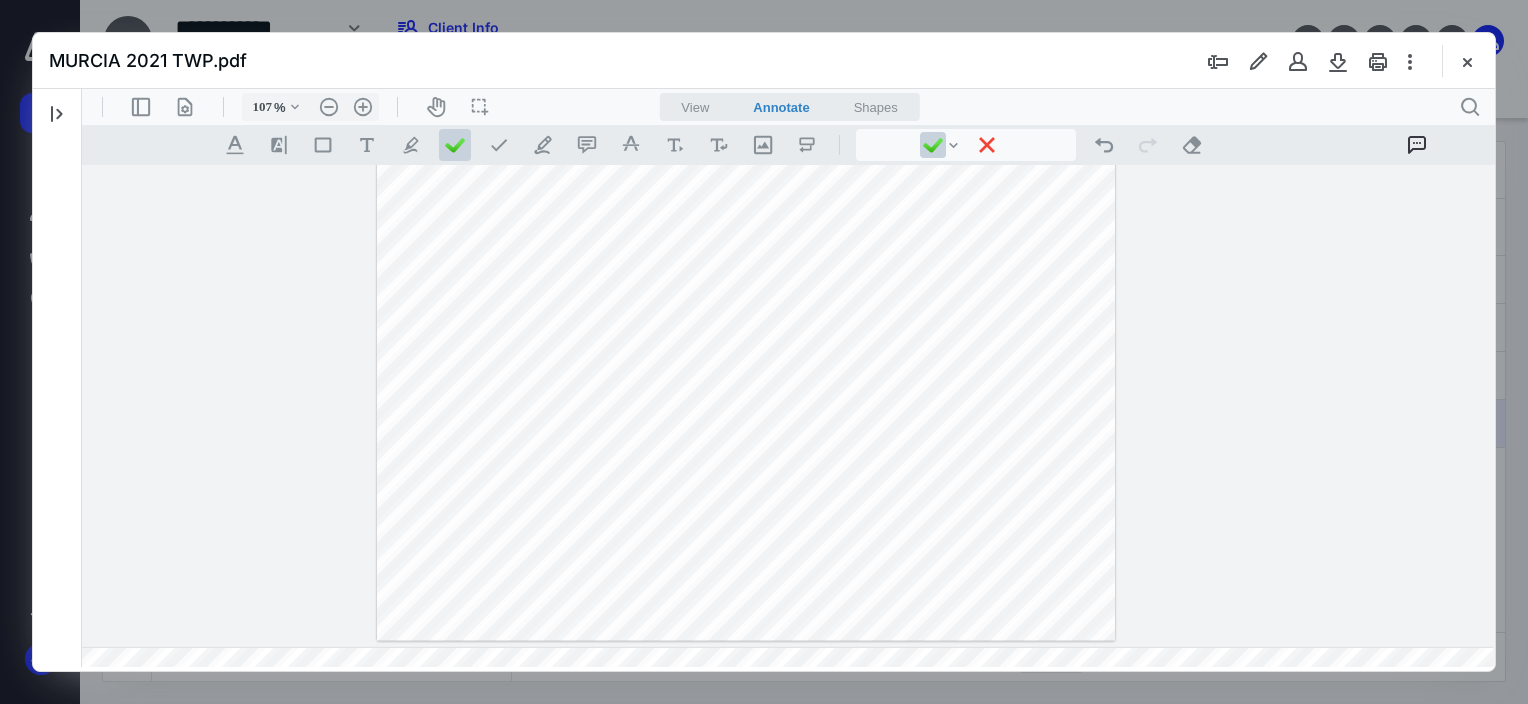 click on "**********" at bounding box center (746, -17) 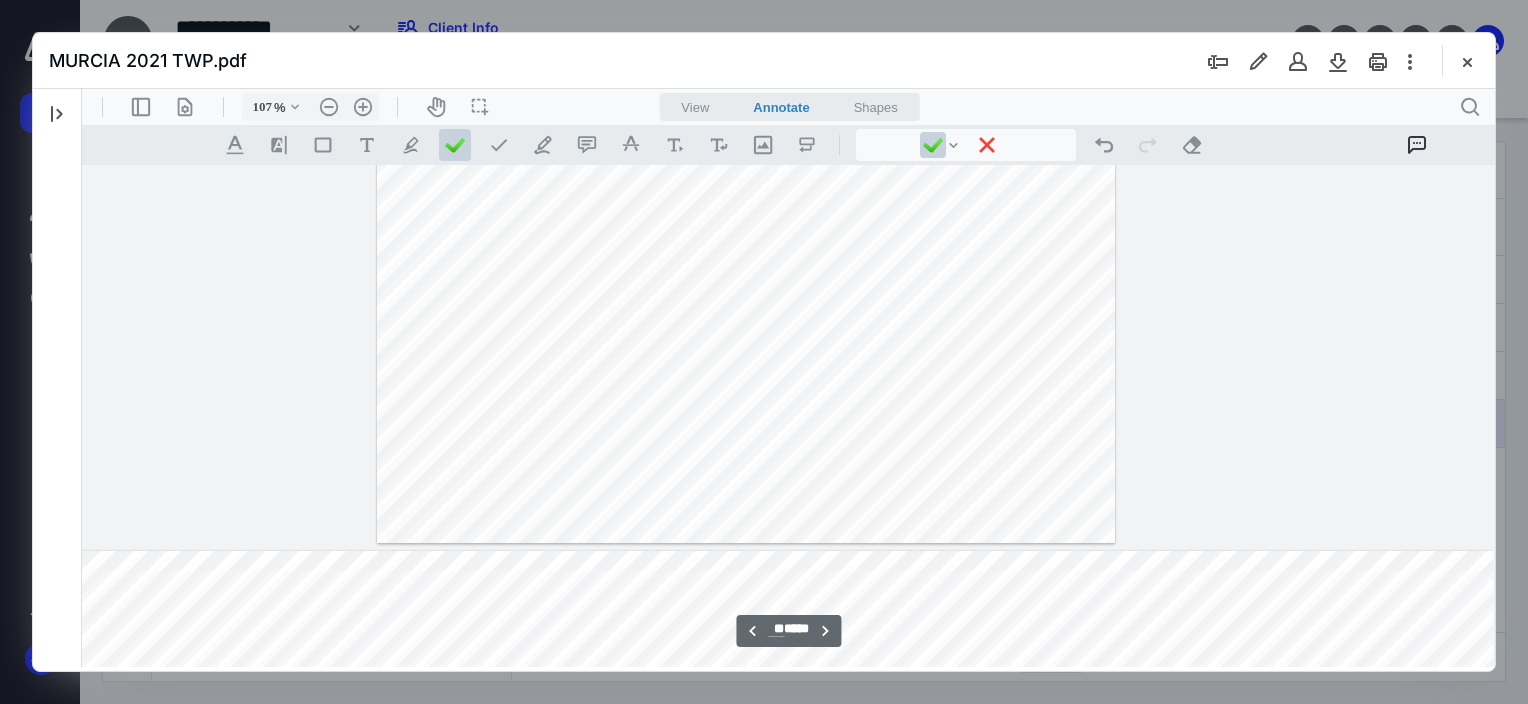scroll, scrollTop: 34757, scrollLeft: 352, axis: both 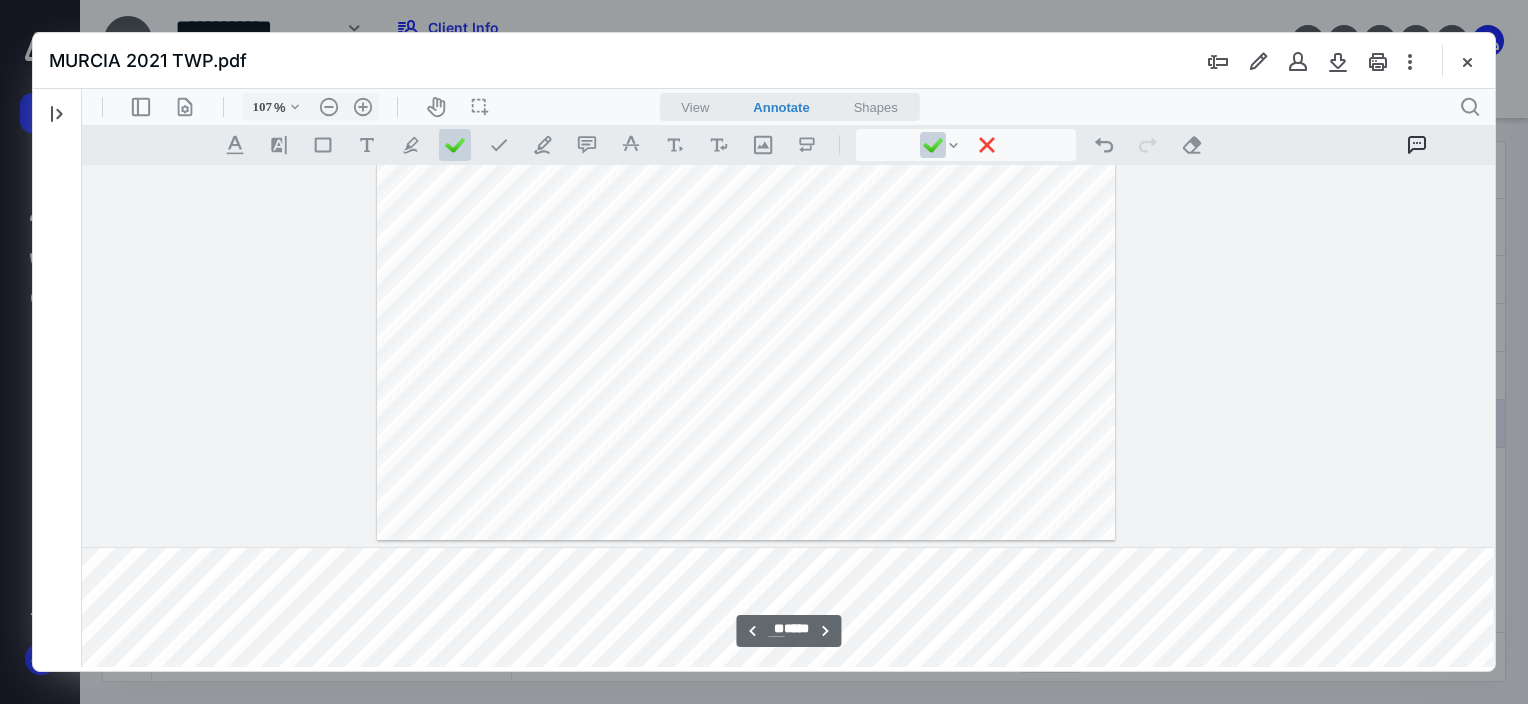 click on "**********" at bounding box center [746, -117] 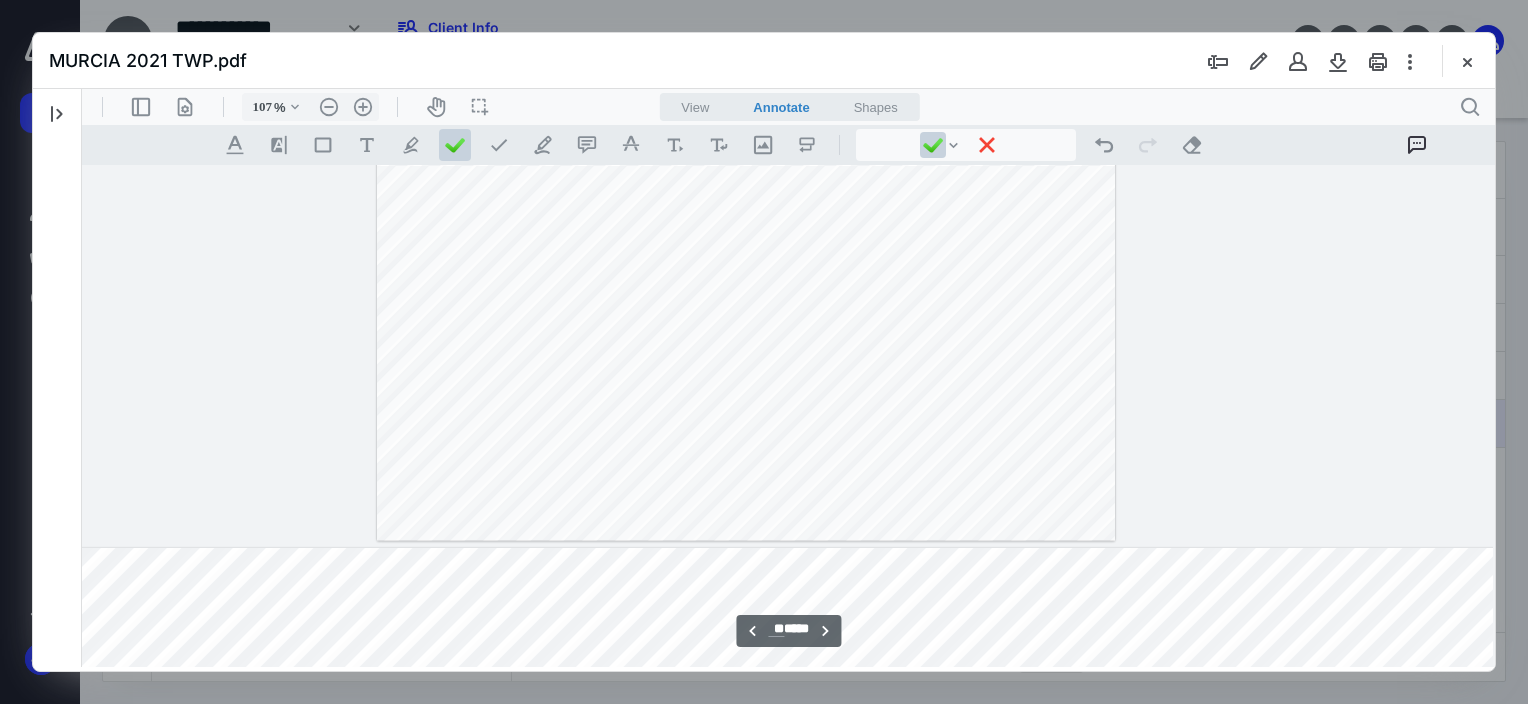 click on "**********" at bounding box center (746, -117) 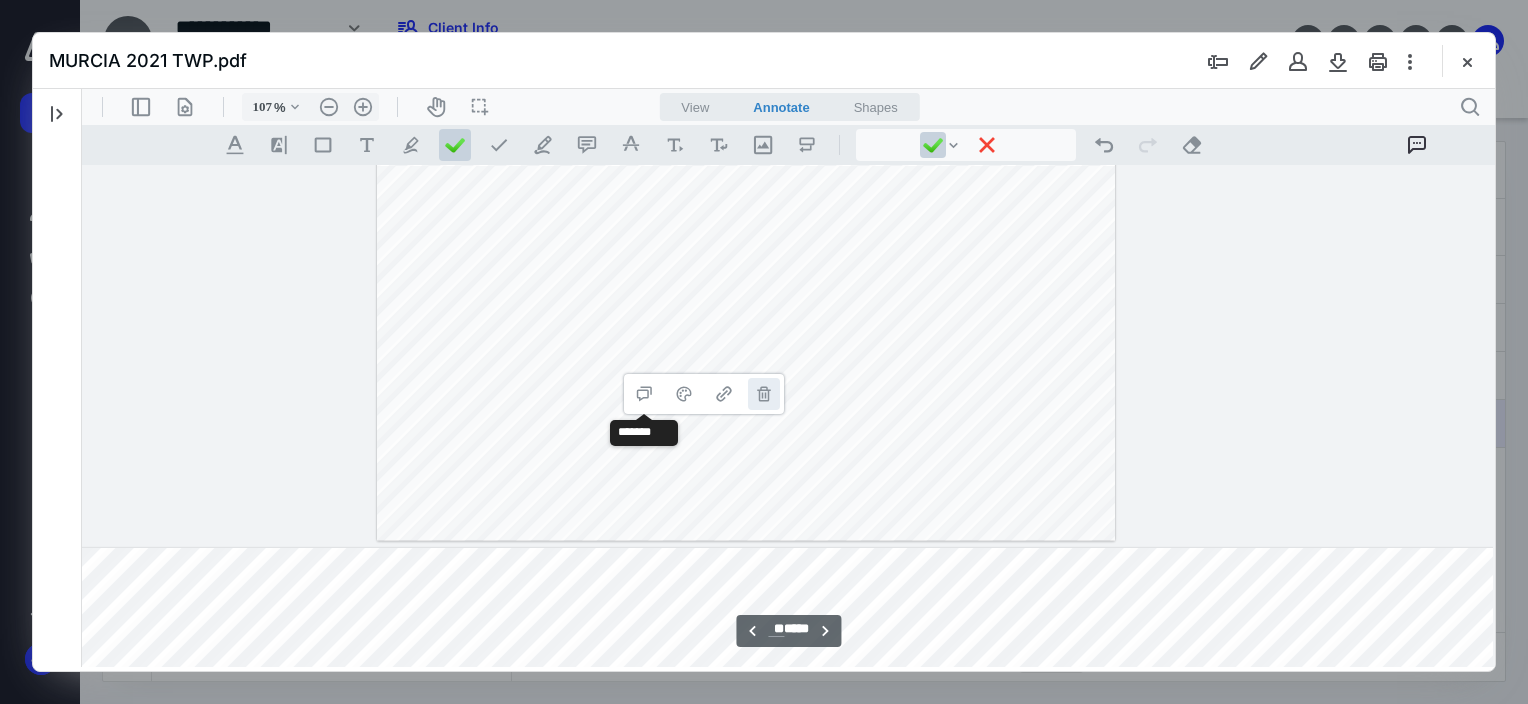 click on "**********" at bounding box center (764, 394) 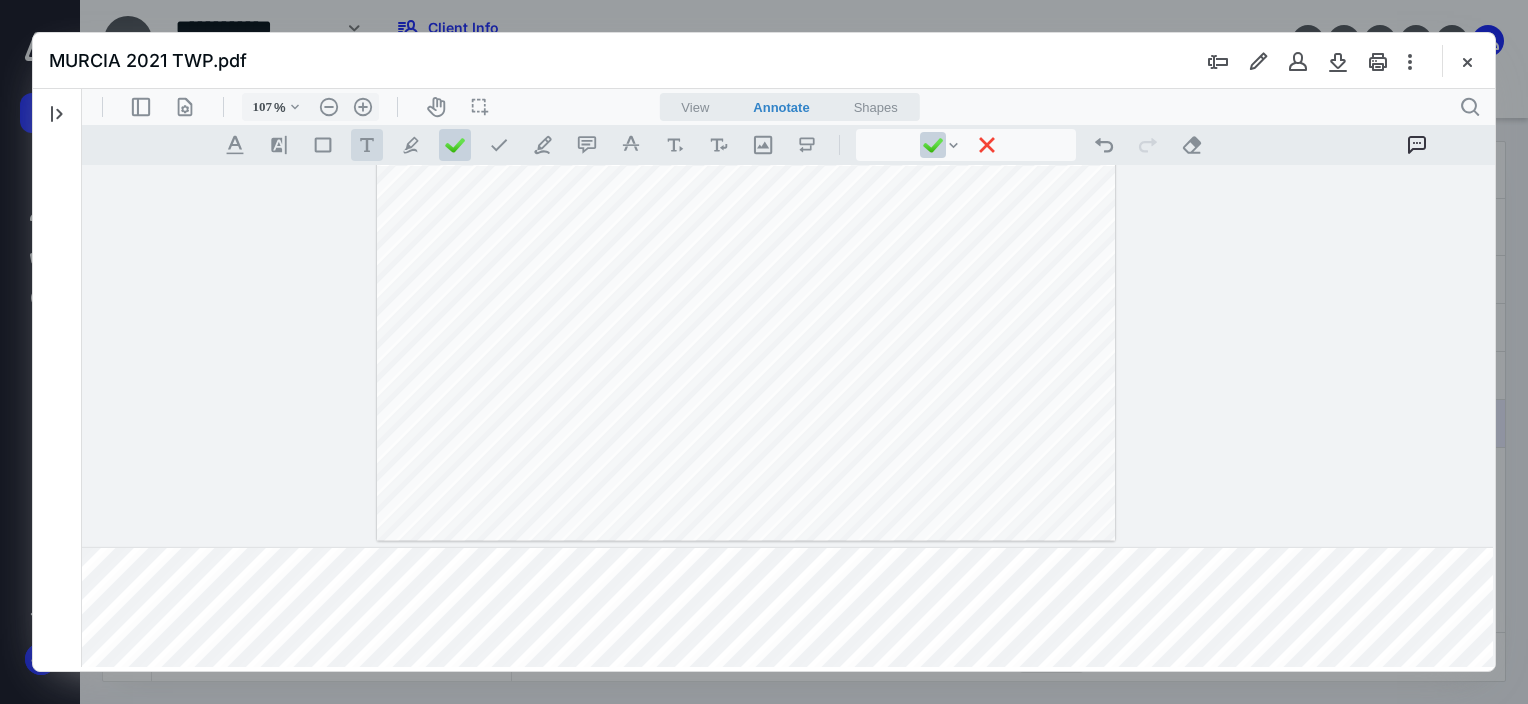 click on ".cls-1{fill:#abb0c4;} icon - tool - text - free text" at bounding box center [367, 145] 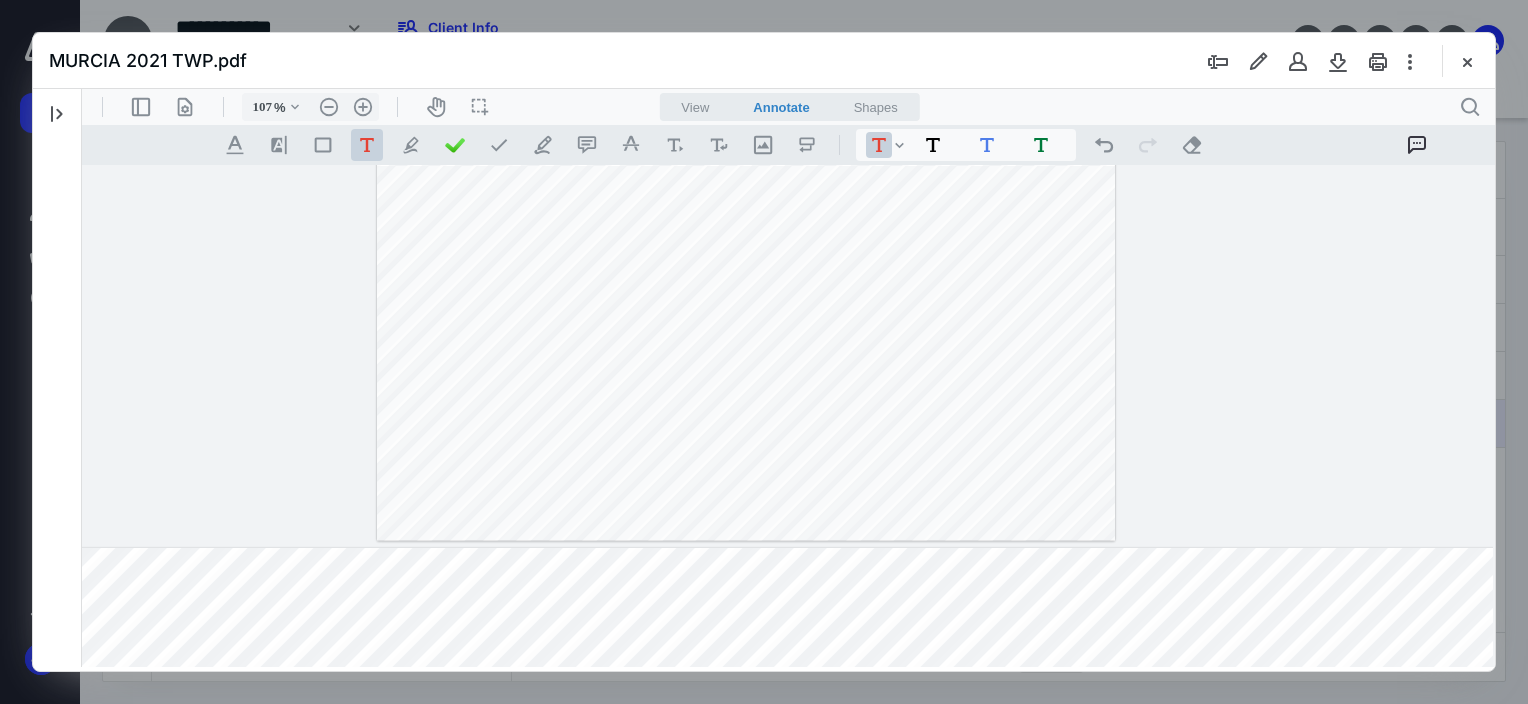 click on "**********" at bounding box center [746, -117] 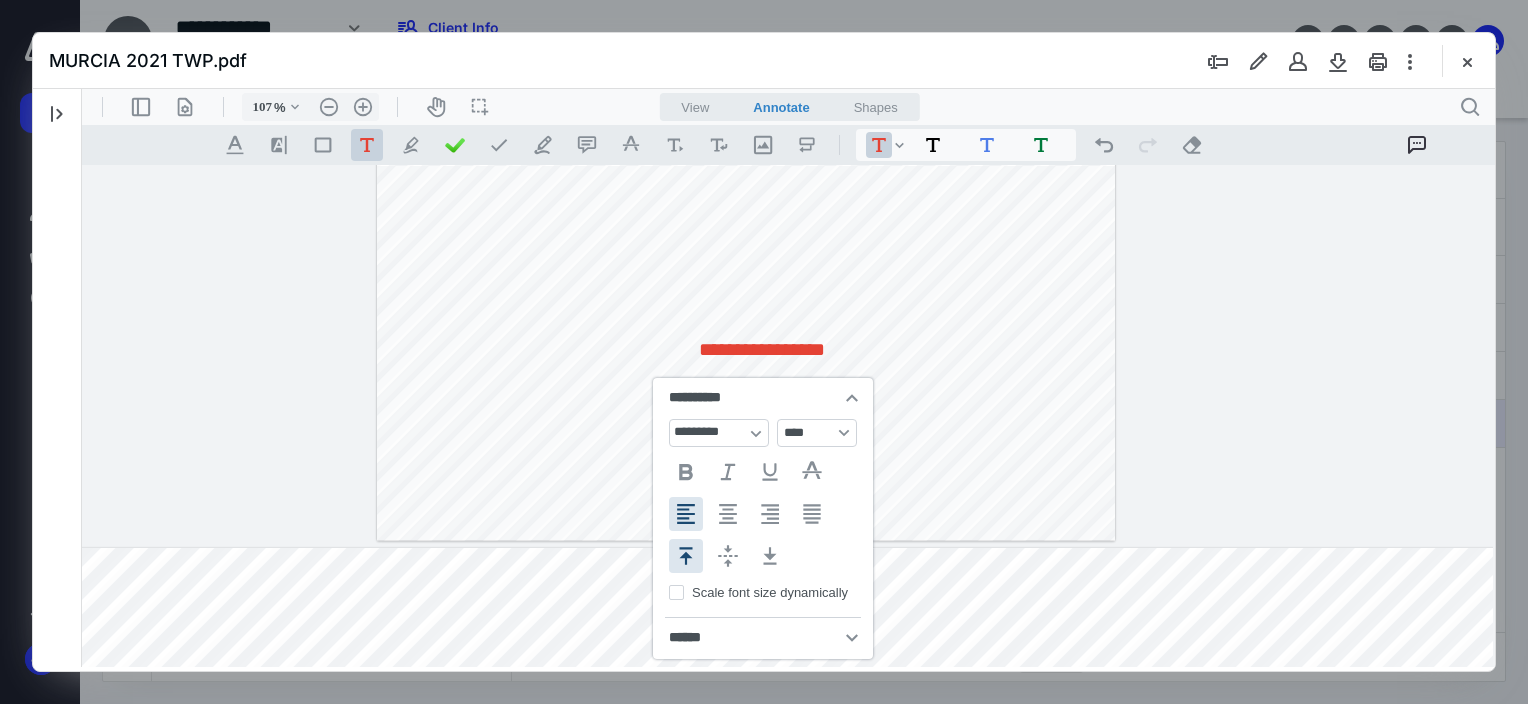 type 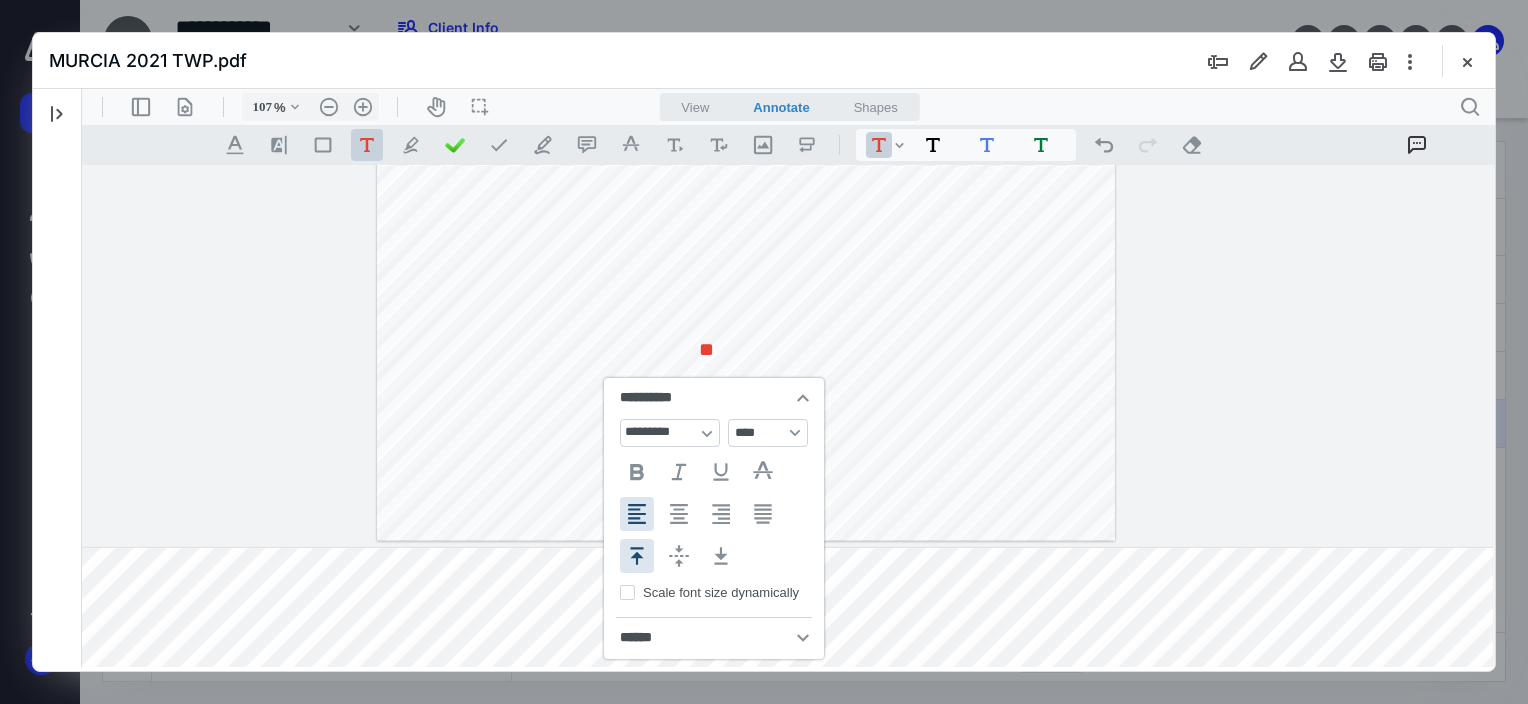 click on "**********" at bounding box center (746, -117) 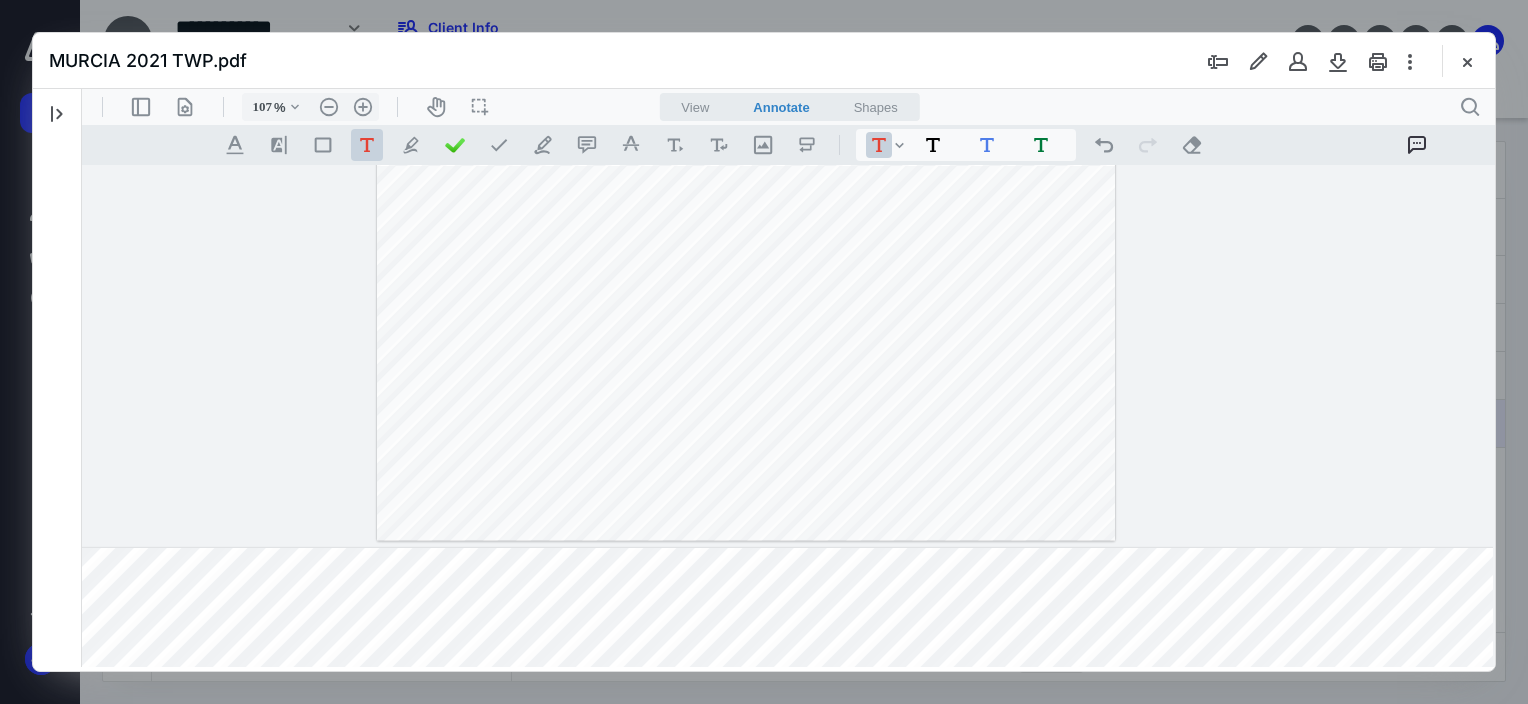 click on "**********" at bounding box center (746, -117) 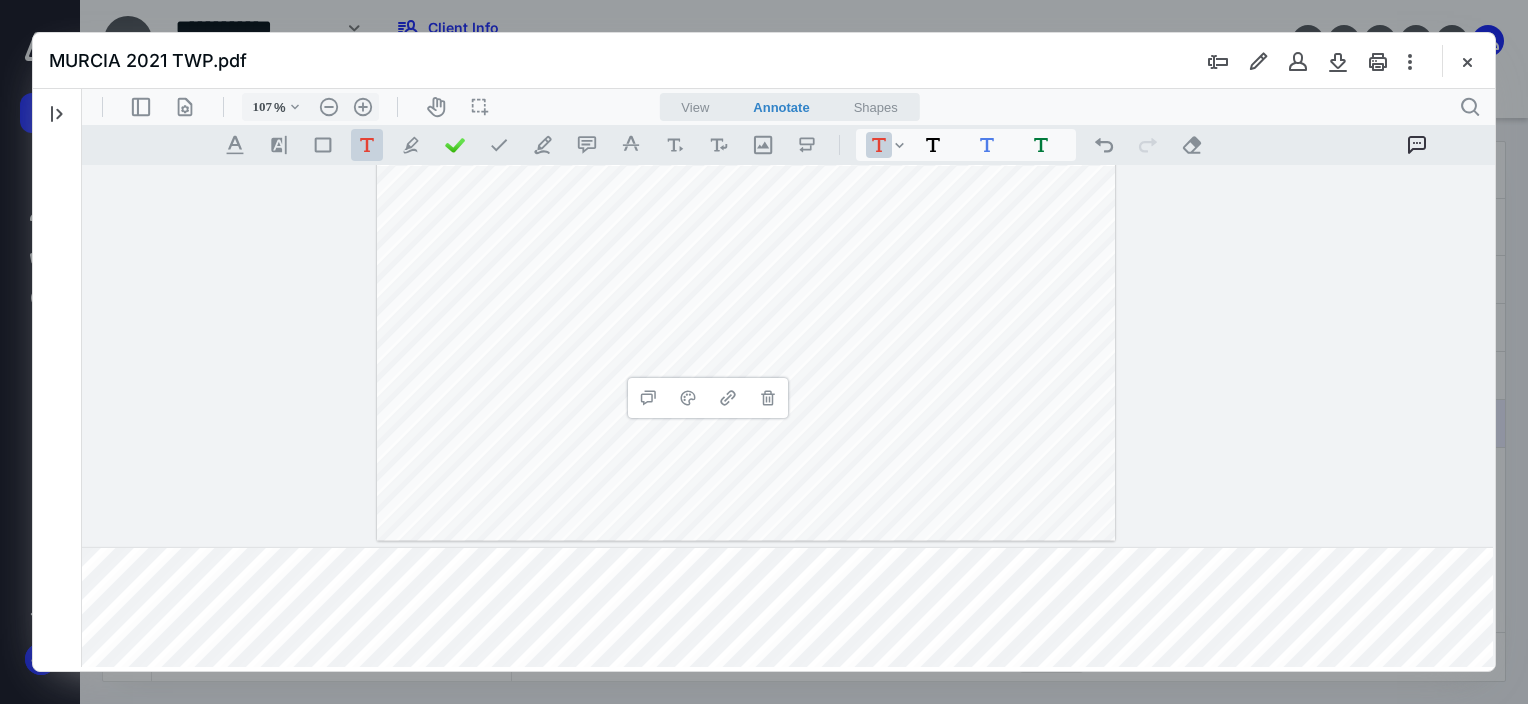 click on "**********" at bounding box center (746, -117) 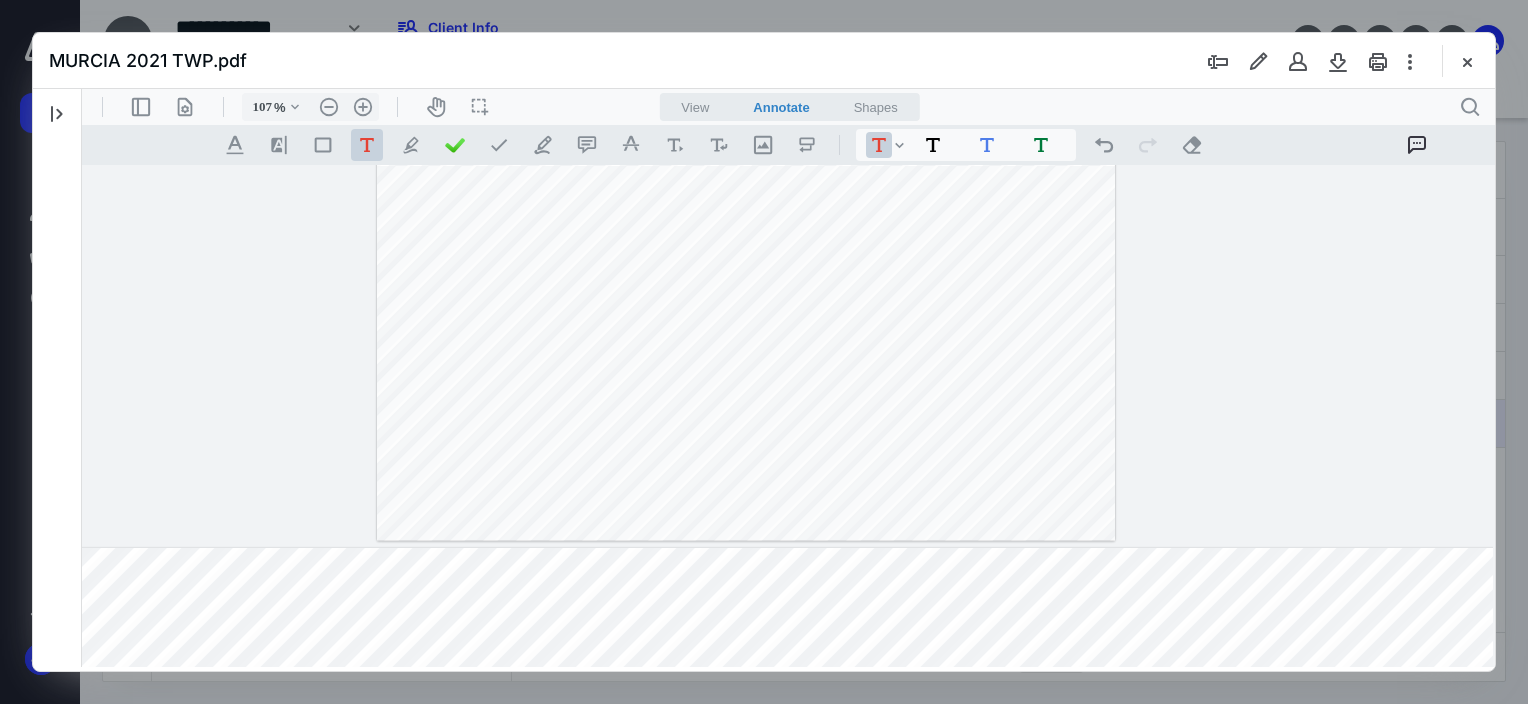 click on "**********" at bounding box center [746, -117] 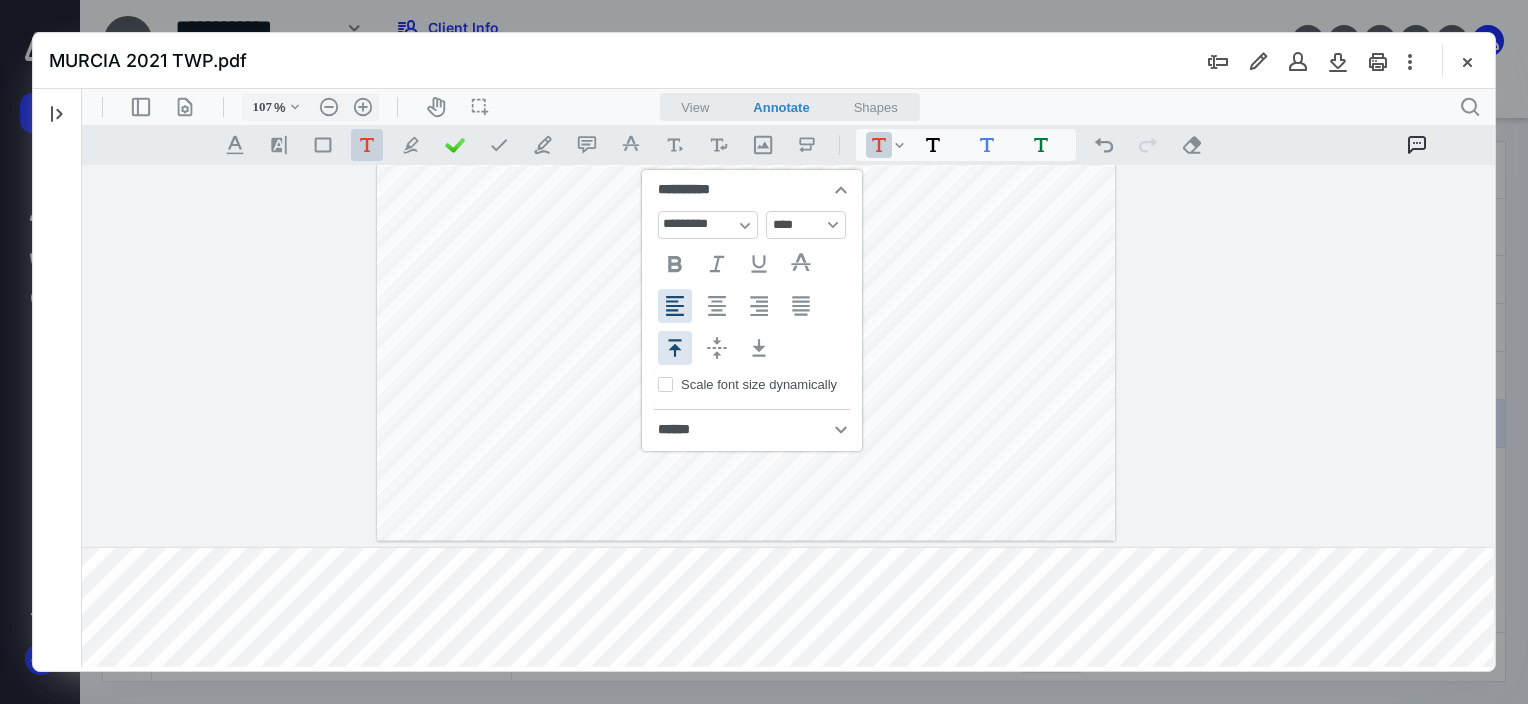 type 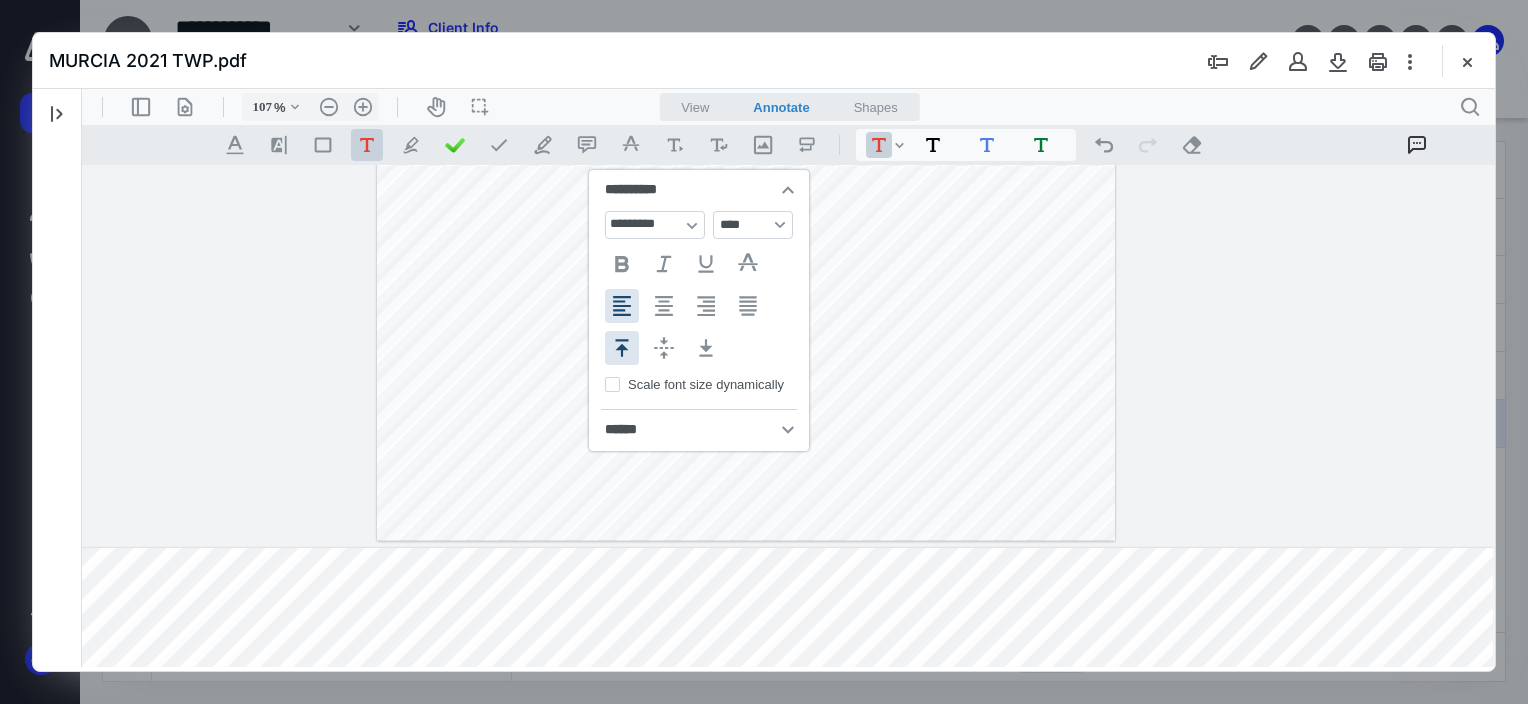 click on "**********" at bounding box center (746, -117) 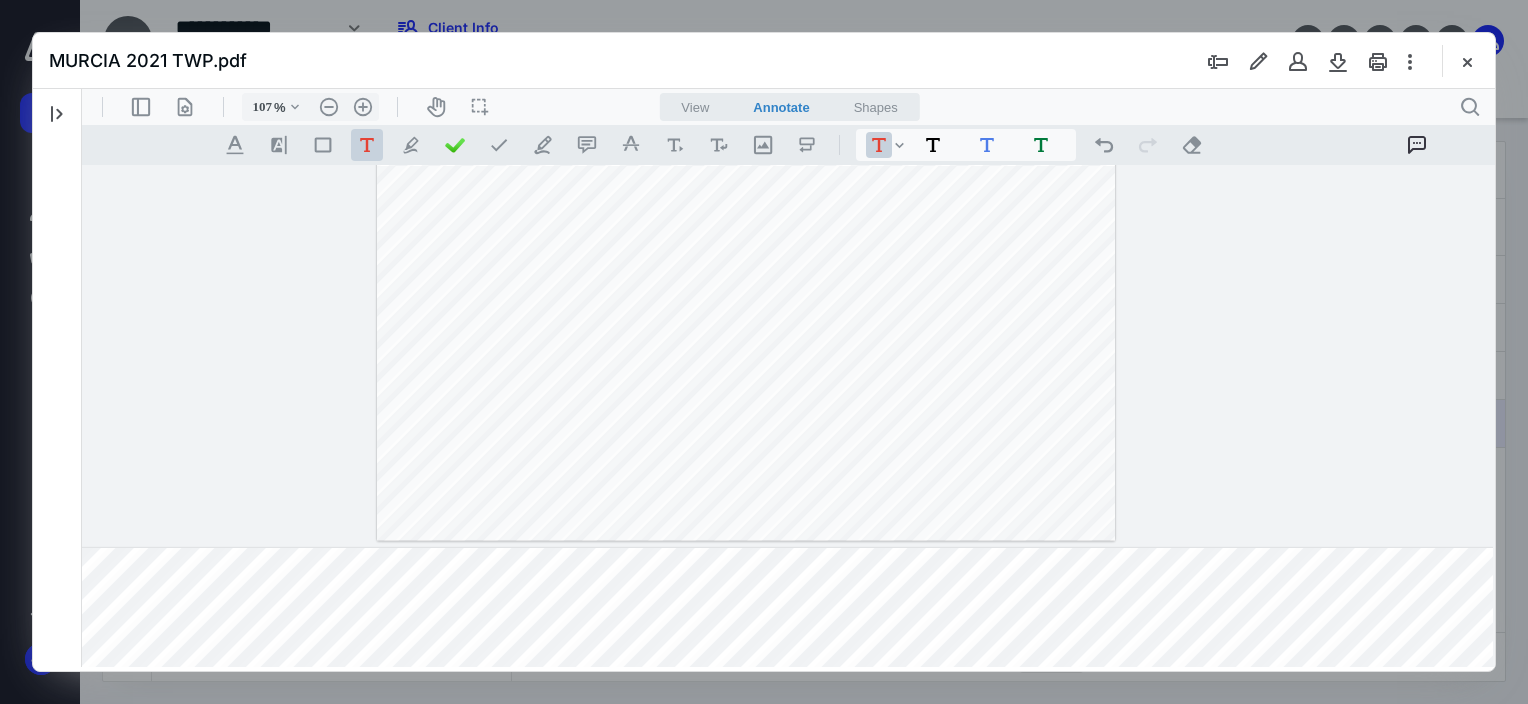 drag, startPoint x: 710, startPoint y: 409, endPoint x: 477, endPoint y: 453, distance: 237.11812 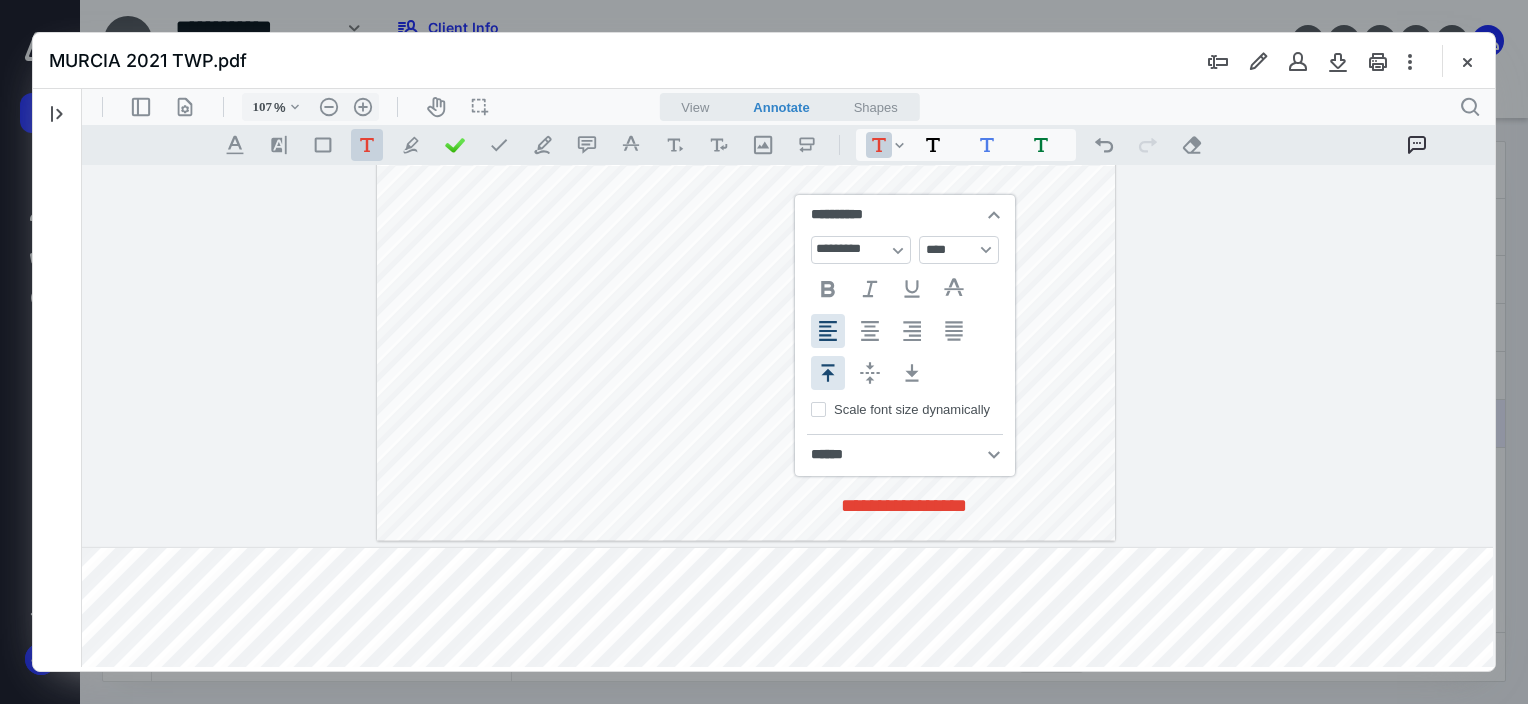type 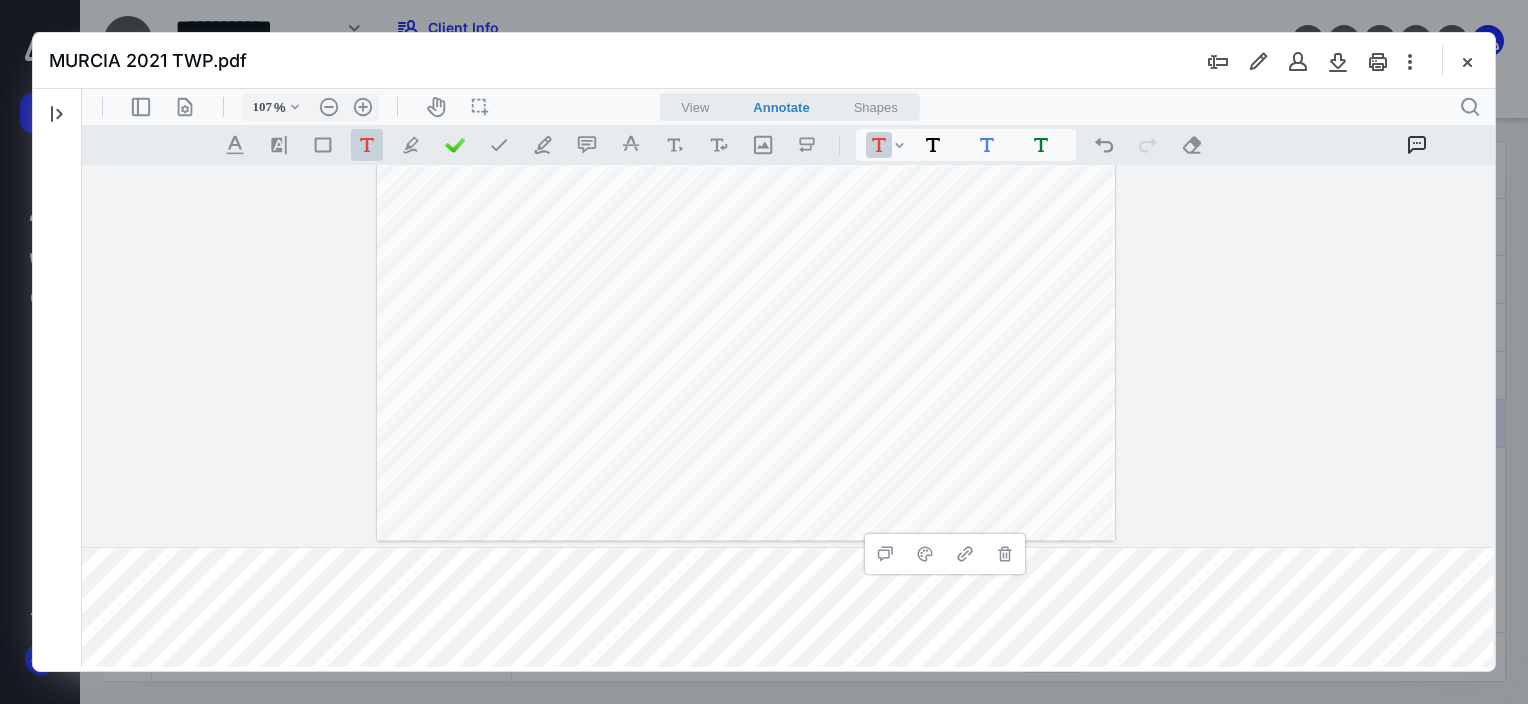 click on "**********" at bounding box center [746, -7327] 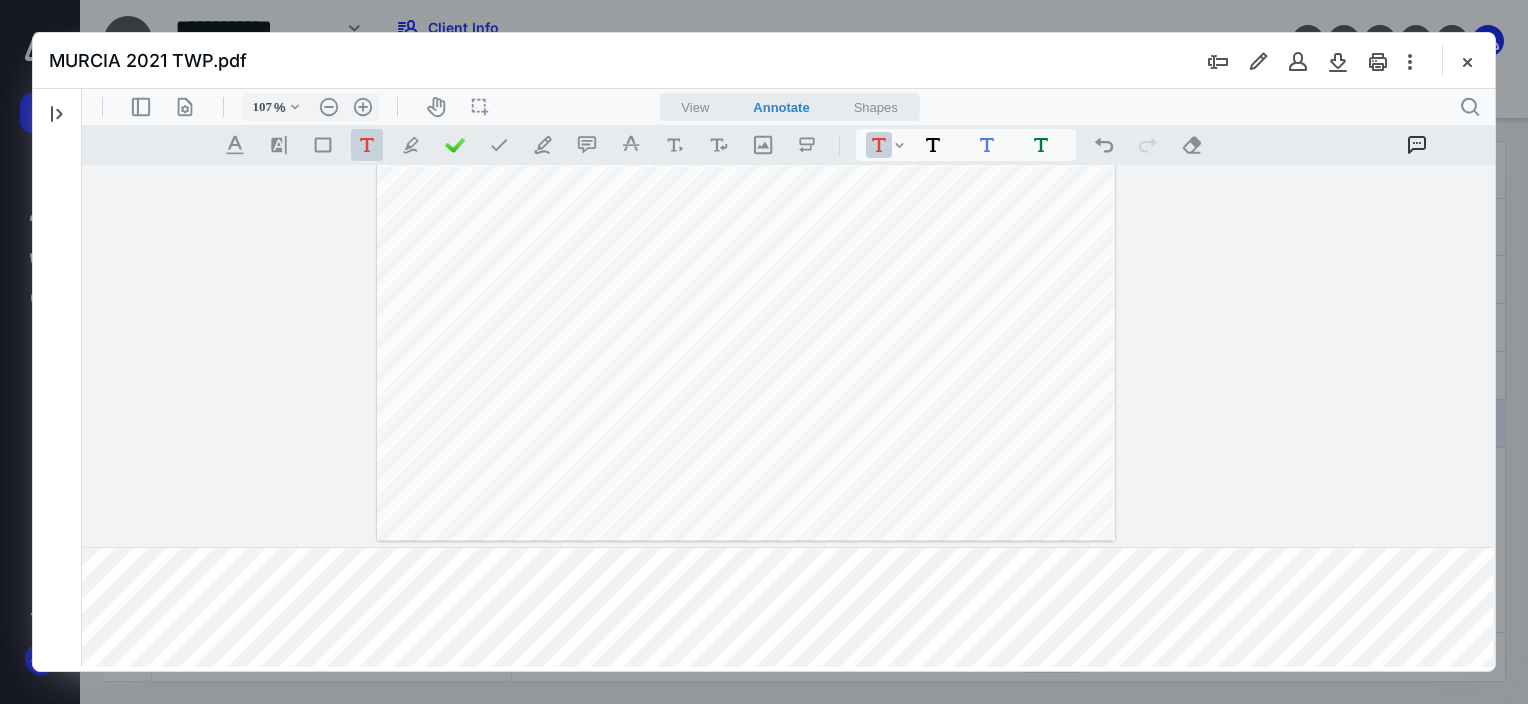 click on "**********" at bounding box center [746, -117] 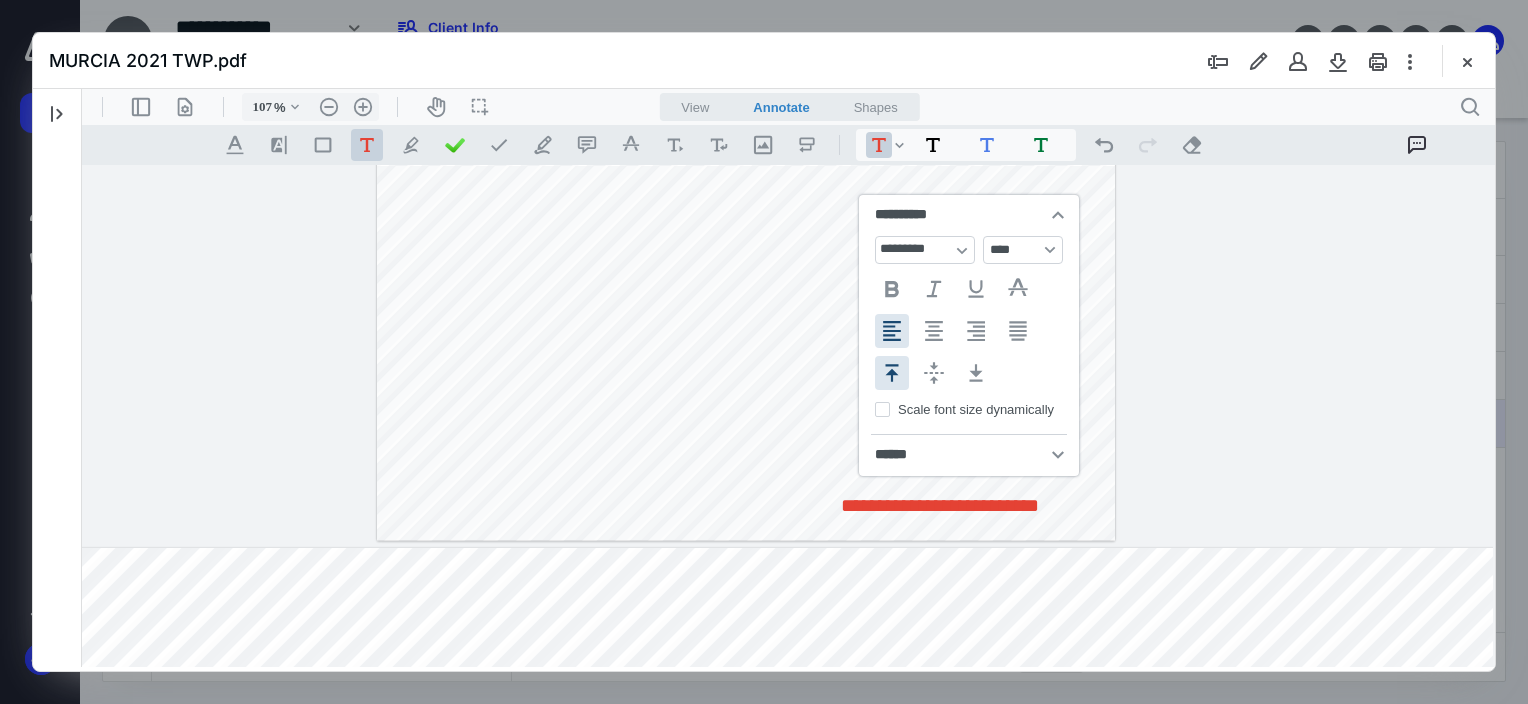 click on "**********" at bounding box center (746, -117) 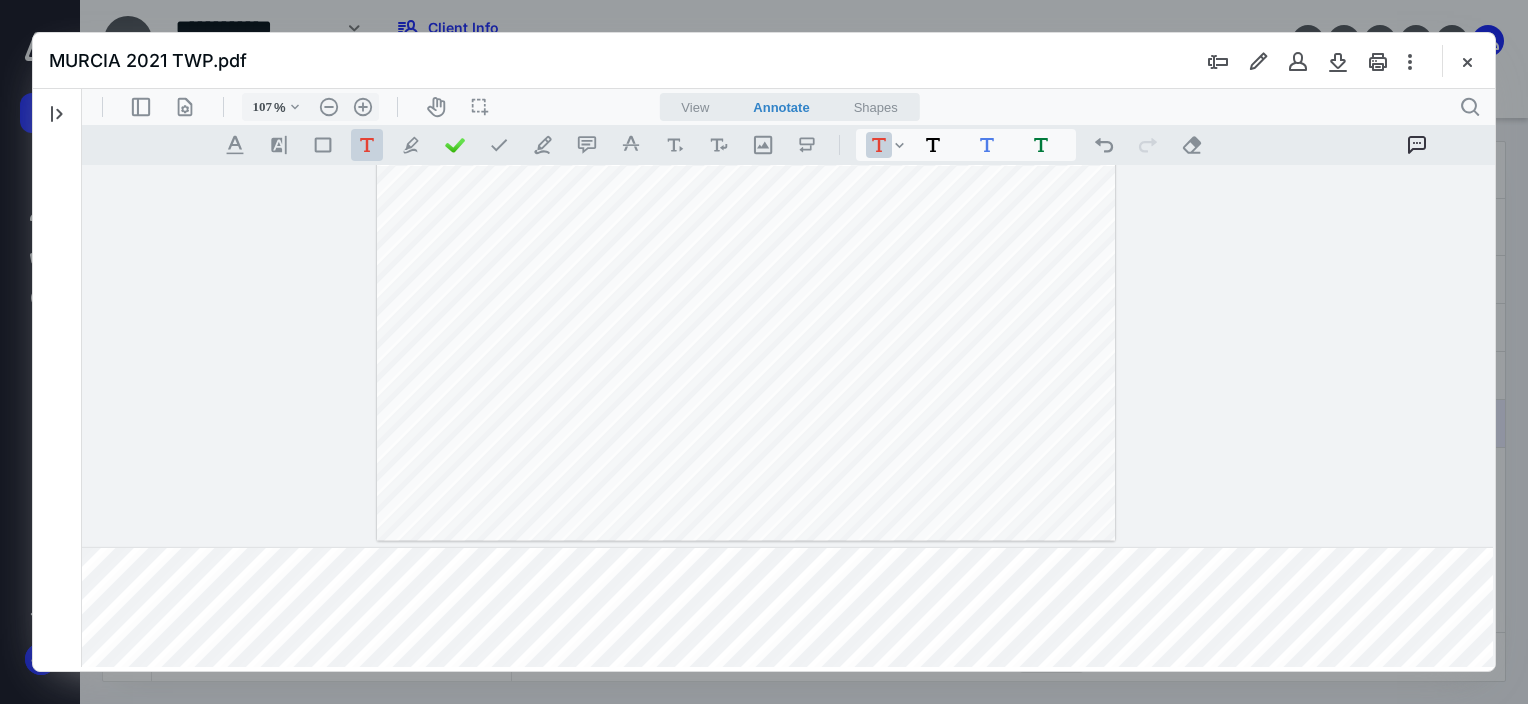 drag, startPoint x: 894, startPoint y: 505, endPoint x: 883, endPoint y: 497, distance: 13.601471 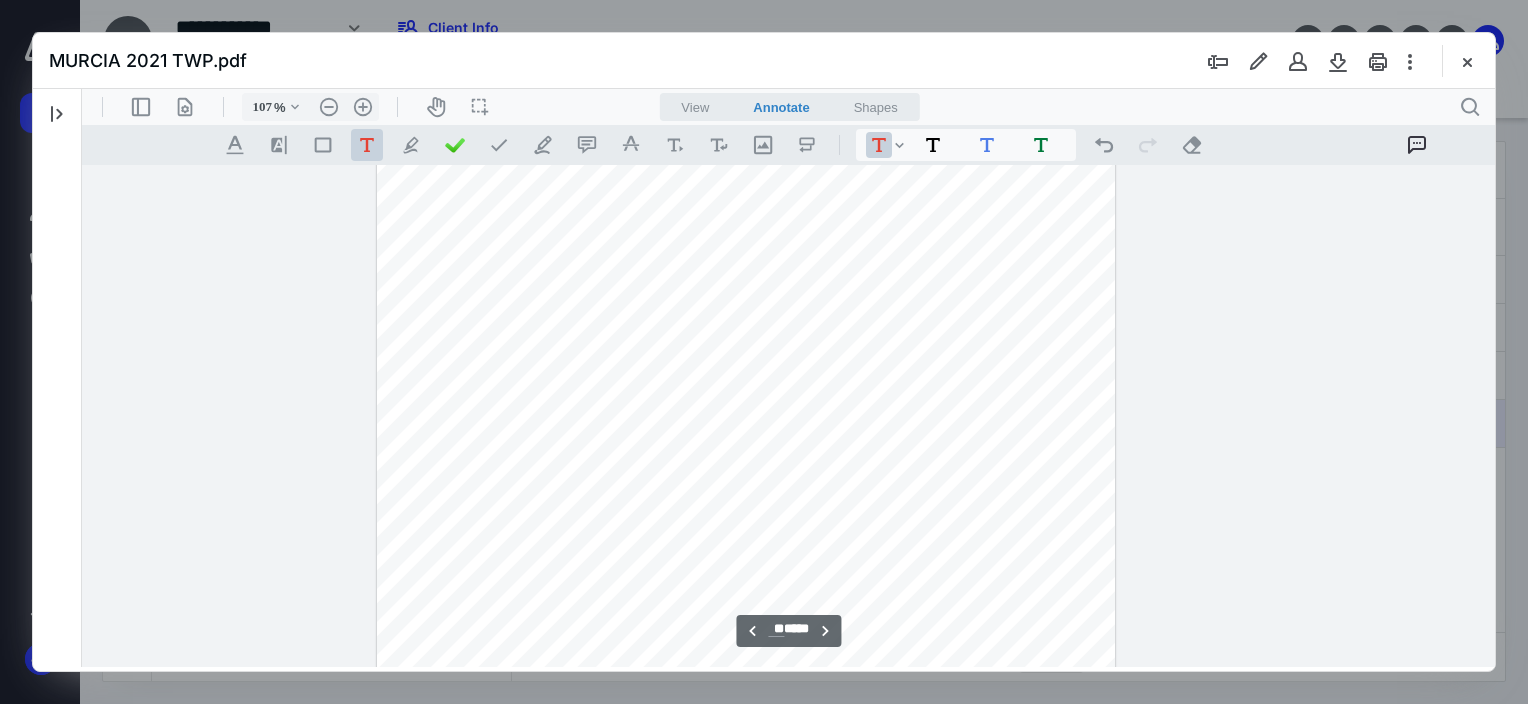 scroll, scrollTop: 33957, scrollLeft: 352, axis: both 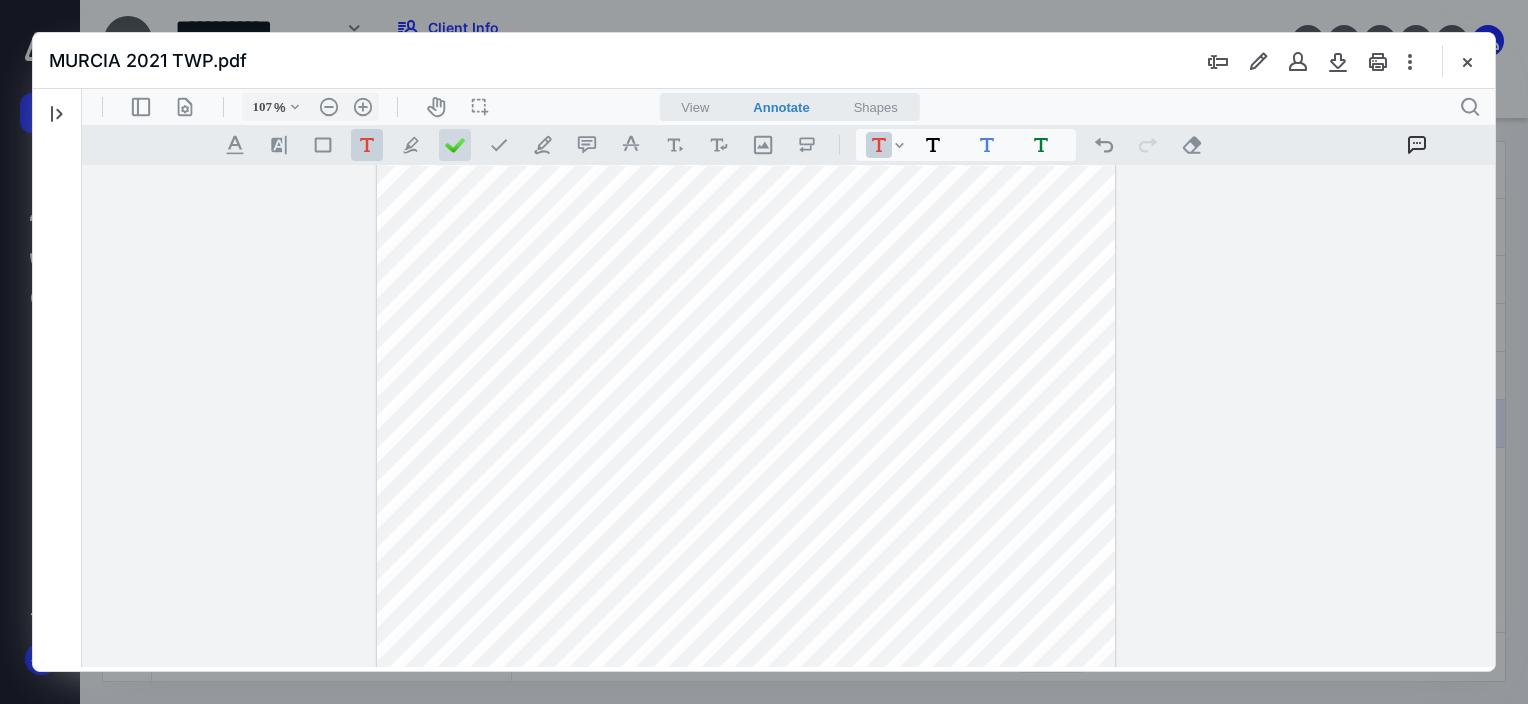 click at bounding box center [455, 145] 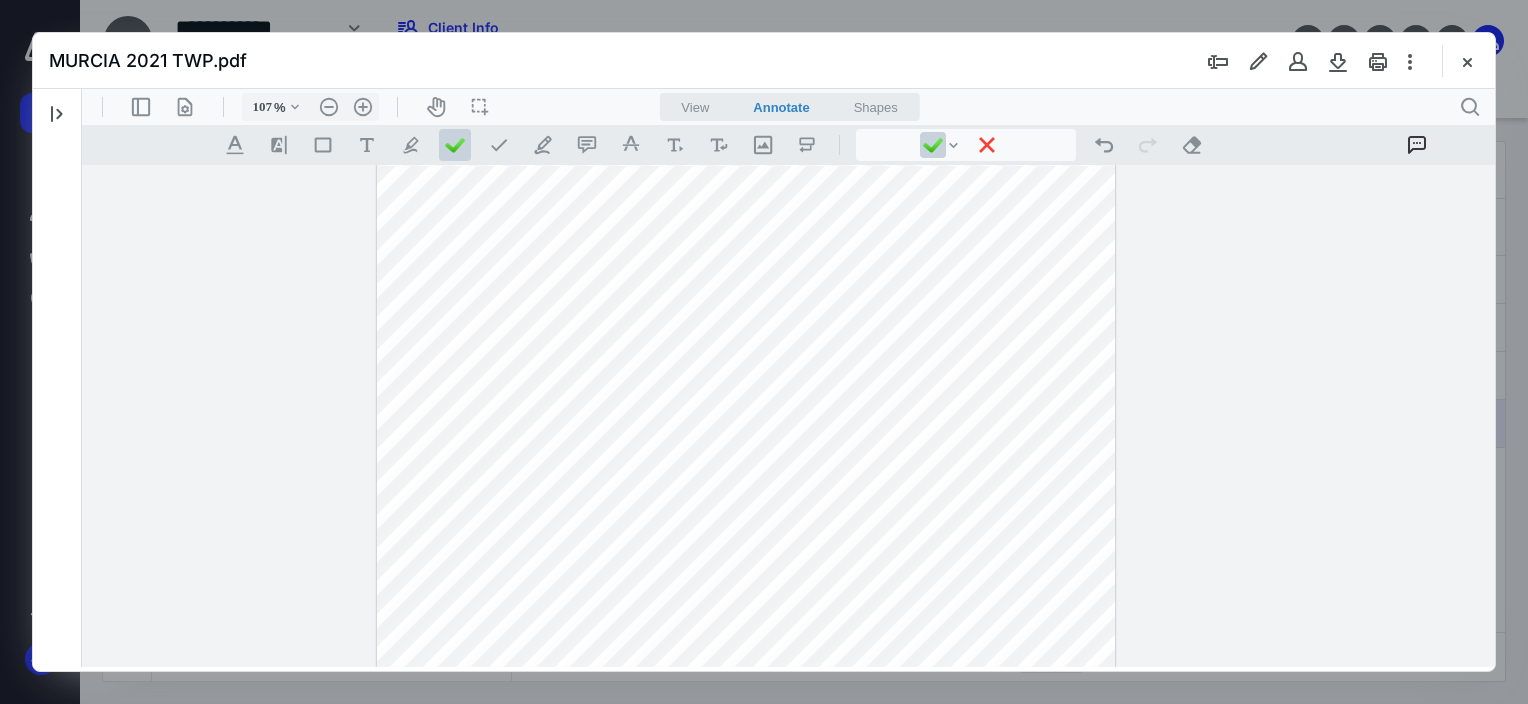 click on "**********" at bounding box center [746, 683] 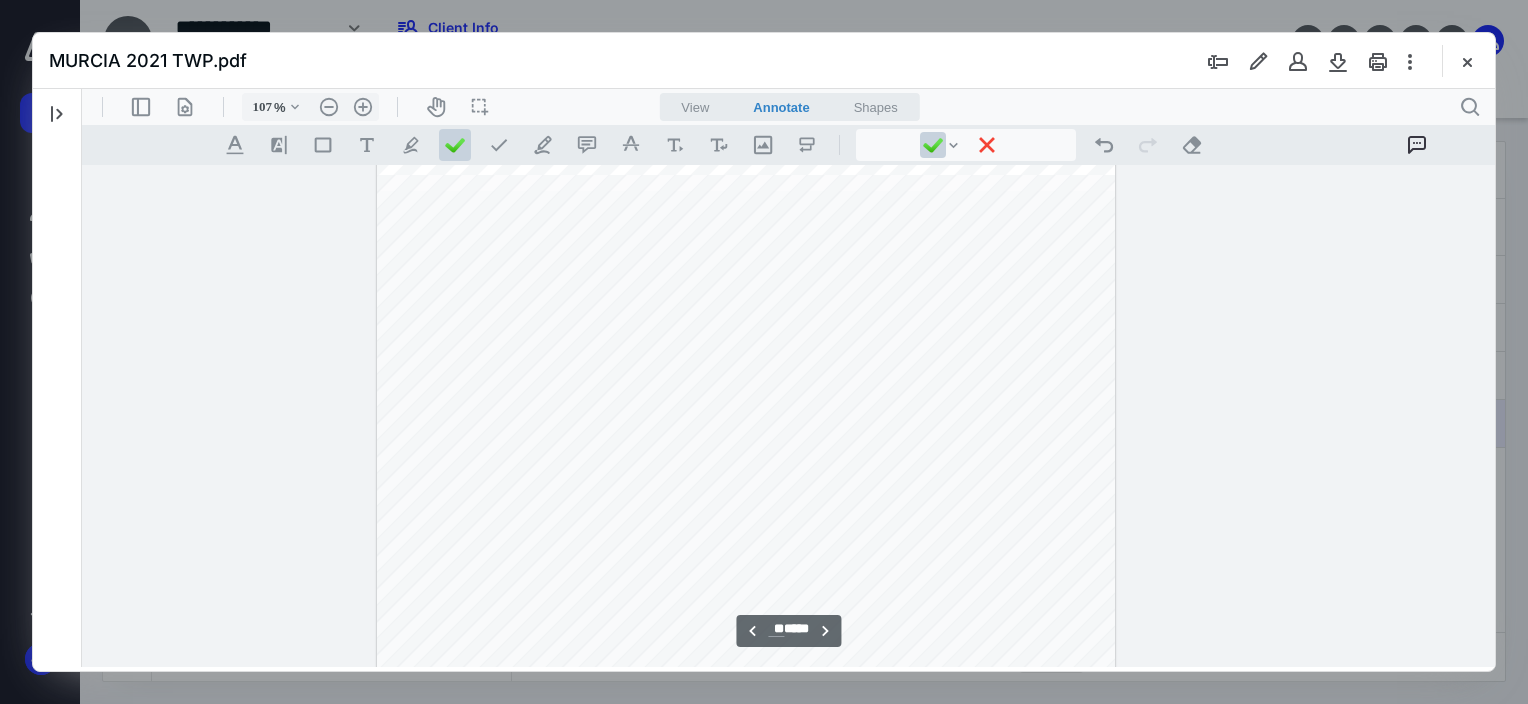scroll, scrollTop: 33857, scrollLeft: 352, axis: both 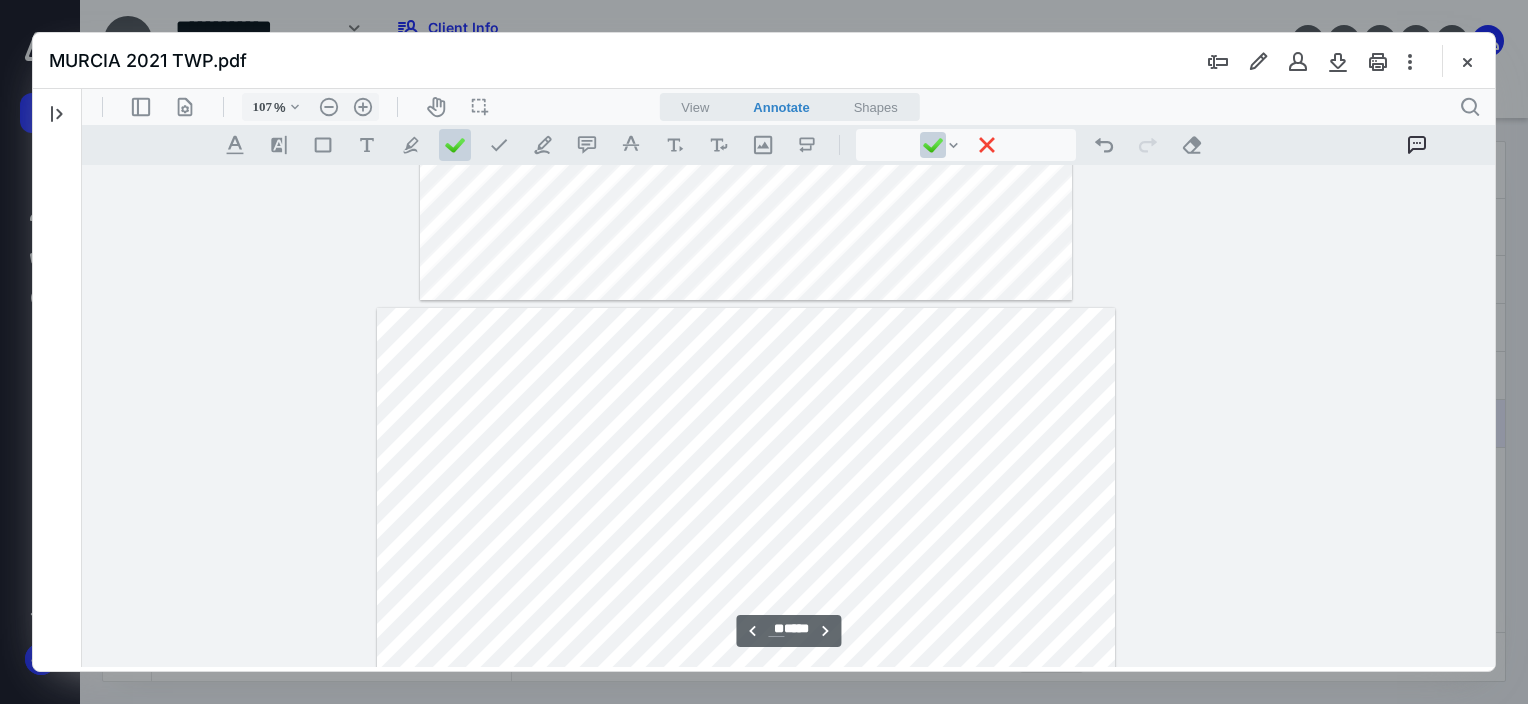 type on "**" 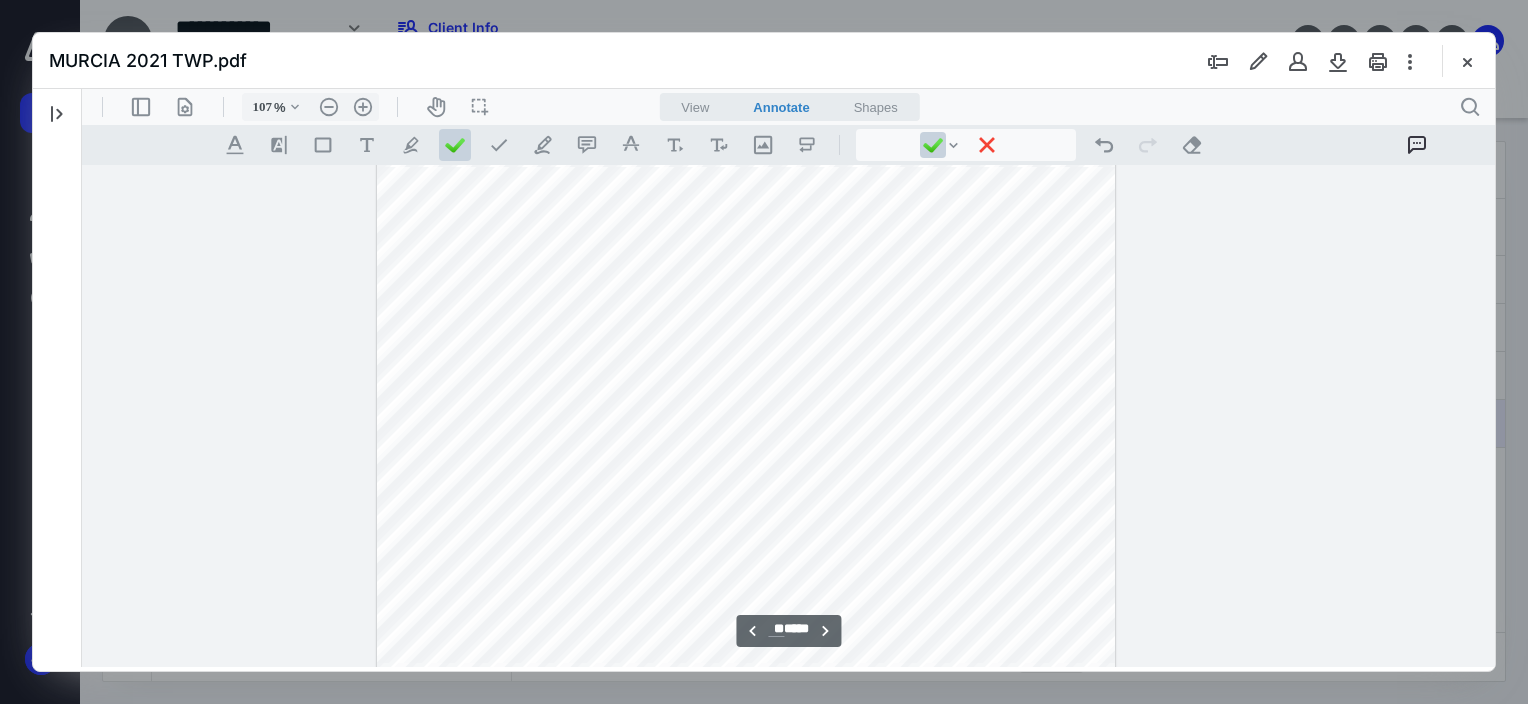 scroll, scrollTop: 34257, scrollLeft: 352, axis: both 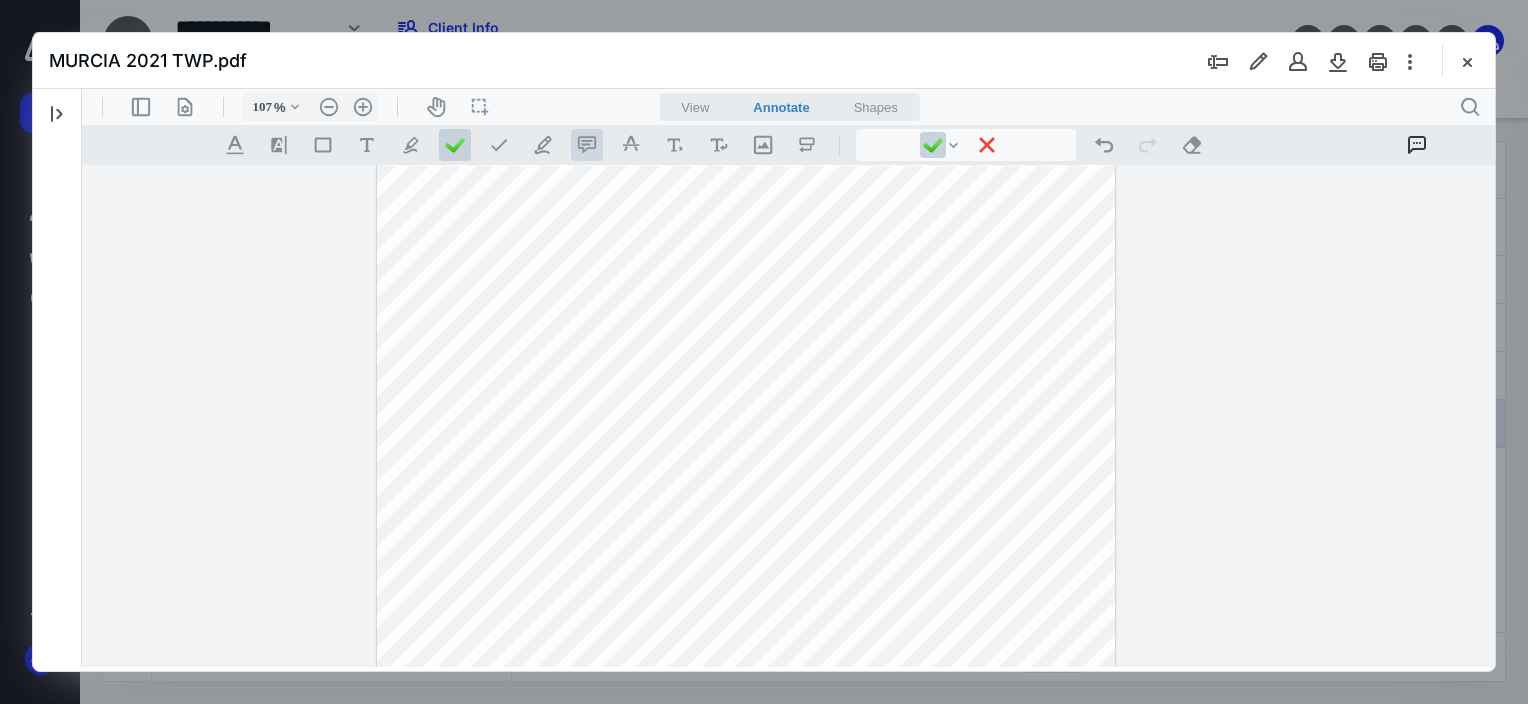 click on ".cls-1{fill:#abb0c4;} icon - tool - comment - line" at bounding box center [587, 145] 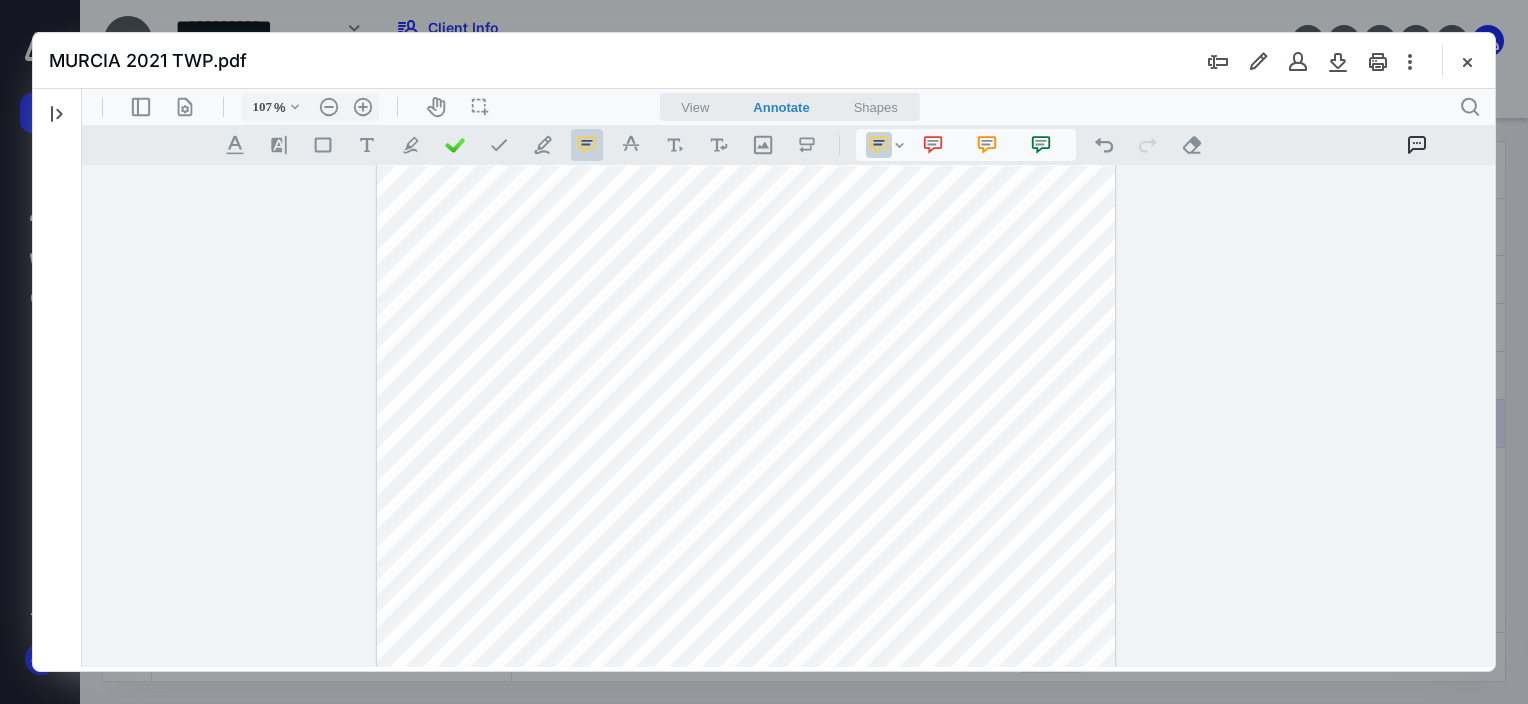 click on "**********" at bounding box center (746, 683) 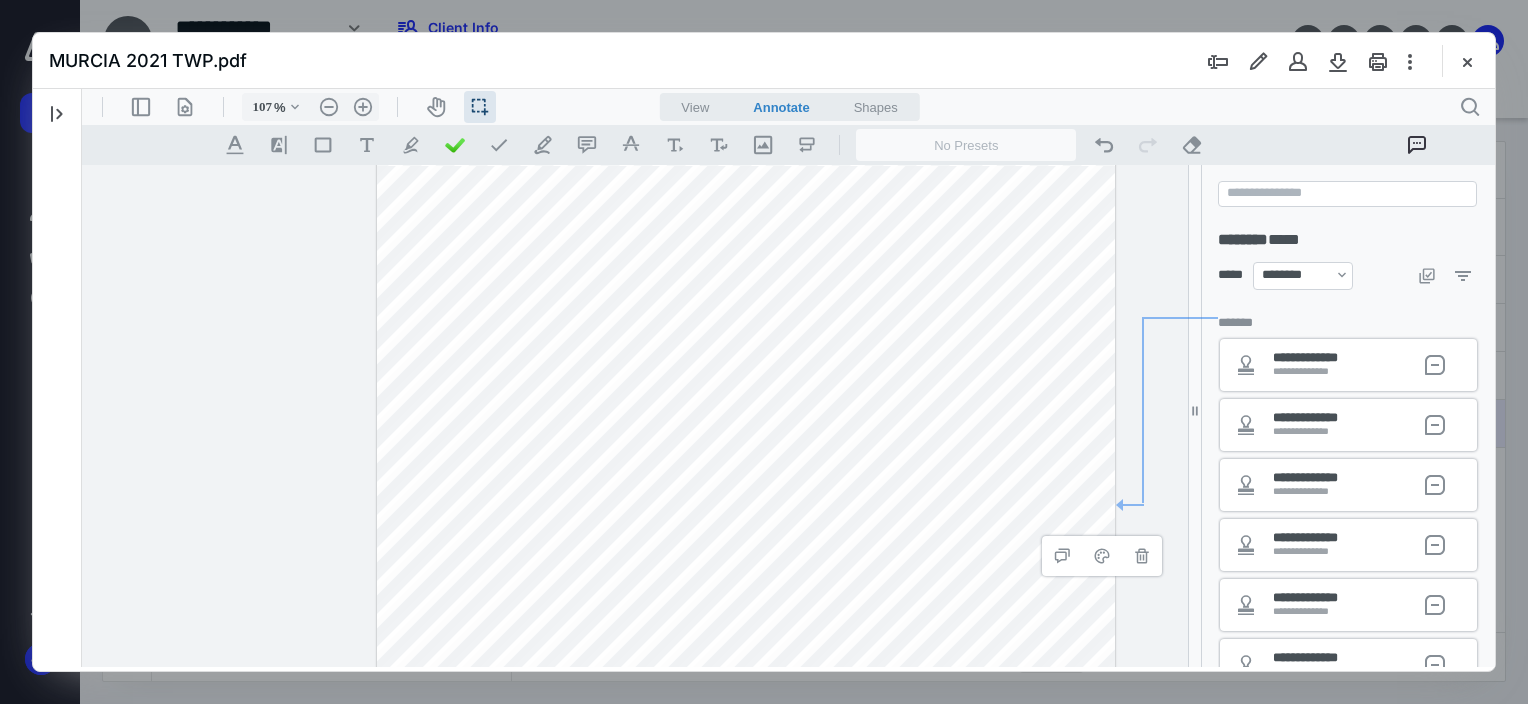 scroll, scrollTop: 2406, scrollLeft: 0, axis: vertical 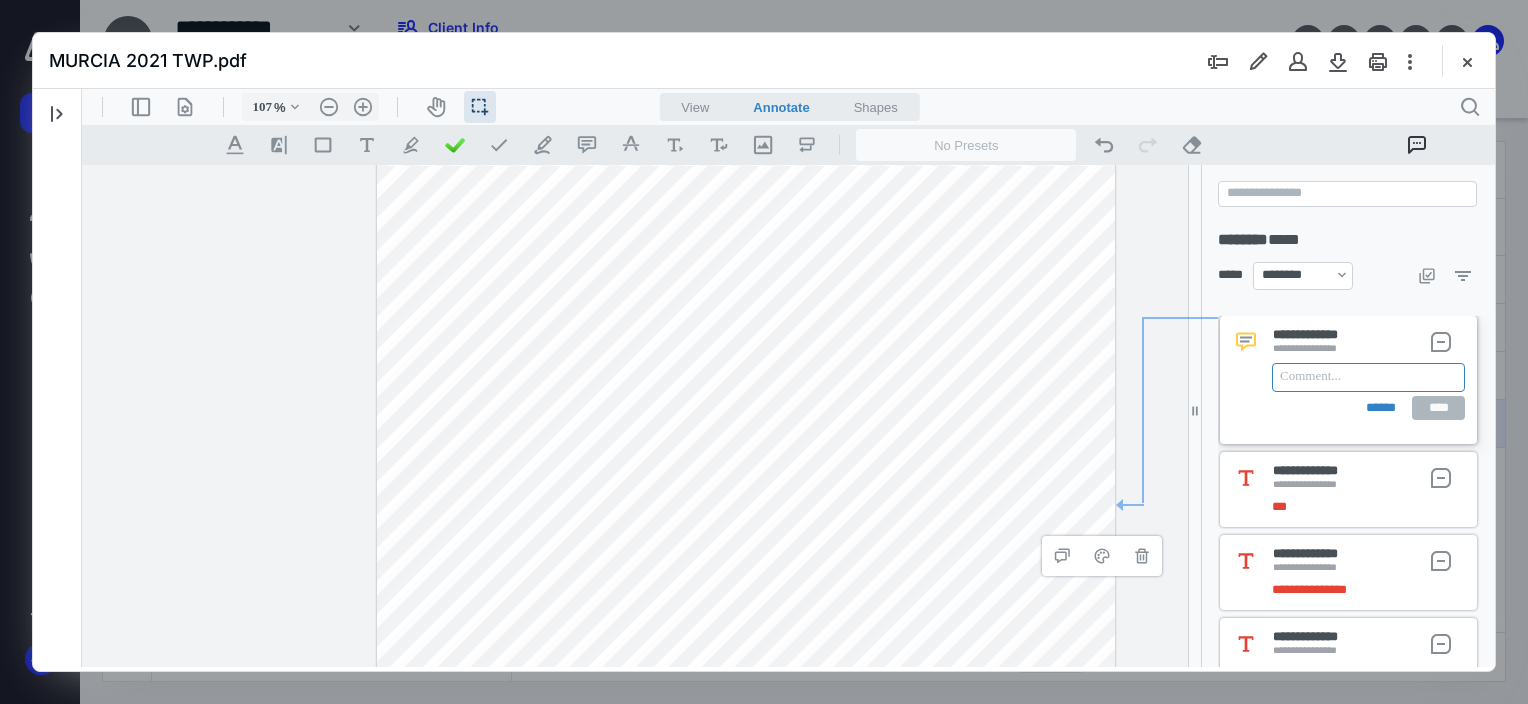 type 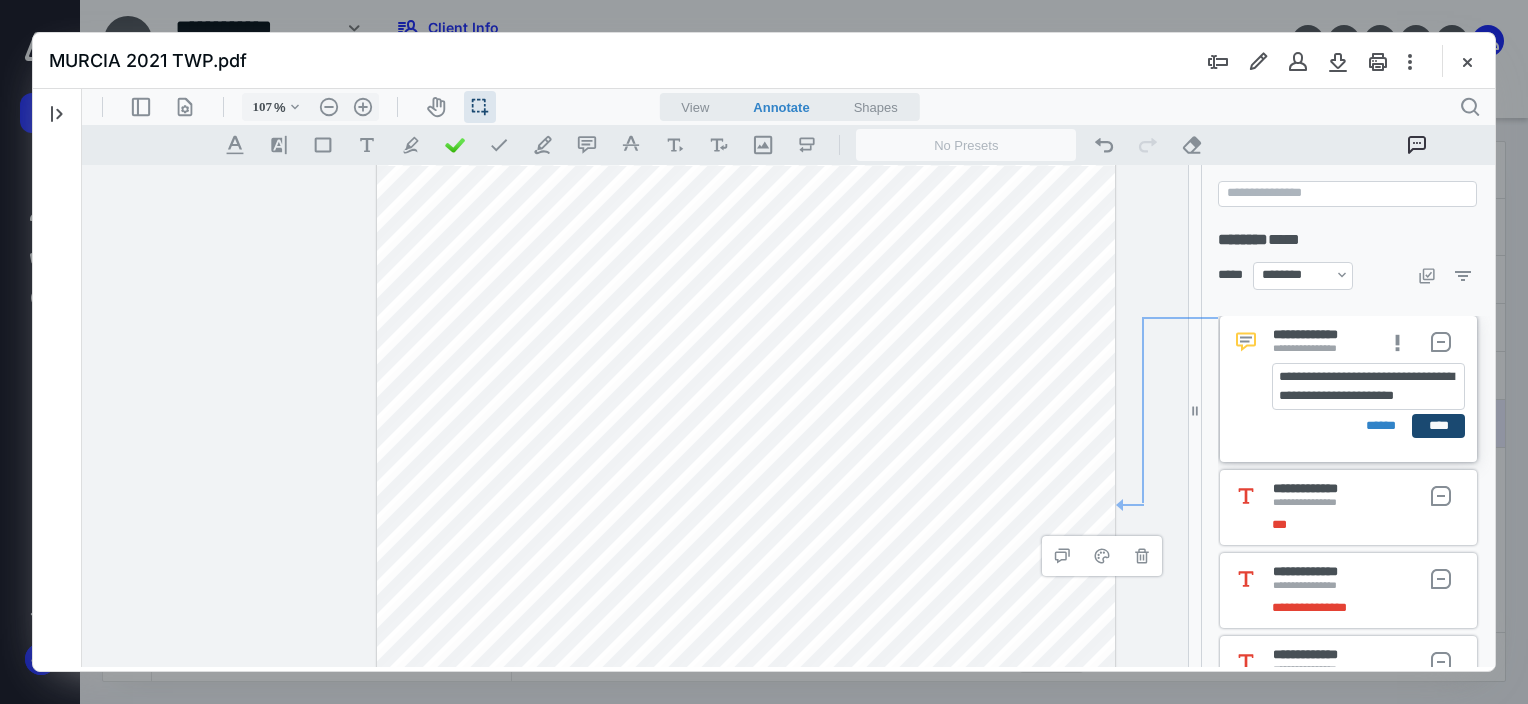 click on "****" at bounding box center [1438, 426] 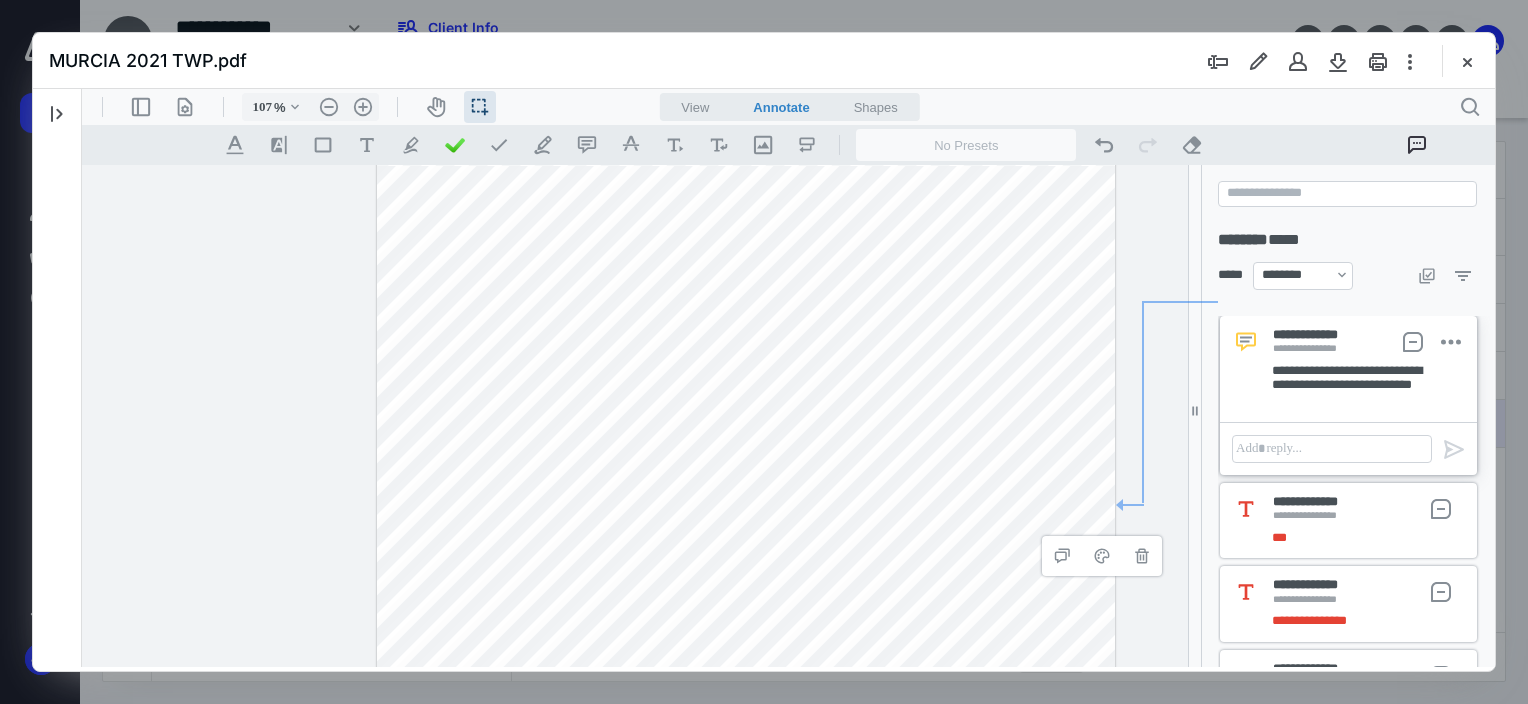 scroll, scrollTop: 2422, scrollLeft: 0, axis: vertical 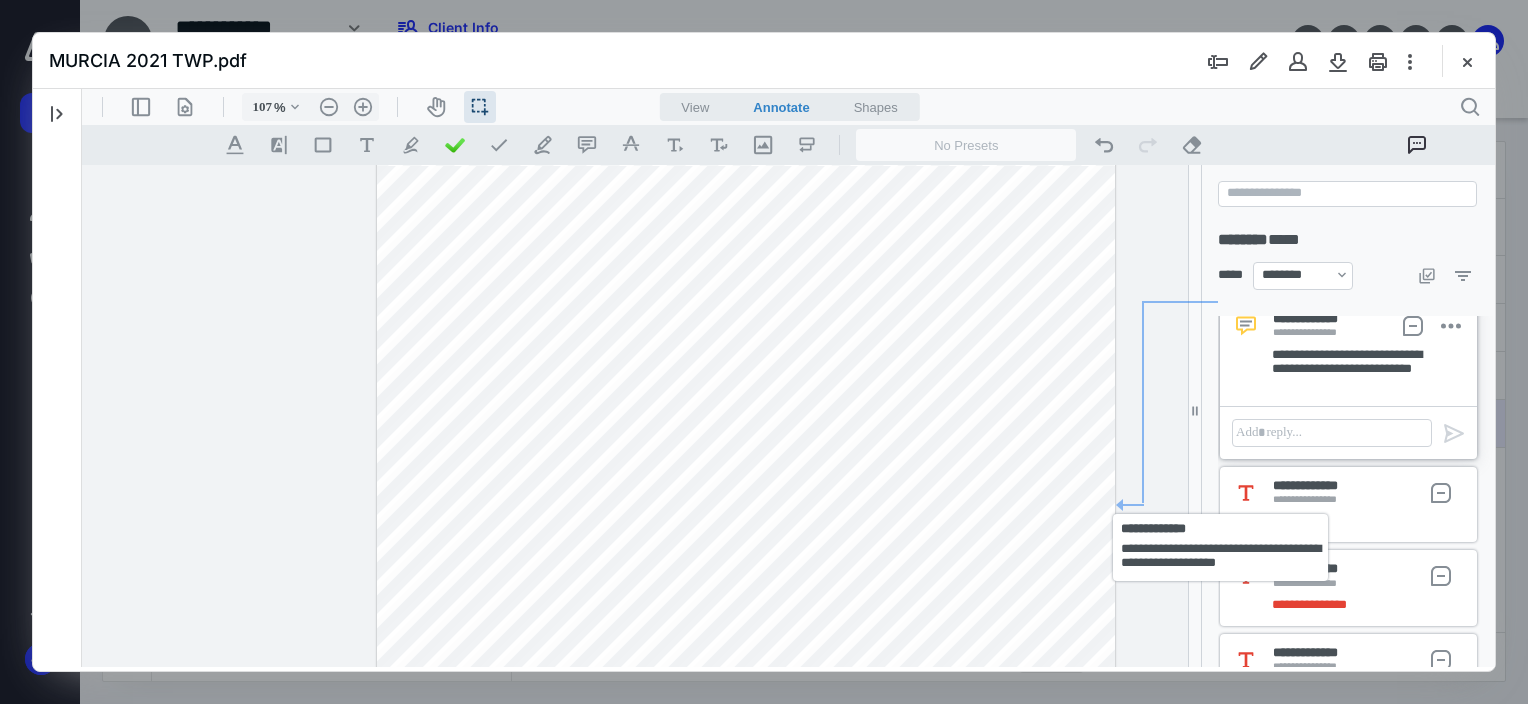 drag, startPoint x: 1093, startPoint y: 494, endPoint x: 1080, endPoint y: 477, distance: 21.400934 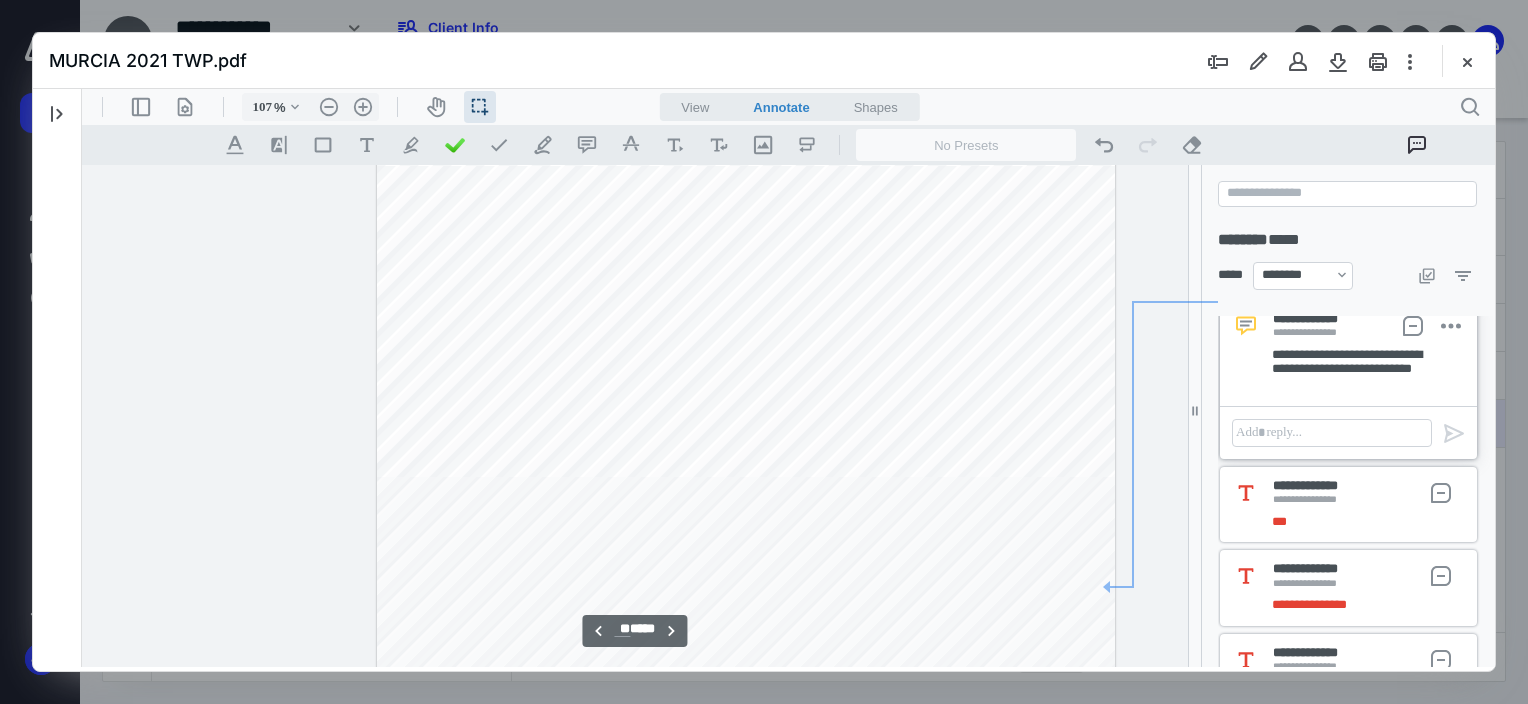 scroll, scrollTop: 33857, scrollLeft: 352, axis: both 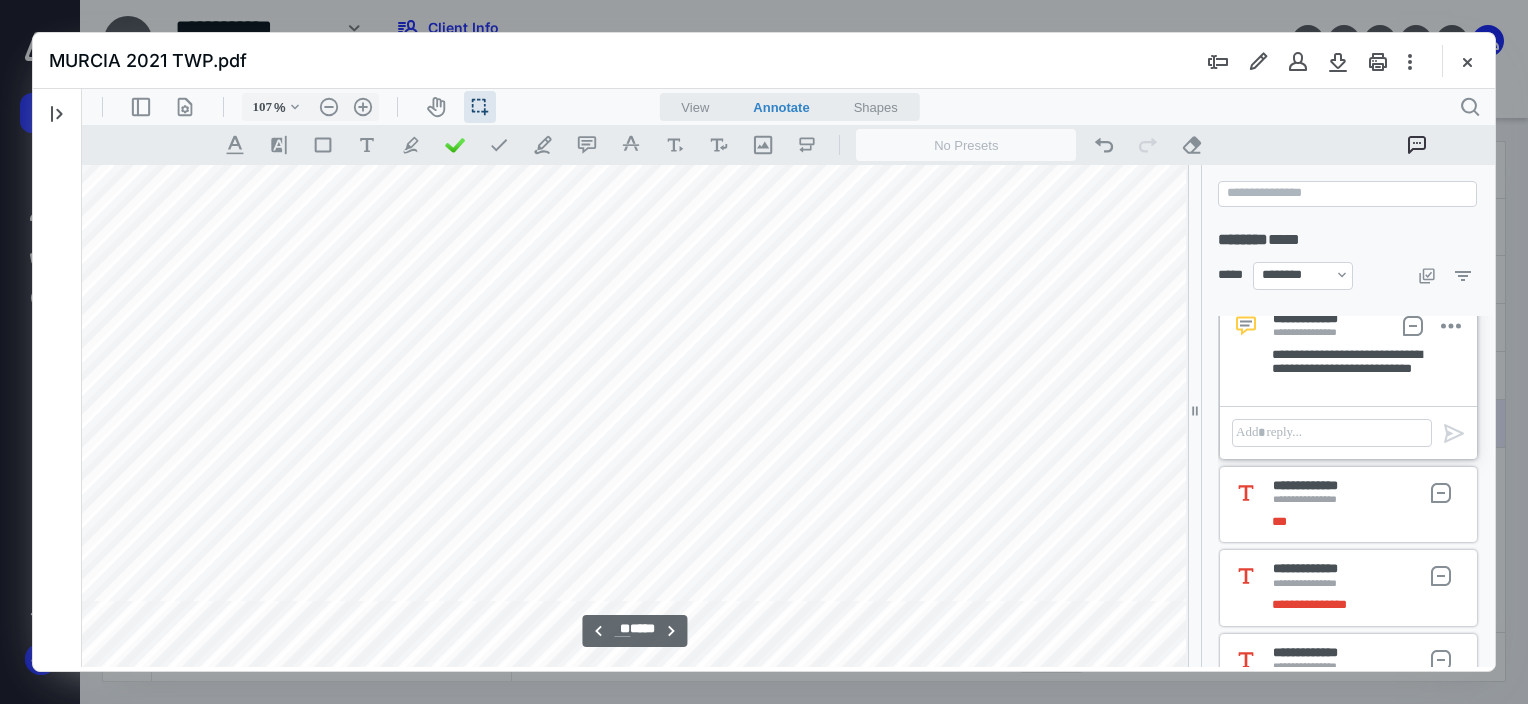 type on "**" 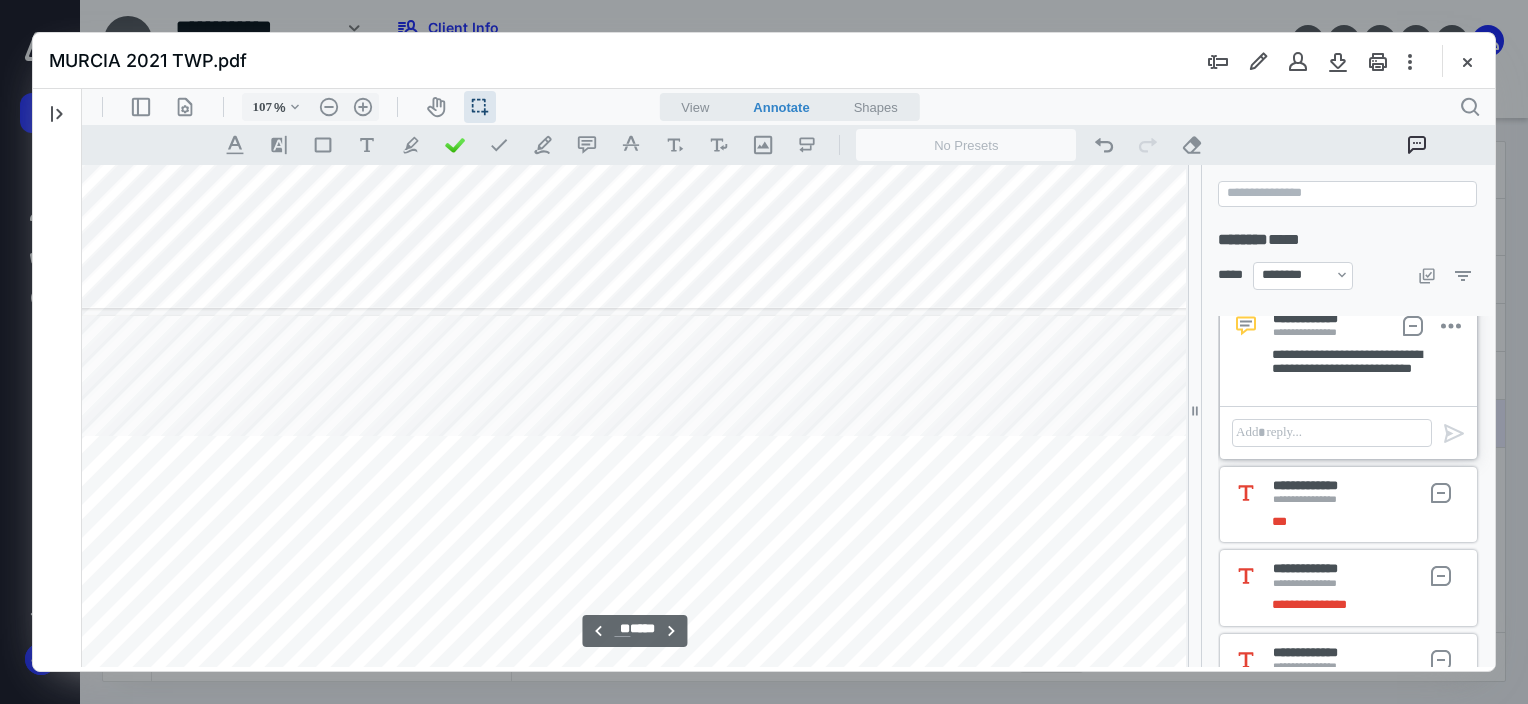 scroll, scrollTop: 42757, scrollLeft: 352, axis: both 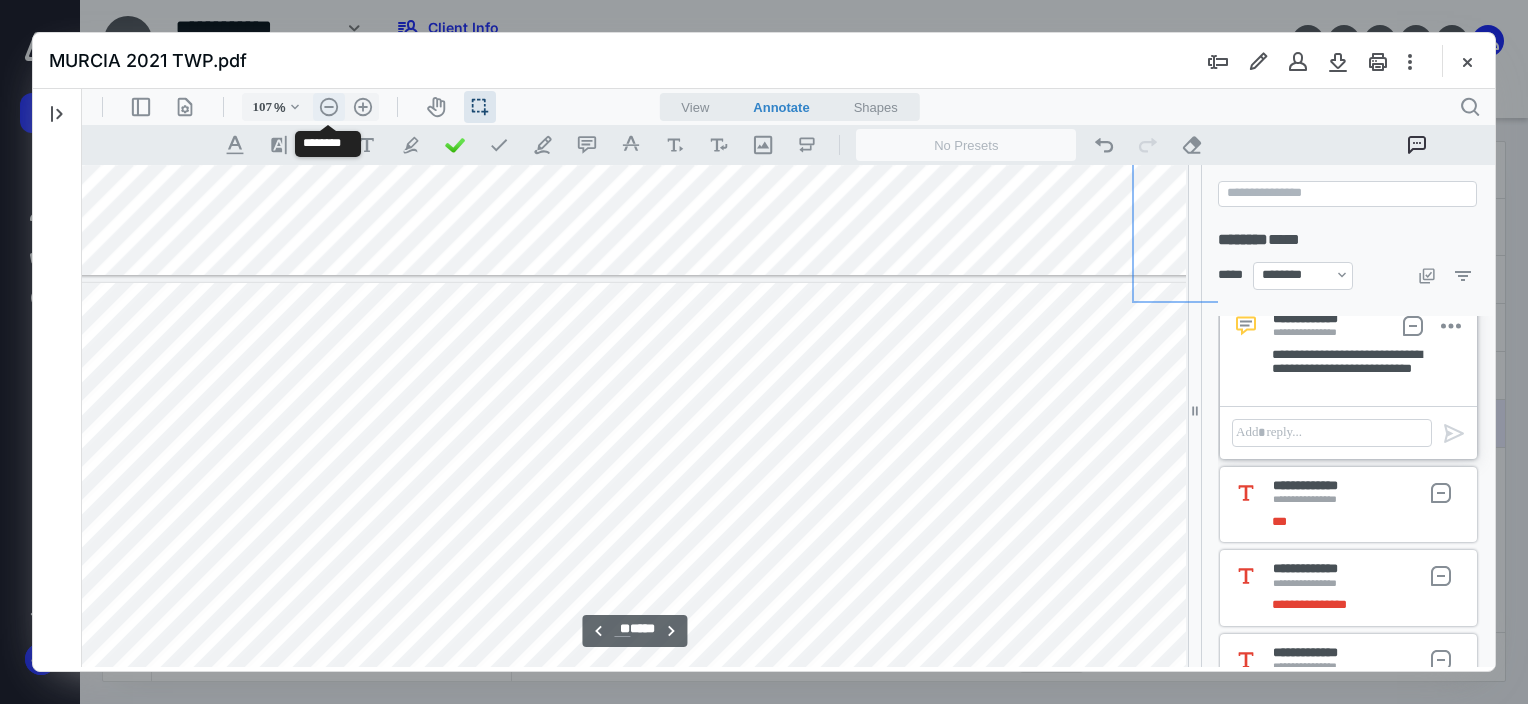click on ".cls-1{fill:#abb0c4;} icon - header - zoom - out - line" at bounding box center [329, 107] 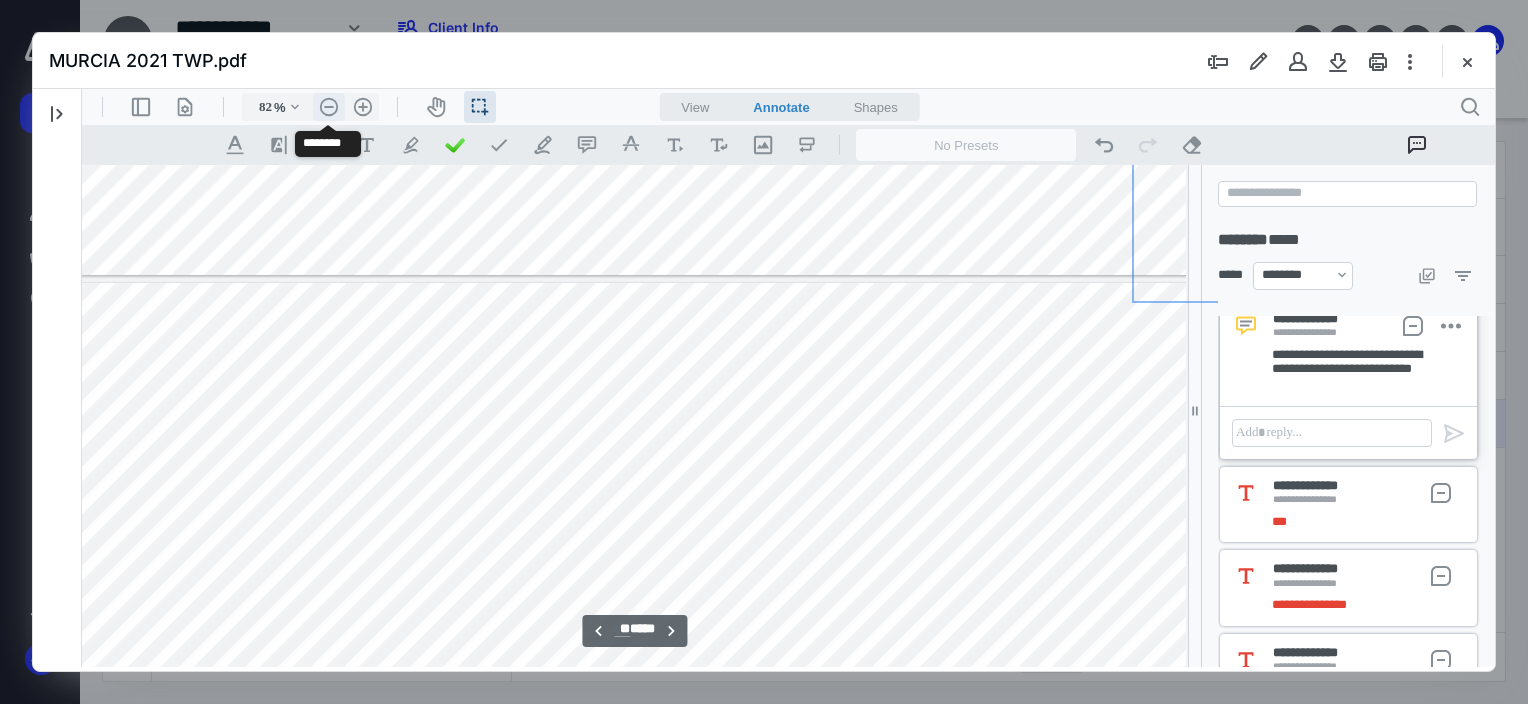 scroll, scrollTop: 32682, scrollLeft: 104, axis: both 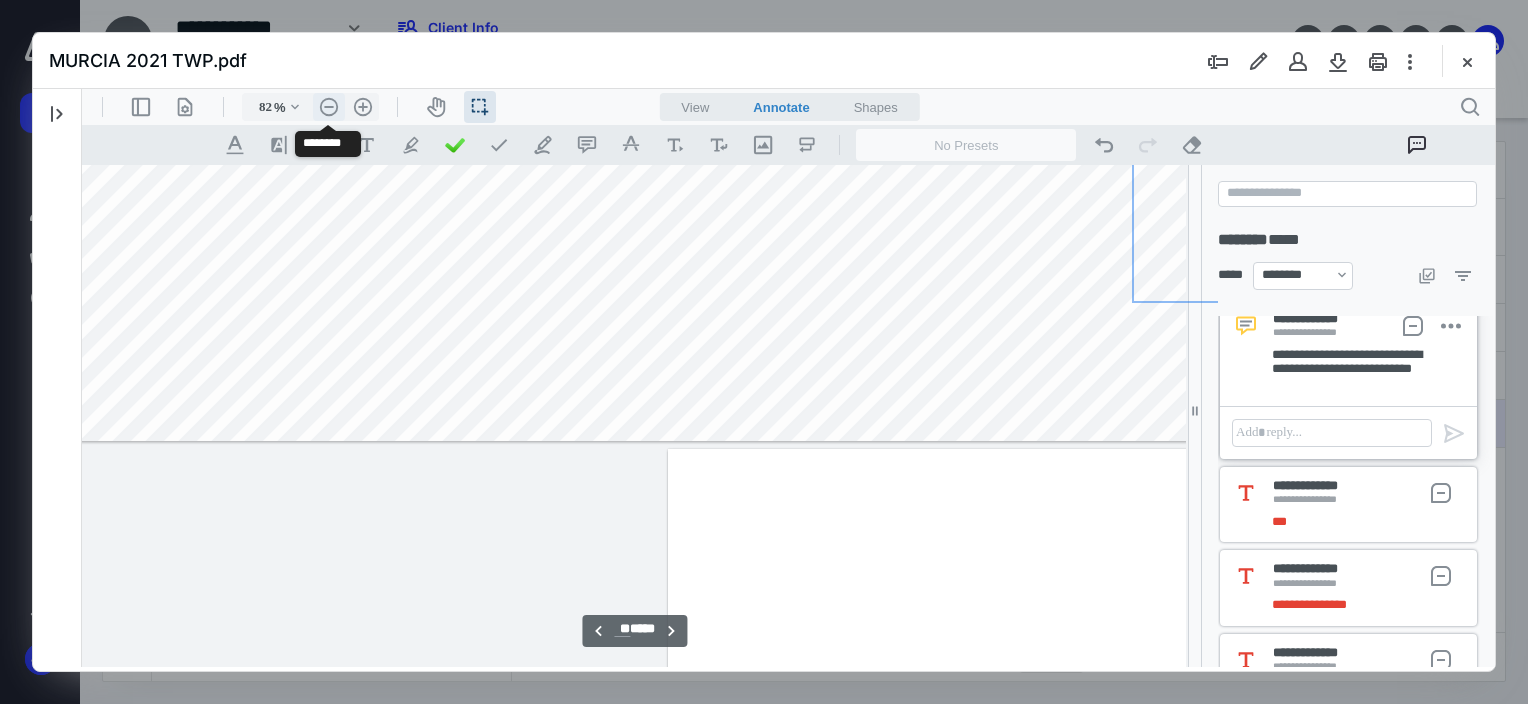click on ".cls-1{fill:#abb0c4;} icon - header - zoom - out - line" at bounding box center (329, 107) 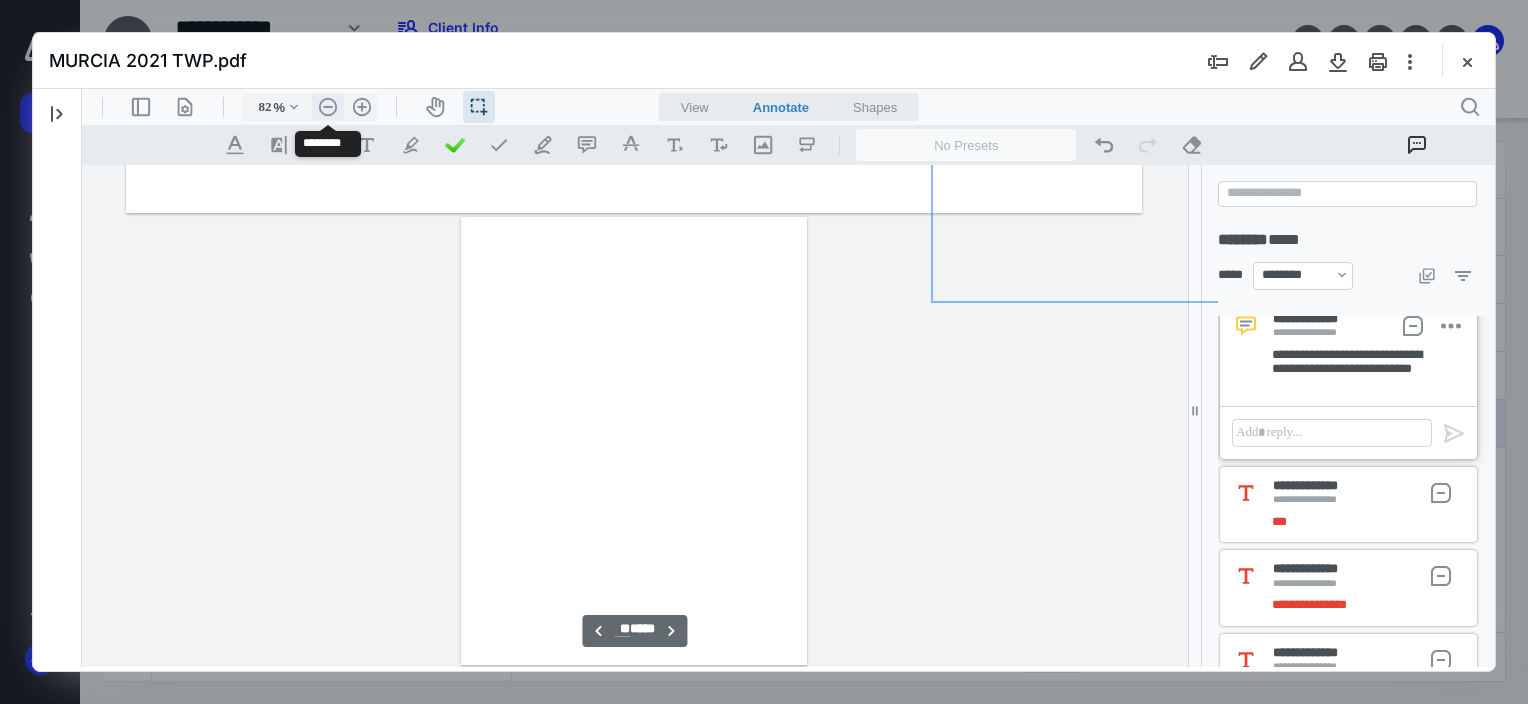 type on "57" 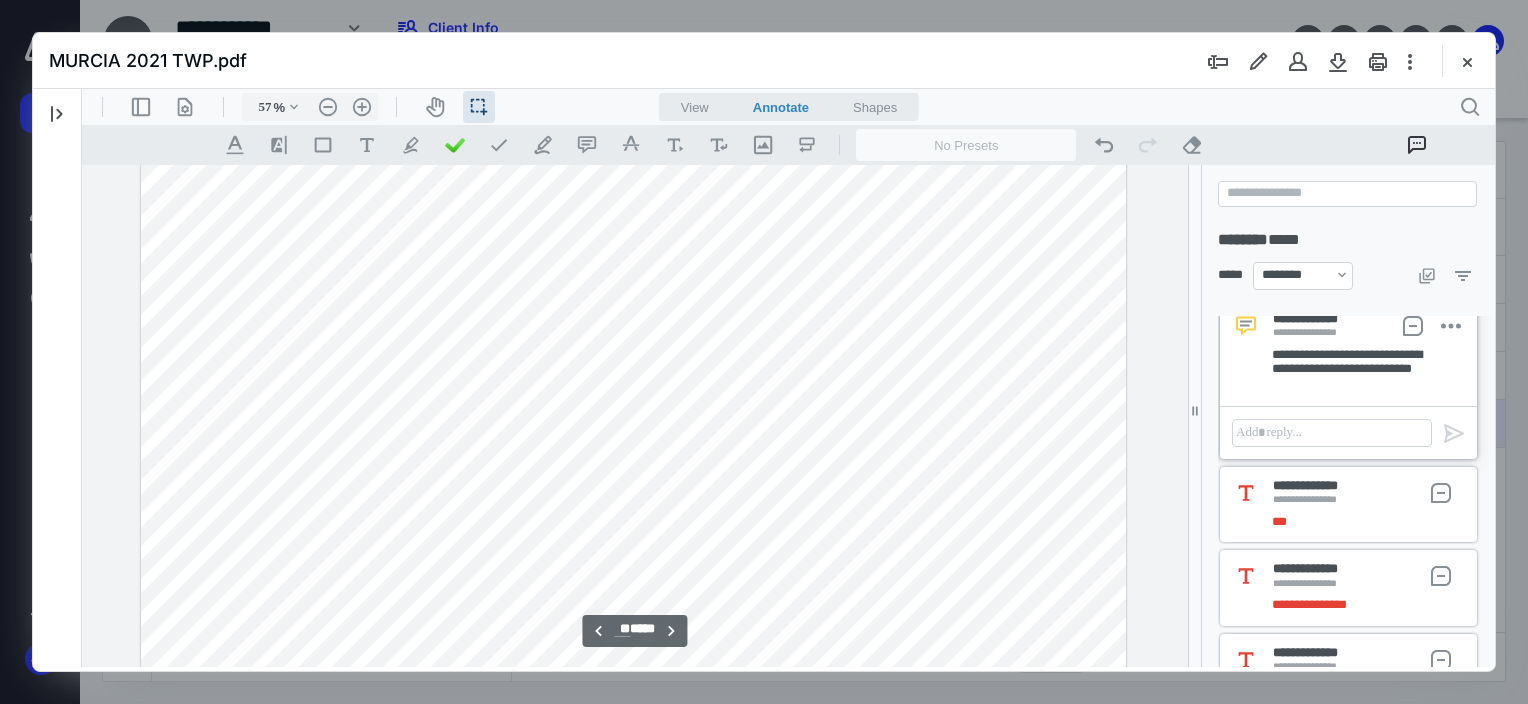 scroll, scrollTop: 17108, scrollLeft: 0, axis: vertical 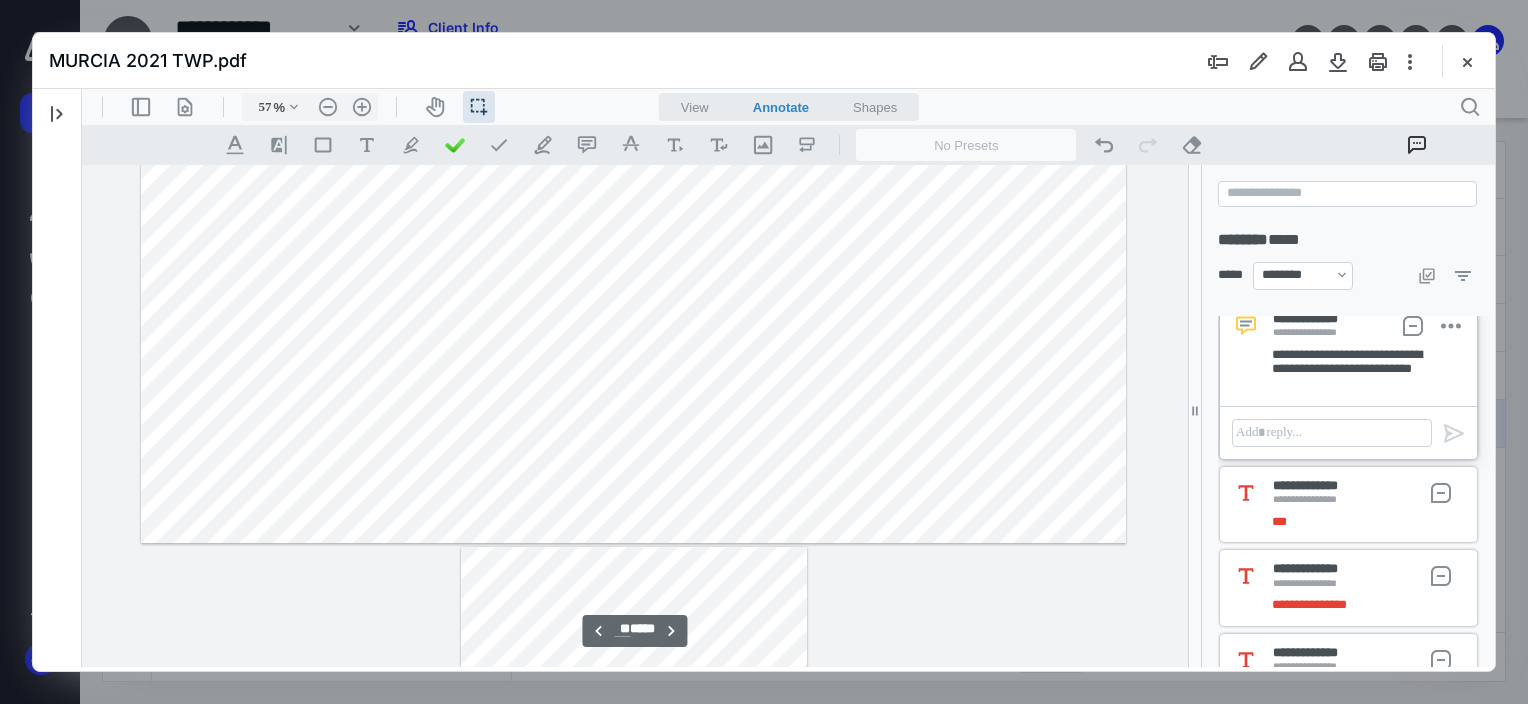 type on "**" 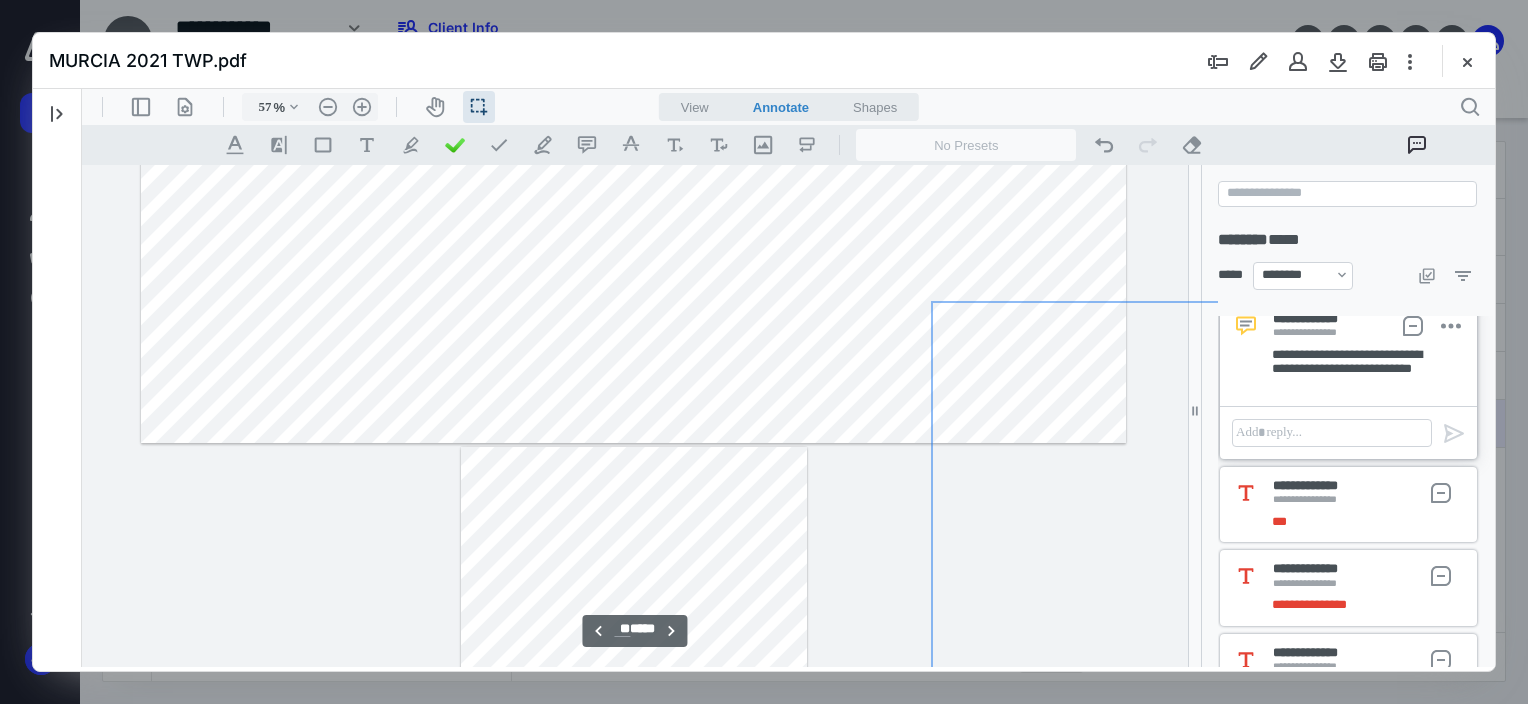 scroll, scrollTop: 17308, scrollLeft: 0, axis: vertical 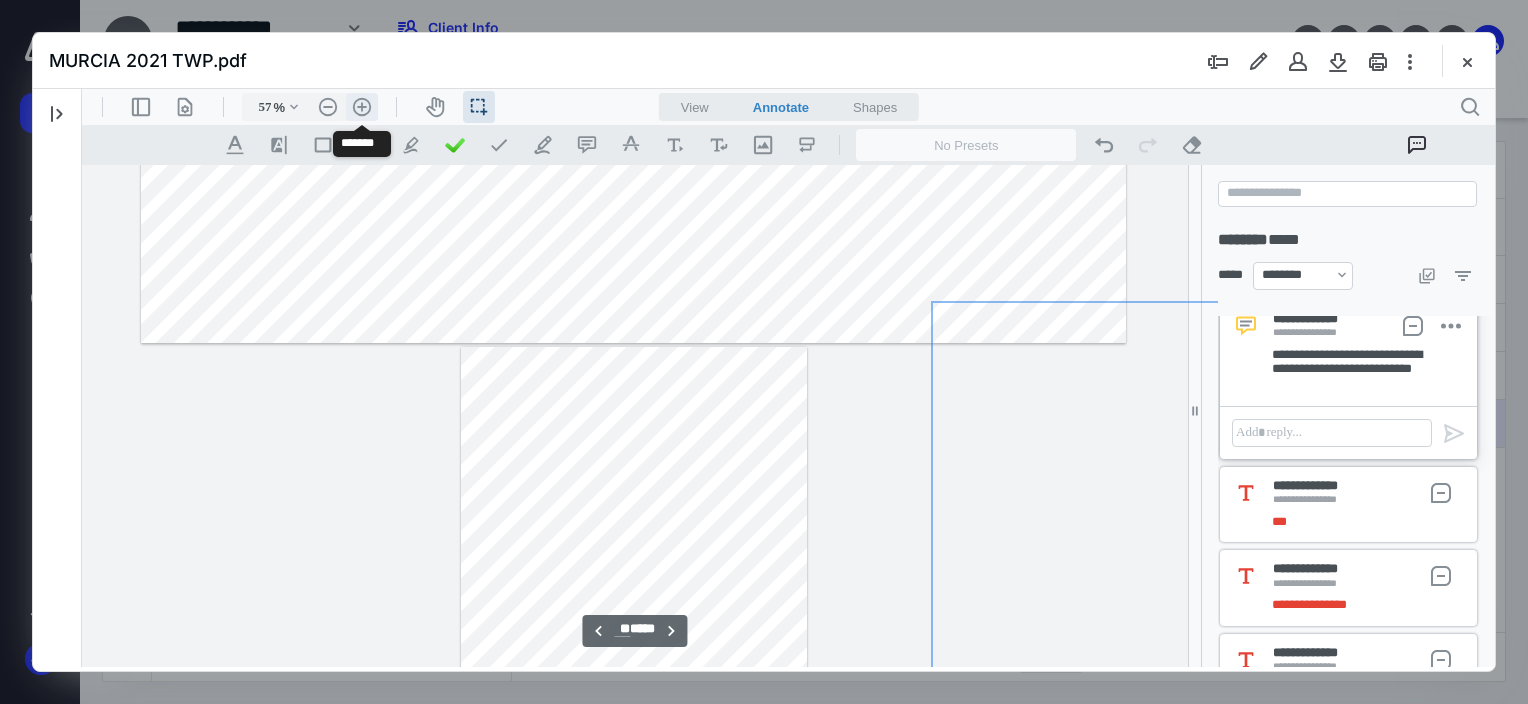 click on ".cls-1{fill:#abb0c4;} icon - header - zoom - in - line" at bounding box center [362, 107] 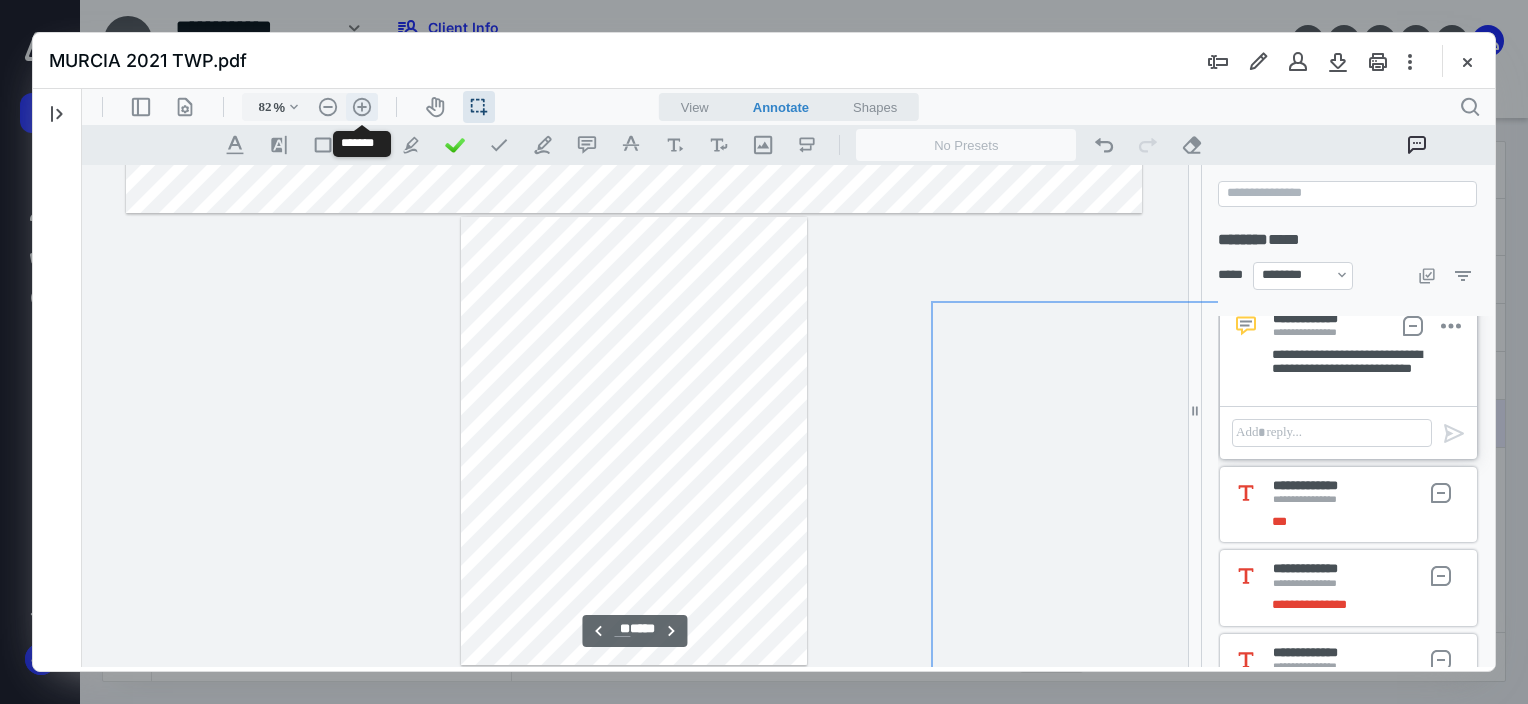 click on ".cls-1{fill:#abb0c4;} icon - header - zoom - in - line" at bounding box center (362, 107) 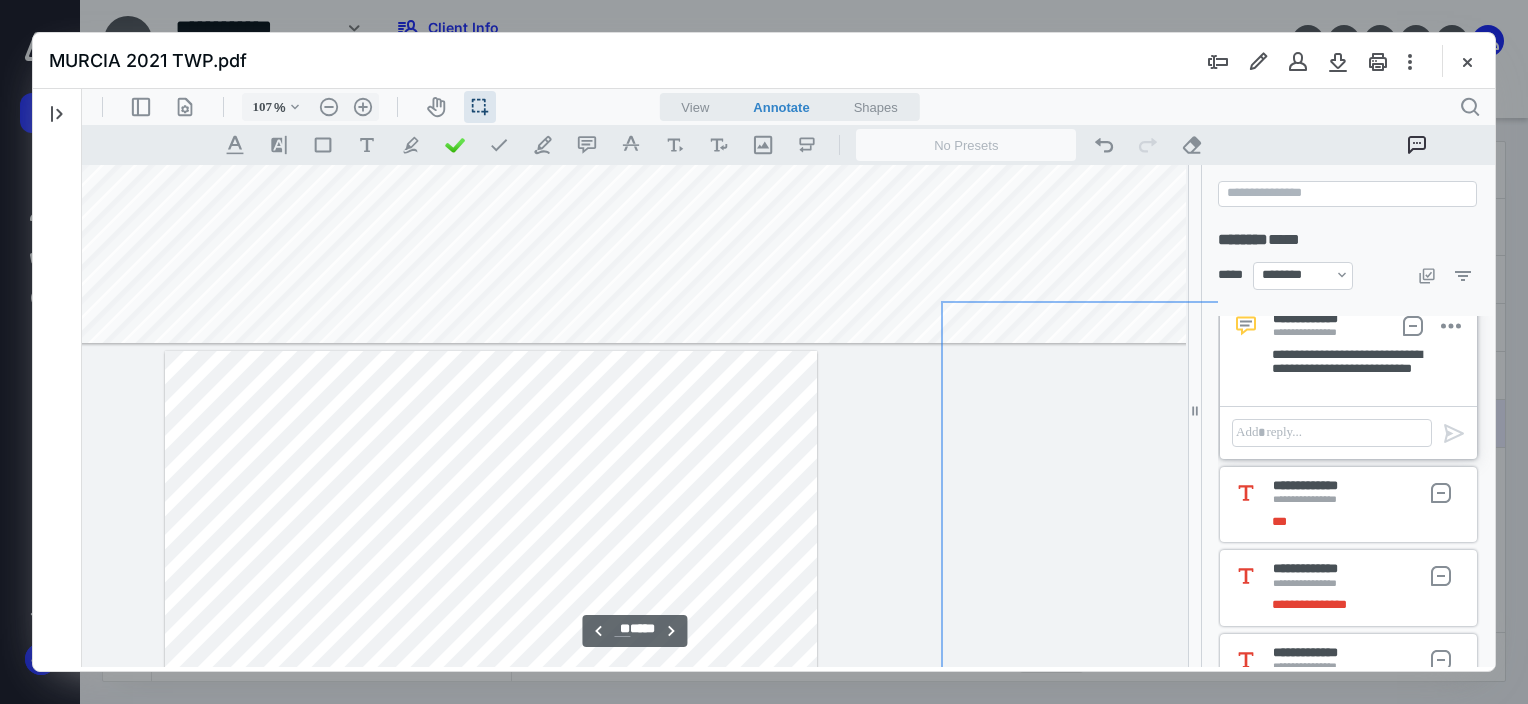 scroll, scrollTop: 32980, scrollLeft: 607, axis: both 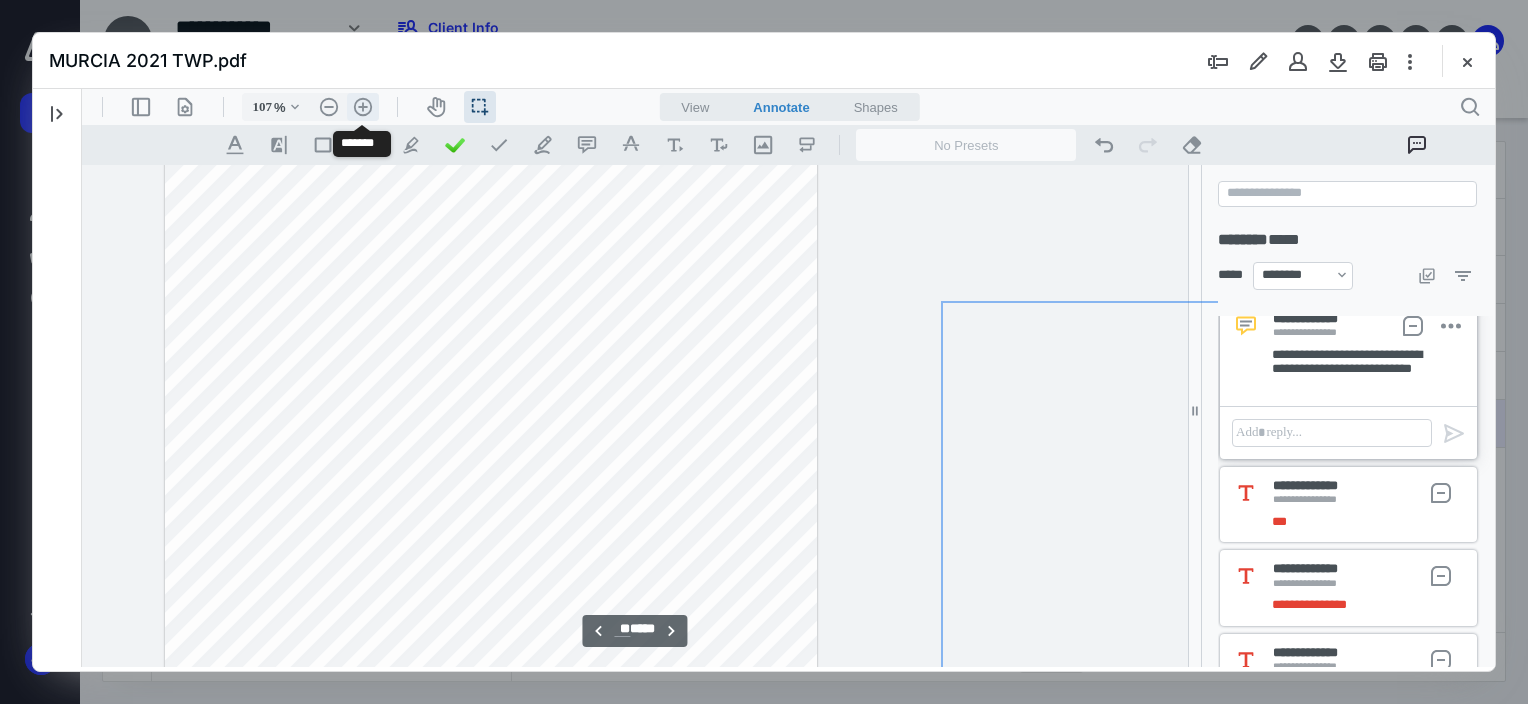 click on ".cls-1{fill:#abb0c4;} icon - header - zoom - in - line" at bounding box center [363, 107] 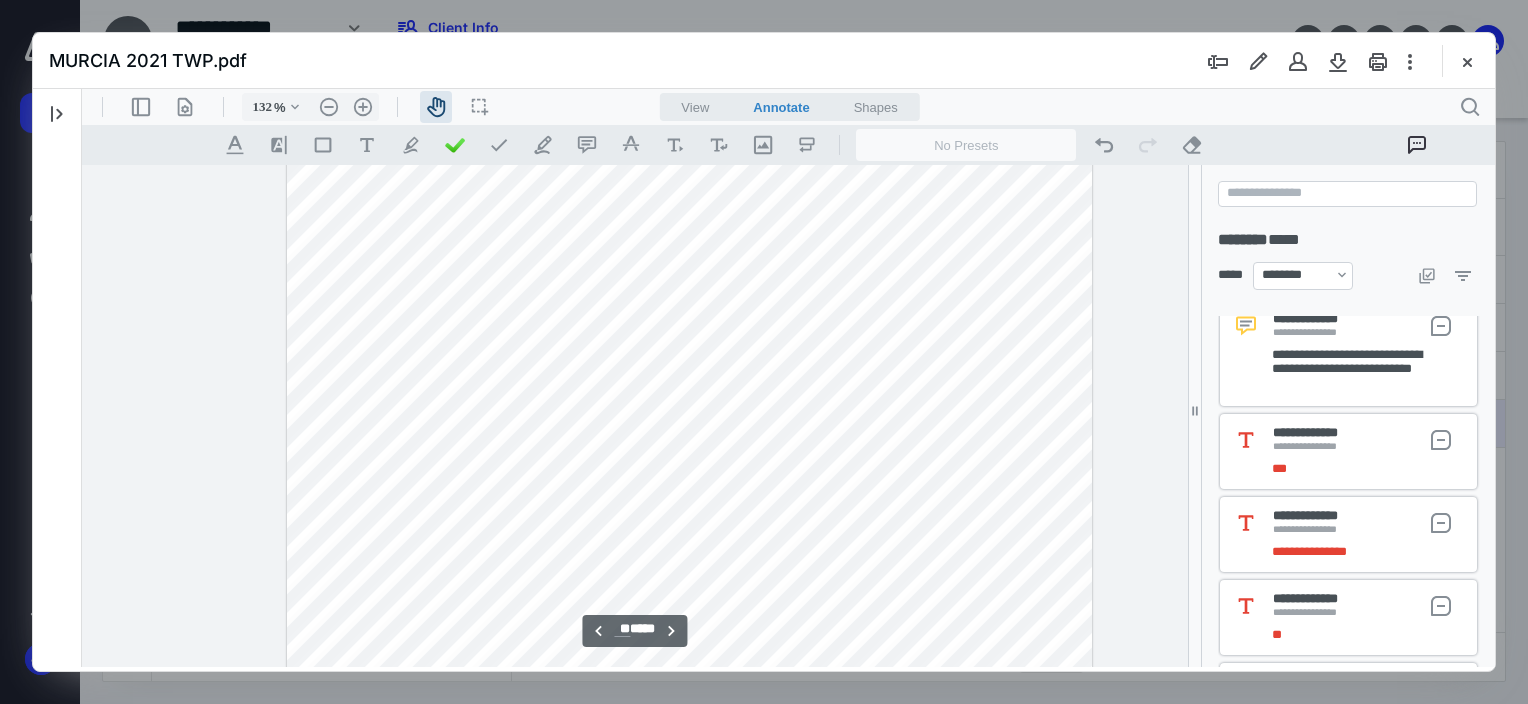 drag, startPoint x: 469, startPoint y: 434, endPoint x: 574, endPoint y: 479, distance: 114.236595 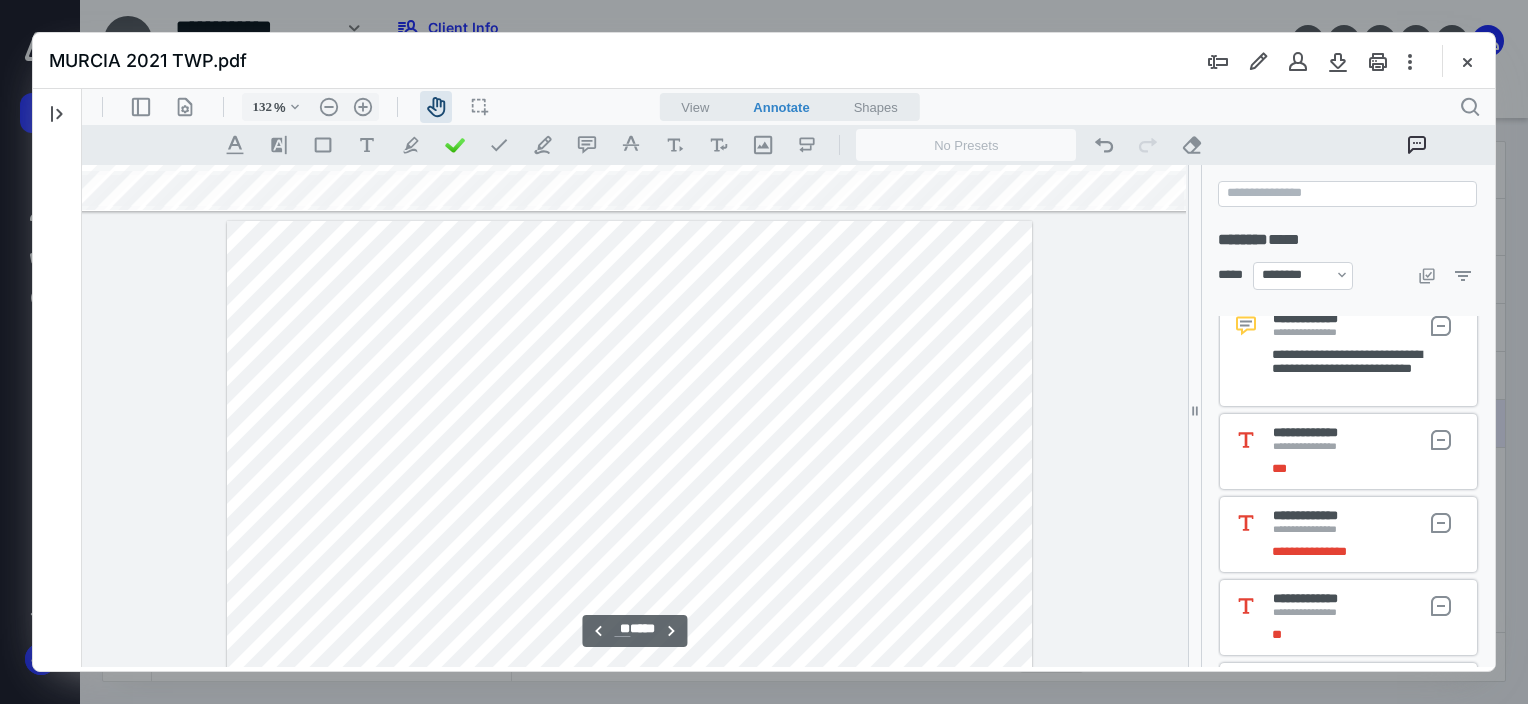 drag, startPoint x: 750, startPoint y: 281, endPoint x: 689, endPoint y: 343, distance: 86.977005 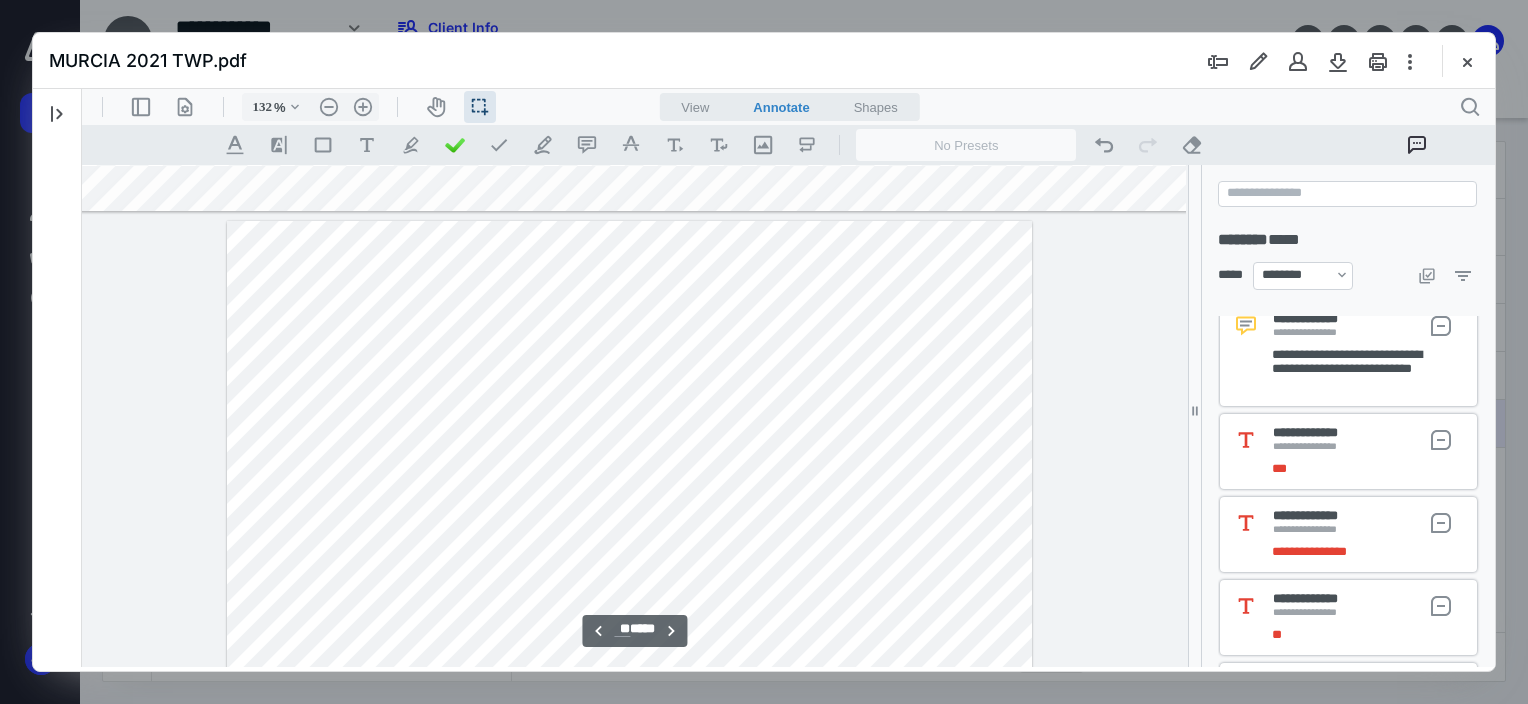 scroll, scrollTop: 40651, scrollLeft: 707, axis: both 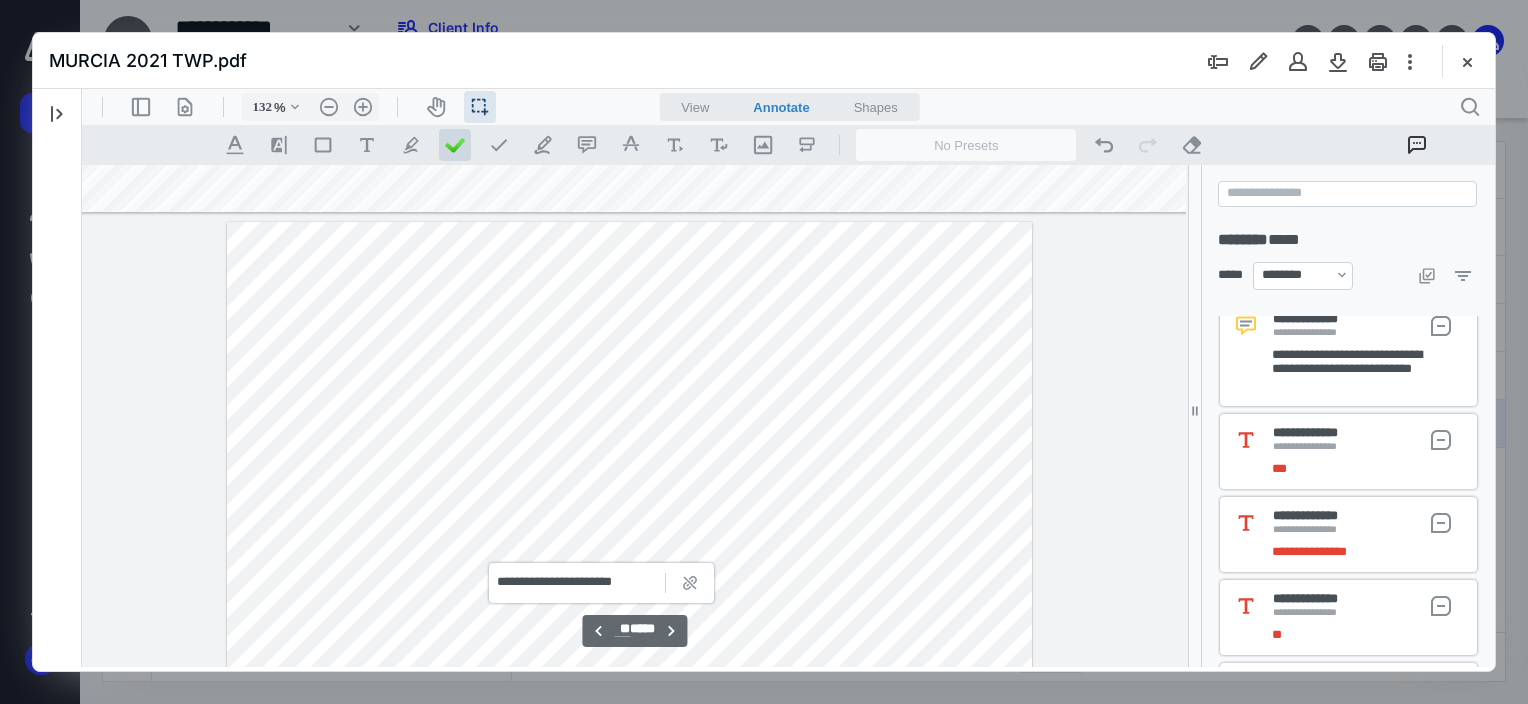 click at bounding box center [455, 145] 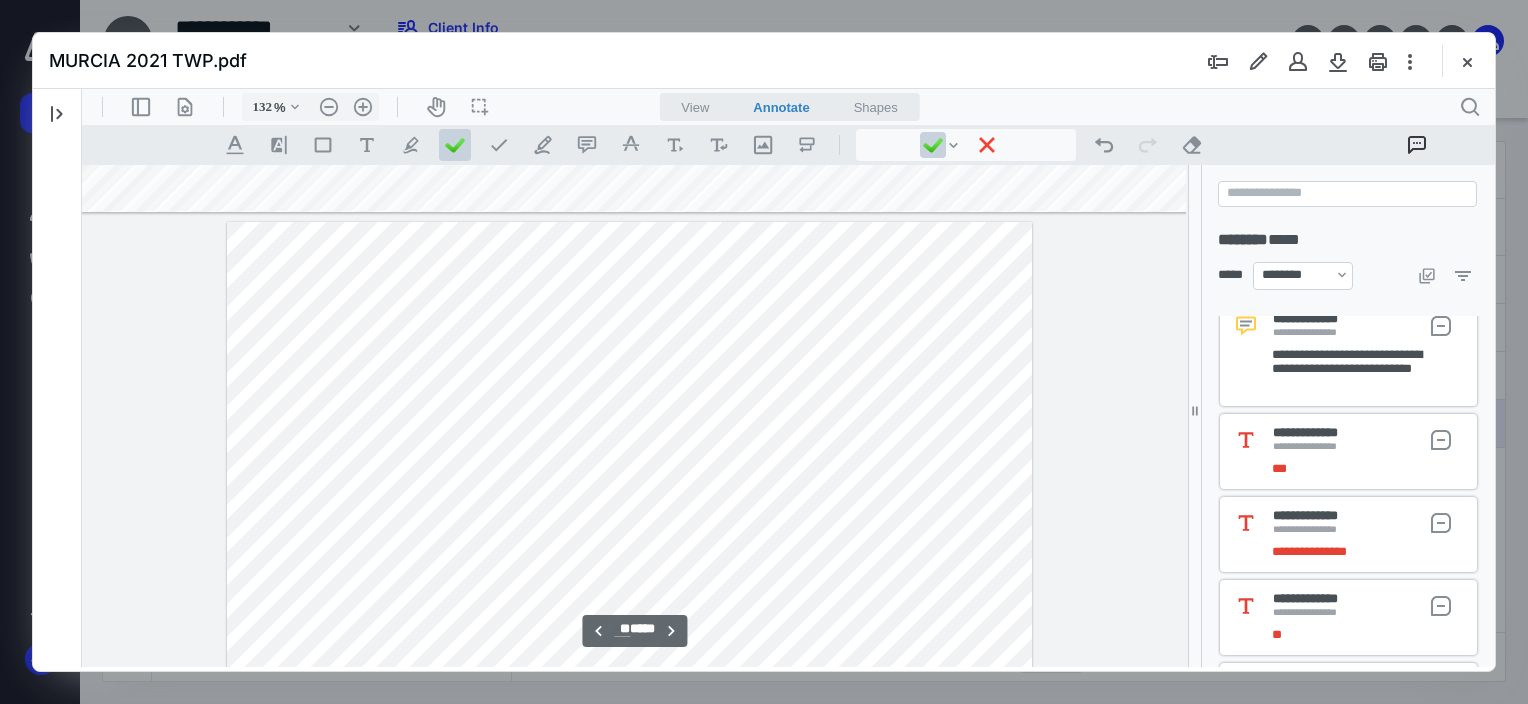 click at bounding box center (630, 743) 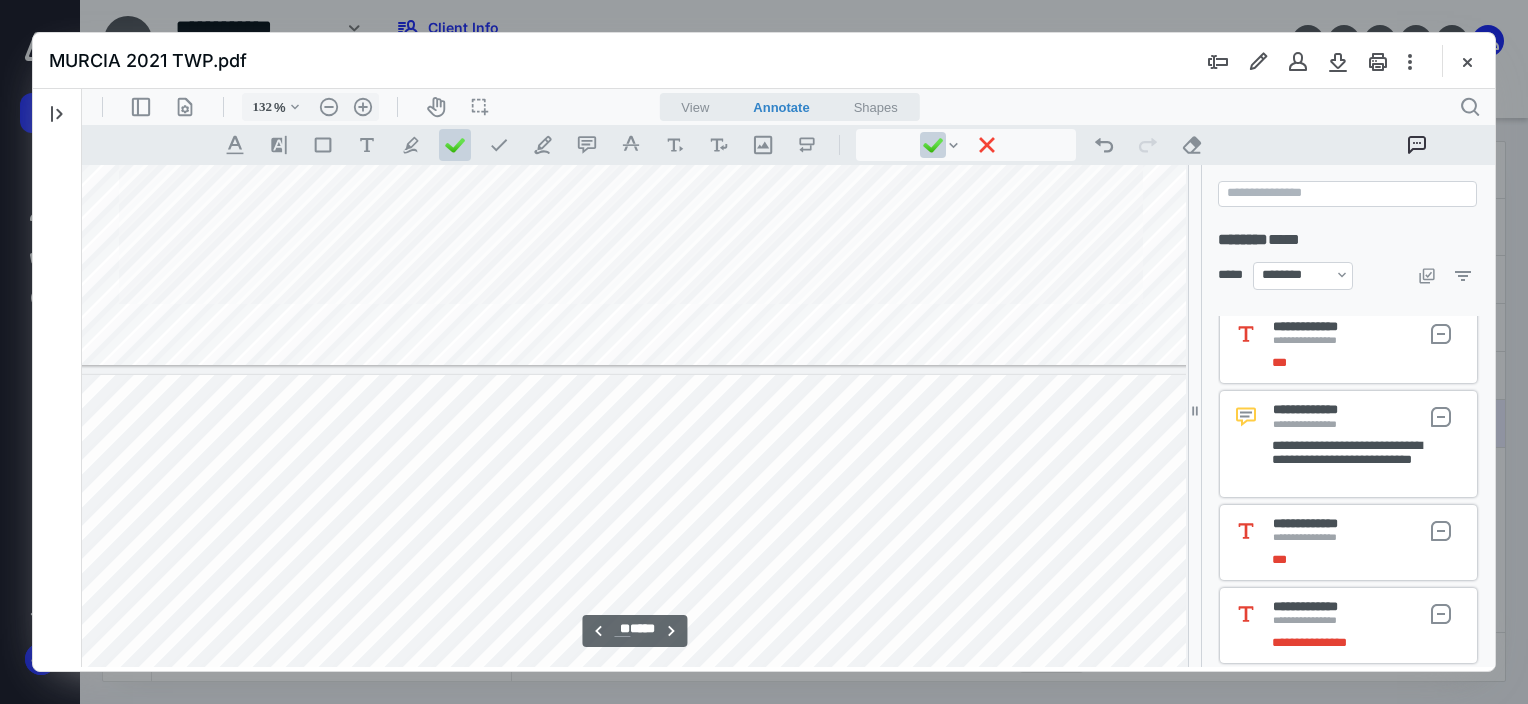 type on "**" 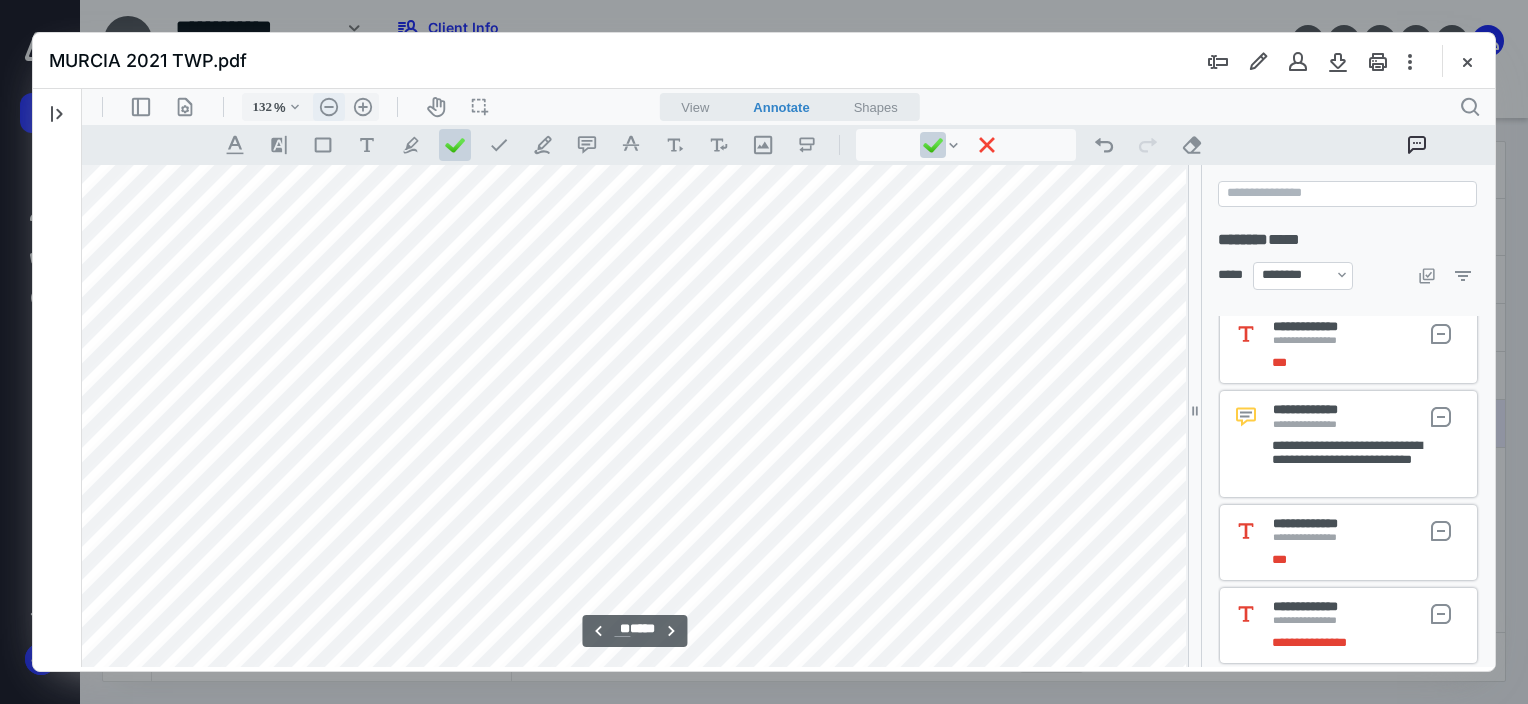 click on ".cls-1{fill:#abb0c4;} icon - header - zoom - out - line" at bounding box center [329, 107] 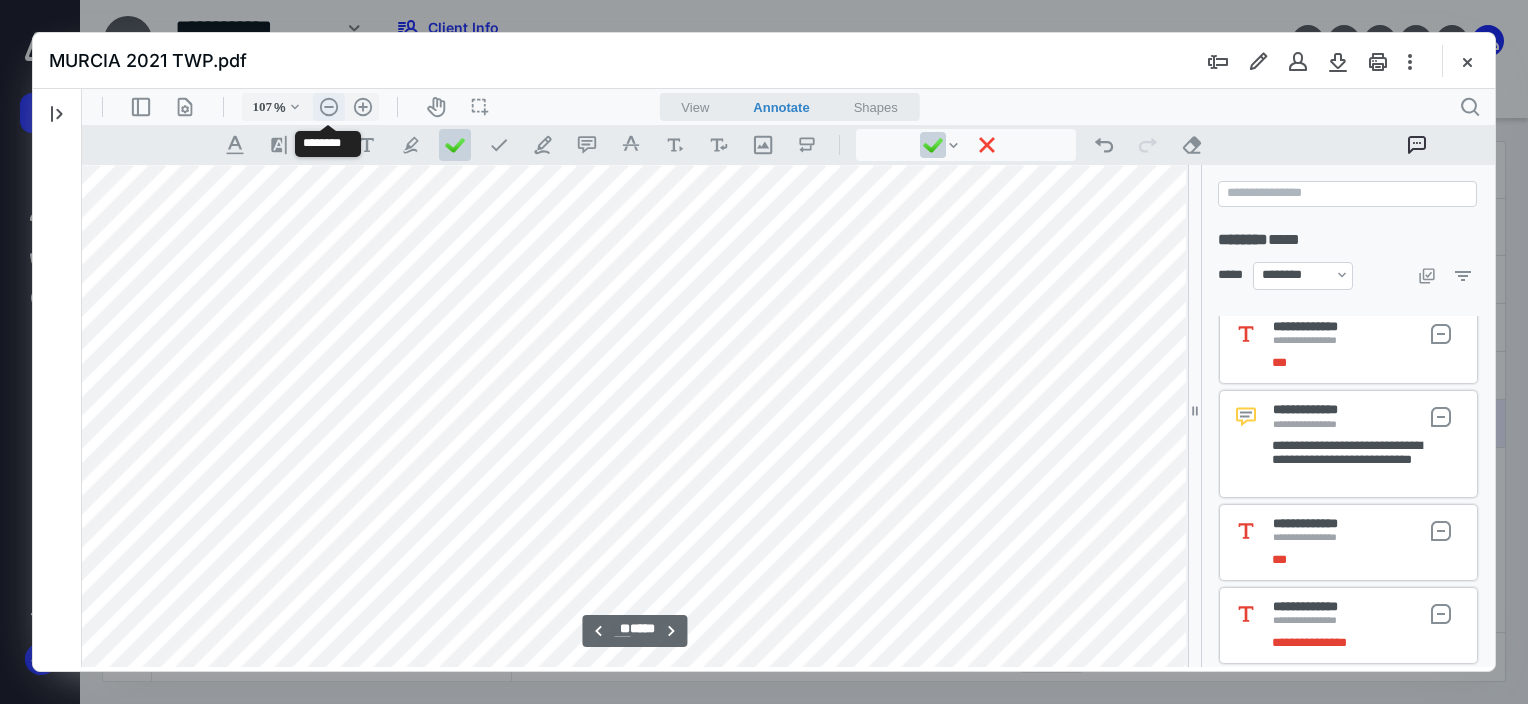 click on ".cls-1{fill:#abb0c4;} icon - header - zoom - out - line" at bounding box center (329, 107) 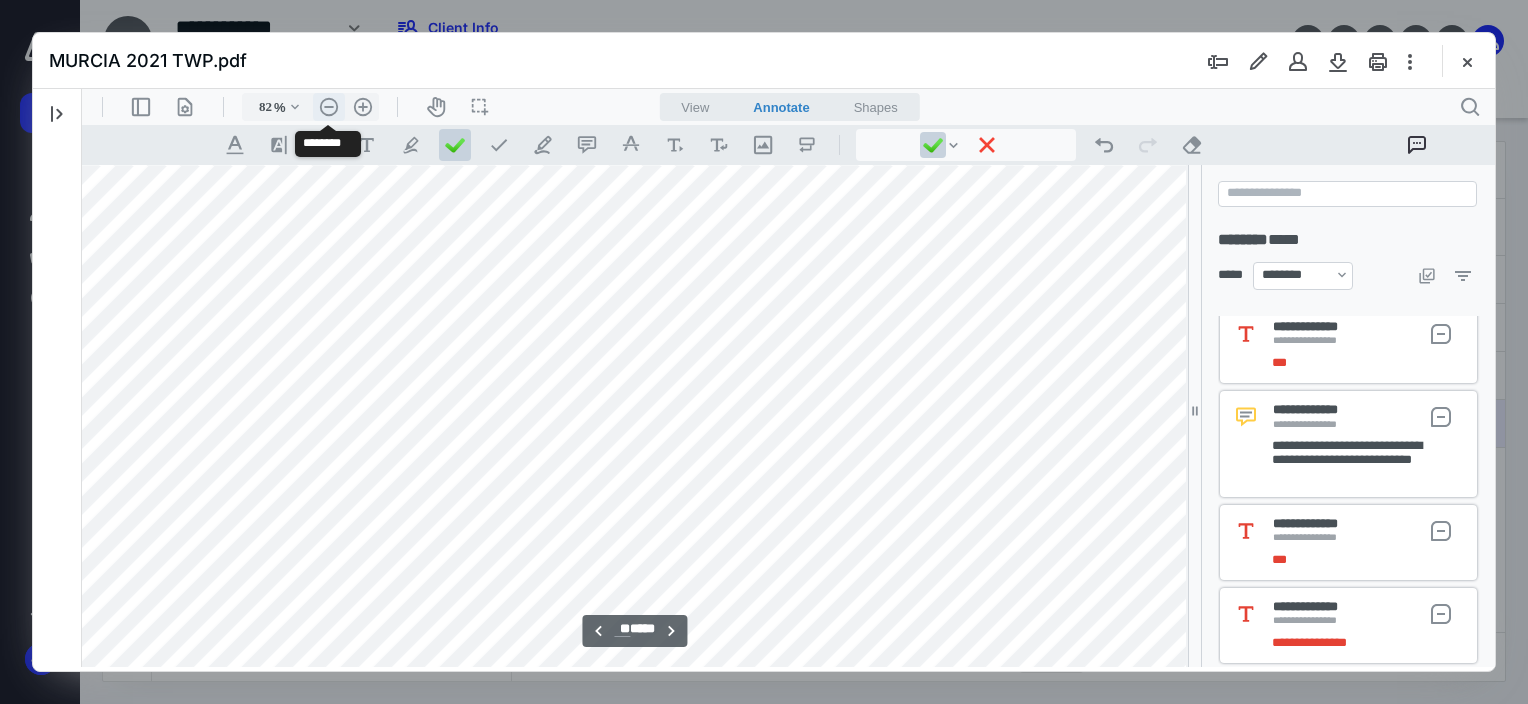 scroll, scrollTop: 13284, scrollLeft: 169, axis: both 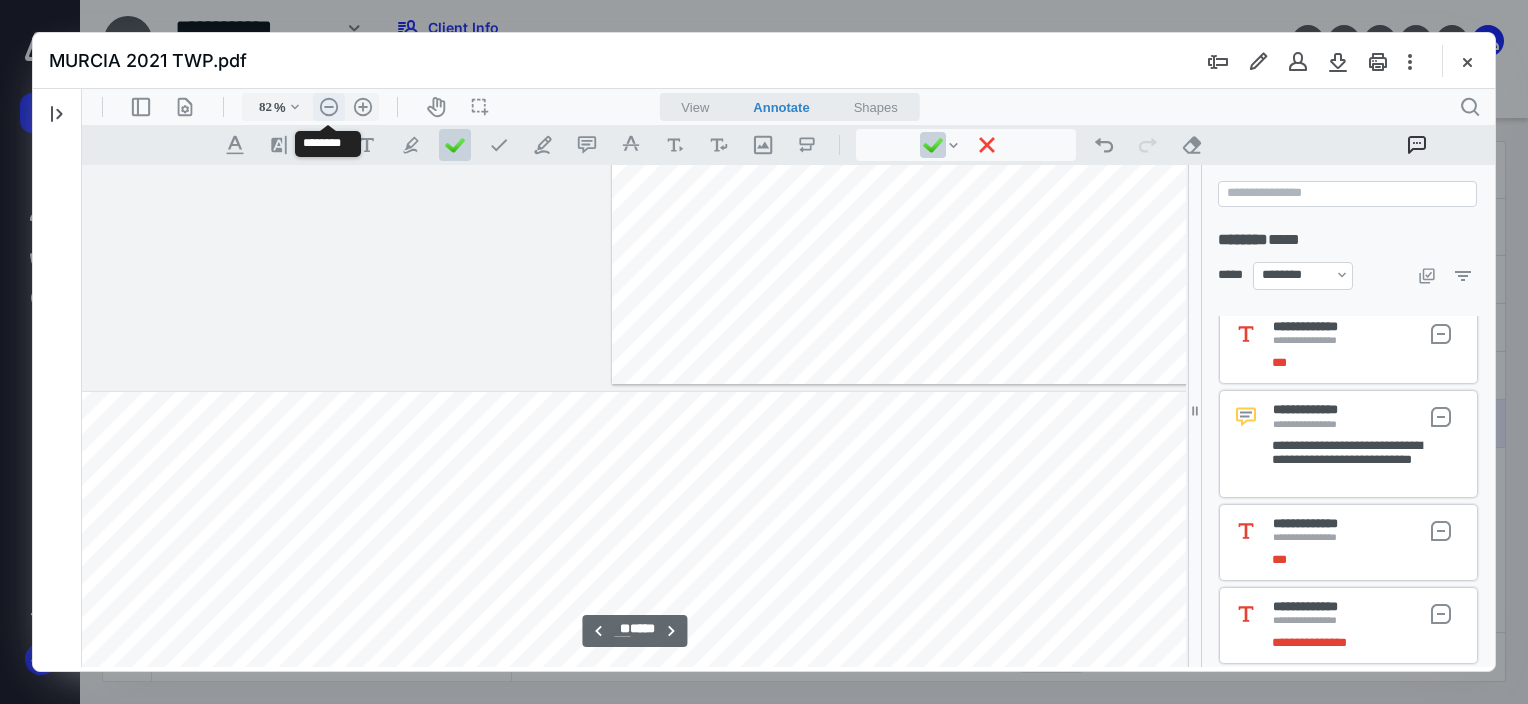 click on ".cls-1{fill:#abb0c4;} icon - header - zoom - out - line" at bounding box center [329, 107] 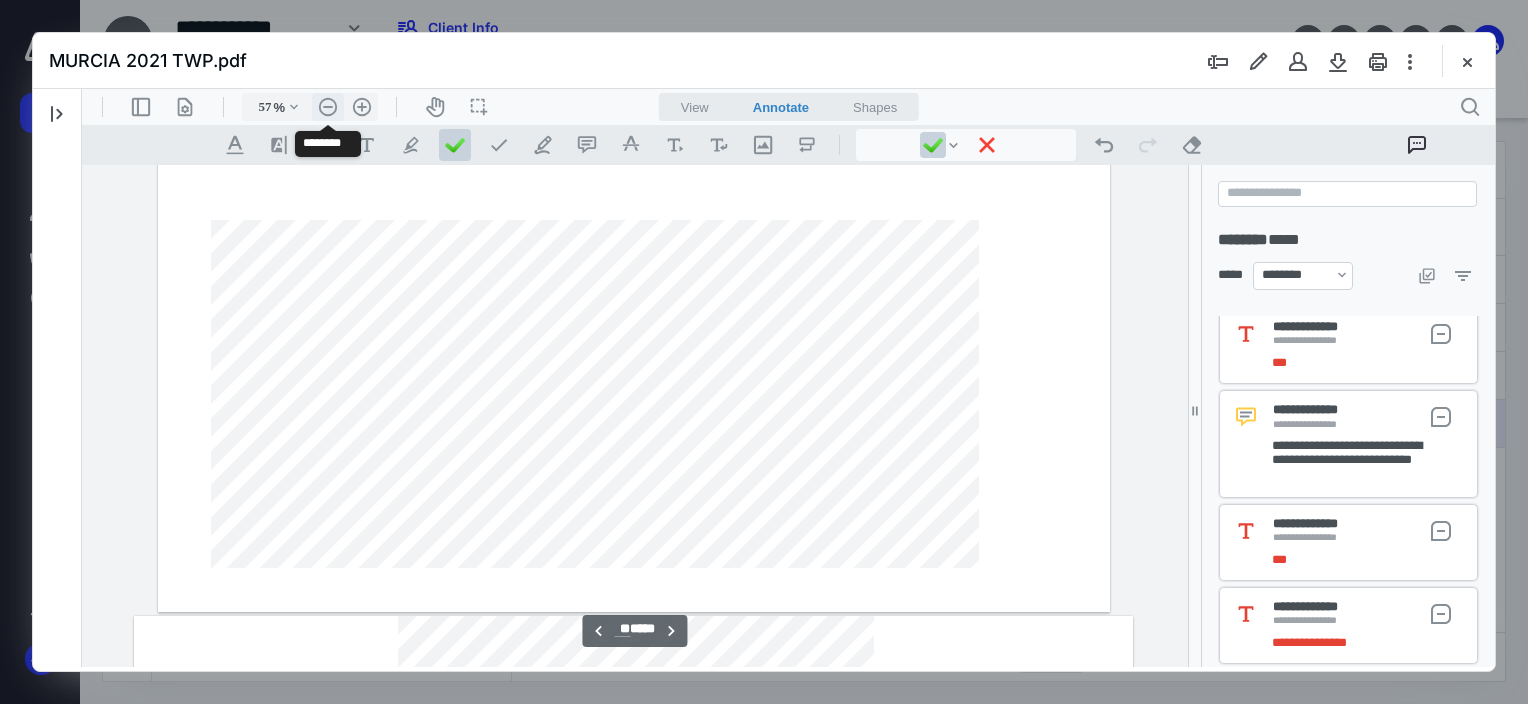 click on ".cls-1{fill:#abb0c4;} icon - header - zoom - out - line" at bounding box center (328, 107) 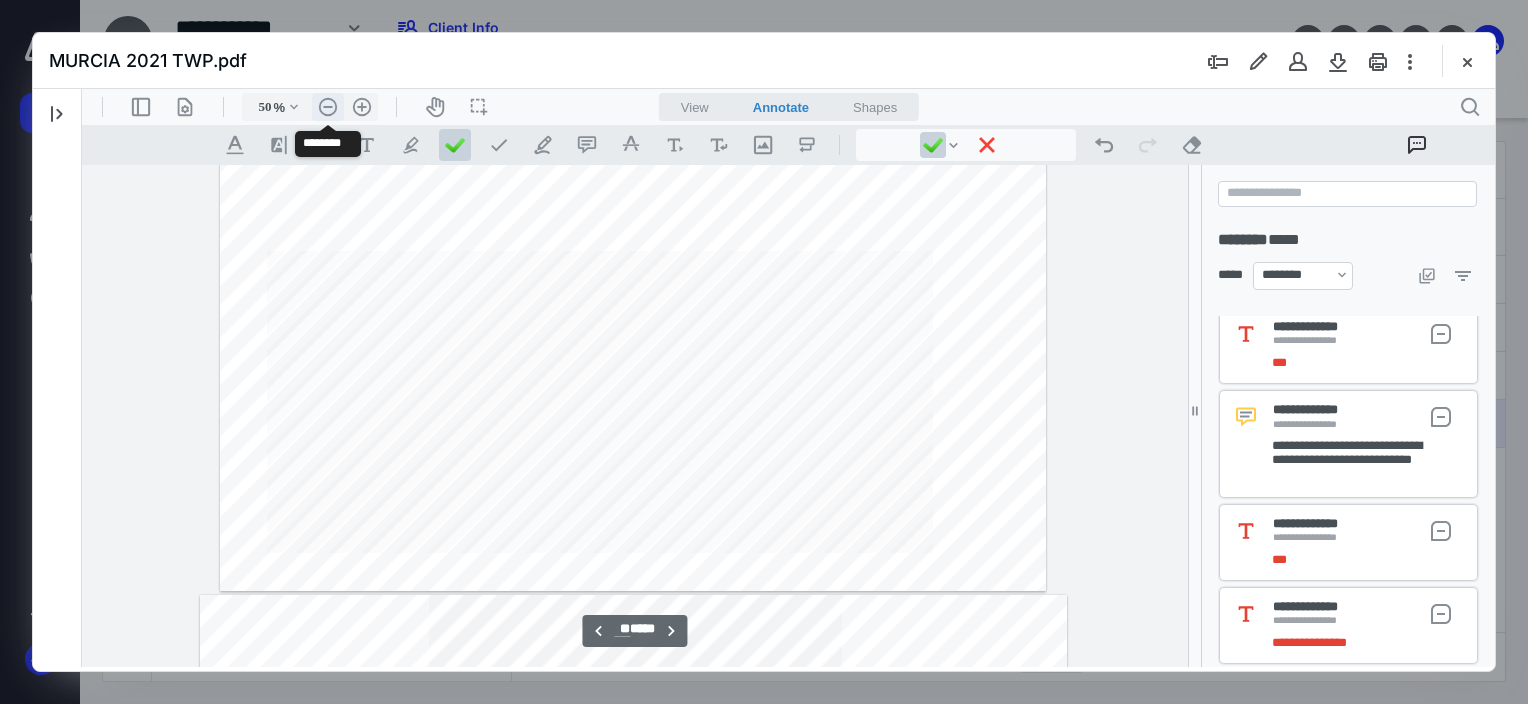 click on ".cls-1{fill:#abb0c4;} icon - header - zoom - out - line" at bounding box center (328, 107) 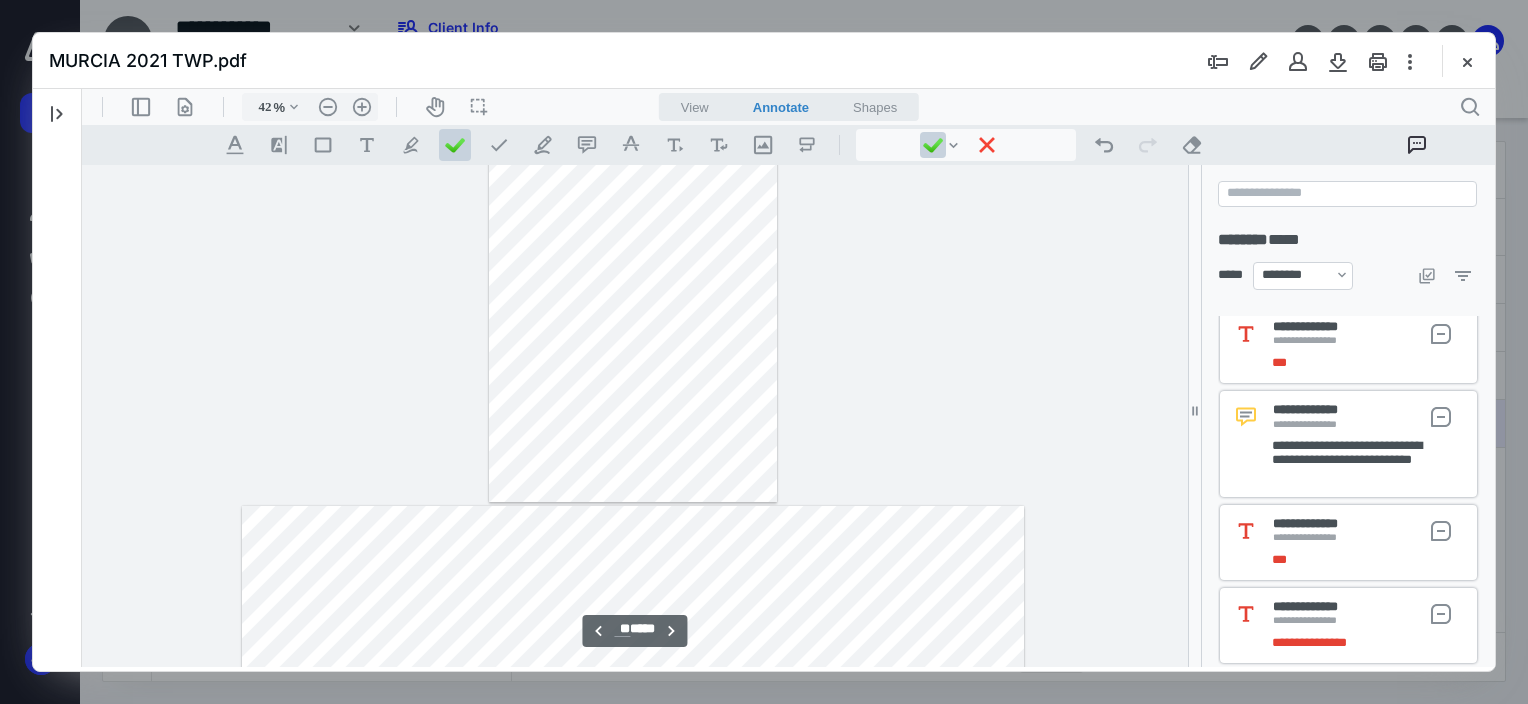type on "**" 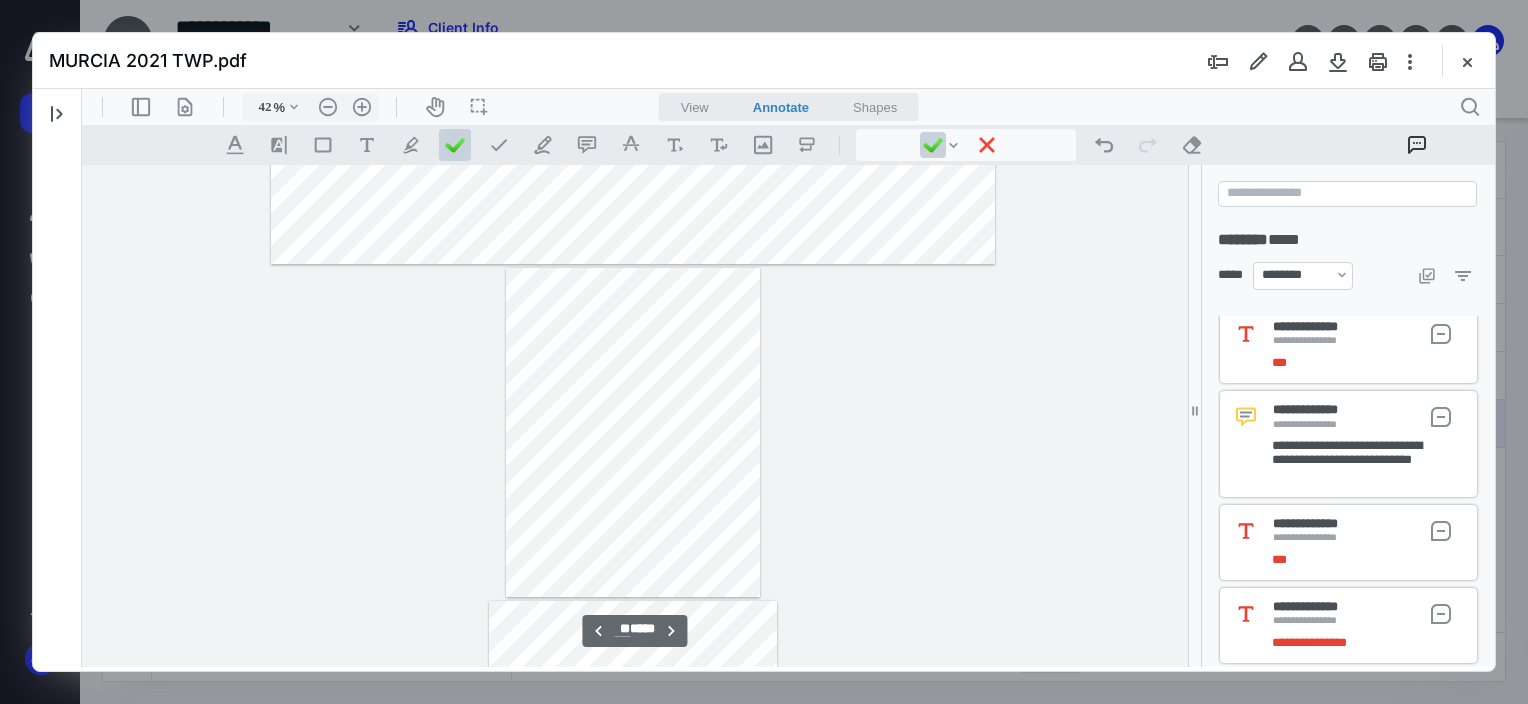scroll, scrollTop: 12770, scrollLeft: 0, axis: vertical 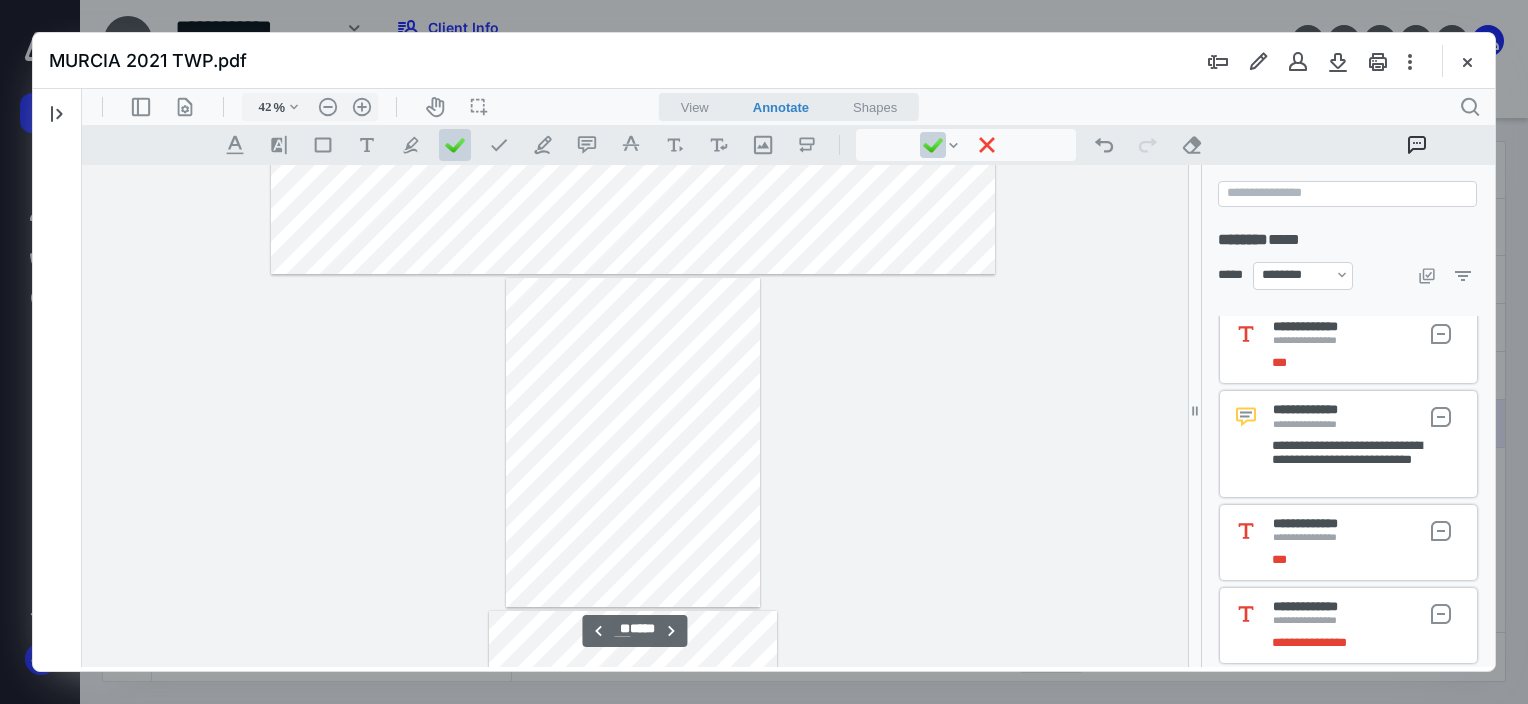 click on ".cls-1{fill:#abb0c4;} icon - tool - text manipulation - underline .cls-1{fill:#8c8c8c;} icon - line - tool - highlight  .st0{fill:#868E96;}  .cls-1{fill:#abb0c4;} icon - tool - text - free text .cls-1{fill:#abb0c4;} icon - tool - pen - highlight .cls-1{fill:#abb0c4;} icon - tool - pen - line .cls-1{fill:#abb0c4;} icon - tool - comment - line .cls-1{fill:#abb0c4;} icon - tool - text manipulation - strikethrough .cls-1{fill:#abb0c4;} icon - tool - image - line  .st0{fill:#868E96;}" at bounding box center (518, 145) 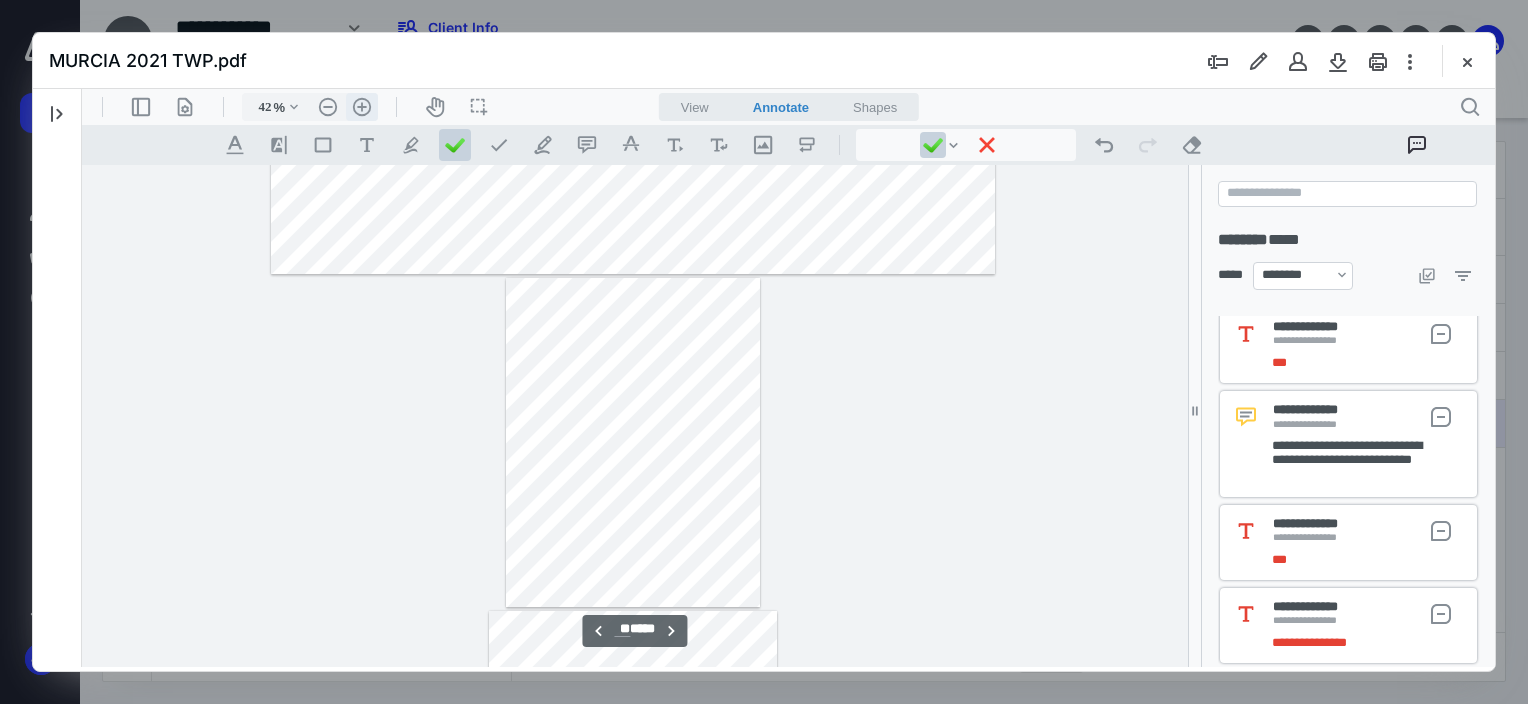 click on ".cls-1{fill:#abb0c4;} icon - header - zoom - in - line" at bounding box center [362, 107] 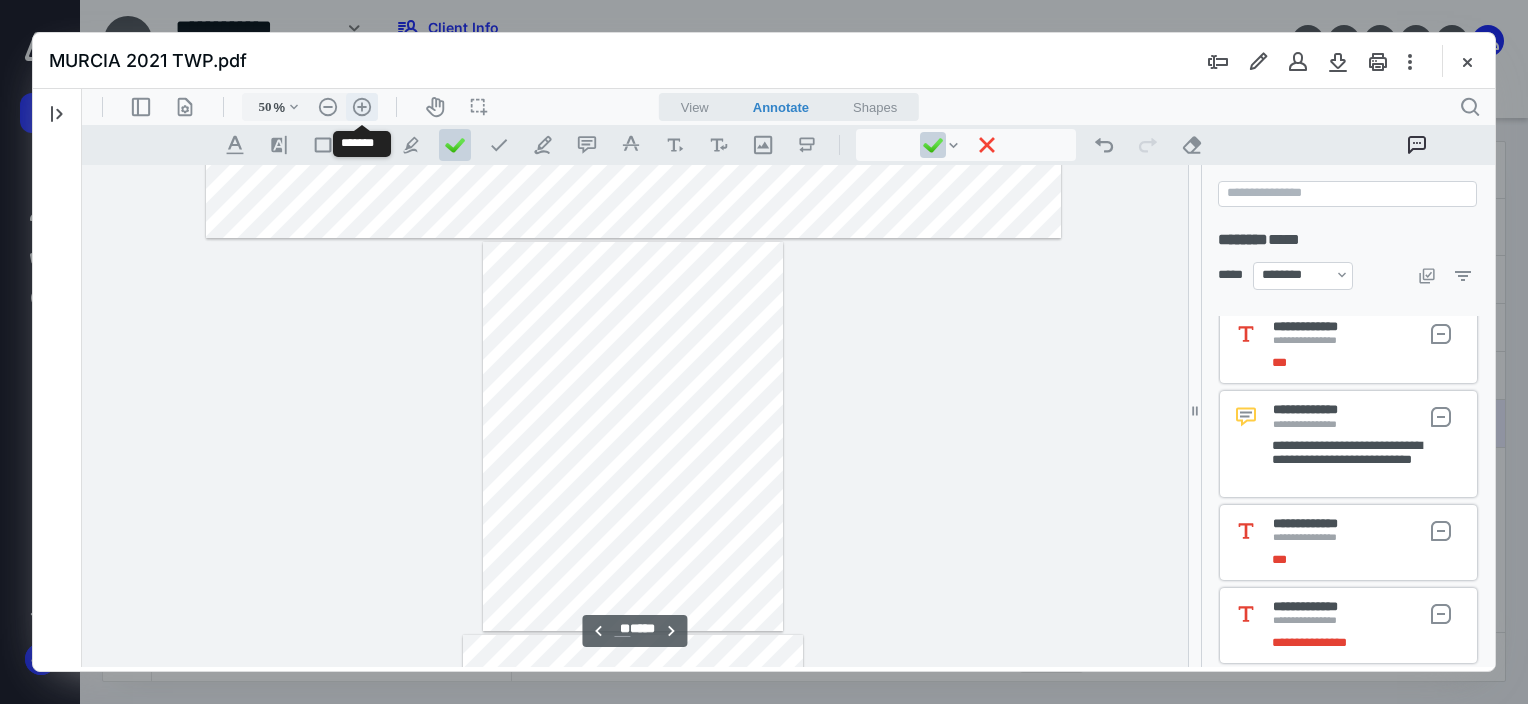 click on ".cls-1{fill:#abb0c4;} icon - header - zoom - in - line" at bounding box center [362, 107] 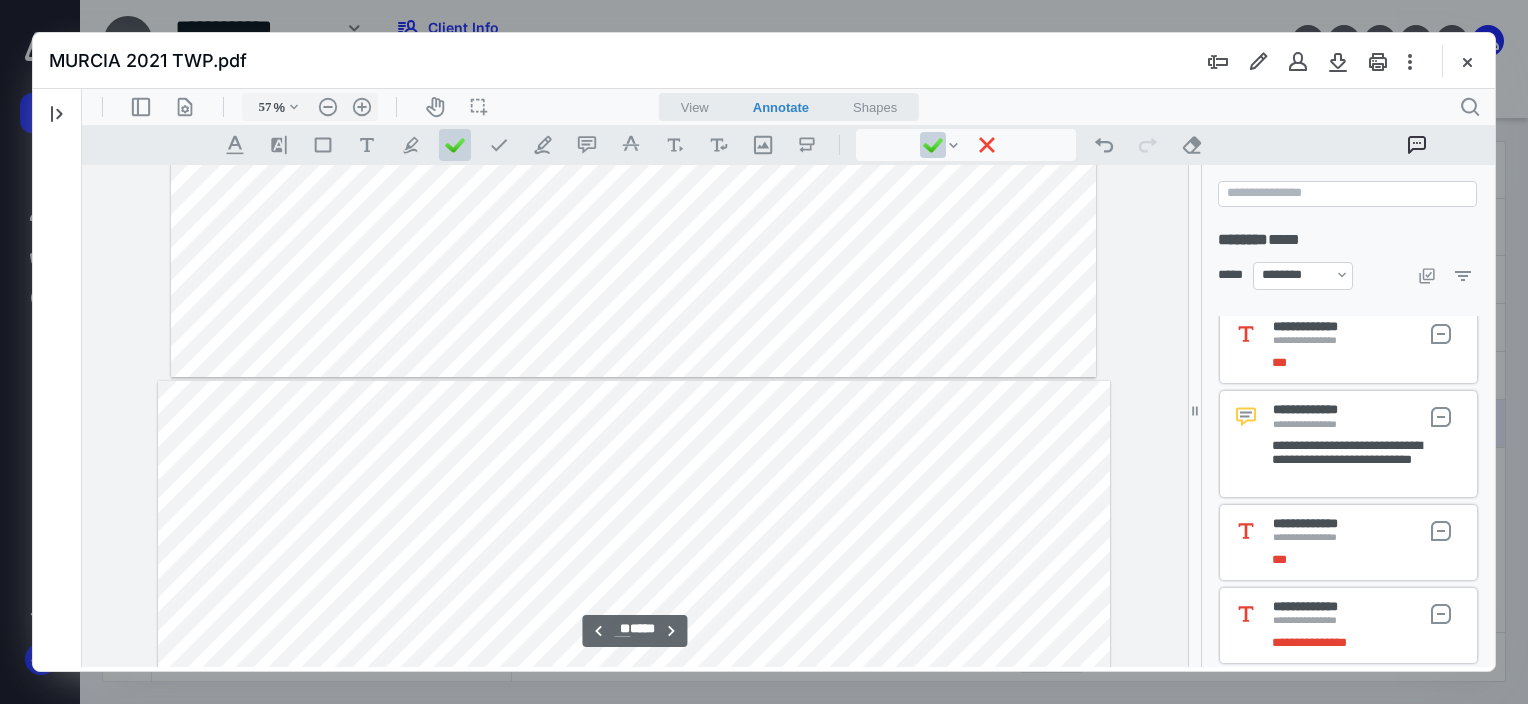 scroll, scrollTop: 8148, scrollLeft: 0, axis: vertical 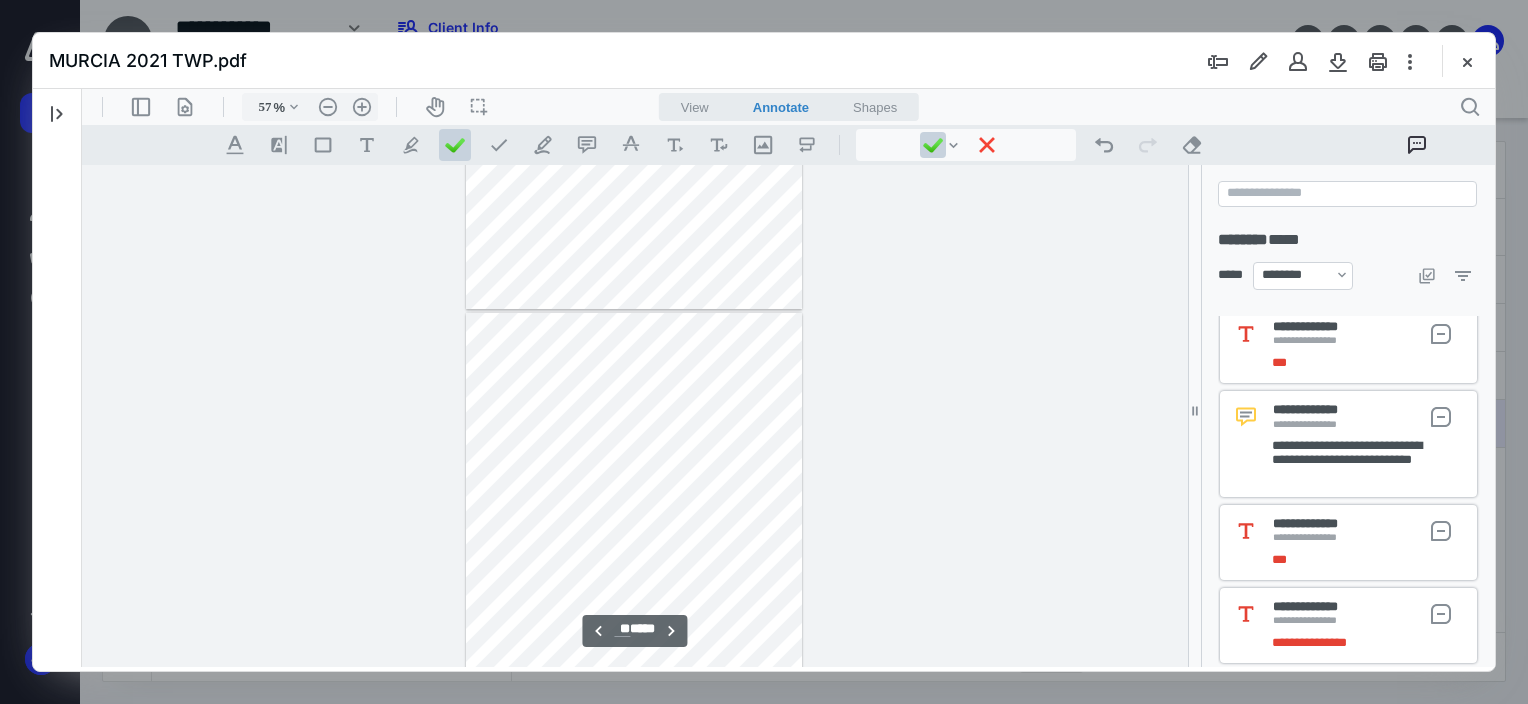 type on "**" 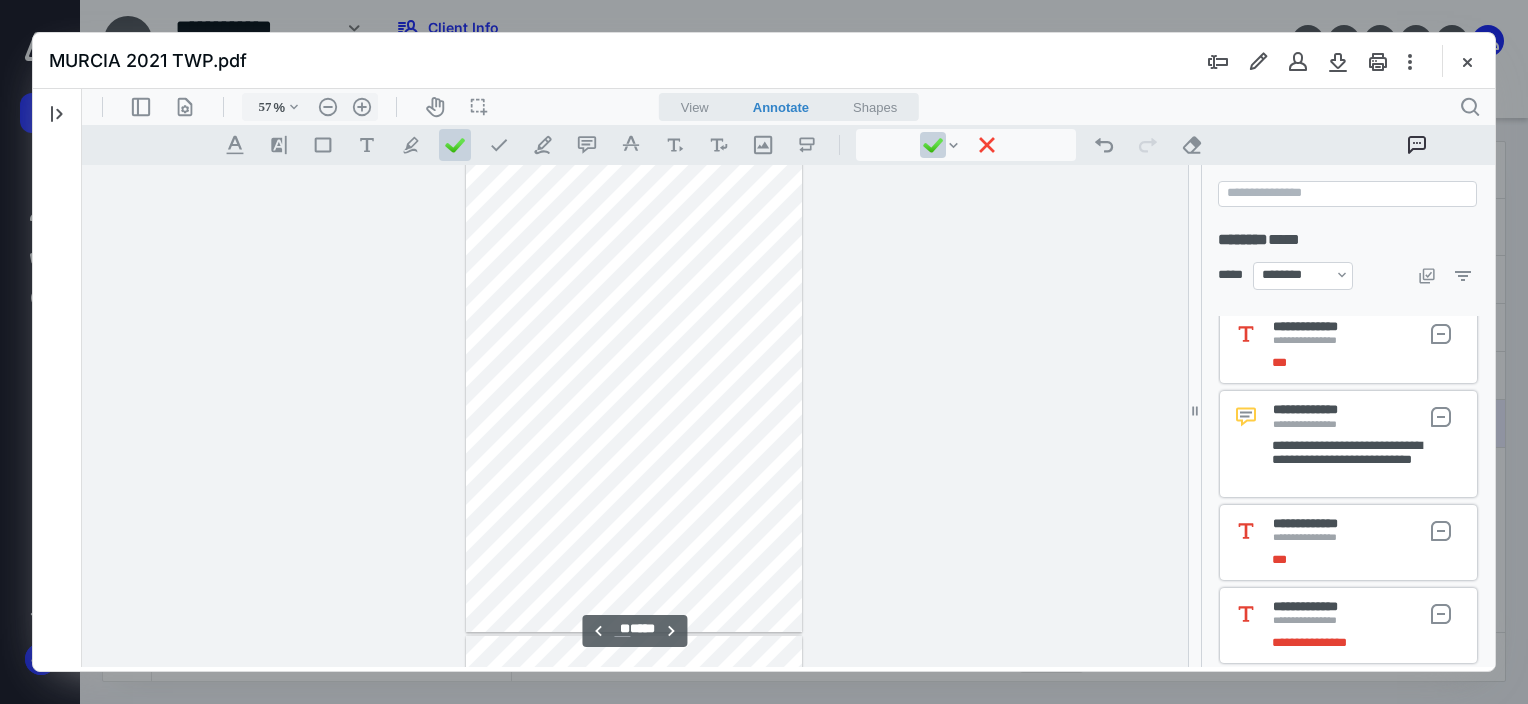 scroll, scrollTop: 4748, scrollLeft: 0, axis: vertical 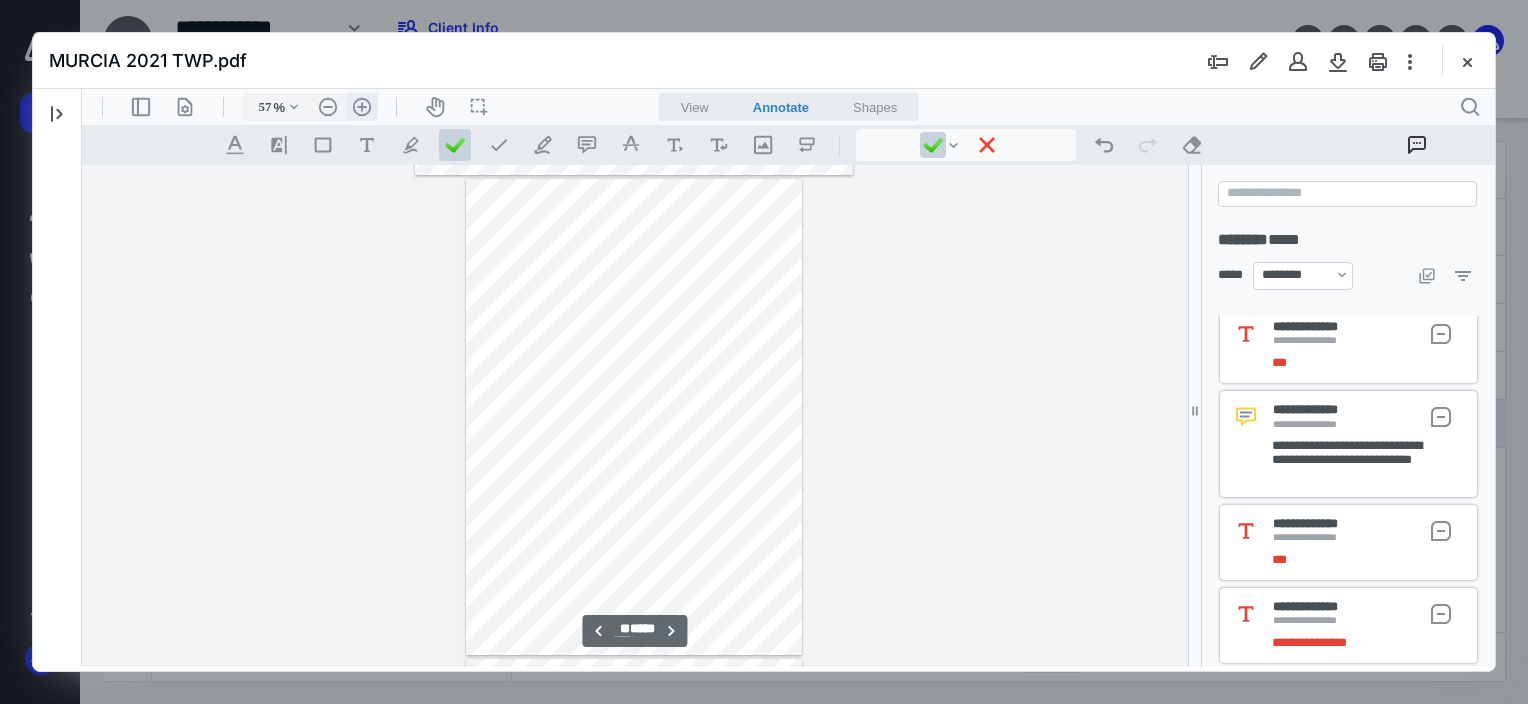 click on ".cls-1{fill:#abb0c4;} icon - header - zoom - in - line" at bounding box center (362, 107) 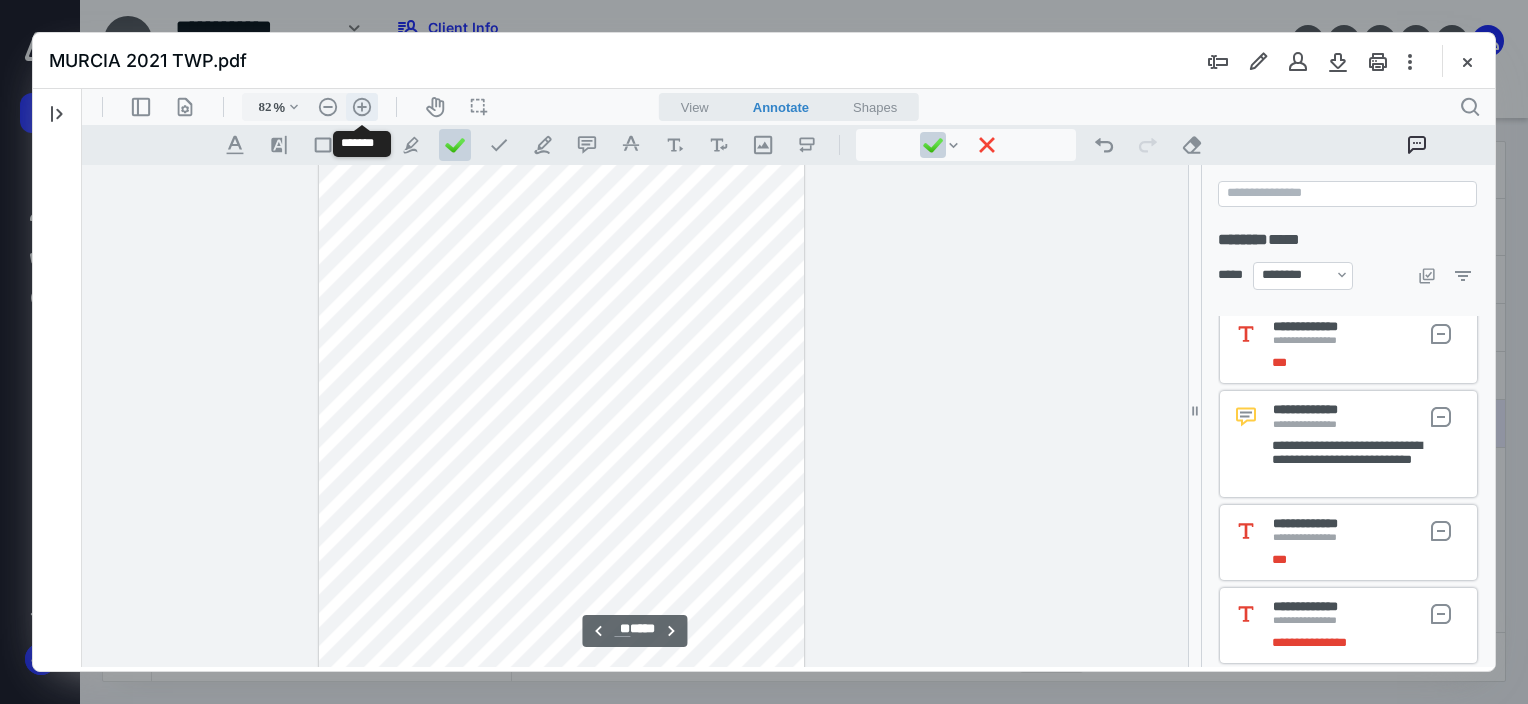 click on ".cls-1{fill:#abb0c4;} icon - header - zoom - in - line" at bounding box center [362, 107] 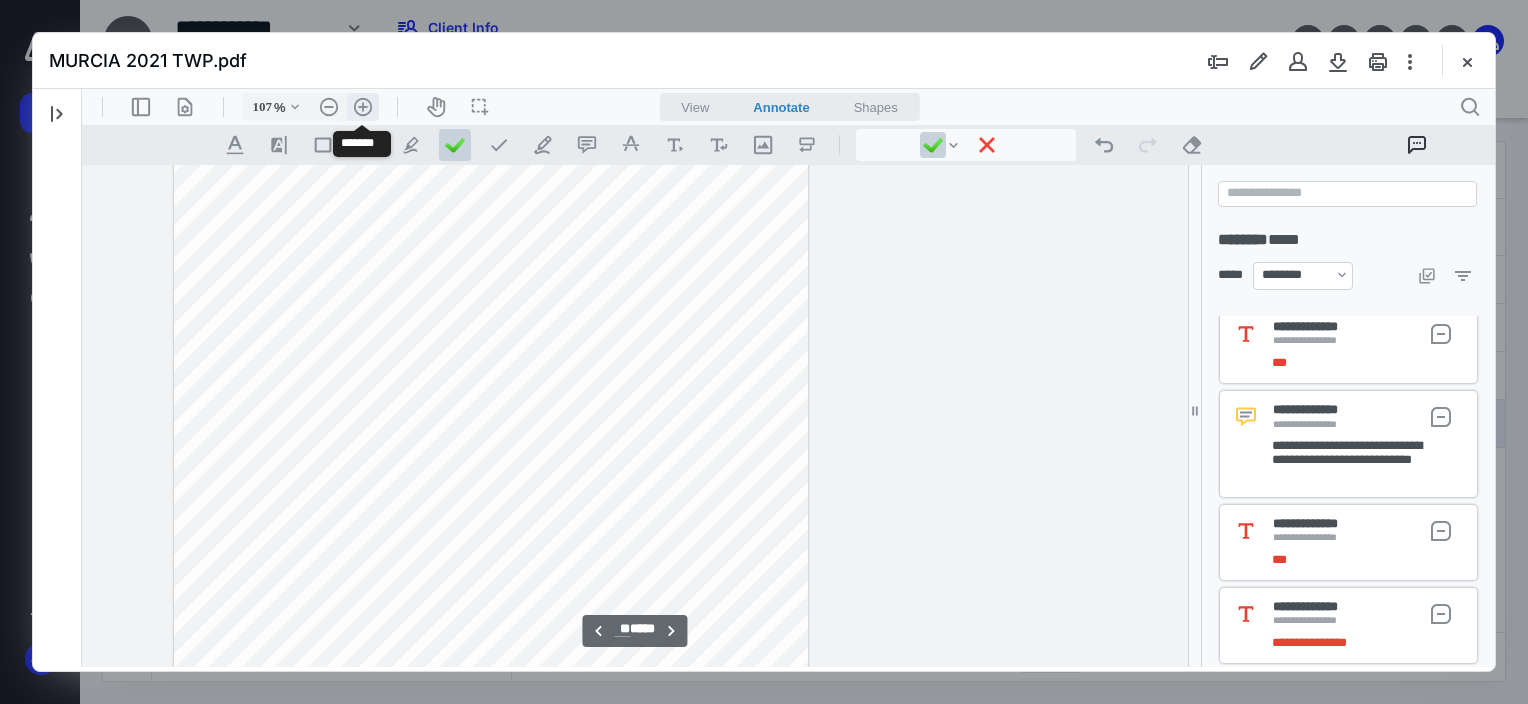 click on ".cls-1{fill:#abb0c4;} icon - header - zoom - in - line" at bounding box center [363, 107] 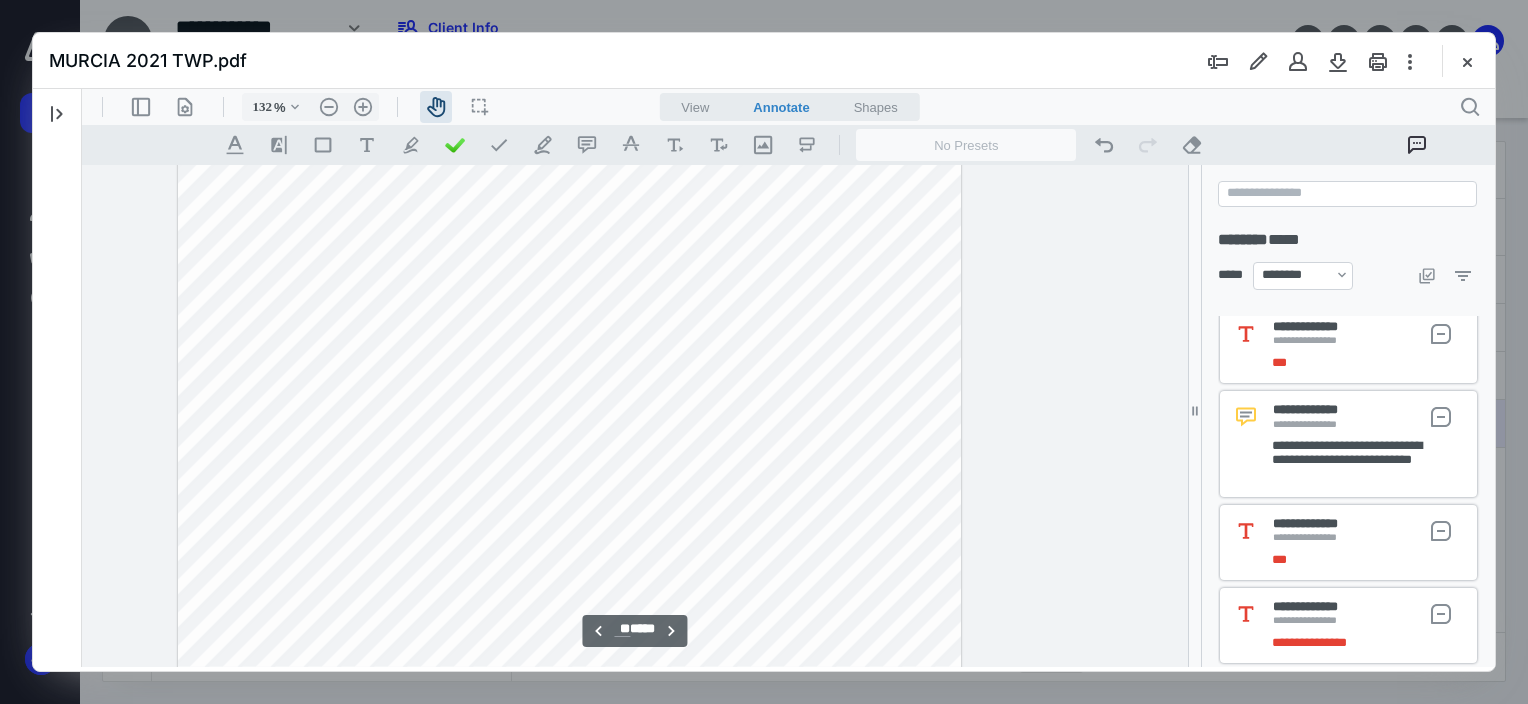 drag, startPoint x: 541, startPoint y: 320, endPoint x: 620, endPoint y: 312, distance: 79.40403 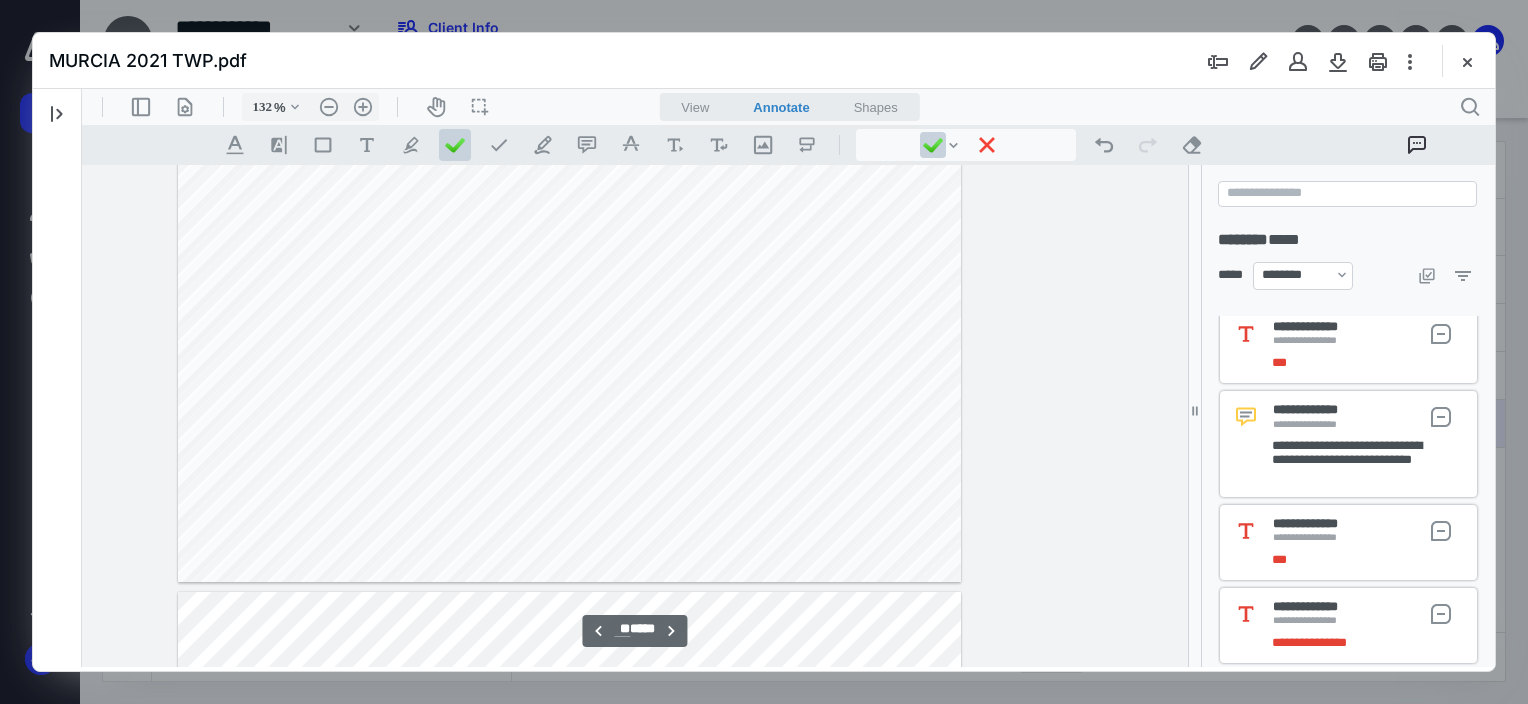 scroll, scrollTop: 15243, scrollLeft: 767, axis: both 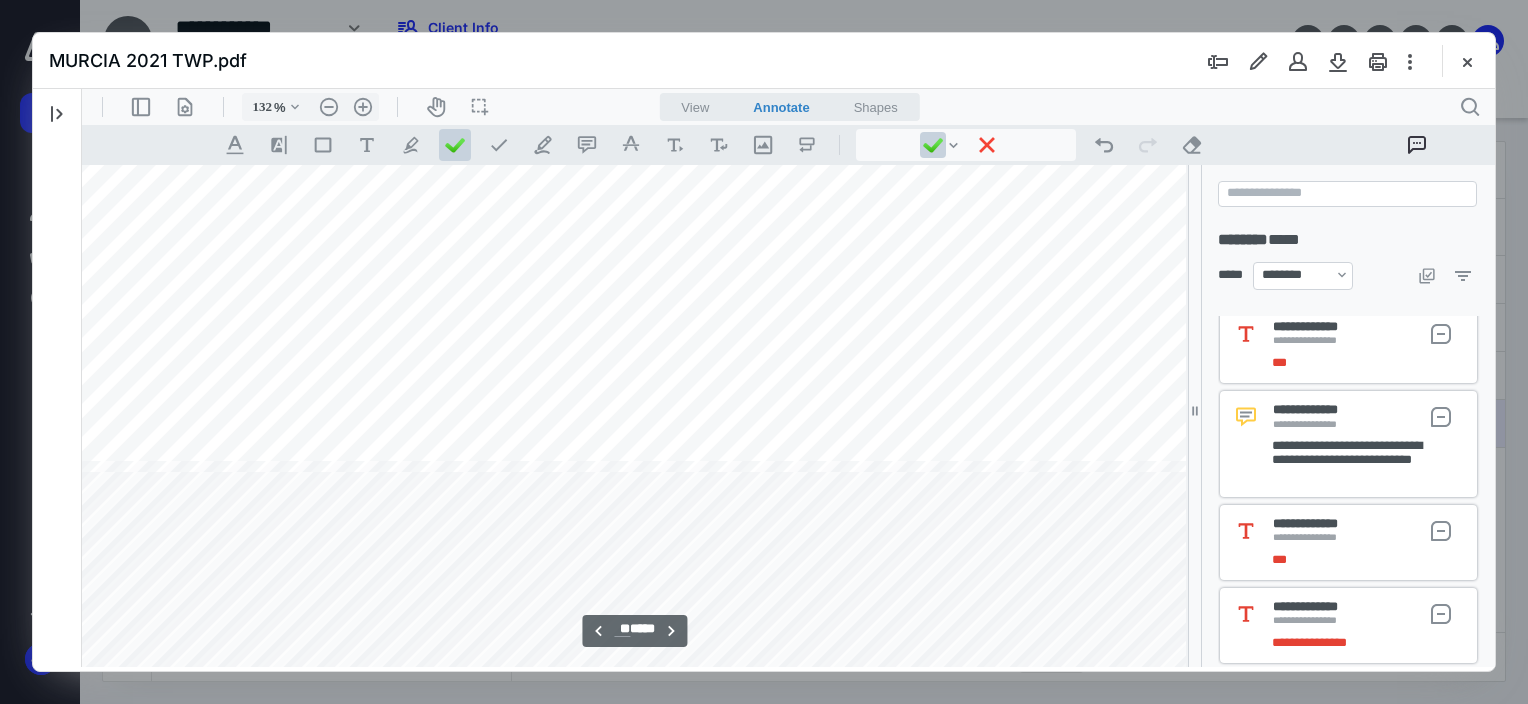 type on "**" 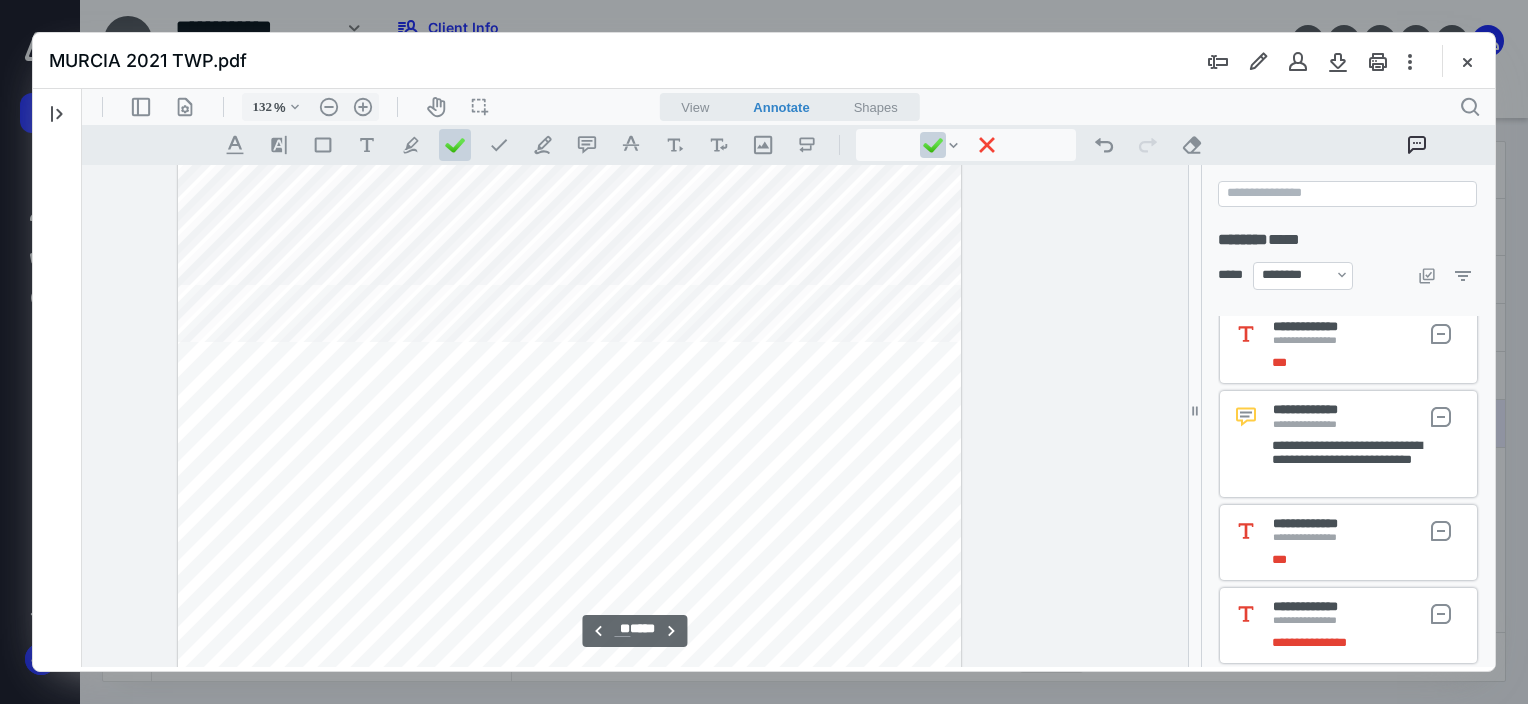 scroll, scrollTop: 15443, scrollLeft: 767, axis: both 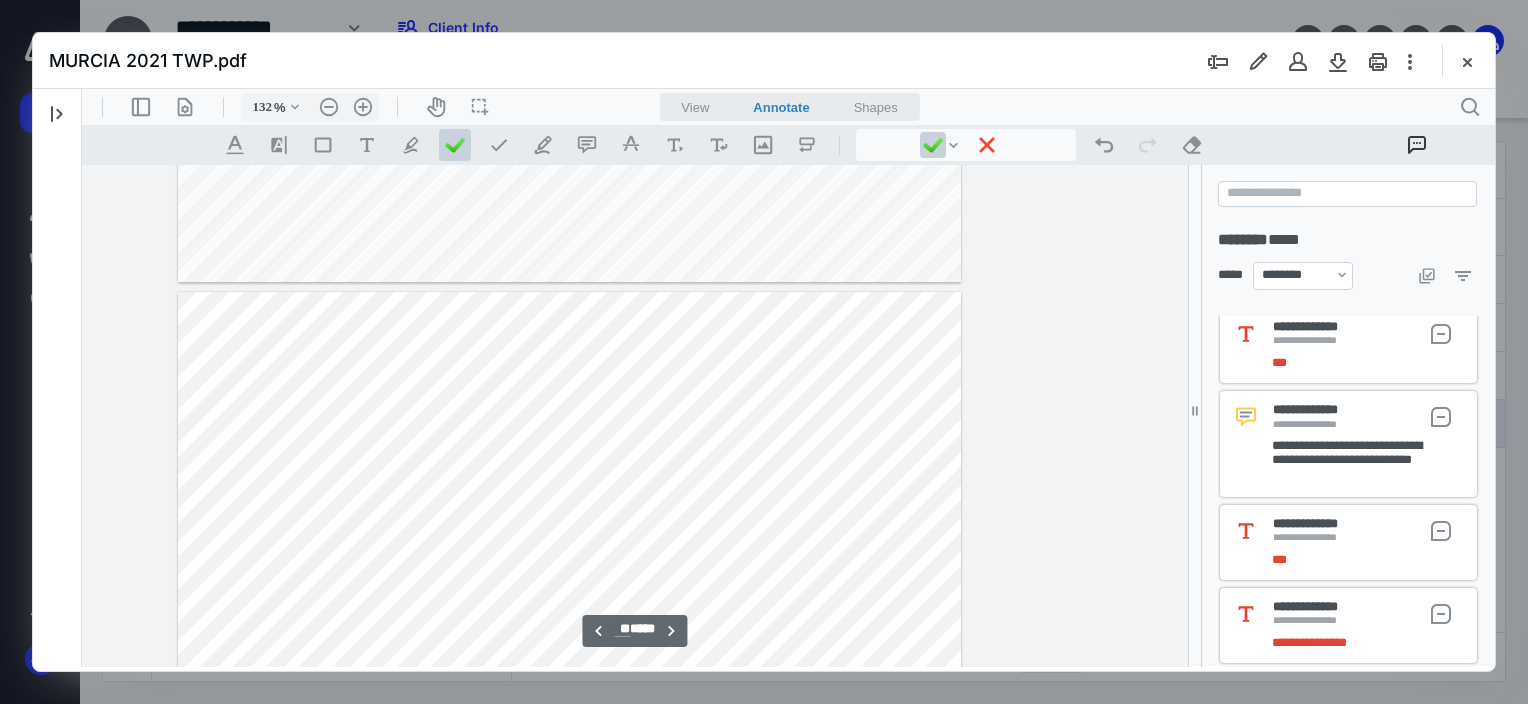 click on ".cls-1{fill:#abb0c4;} icon - header - sidebar - line .cls-1{fill:#abb0c4;} icon - header - page manipulation - line 132 % .cls-1{fill:#abb0c4;} icon - chevron - down .cls-1{fill:#abb0c4;} icon - header - zoom - out - line Current zoom is   132 % .cls-1{fill:#abb0c4;} icon - header - zoom - in - line icon-header-pan20 icon / operation / multi select View Annotate Shapes Annotate .cls-1{fill:#abb0c4;} icon - chevron - down View Annotate Shapes .cls-1{fill:#abb0c4;} icon - header - search" at bounding box center [789, 107] 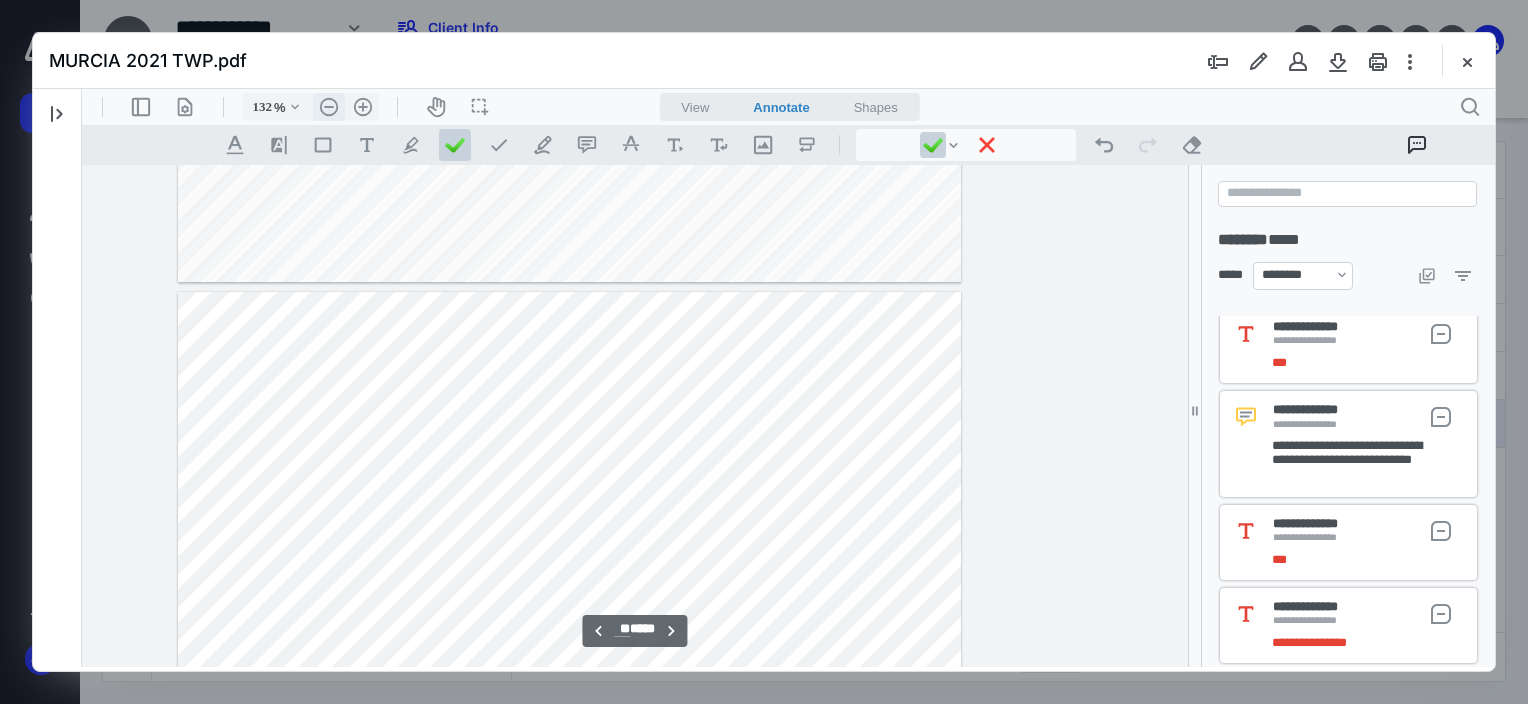 click on ".cls-1{fill:#abb0c4;} icon - header - zoom - out - line" at bounding box center (329, 107) 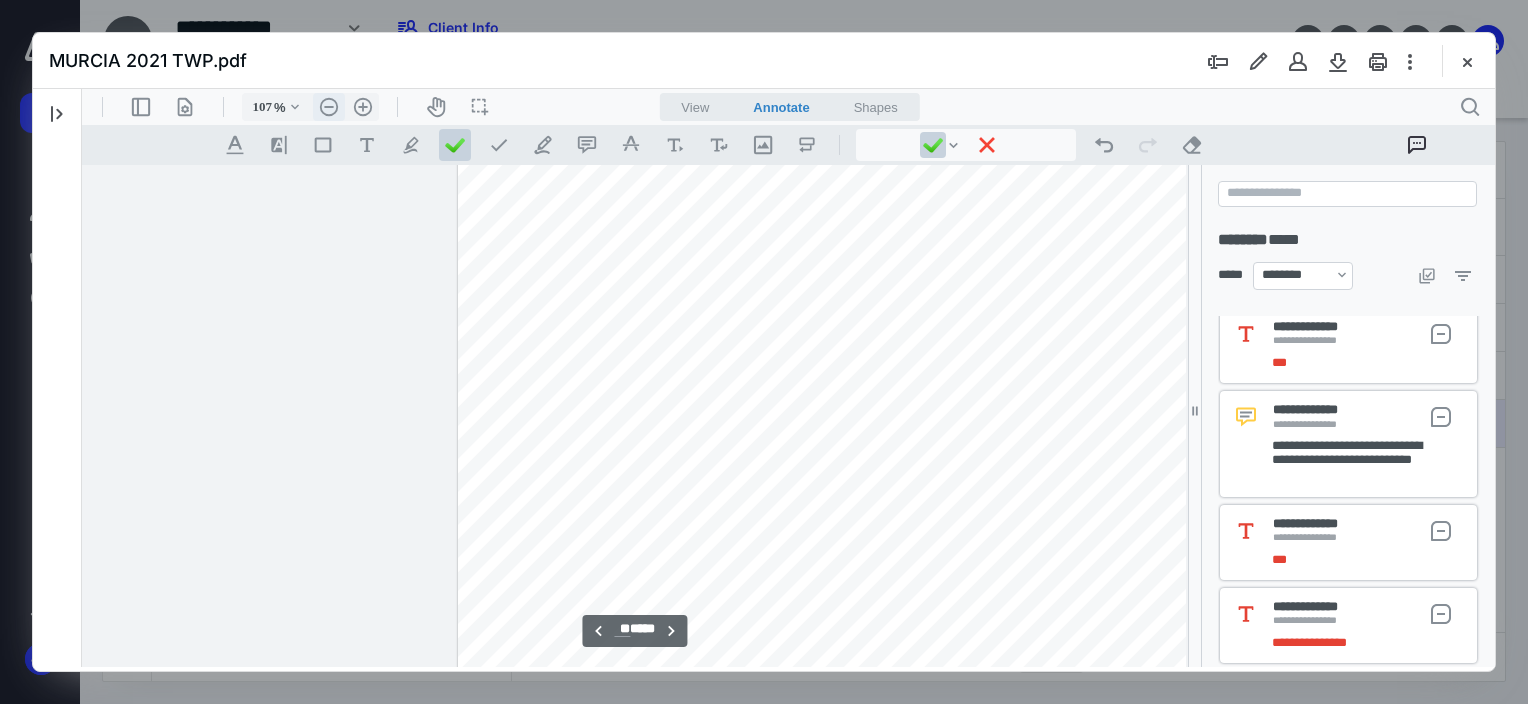 click on ".cls-1{fill:#abb0c4;} icon - header - zoom - out - line" at bounding box center (329, 107) 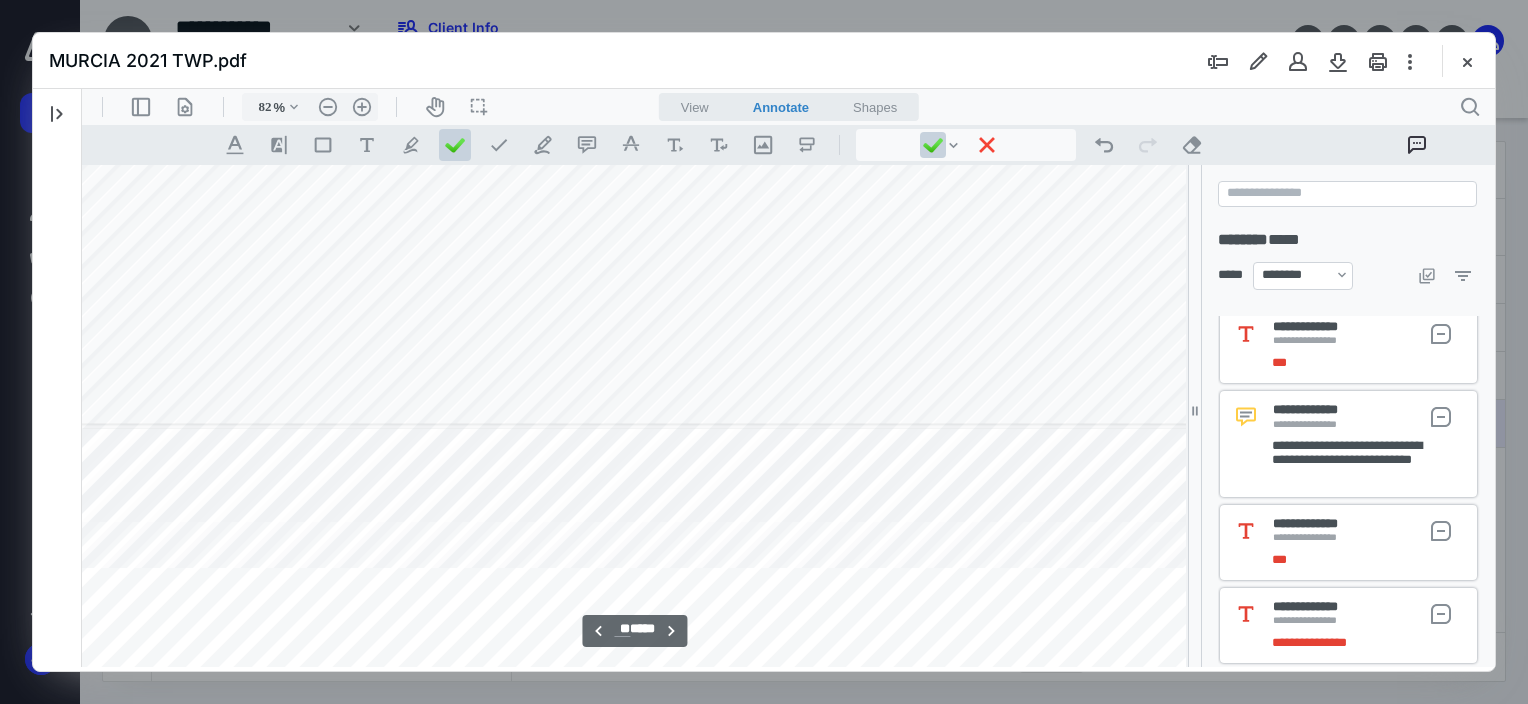 scroll, scrollTop: 24496, scrollLeft: 207, axis: both 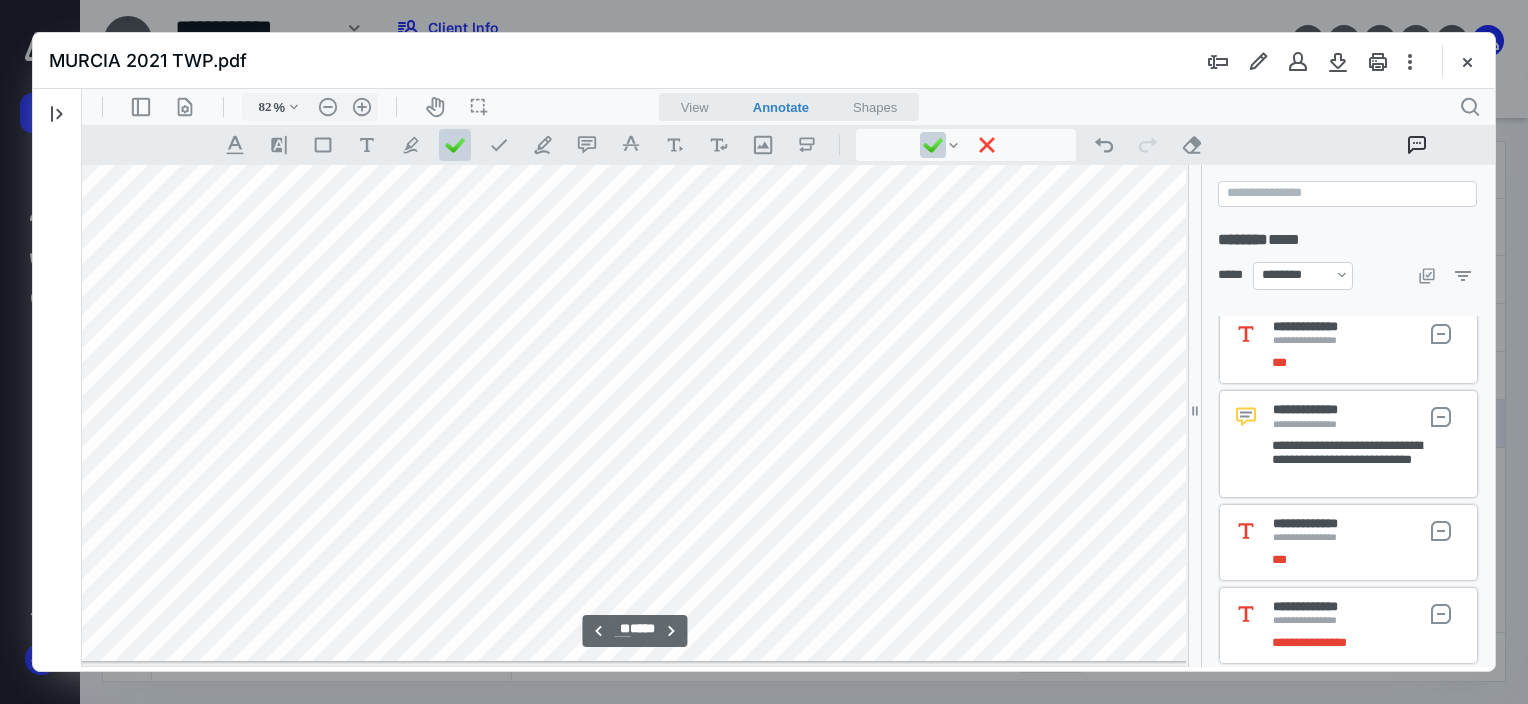 type on "**" 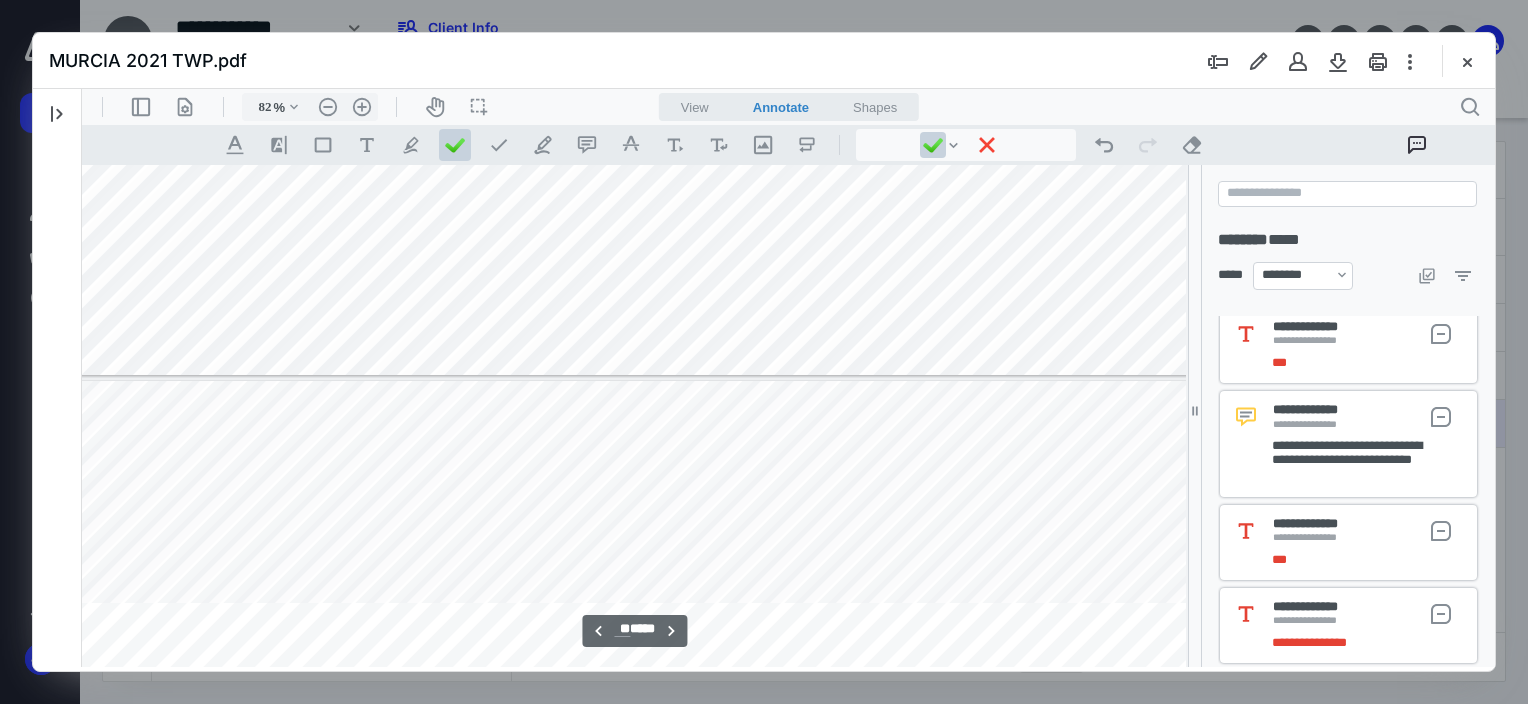 scroll, scrollTop: 31296, scrollLeft: 207, axis: both 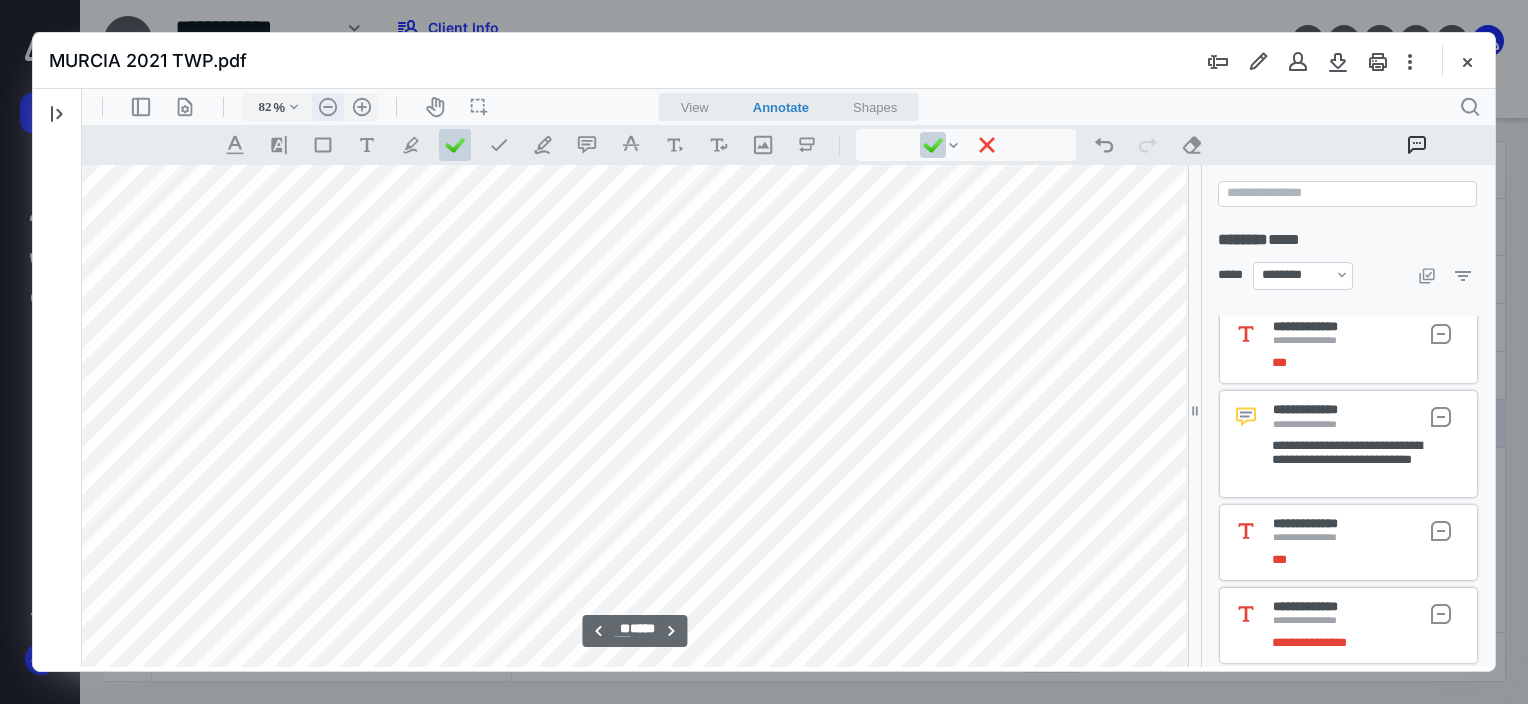 click on ".cls-1{fill:#abb0c4;} icon - header - zoom - out - line" at bounding box center (328, 107) 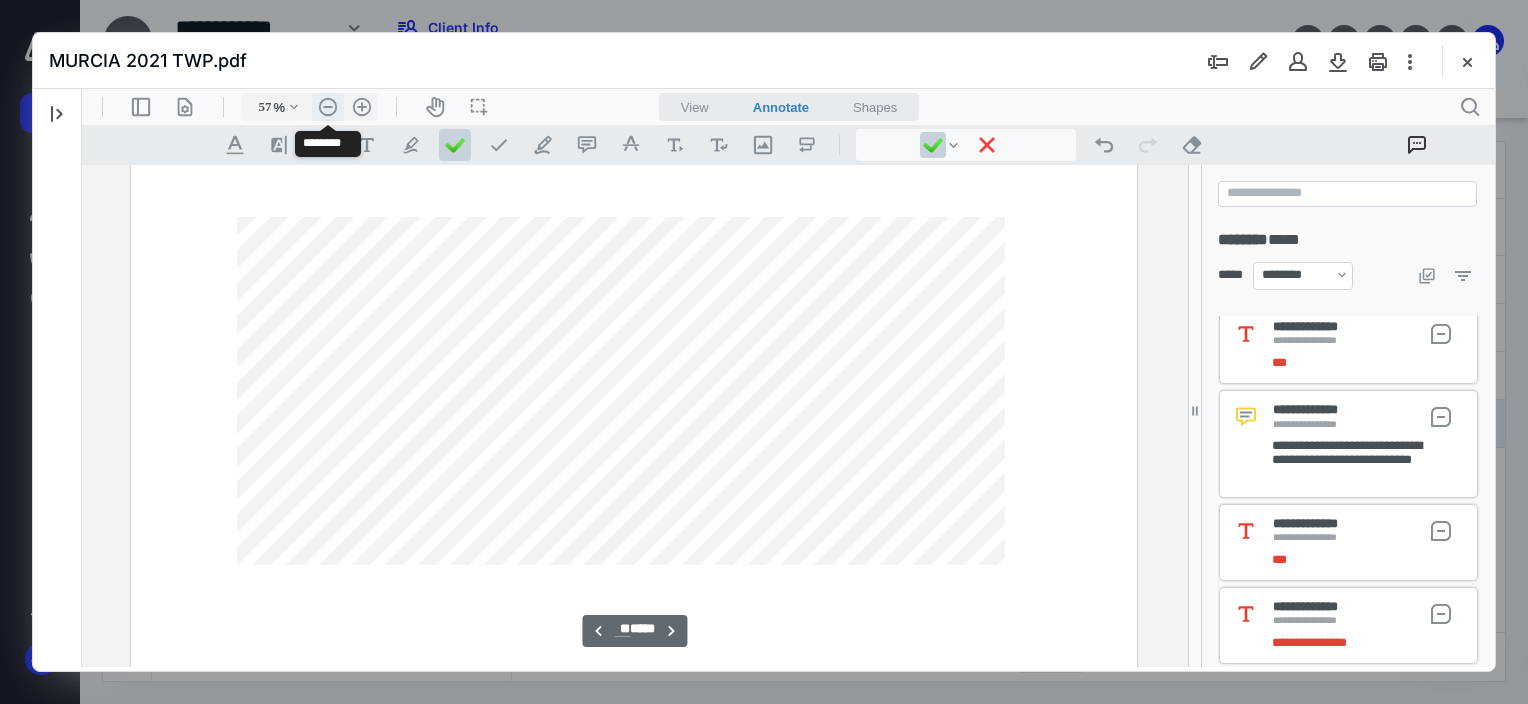 click on ".cls-1{fill:#abb0c4;} icon - header - zoom - out - line" at bounding box center [328, 107] 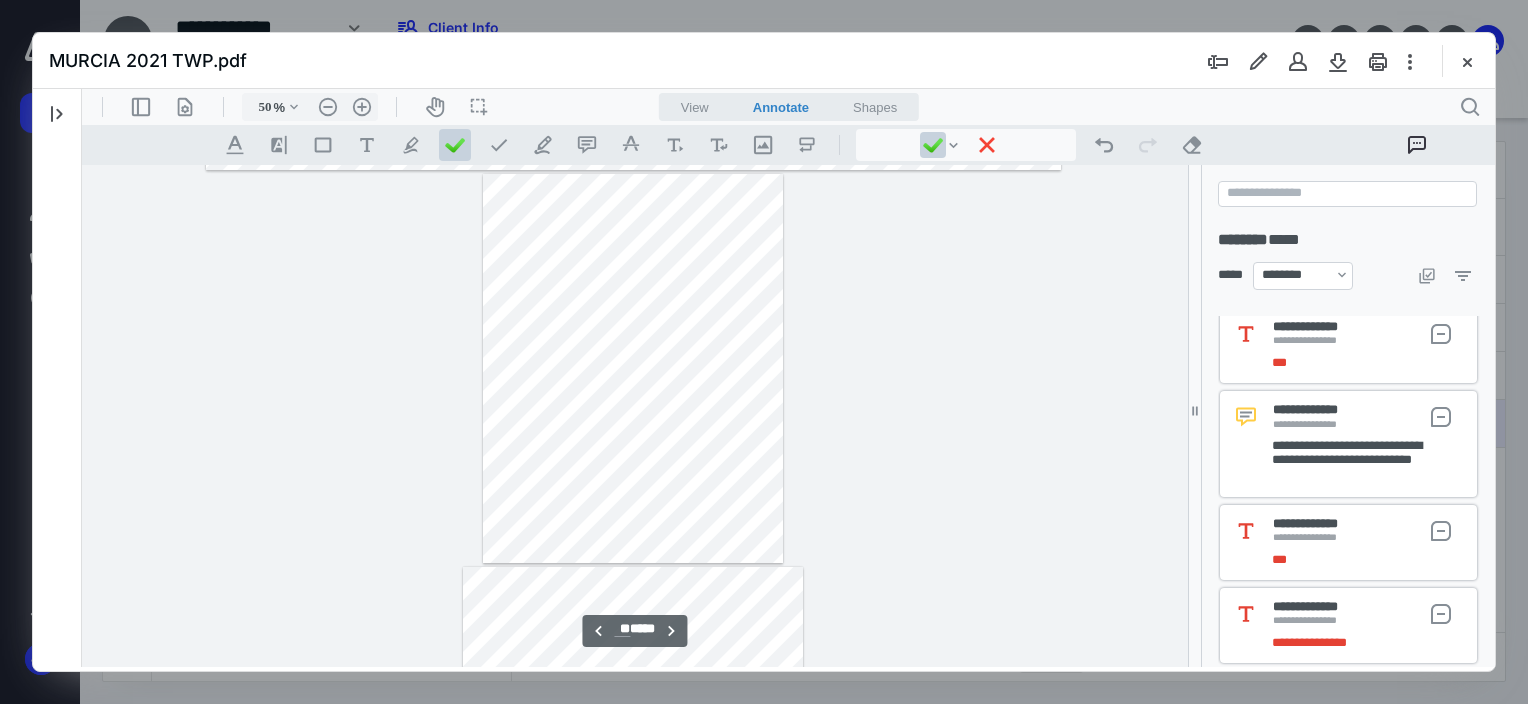 type on "**" 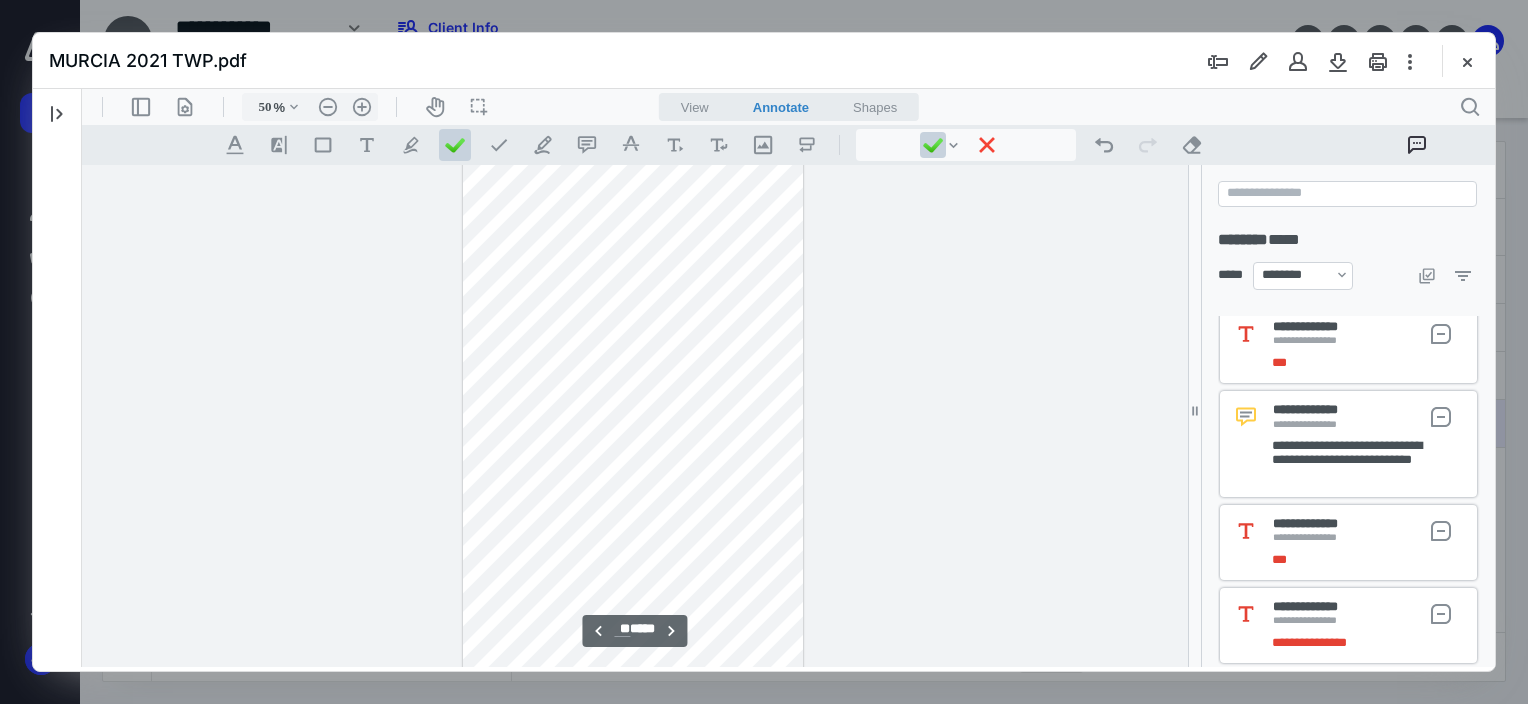scroll, scrollTop: 15877, scrollLeft: 0, axis: vertical 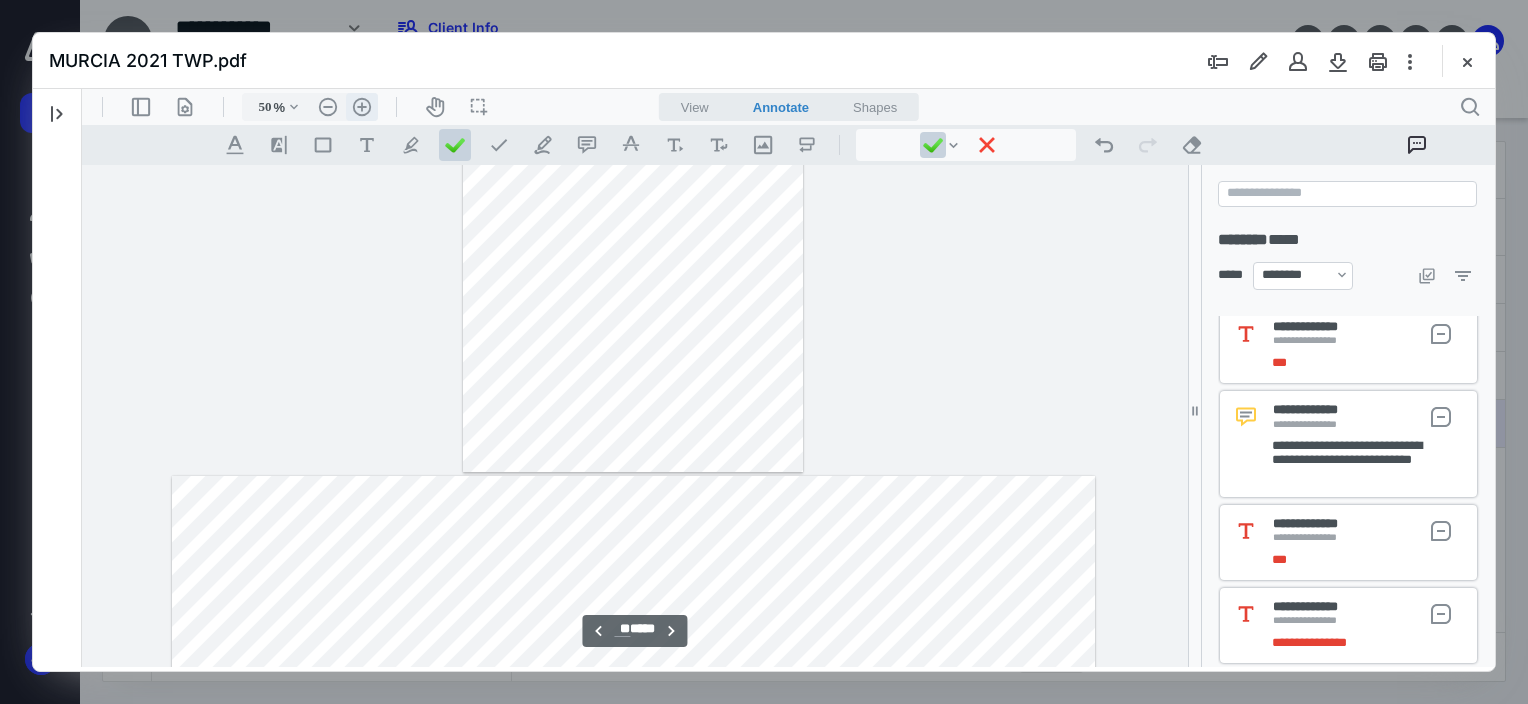 click on ".cls-1{fill:#abb0c4;} icon - header - zoom - in - line" at bounding box center (362, 107) 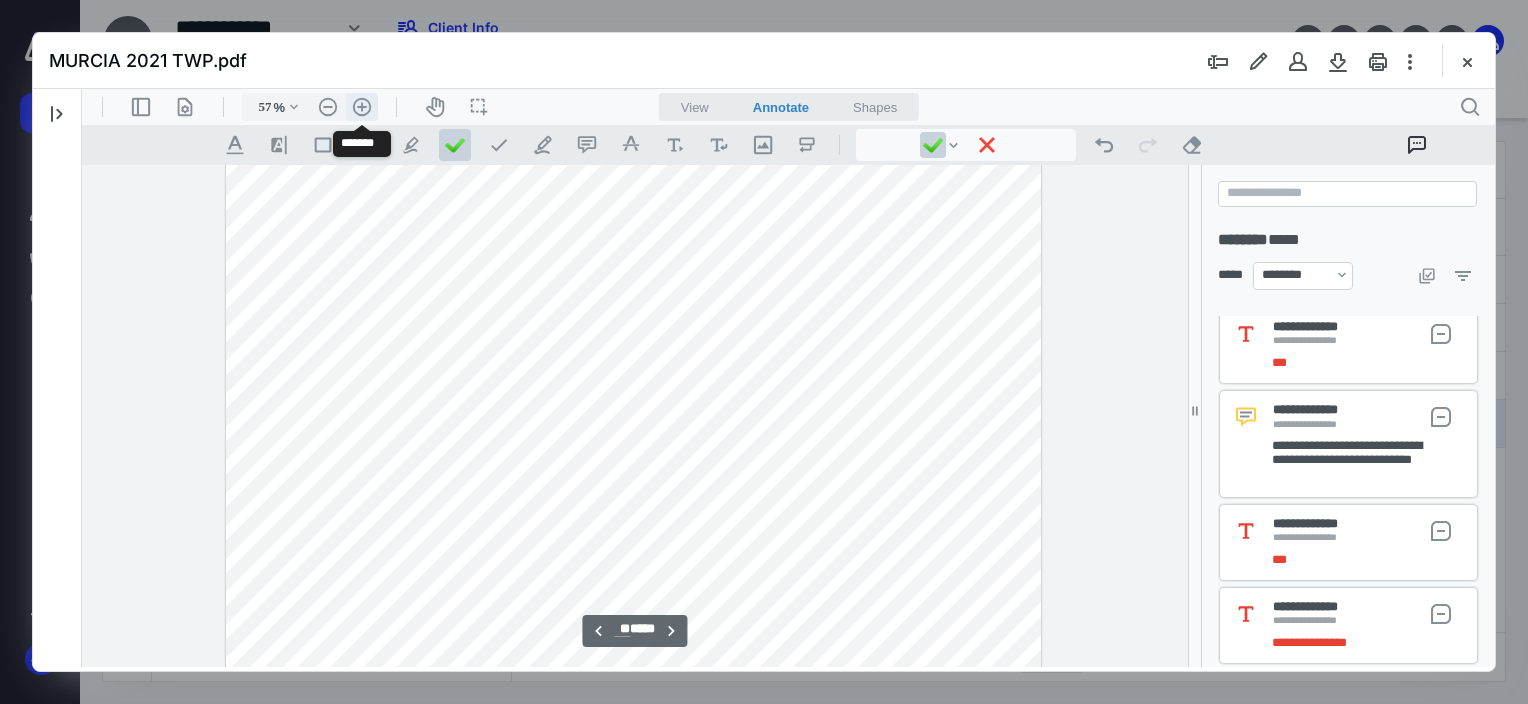 scroll, scrollTop: 18334, scrollLeft: 0, axis: vertical 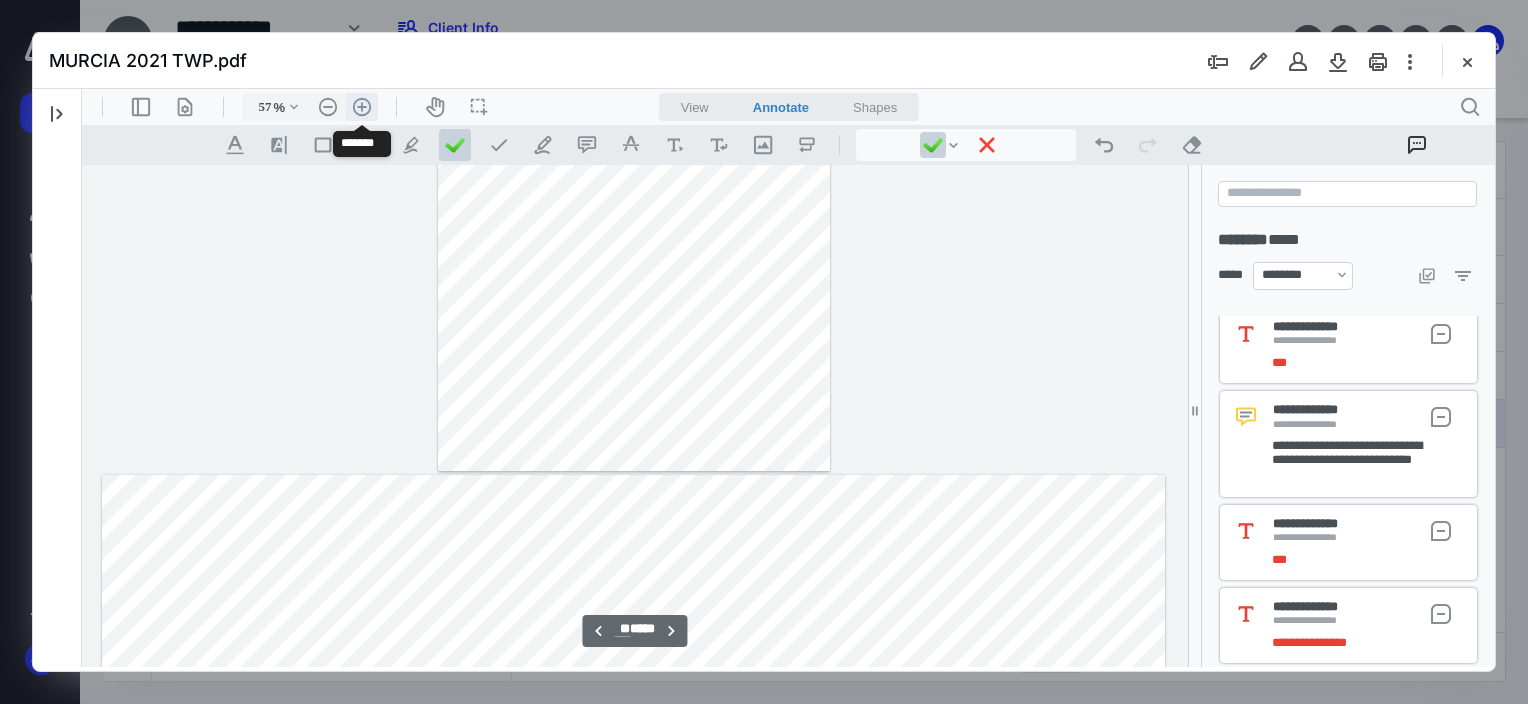 click on ".cls-1{fill:#abb0c4;} icon - header - zoom - in - line" at bounding box center [362, 107] 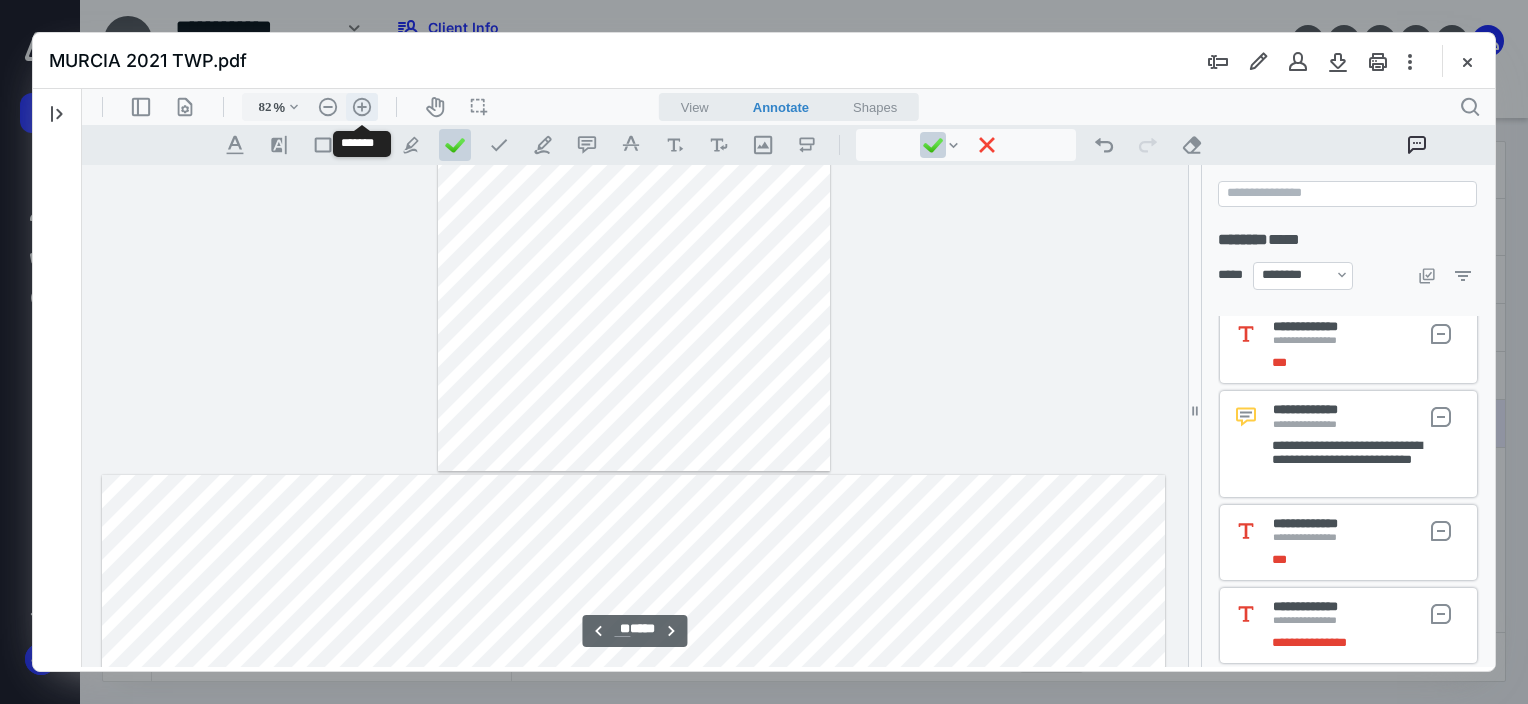 click on ".cls-1{fill:#abb0c4;} icon - header - zoom - in - line" at bounding box center [362, 107] 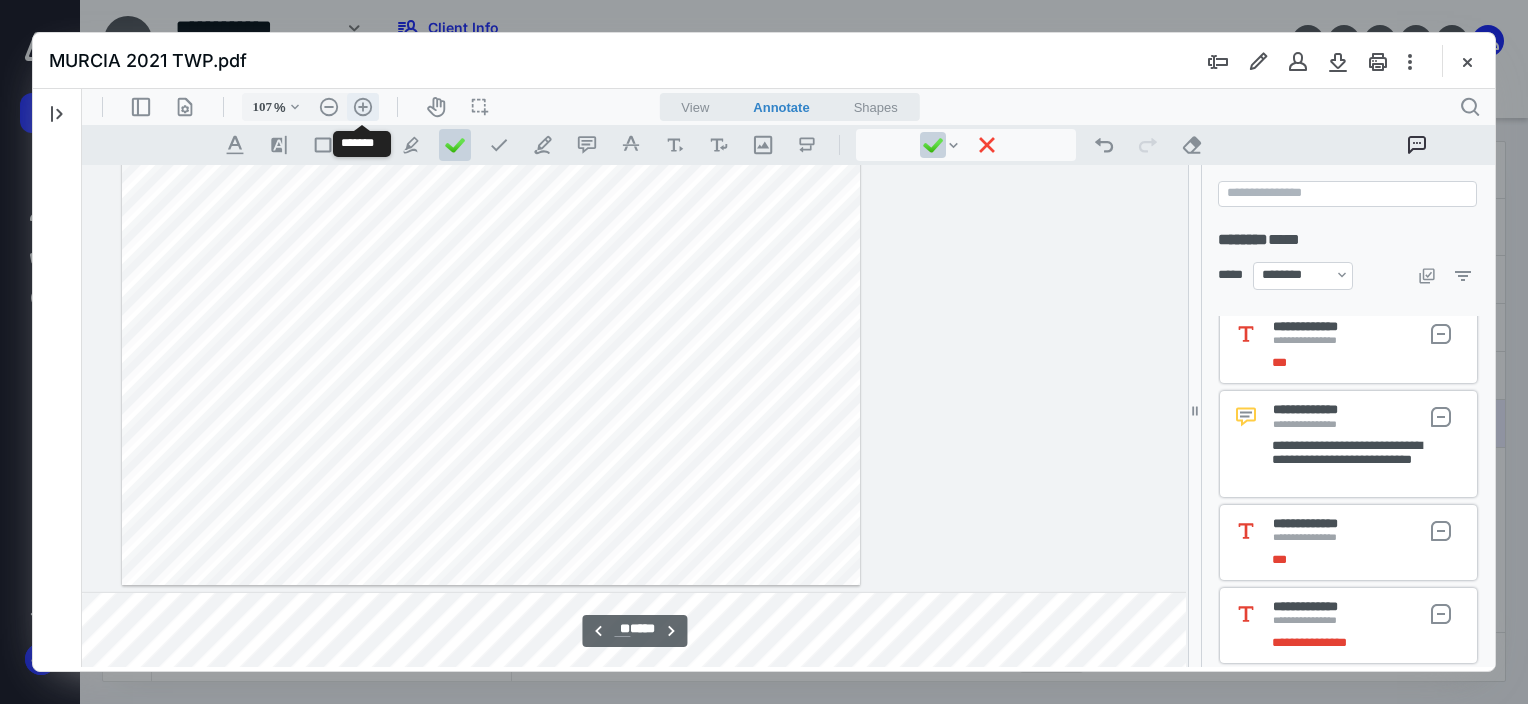 click on ".cls-1{fill:#abb0c4;} icon - header - zoom - in - line" at bounding box center (363, 107) 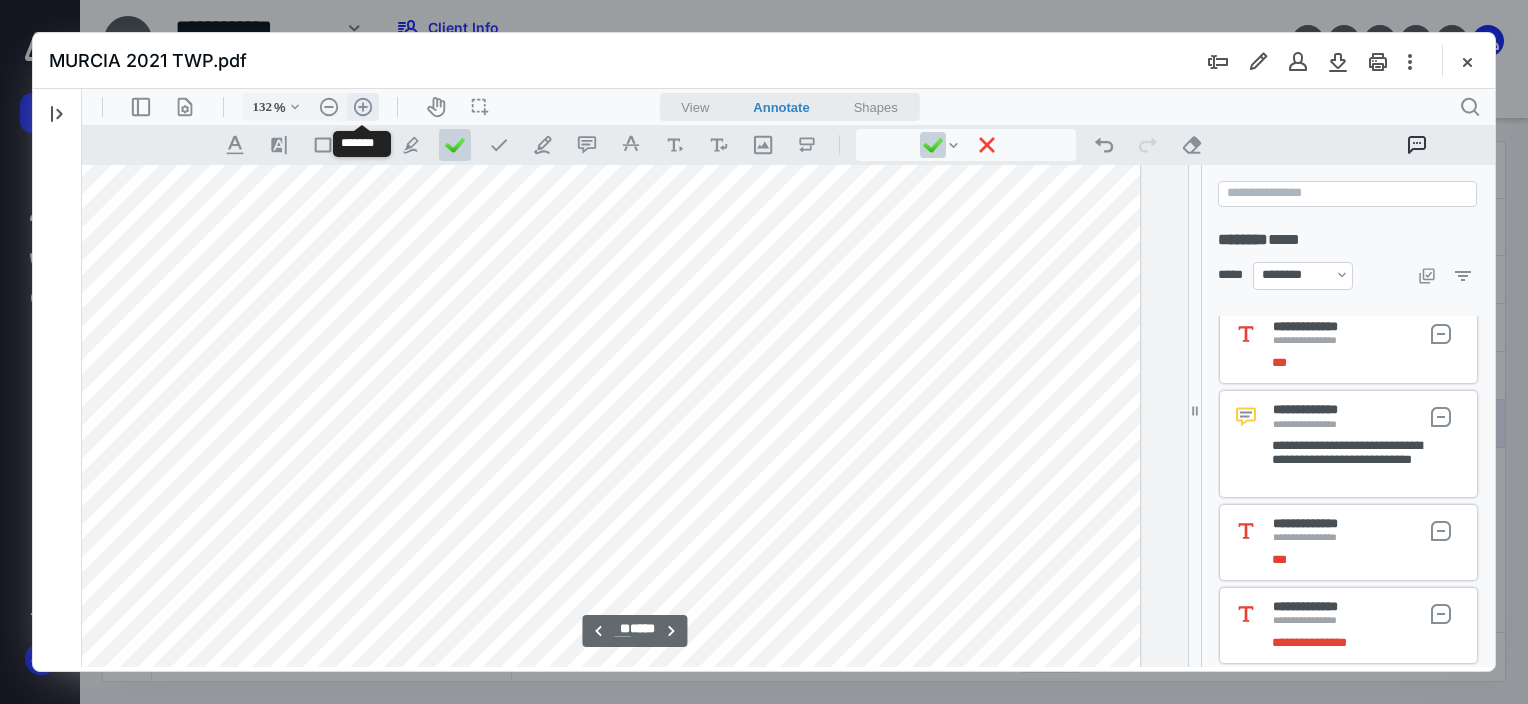 click on ".cls-1{fill:#abb0c4;} icon - header - zoom - in - line" at bounding box center (363, 107) 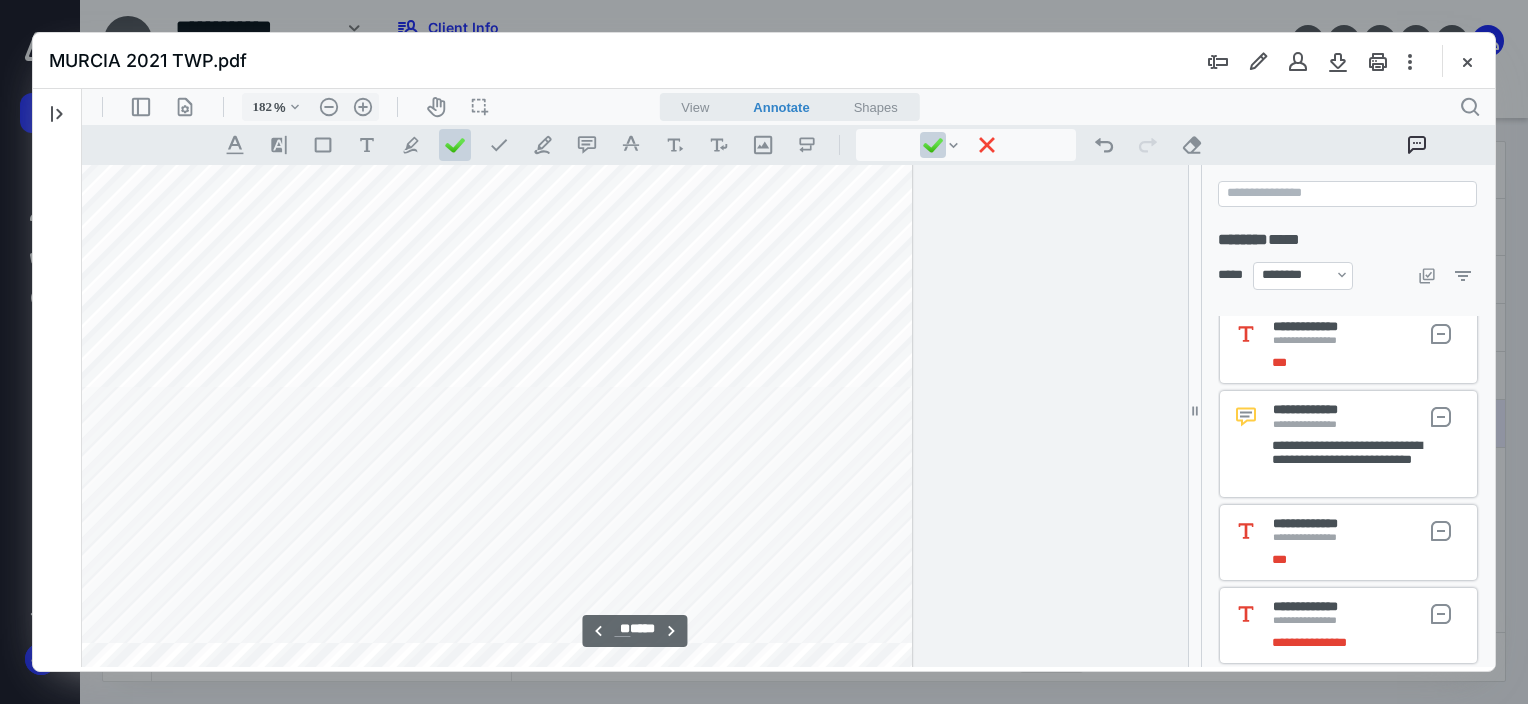 scroll, scrollTop: 58078, scrollLeft: 1531, axis: both 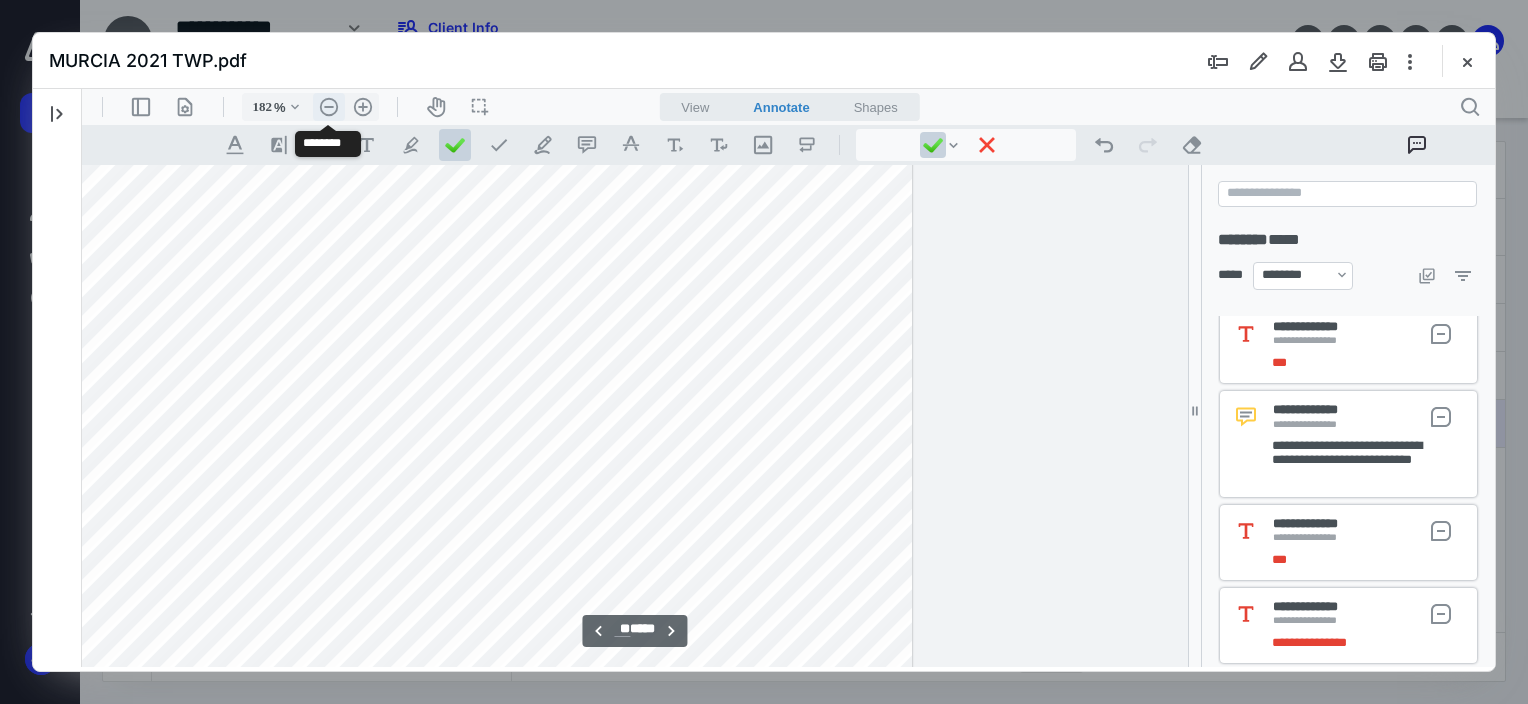 click on ".cls-1{fill:#abb0c4;} icon - header - zoom - out - line" at bounding box center (329, 107) 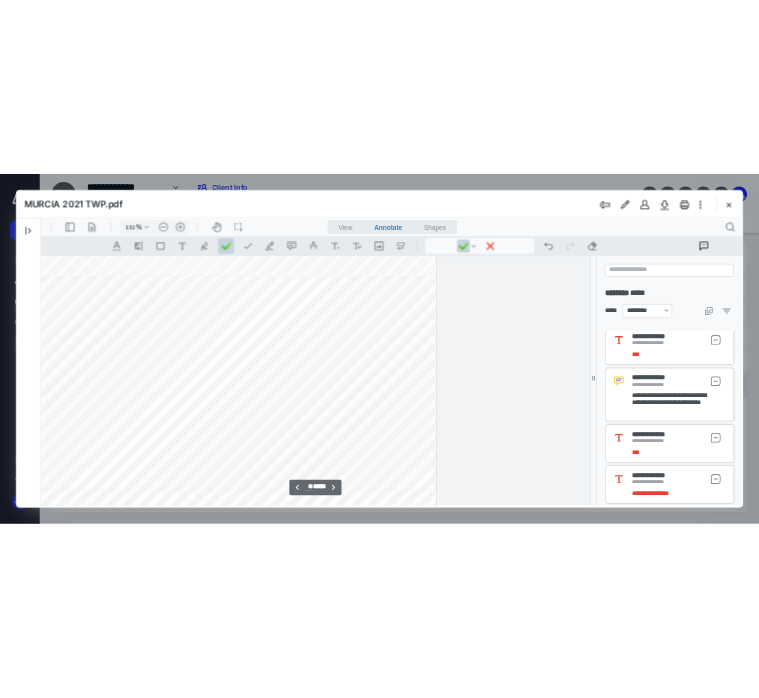 scroll, scrollTop: 41831, scrollLeft: 915, axis: both 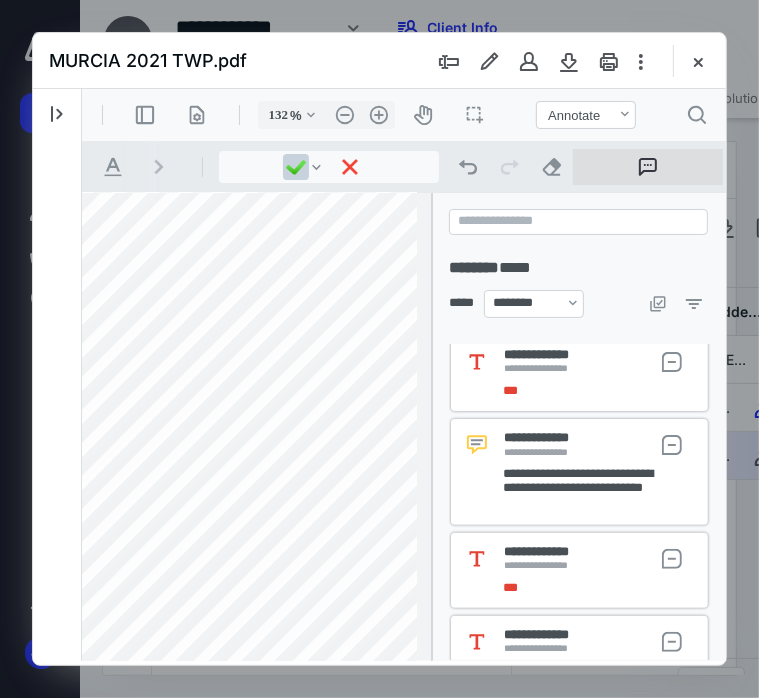 click 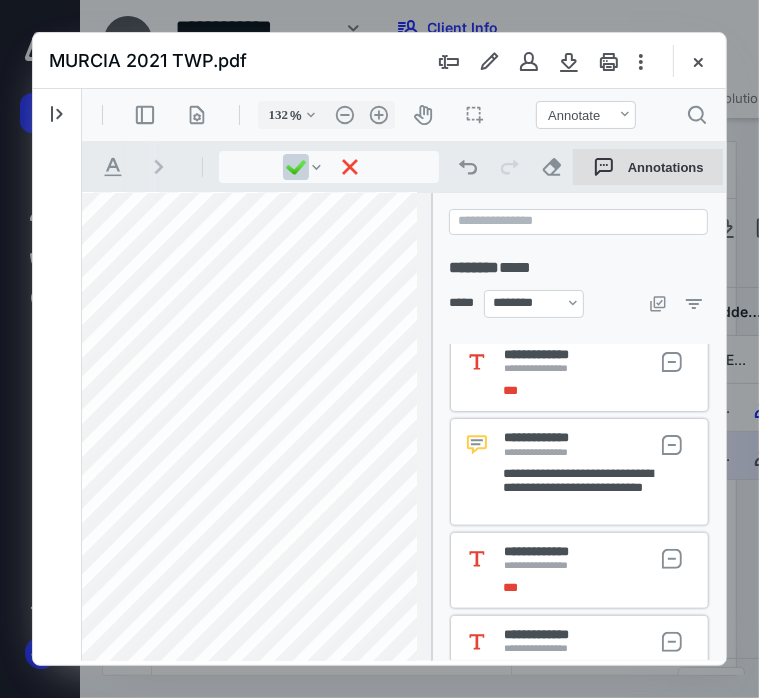 click on "Annotations" at bounding box center [647, 166] 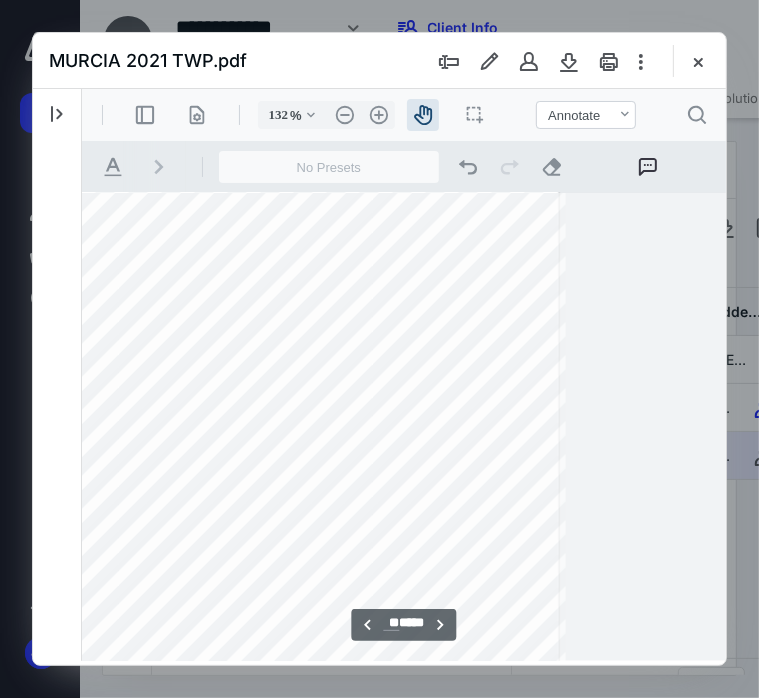 drag, startPoint x: 632, startPoint y: 365, endPoint x: 345, endPoint y: 424, distance: 293.0017 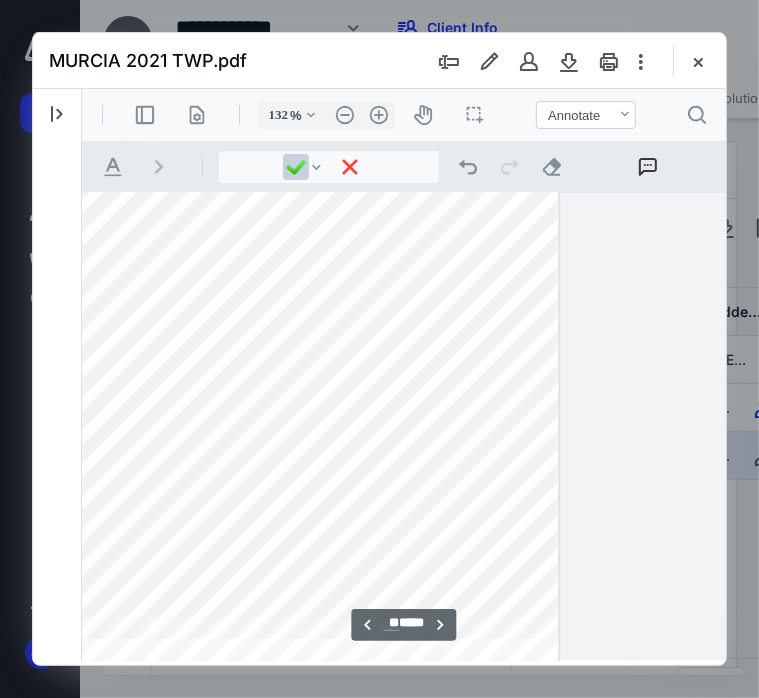 scroll, scrollTop: 41773, scrollLeft: 1234, axis: both 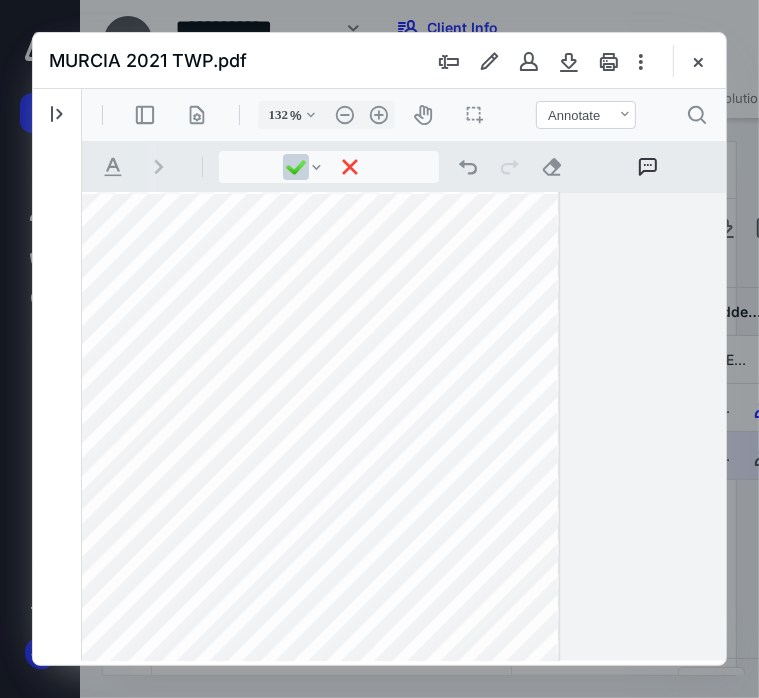 click at bounding box center [102, 990] 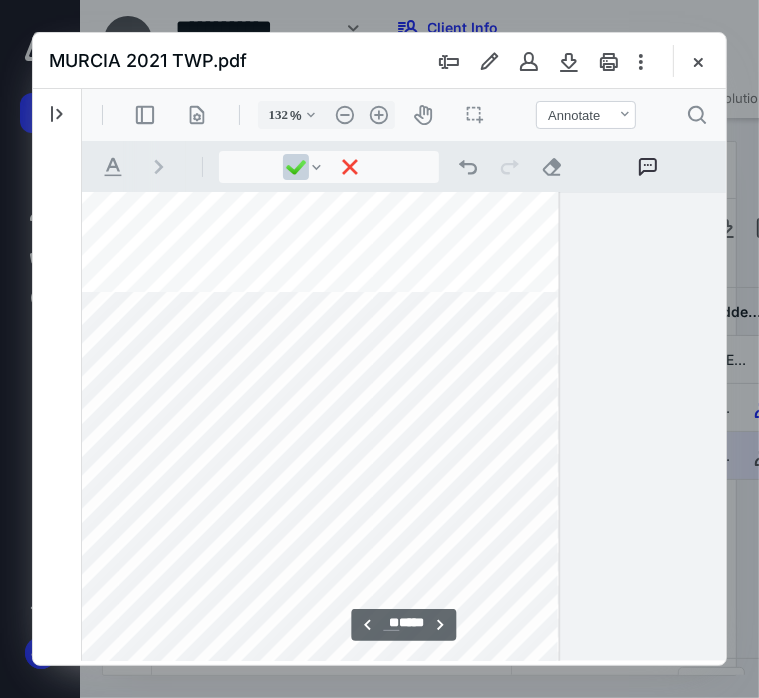 scroll, scrollTop: 41873, scrollLeft: 1234, axis: both 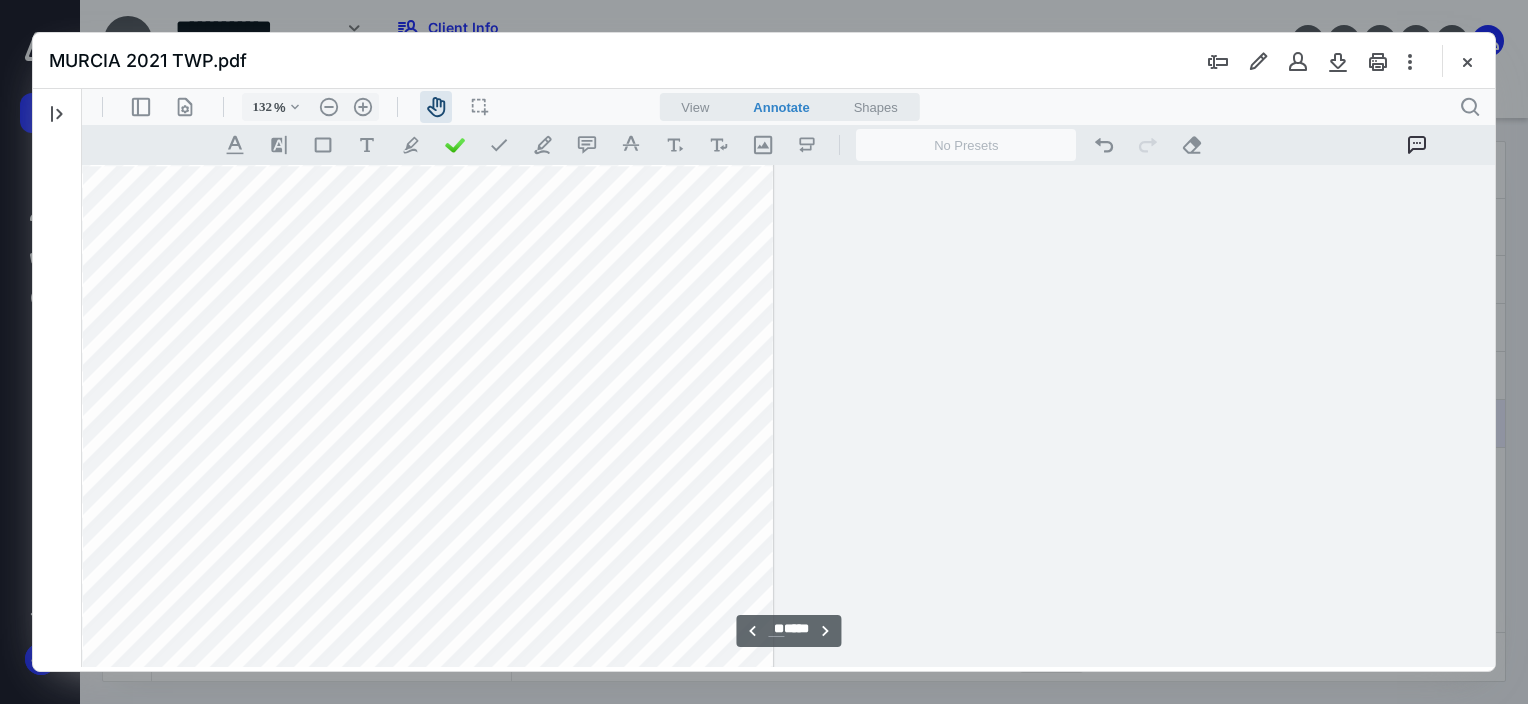 drag, startPoint x: 507, startPoint y: 350, endPoint x: 593, endPoint y: 444, distance: 127.40487 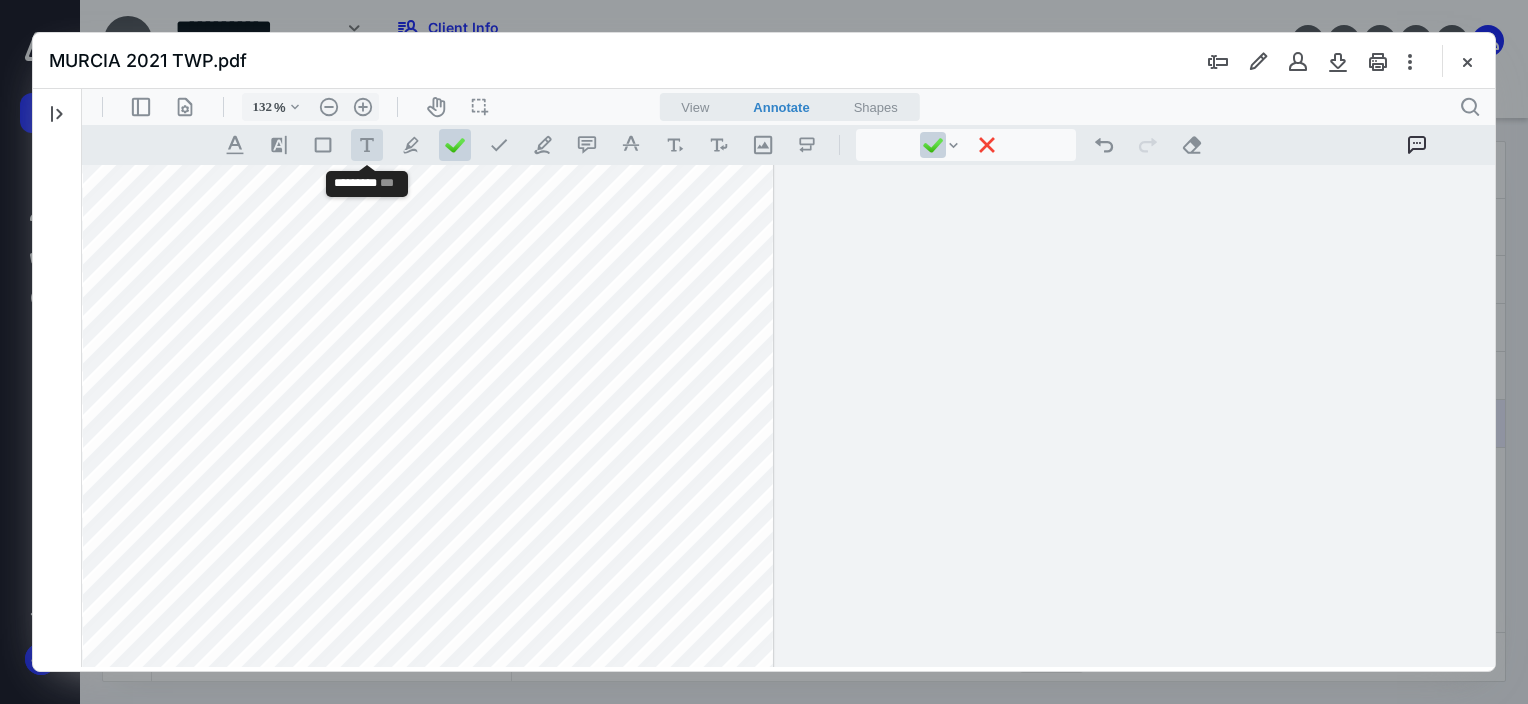 click on ".cls-1{fill:#abb0c4;} icon - tool - text - free text" at bounding box center (367, 145) 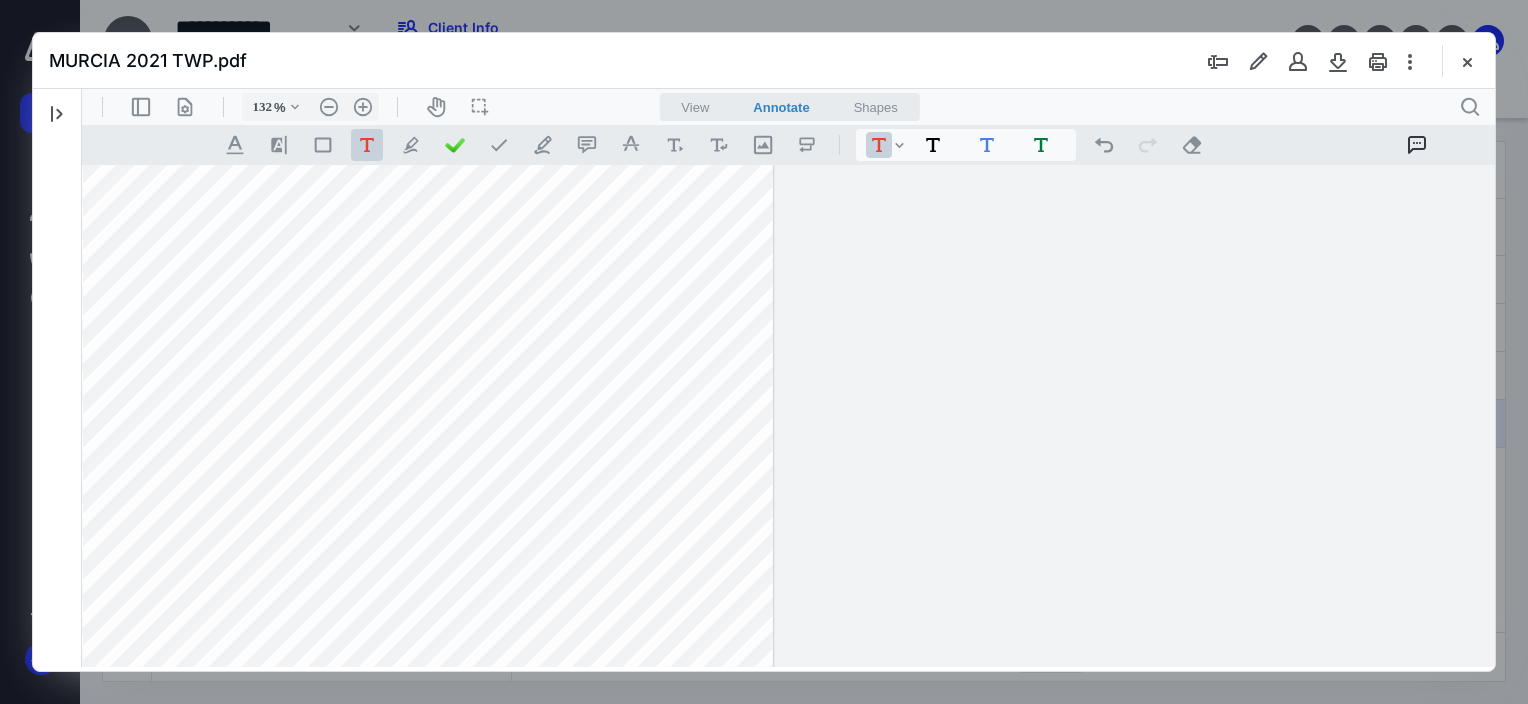 click at bounding box center [317, 956] 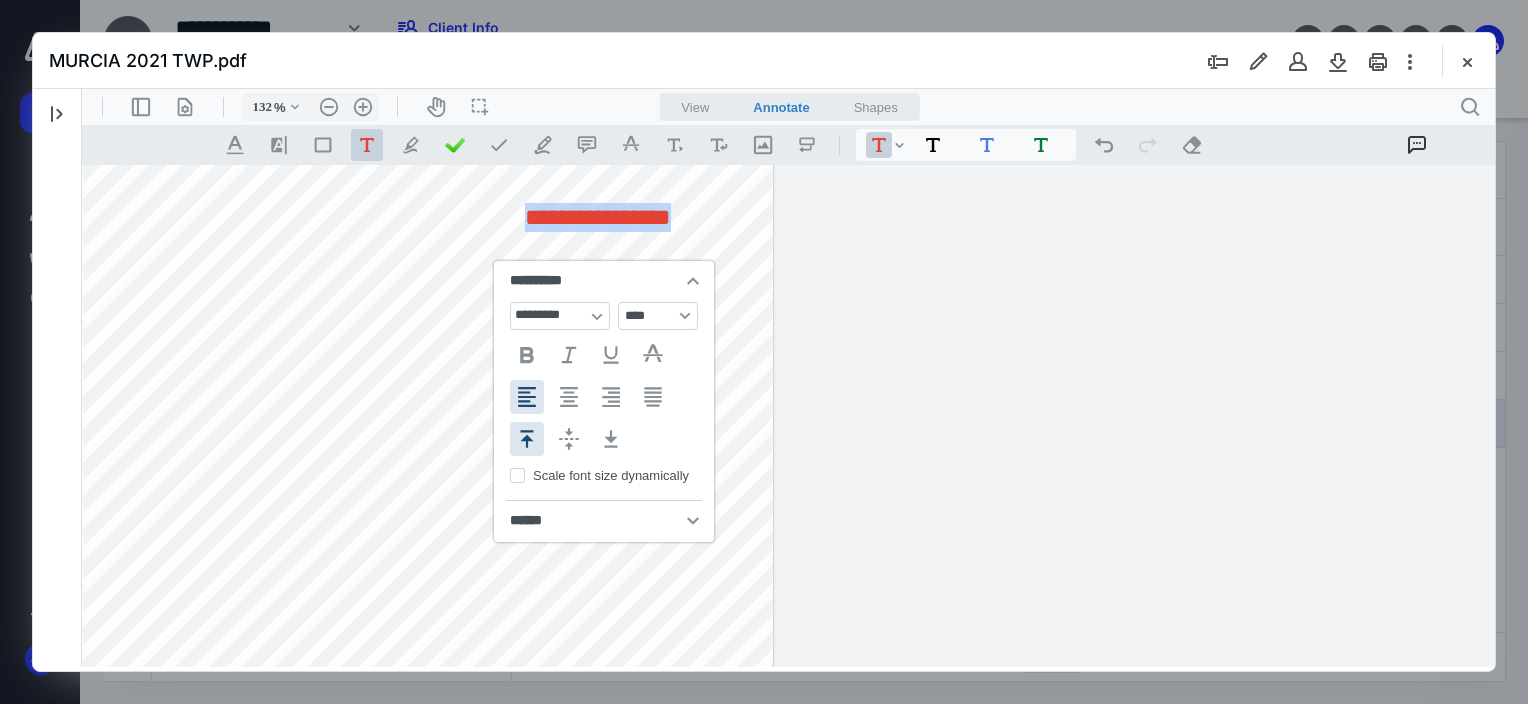 type 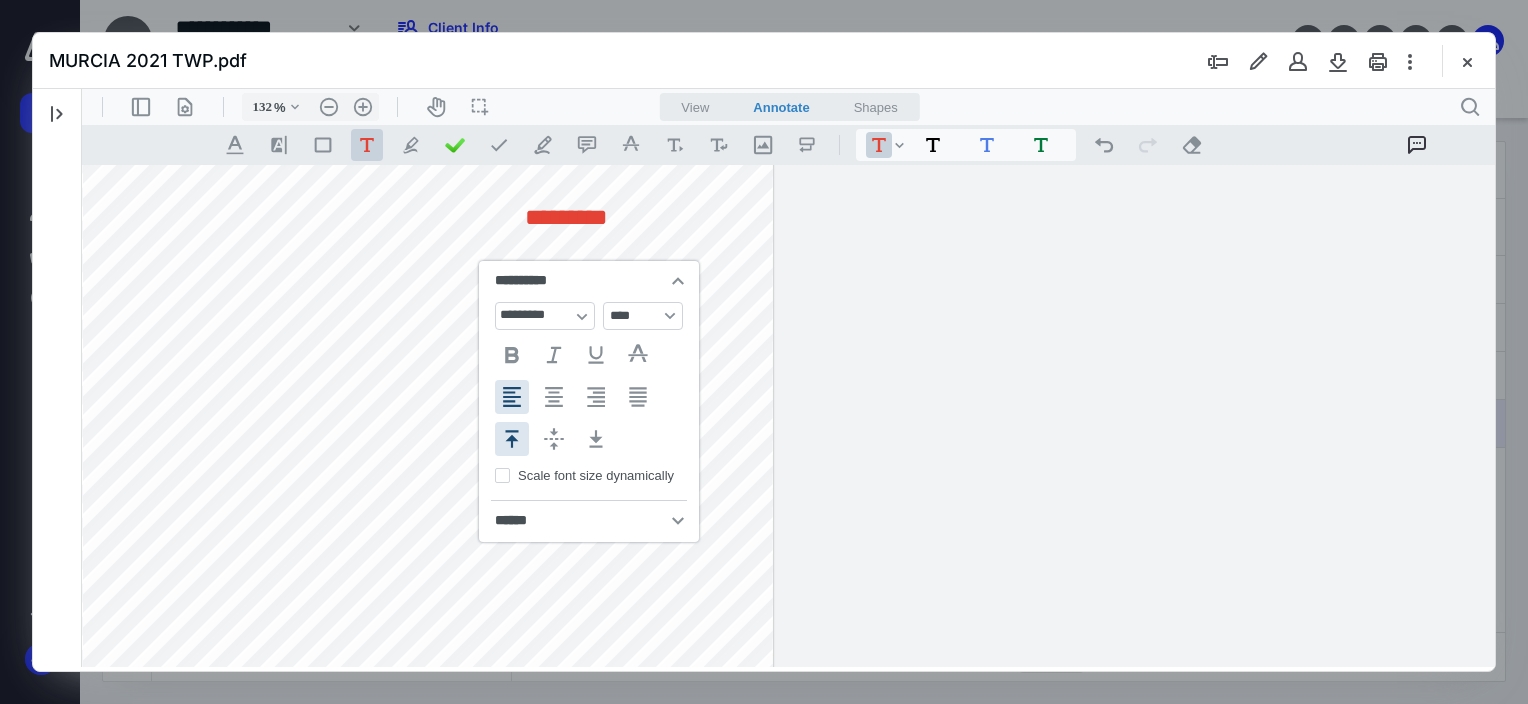 click on "*********" at bounding box center (317, 956) 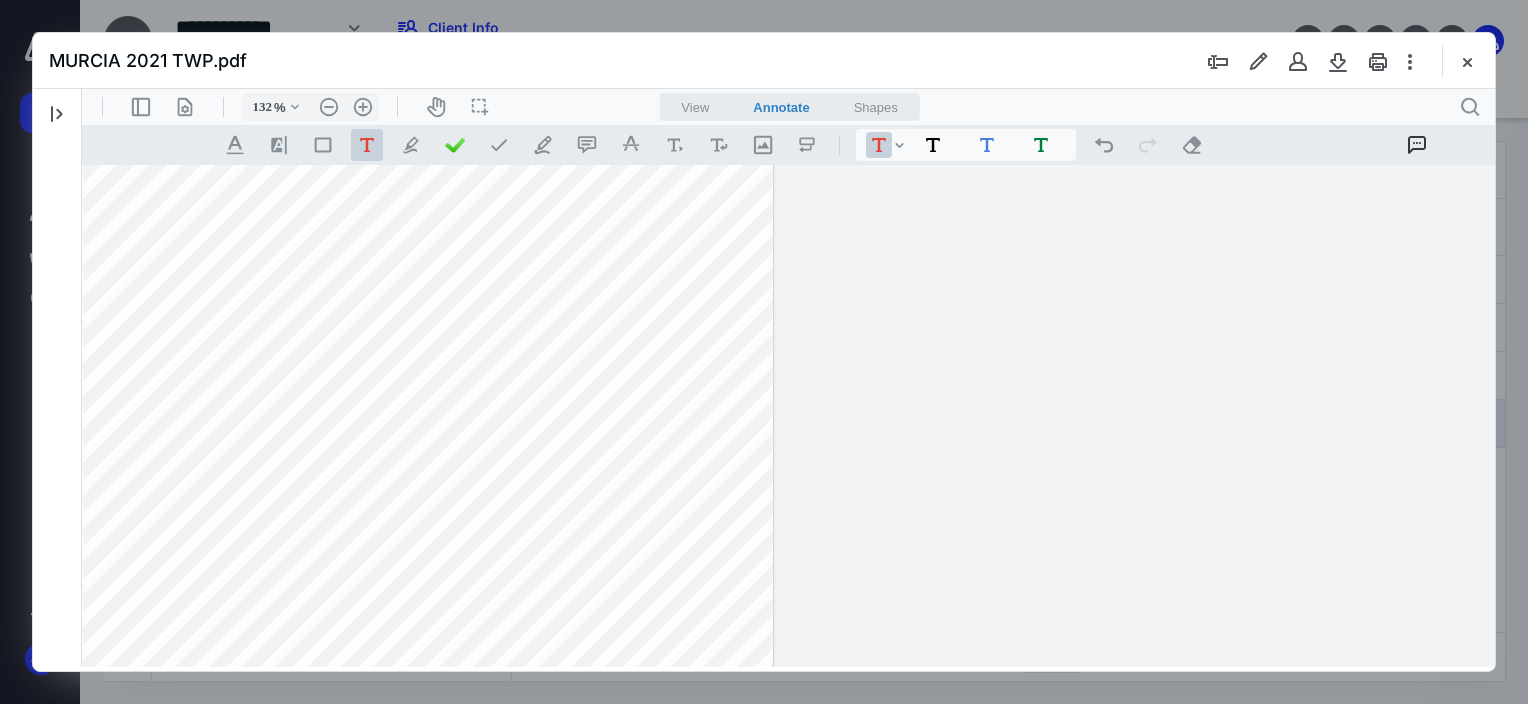 drag, startPoint x: 557, startPoint y: 209, endPoint x: 518, endPoint y: 299, distance: 98.08669 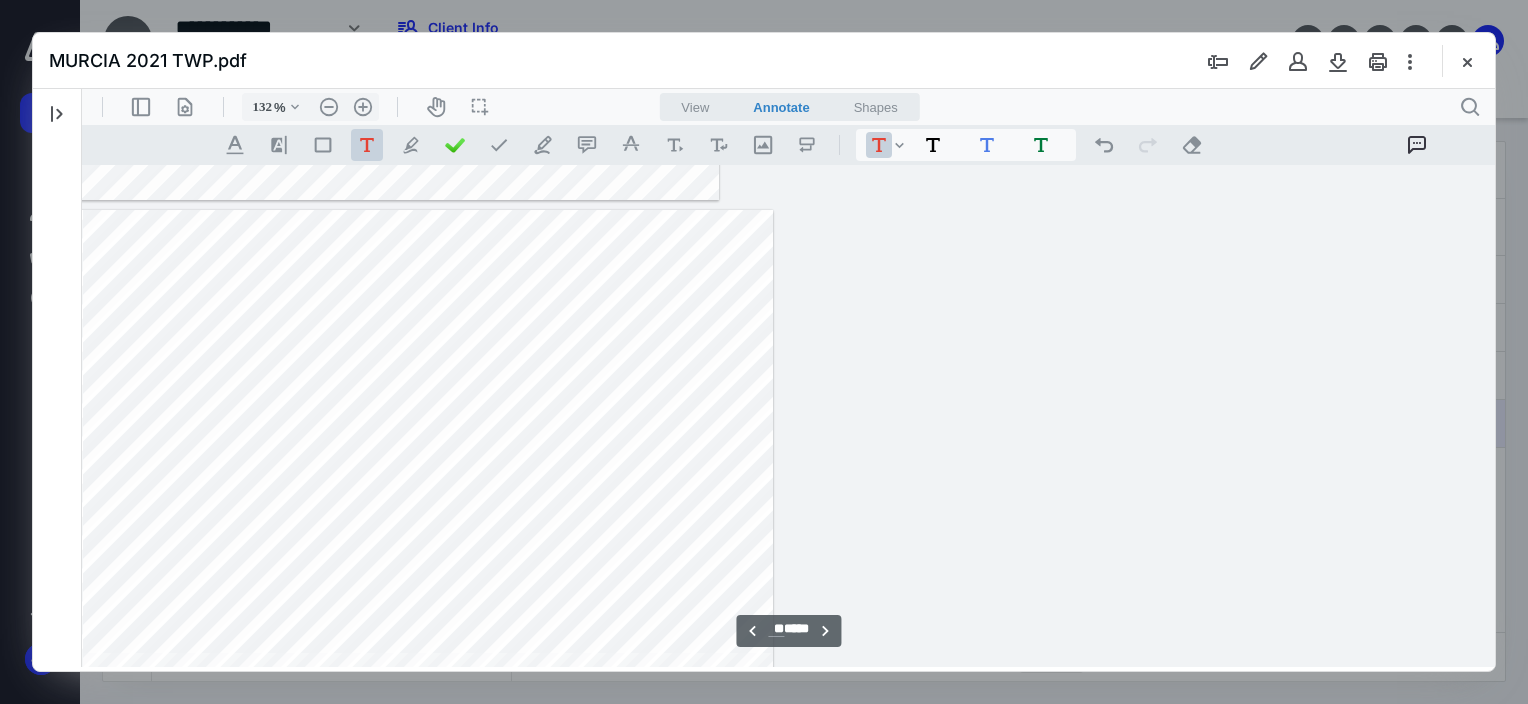 scroll, scrollTop: 41686, scrollLeft: 1020, axis: both 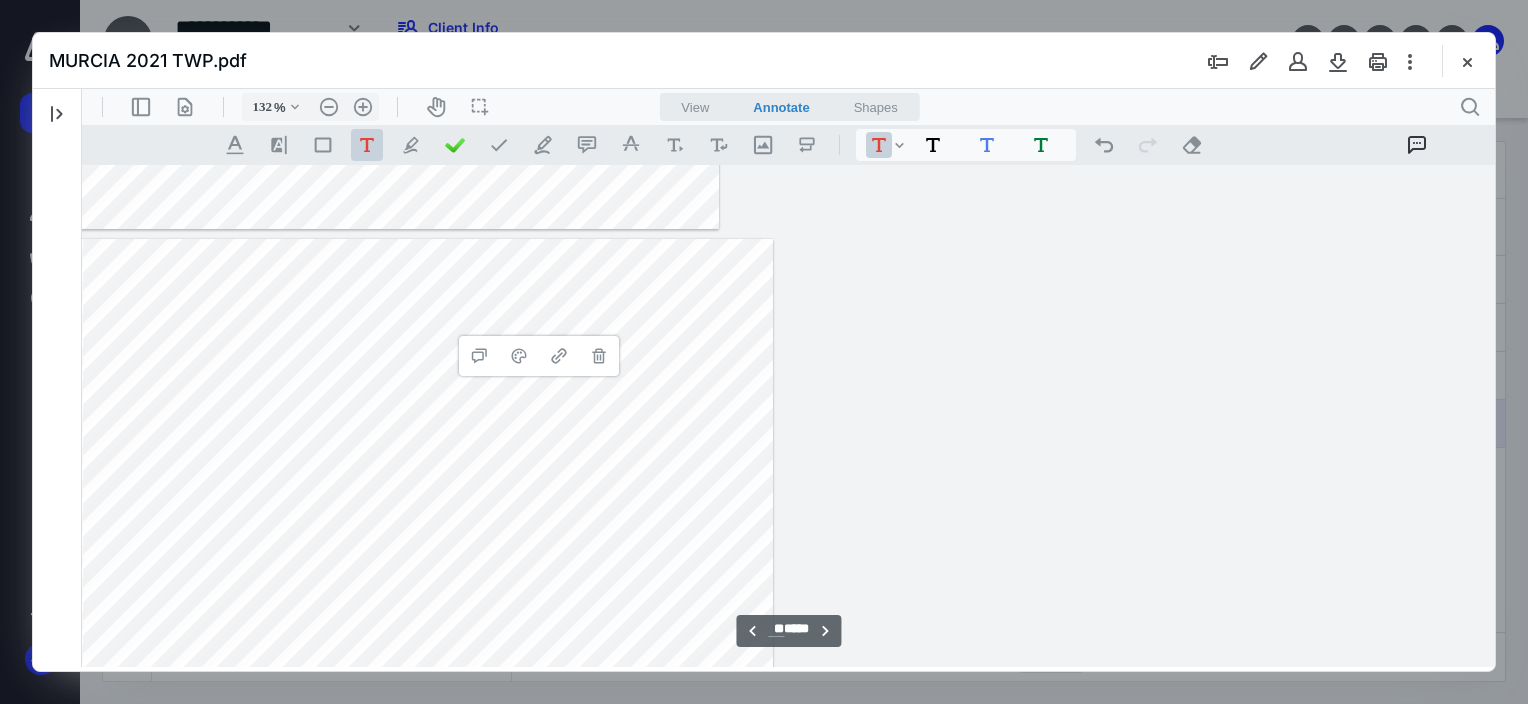drag, startPoint x: 555, startPoint y: 308, endPoint x: 538, endPoint y: 325, distance: 24.04163 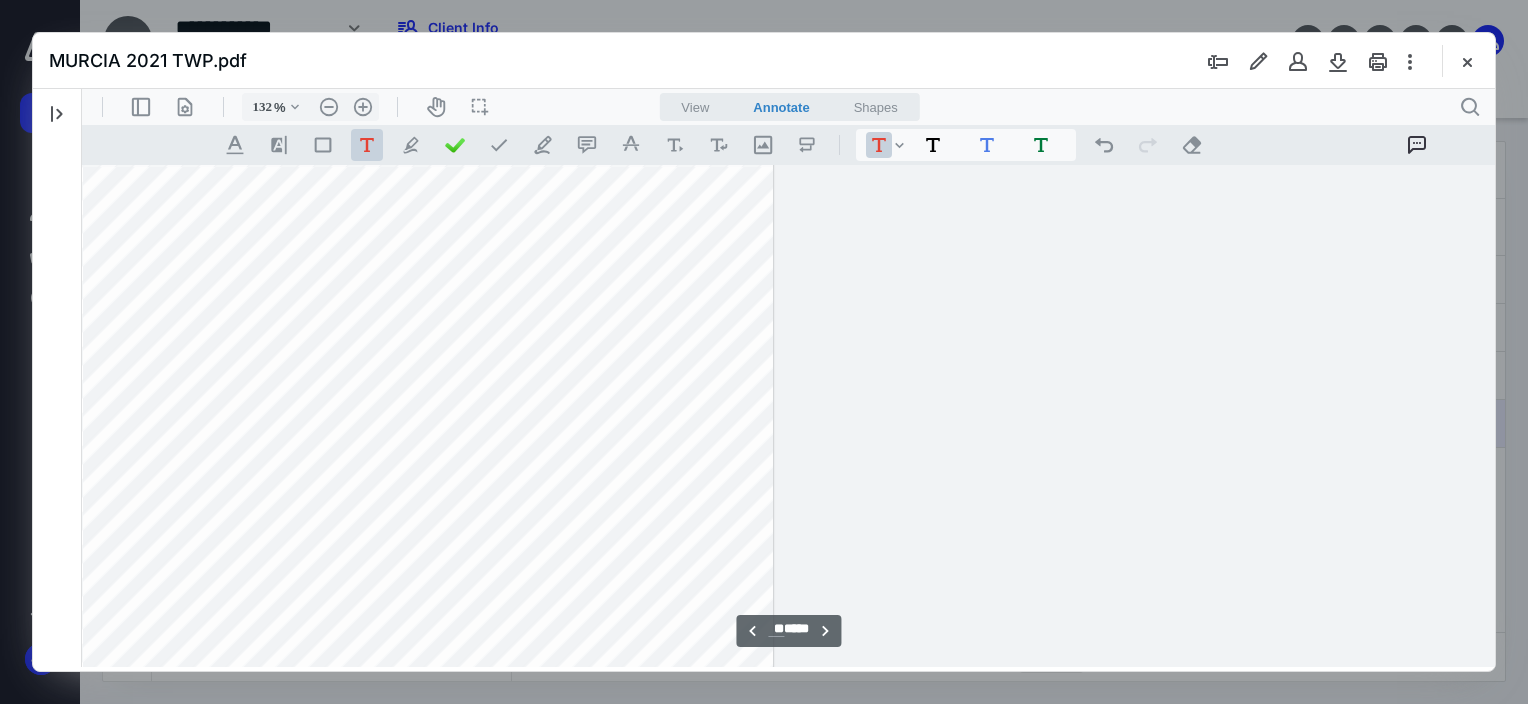 scroll, scrollTop: 41986, scrollLeft: 1020, axis: both 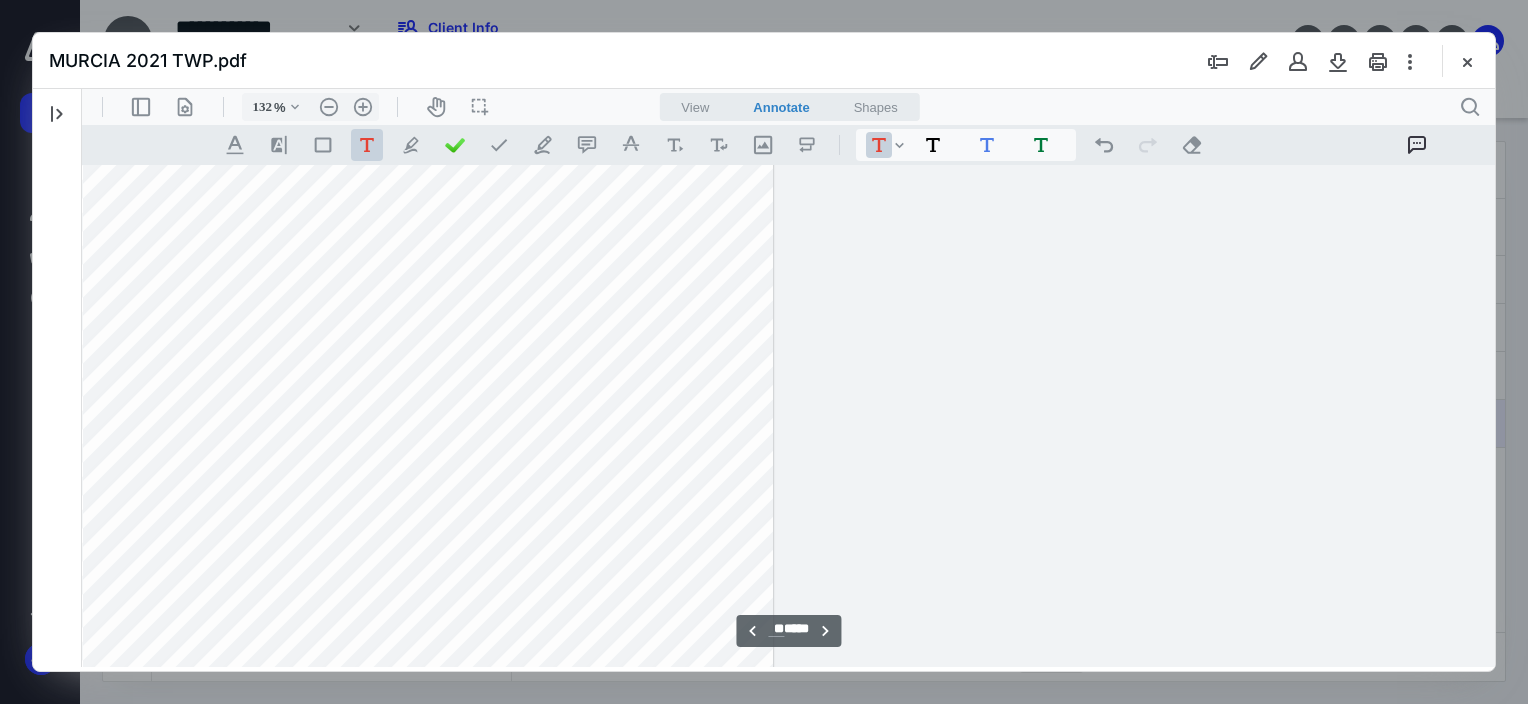 click on "*********" at bounding box center [317, 750] 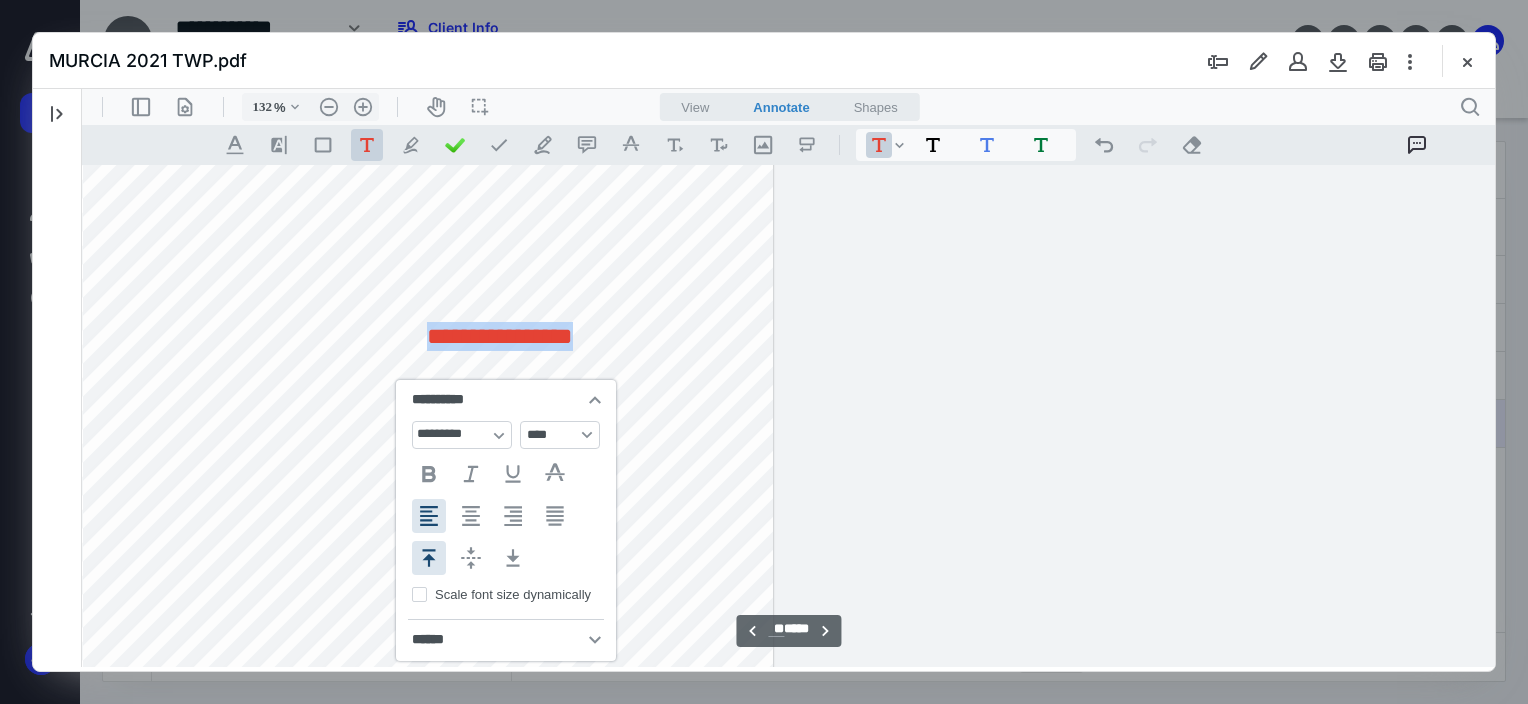 type 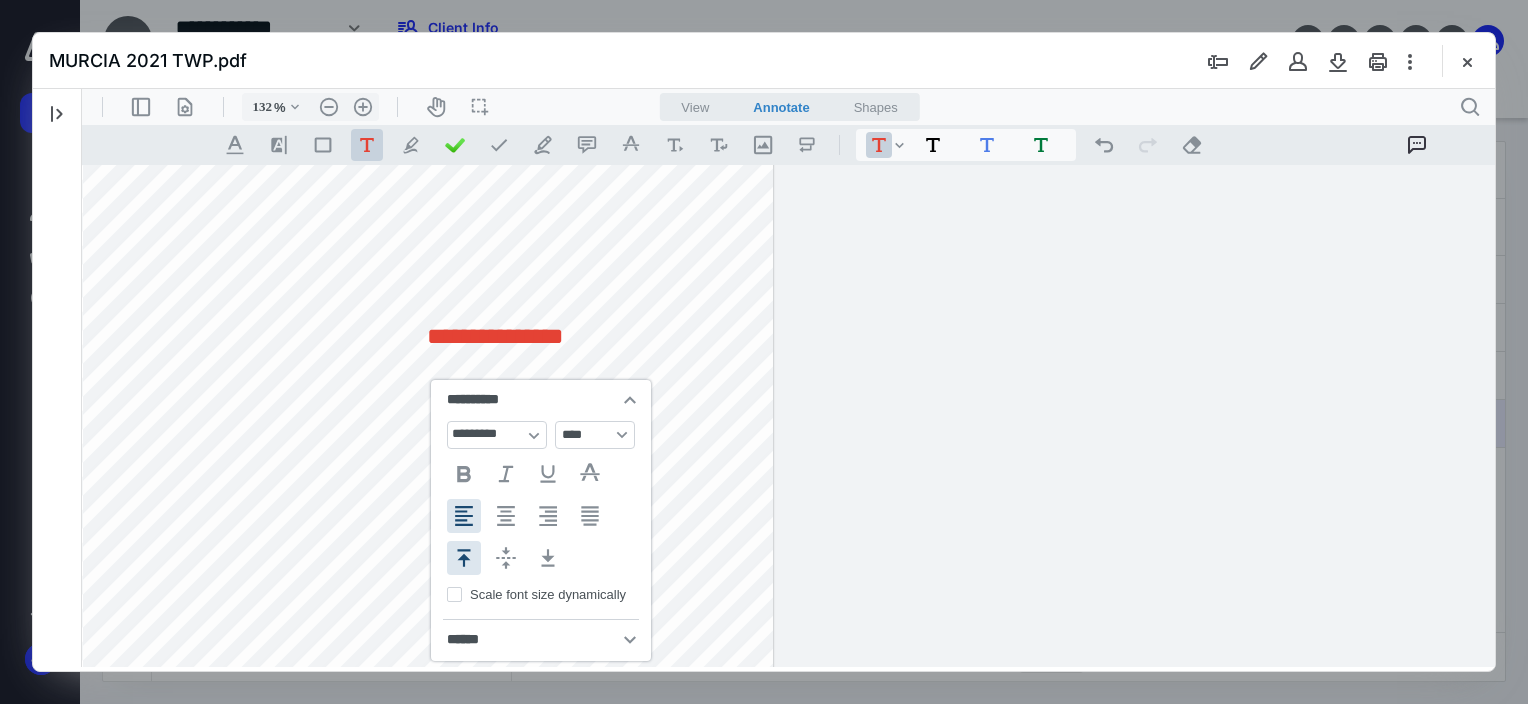 click on "**********" at bounding box center [317, 750] 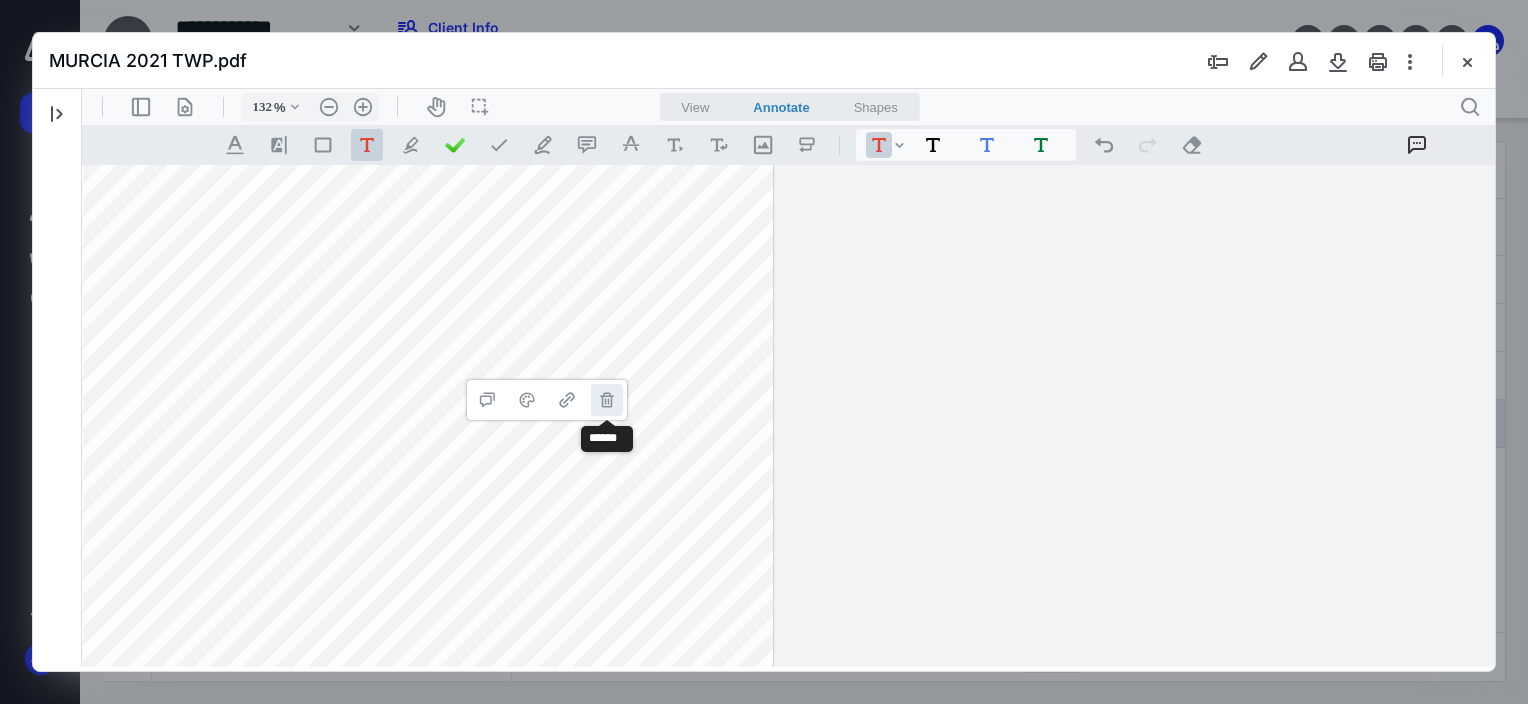 click on "**********" at bounding box center (607, 400) 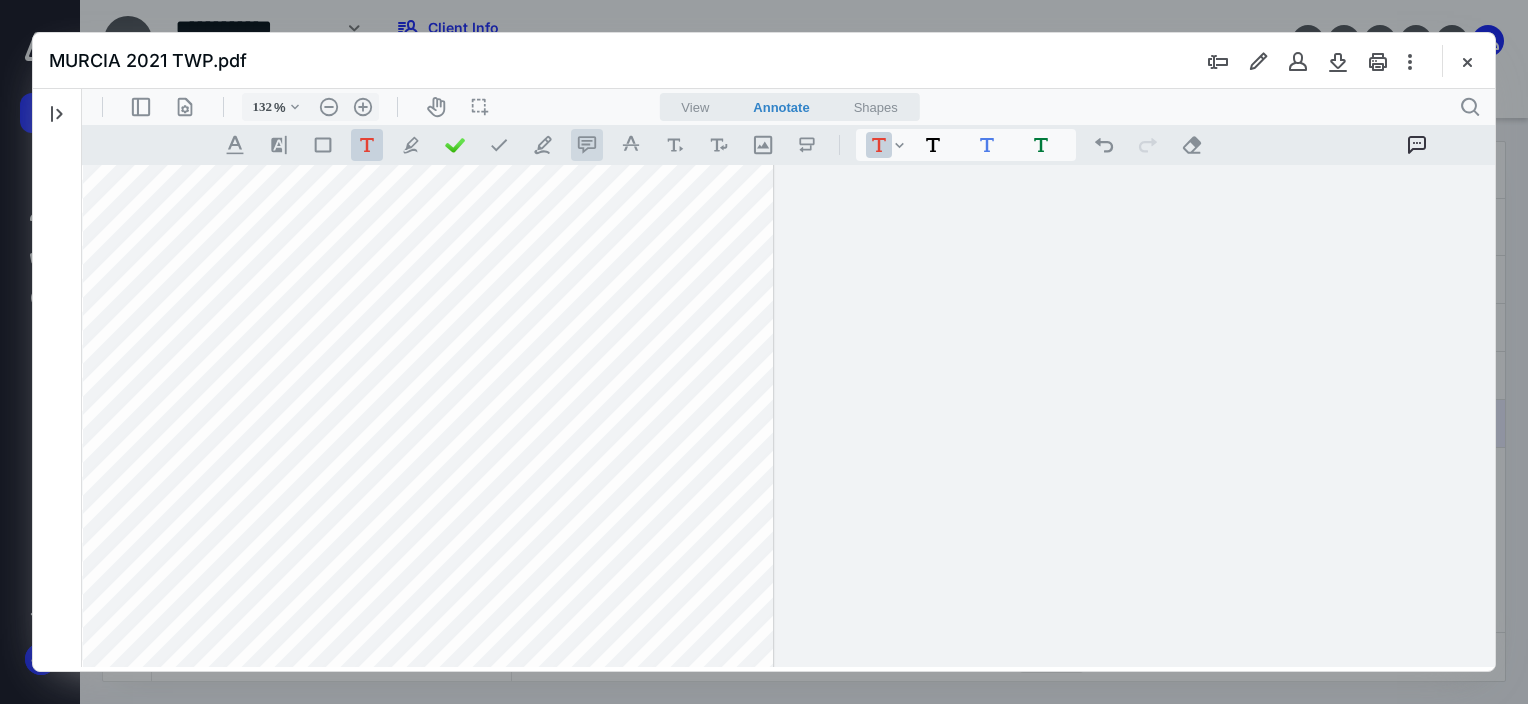 click on ".cls-1{fill:#abb0c4;} icon - tool - comment - line" at bounding box center [587, 145] 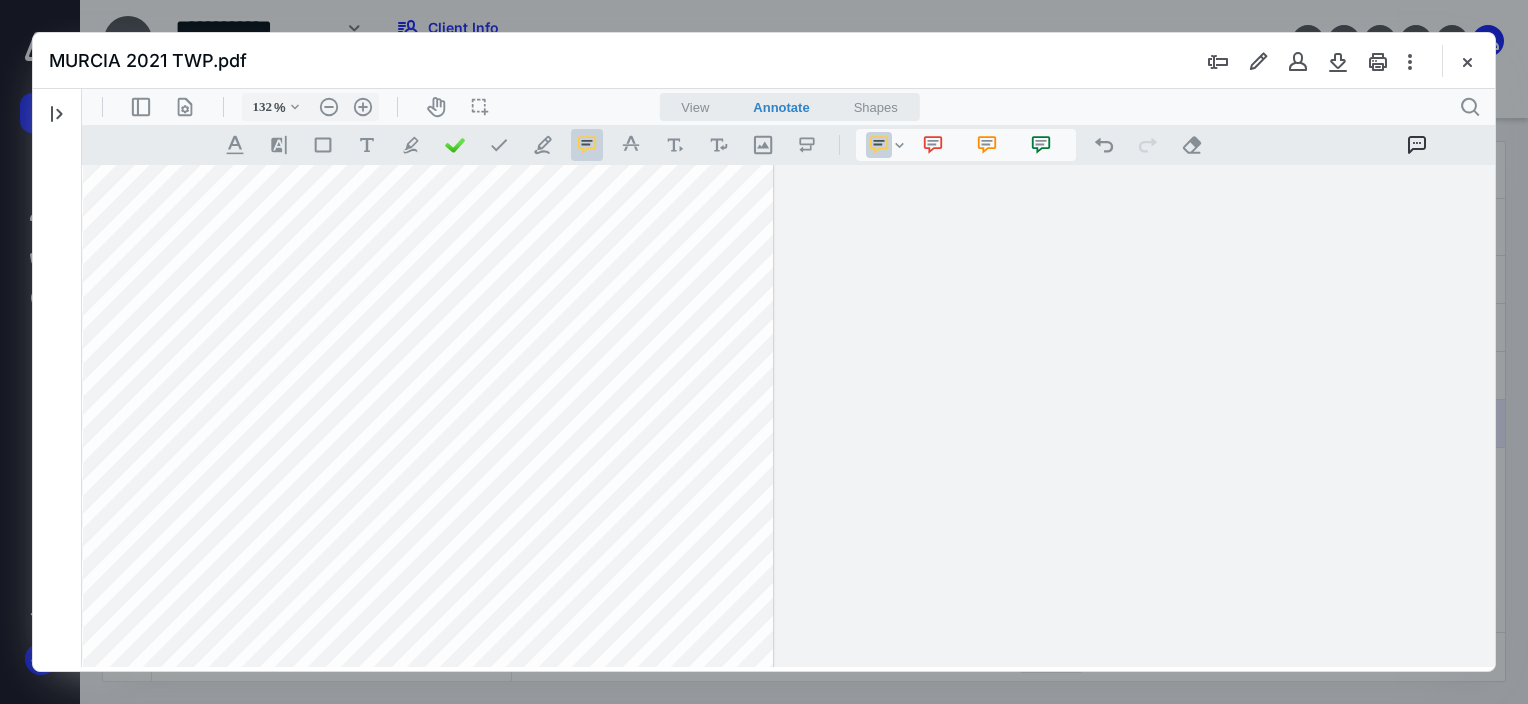 click on "*********" at bounding box center [317, 750] 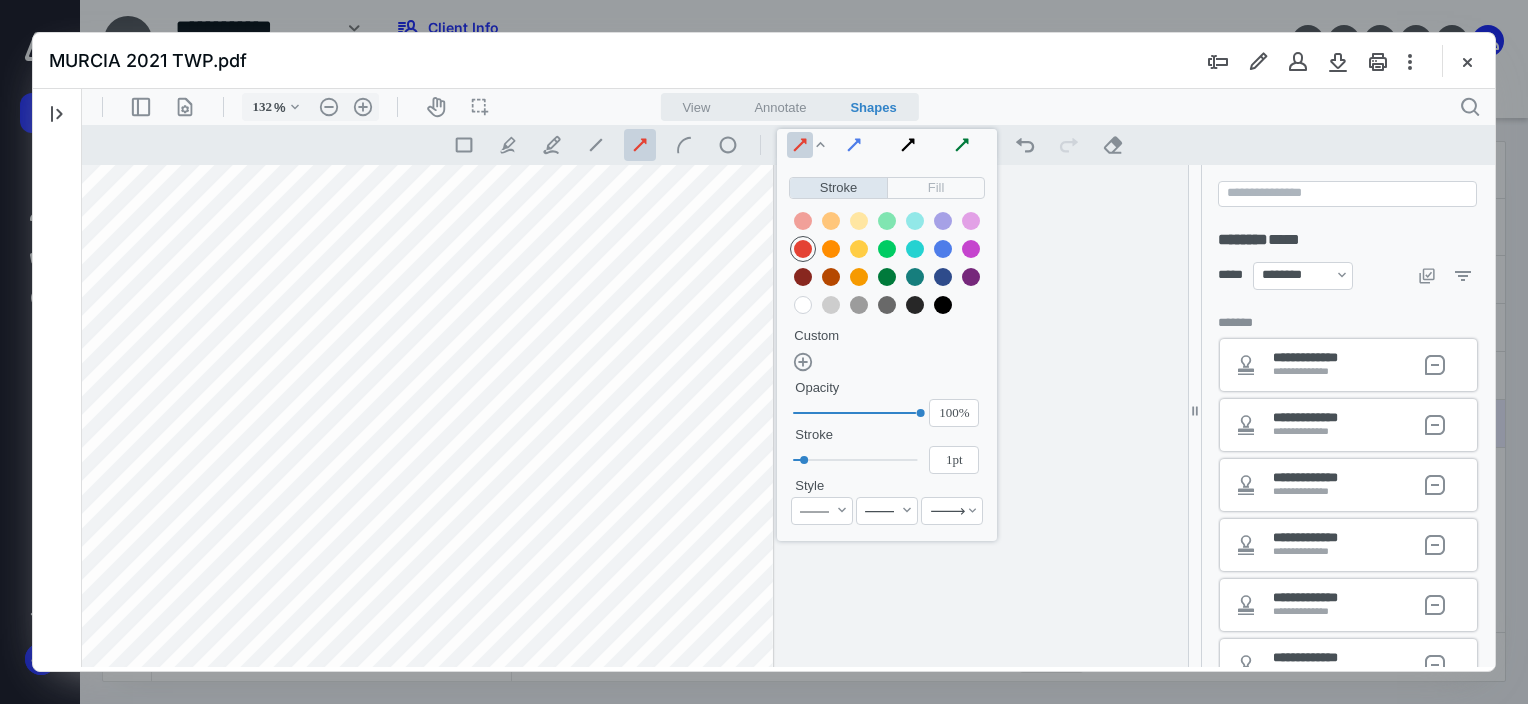 scroll, scrollTop: 2511, scrollLeft: 0, axis: vertical 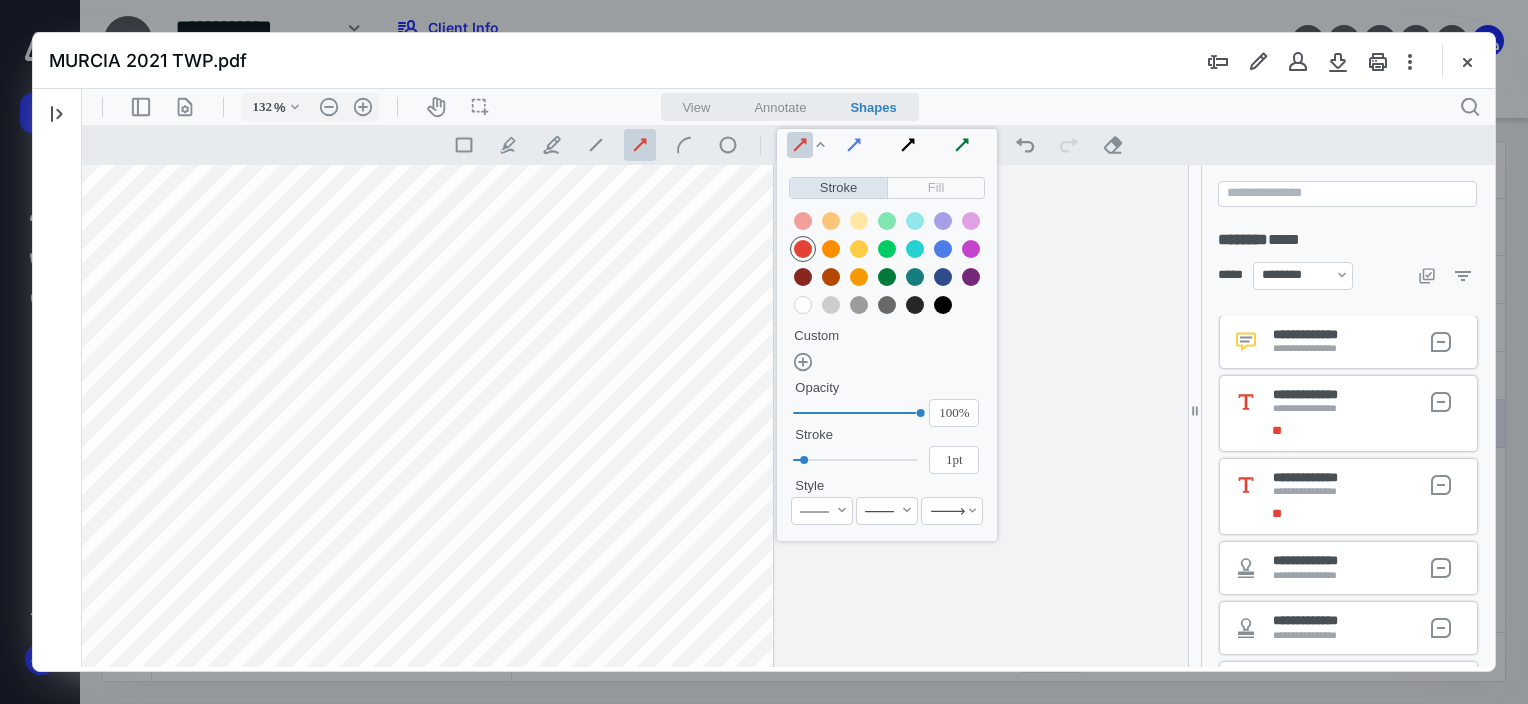 click on "*********" at bounding box center (317, 750) 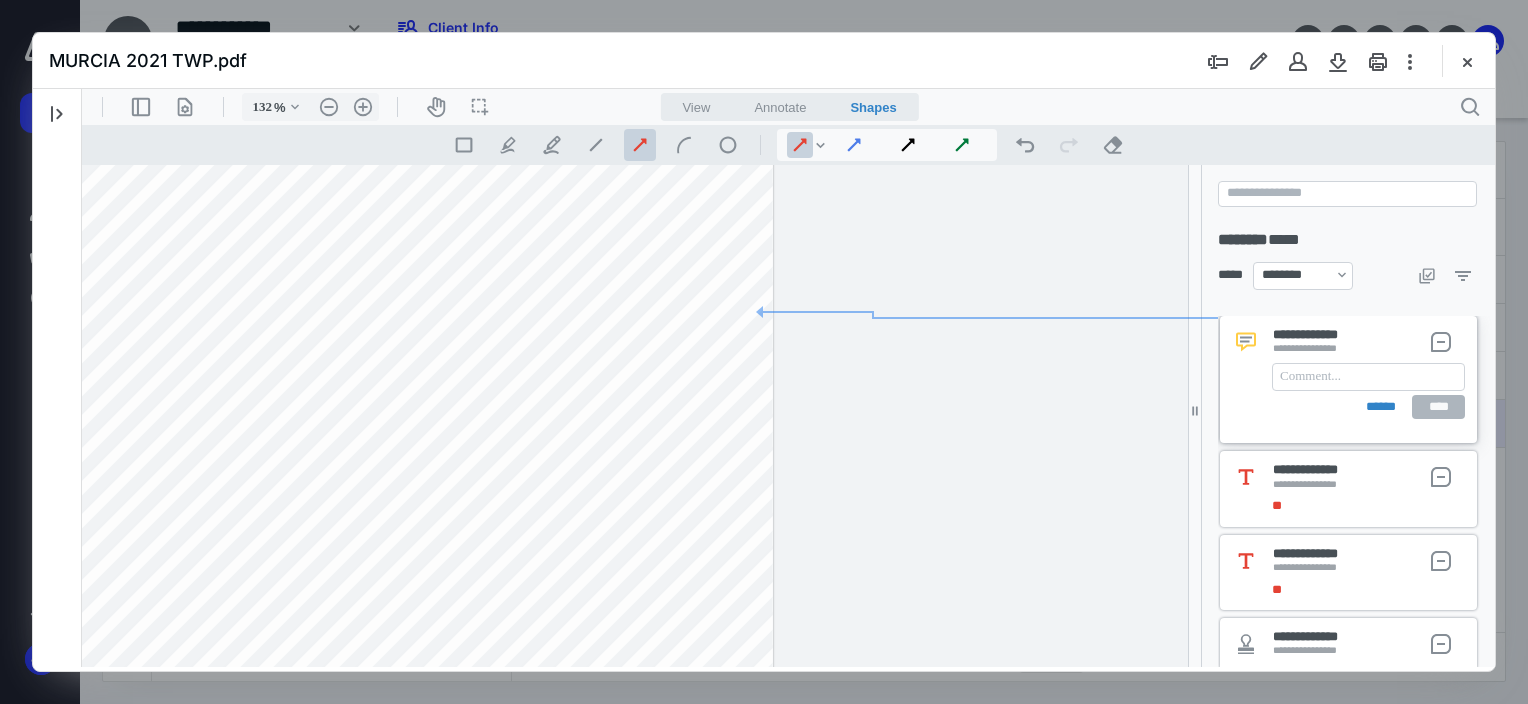 click on "*********" at bounding box center (317, 750) 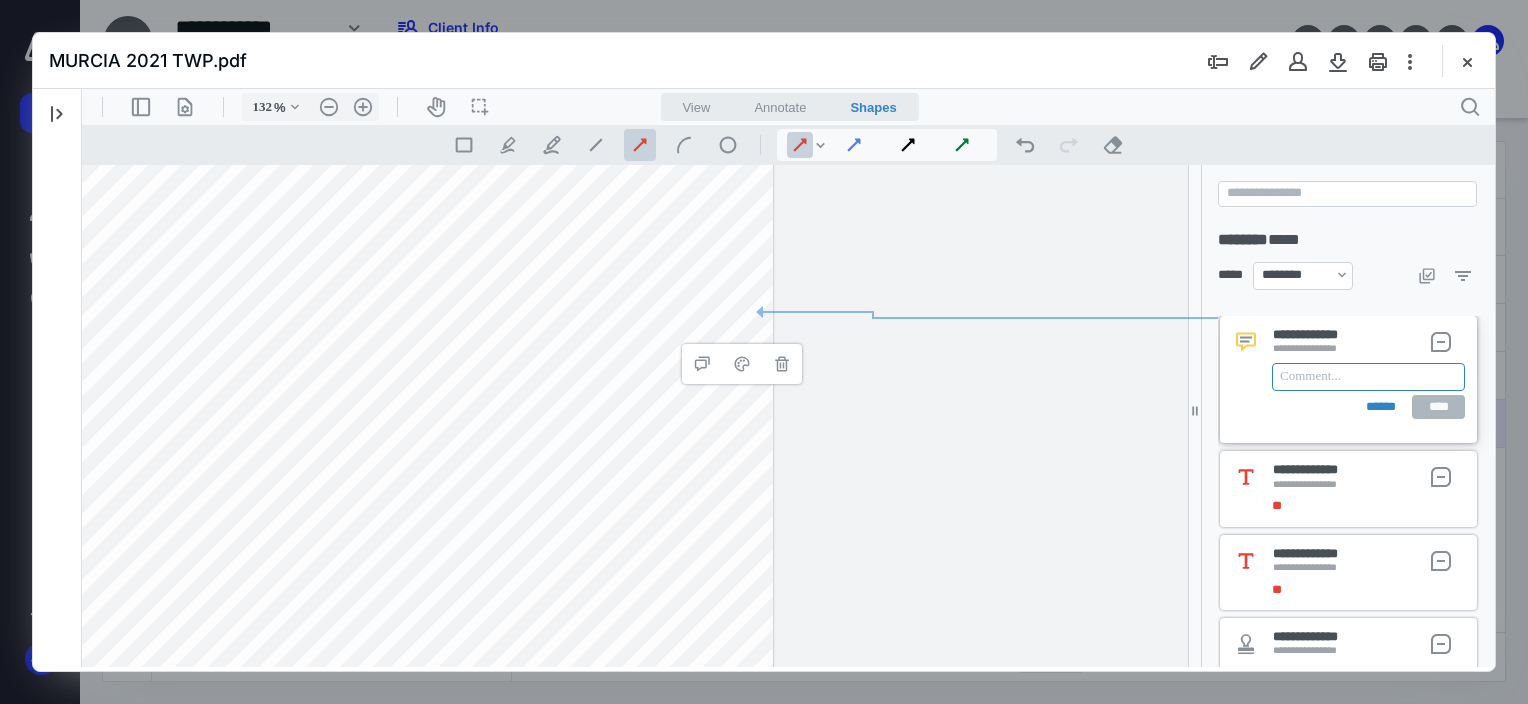 click at bounding box center (1368, 377) 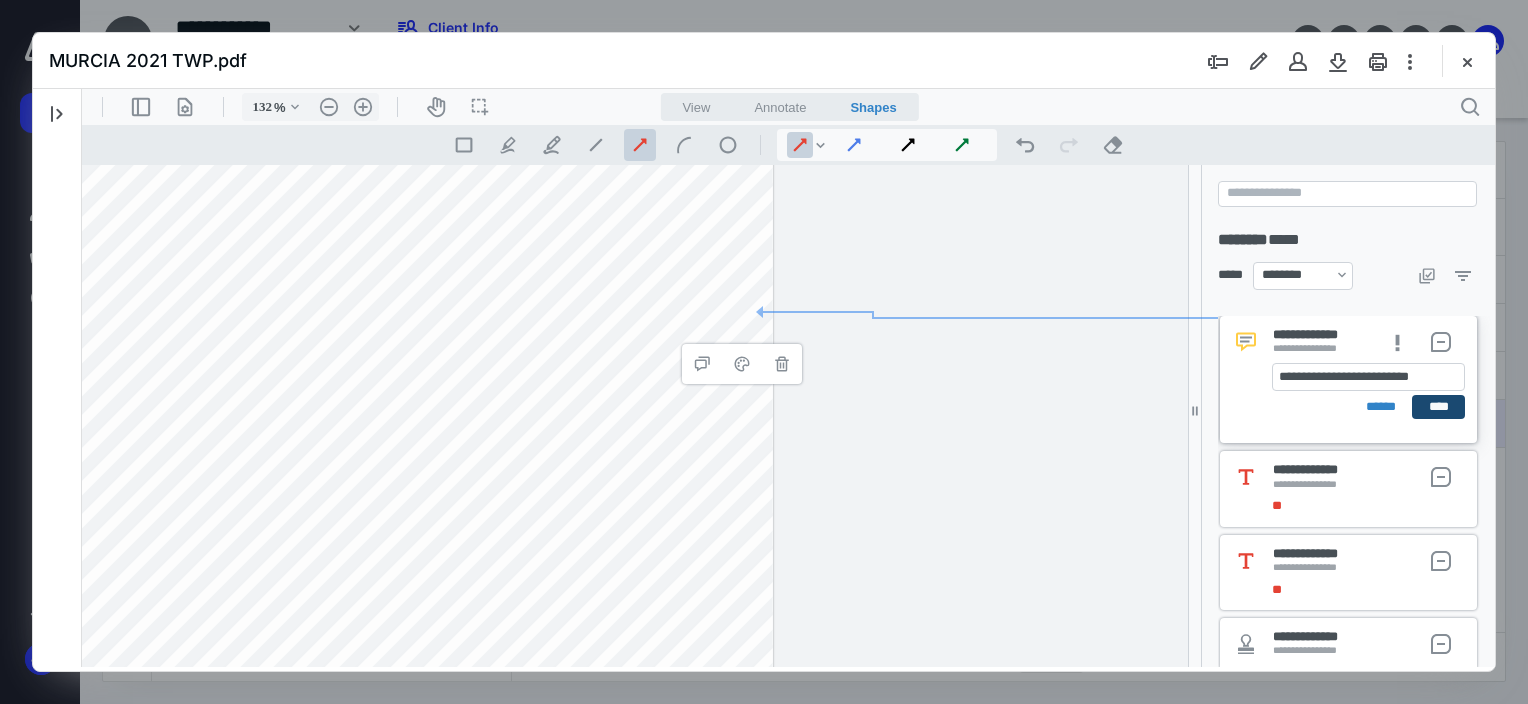 click on "****" at bounding box center (1438, 407) 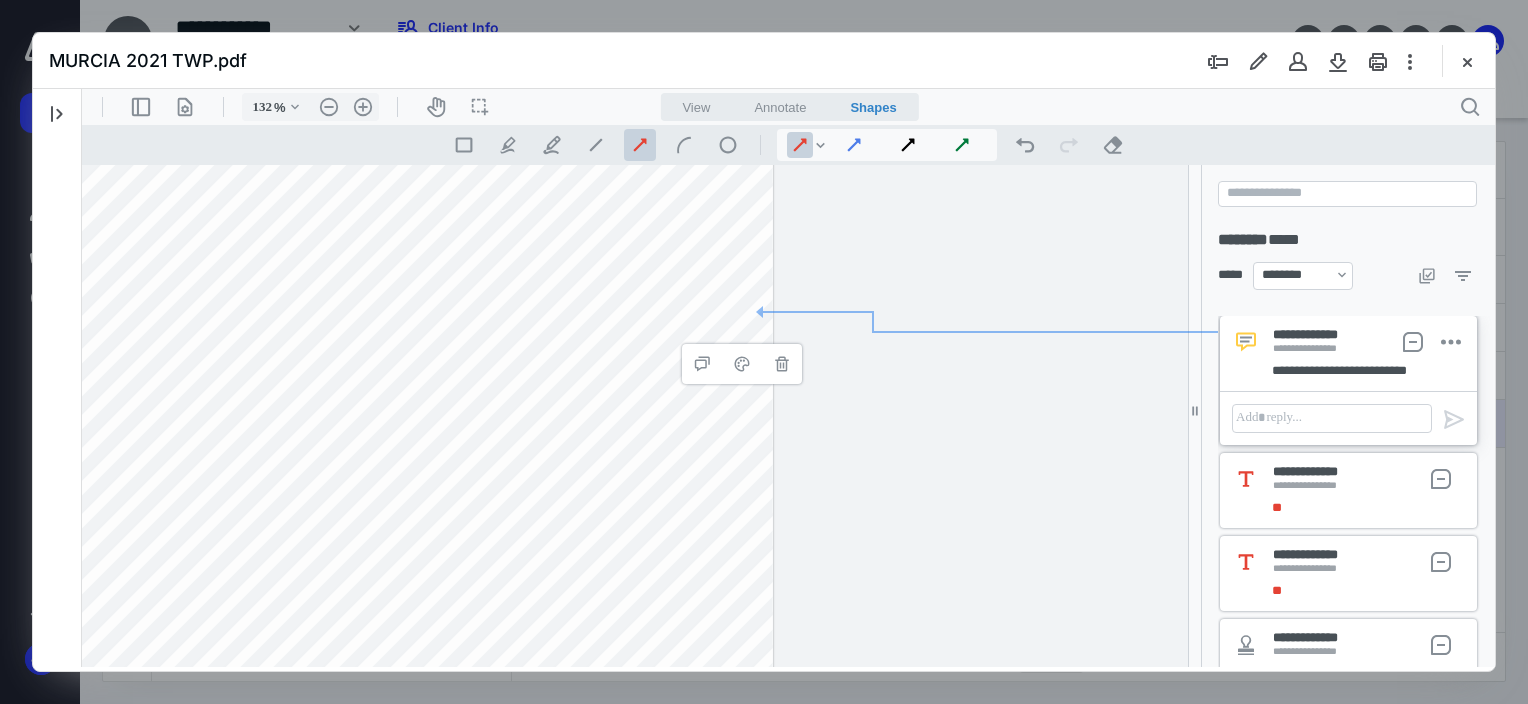 scroll, scrollTop: 2496, scrollLeft: 0, axis: vertical 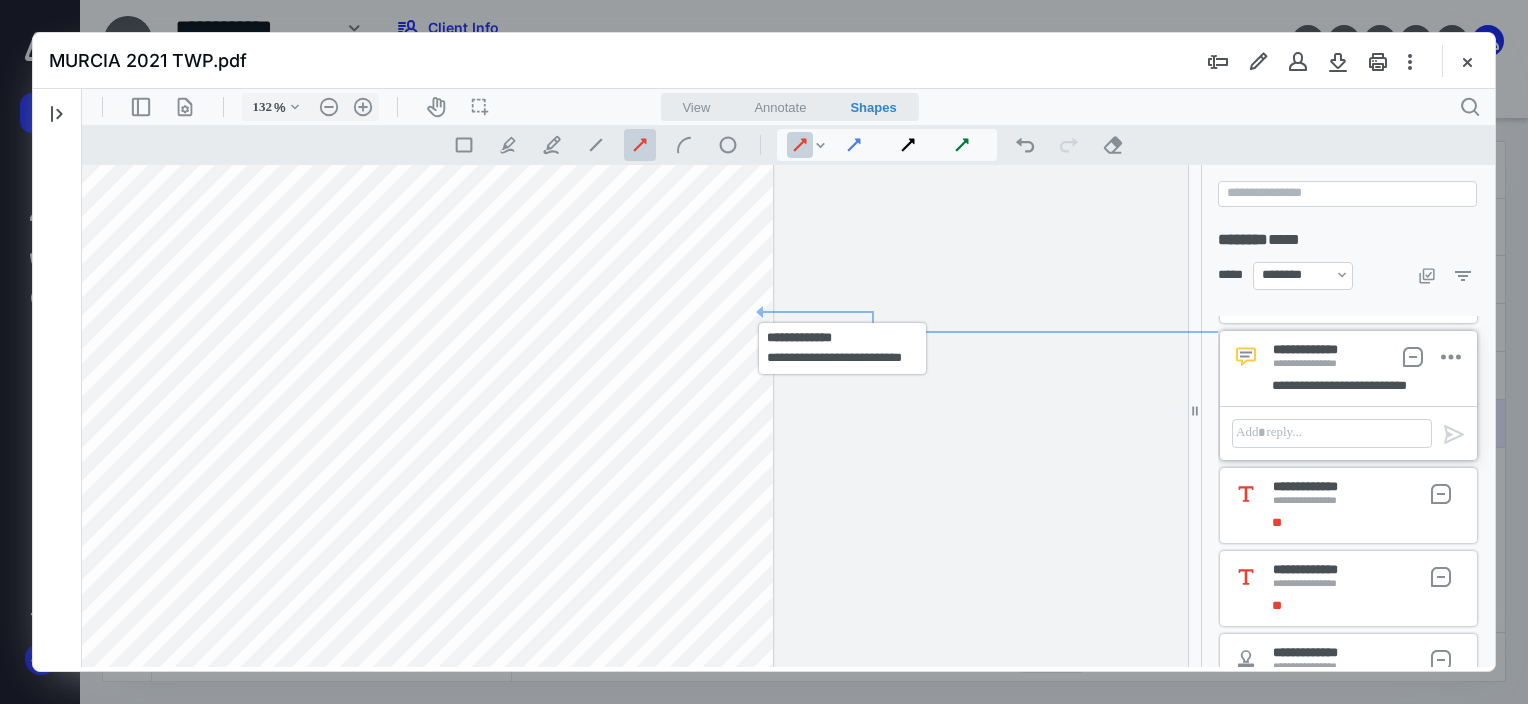 drag, startPoint x: 738, startPoint y: 299, endPoint x: 735, endPoint y: 289, distance: 10.440307 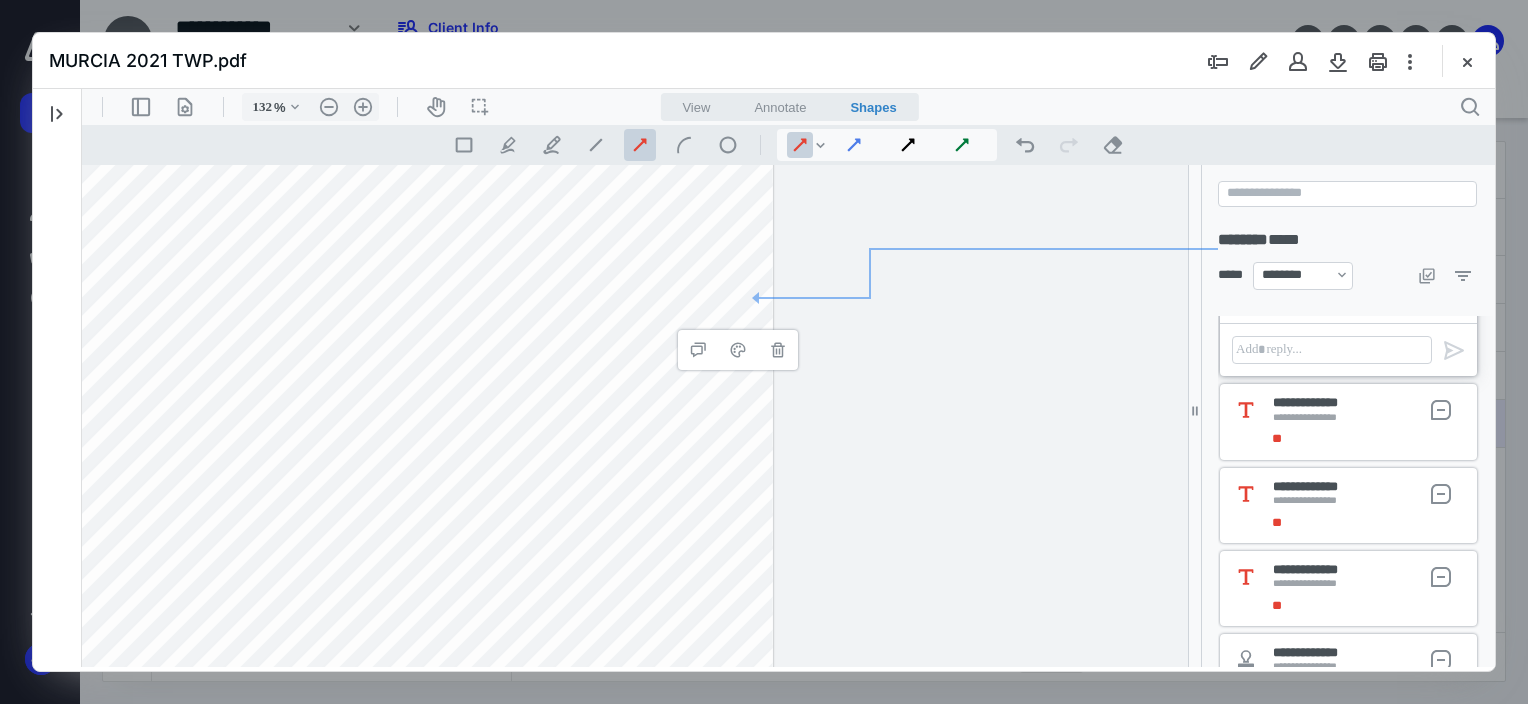 click on "*********" at bounding box center (316, 750) 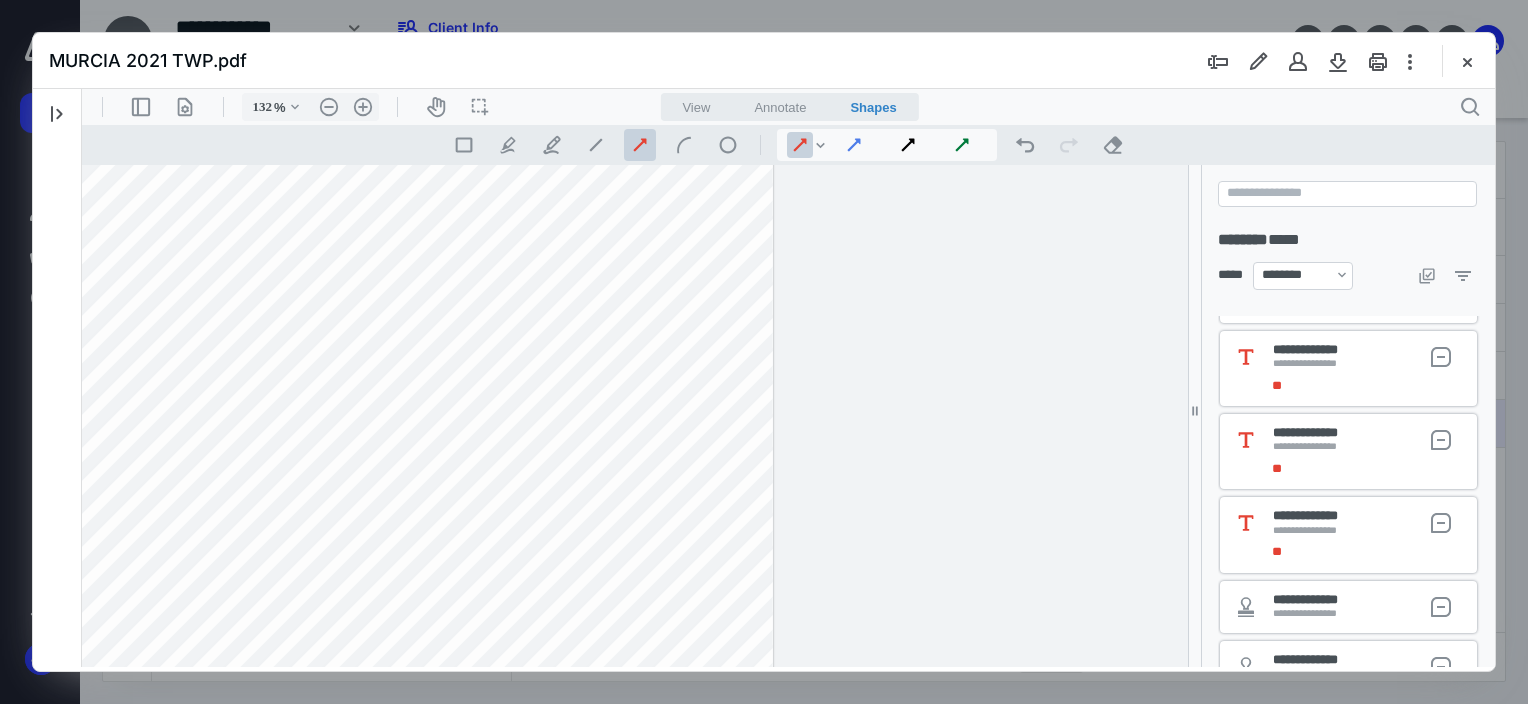 click on "MURCIA 2021 TWP.pdf" at bounding box center (764, 61) 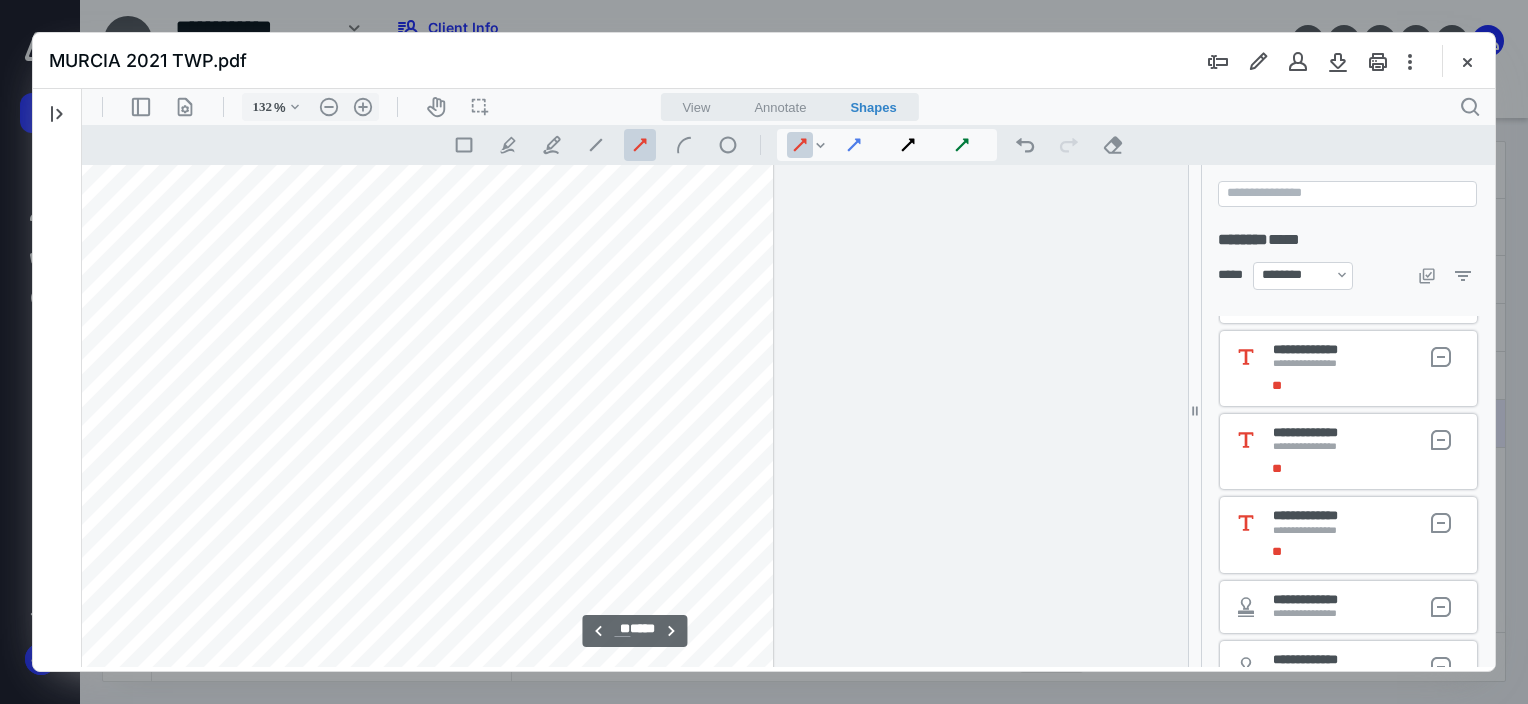 scroll, scrollTop: 41886, scrollLeft: 1020, axis: both 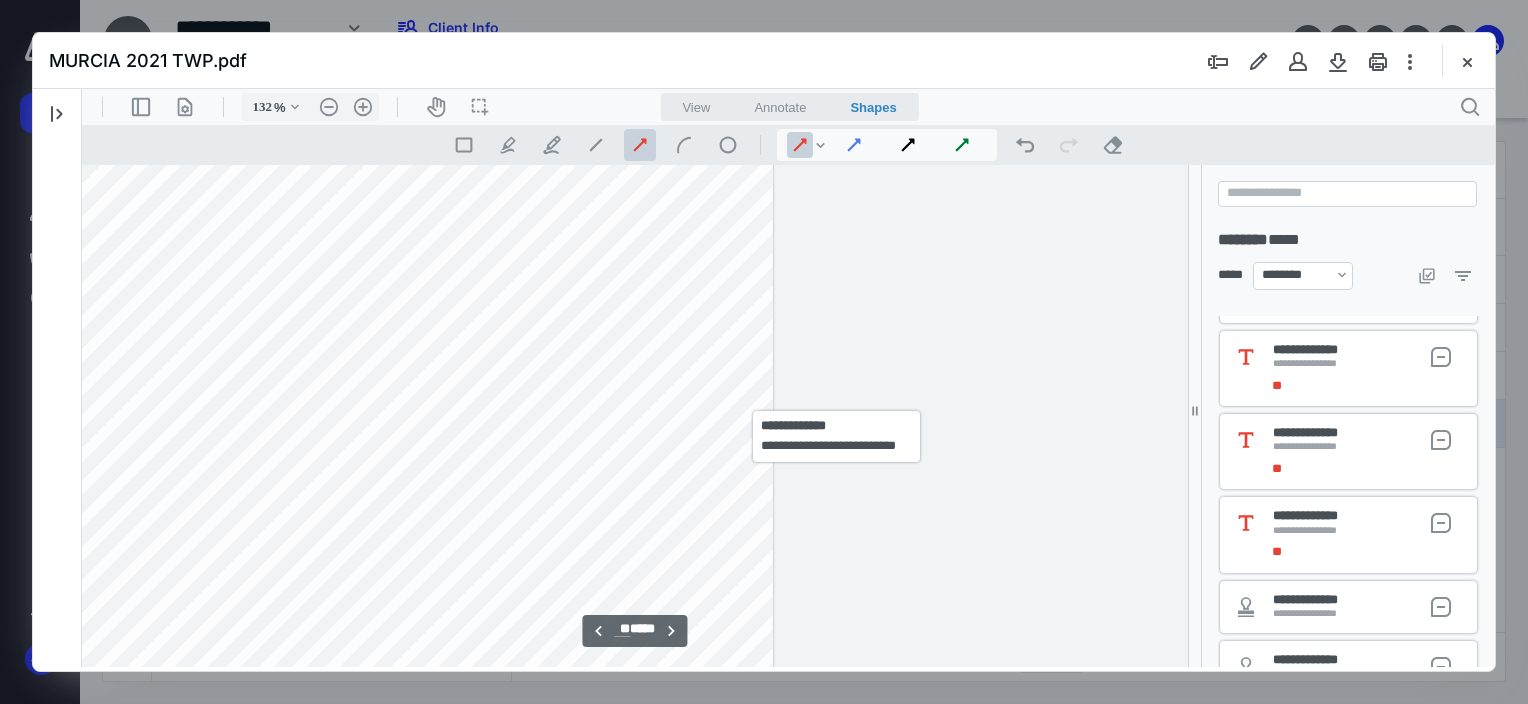 click on "*********" at bounding box center (317, 850) 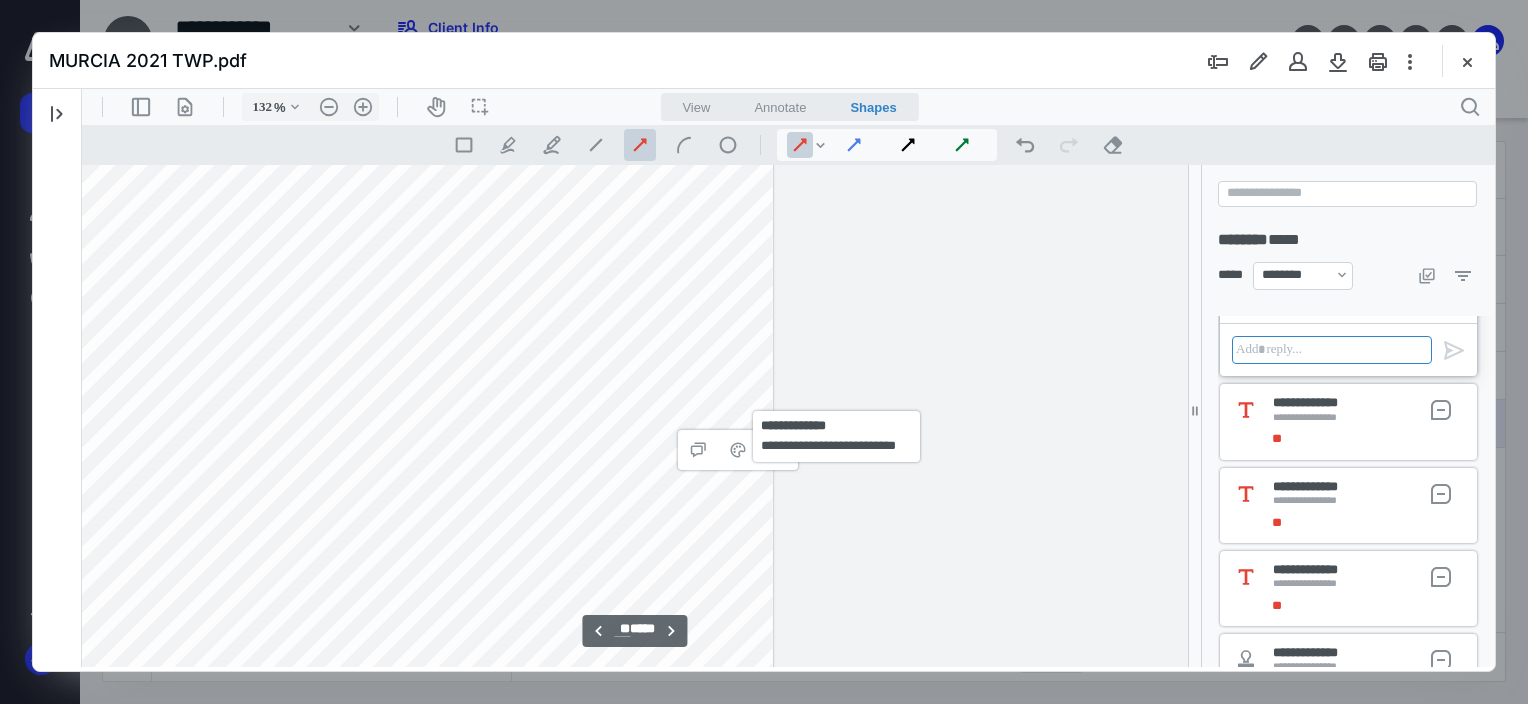 scroll, scrollTop: 2428, scrollLeft: 0, axis: vertical 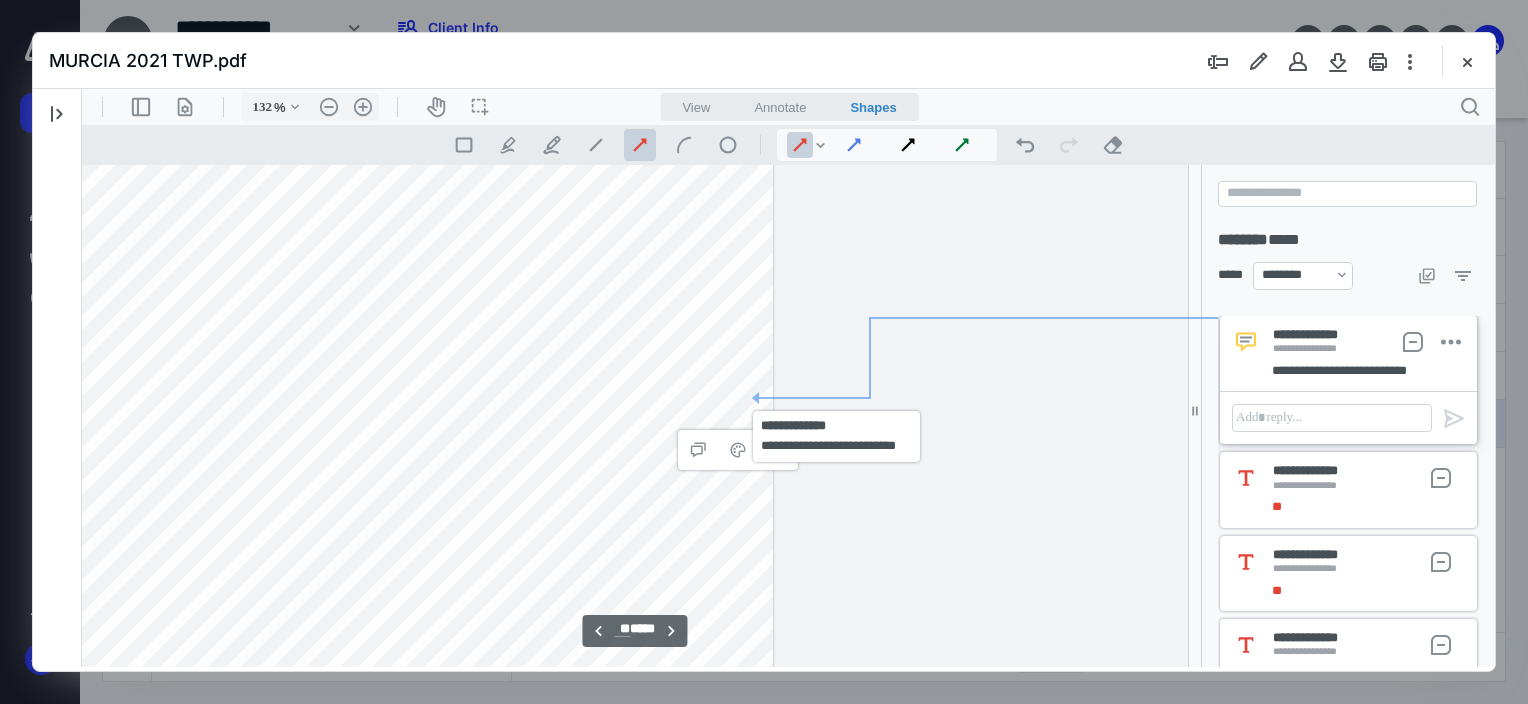 click on "*********" at bounding box center (317, 850) 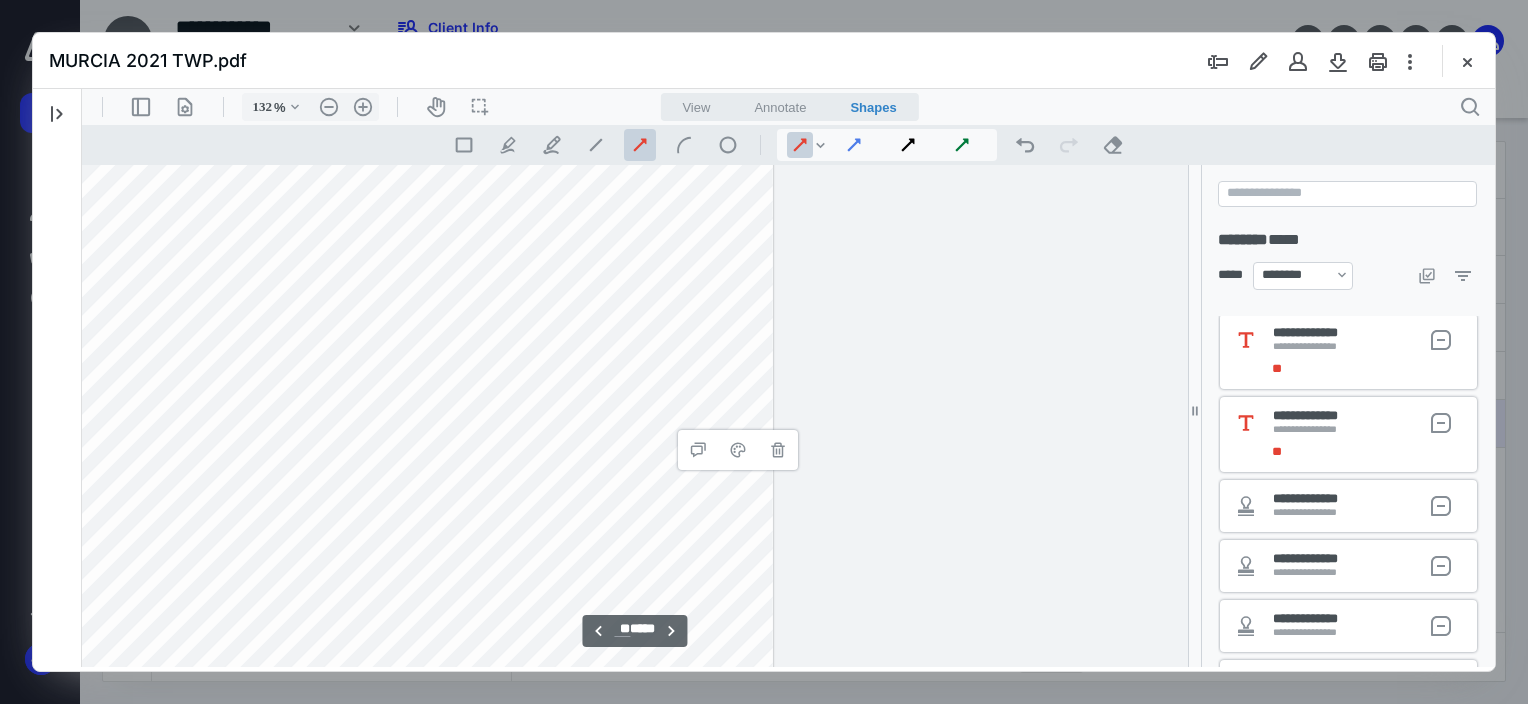 scroll, scrollTop: 2250, scrollLeft: 0, axis: vertical 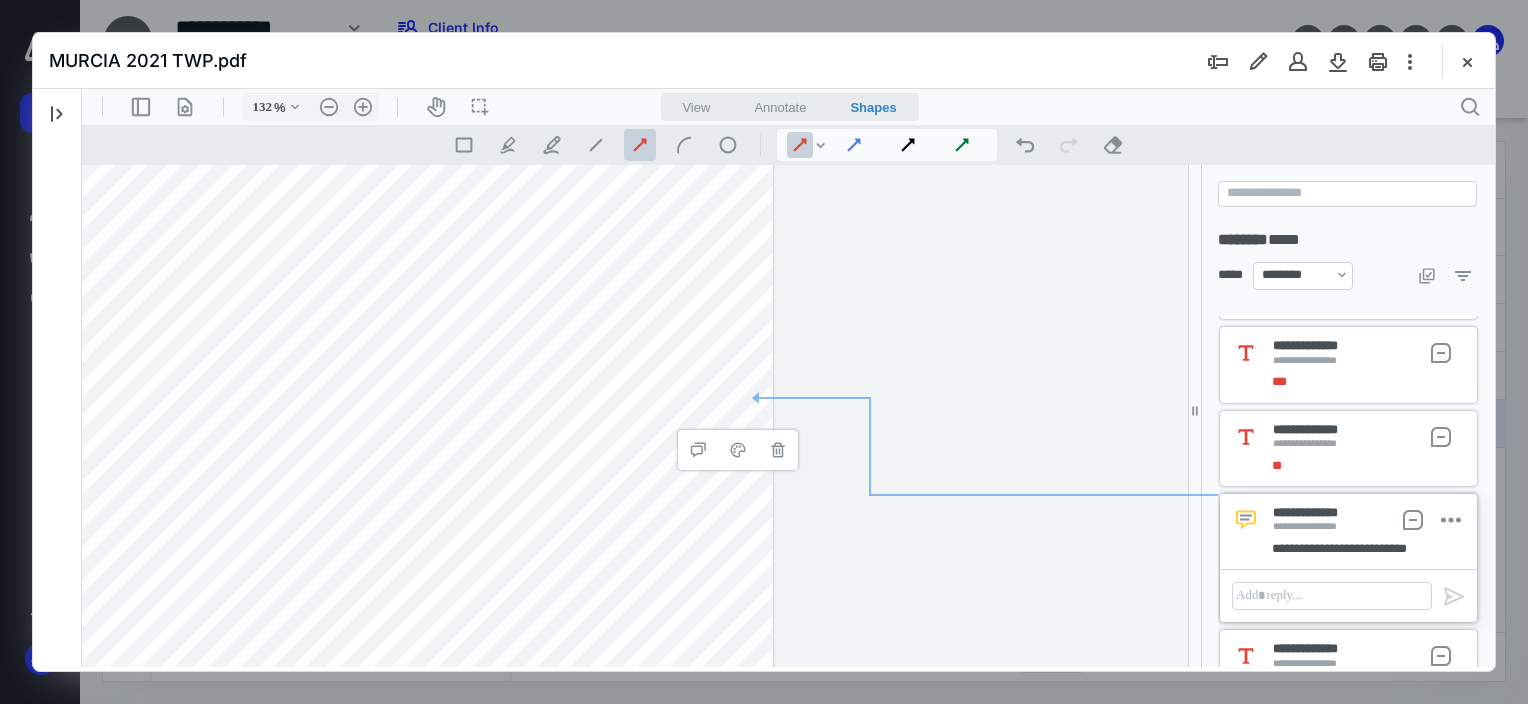 click on "*" at bounding box center [1359, 466] 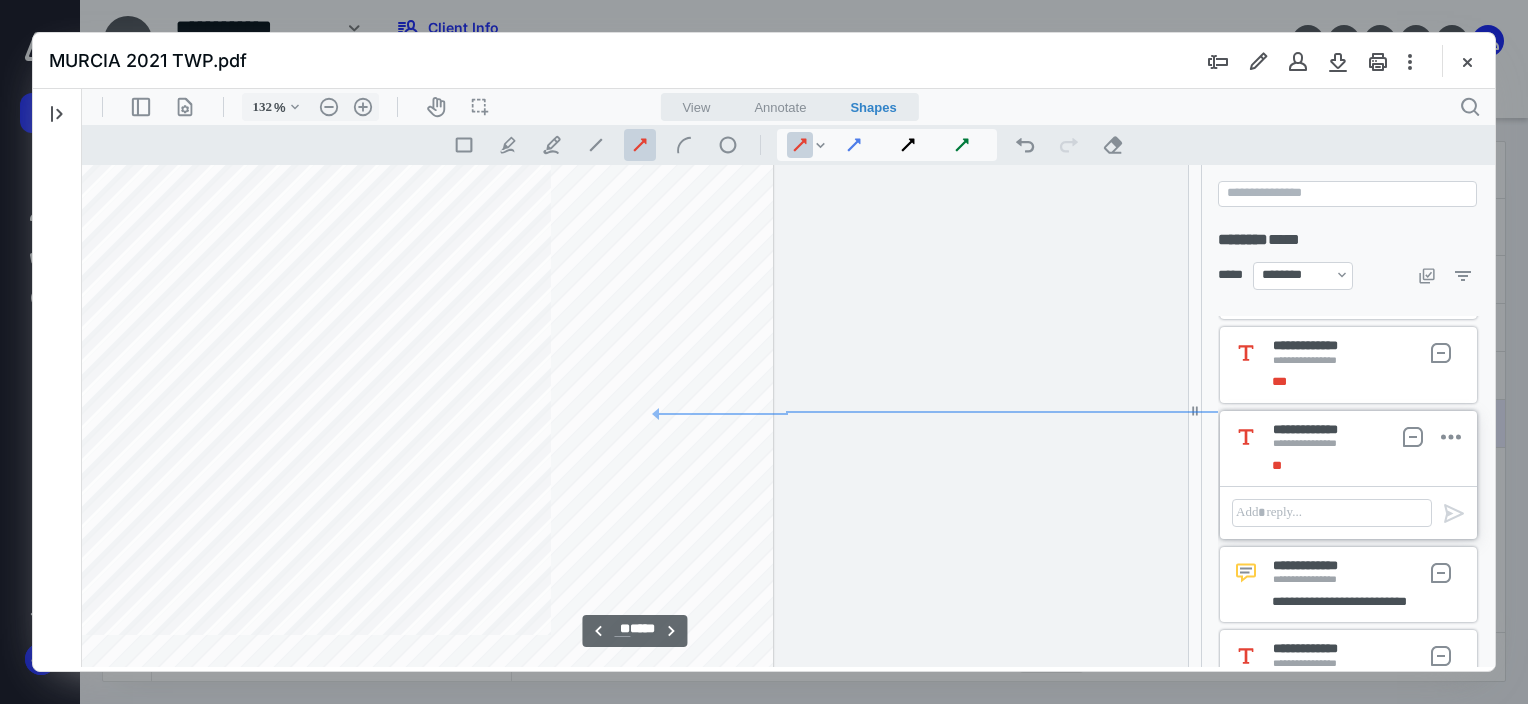 scroll, scrollTop: 41854, scrollLeft: 648, axis: both 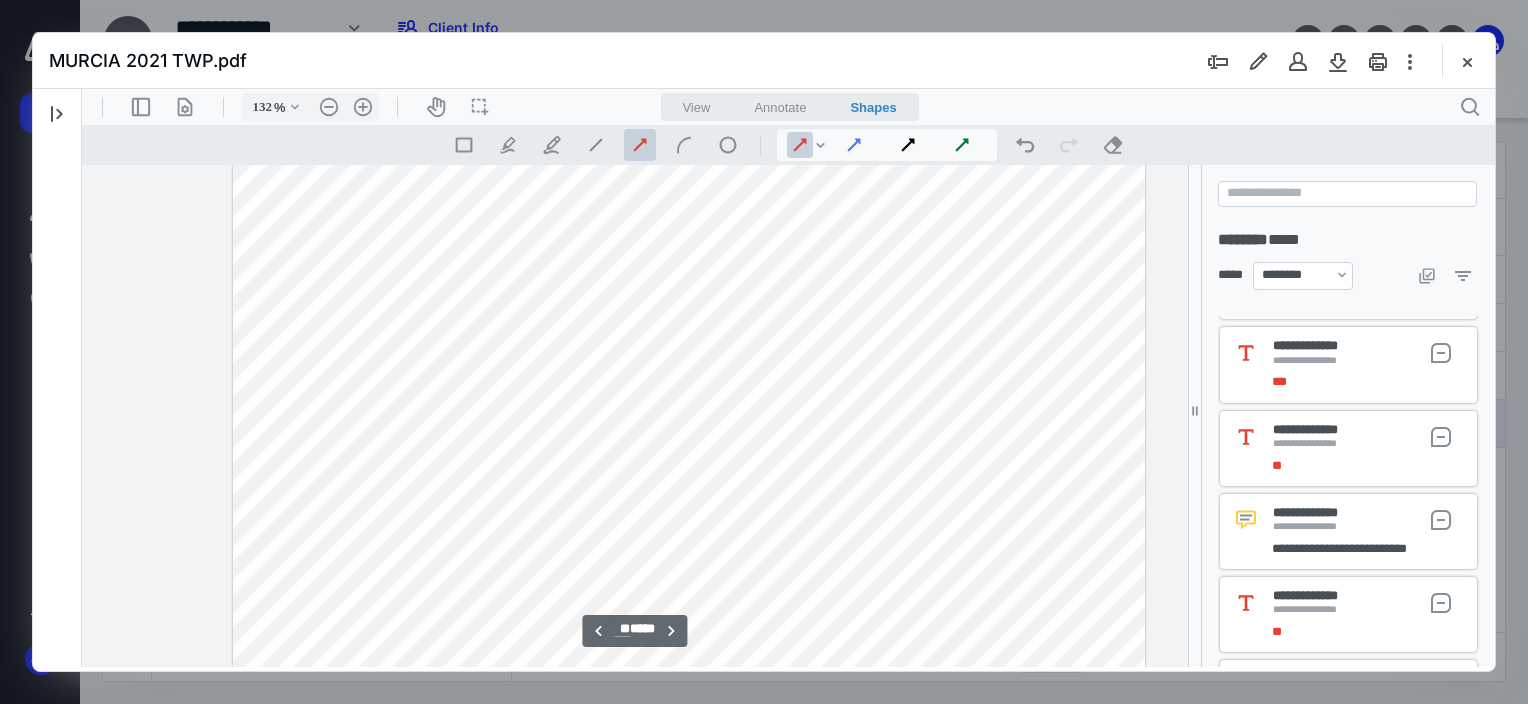 click on "*********" at bounding box center (688, 882) 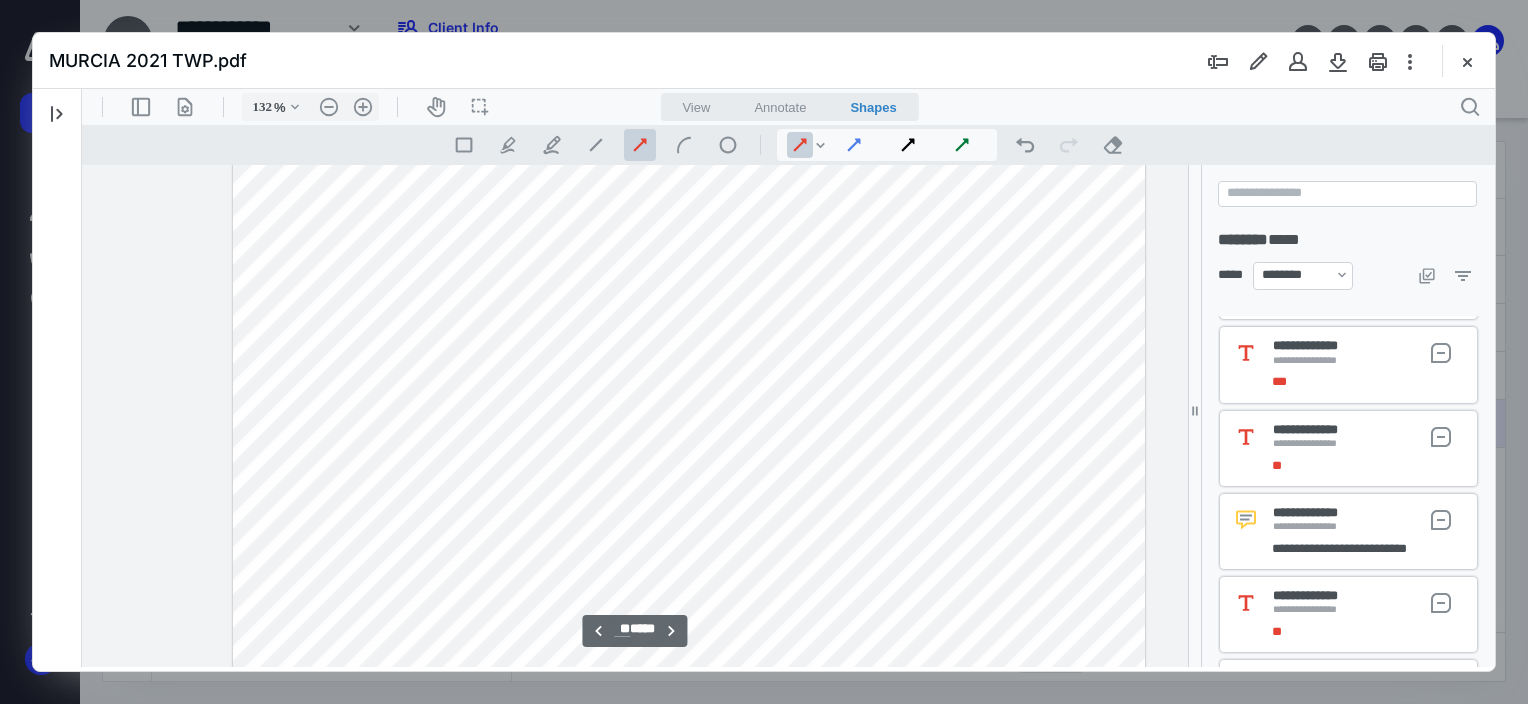 scroll, scrollTop: 42054, scrollLeft: 648, axis: both 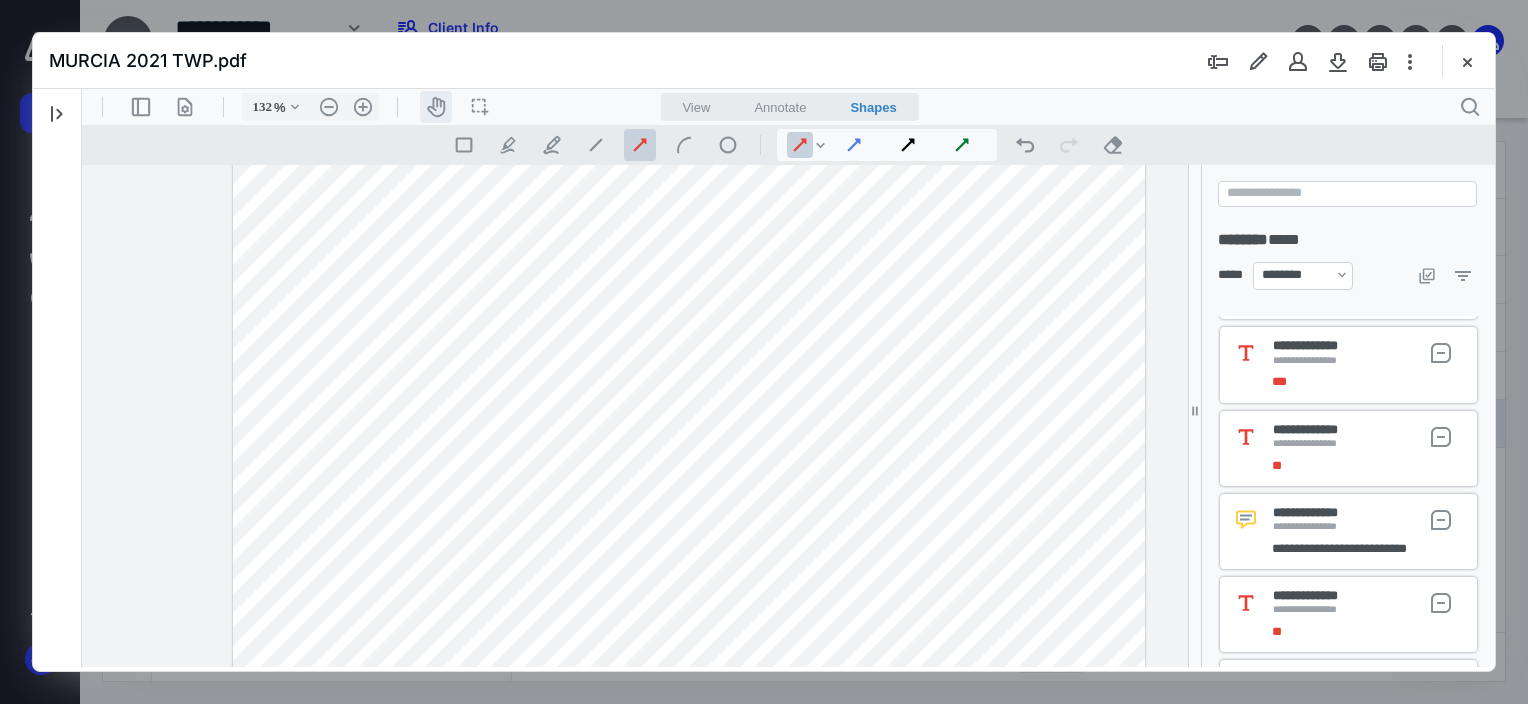 click on "icon-header-pan20" at bounding box center (436, 107) 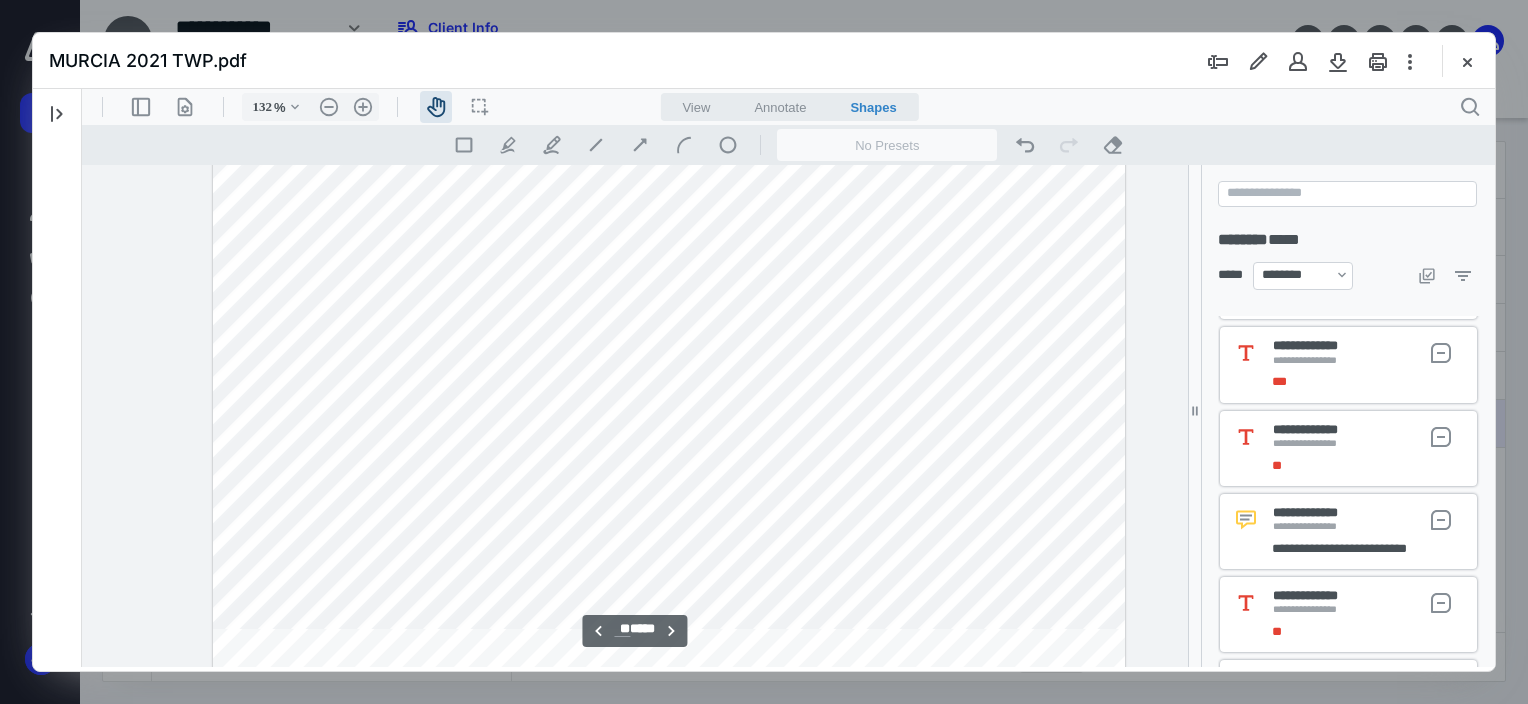 scroll, scrollTop: 42122, scrollLeft: 683, axis: both 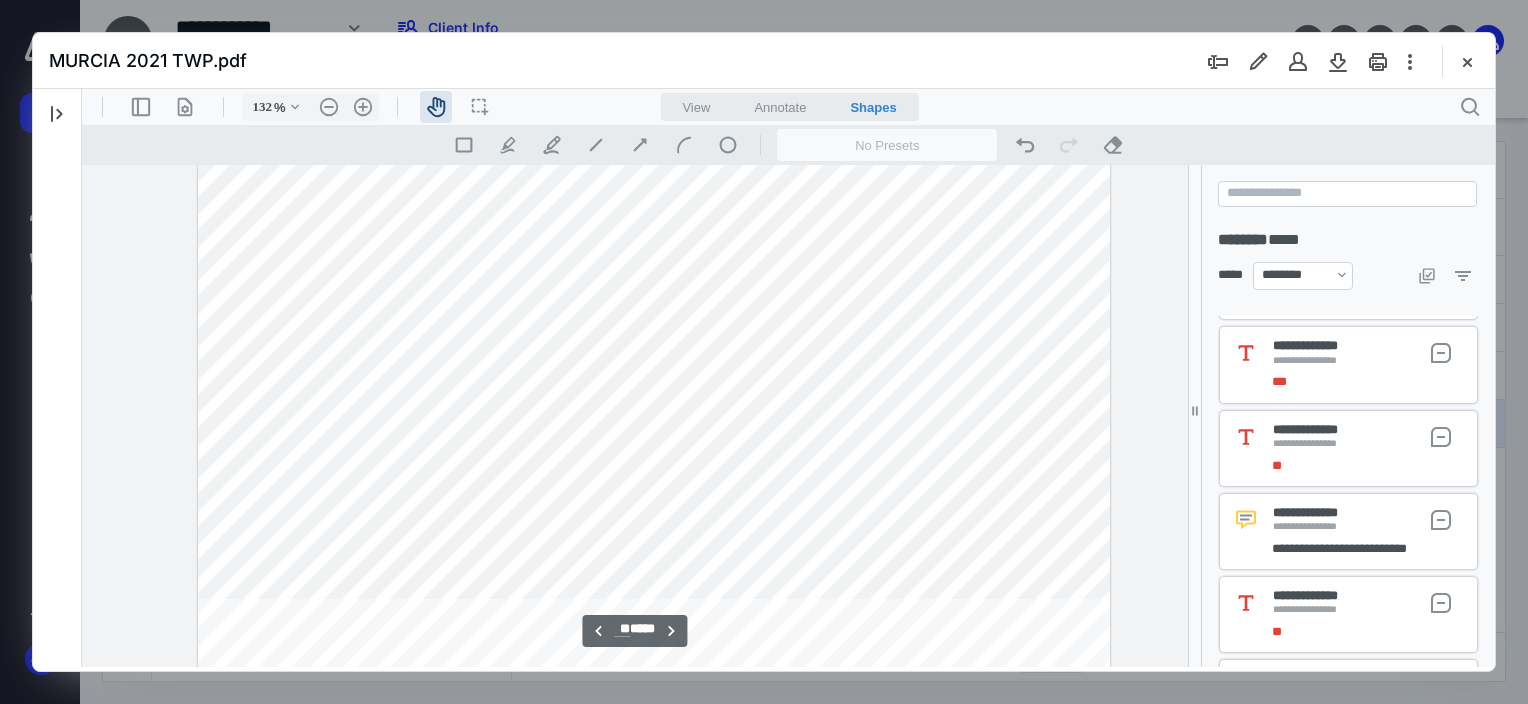 drag, startPoint x: 971, startPoint y: 297, endPoint x: 952, endPoint y: 261, distance: 40.706264 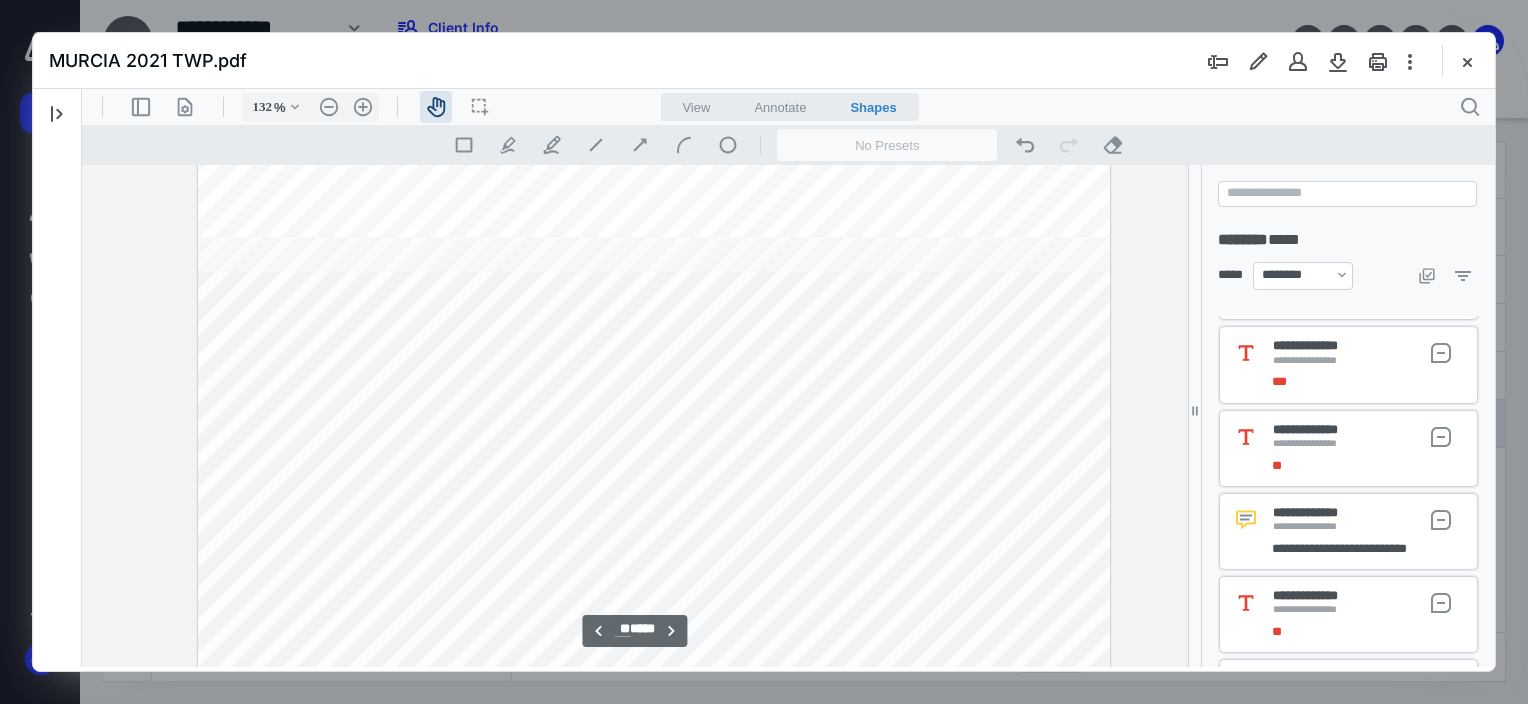 scroll, scrollTop: 42022, scrollLeft: 683, axis: both 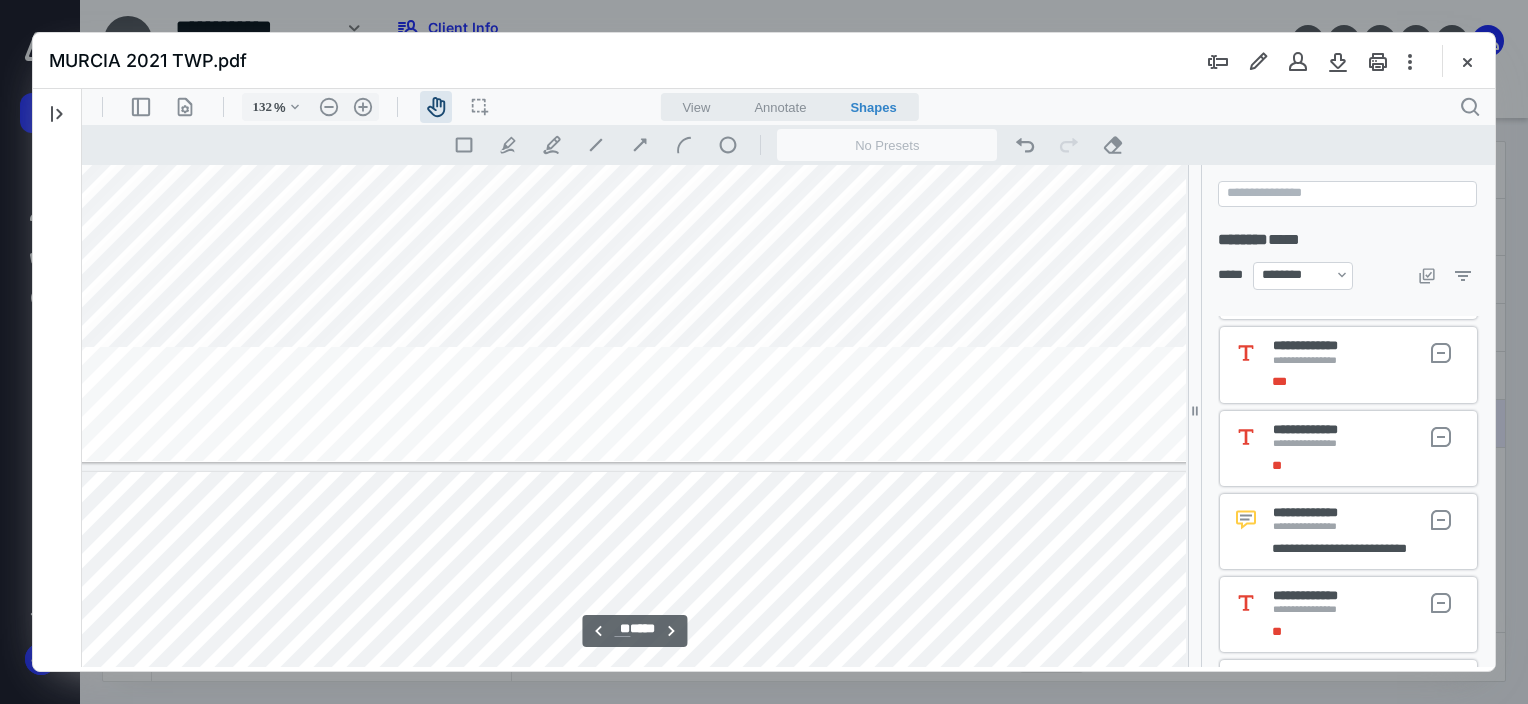 type on "**" 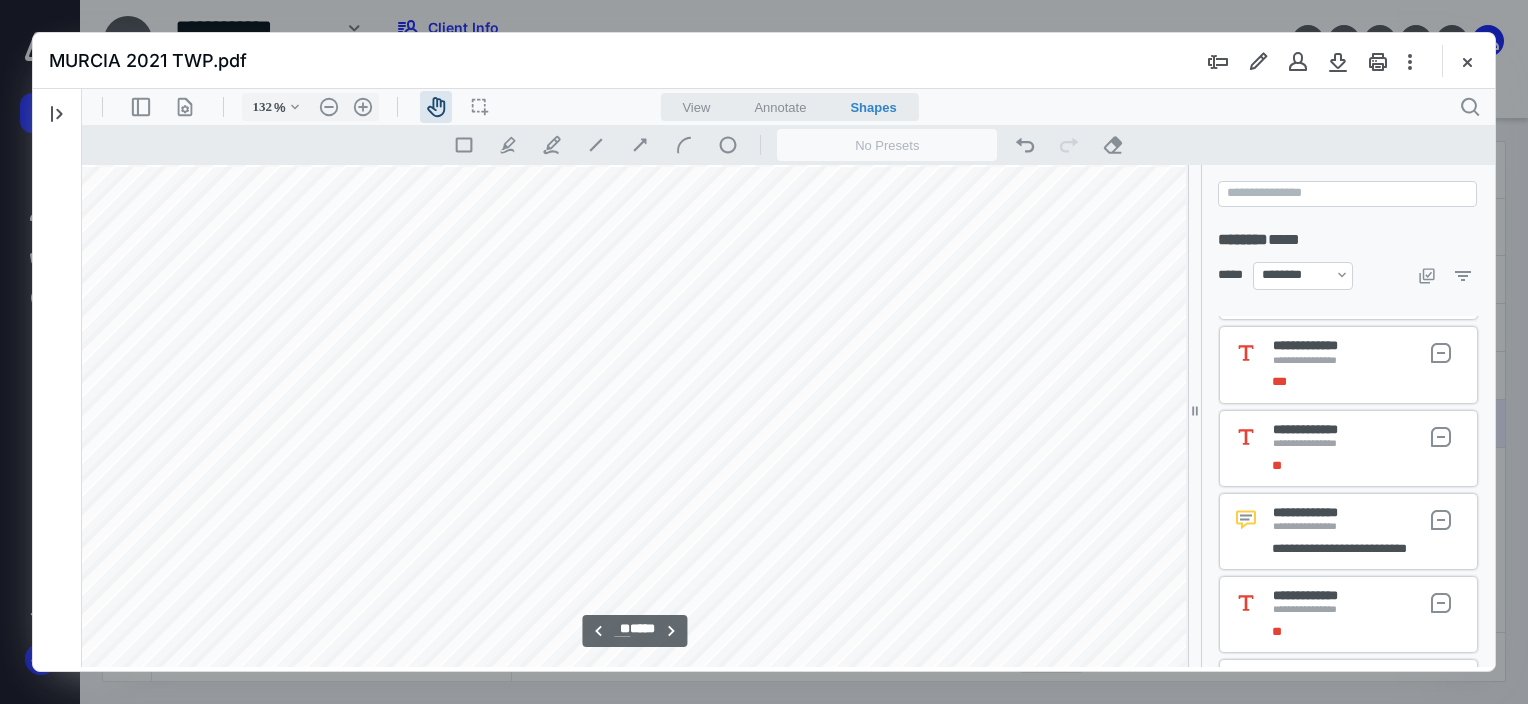 scroll, scrollTop: 51022, scrollLeft: 683, axis: both 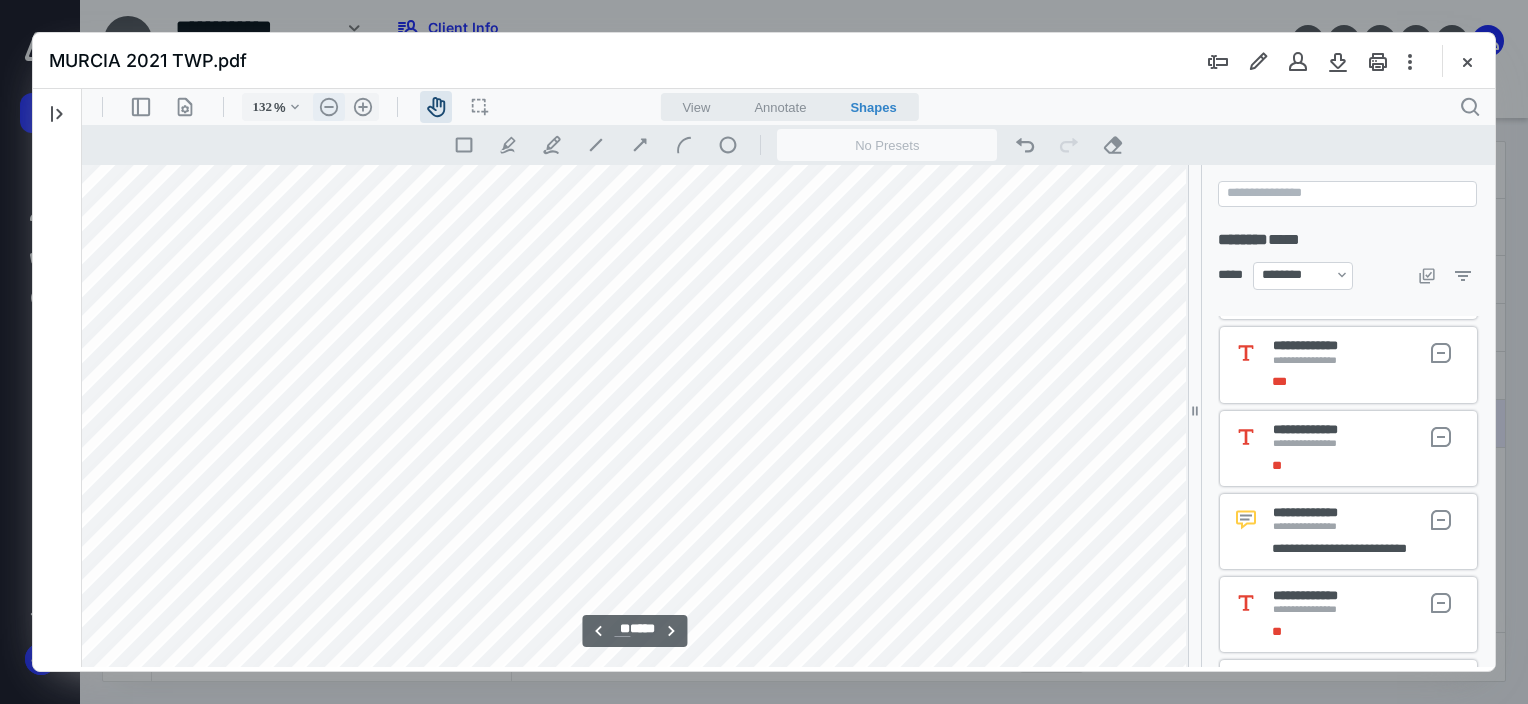click on ".cls-1{fill:#abb0c4;} icon - header - zoom - out - line" at bounding box center [329, 107] 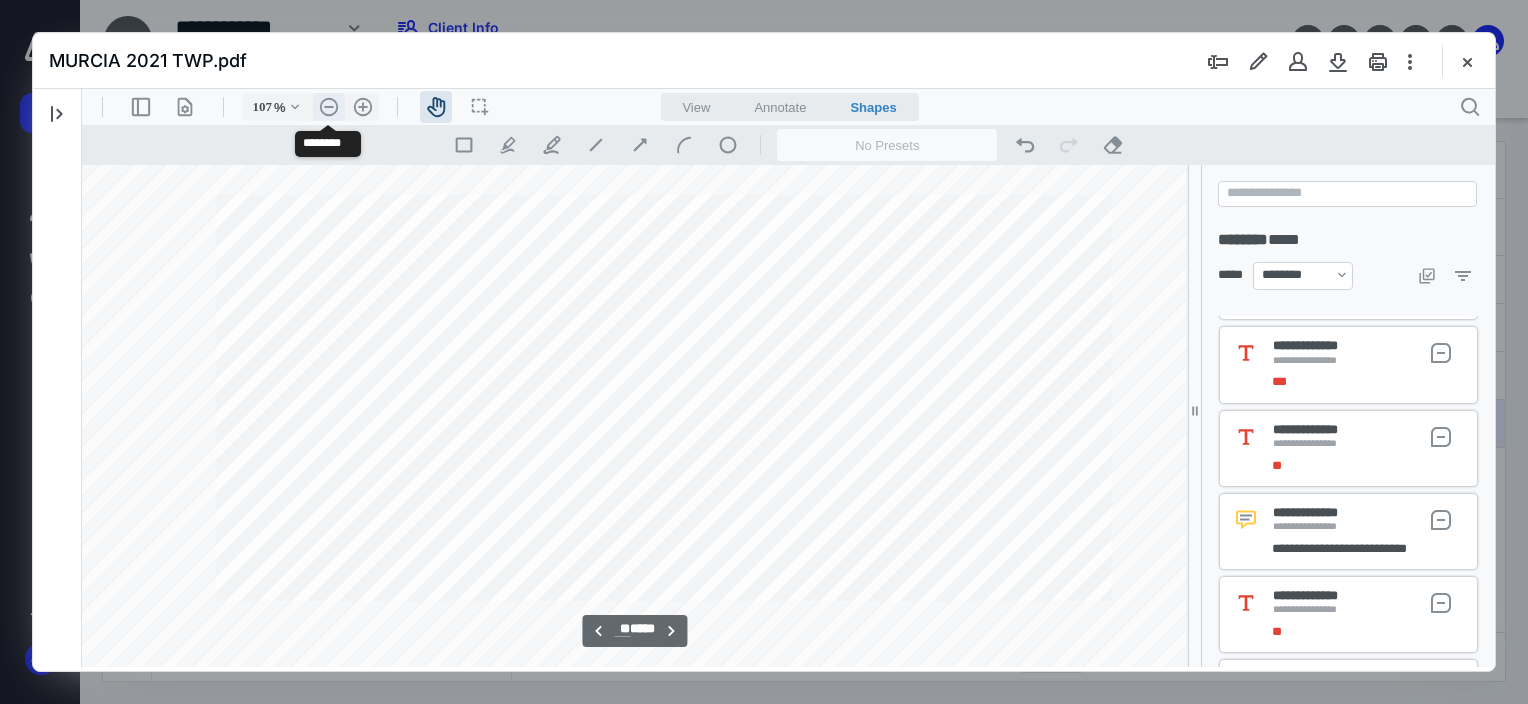 click on ".cls-1{fill:#abb0c4;} icon - header - zoom - out - line" at bounding box center (329, 107) 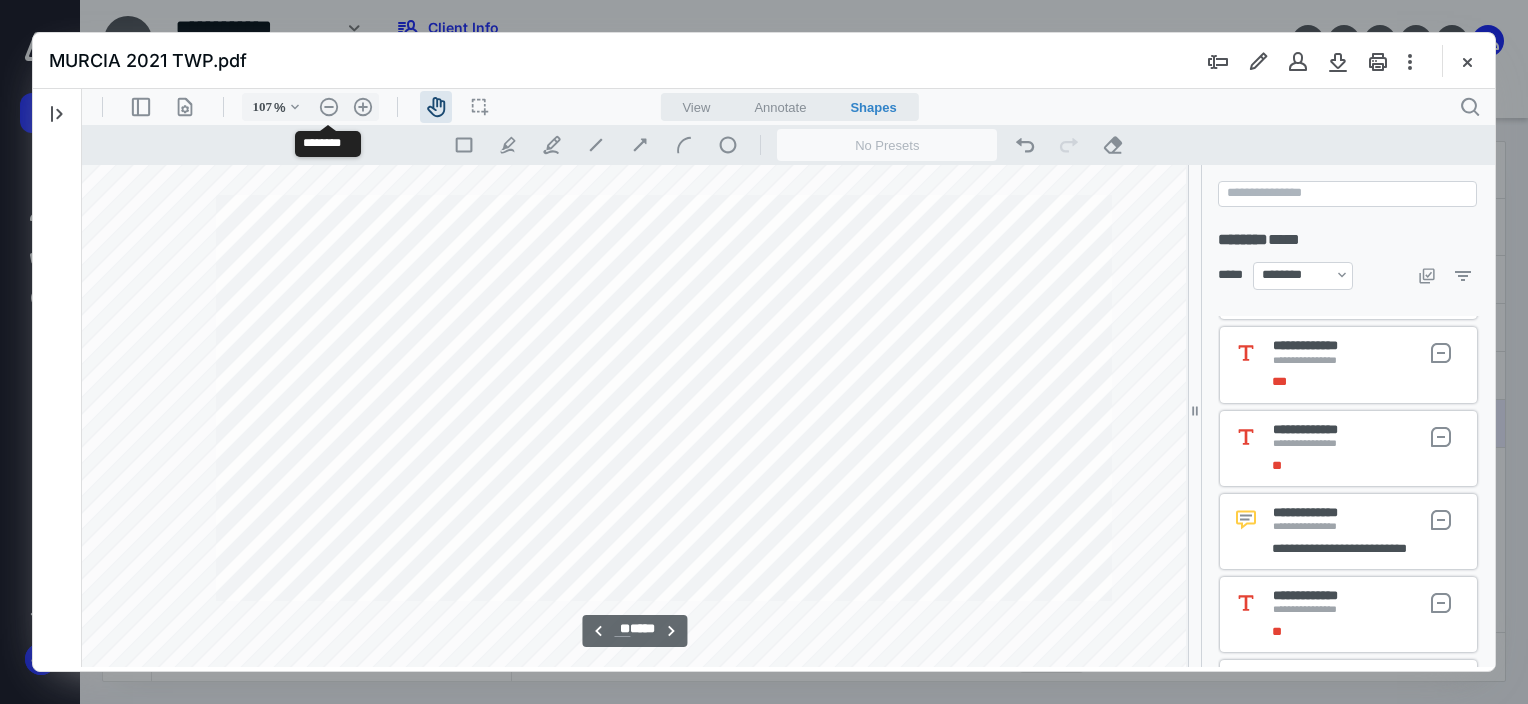 type on "82" 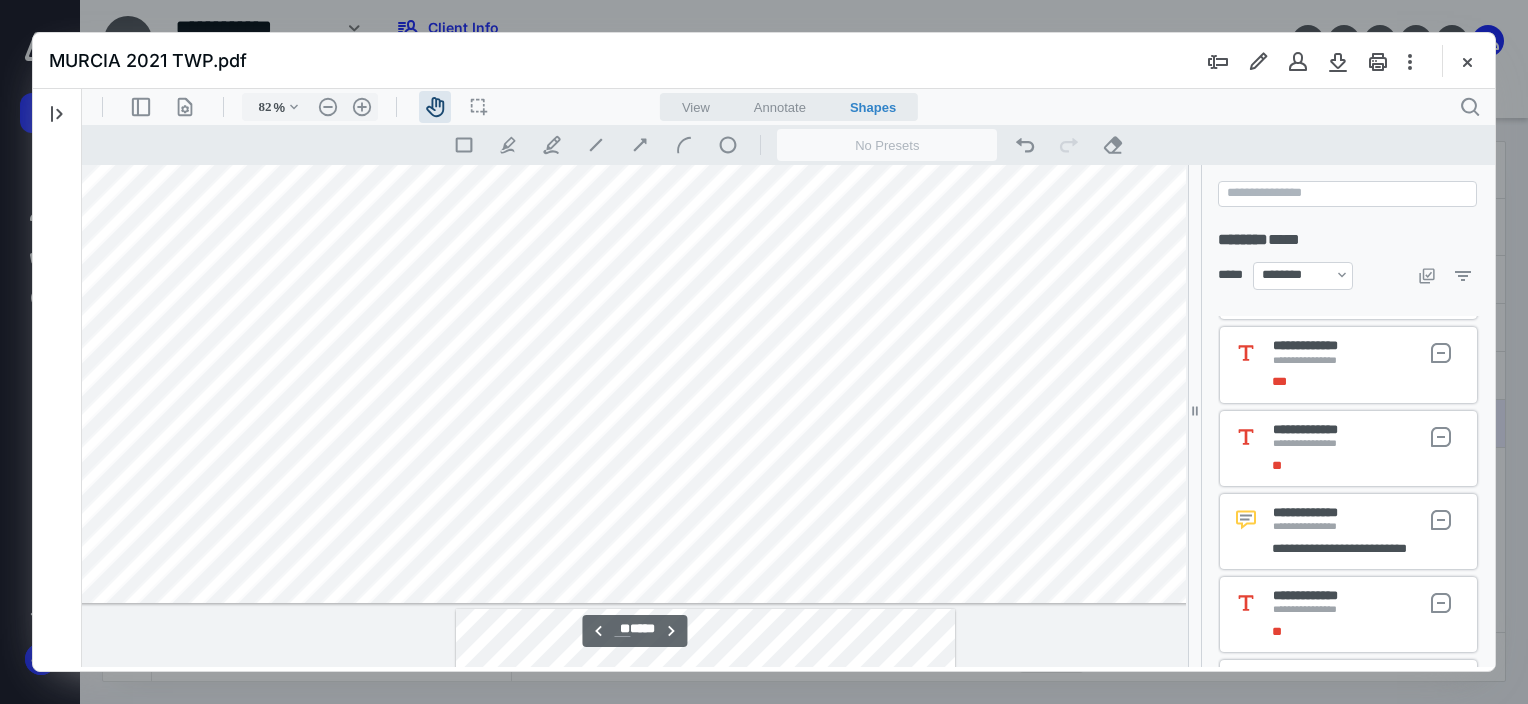 scroll, scrollTop: 34856, scrollLeft: 155, axis: both 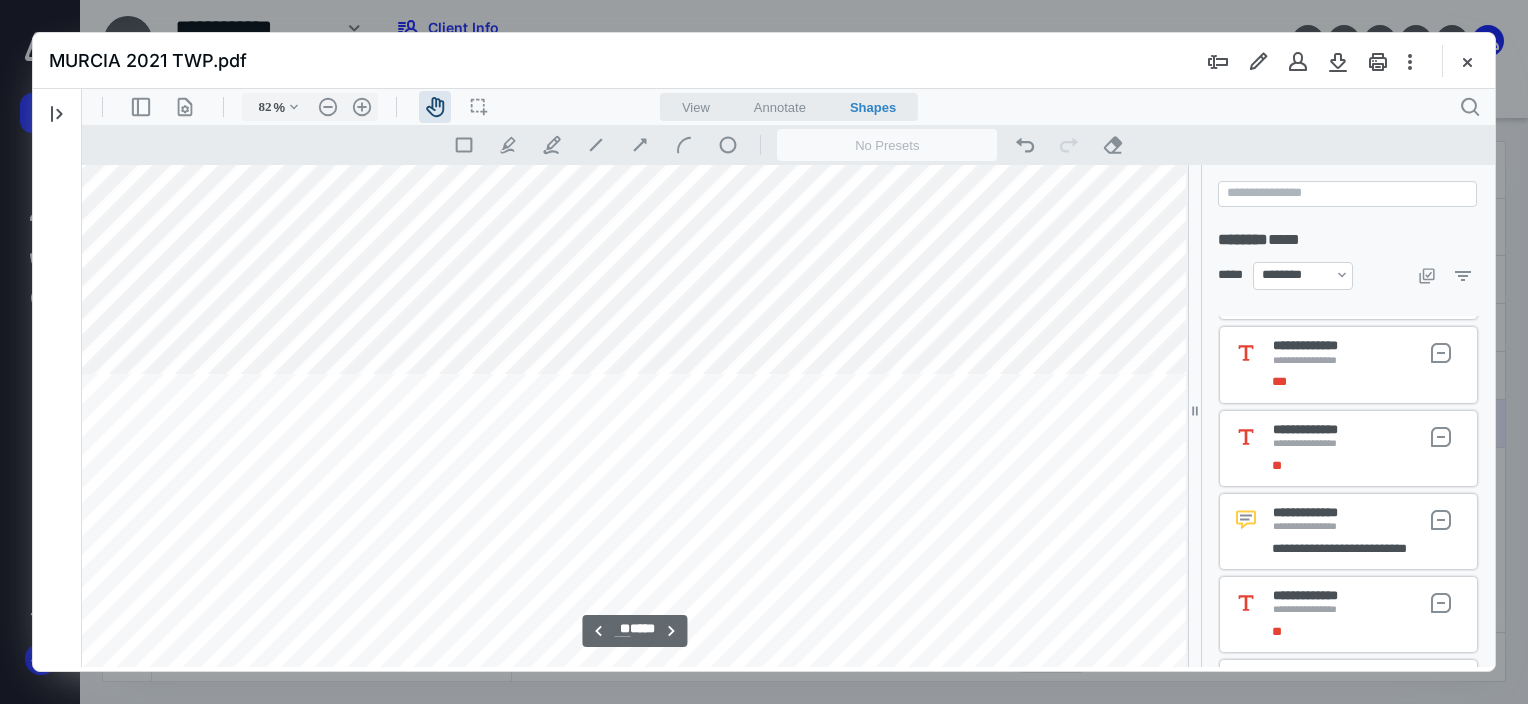 type on "**" 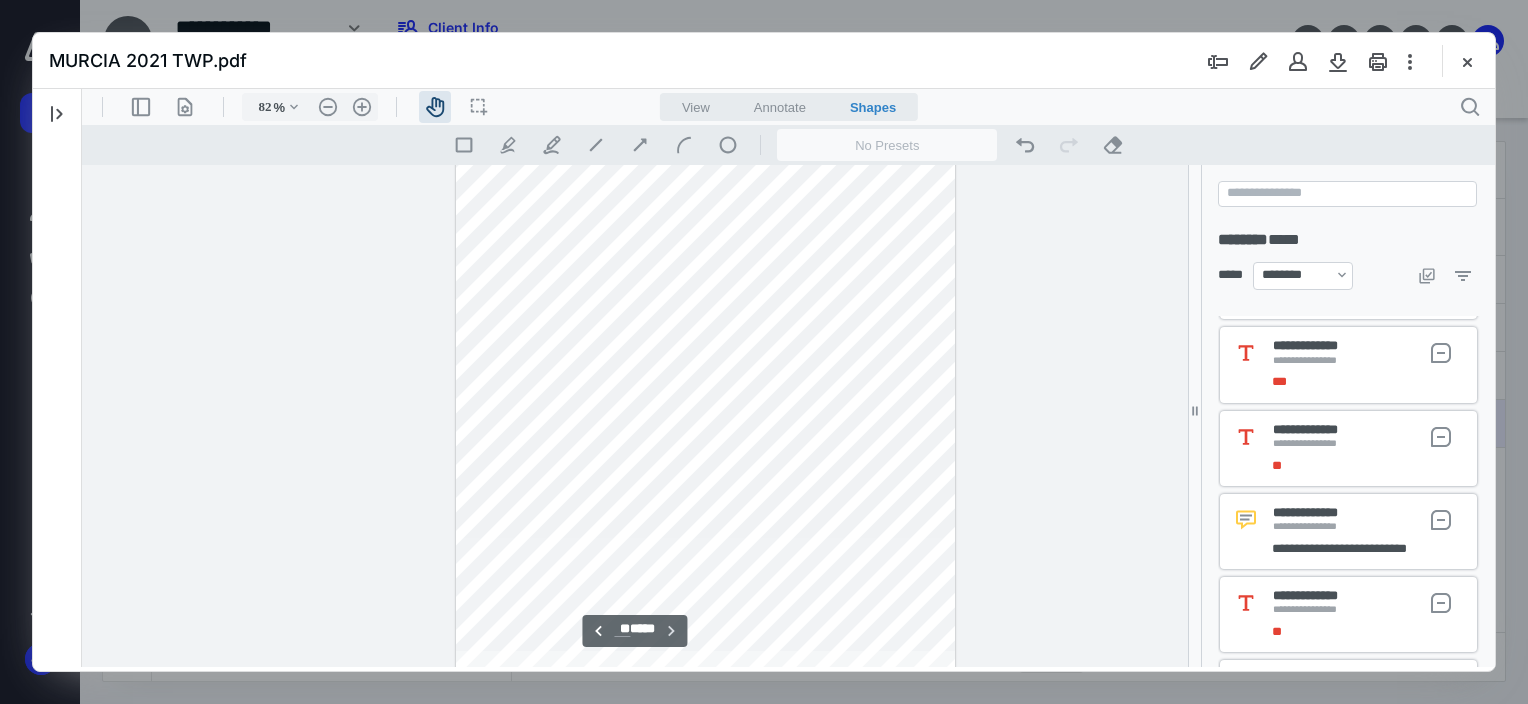 scroll, scrollTop: 34856, scrollLeft: 155, axis: both 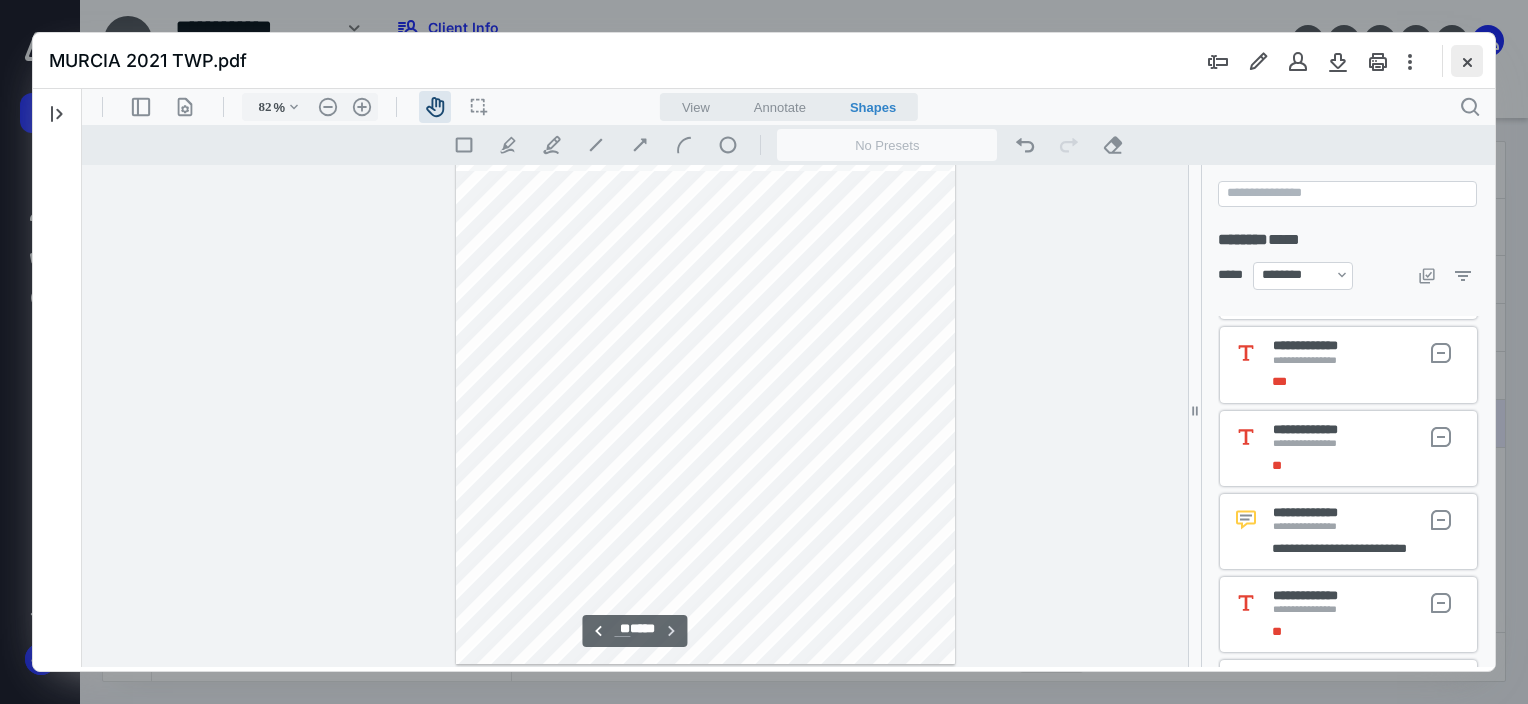 click at bounding box center [1467, 61] 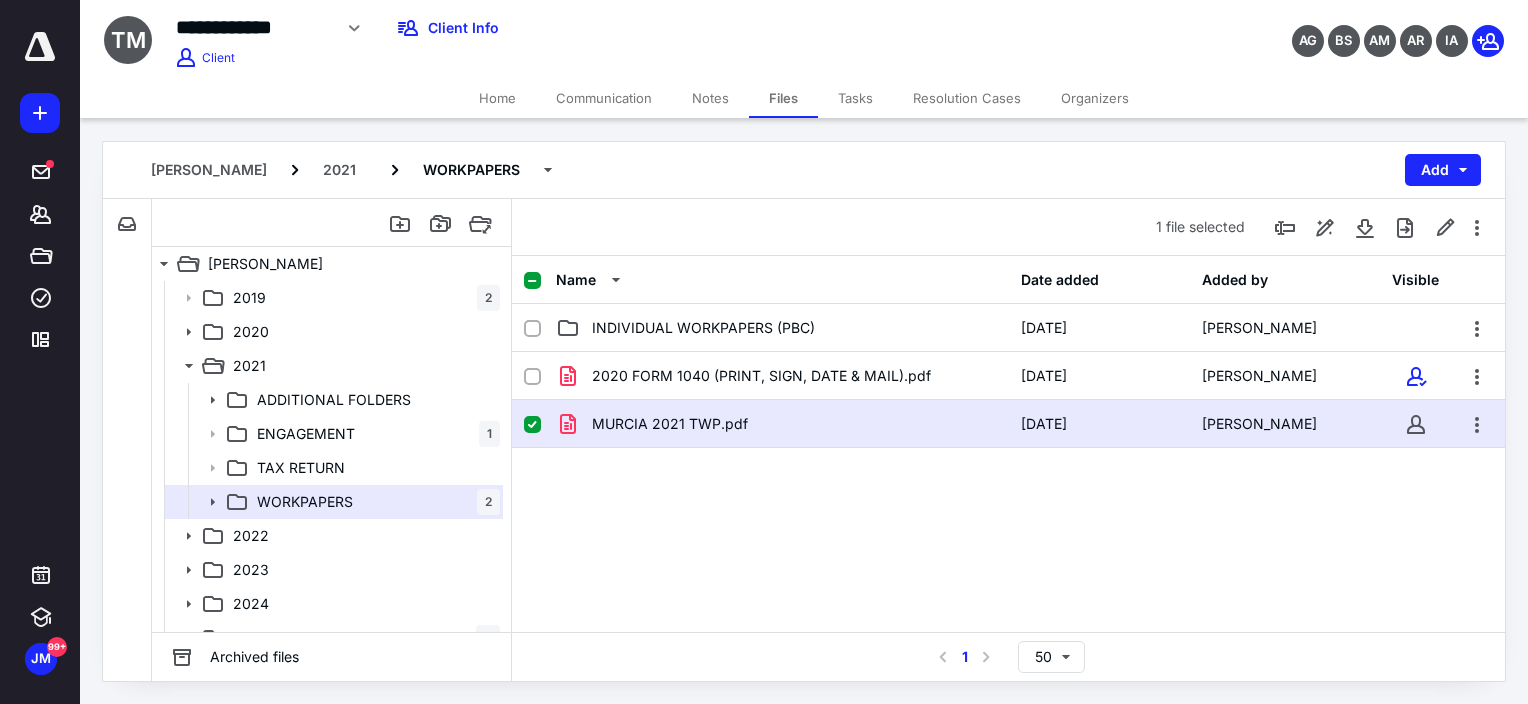 click on "MURCIA 2021 TWP.pdf 7/8/2025 Allison Ryan" at bounding box center (1008, 424) 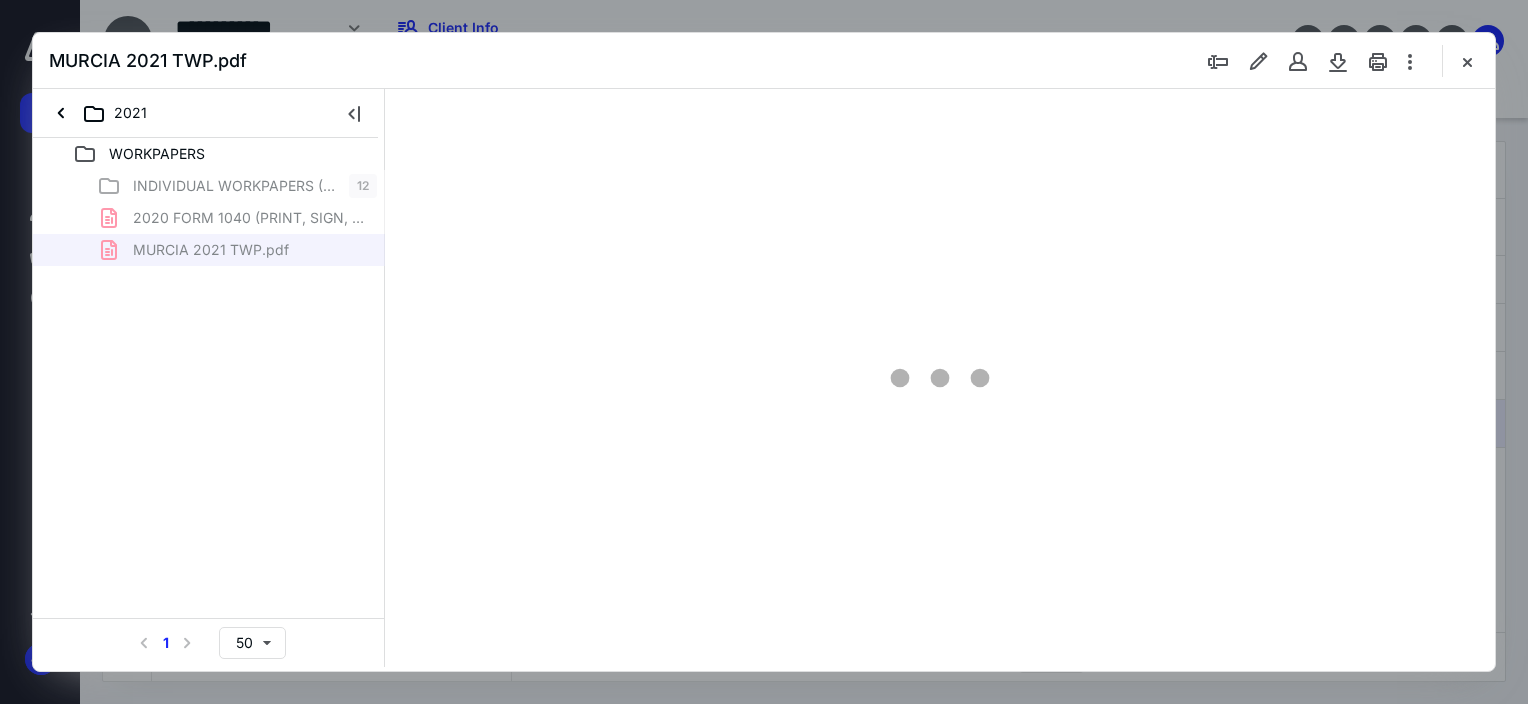 scroll, scrollTop: 0, scrollLeft: 0, axis: both 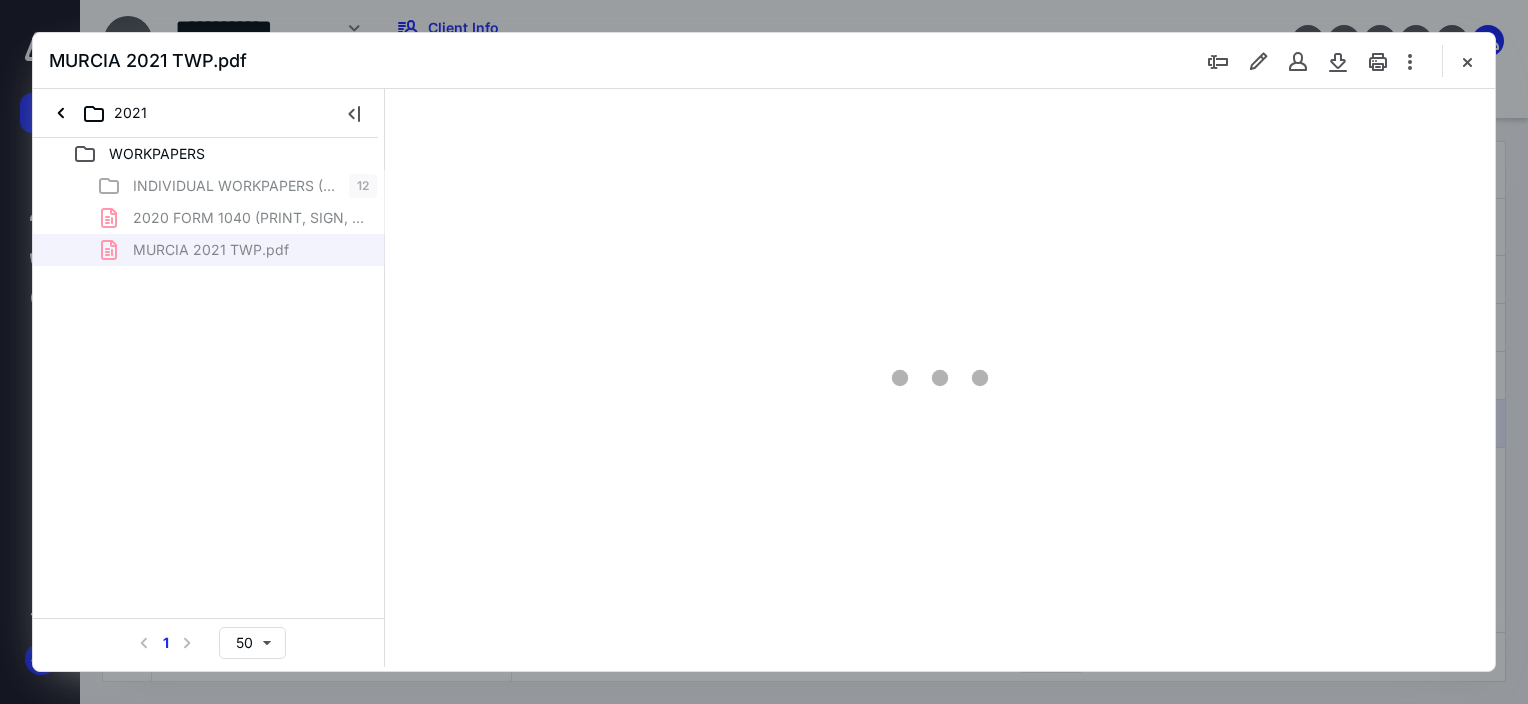 type on "183" 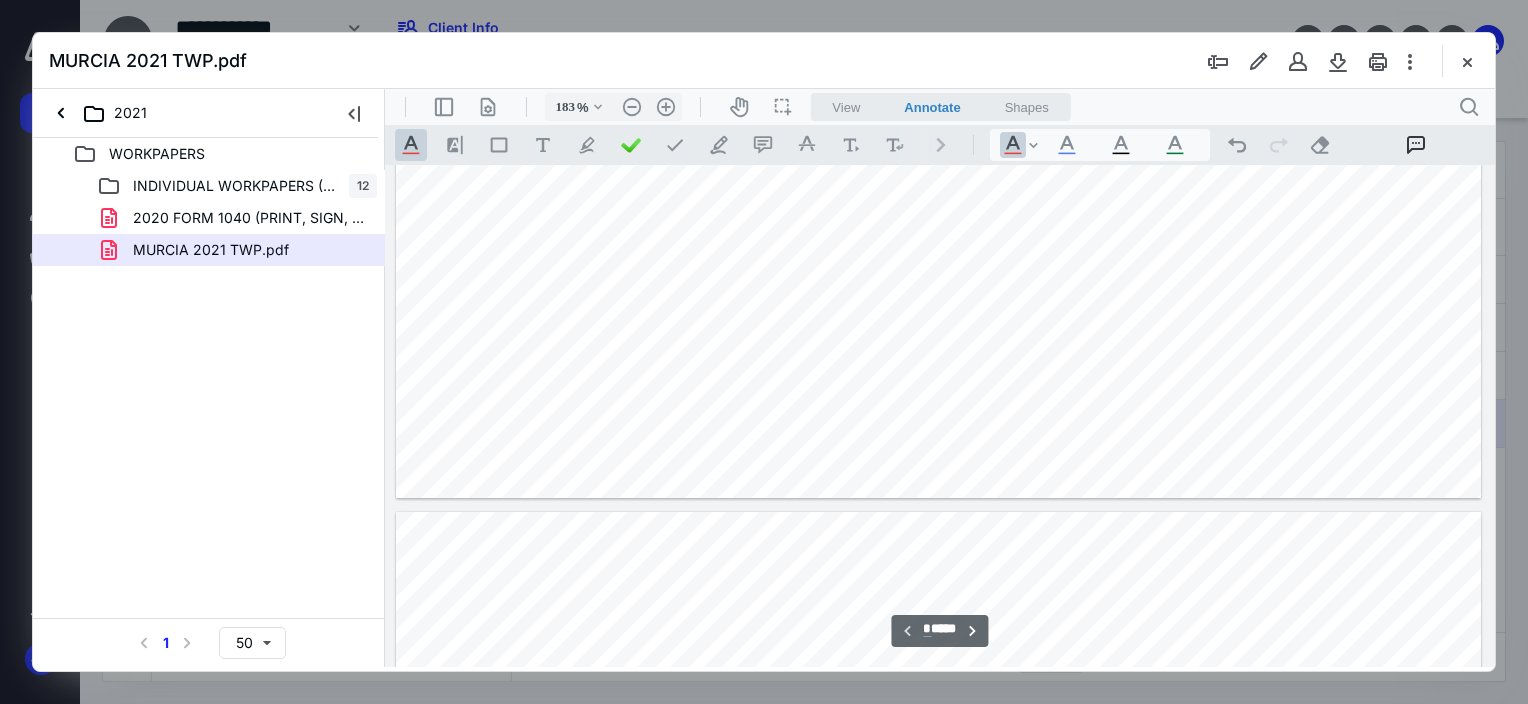 type on "*" 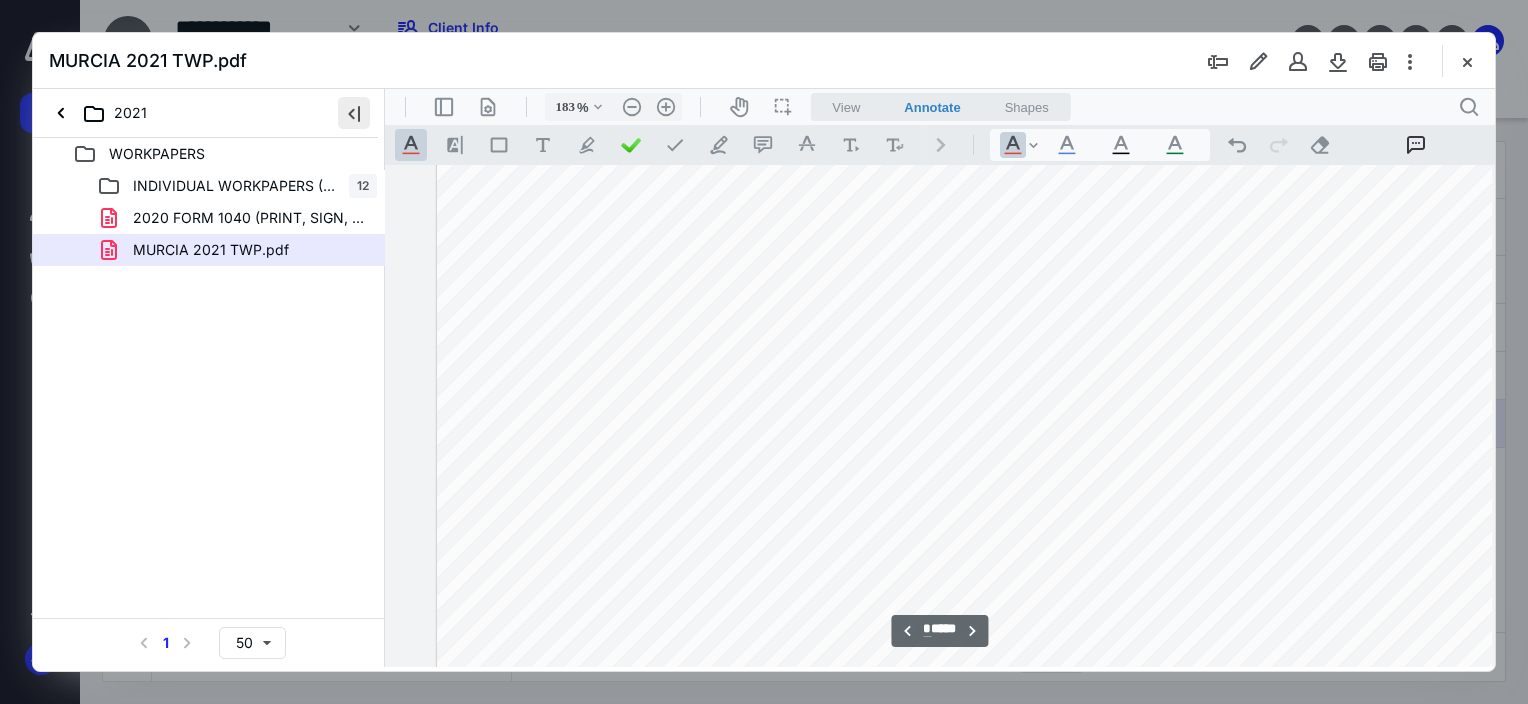 click at bounding box center (354, 113) 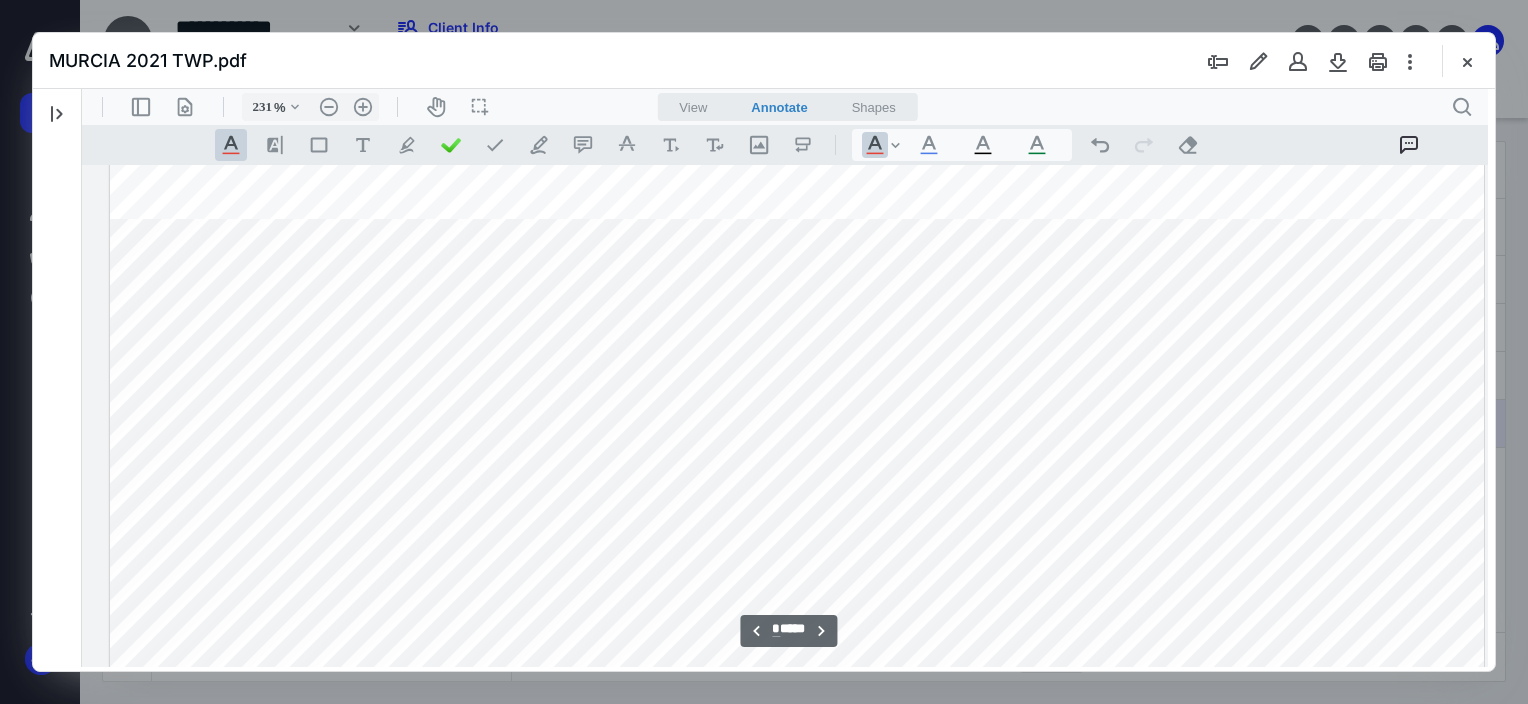 scroll, scrollTop: 1973, scrollLeft: 1417, axis: both 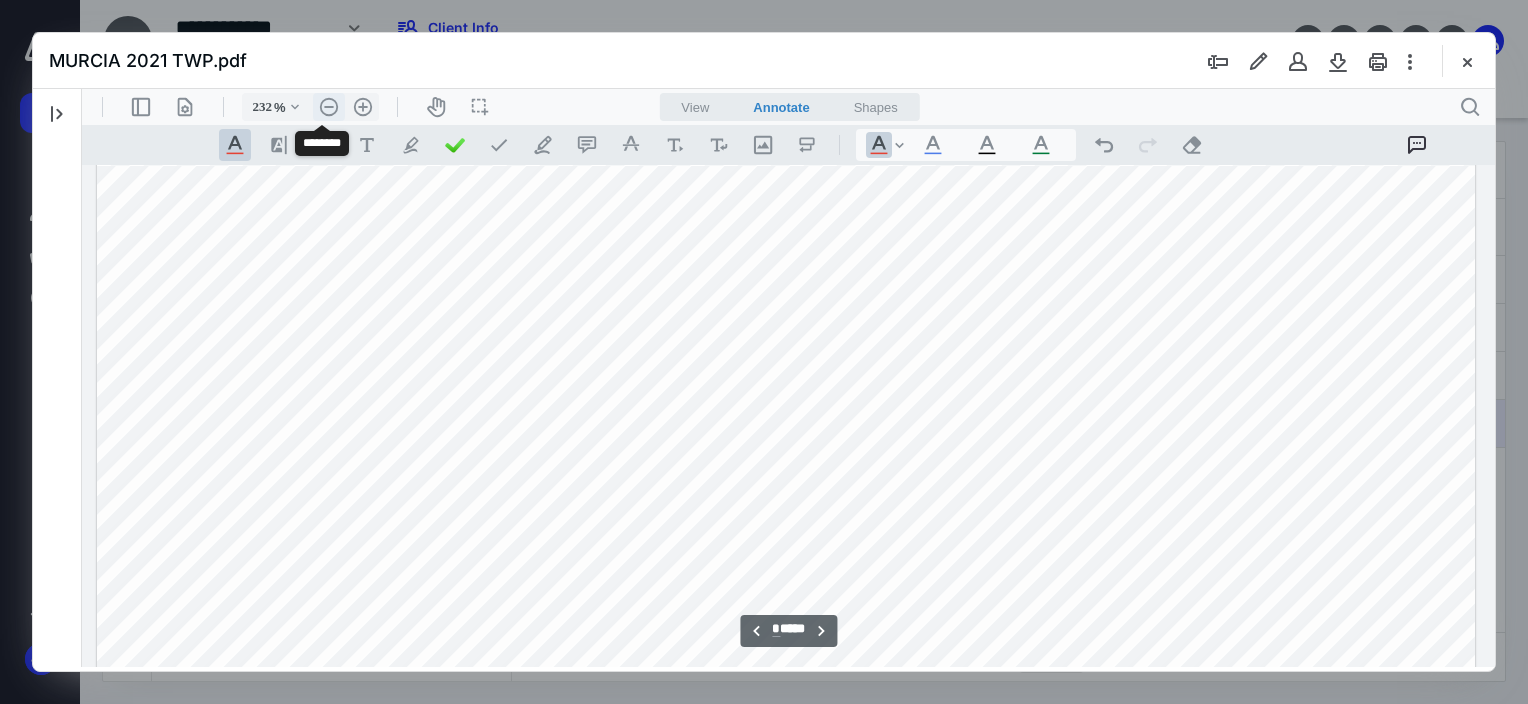 click on ".cls-1{fill:#abb0c4;} icon - header - zoom - out - line" at bounding box center [329, 107] 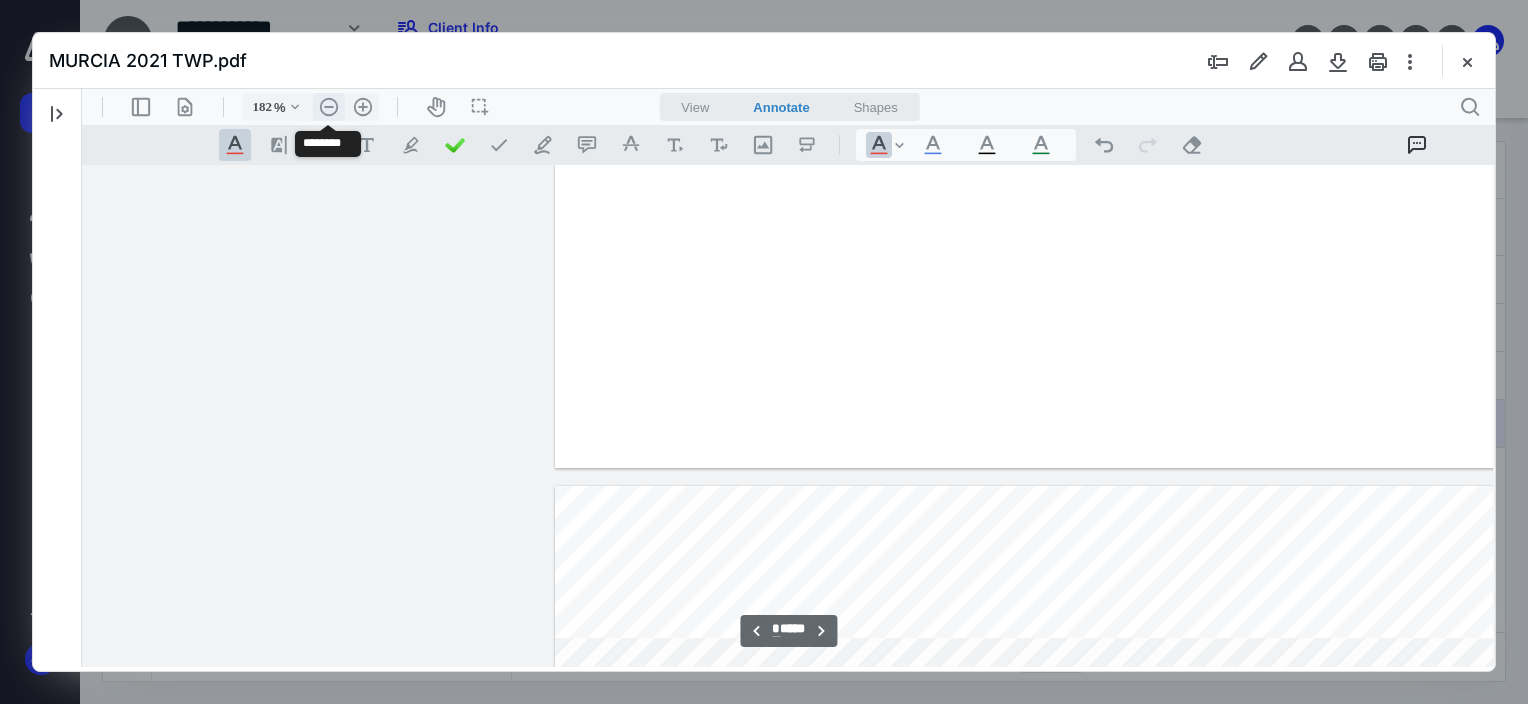 click on ".cls-1{fill:#abb0c4;} icon - header - zoom - out - line" at bounding box center [329, 107] 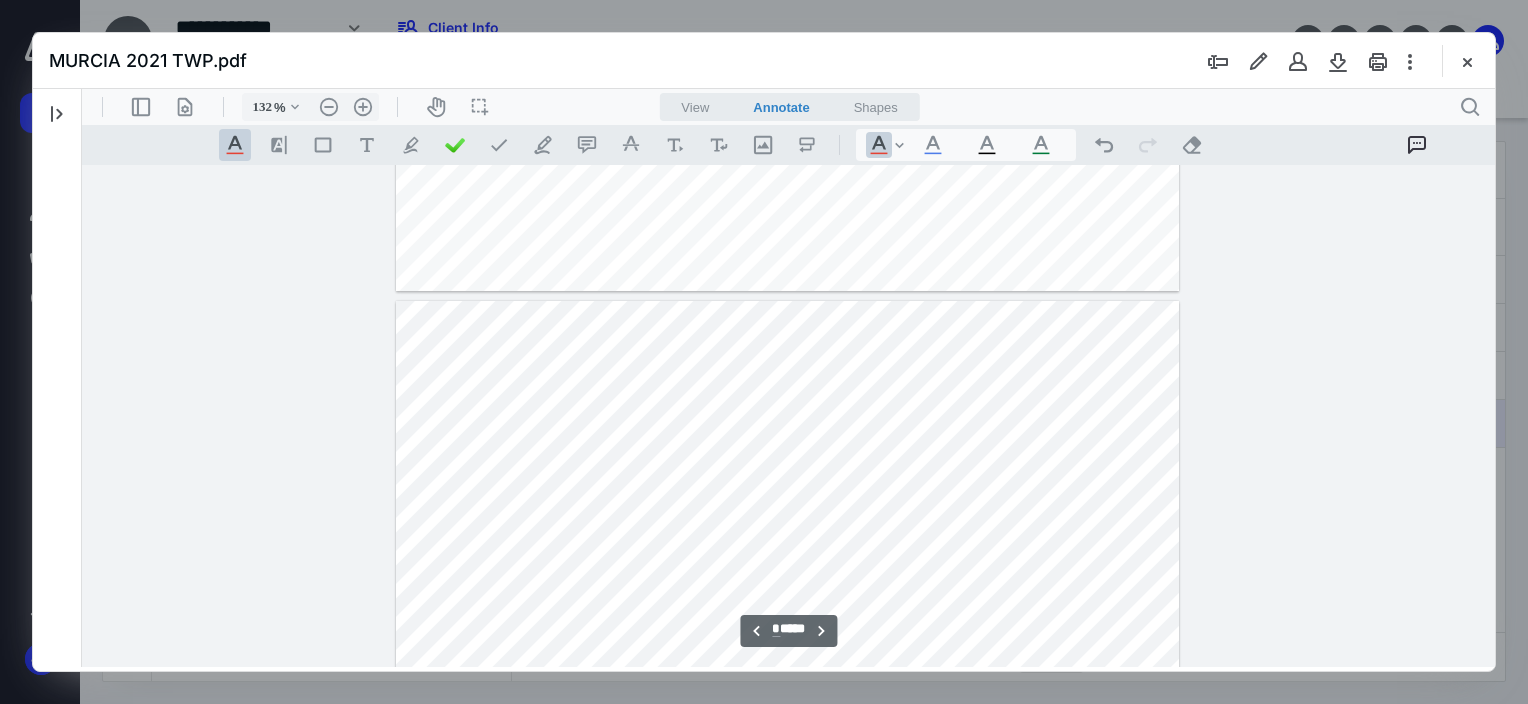 type on "*" 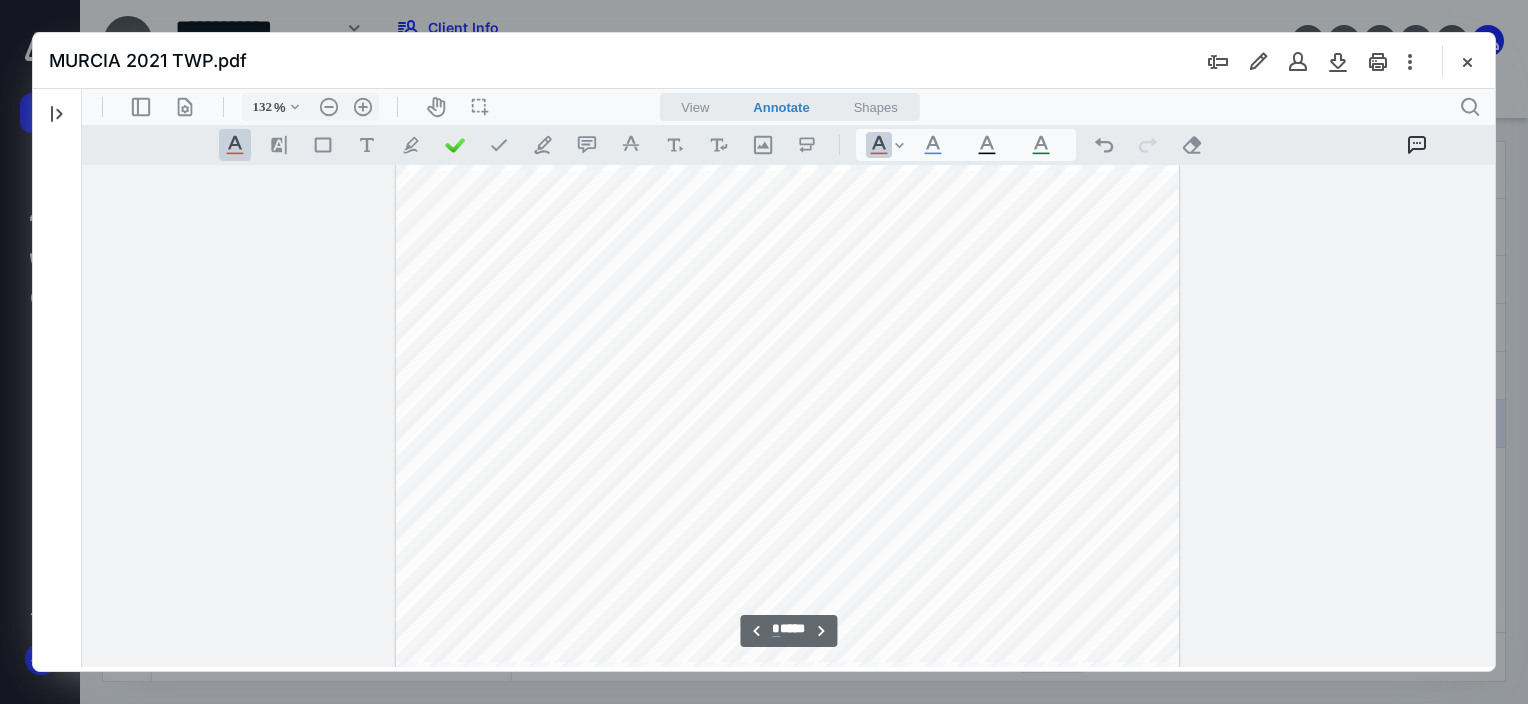 scroll, scrollTop: 3229, scrollLeft: 549, axis: both 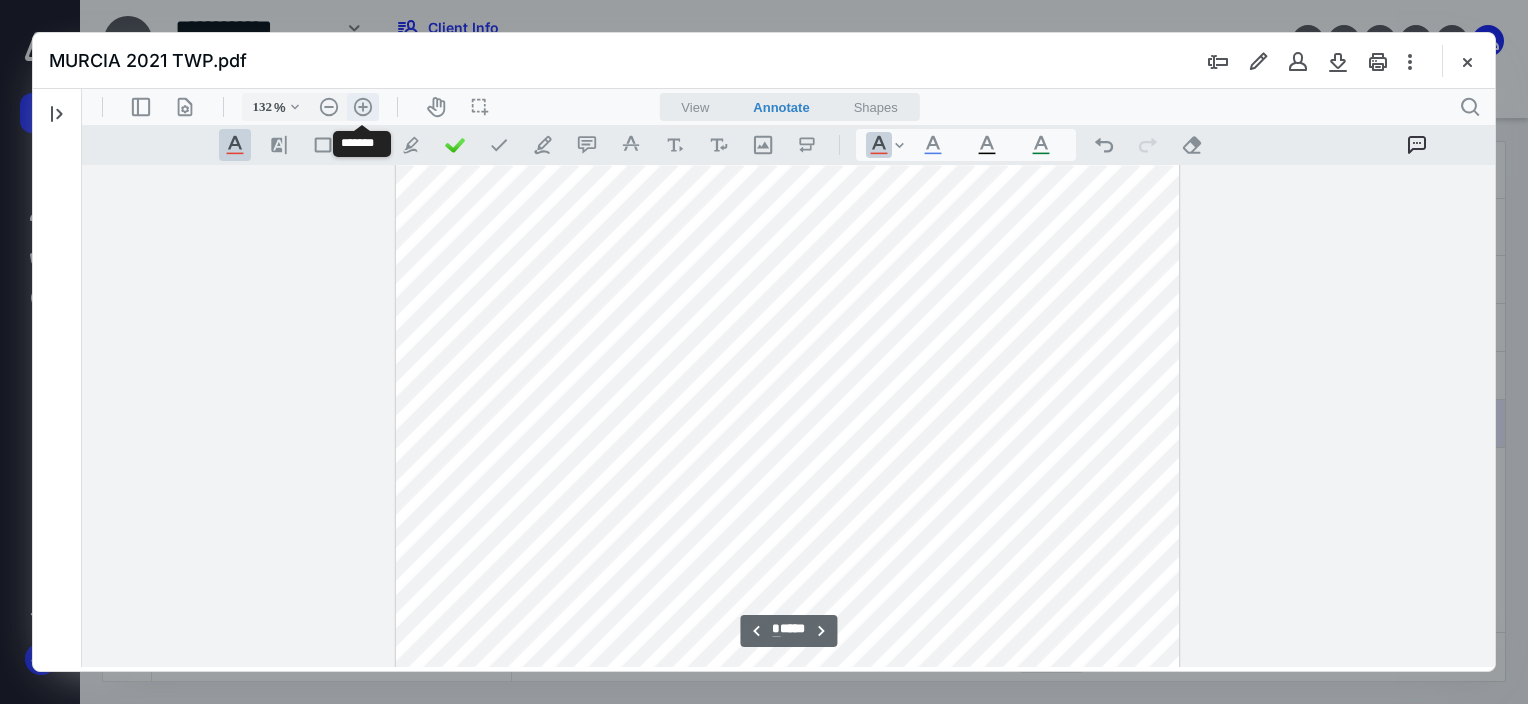 click on ".cls-1{fill:#abb0c4;} icon - header - zoom - in - line" at bounding box center [363, 107] 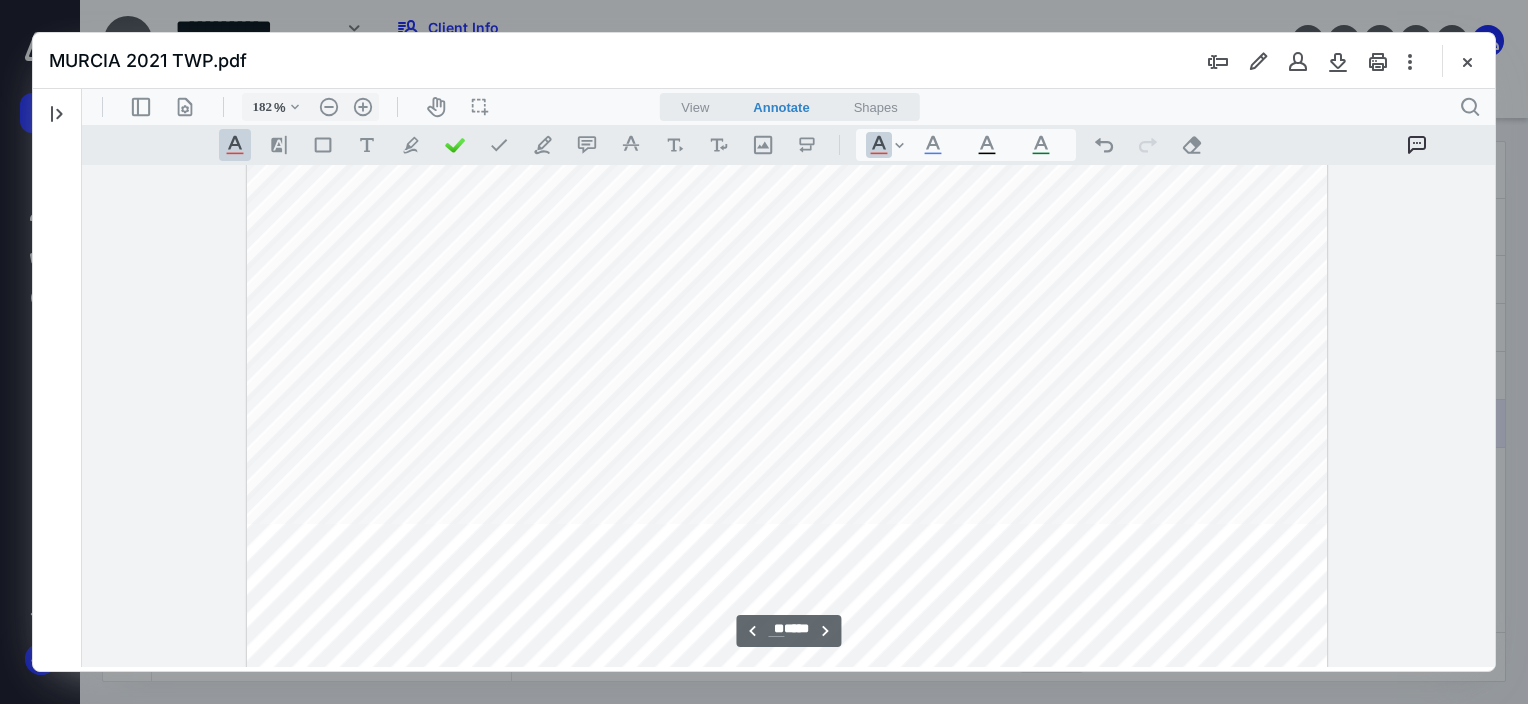 scroll, scrollTop: 20537, scrollLeft: 1027, axis: both 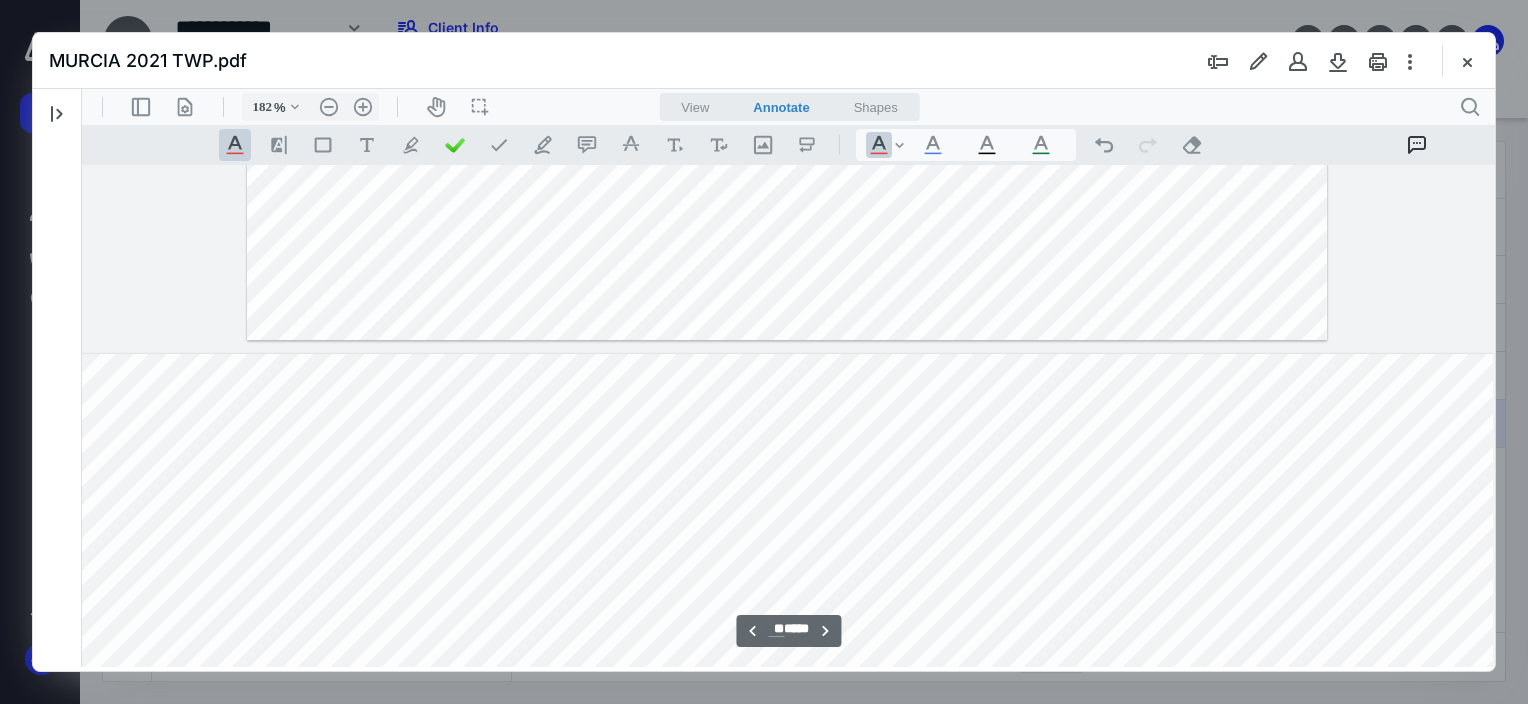 type on "**" 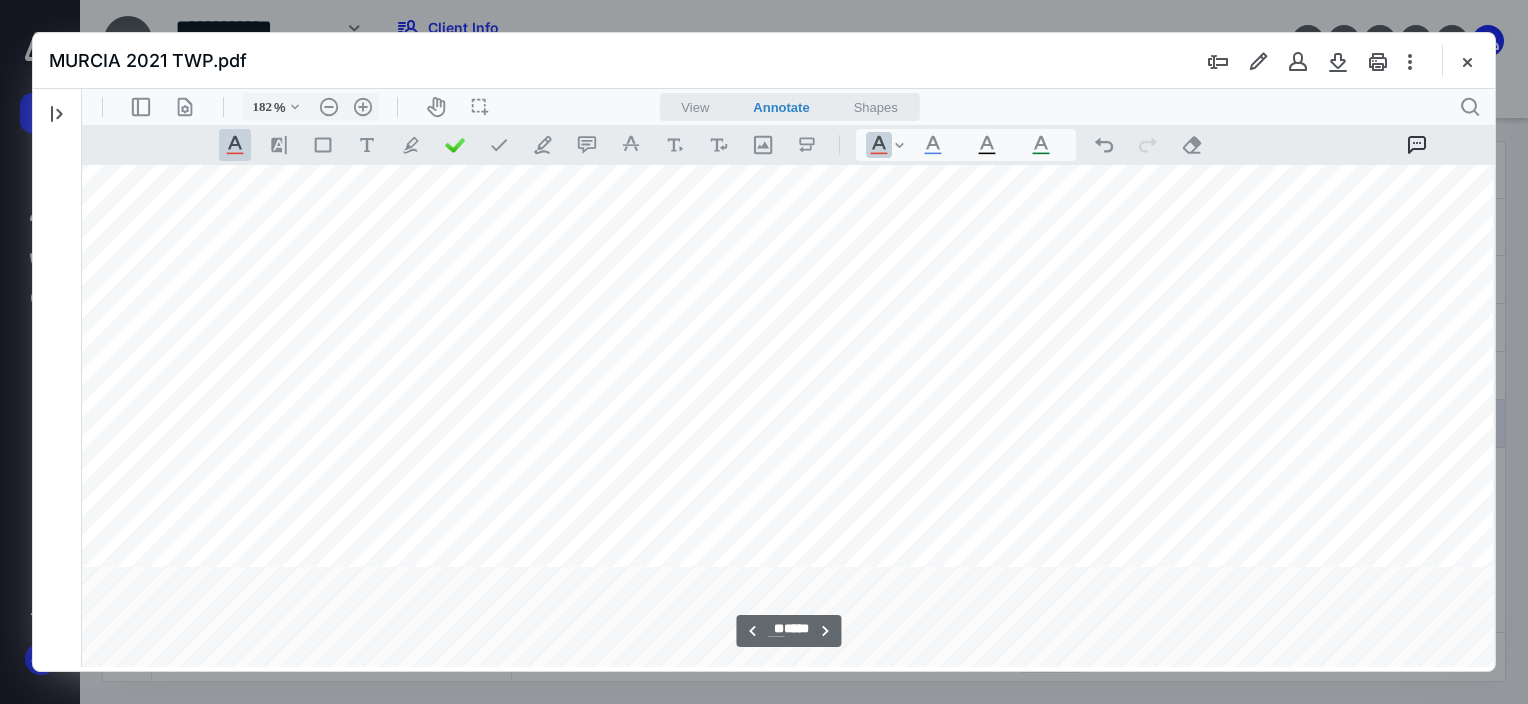 scroll, scrollTop: 23037, scrollLeft: 1027, axis: both 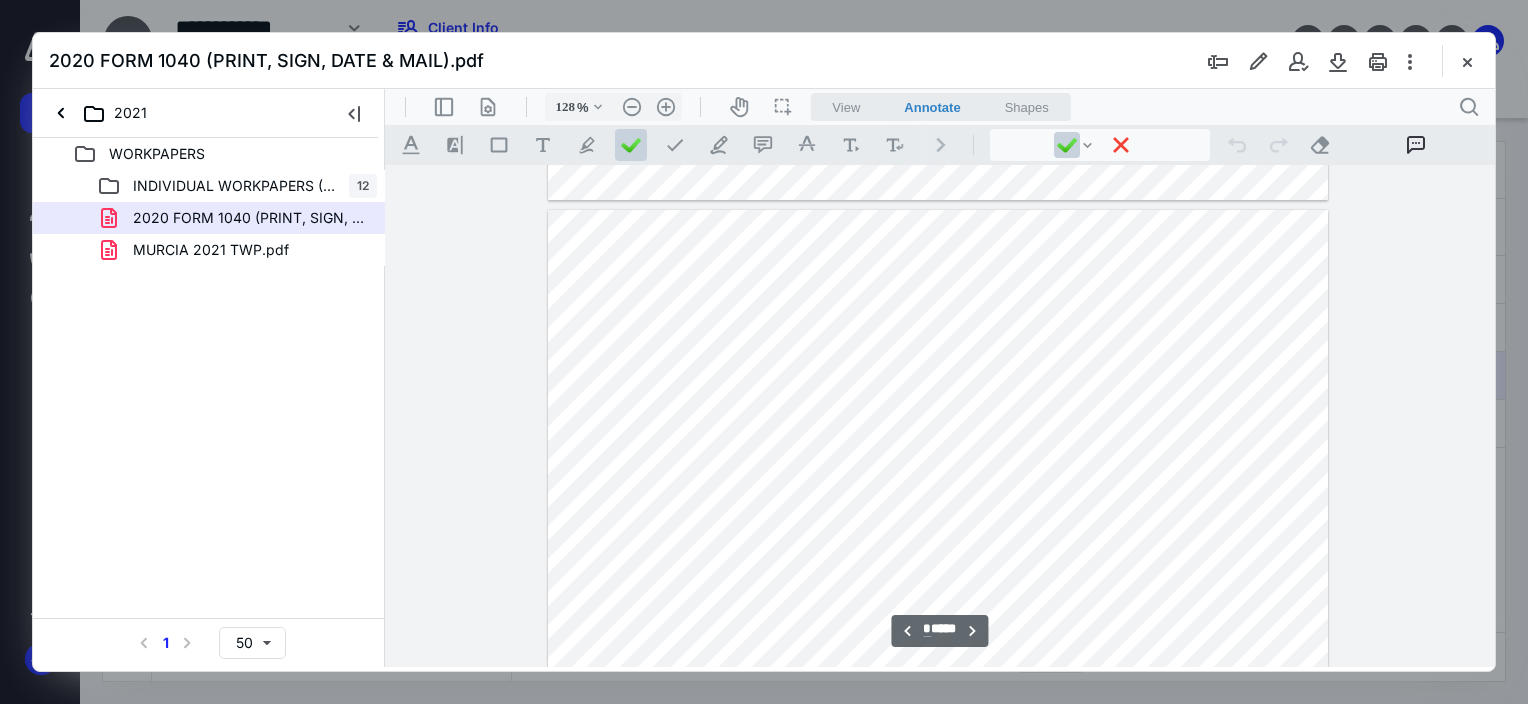 type on "*" 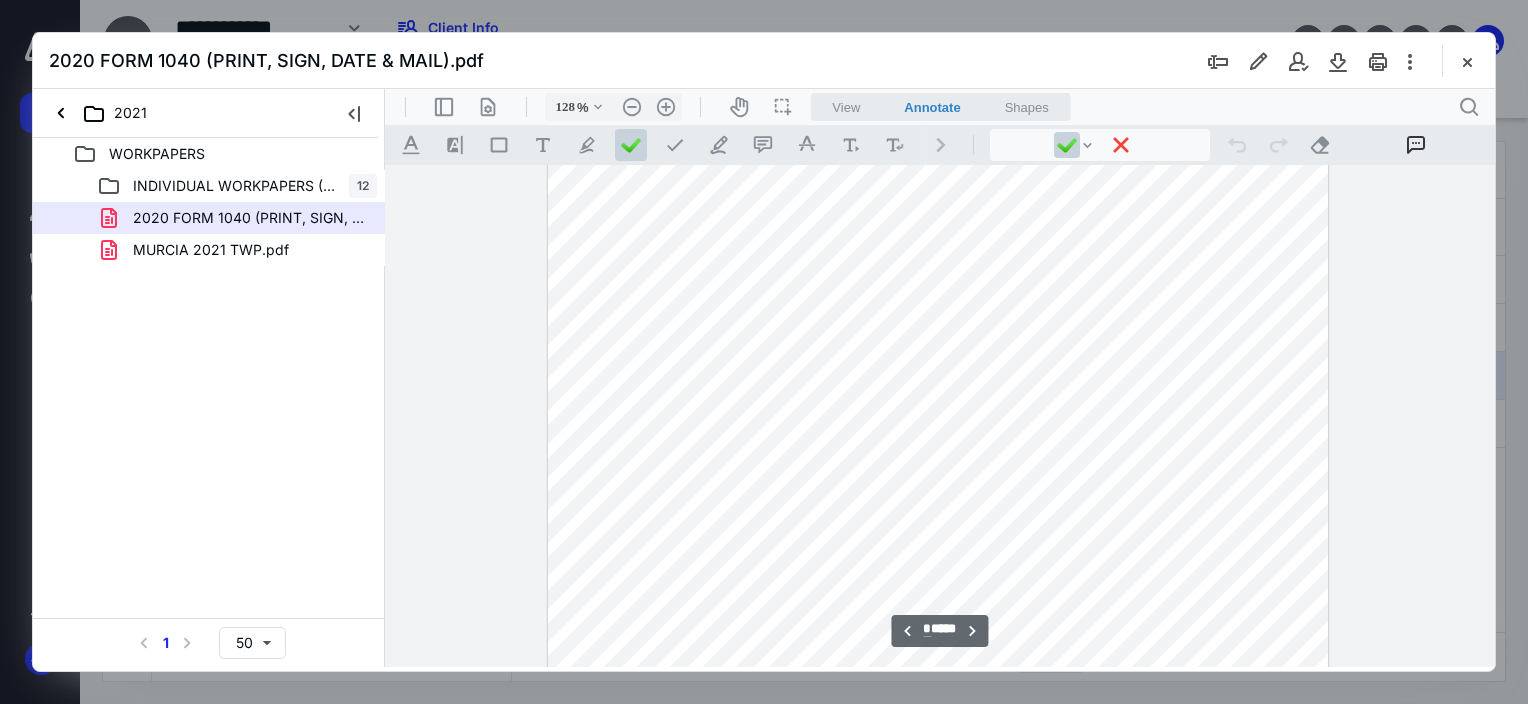 scroll, scrollTop: 7692, scrollLeft: 0, axis: vertical 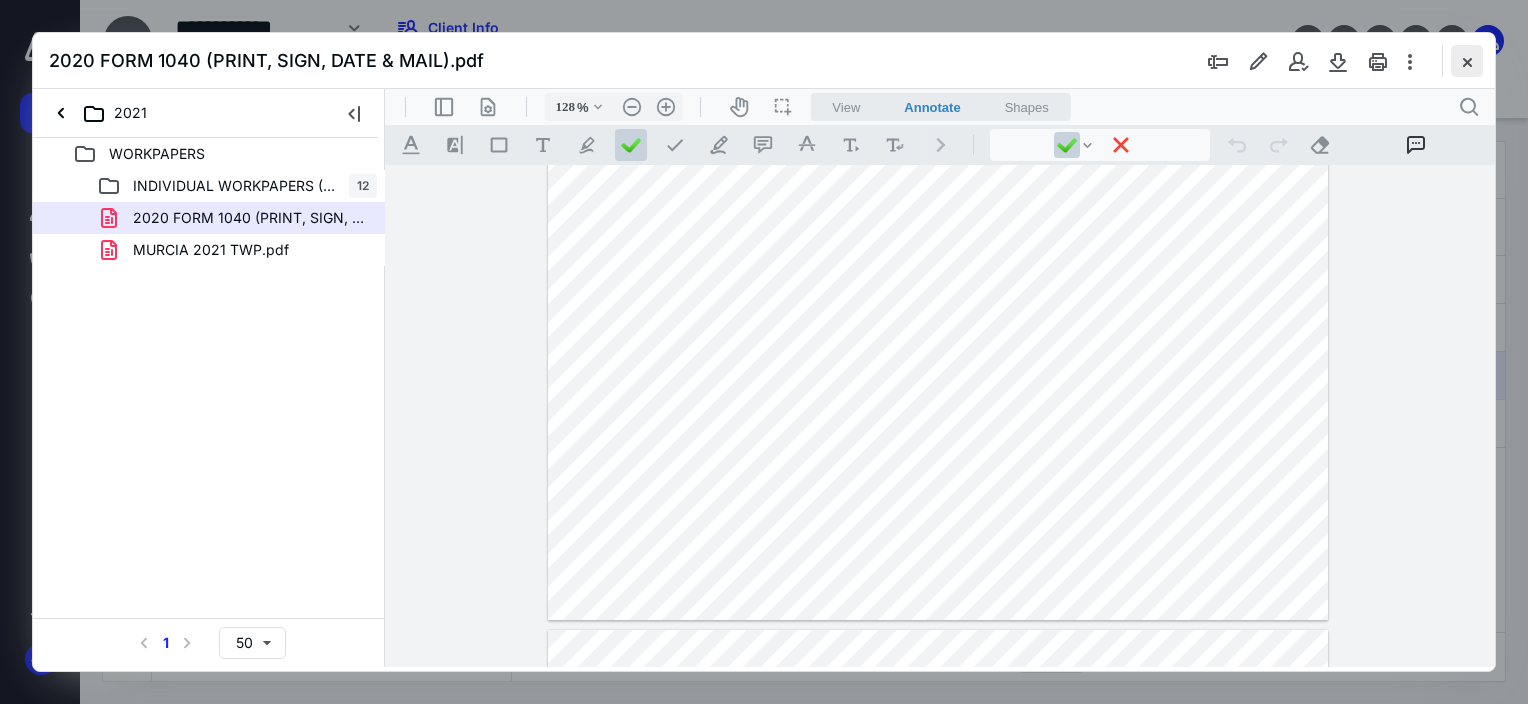 click on "2020 FORM 1040 (PRINT, SIGN, DATE & MAIL).pdf" at bounding box center [764, 61] 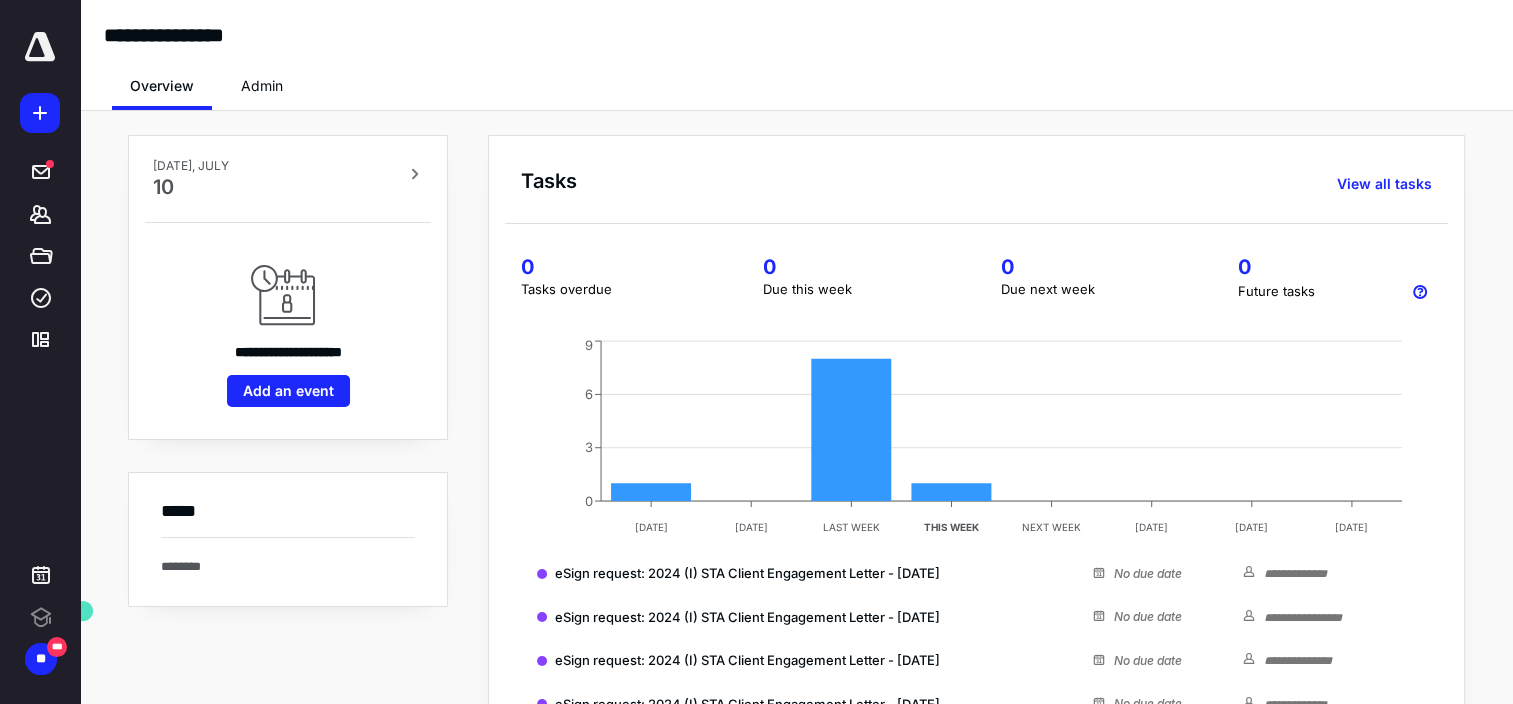 scroll, scrollTop: 0, scrollLeft: 0, axis: both 